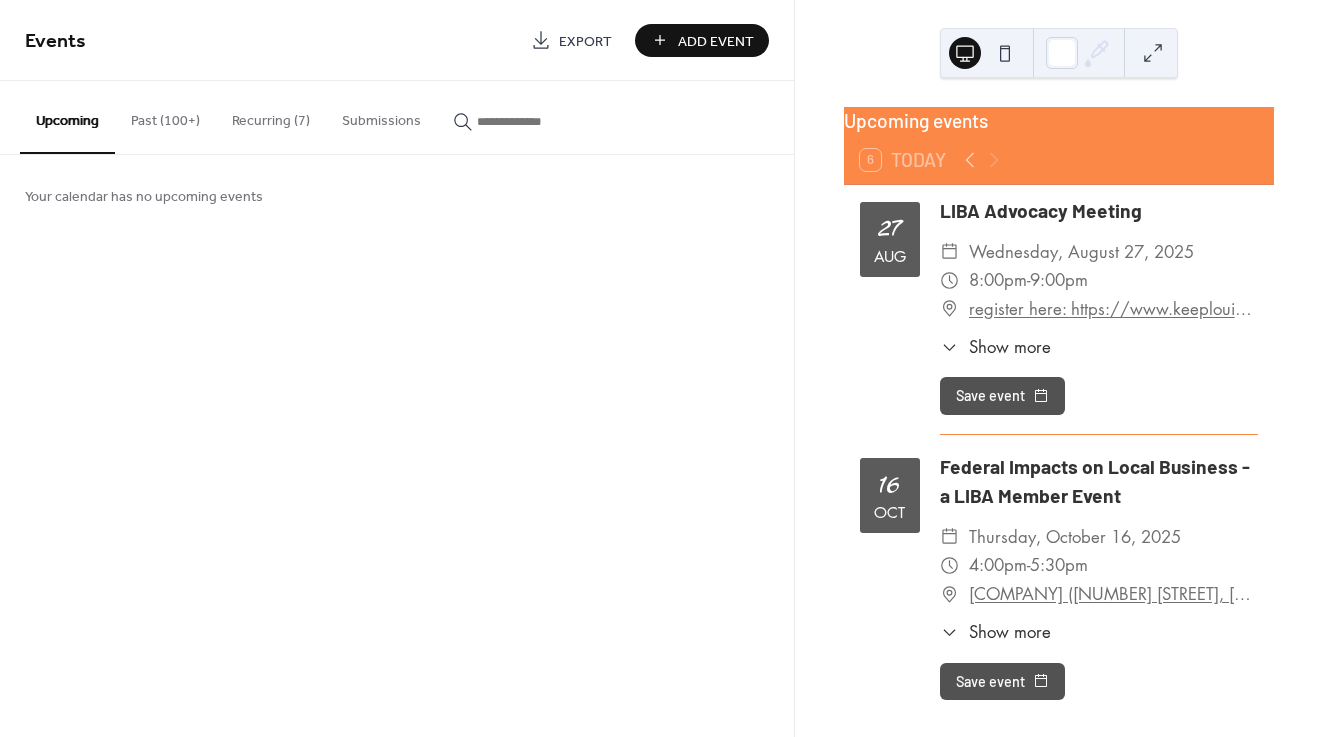 scroll, scrollTop: 0, scrollLeft: 0, axis: both 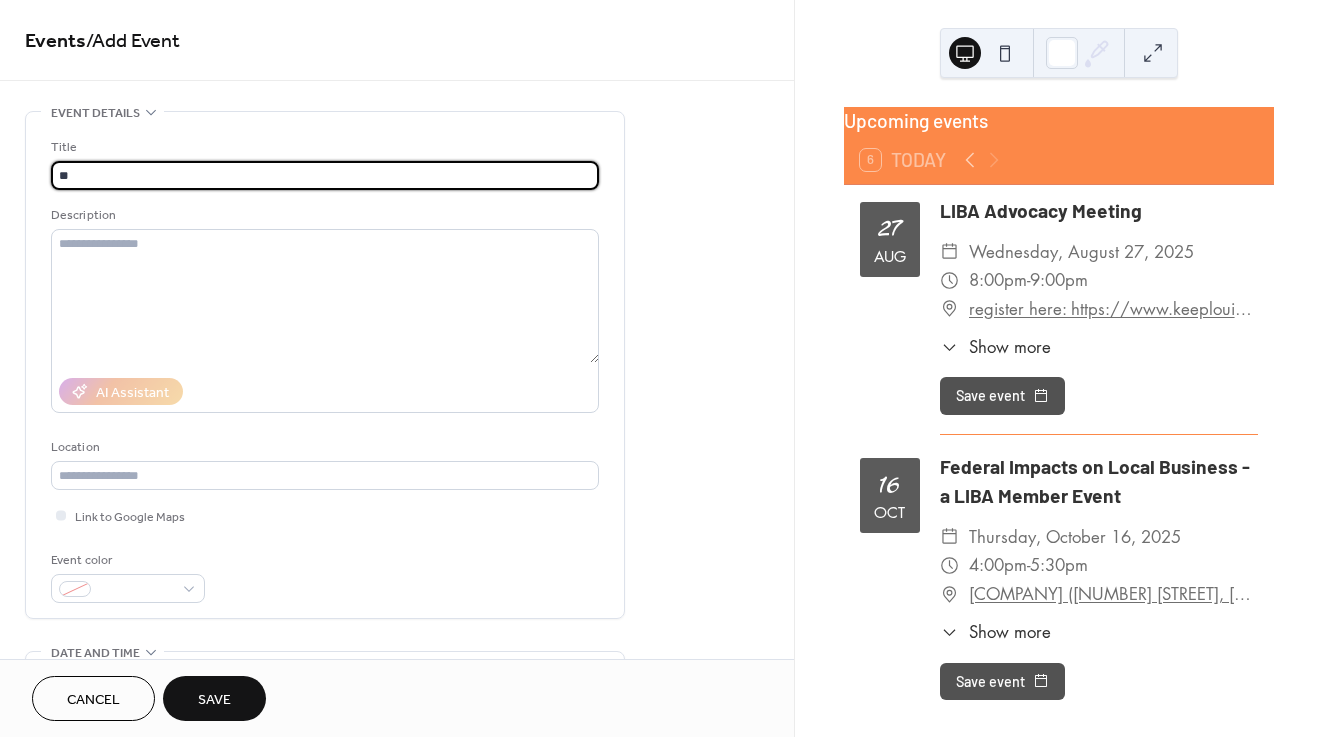 type on "*" 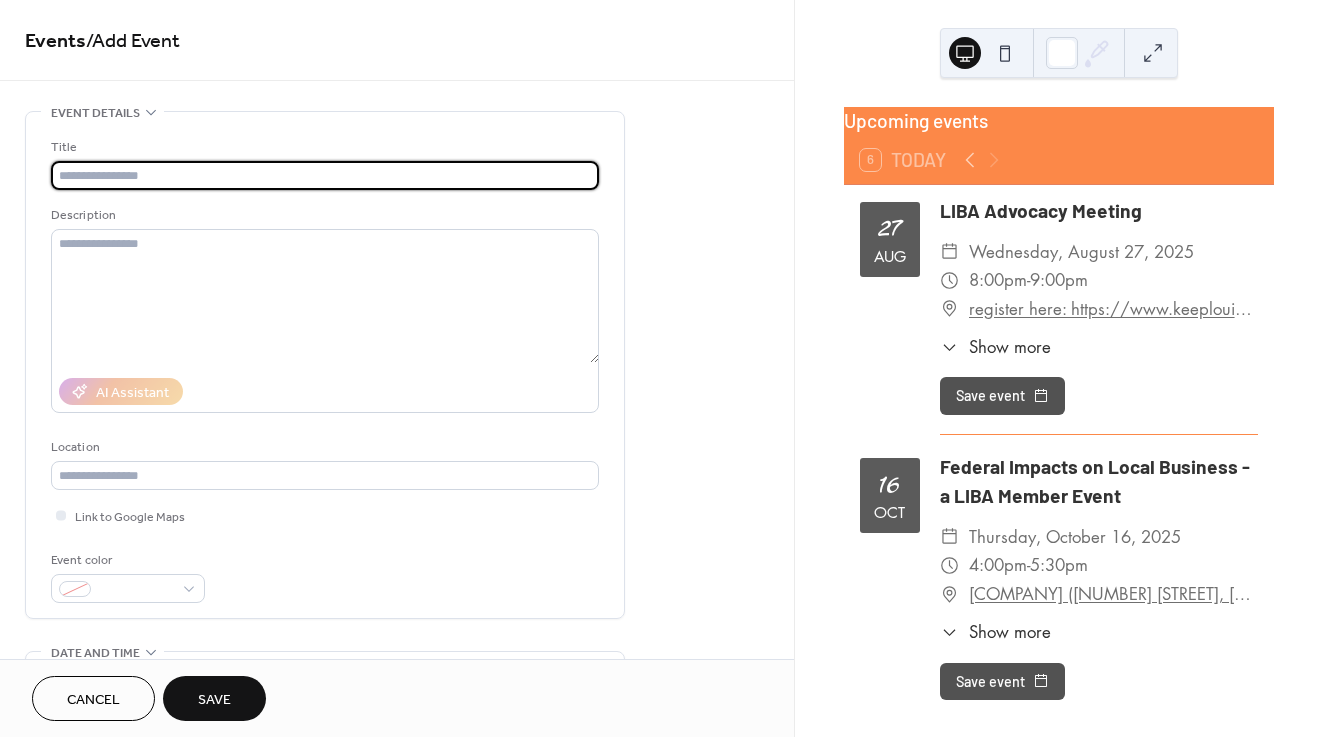 type on "*" 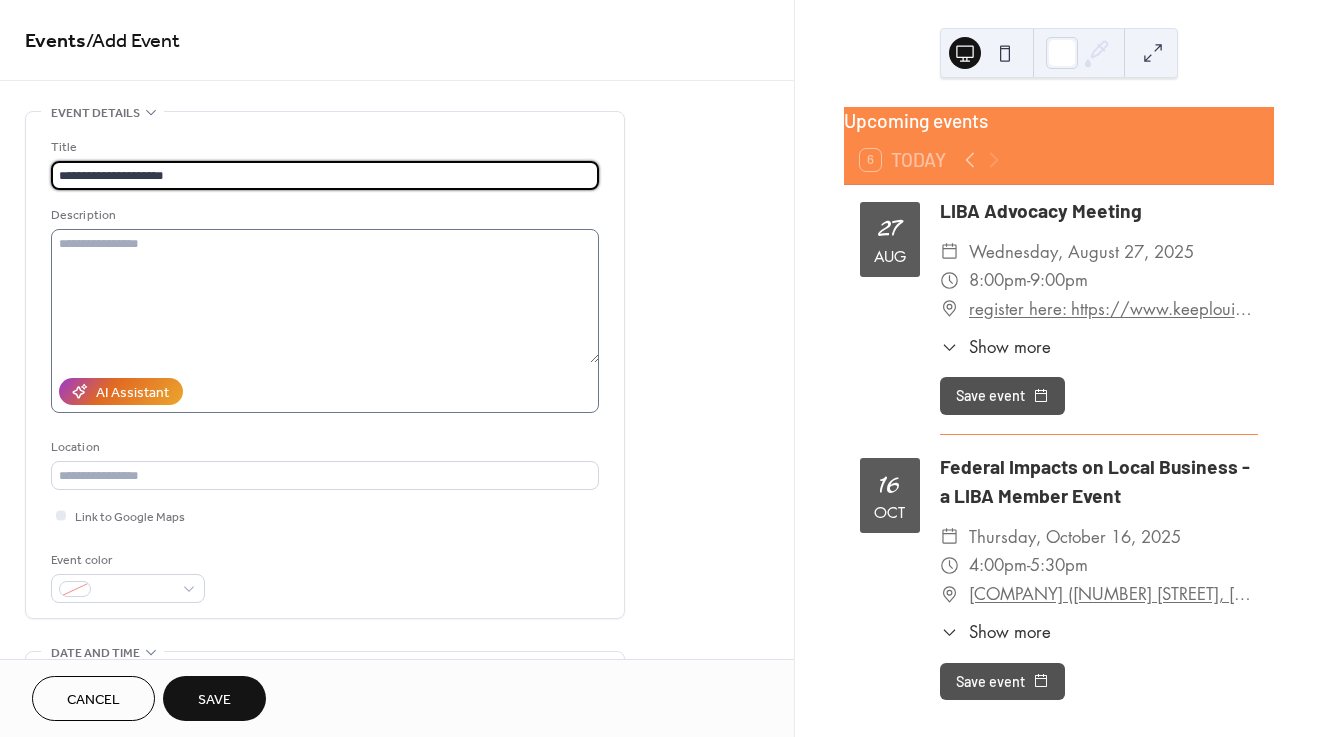 type on "**********" 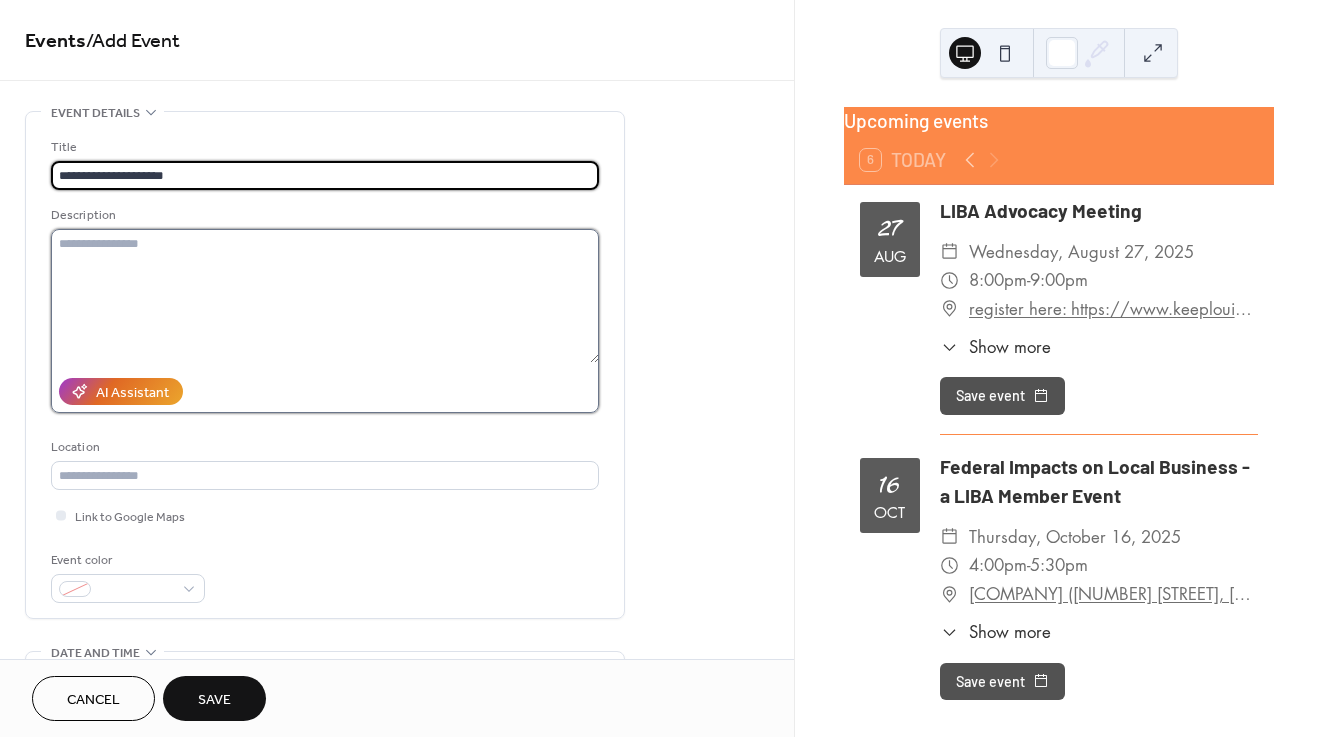 click at bounding box center (325, 296) 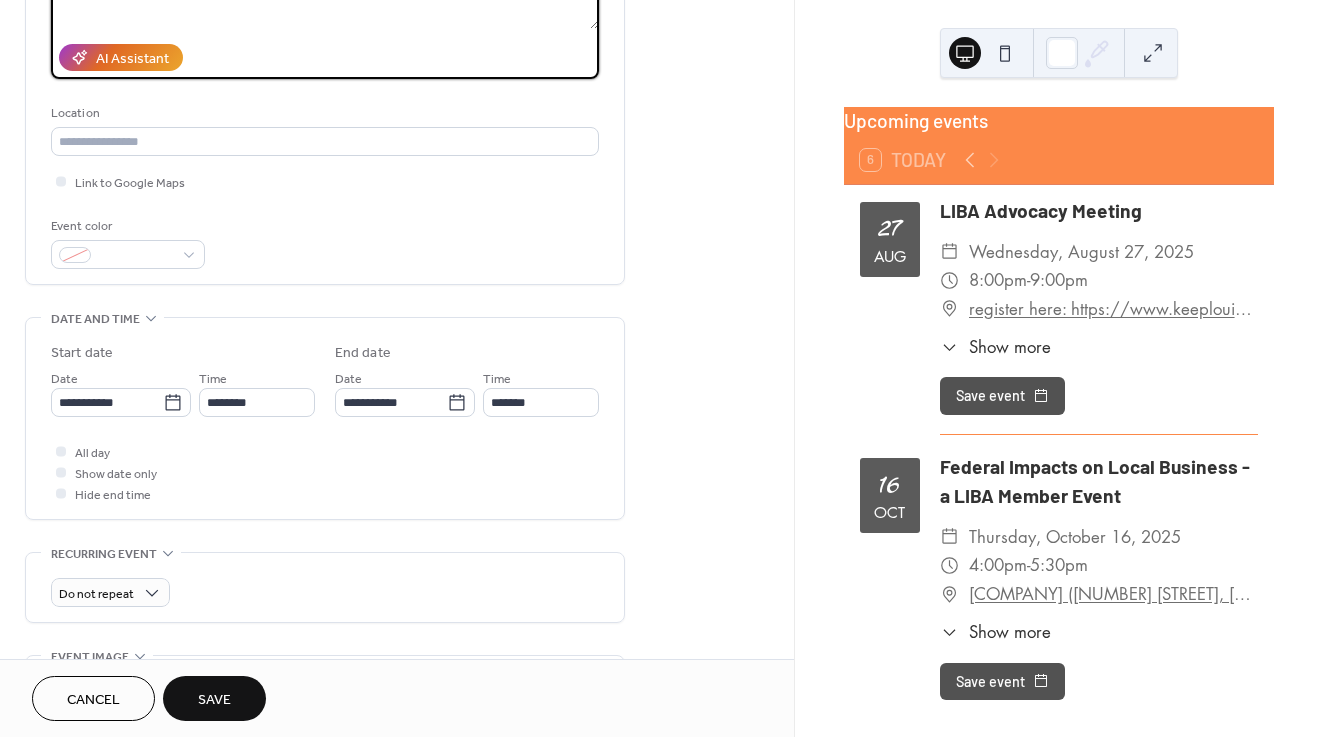 scroll, scrollTop: 366, scrollLeft: 0, axis: vertical 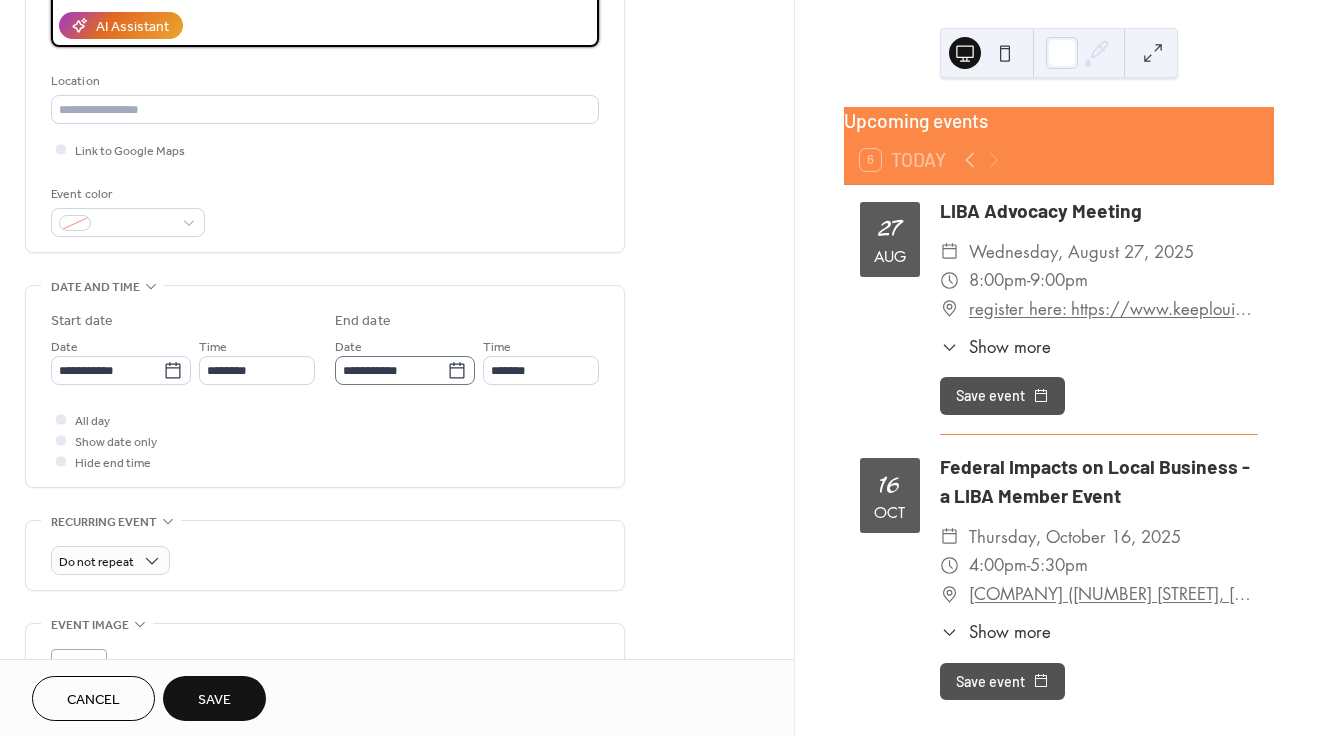 type on "**********" 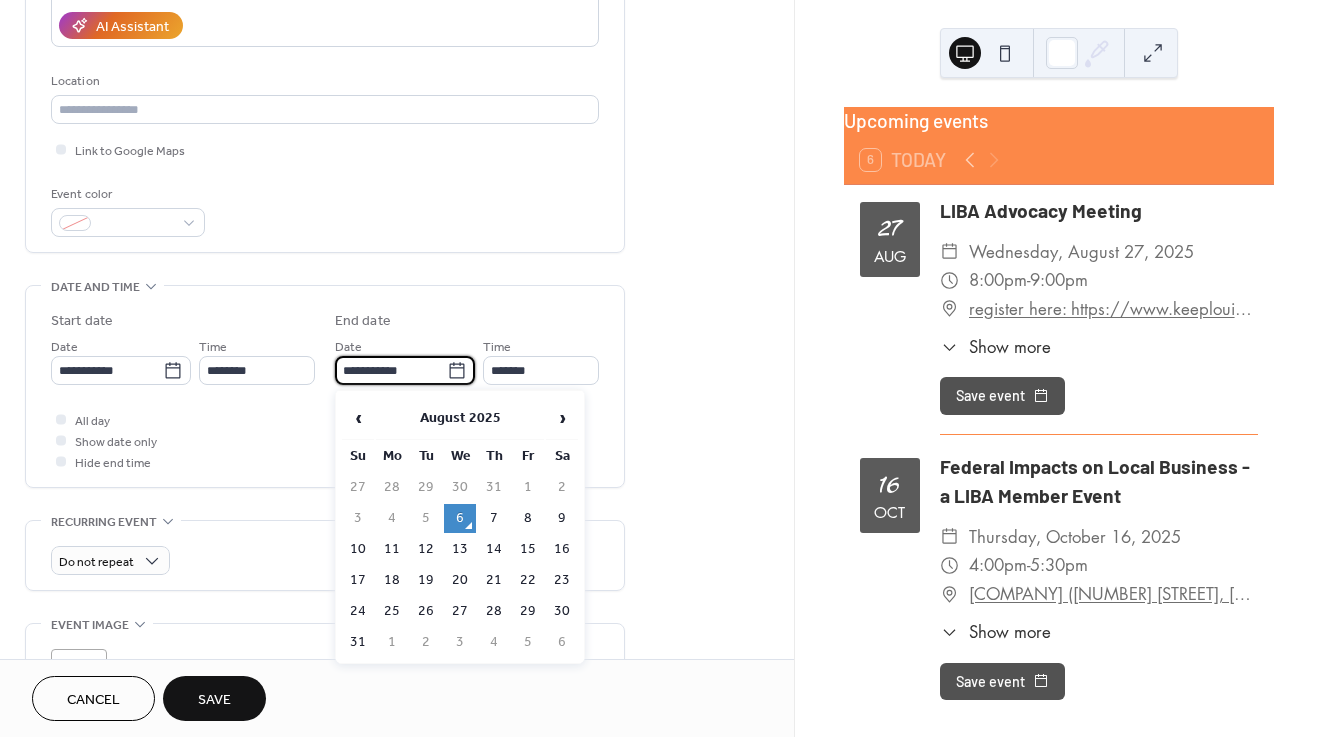 click on "**********" at bounding box center (391, 370) 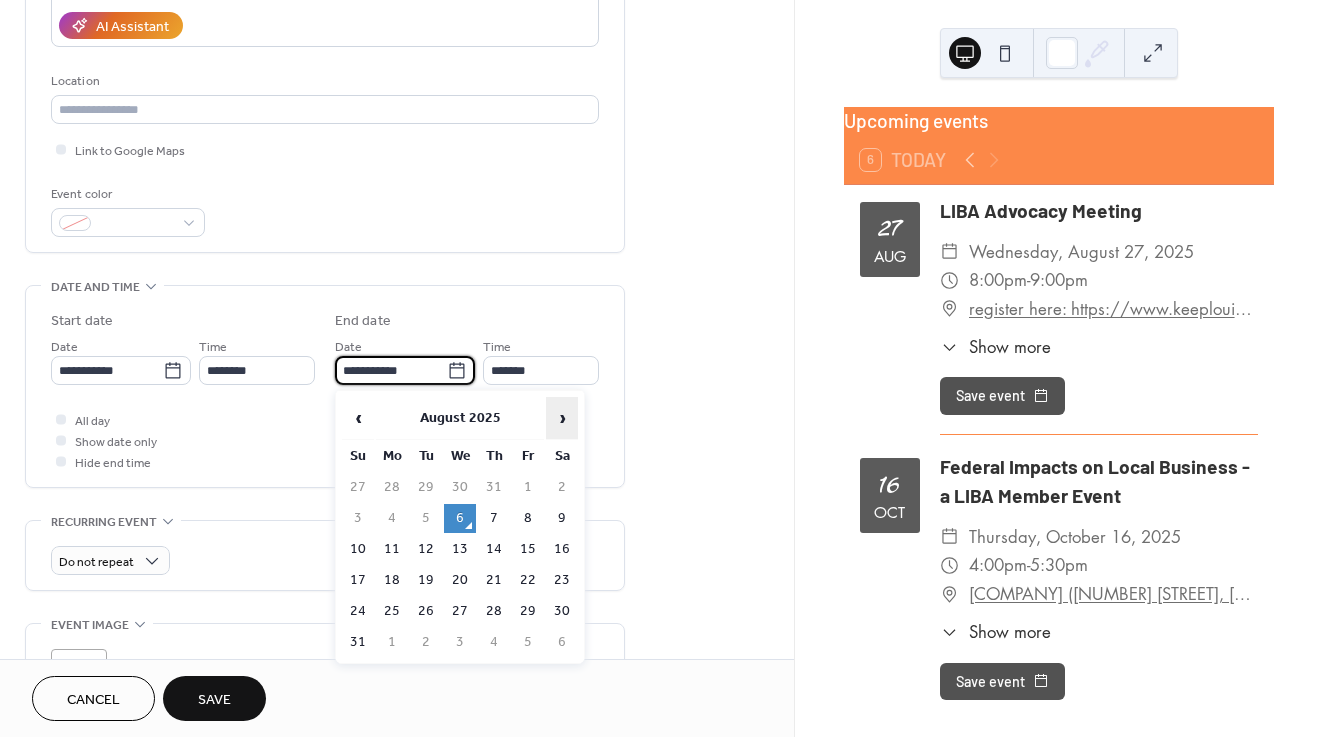 click on "›" at bounding box center (562, 418) 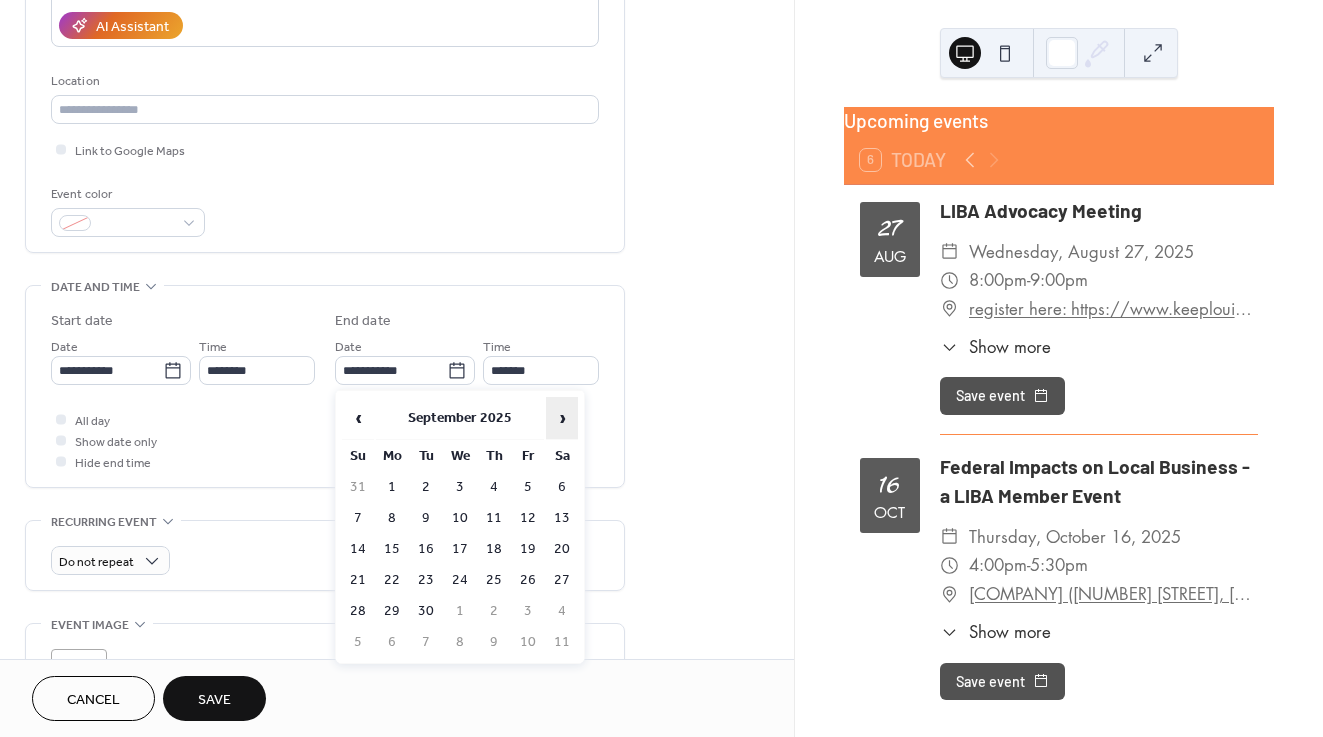 click on "›" at bounding box center [562, 418] 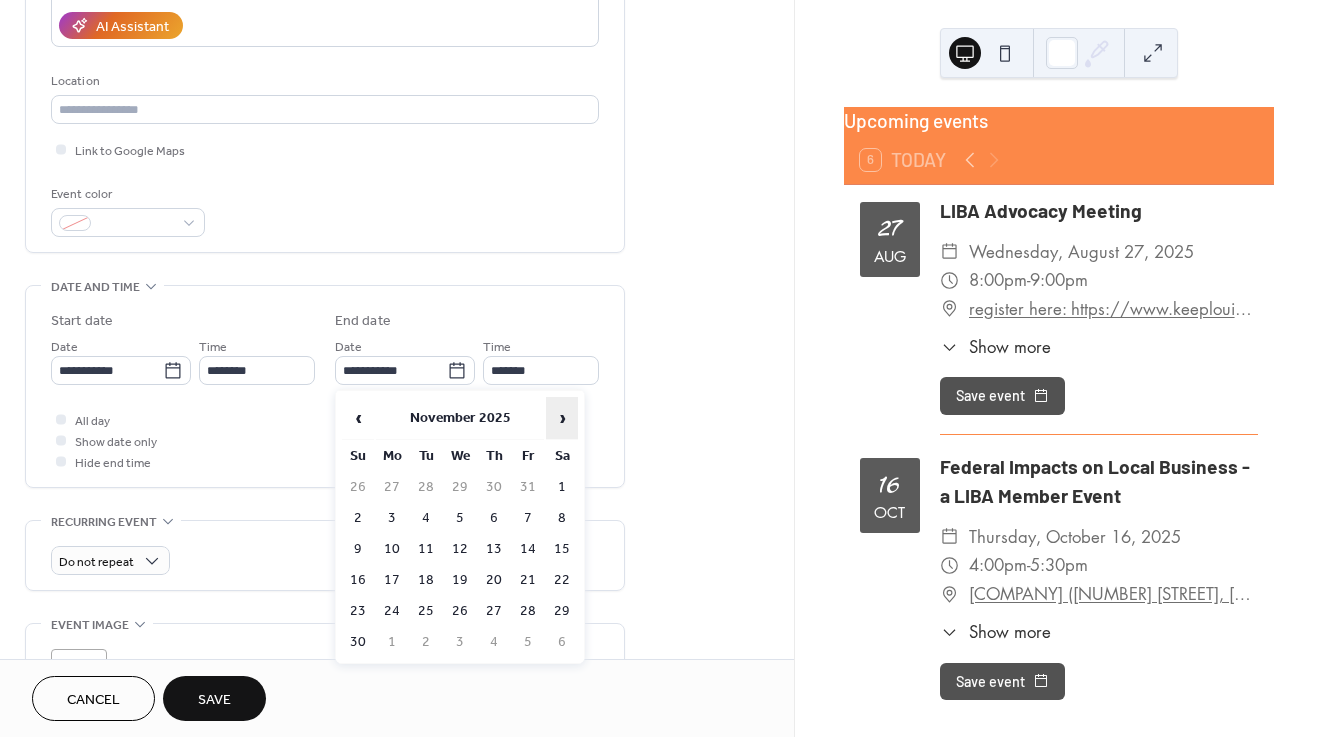 click on "›" at bounding box center [562, 418] 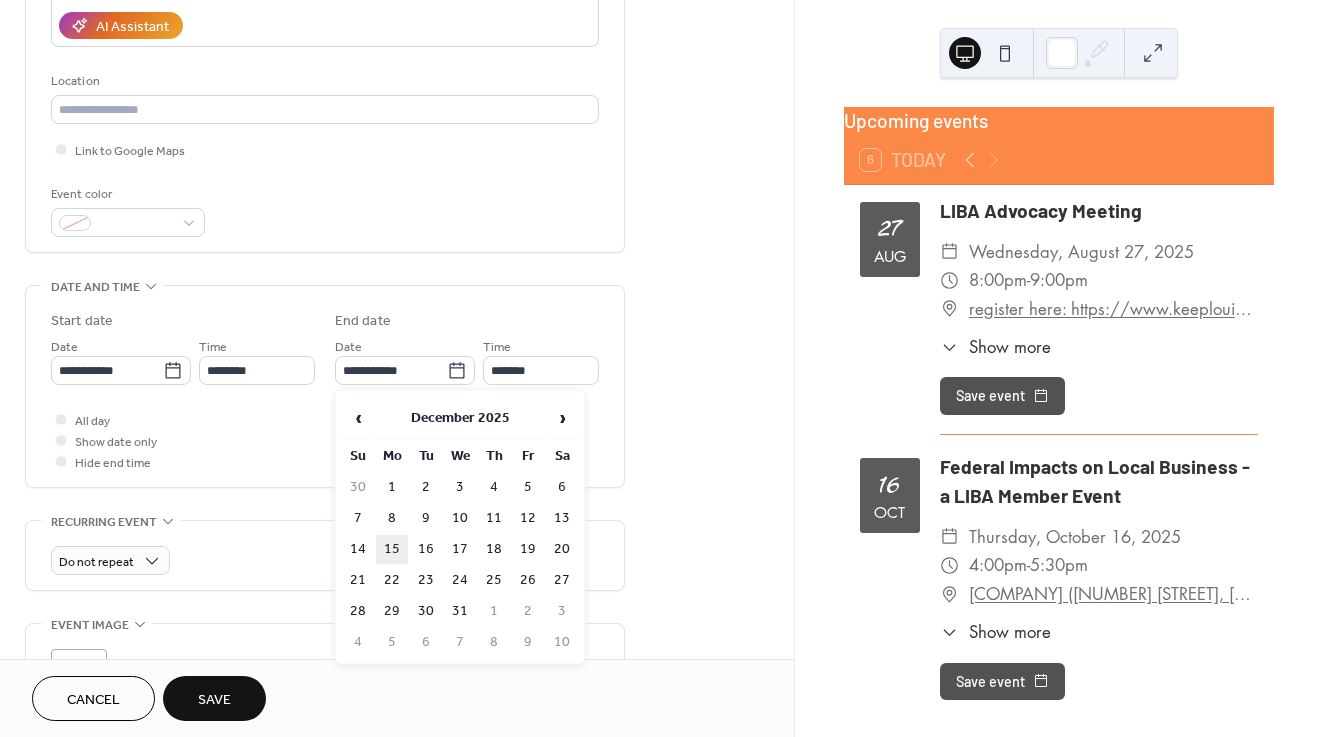 click on "15" at bounding box center (392, 549) 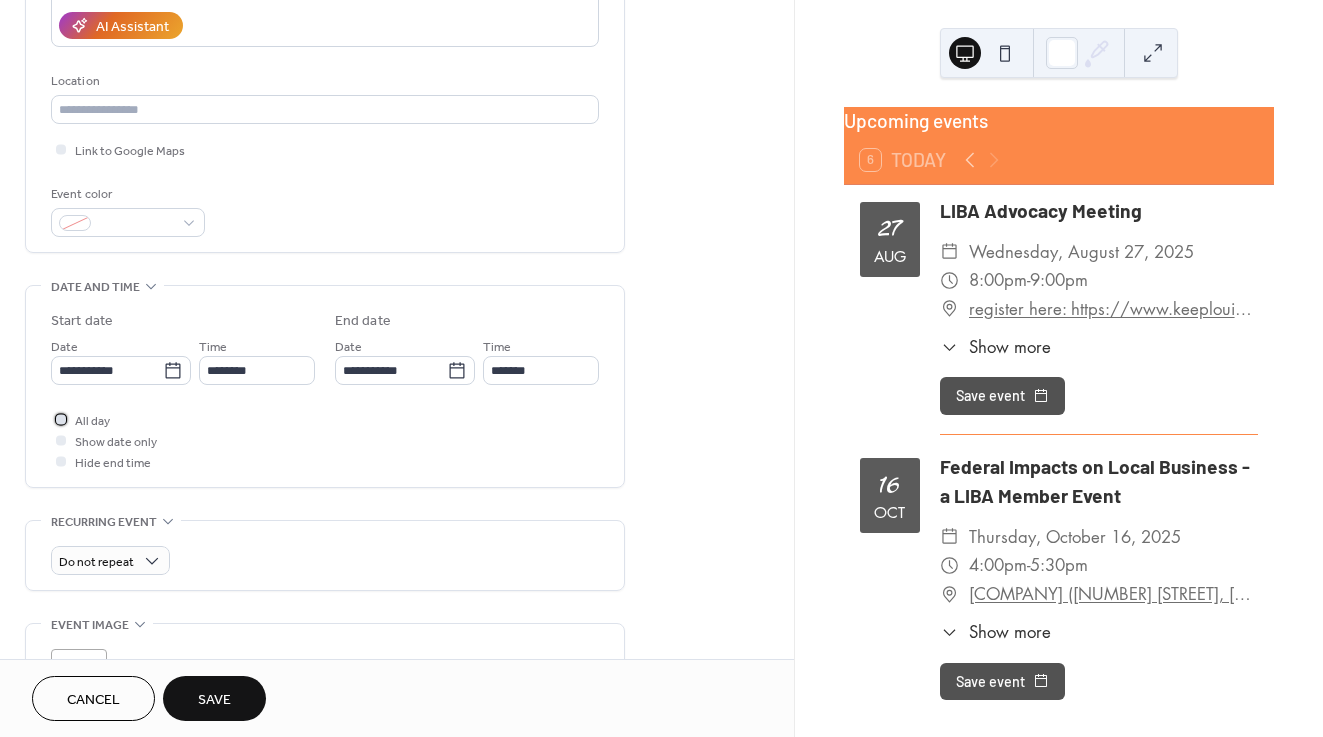 click at bounding box center (61, 419) 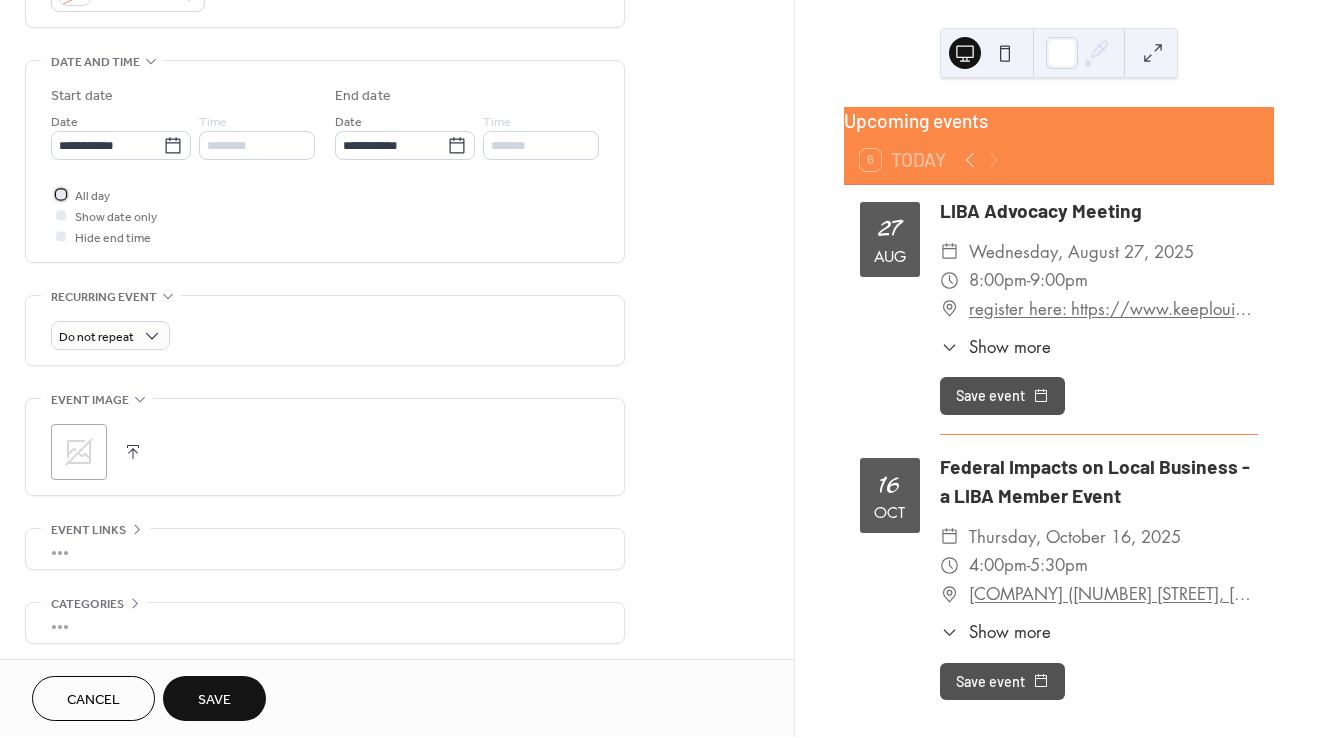scroll, scrollTop: 609, scrollLeft: 0, axis: vertical 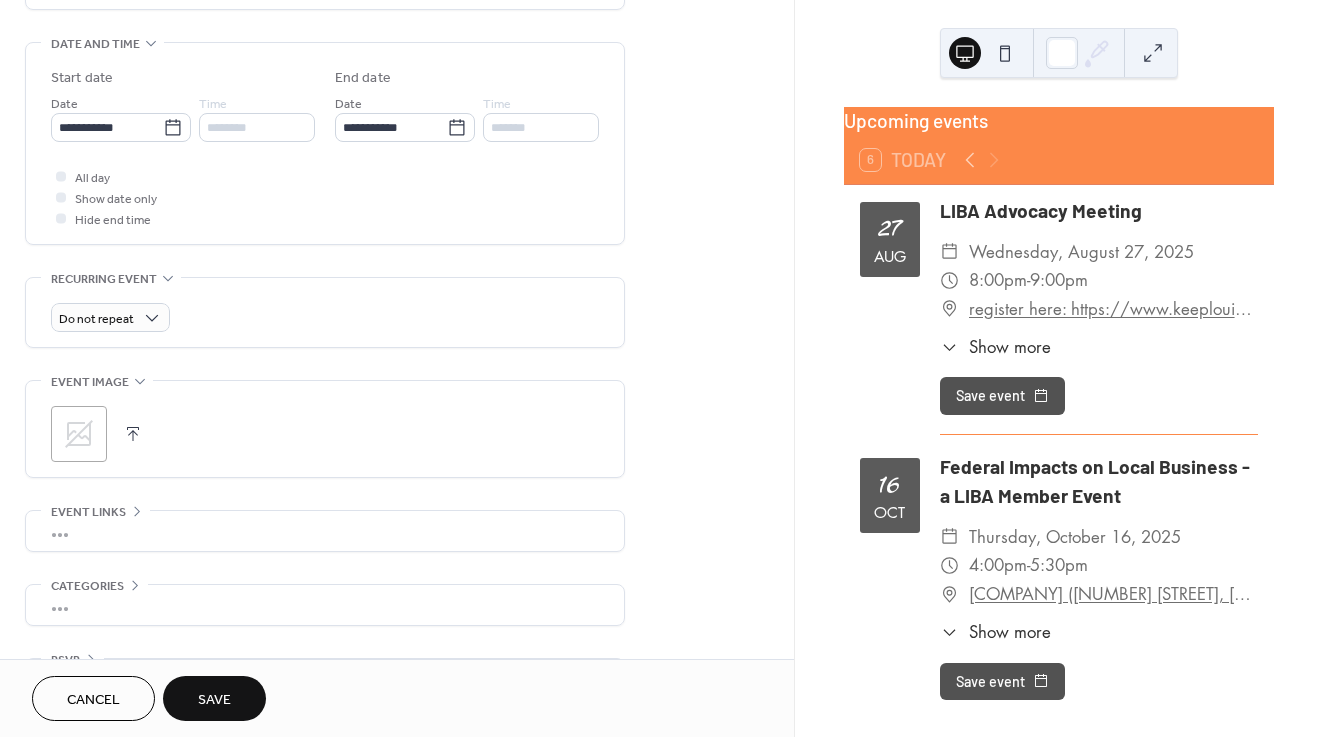 click 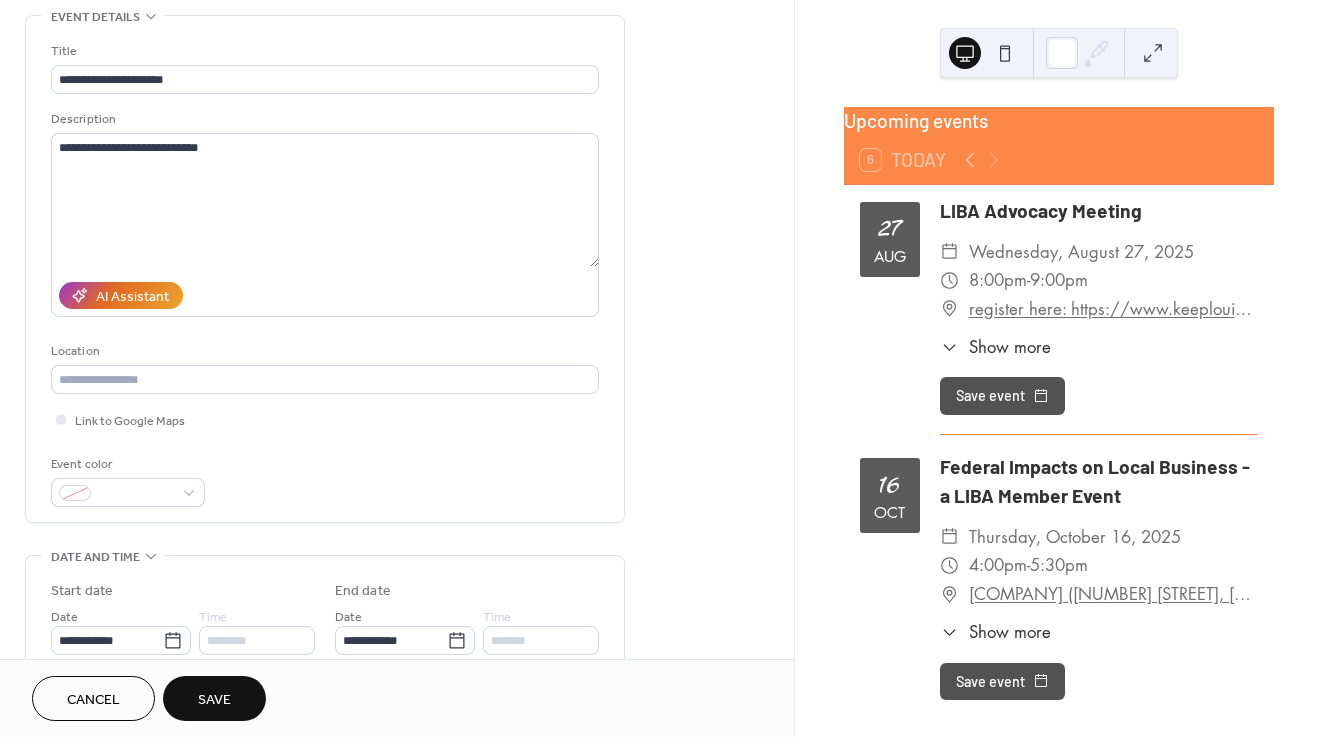 scroll, scrollTop: 100, scrollLeft: 0, axis: vertical 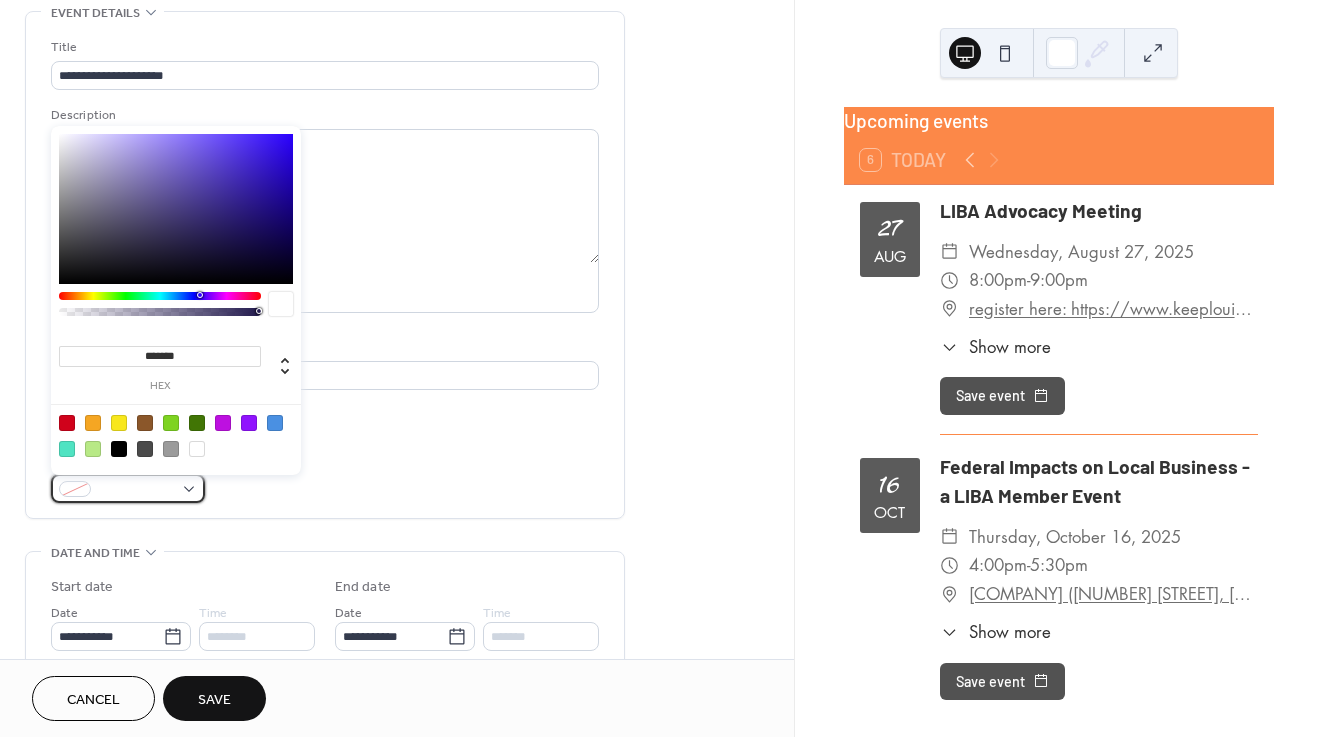 click at bounding box center [136, 490] 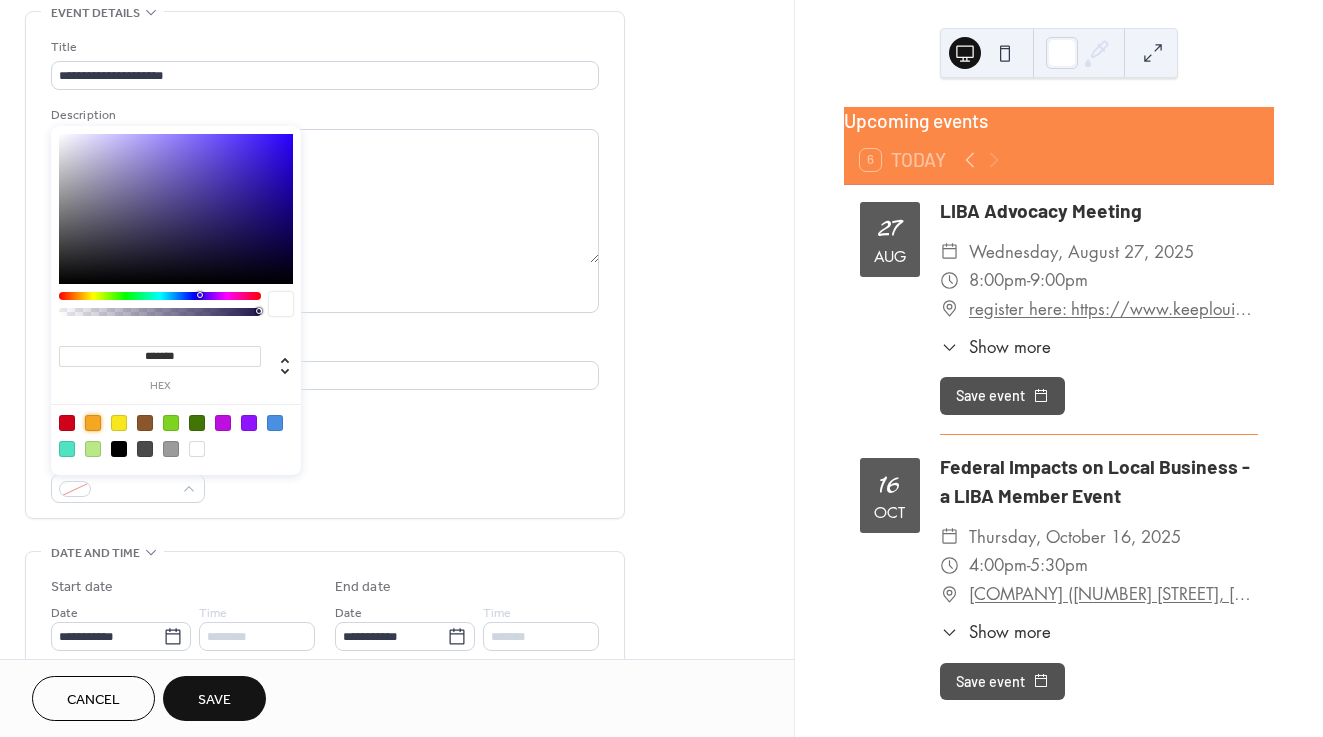 click at bounding box center [93, 423] 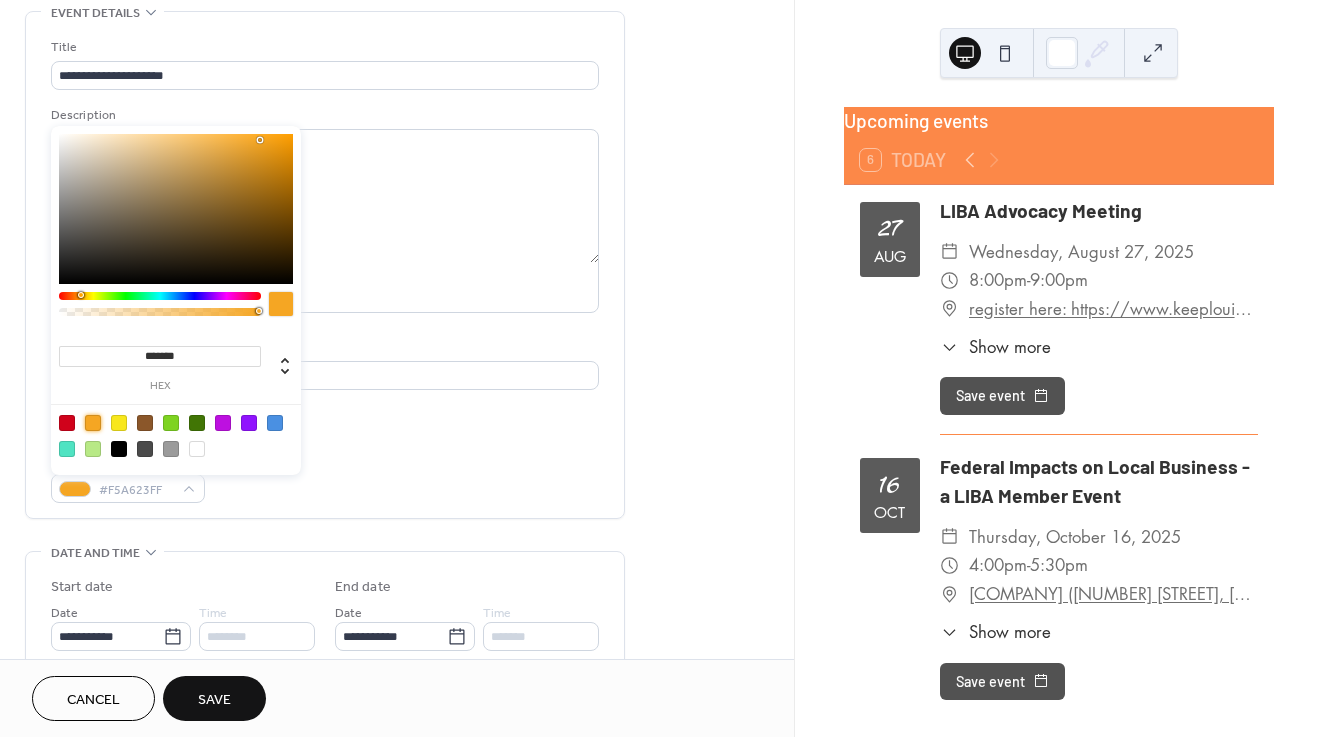 click on "Save" at bounding box center (214, 698) 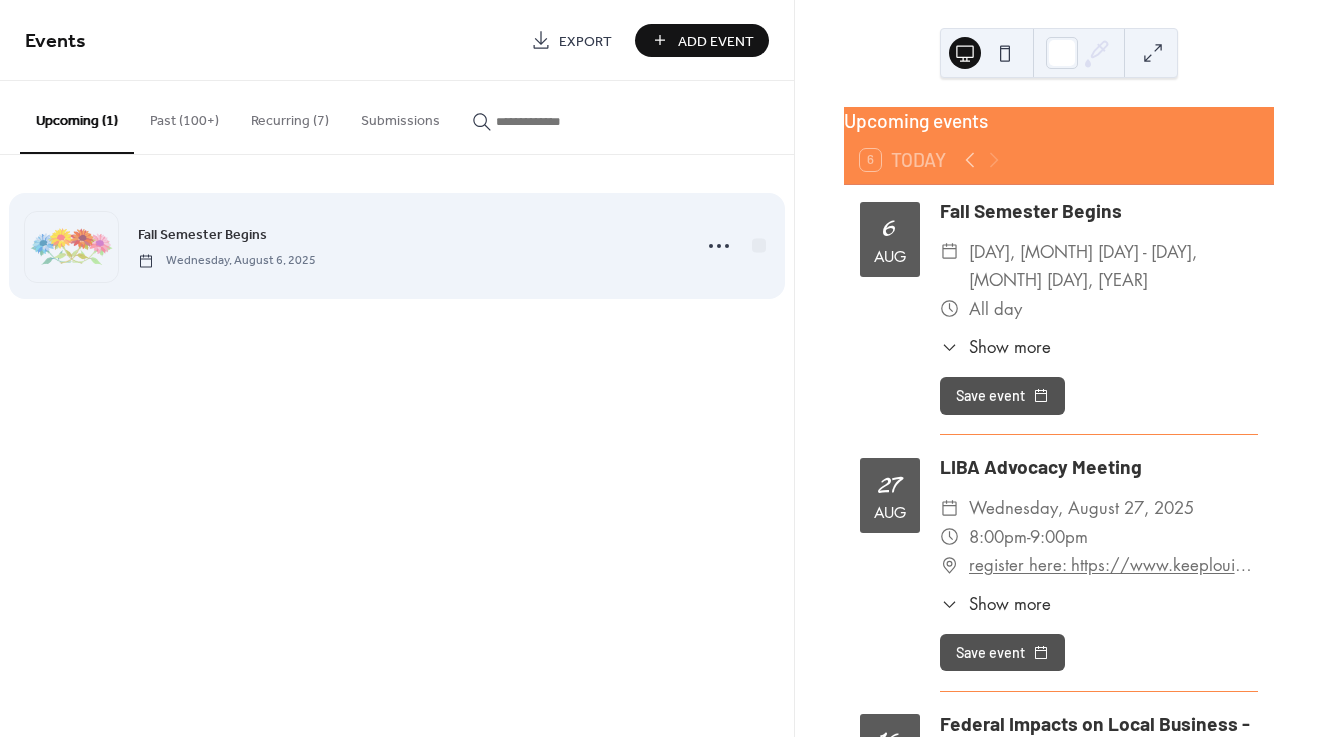 click on "Fall Semester Begins  Wednesday, August 6, 2025" at bounding box center (408, 245) 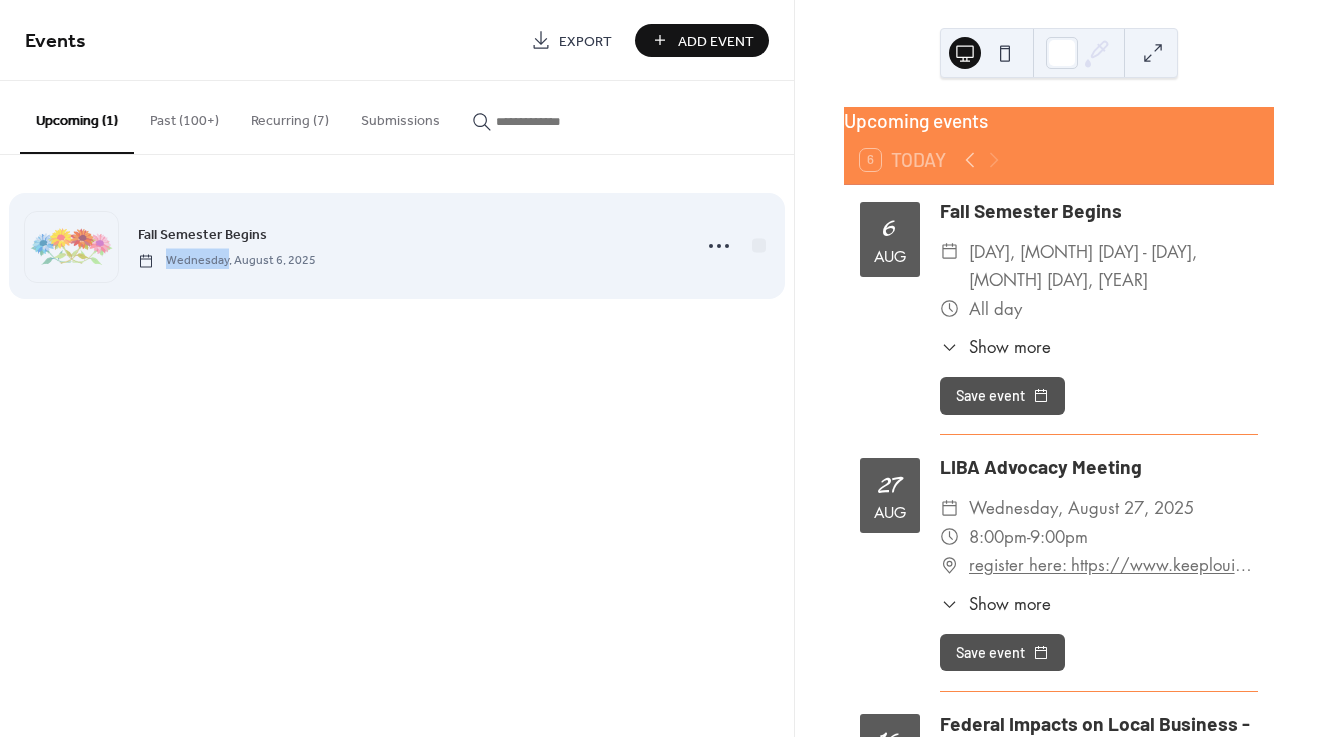 click on "Fall Semester Begins  Wednesday, August 6, 2025" at bounding box center (408, 245) 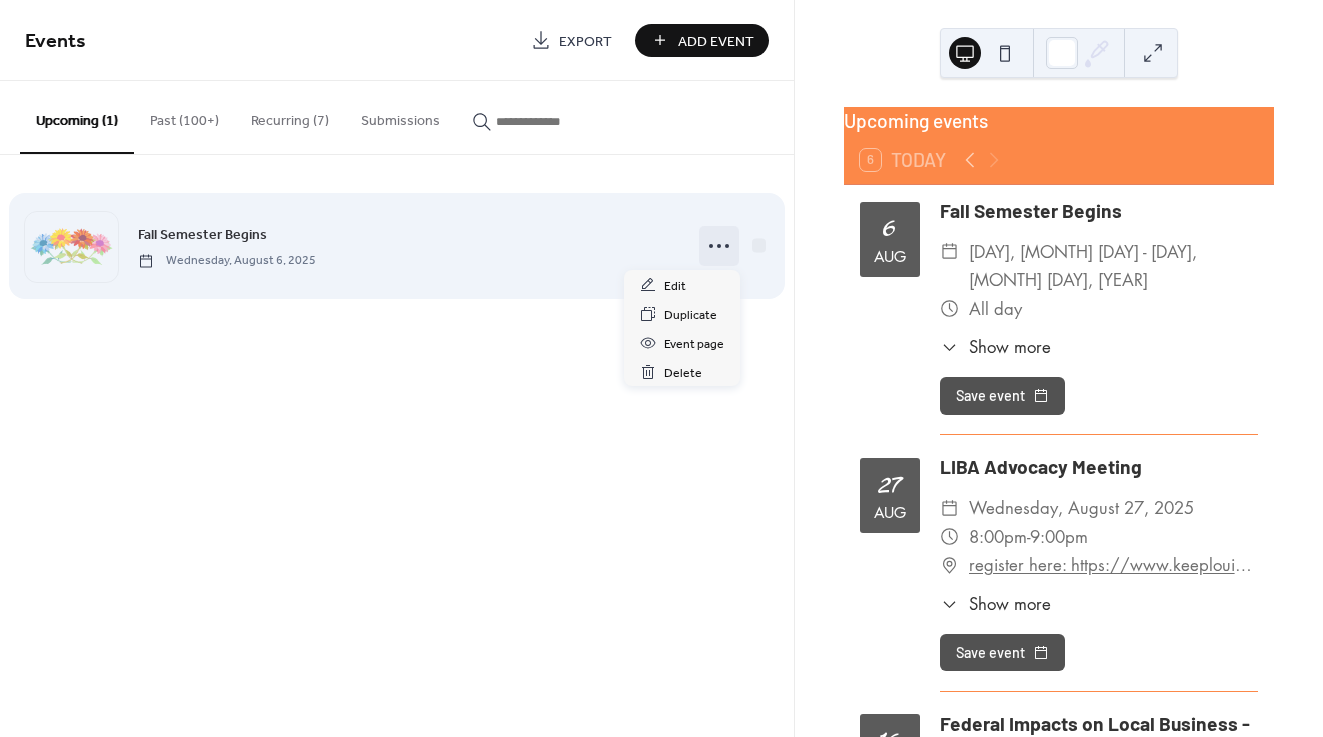 click 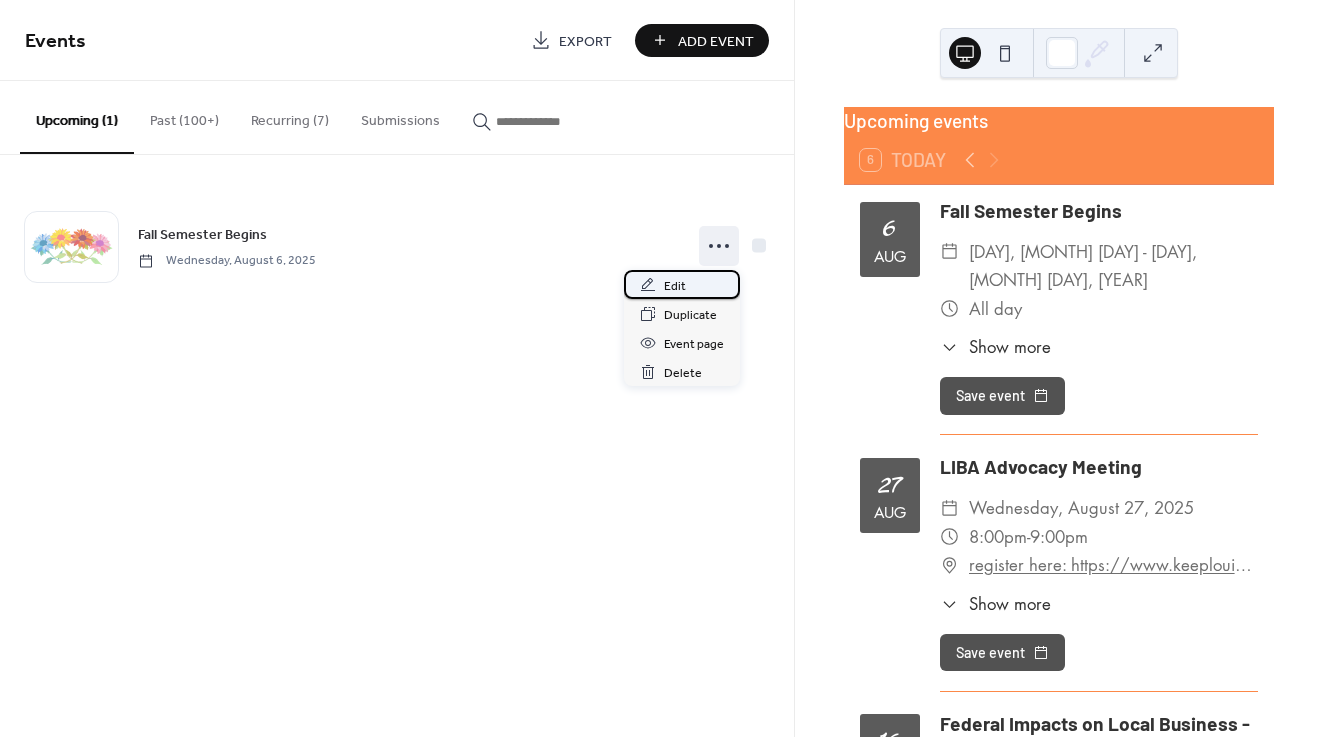 click on "Edit" at bounding box center [682, 284] 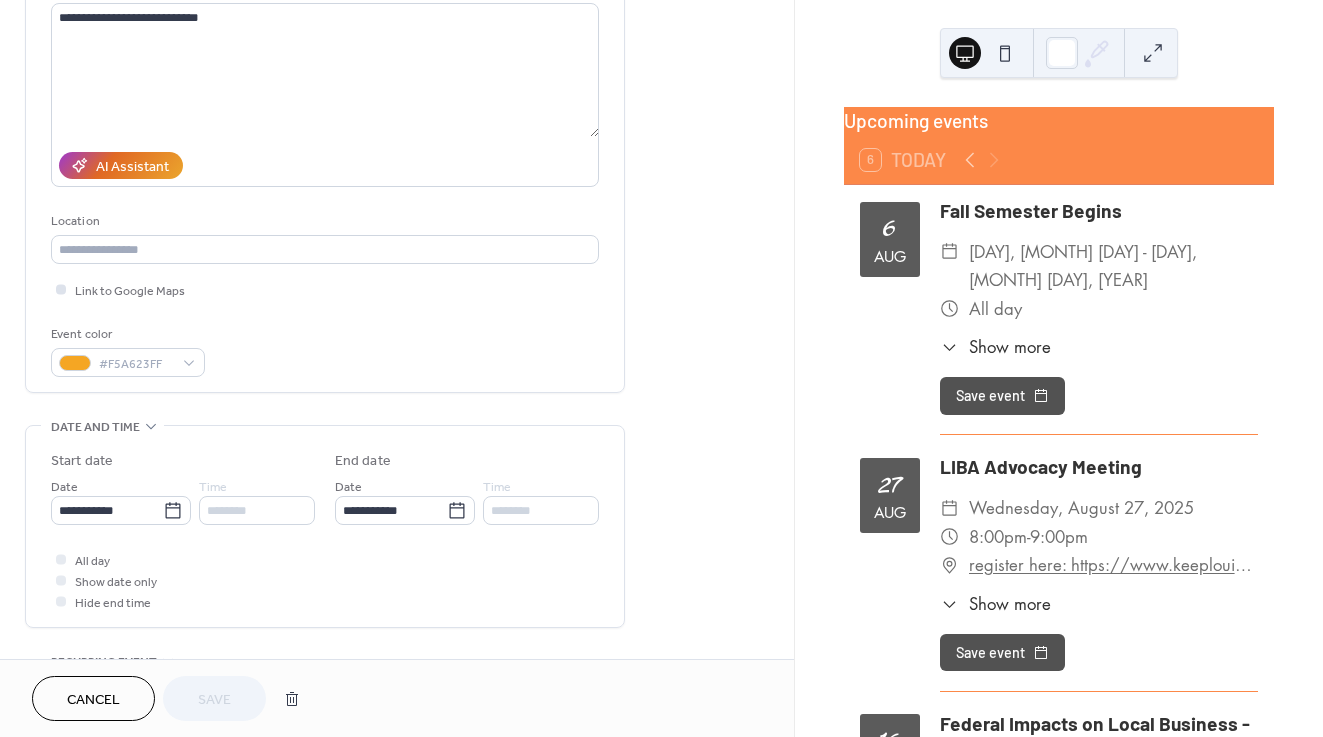 scroll, scrollTop: 244, scrollLeft: 0, axis: vertical 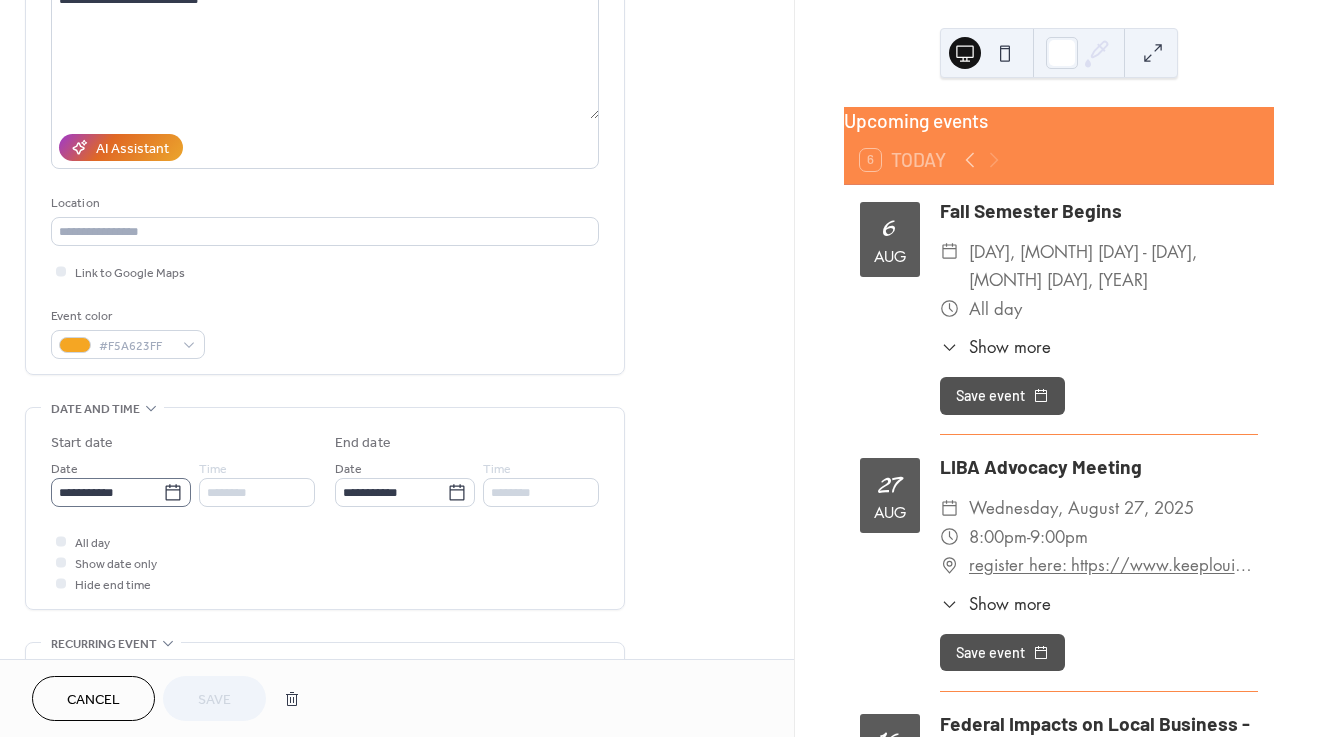 click 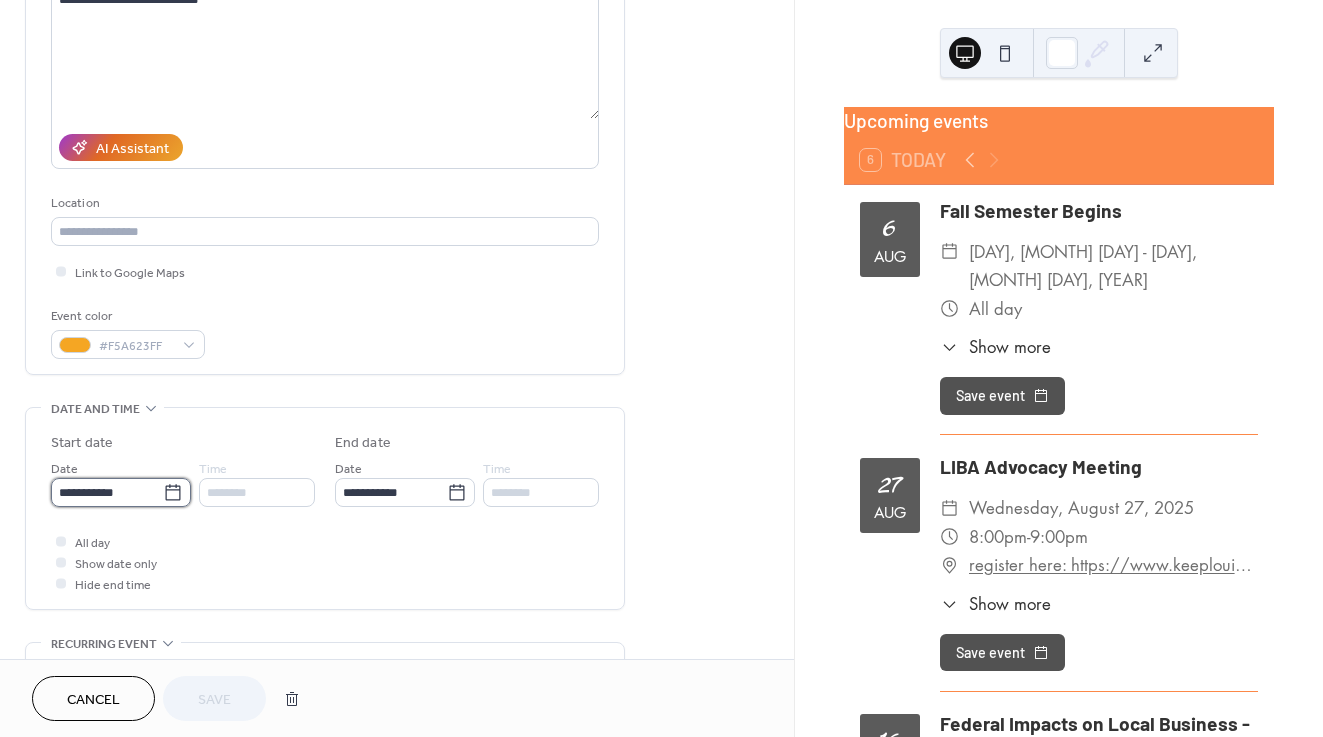click on "**********" at bounding box center [107, 492] 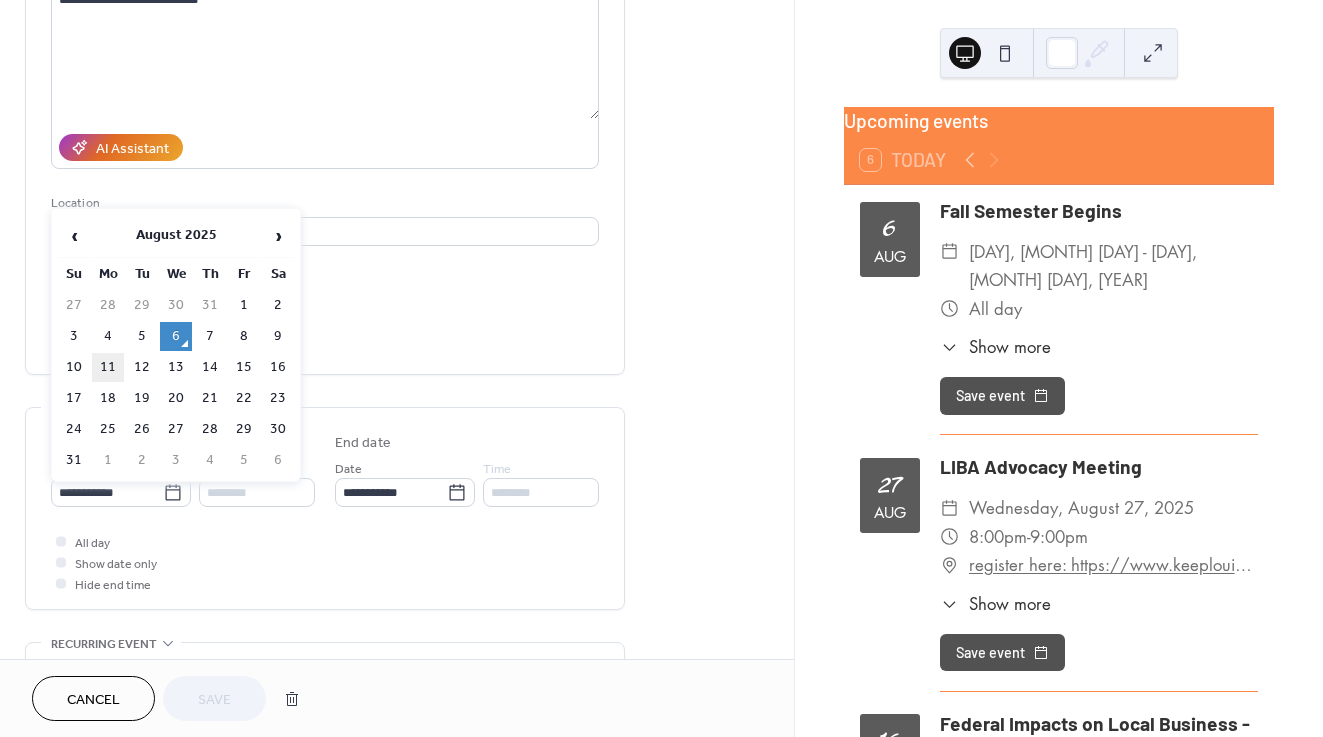 click on "11" at bounding box center [108, 367] 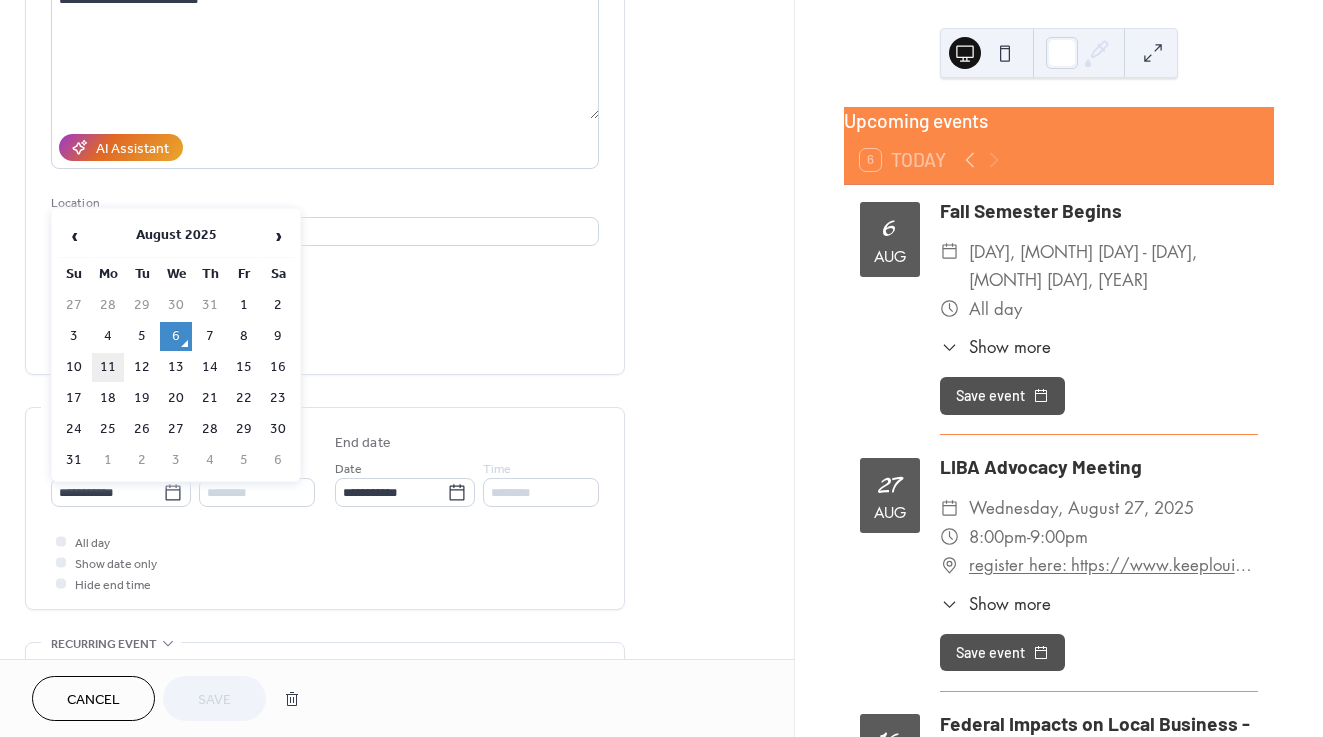 type on "**********" 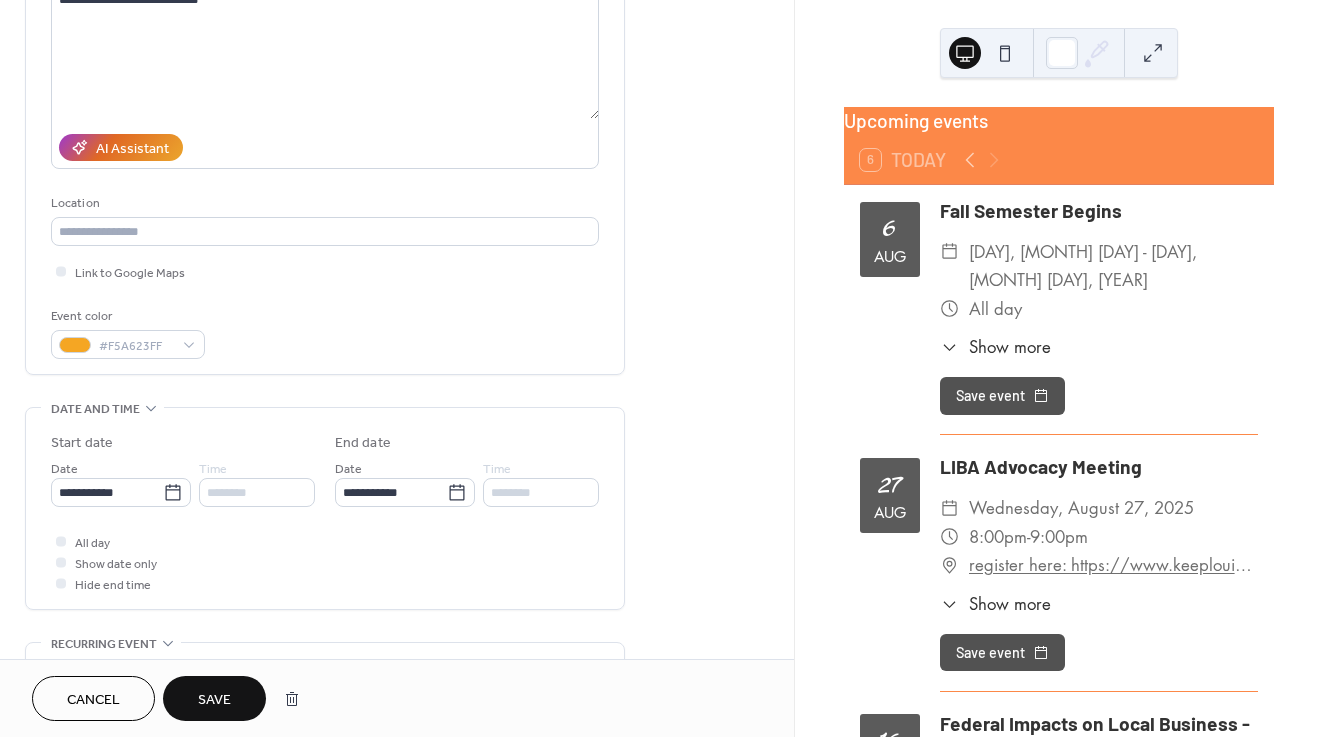 click on "Save" at bounding box center (214, 698) 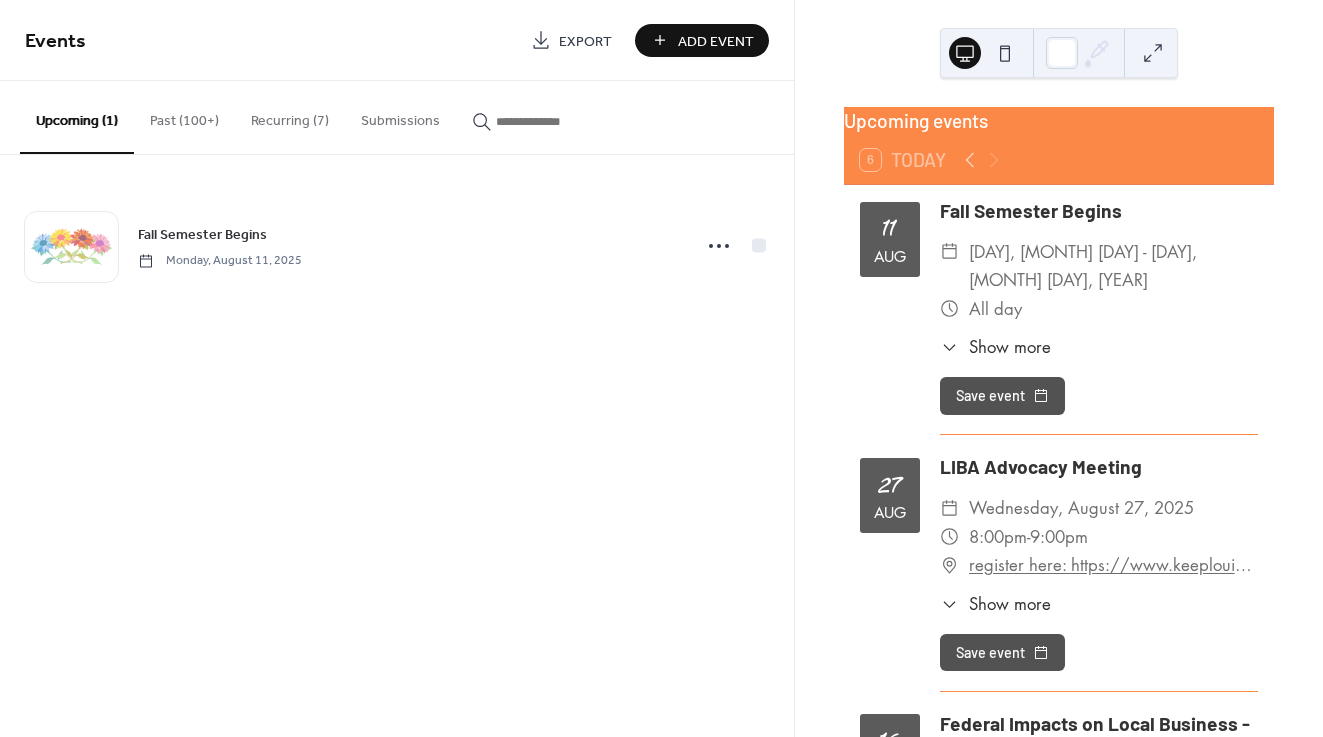 click on "Add Event" at bounding box center (716, 41) 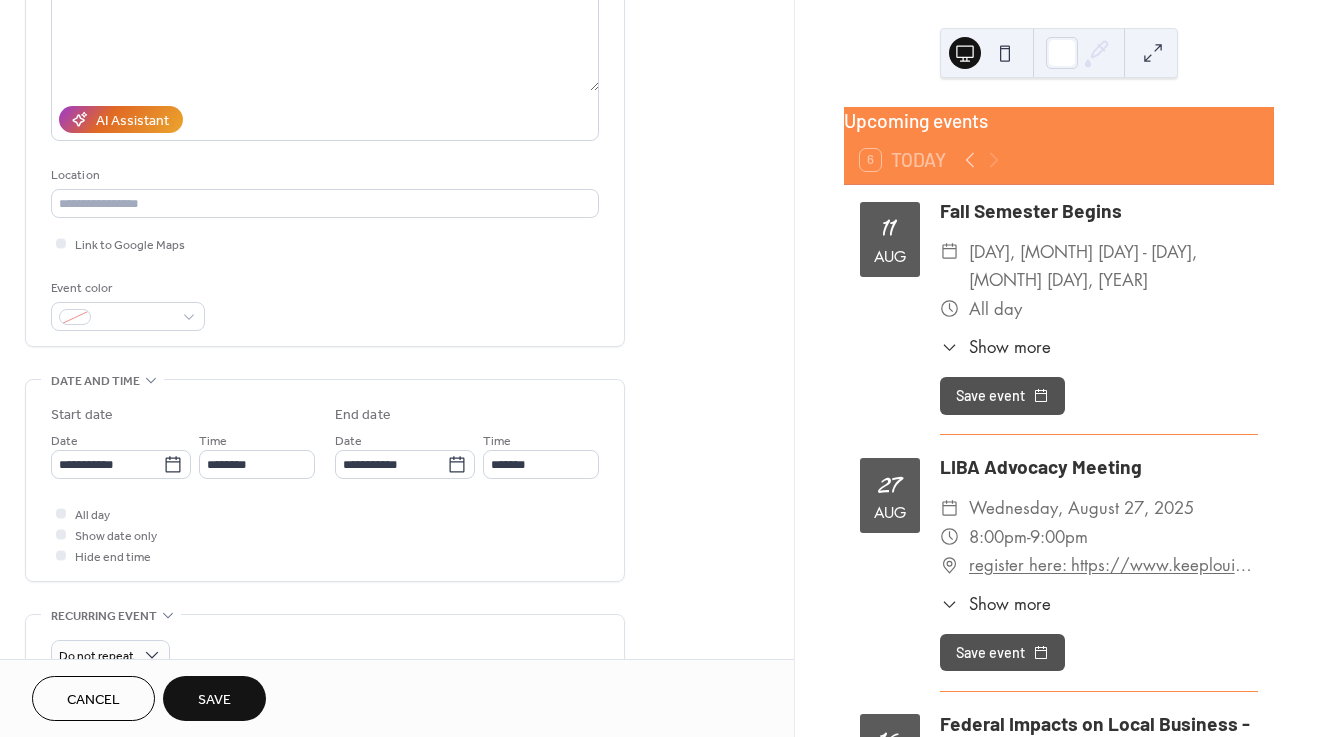 scroll, scrollTop: 275, scrollLeft: 0, axis: vertical 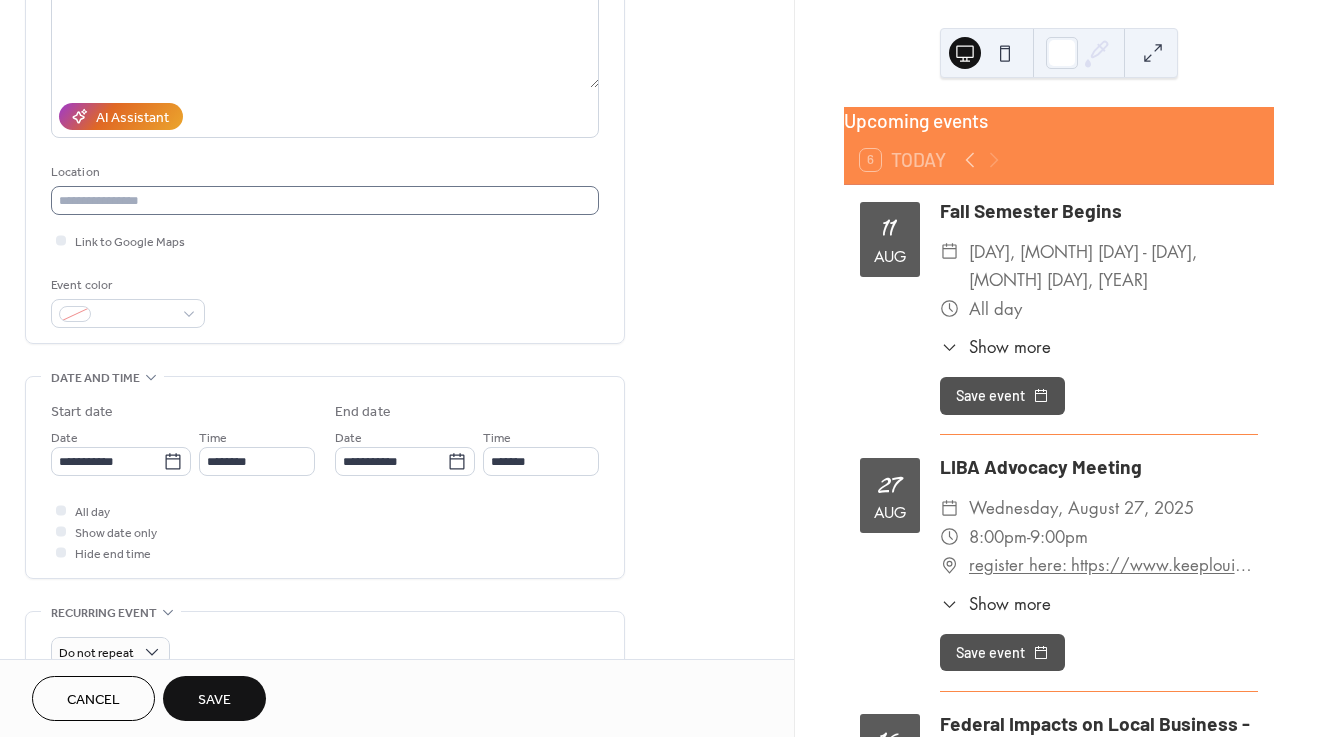 type on "**********" 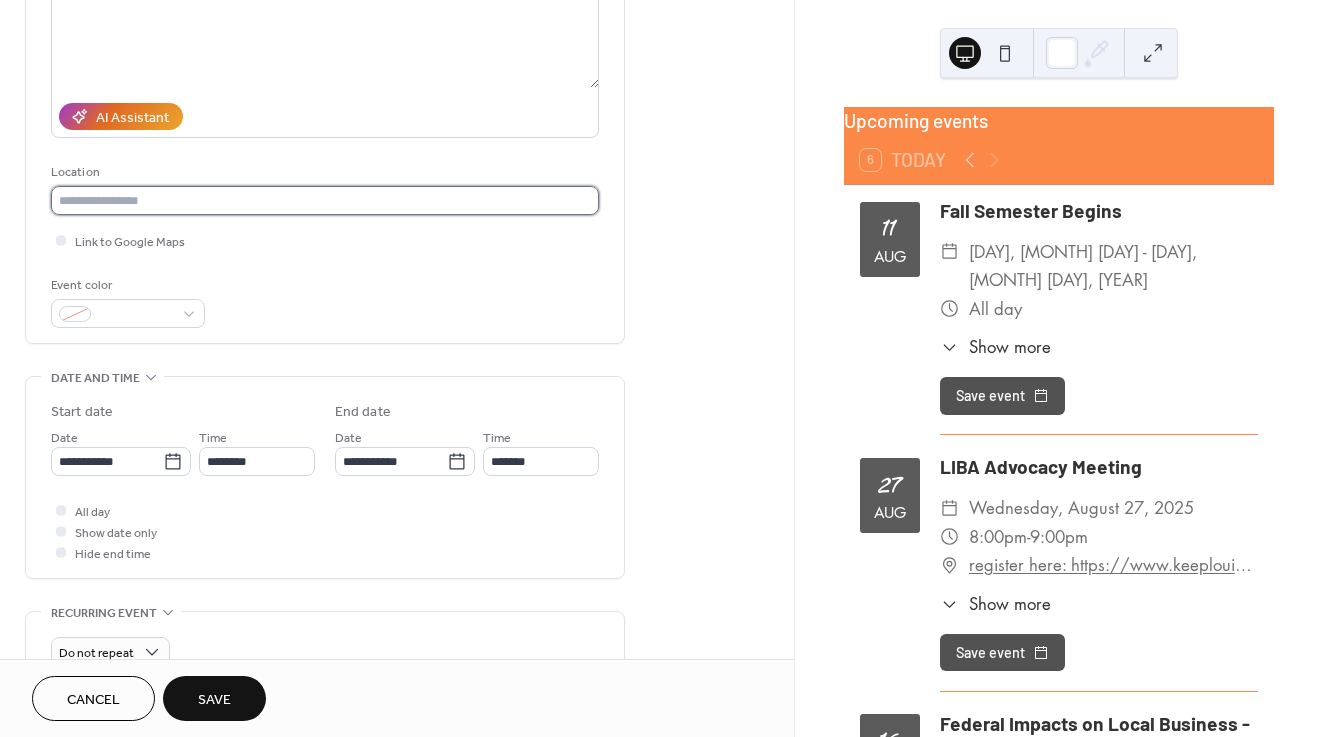 click at bounding box center [325, 200] 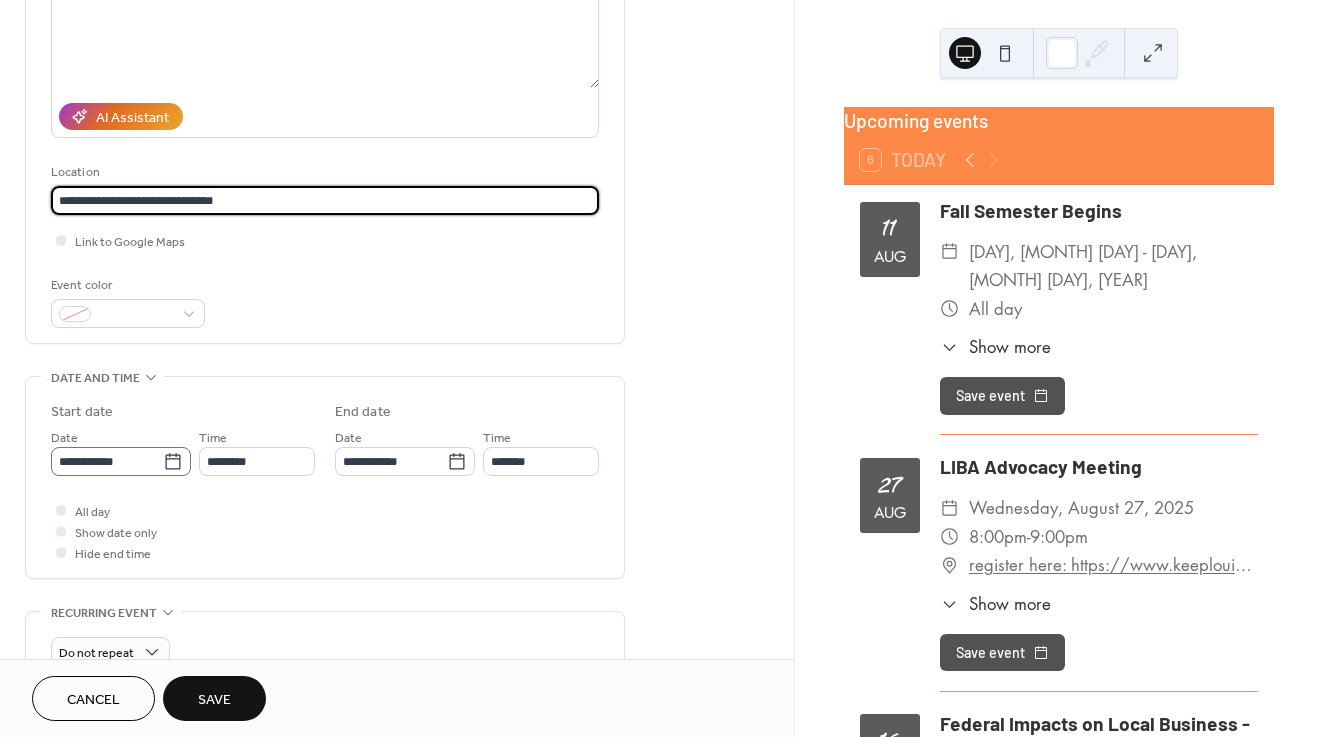 type on "**********" 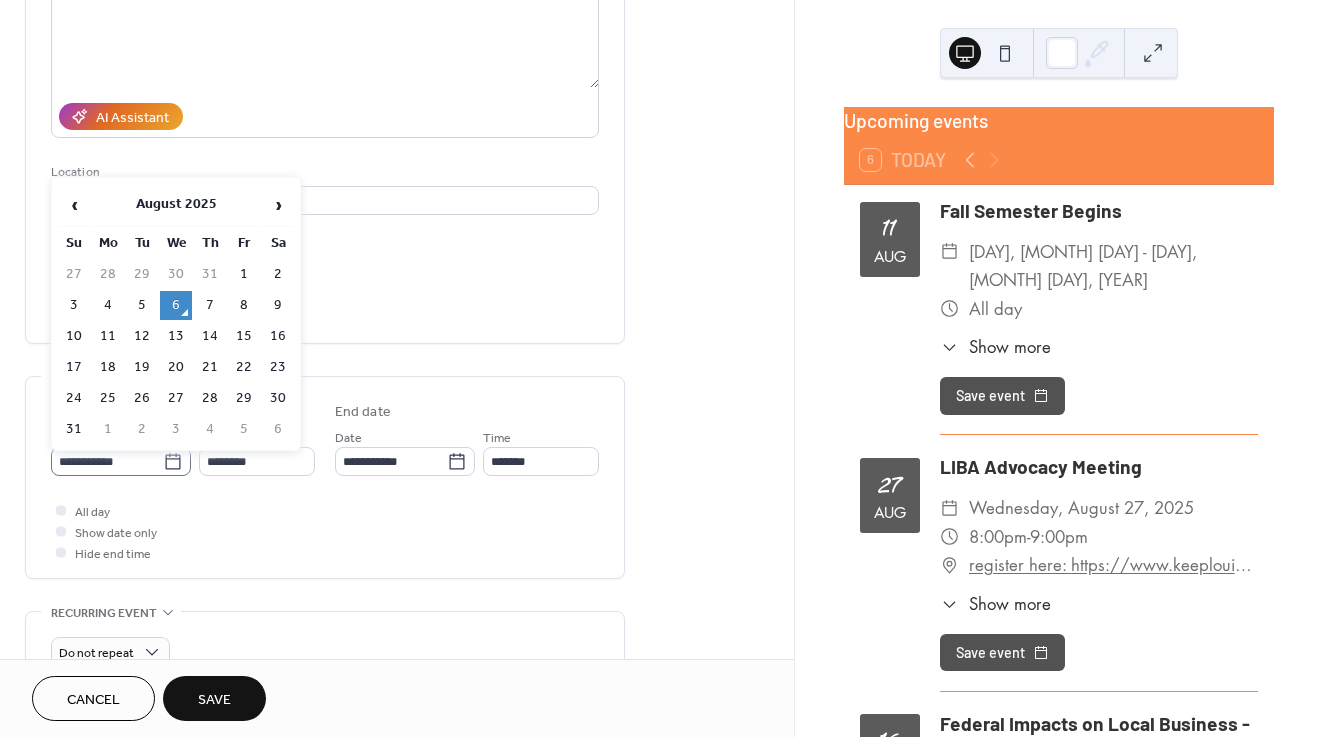 click 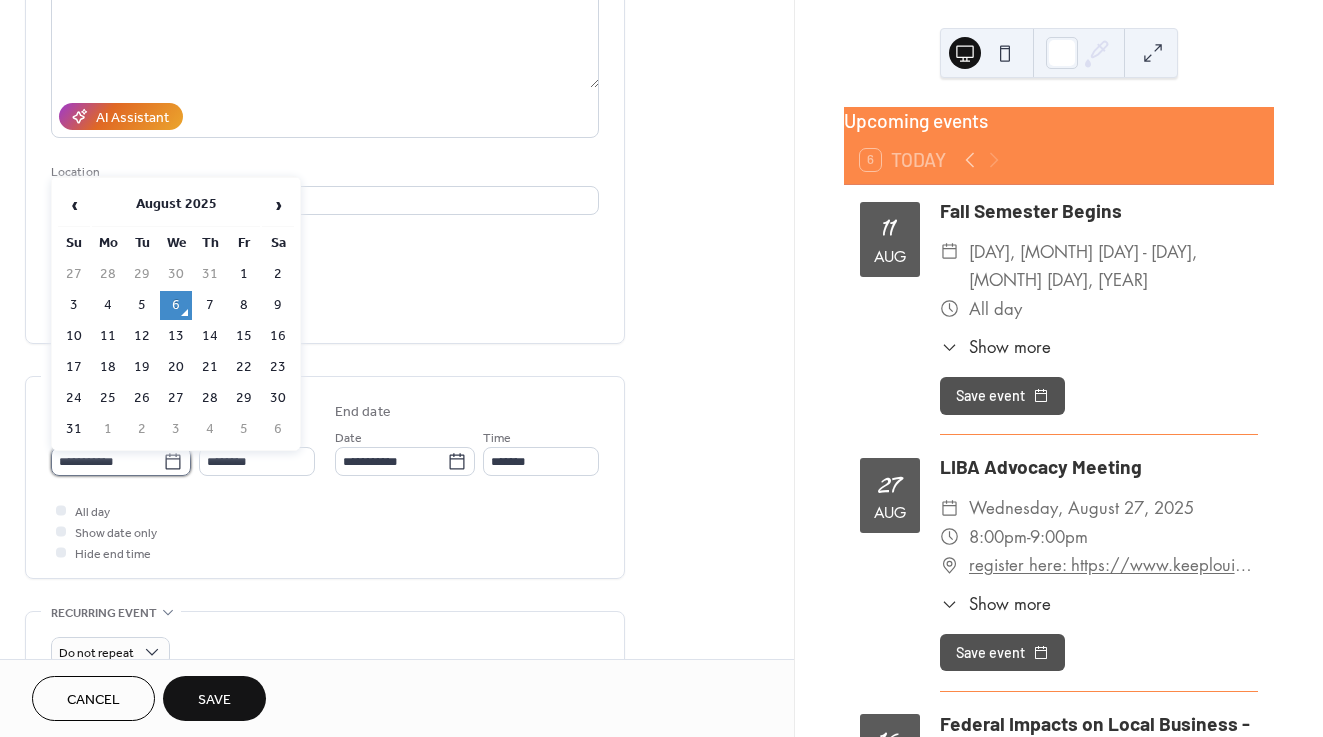 click on "**********" at bounding box center (107, 461) 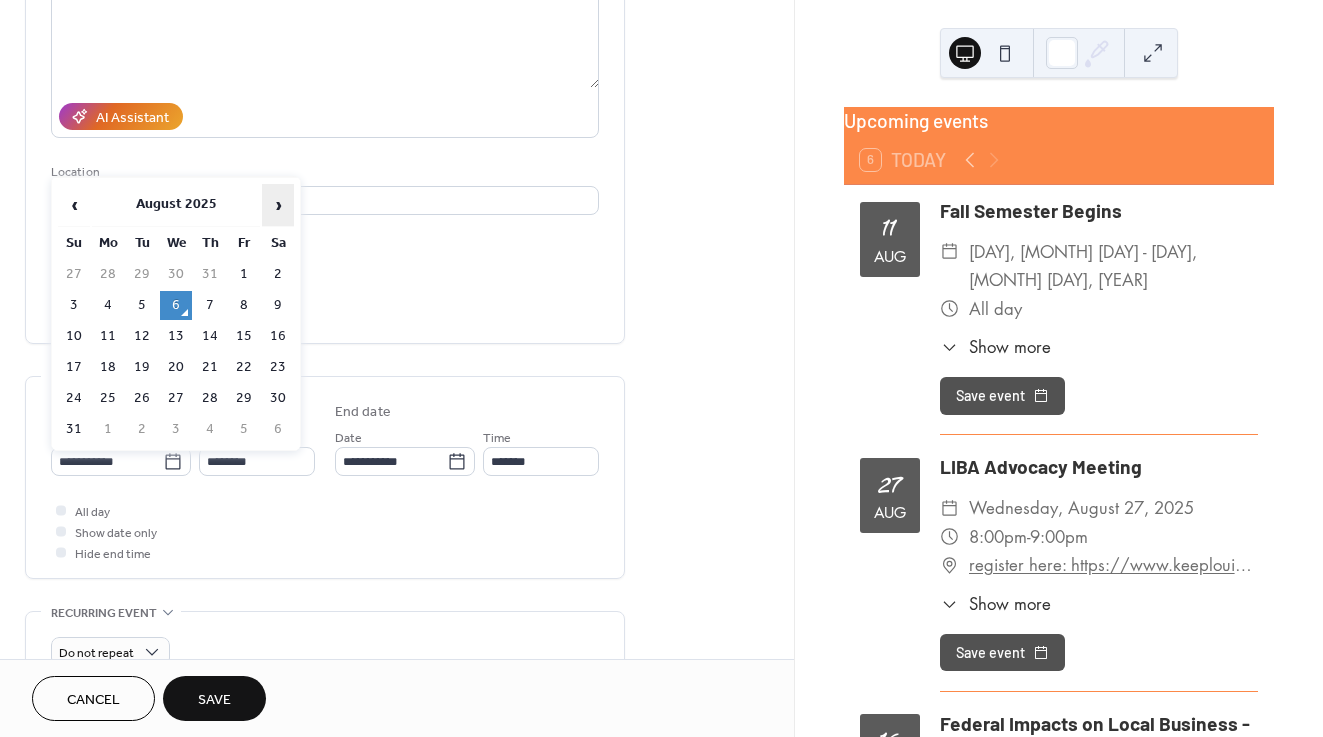 click on "›" at bounding box center [278, 205] 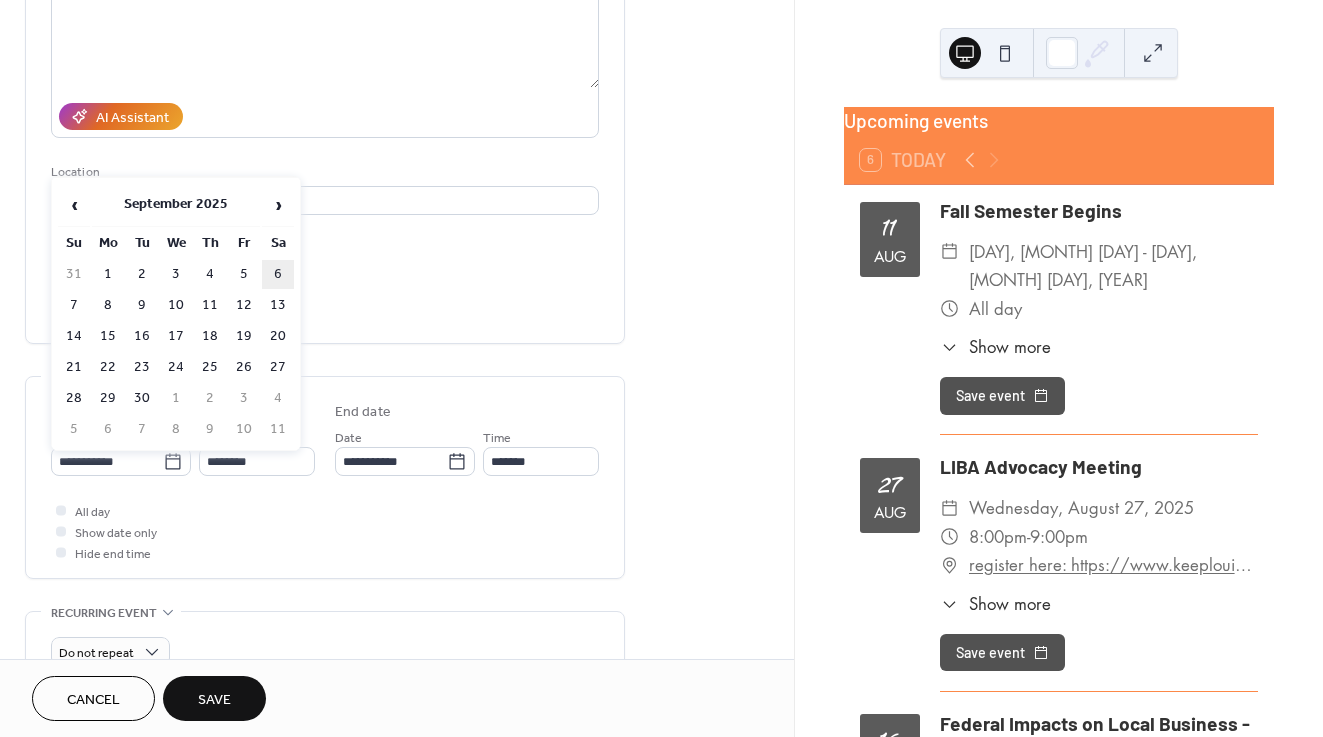 click on "6" at bounding box center (278, 274) 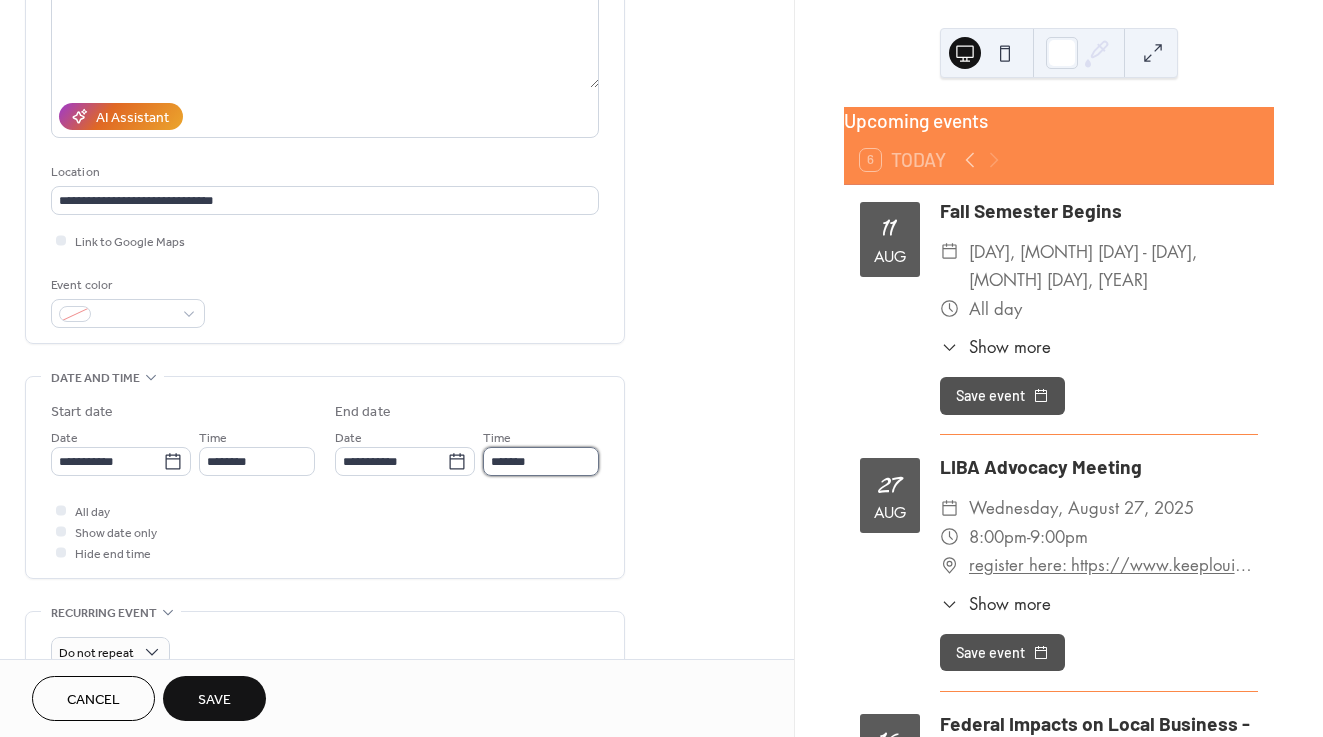 click on "*******" at bounding box center (541, 461) 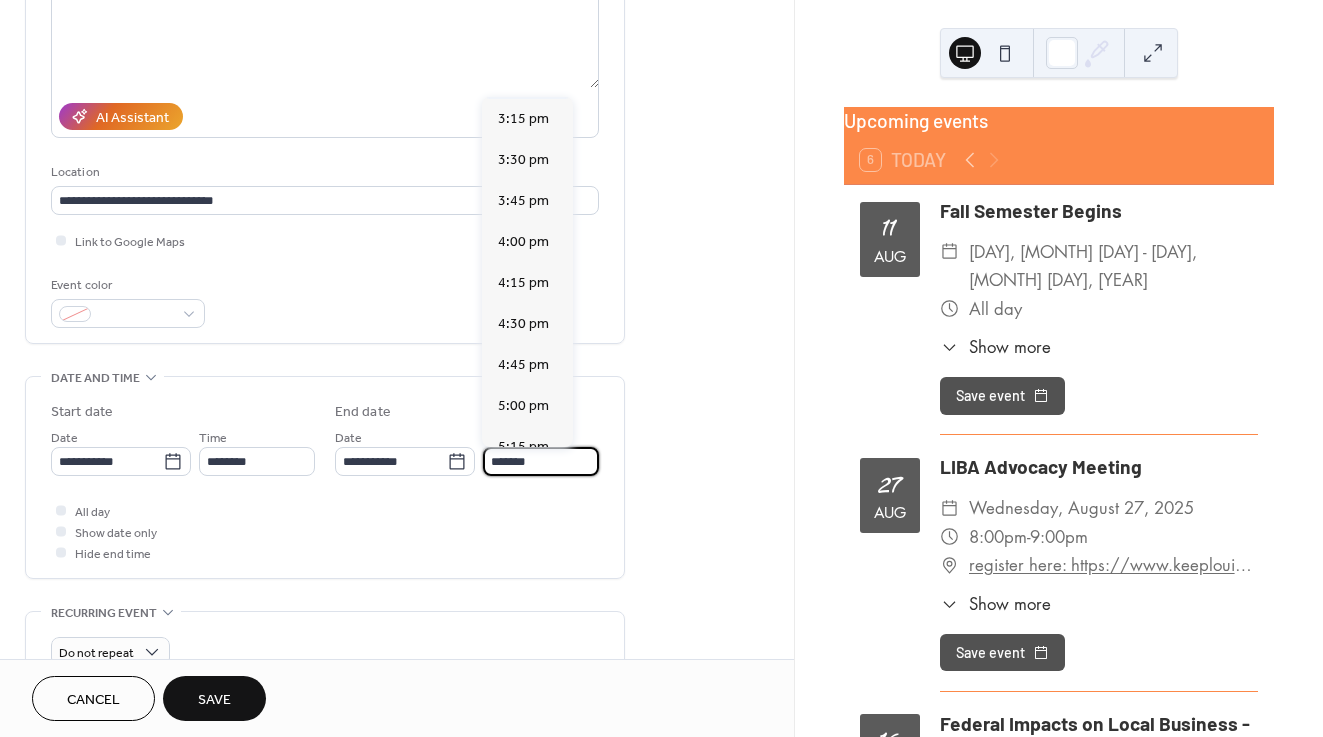 scroll, scrollTop: 509, scrollLeft: 0, axis: vertical 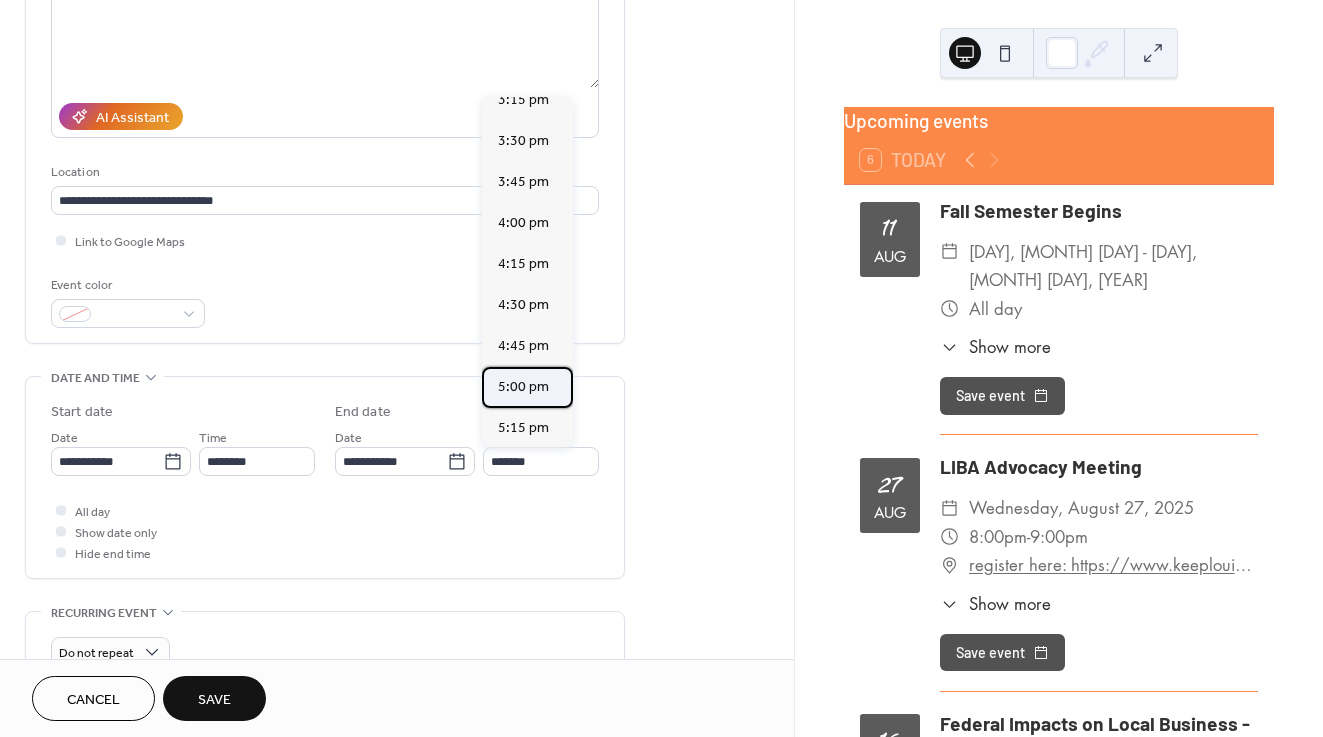 click on "5:00 pm" at bounding box center (523, 387) 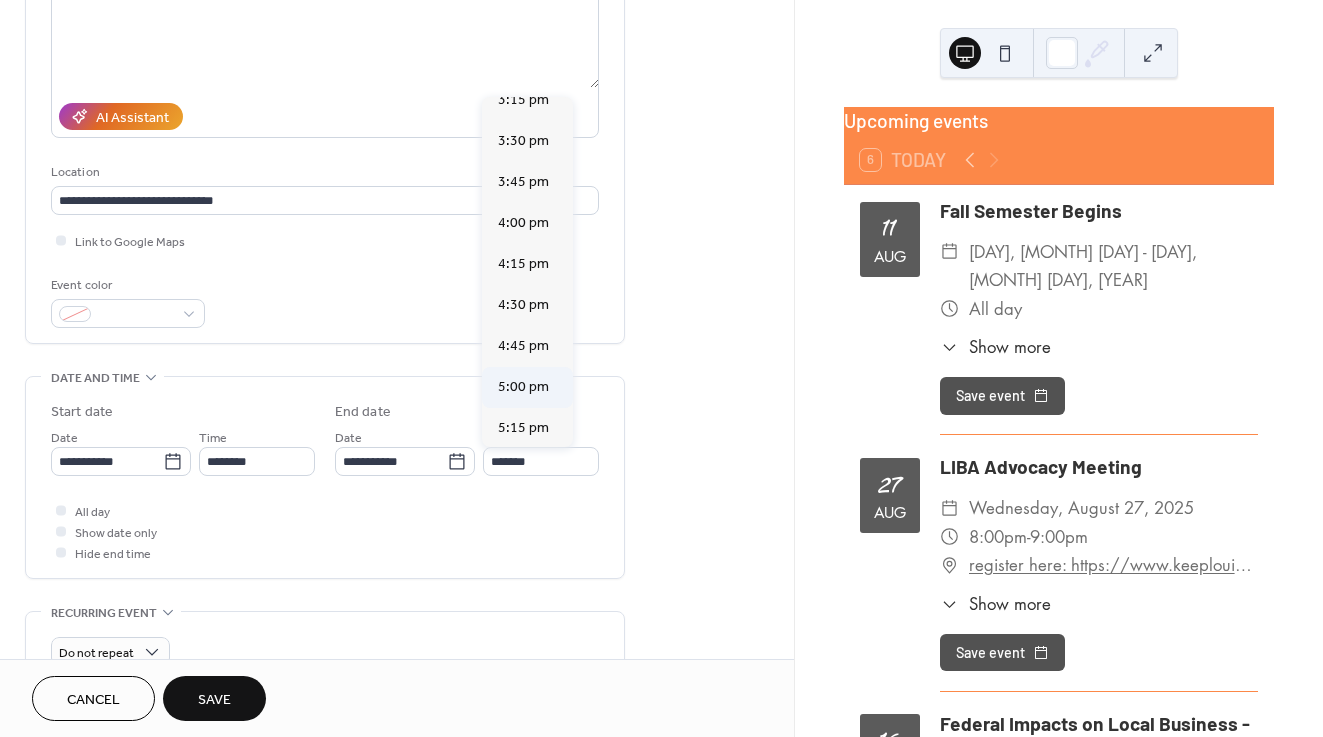 type on "*******" 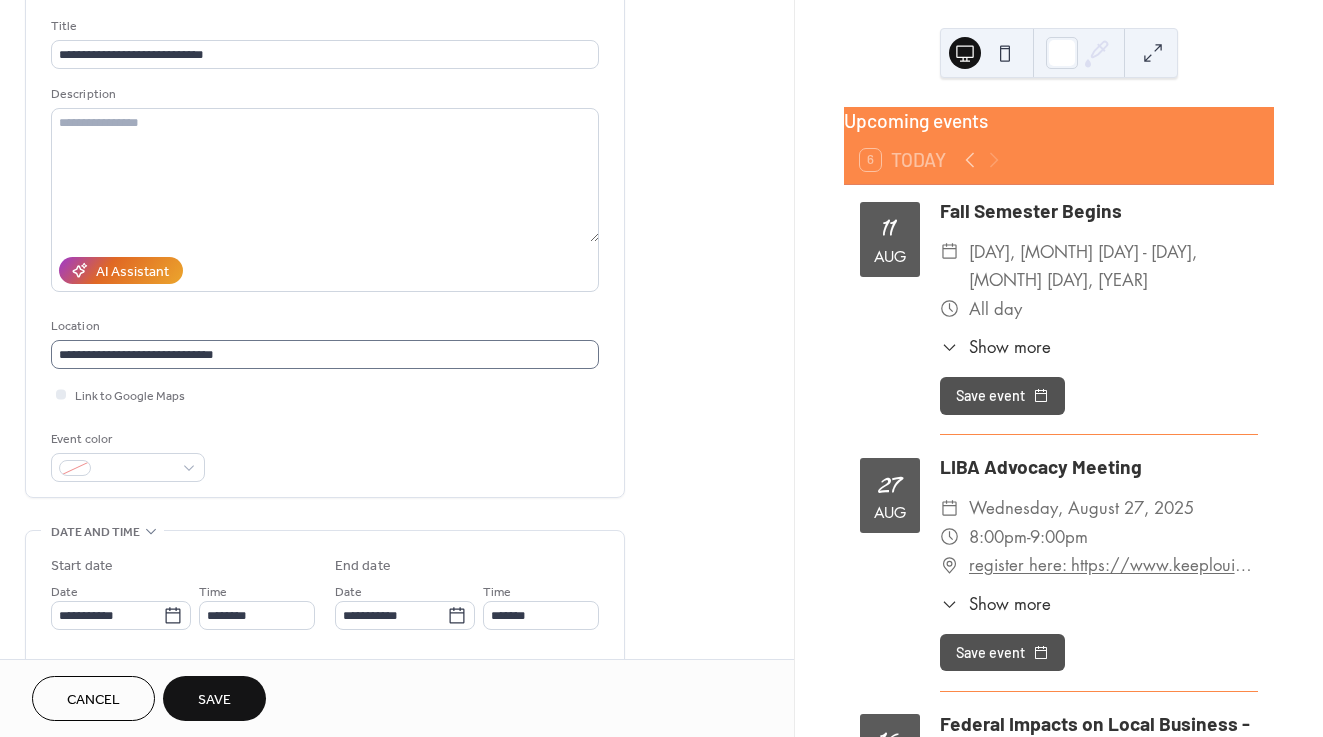 scroll, scrollTop: 116, scrollLeft: 0, axis: vertical 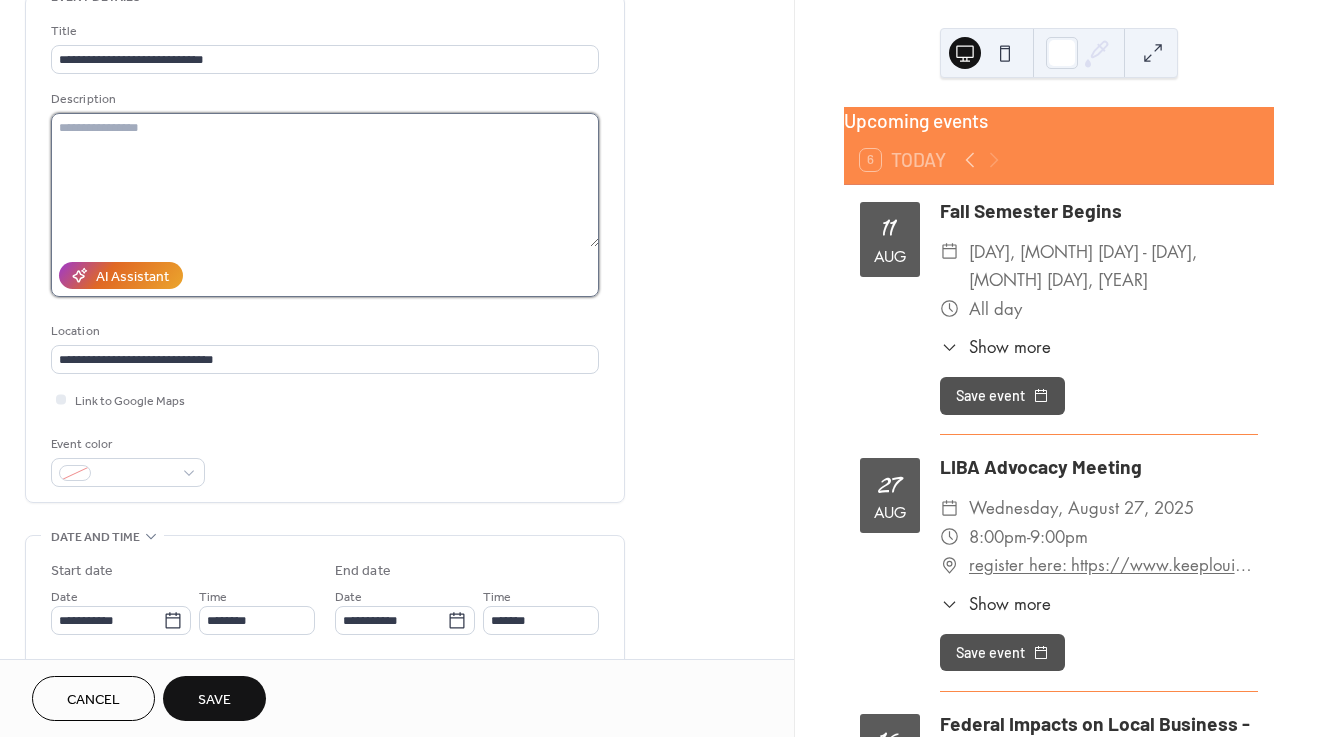 click at bounding box center (325, 180) 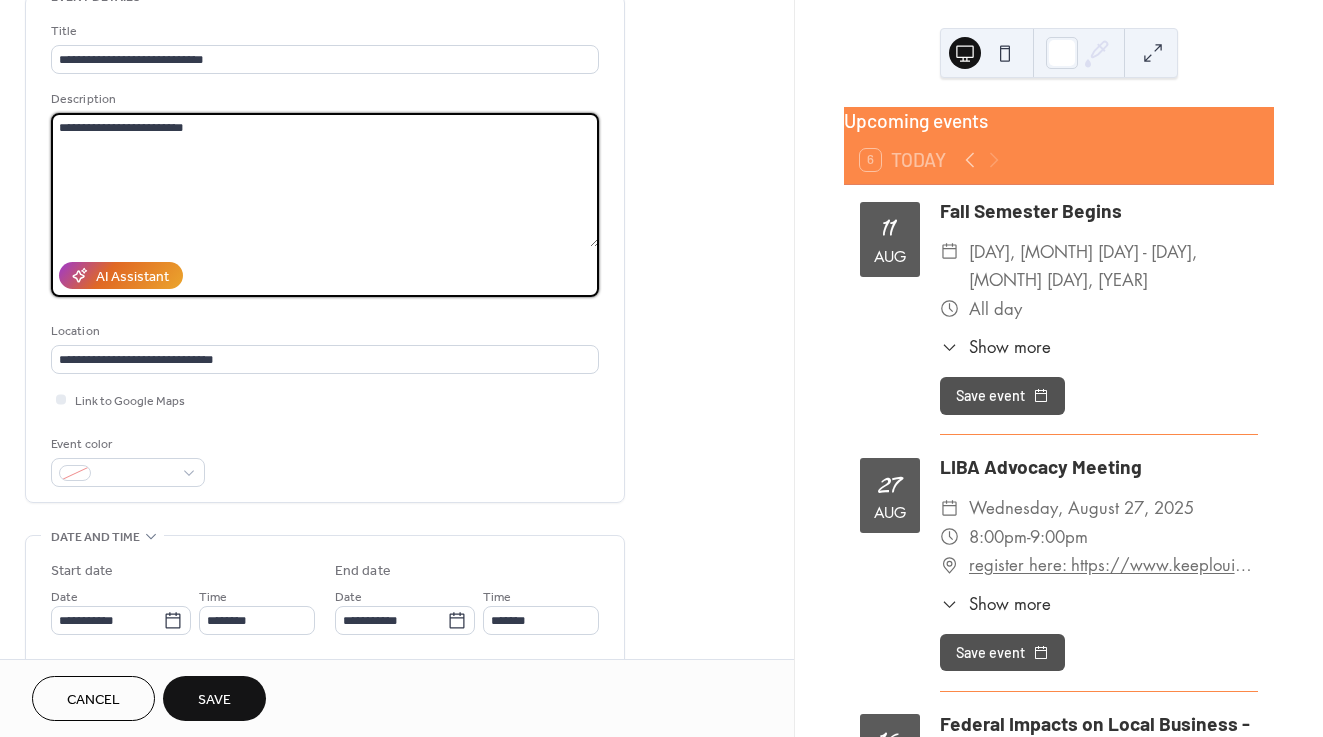 click on "**********" at bounding box center [325, 180] 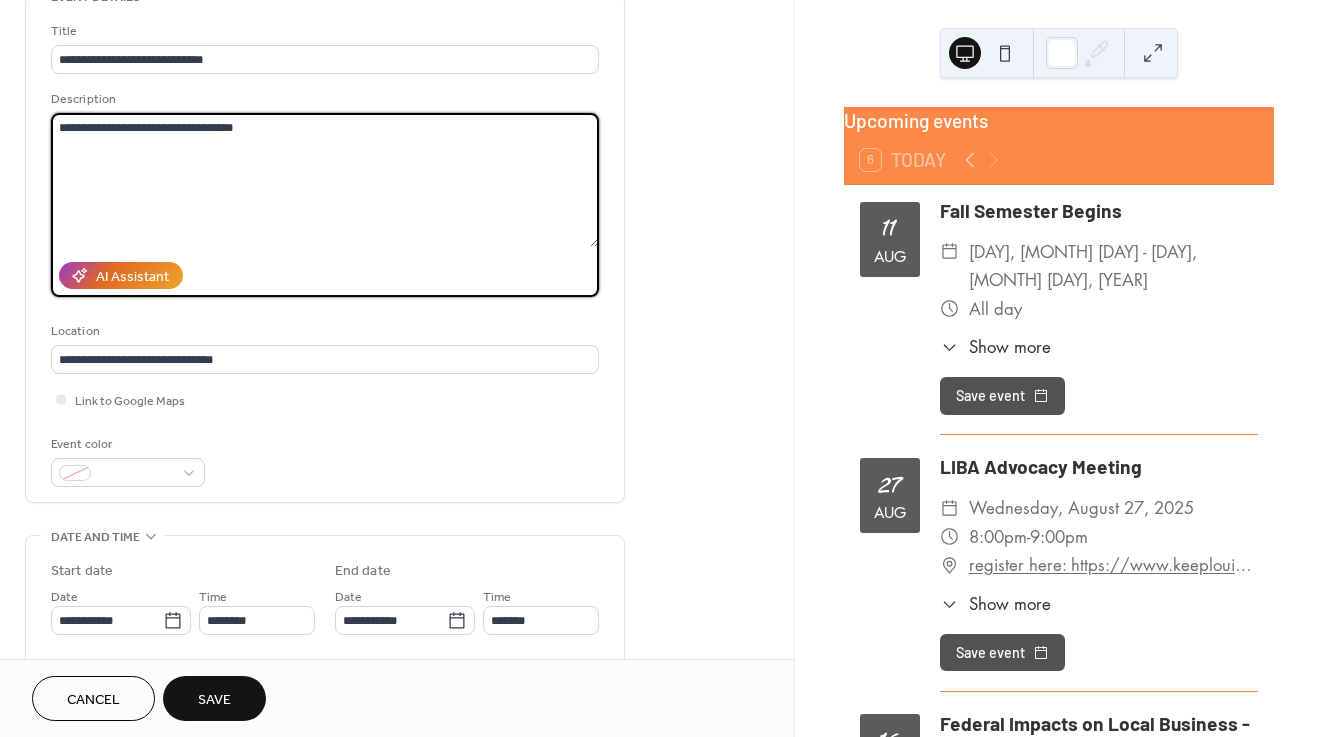 click on "**********" at bounding box center (325, 180) 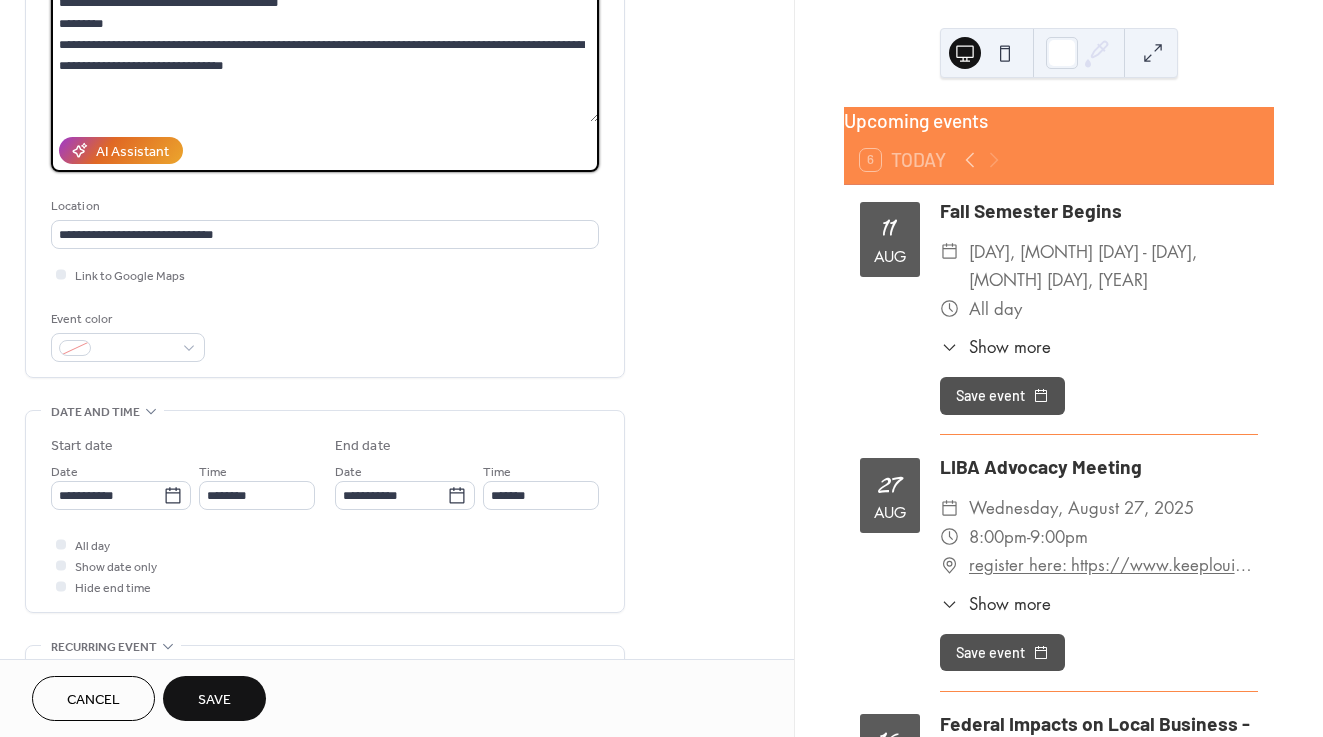 scroll, scrollTop: 182, scrollLeft: 0, axis: vertical 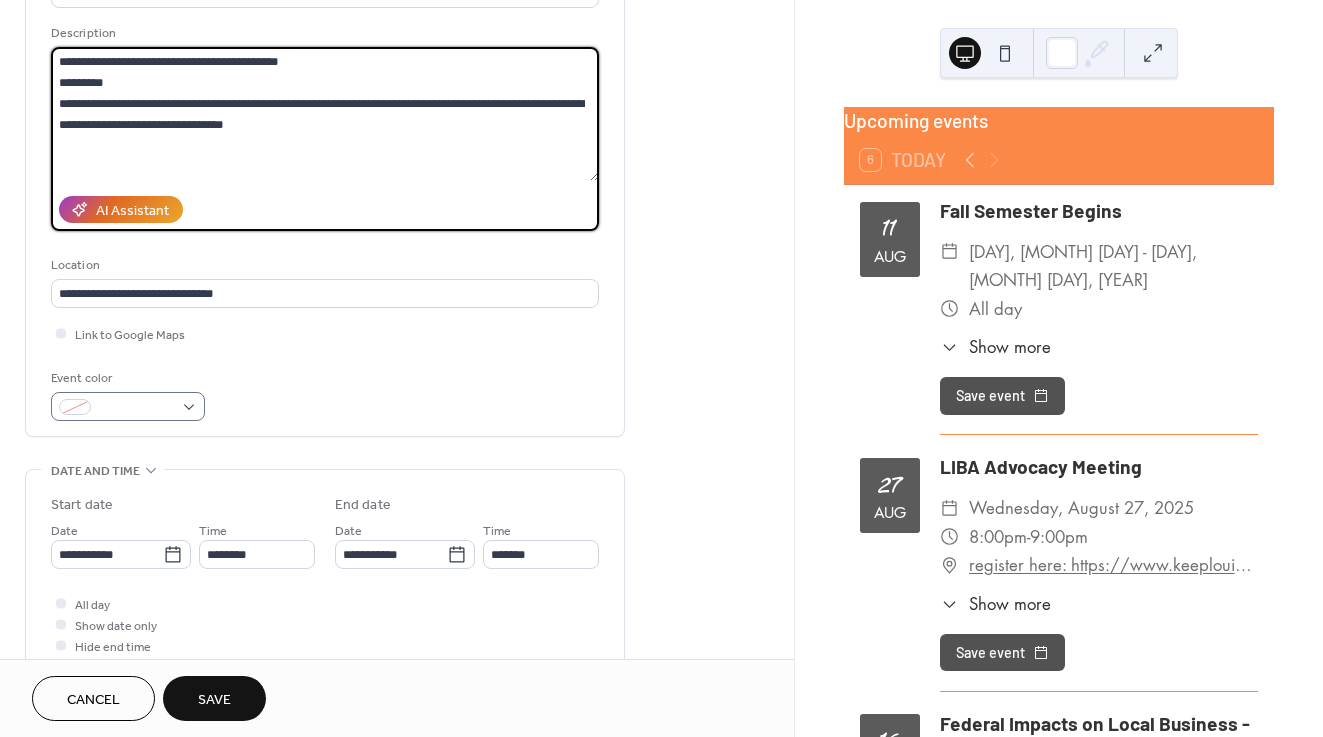 type on "**********" 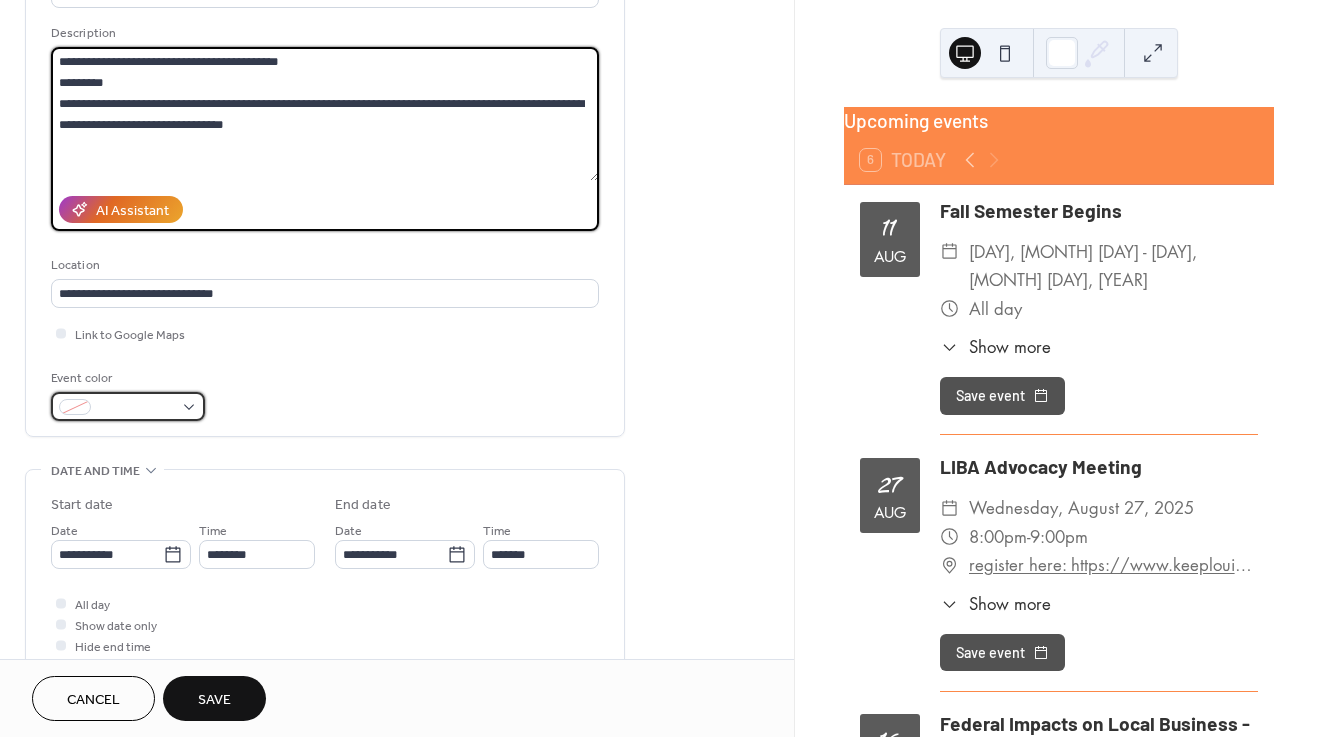 click at bounding box center [128, 406] 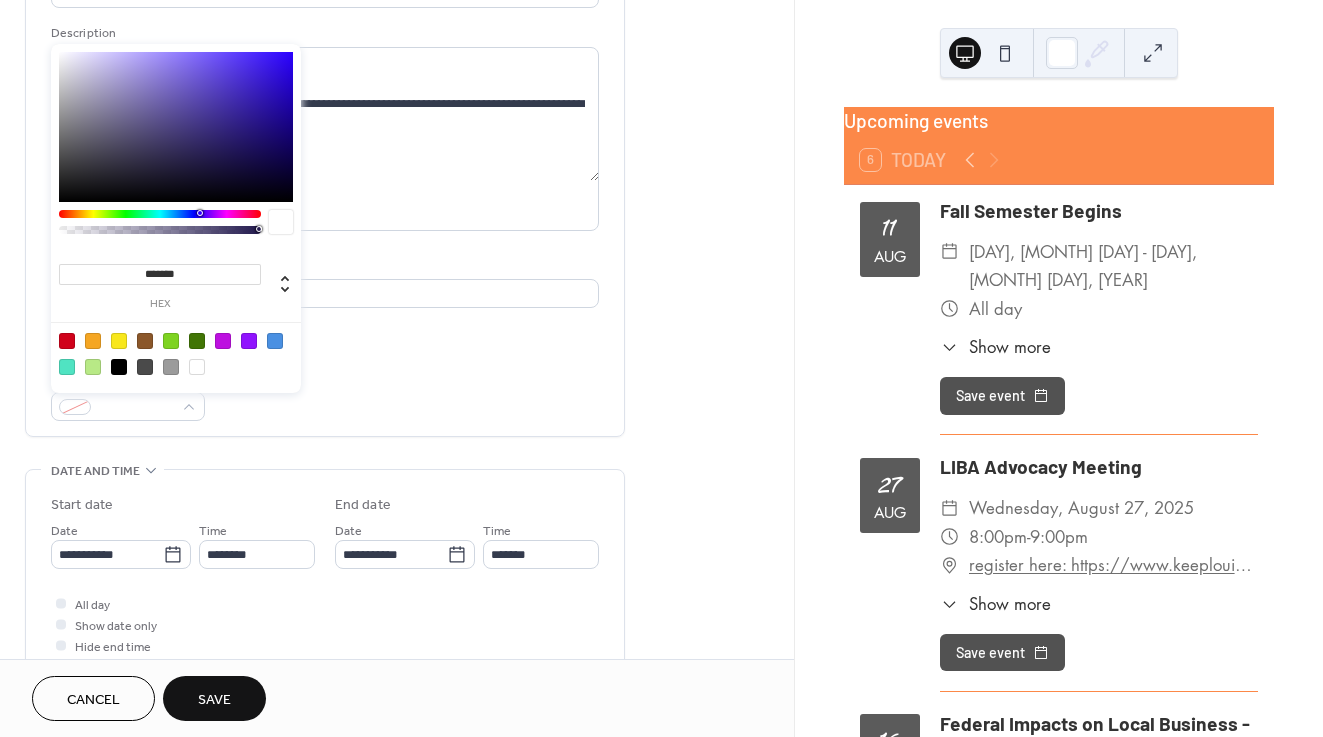 click at bounding box center [67, 341] 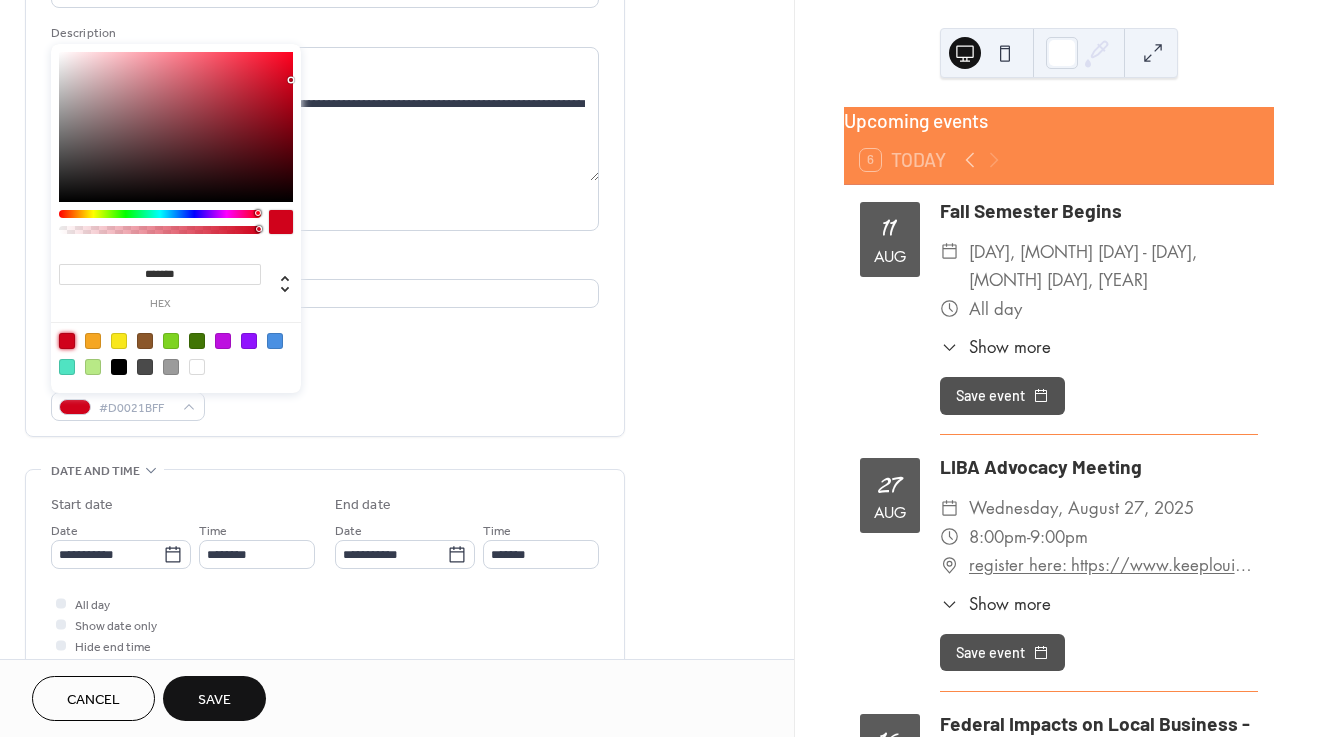 click at bounding box center [197, 341] 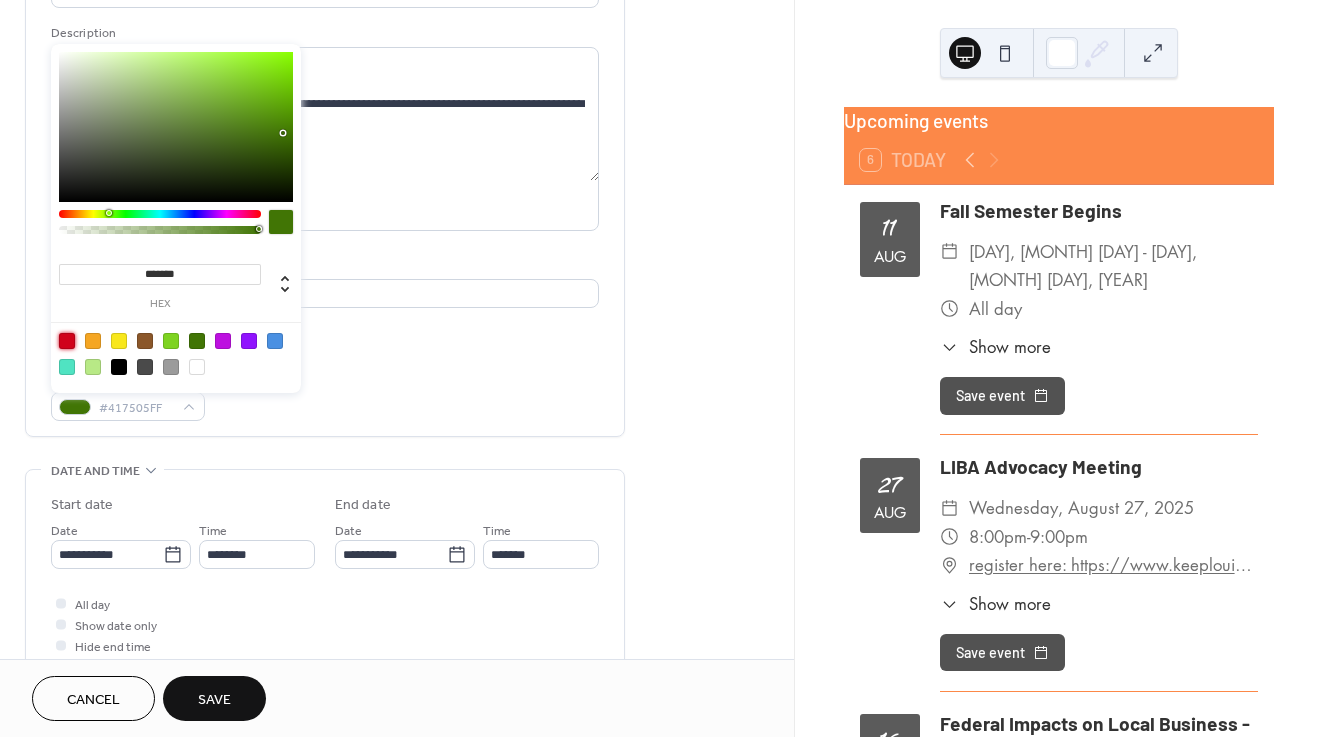 click at bounding box center (67, 341) 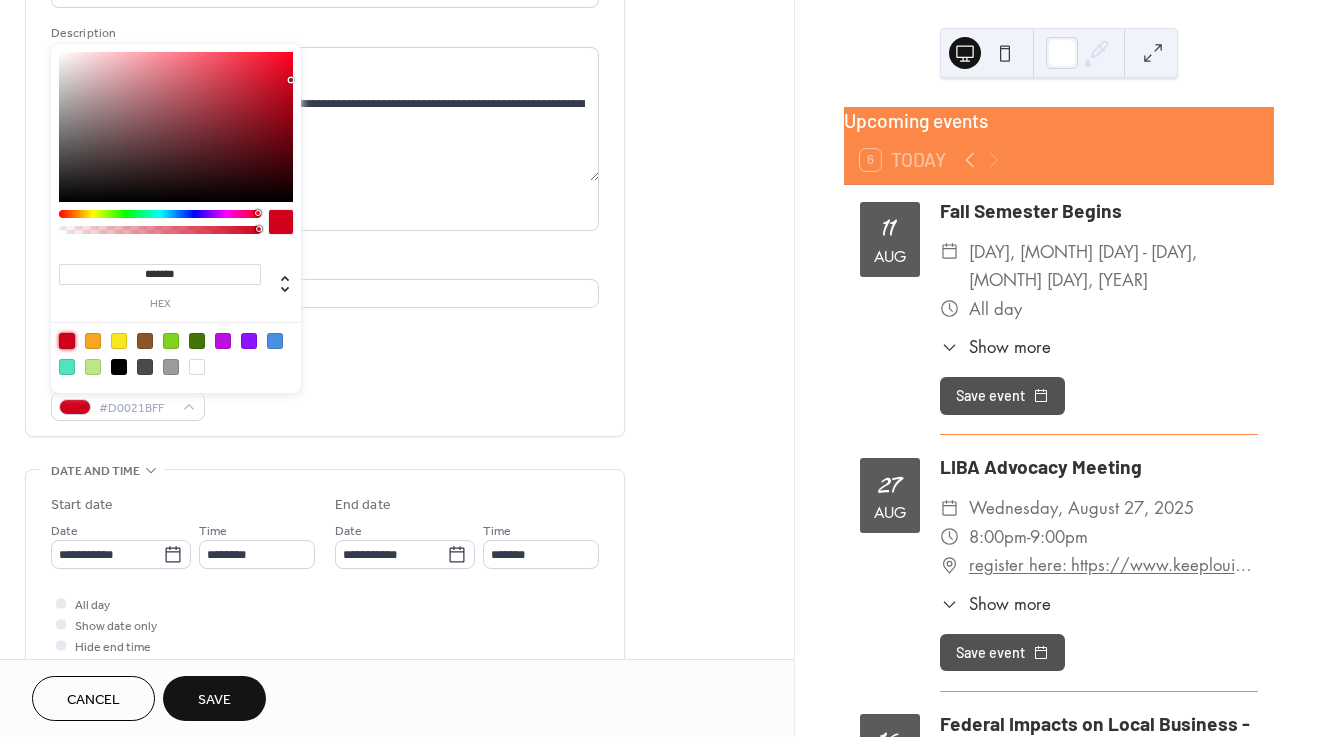click at bounding box center (197, 341) 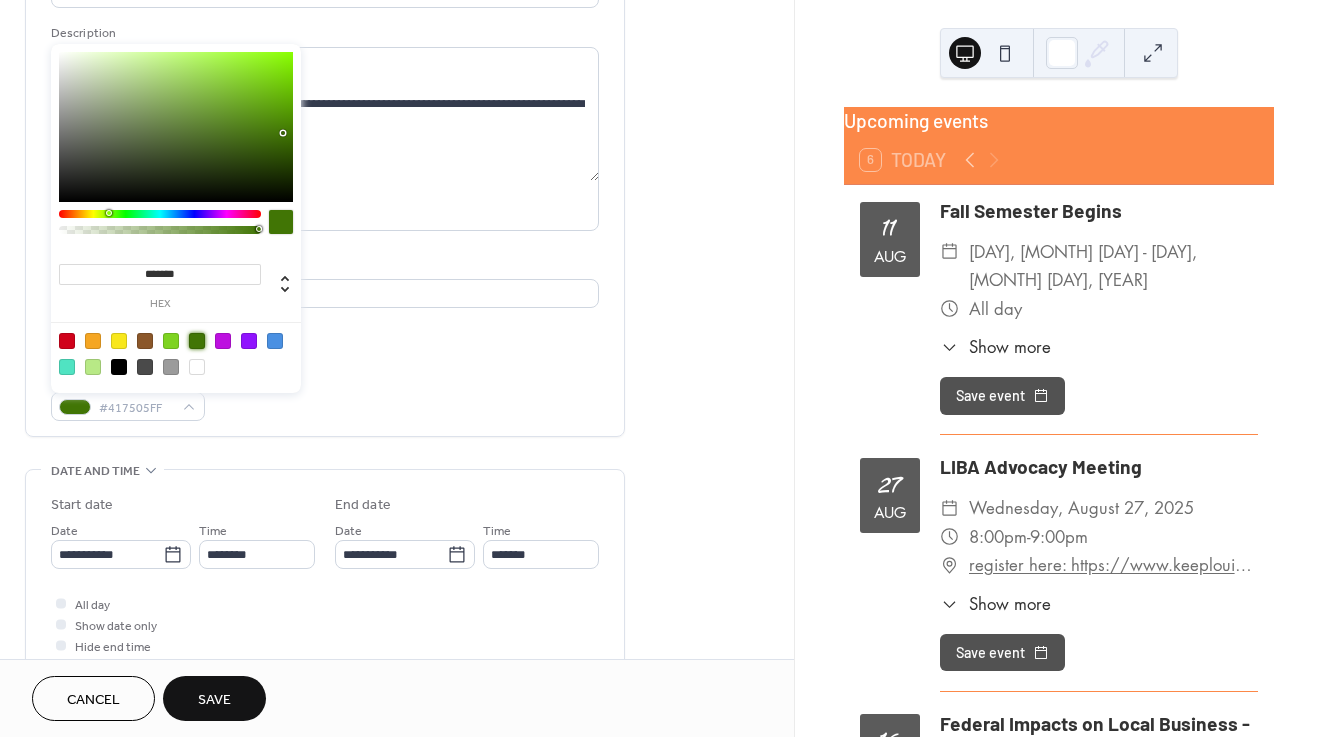 click on "Save" at bounding box center (214, 700) 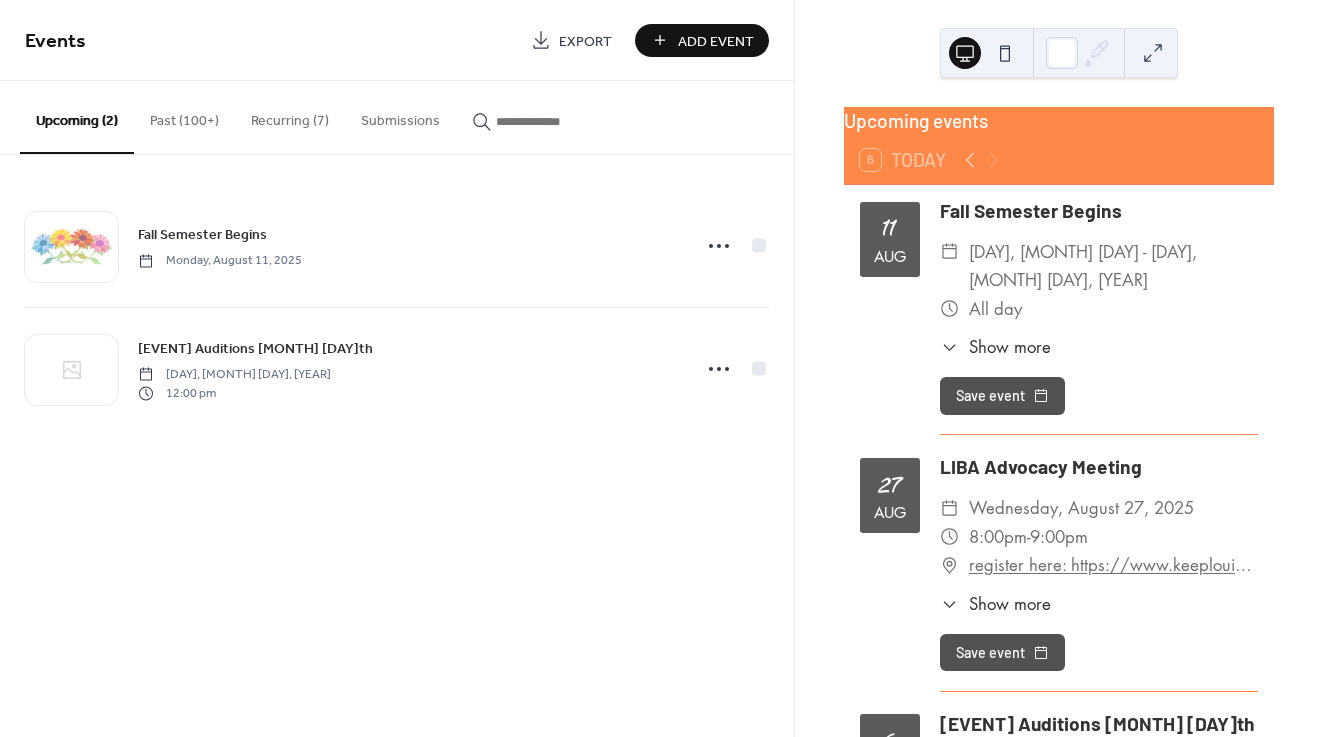 click on "Add Event" at bounding box center (702, 40) 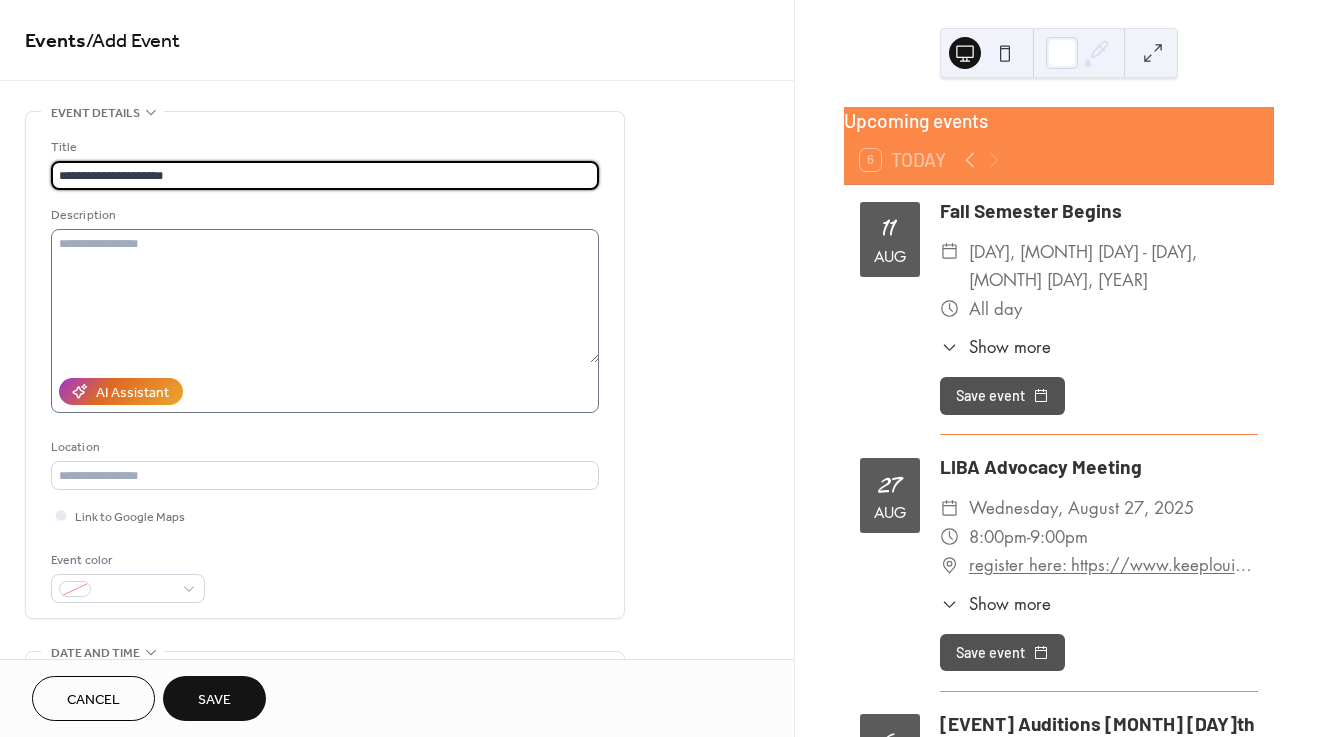 type on "**********" 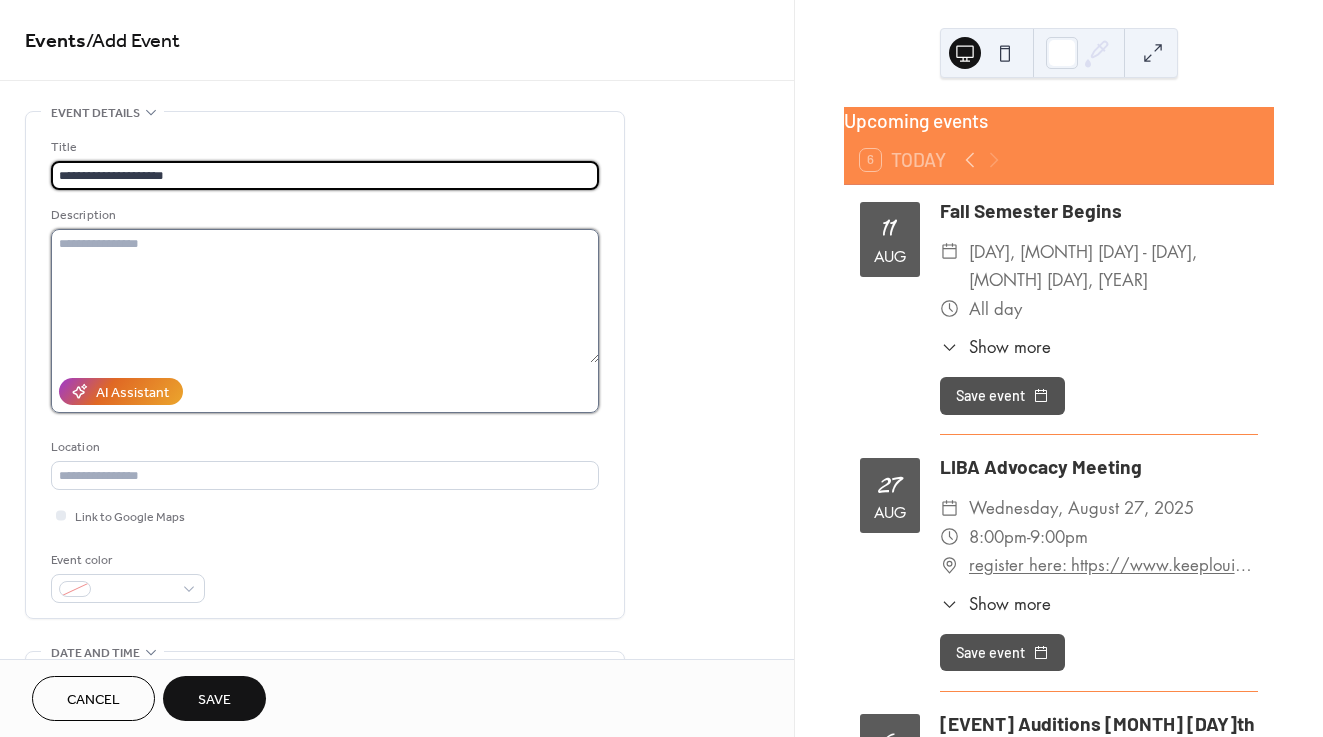 click at bounding box center (325, 296) 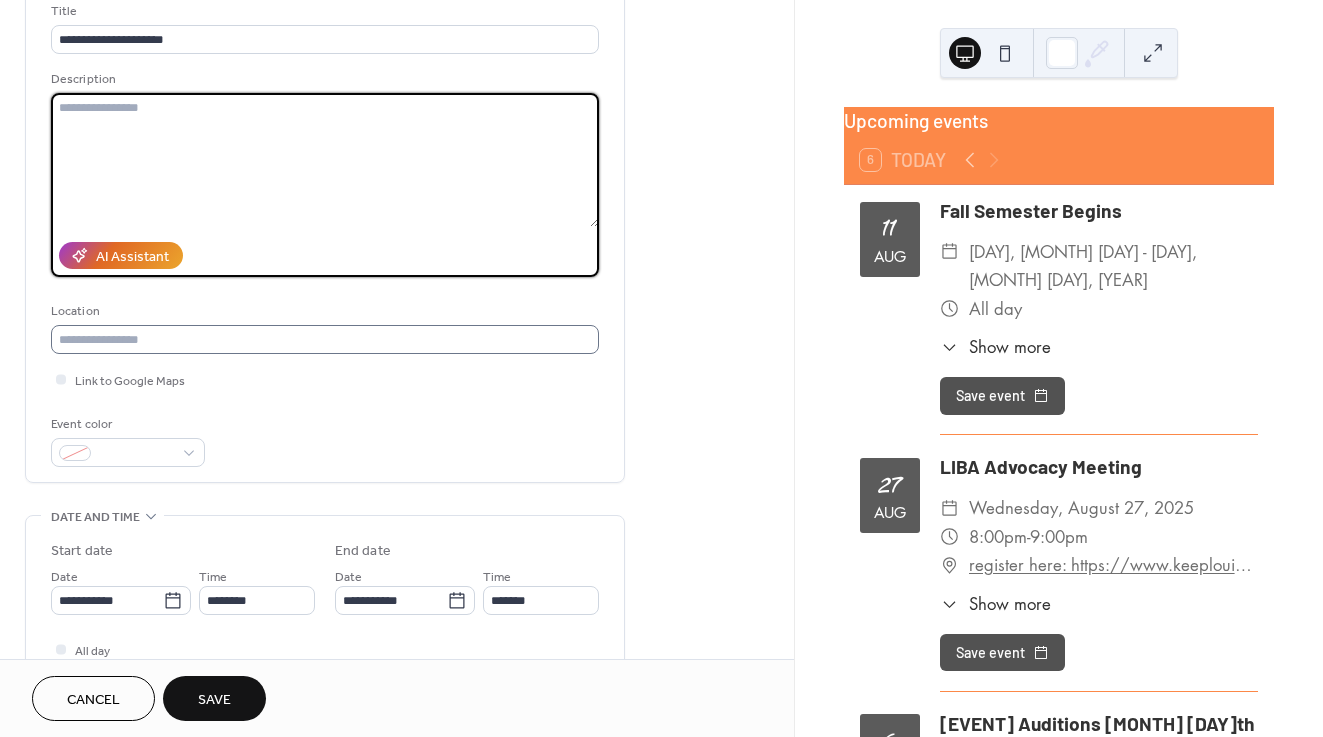 scroll, scrollTop: 188, scrollLeft: 0, axis: vertical 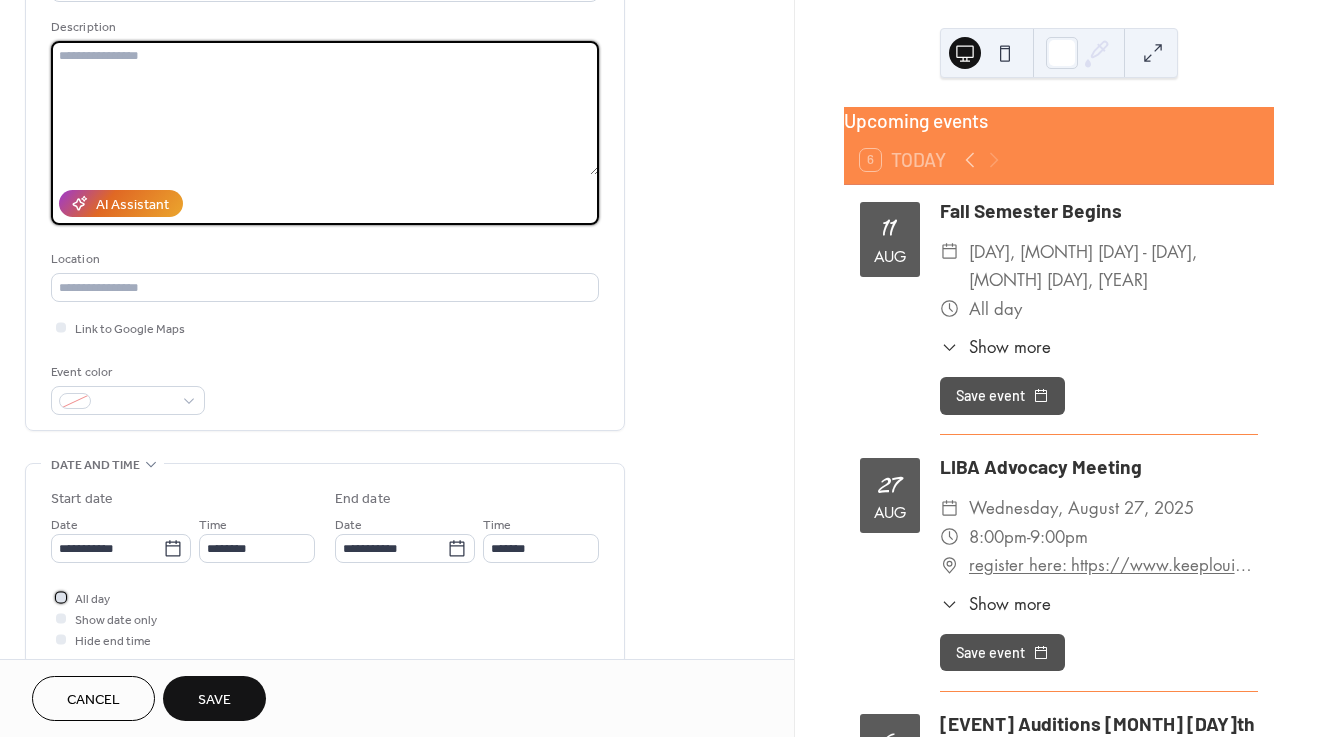 click at bounding box center (61, 597) 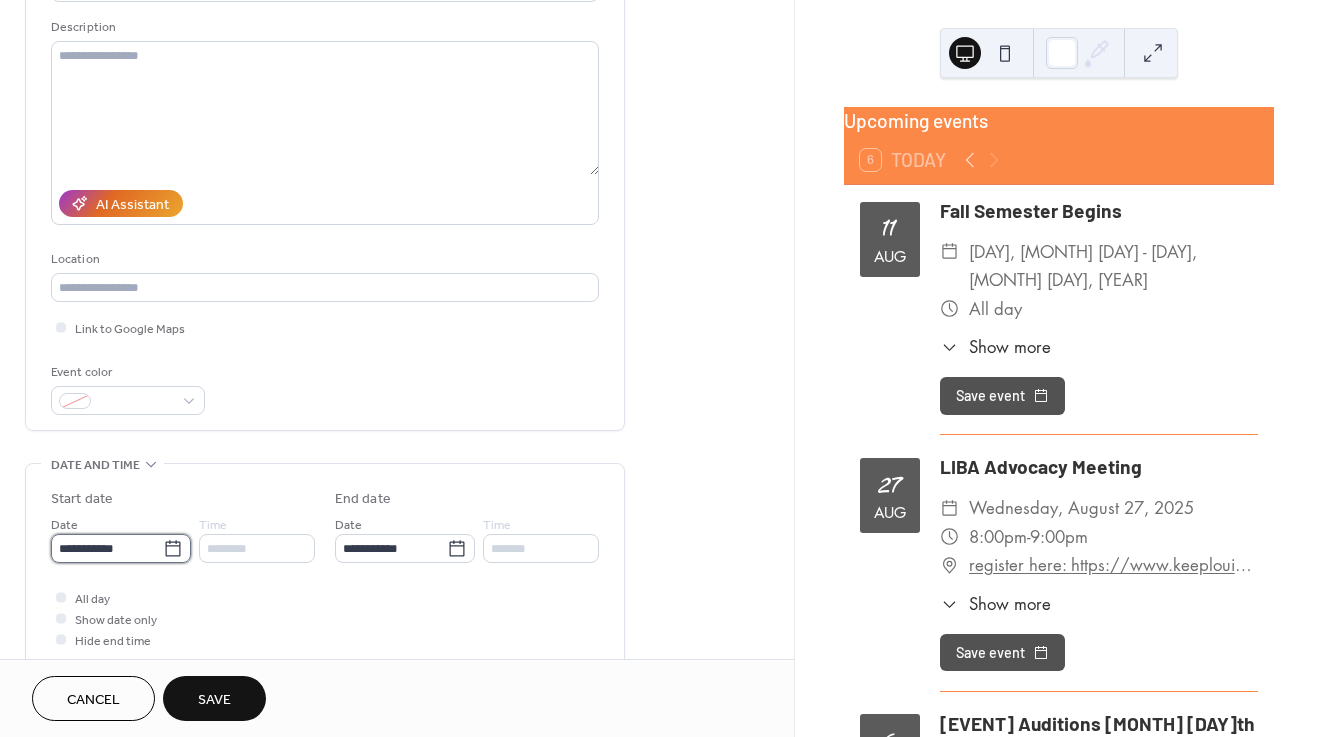 click on "**********" at bounding box center [107, 548] 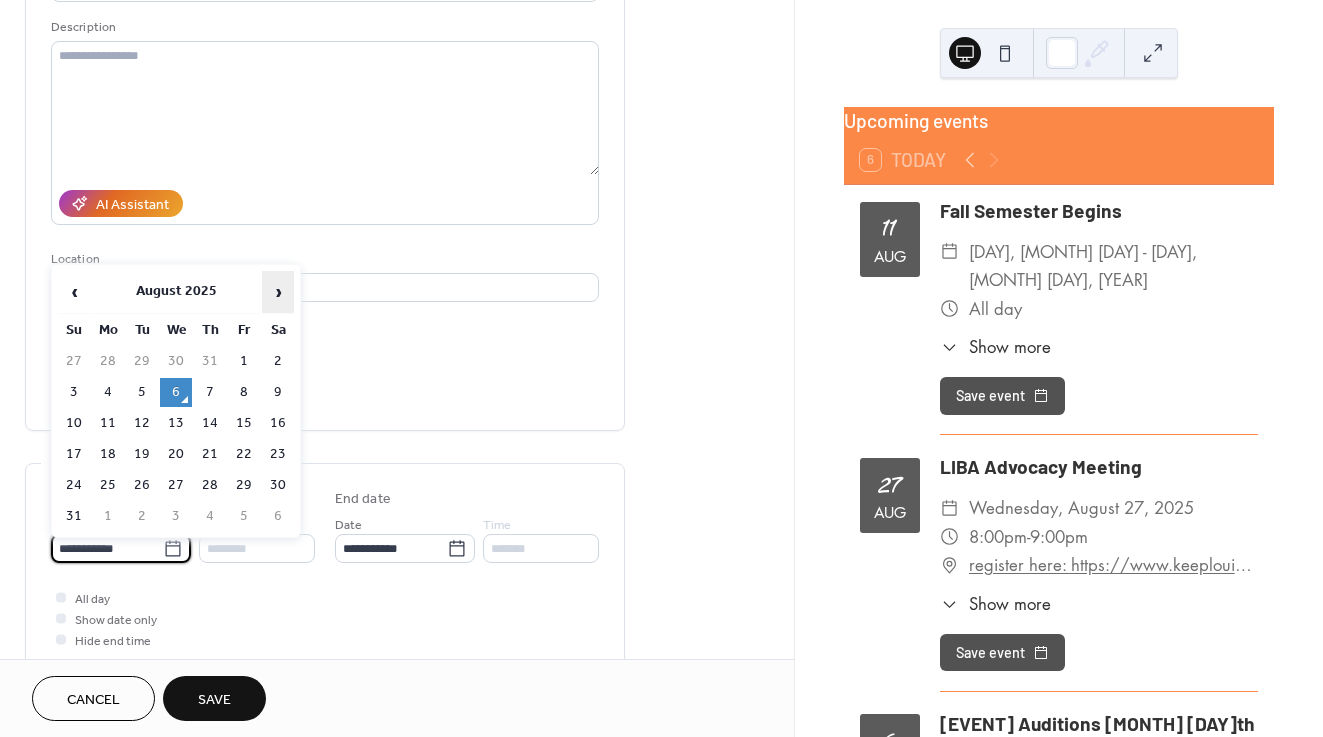 click on "›" at bounding box center [278, 292] 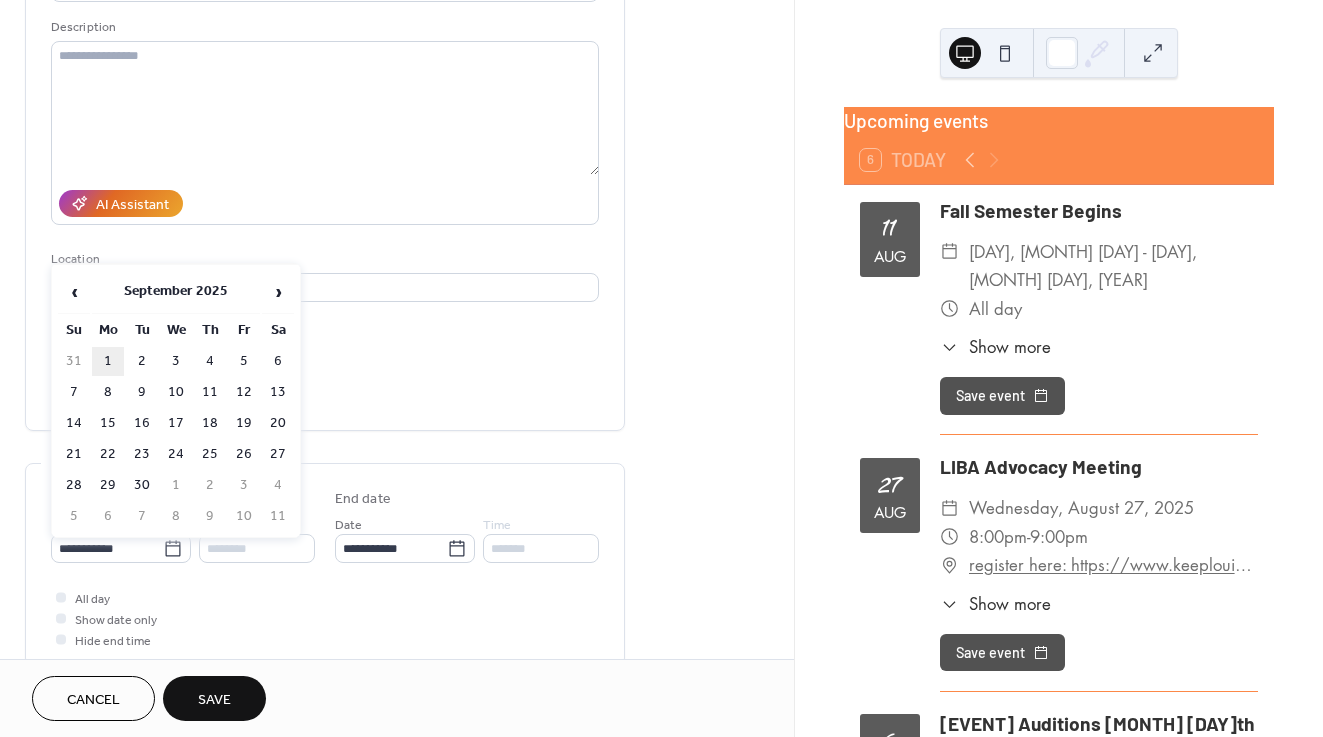 click on "1" at bounding box center [108, 361] 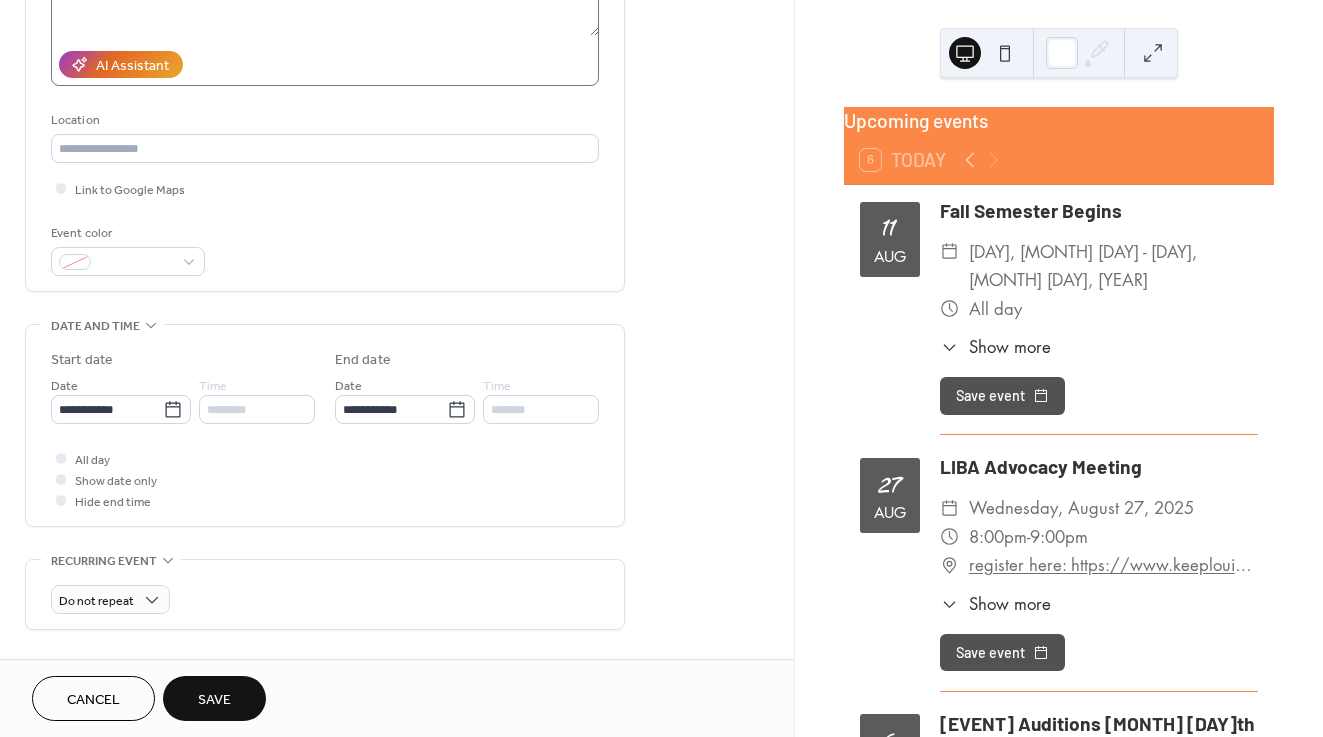 scroll, scrollTop: 331, scrollLeft: 0, axis: vertical 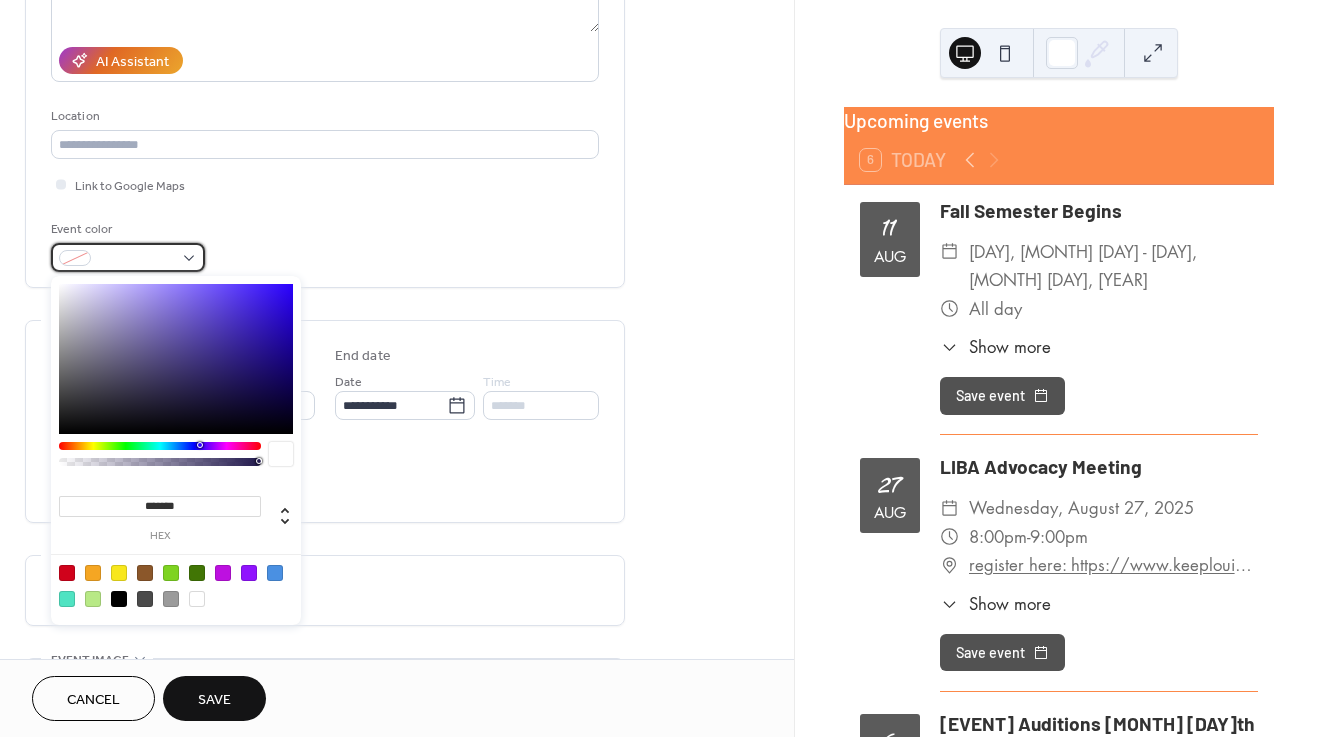 click at bounding box center [136, 259] 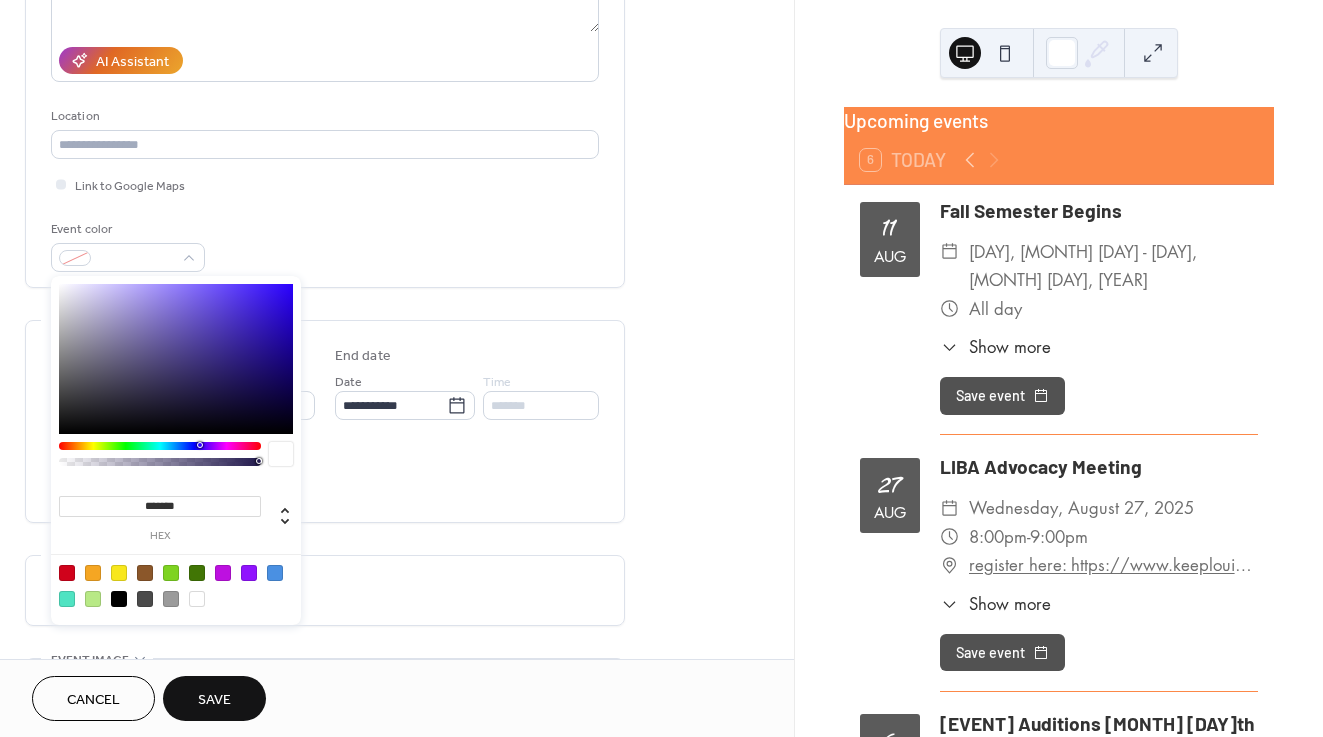 click at bounding box center [67, 573] 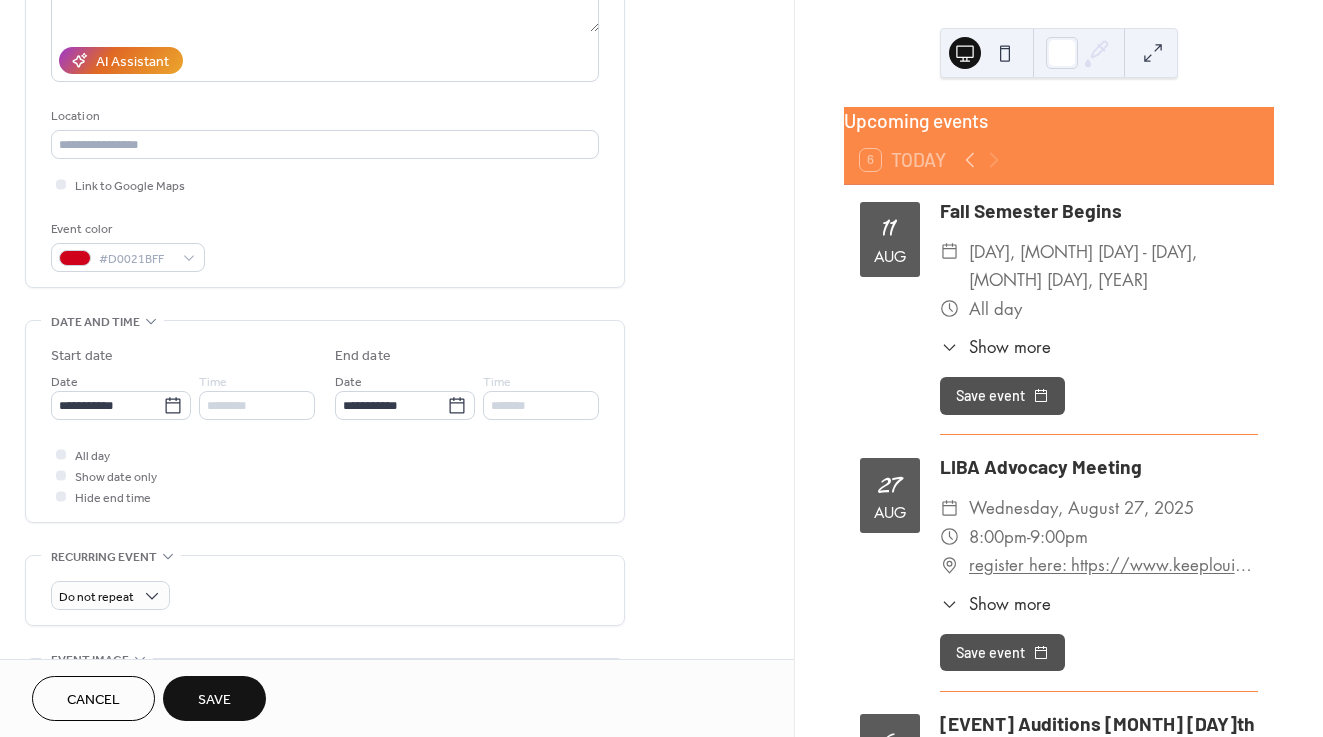 click on "Do not repeat" at bounding box center (325, 590) 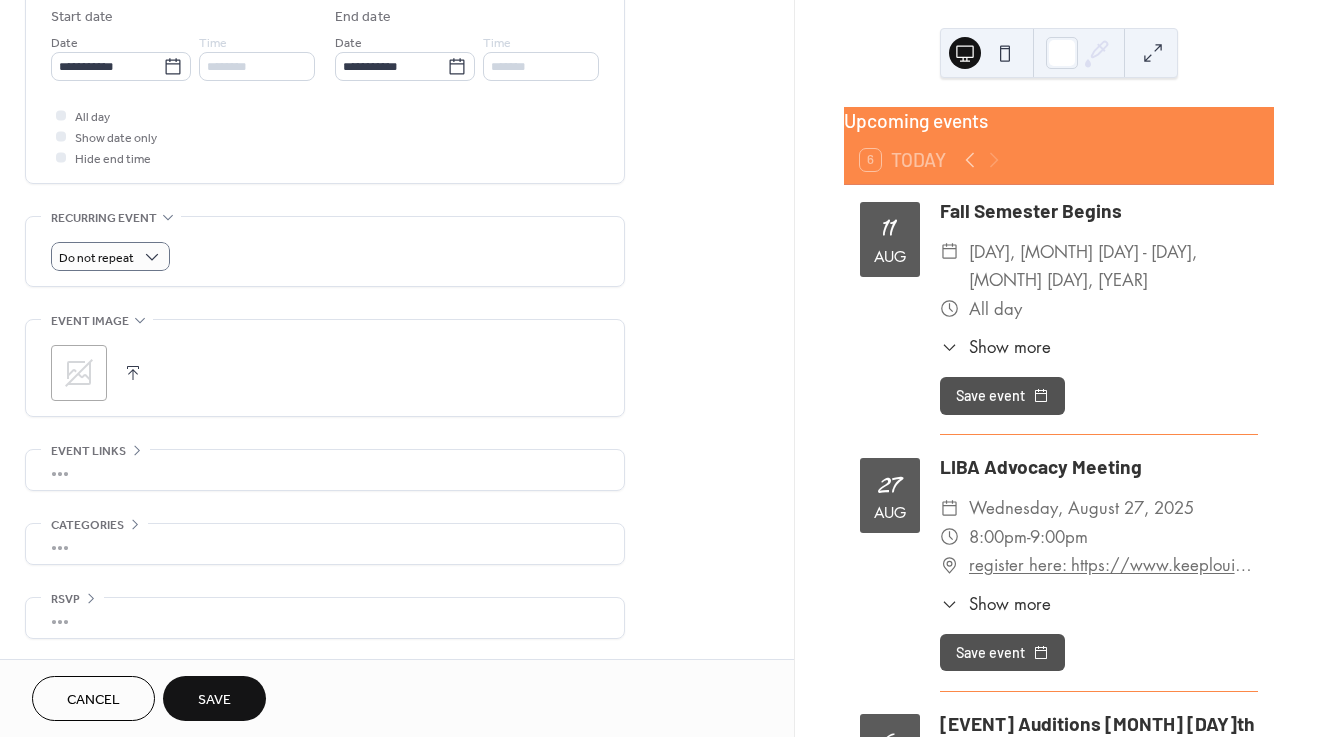 scroll, scrollTop: 663, scrollLeft: 0, axis: vertical 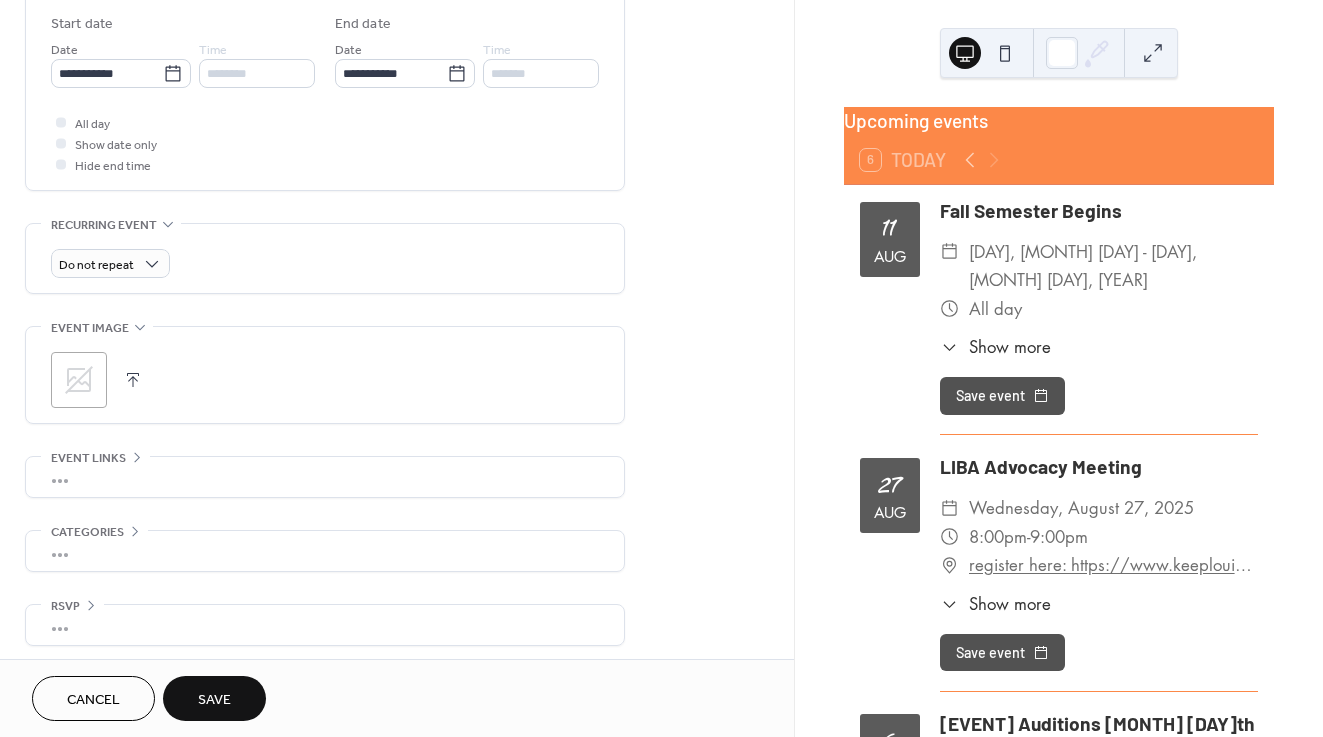click on "Save" at bounding box center (214, 700) 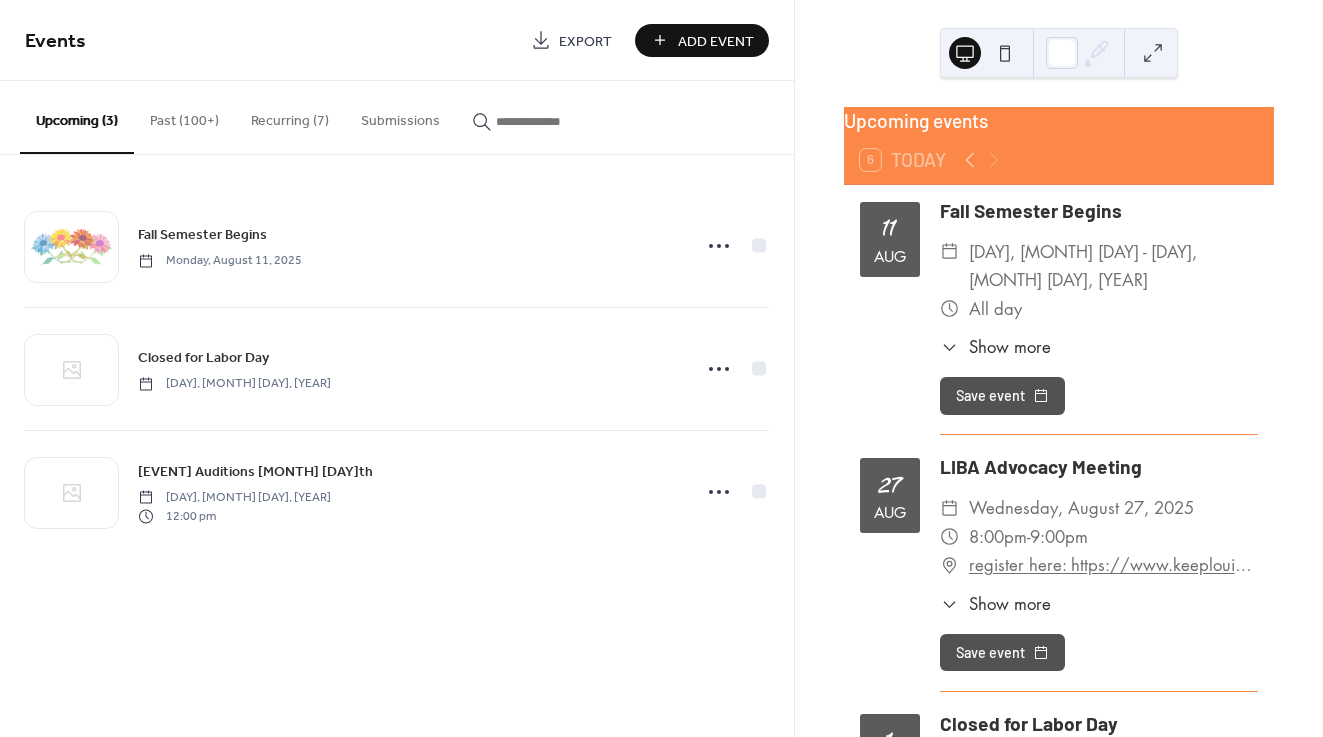 click on "Add Event" at bounding box center (702, 40) 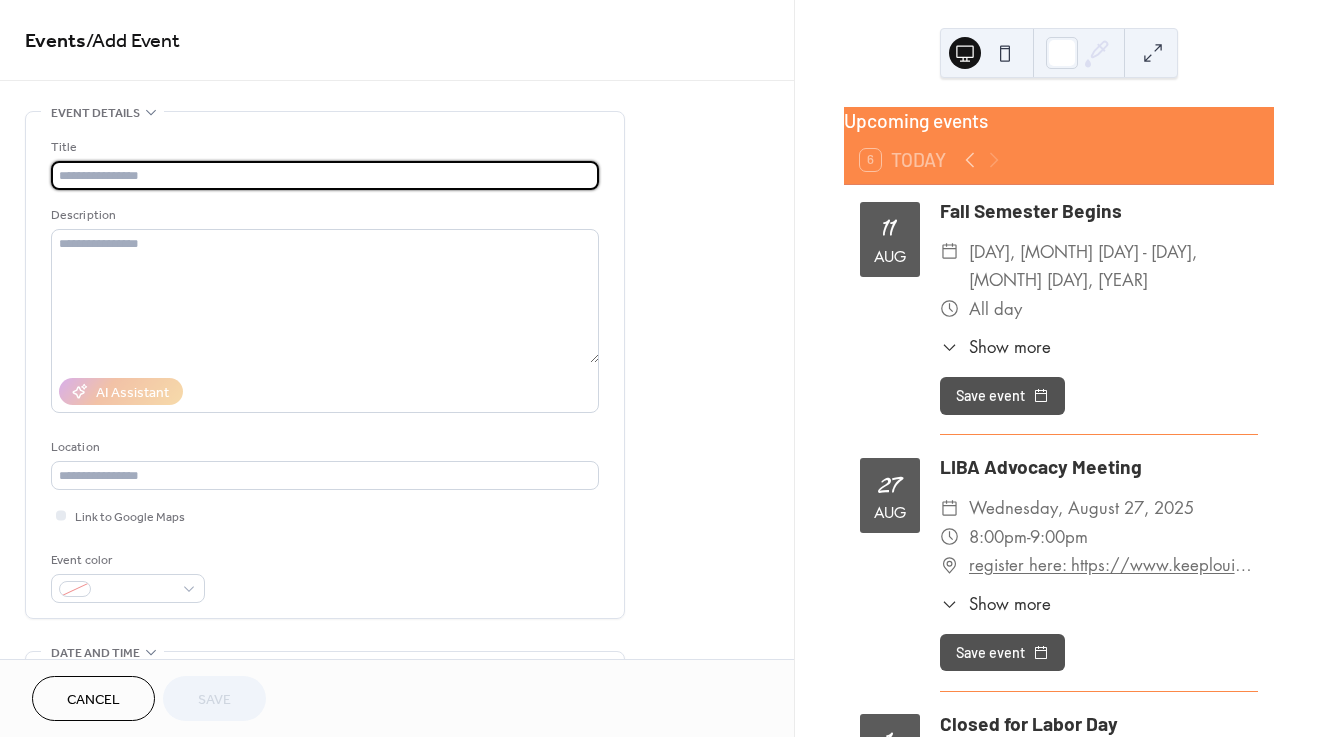 type on "*" 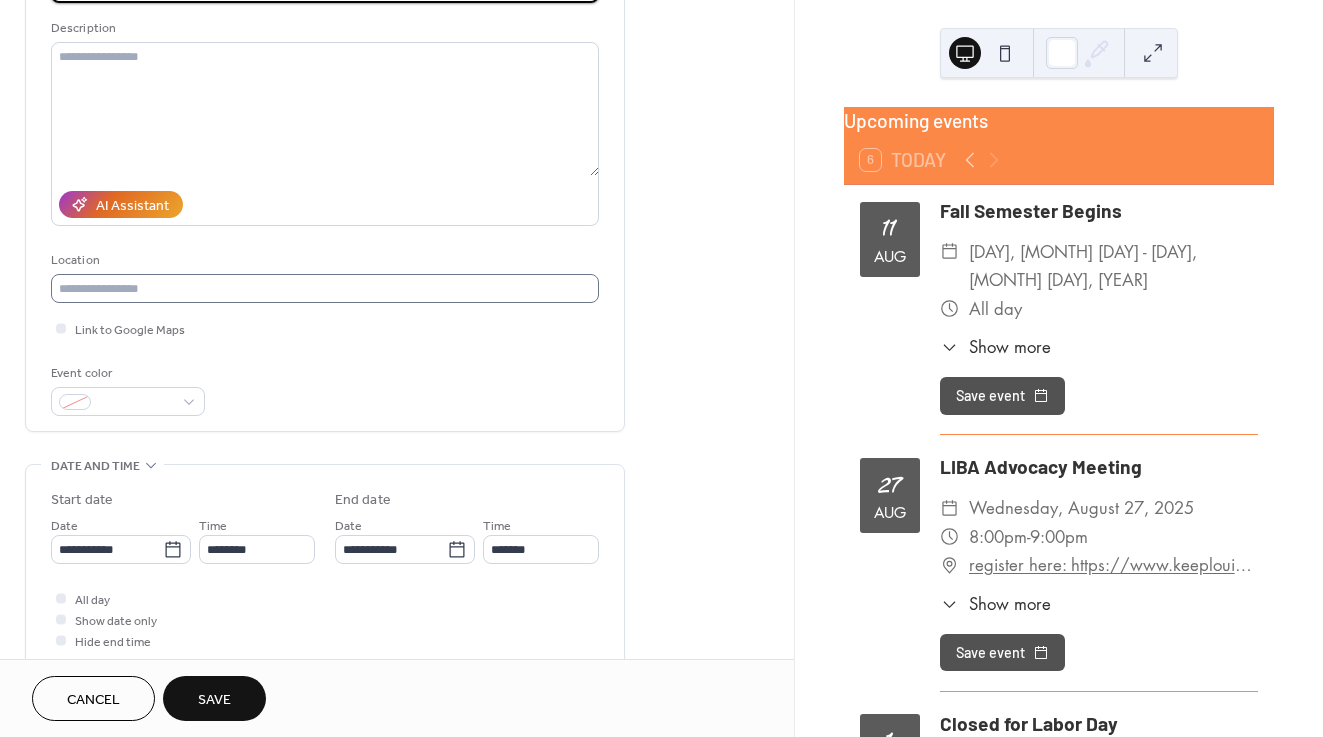 scroll, scrollTop: 188, scrollLeft: 0, axis: vertical 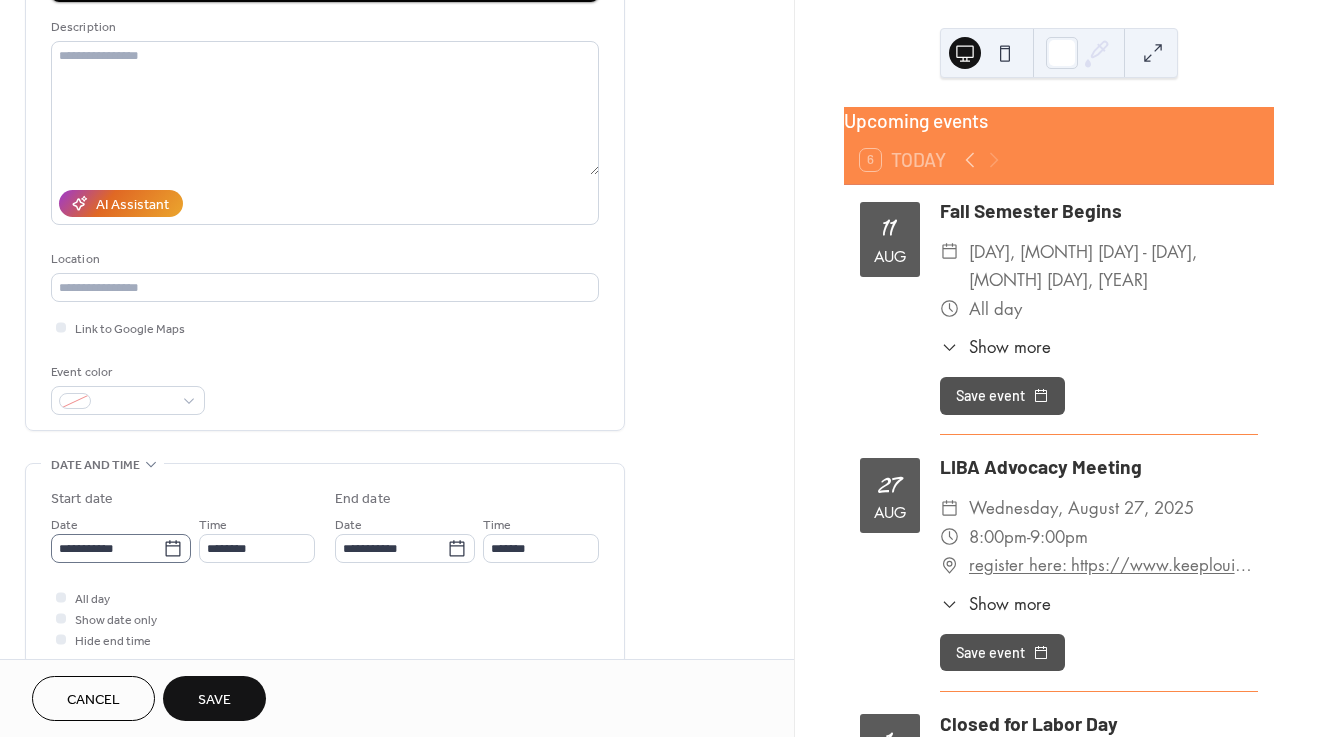 type on "**********" 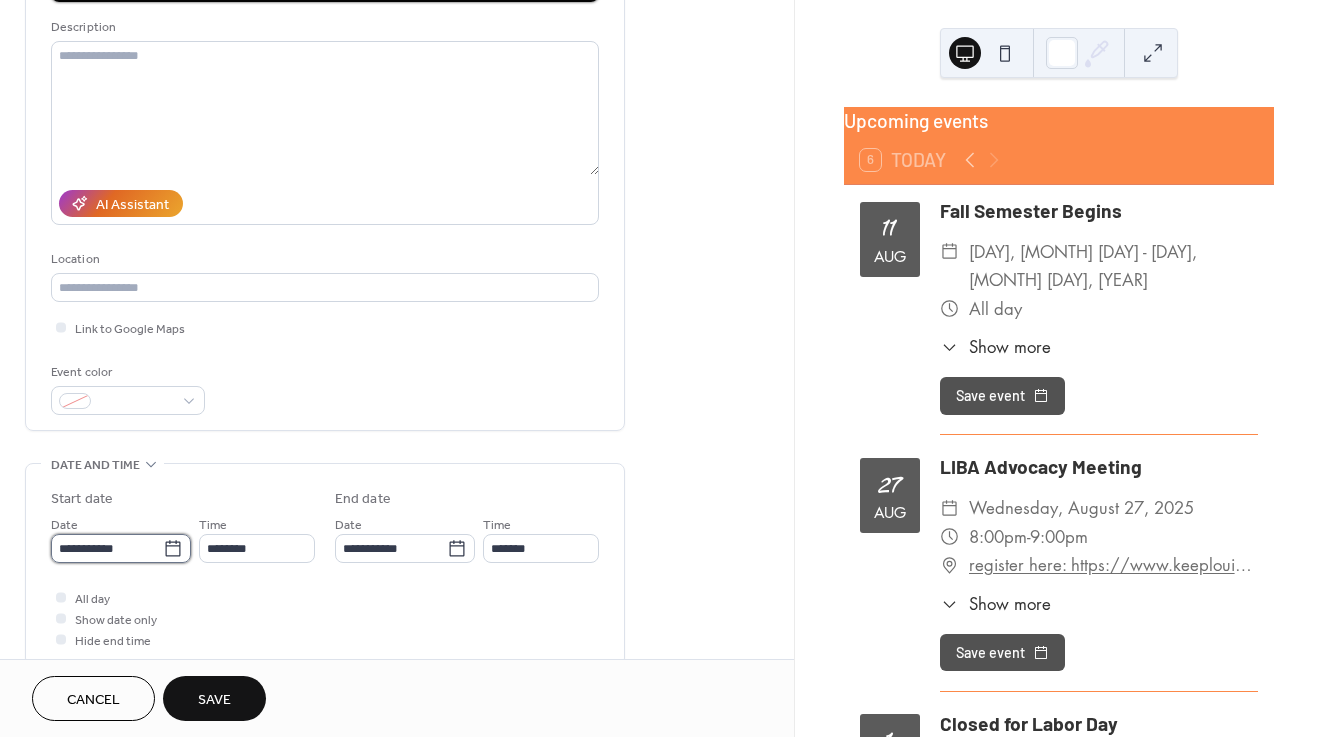 click on "**********" at bounding box center (107, 548) 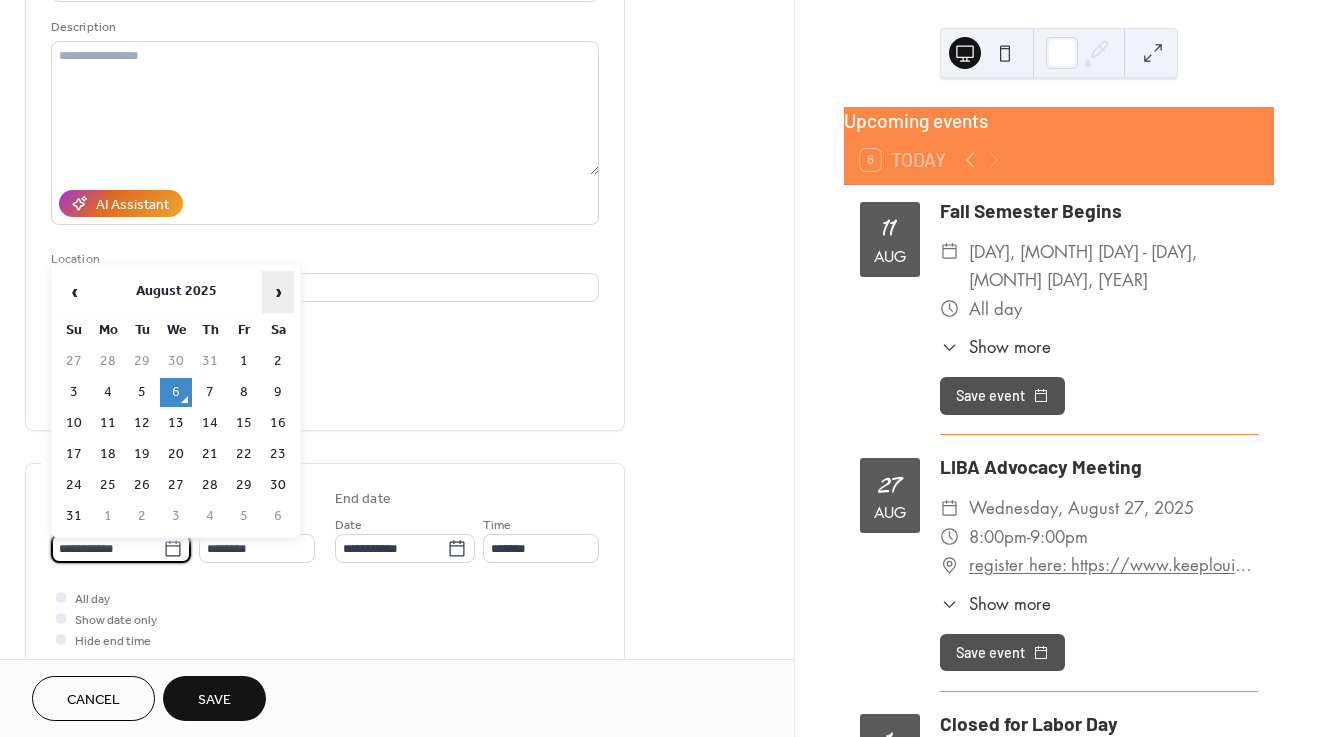 click on "›" at bounding box center [278, 292] 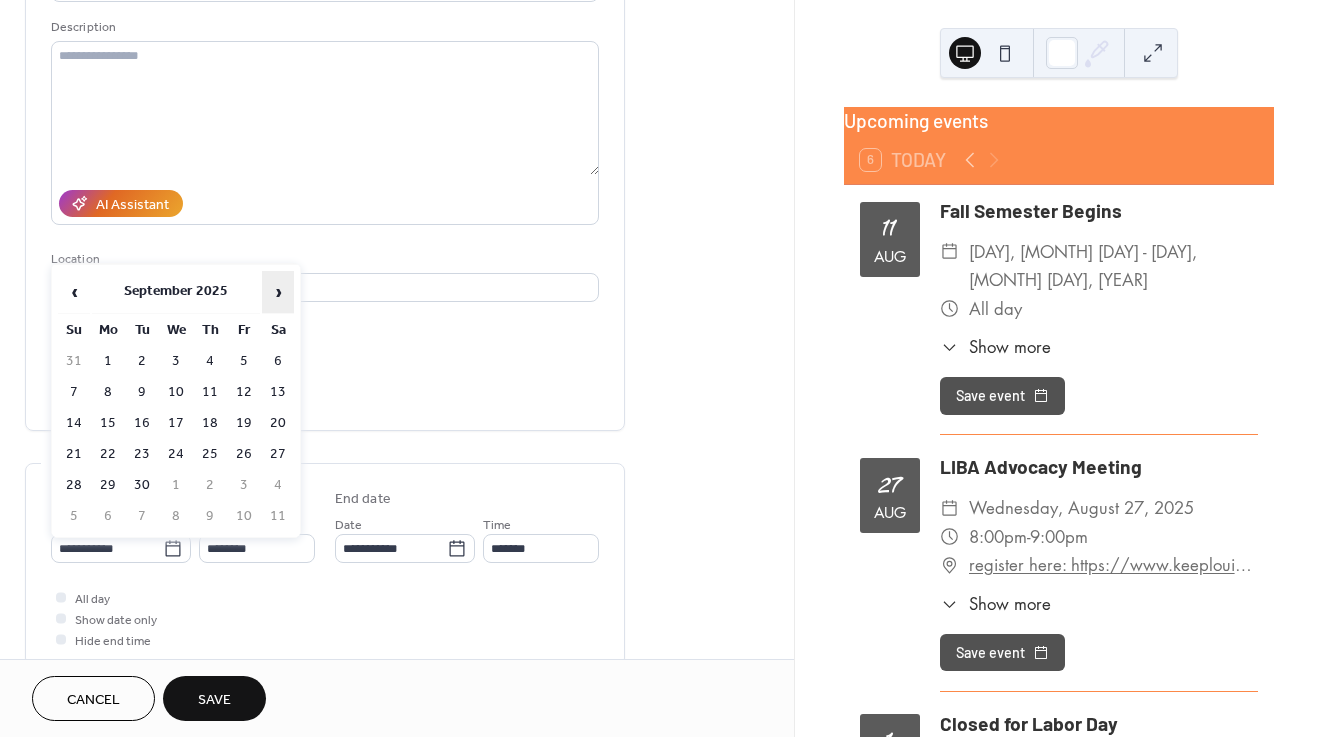 click on "›" at bounding box center [278, 292] 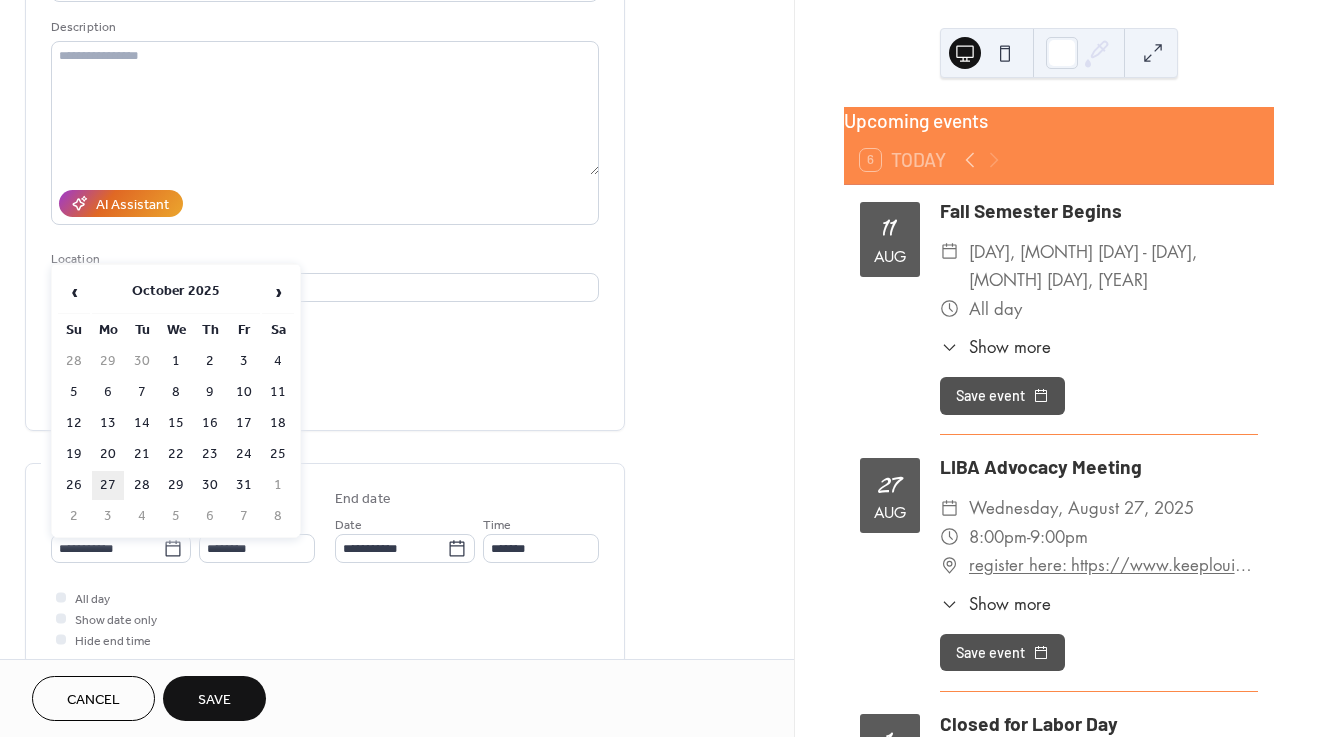 click on "27" at bounding box center (108, 485) 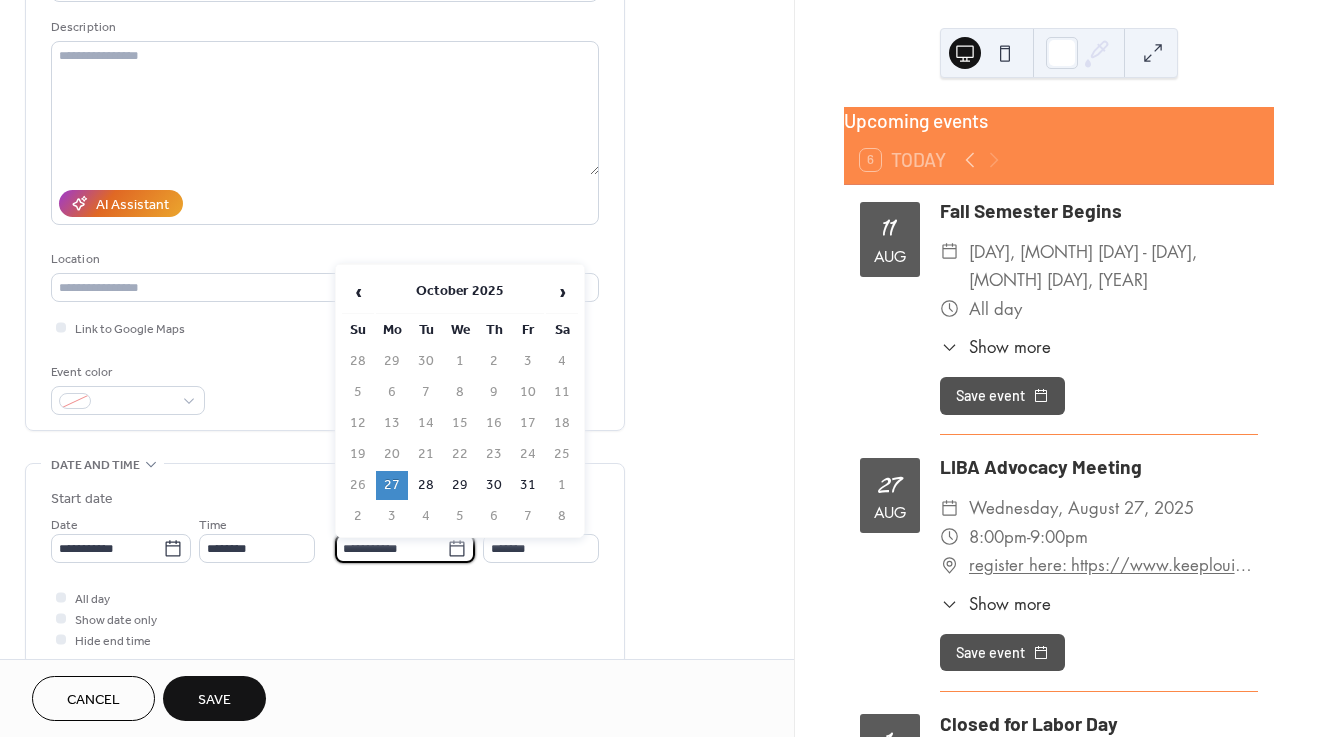 click on "**********" at bounding box center [391, 548] 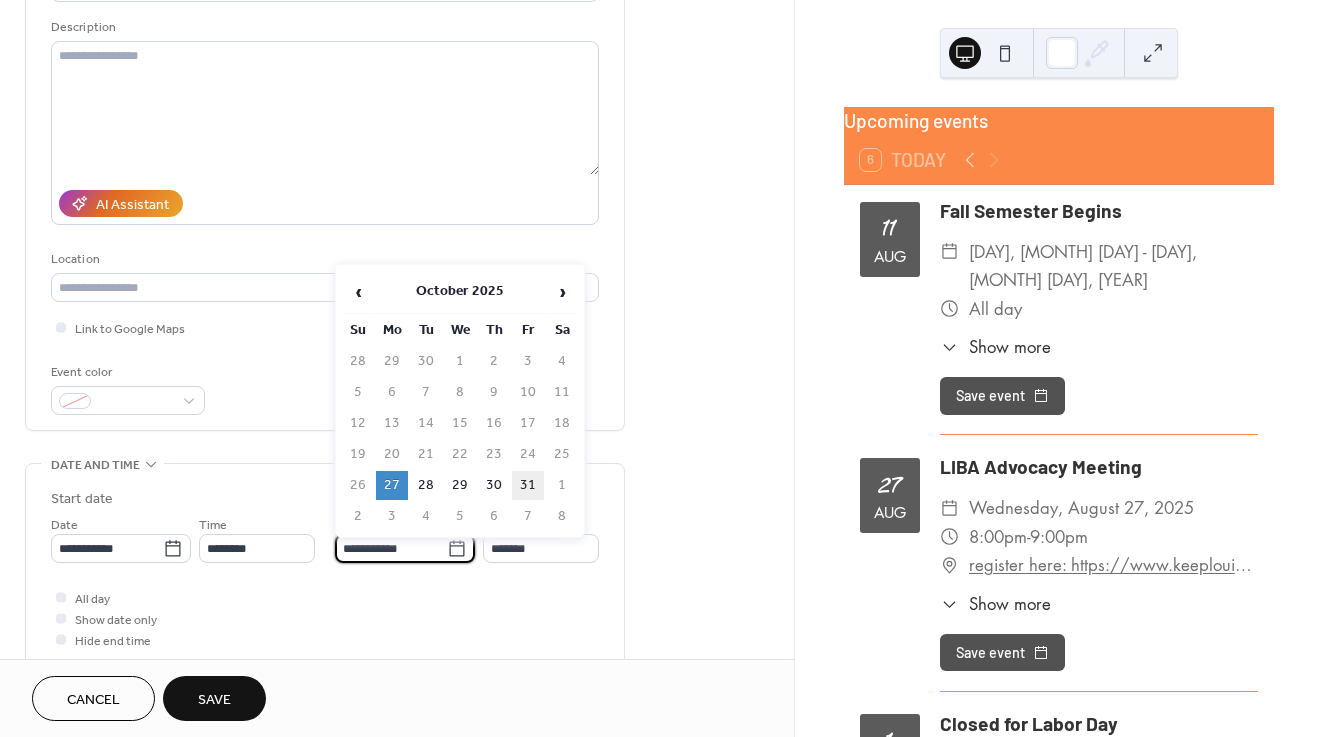 click on "31" at bounding box center [528, 485] 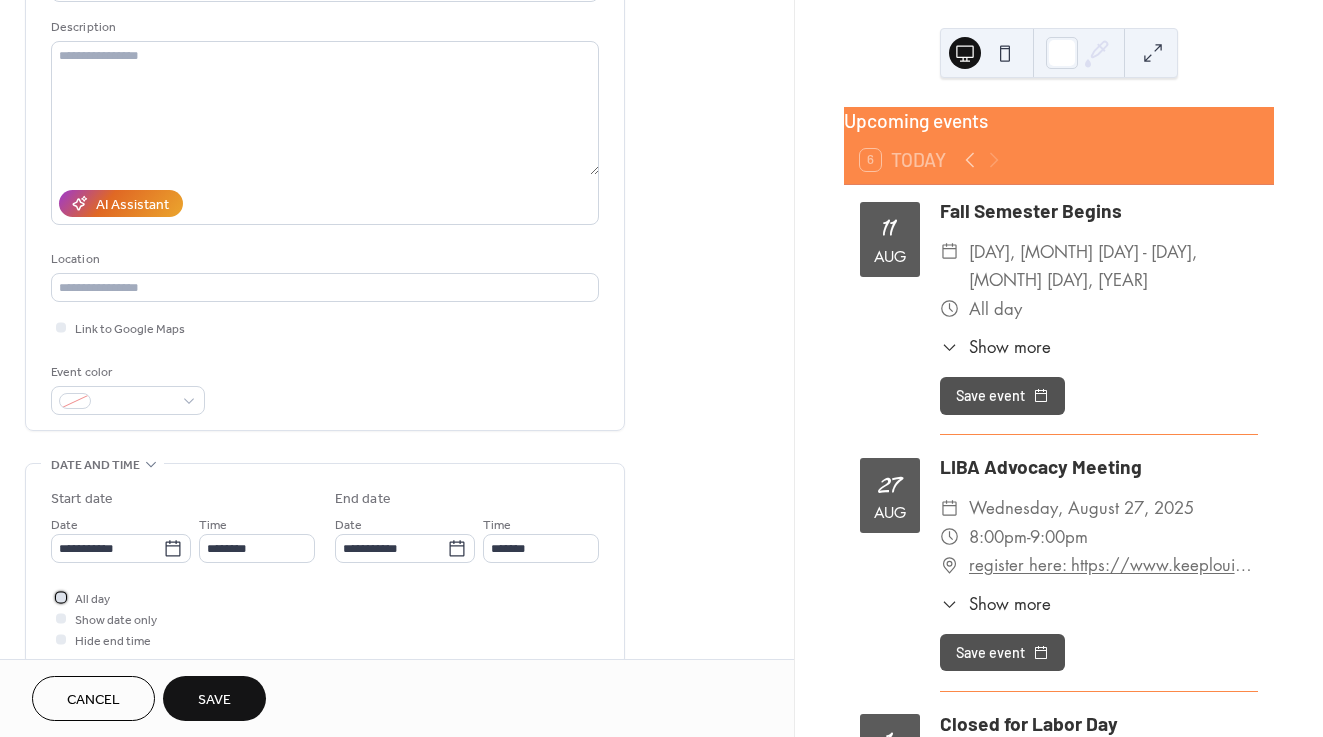 click at bounding box center [61, 597] 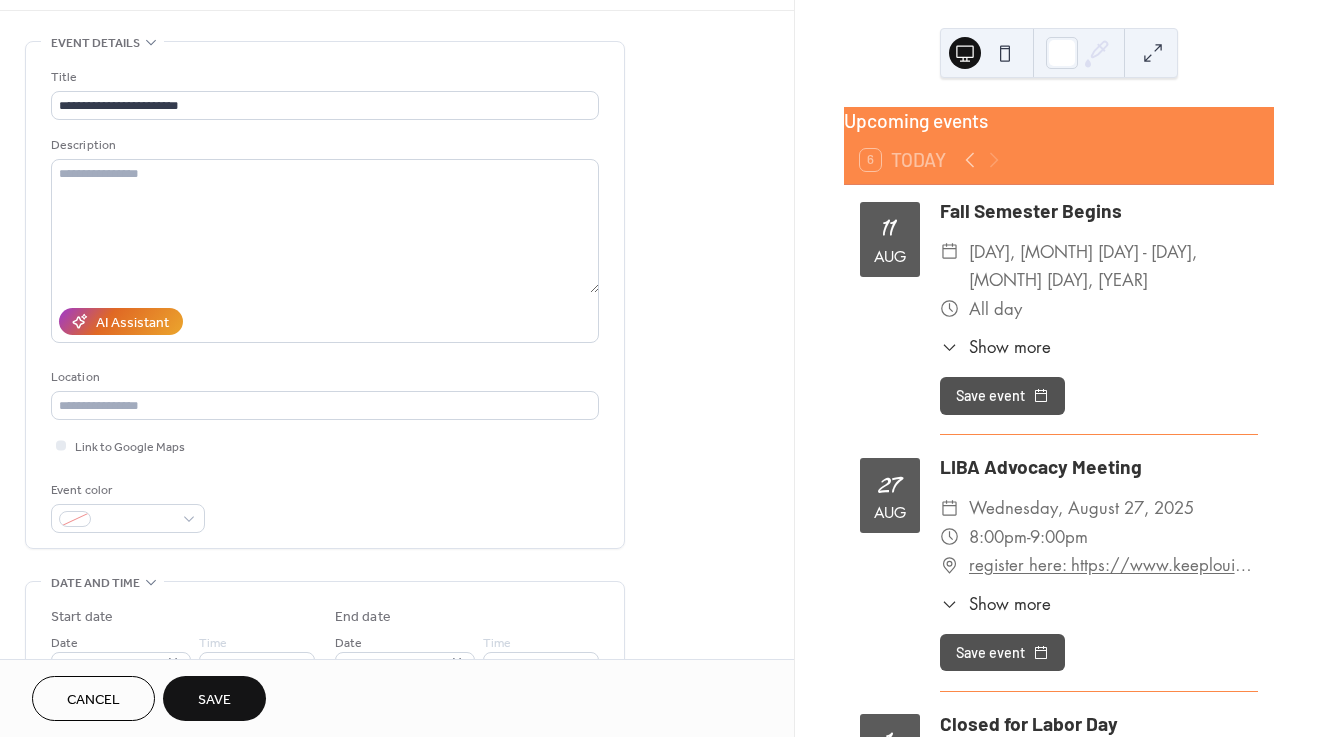 scroll, scrollTop: 0, scrollLeft: 0, axis: both 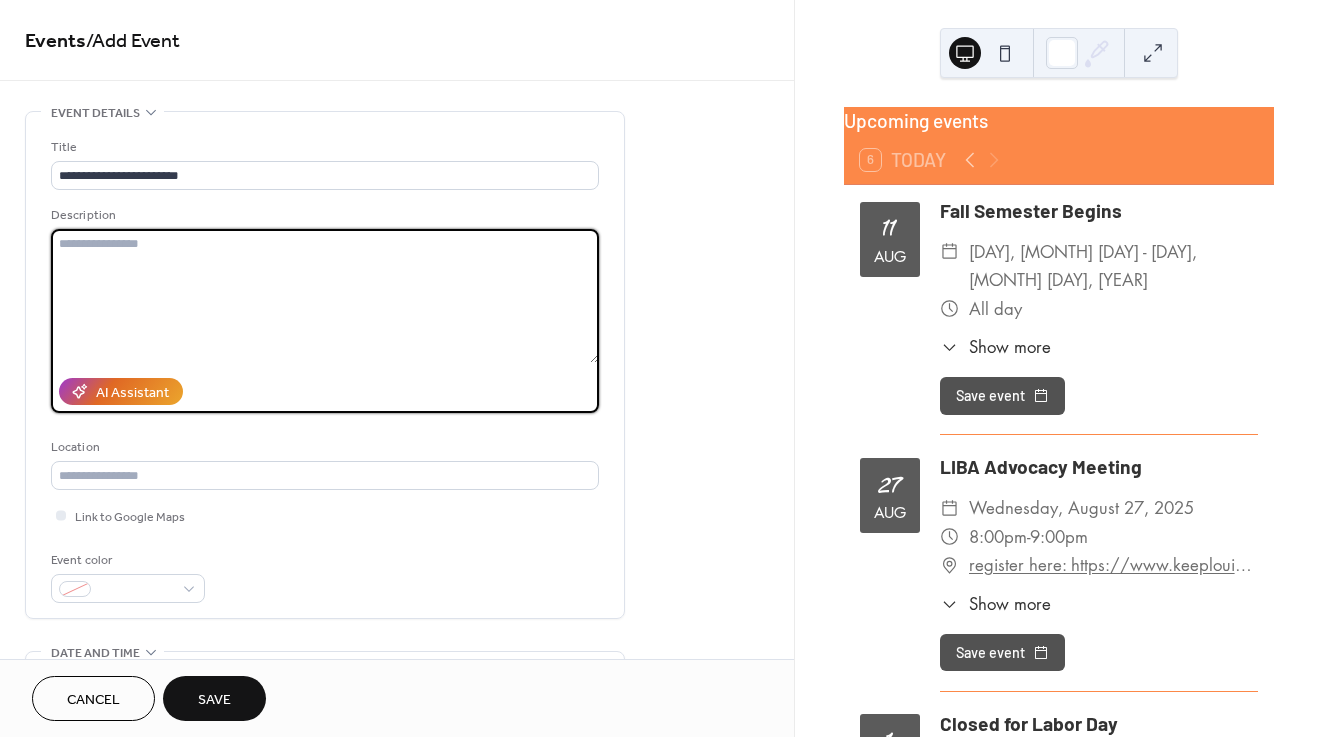 click at bounding box center (325, 296) 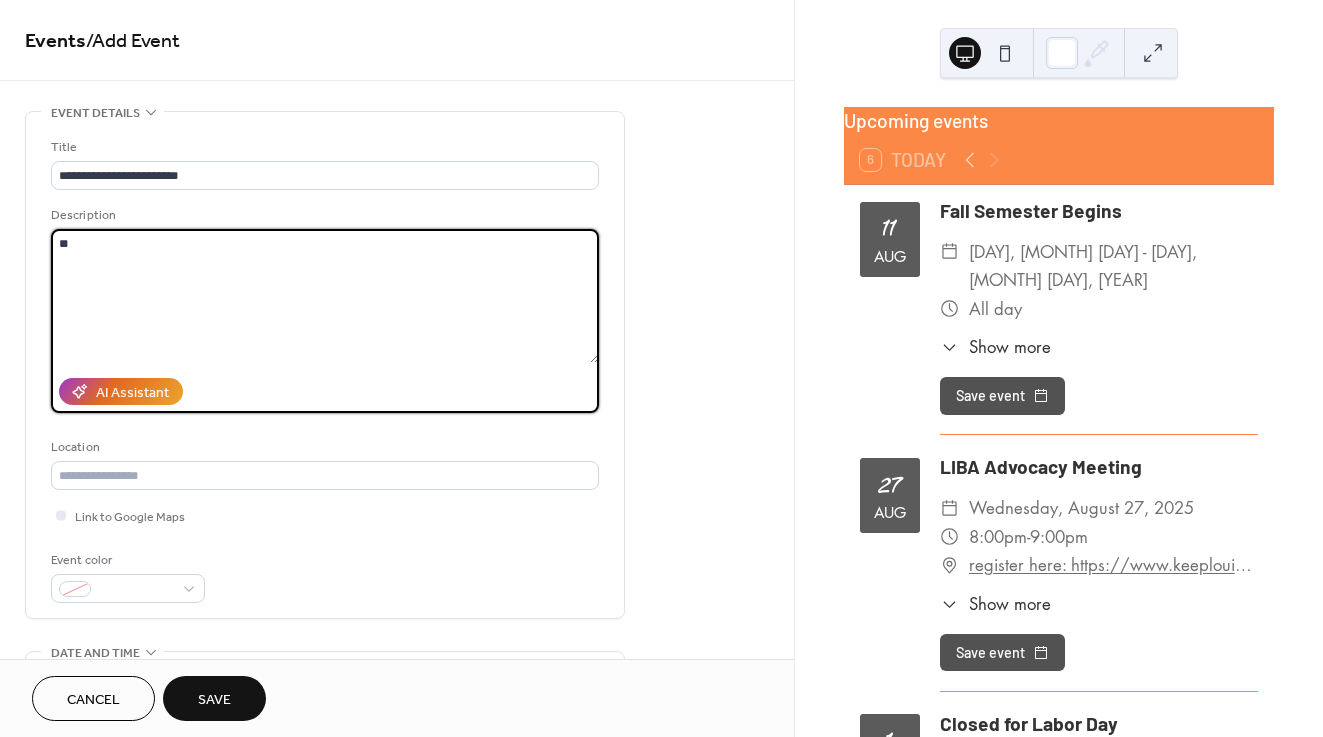 type on "*" 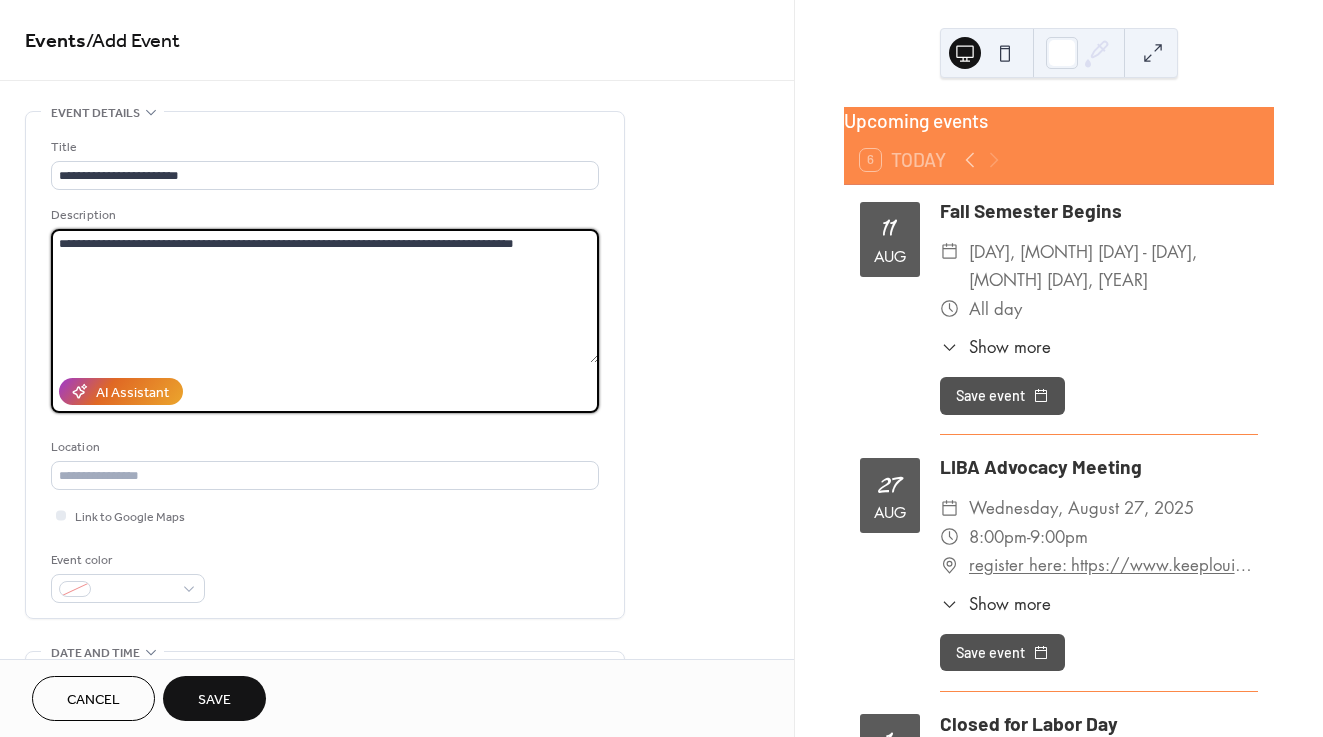 click on "**********" at bounding box center (325, 296) 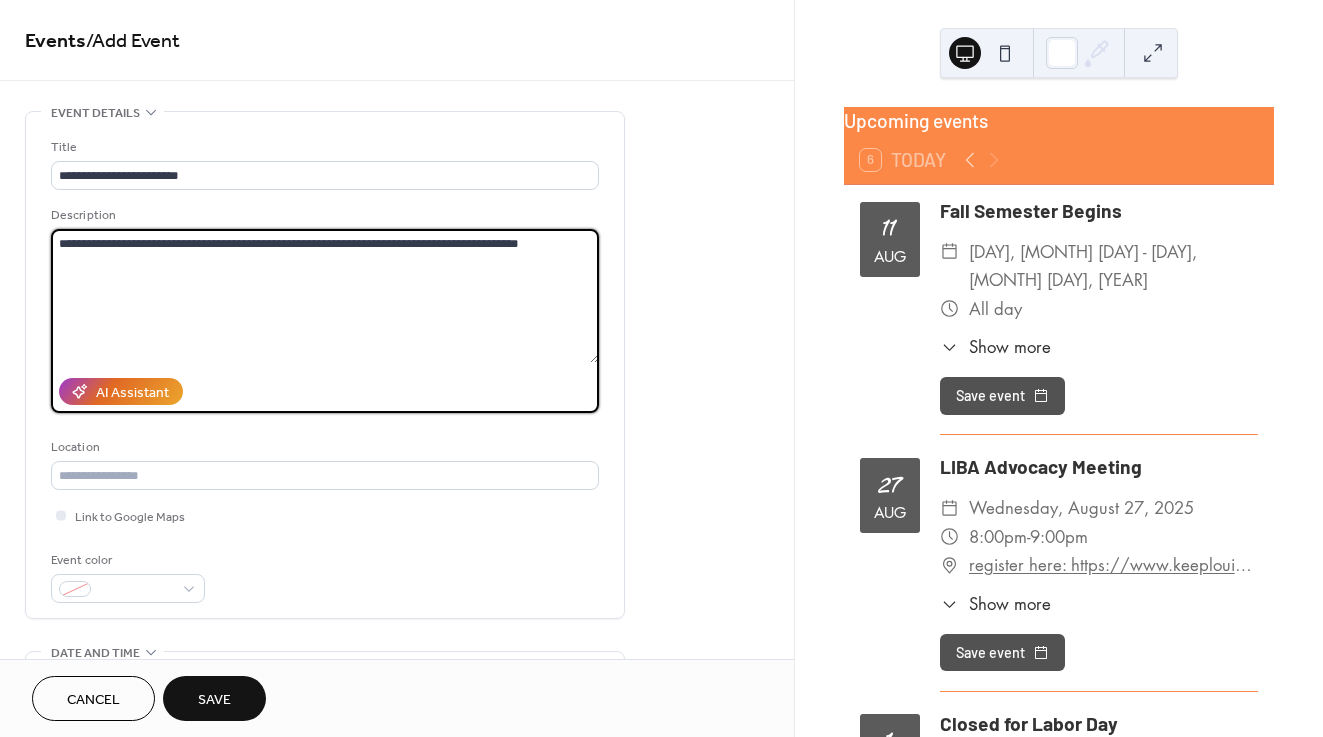 click on "**********" at bounding box center (325, 296) 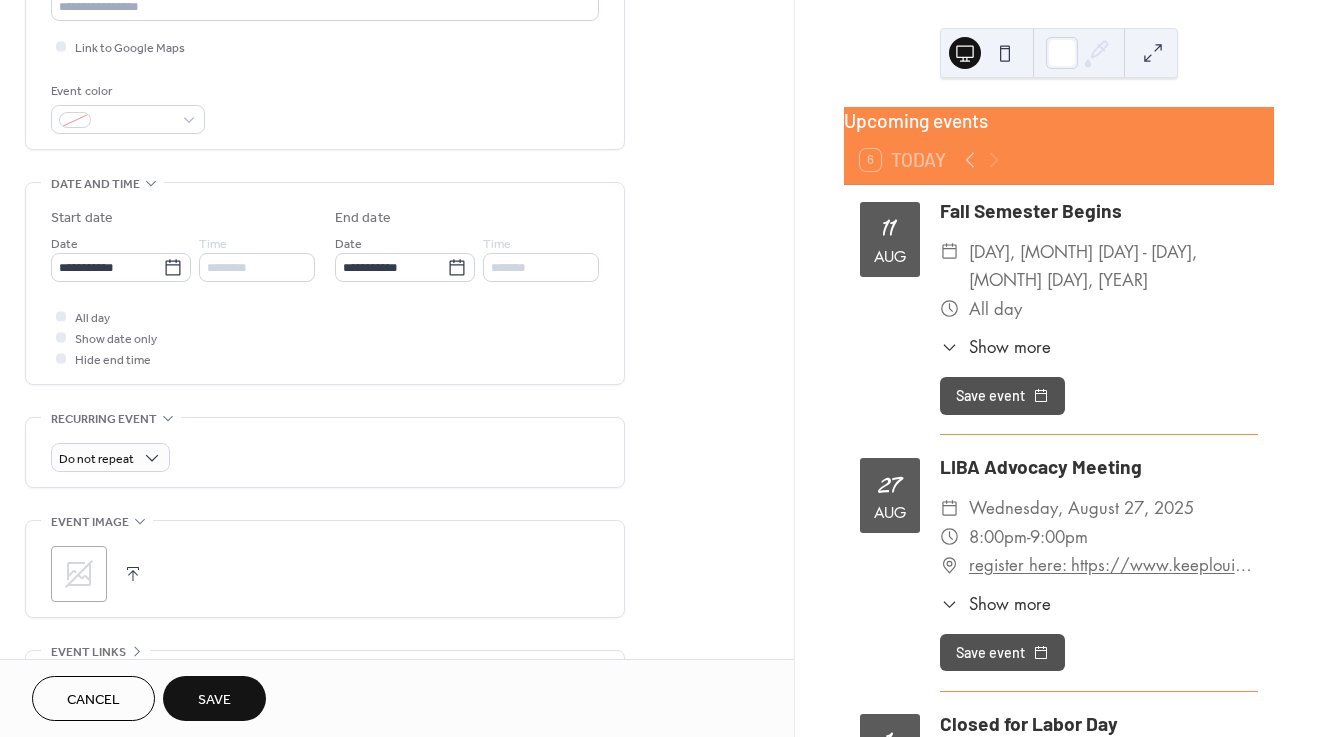 scroll, scrollTop: 470, scrollLeft: 0, axis: vertical 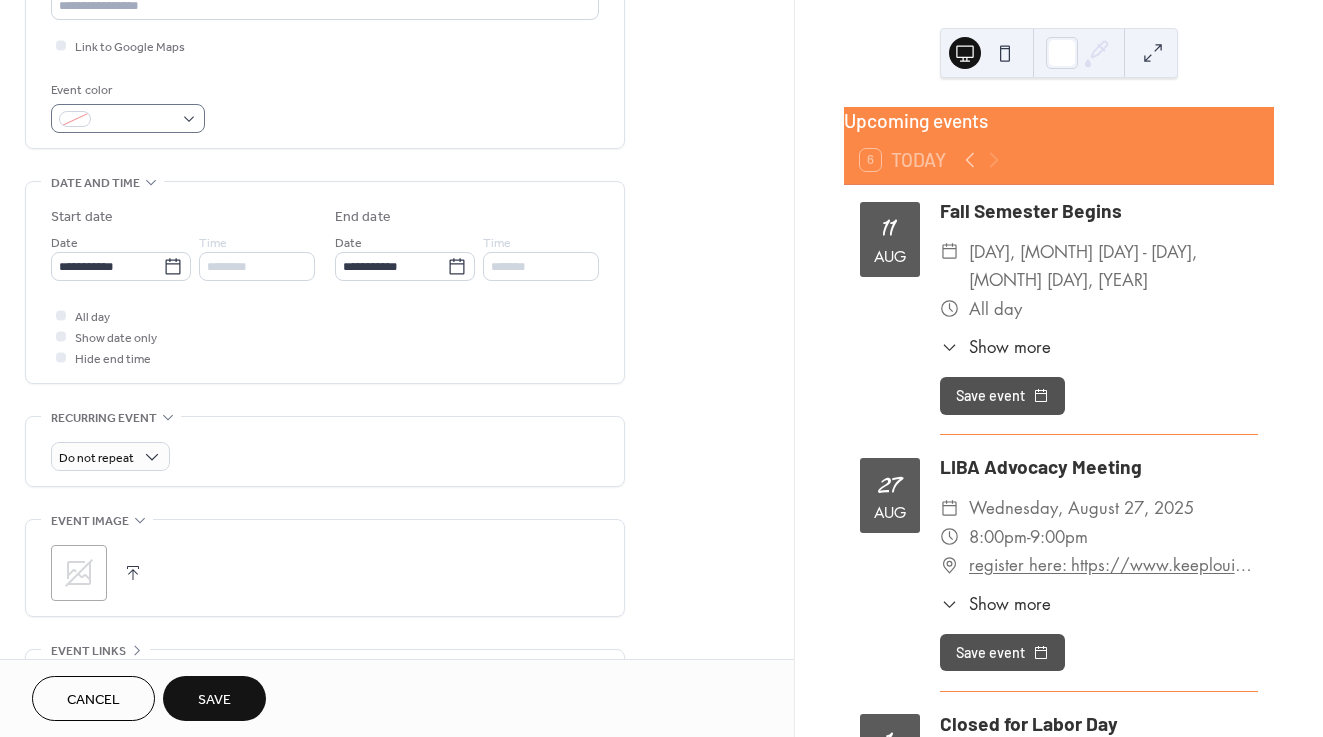 type on "**********" 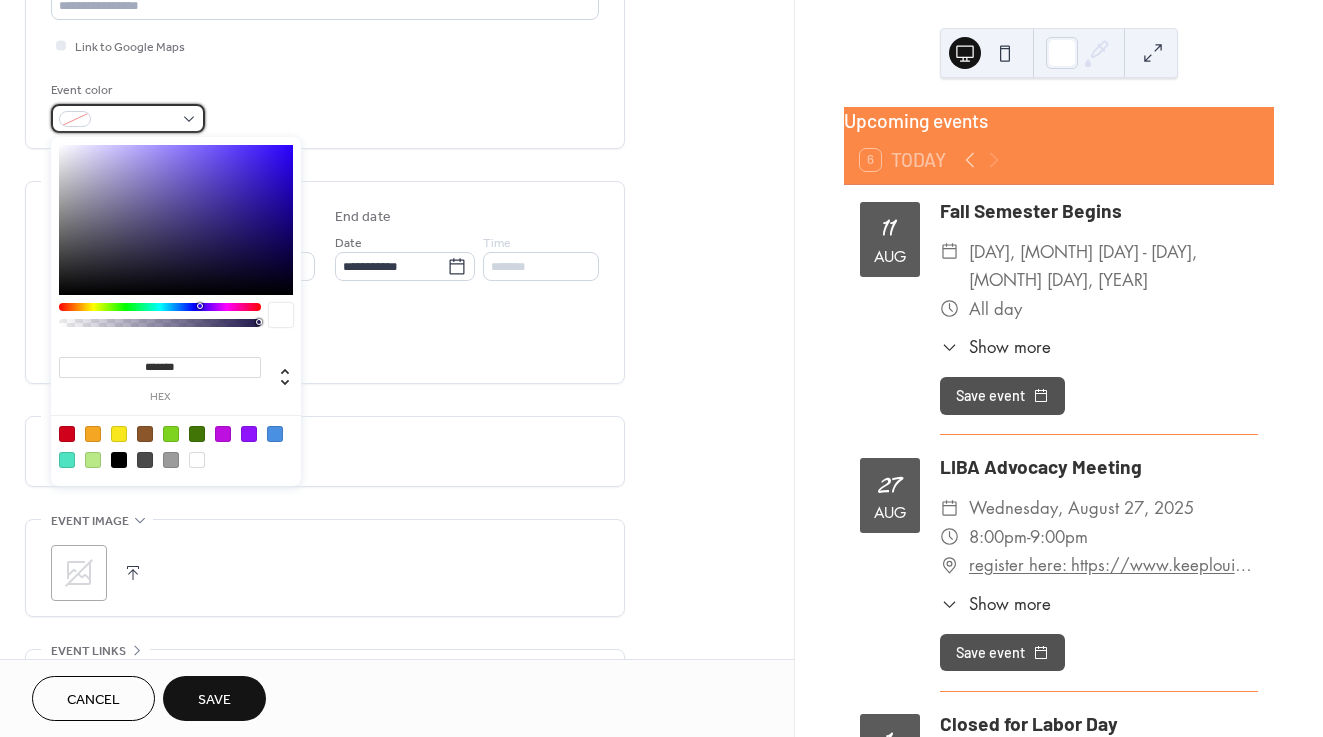 click at bounding box center (136, 120) 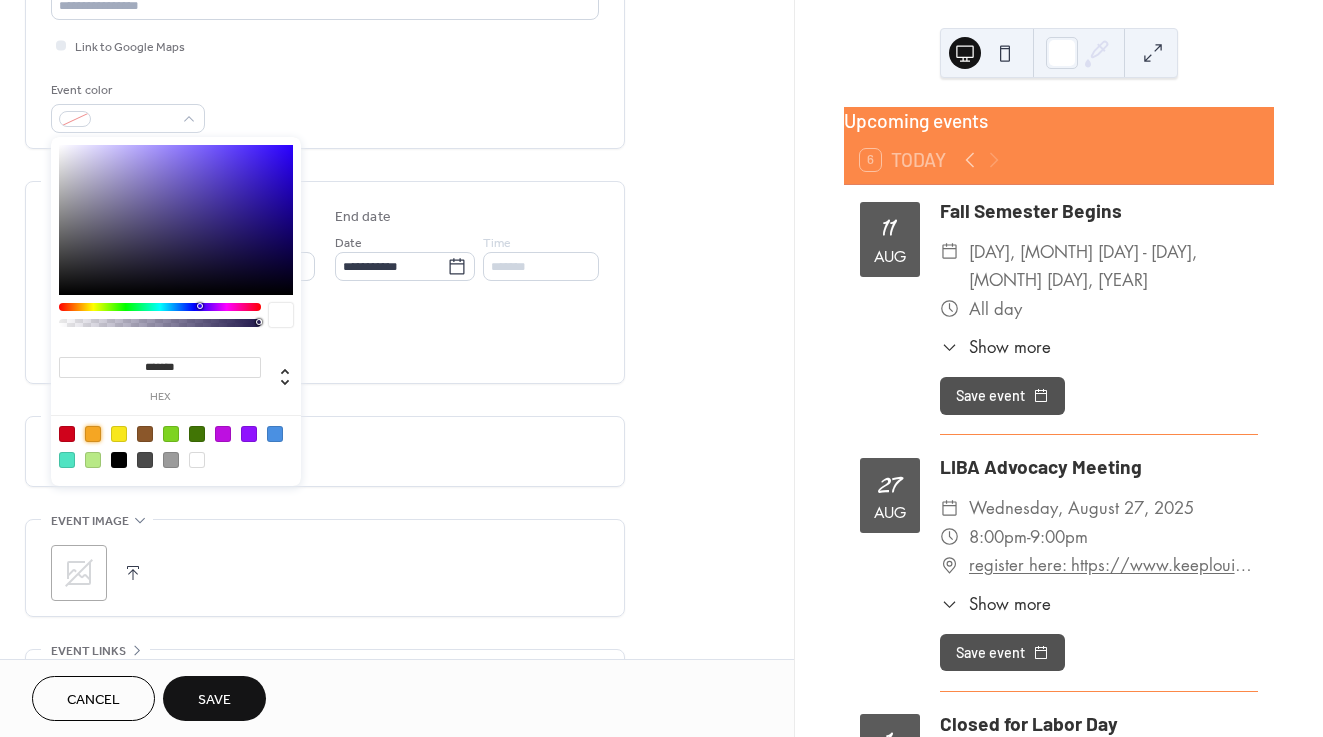 click at bounding box center [93, 434] 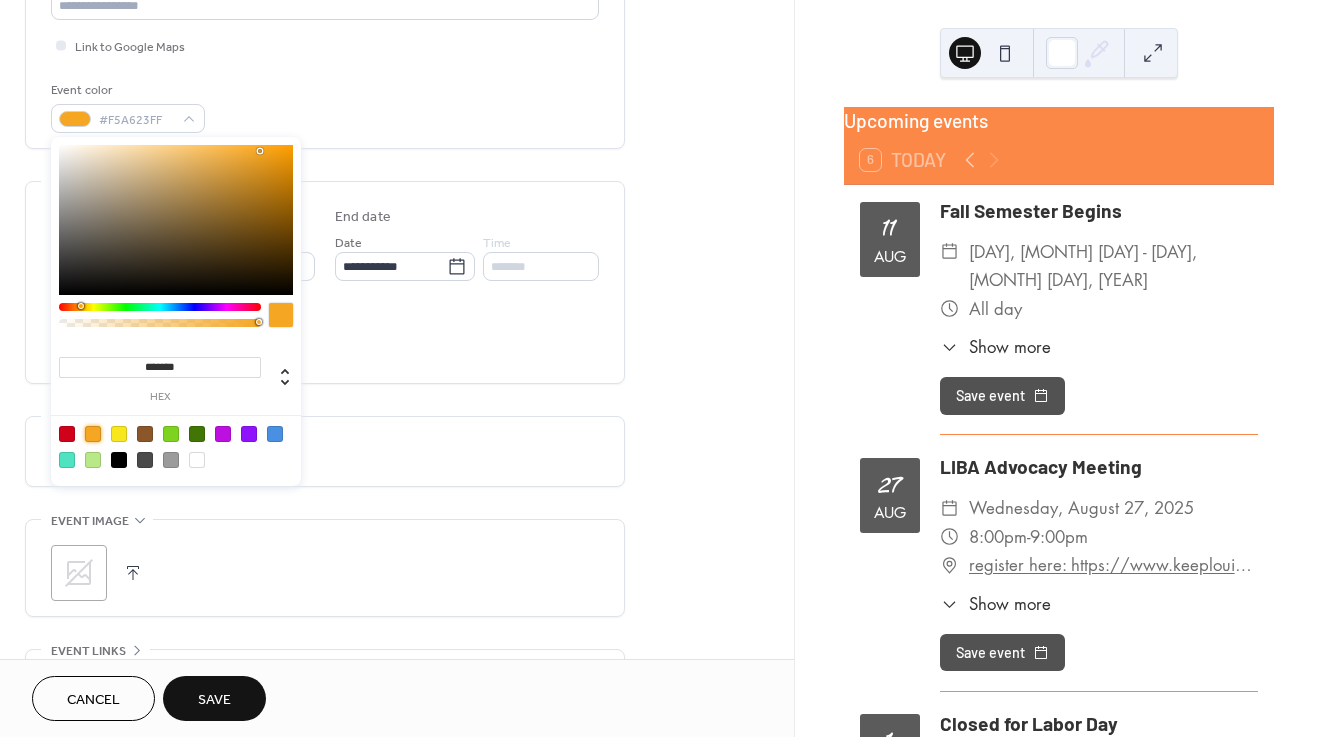 click on ";" at bounding box center (325, 568) 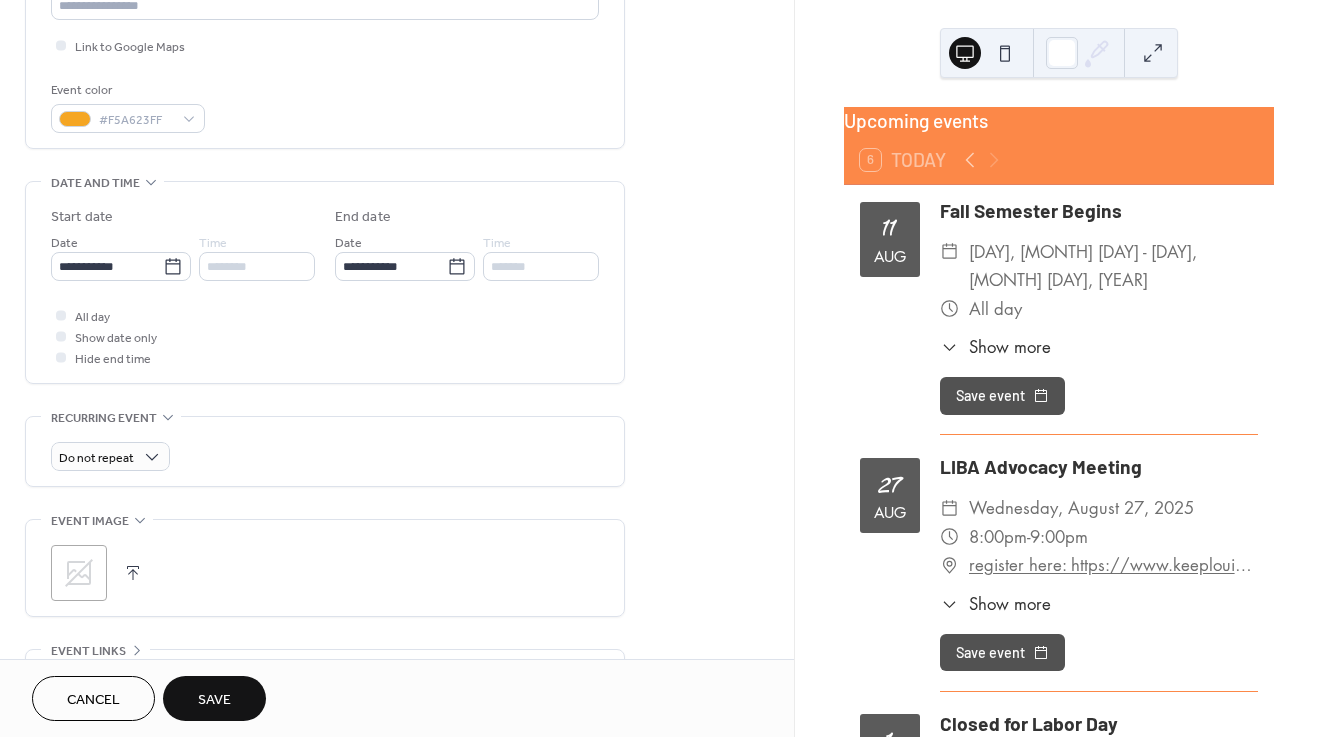 scroll, scrollTop: 670, scrollLeft: 0, axis: vertical 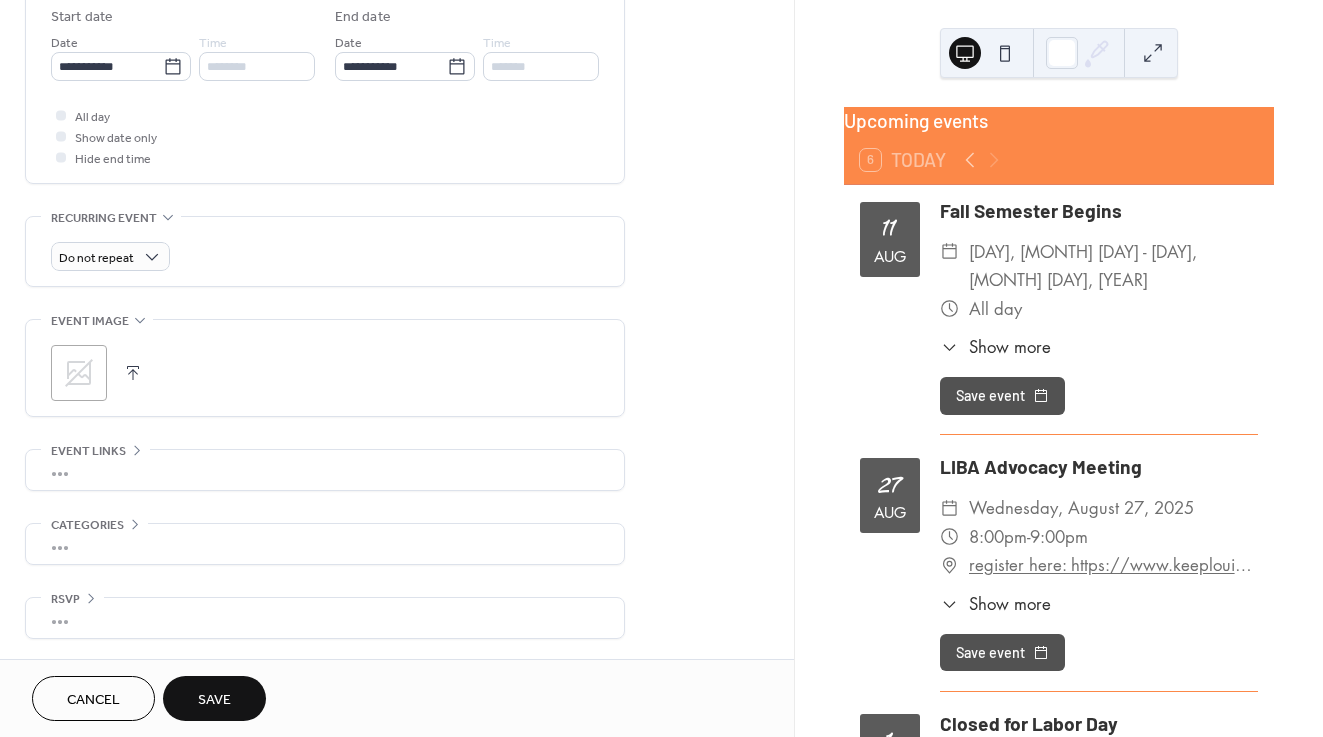 click on "Save" at bounding box center (214, 700) 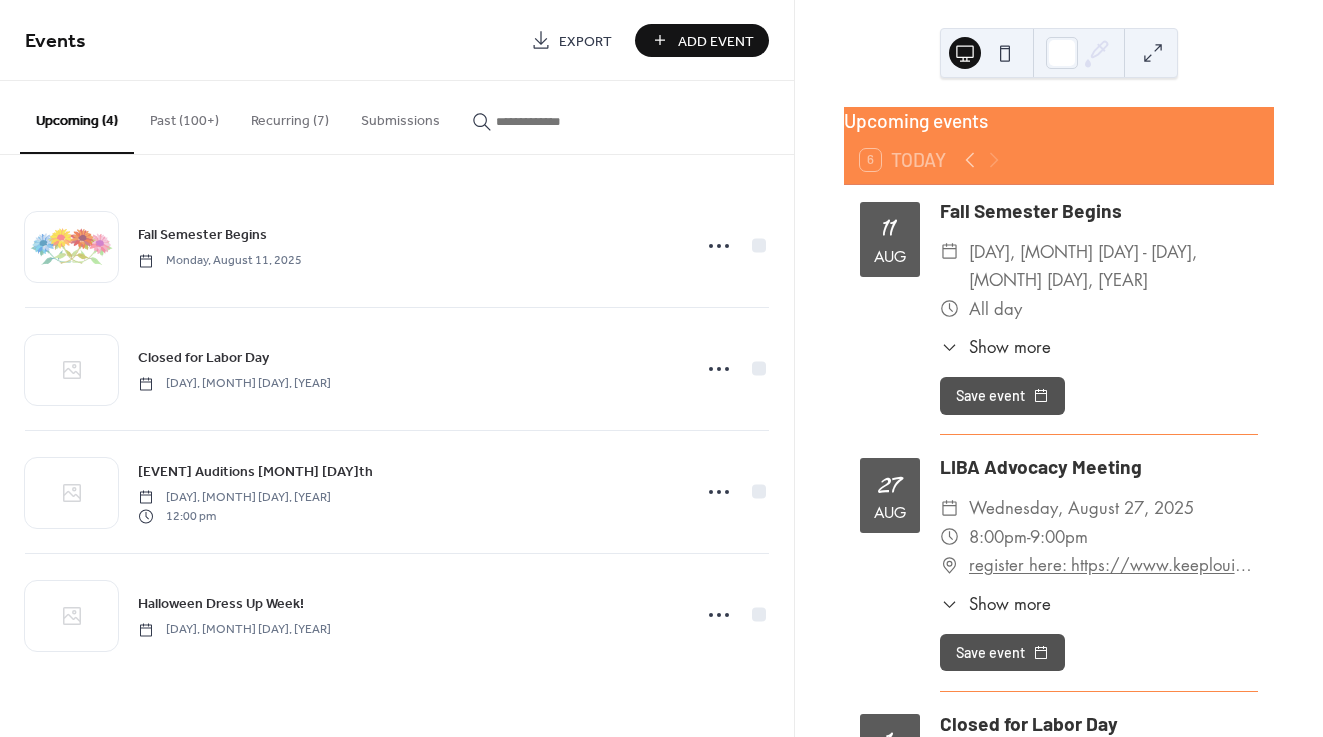 click on "Add Event" at bounding box center [702, 40] 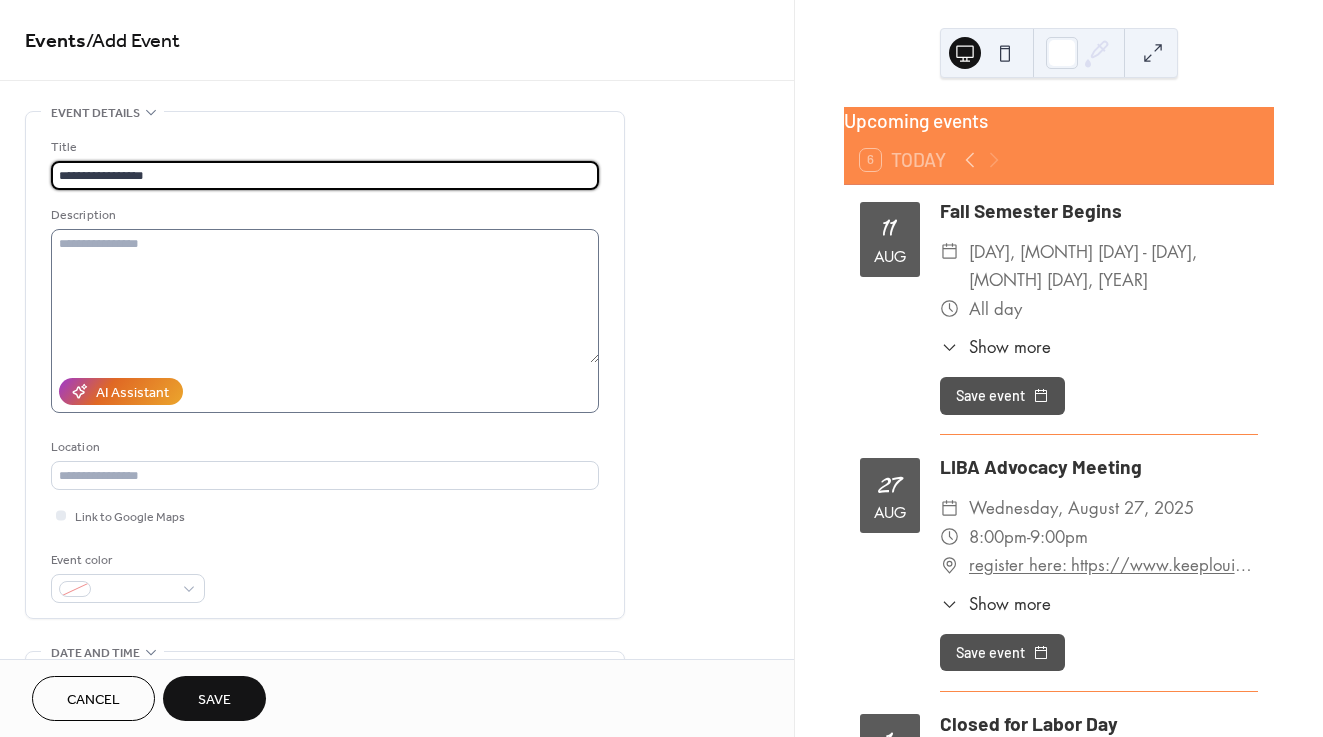 type on "**********" 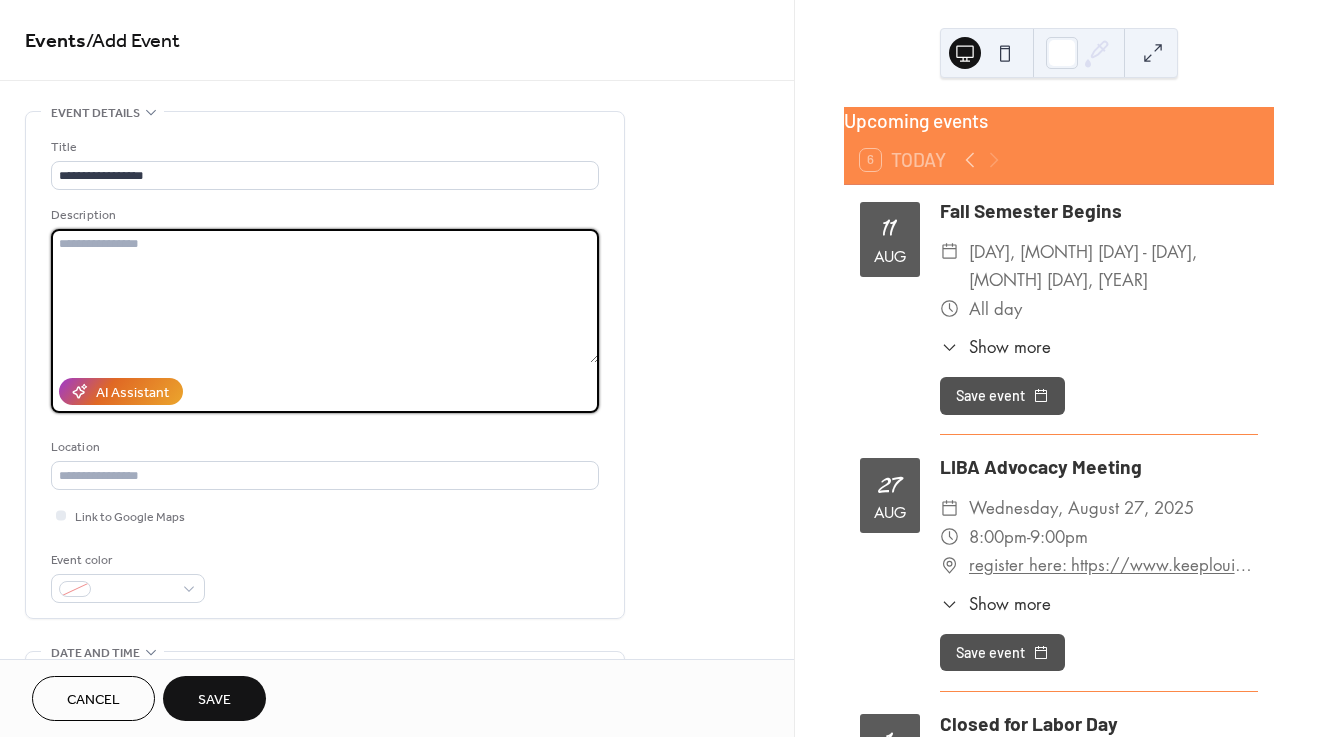 click at bounding box center [325, 296] 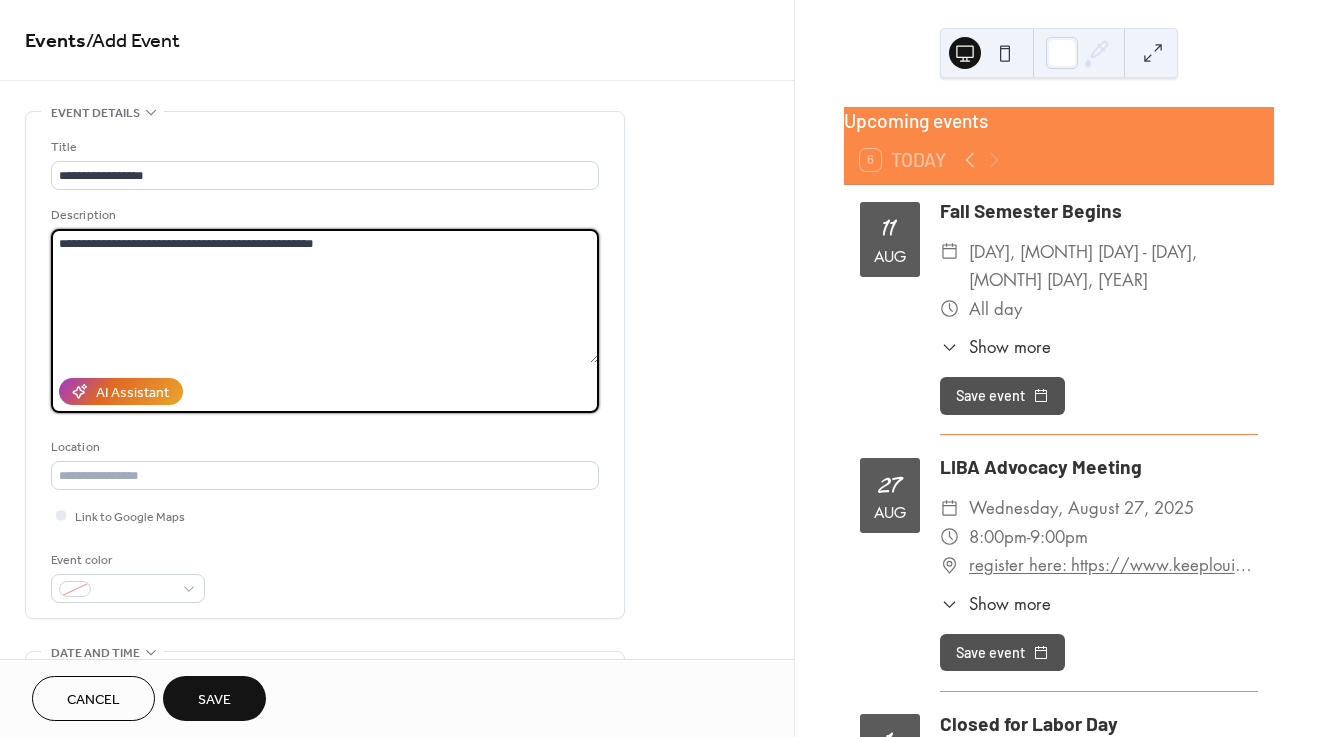 type on "**********" 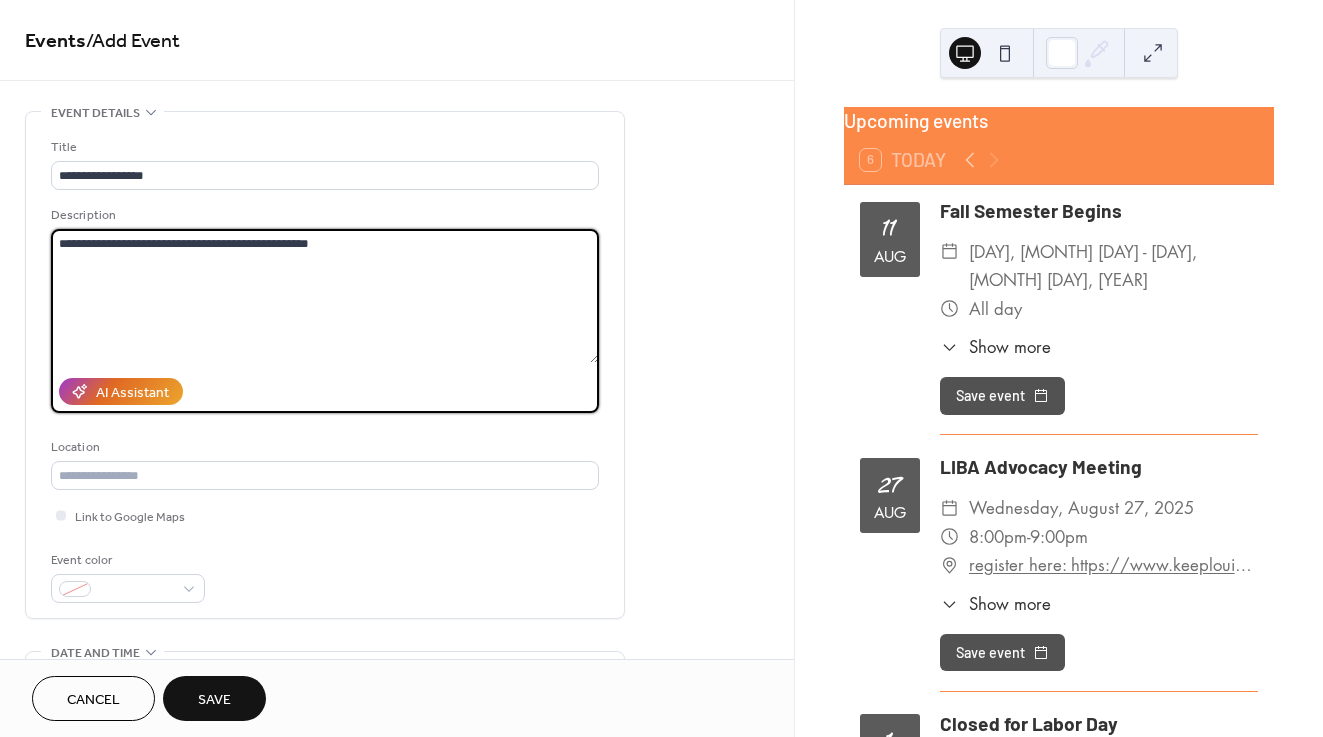 drag, startPoint x: 322, startPoint y: 239, endPoint x: 20, endPoint y: 233, distance: 302.0596 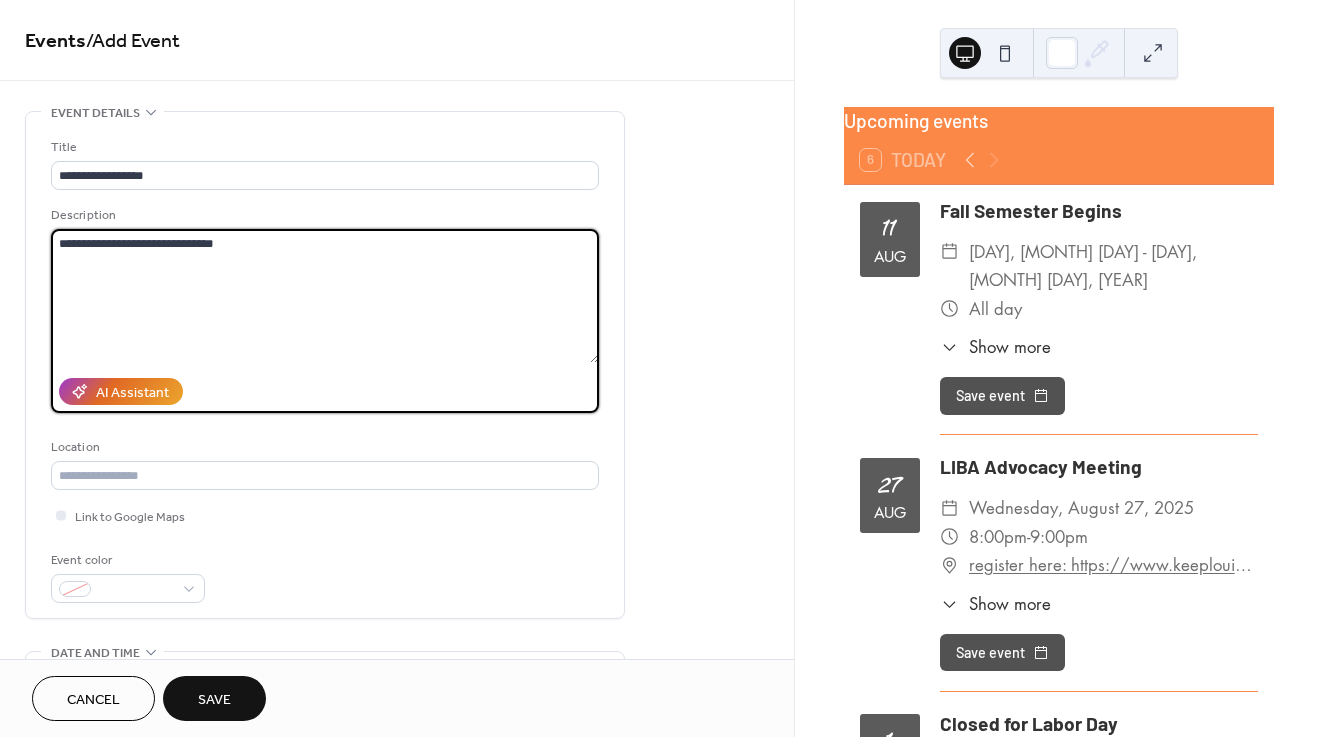 click on "**********" at bounding box center (325, 296) 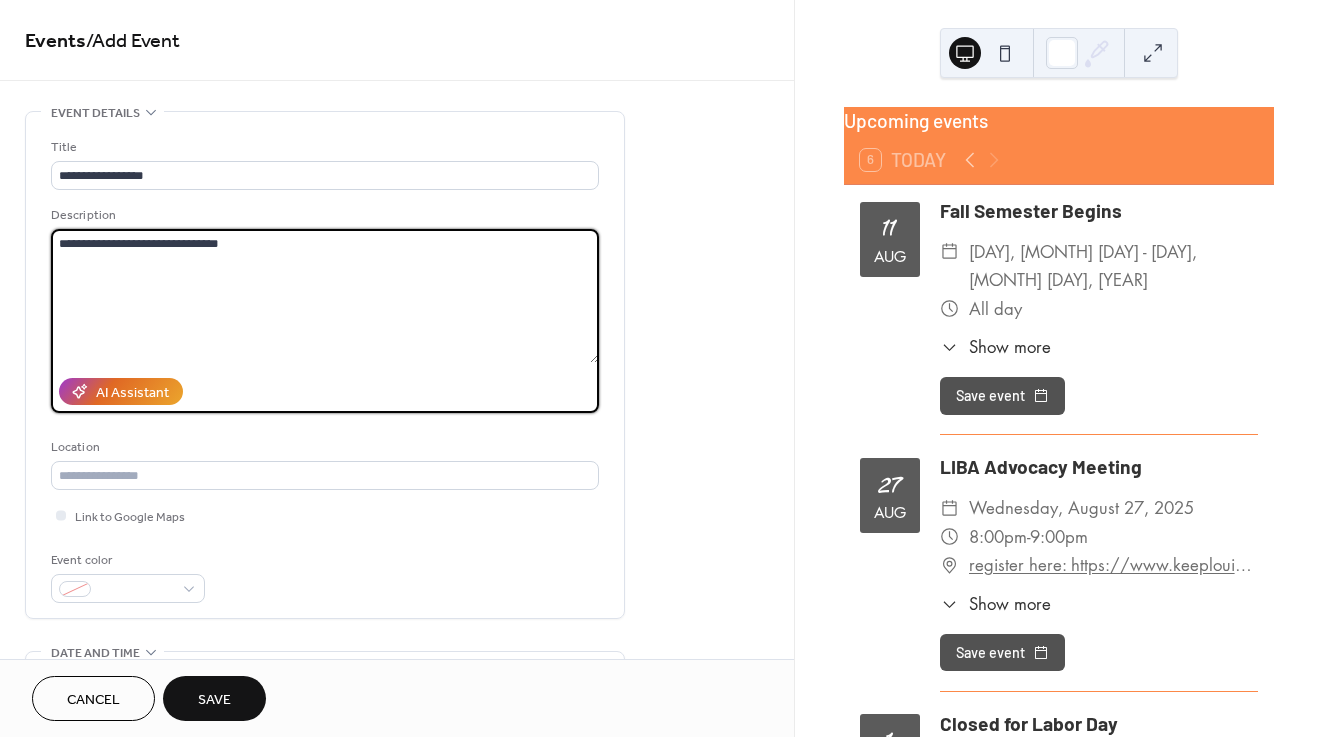 click on "**********" at bounding box center [325, 296] 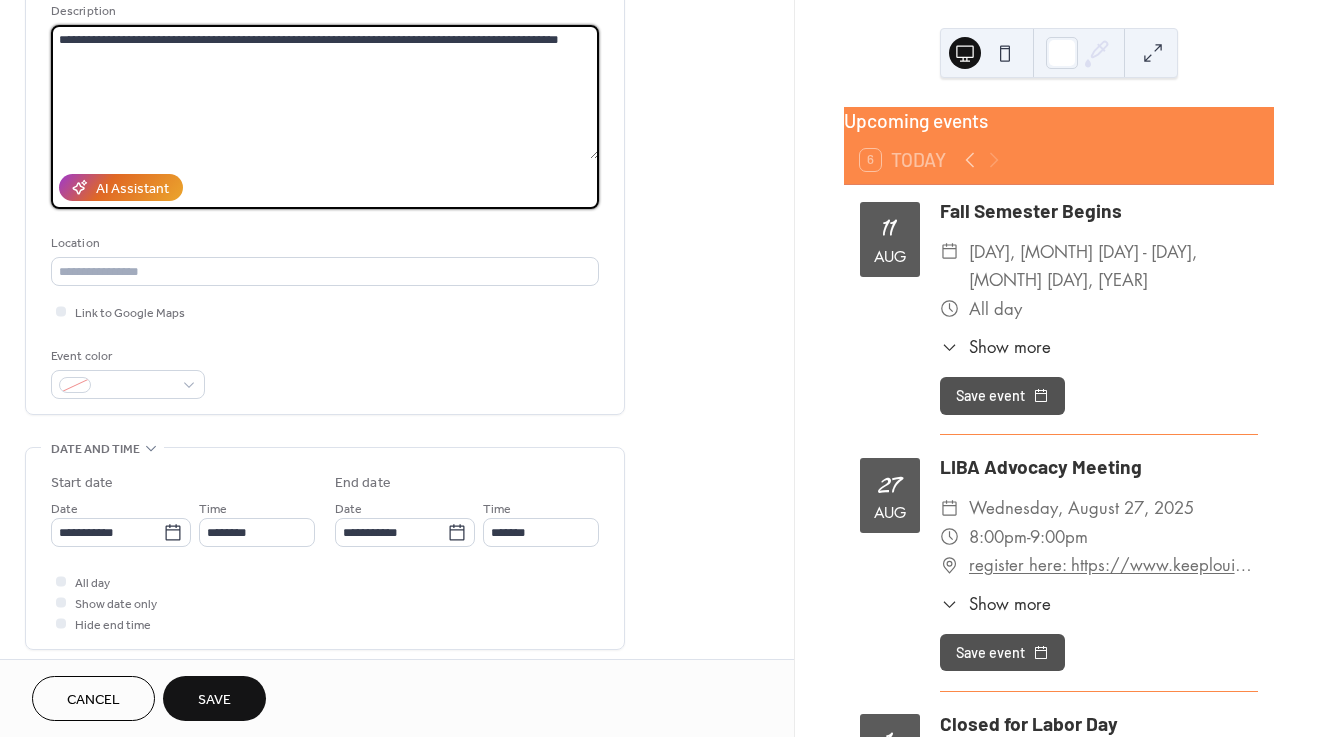 scroll, scrollTop: 205, scrollLeft: 0, axis: vertical 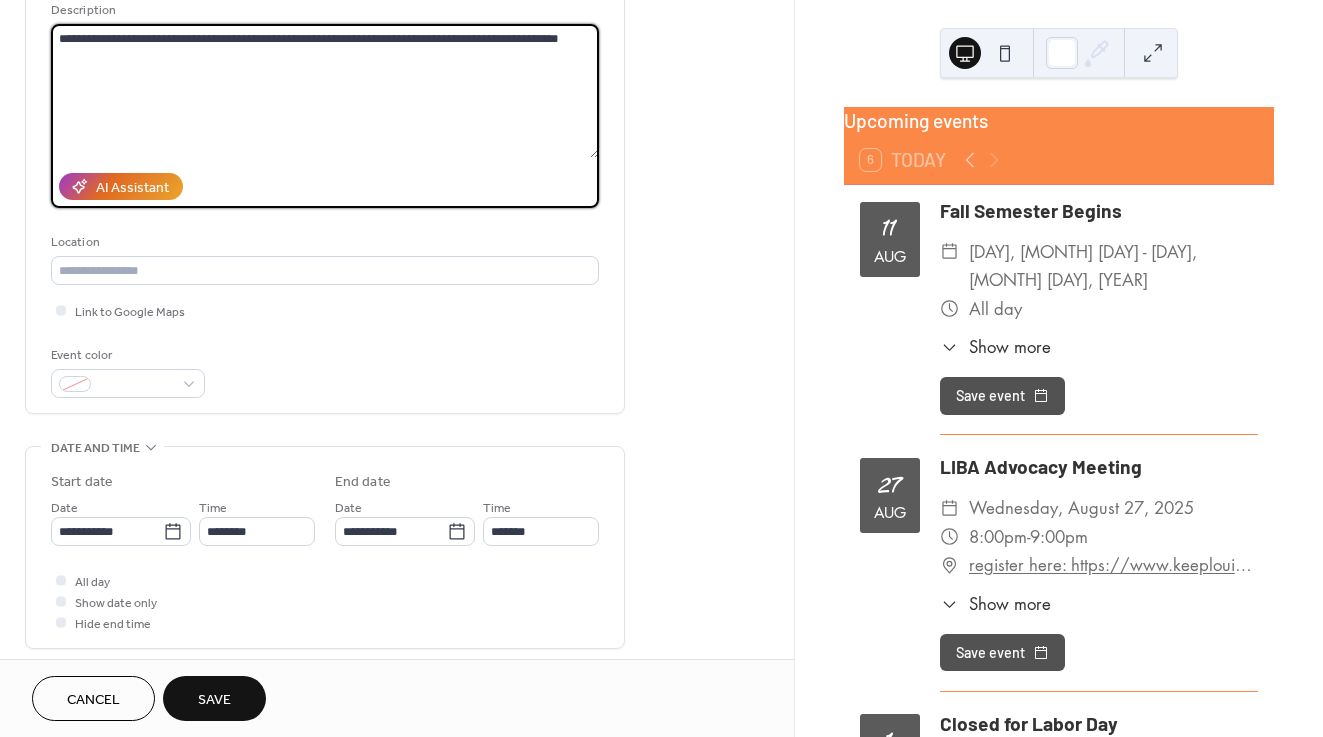 type on "**********" 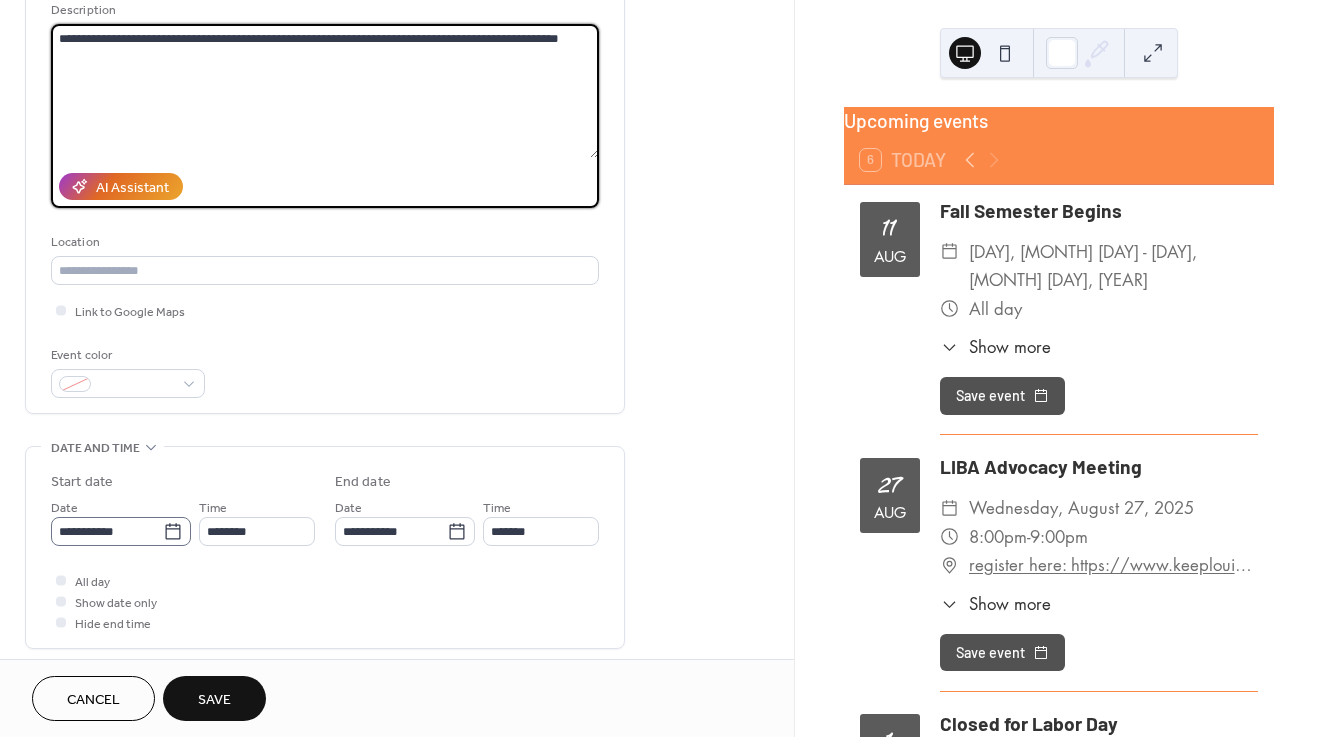 click 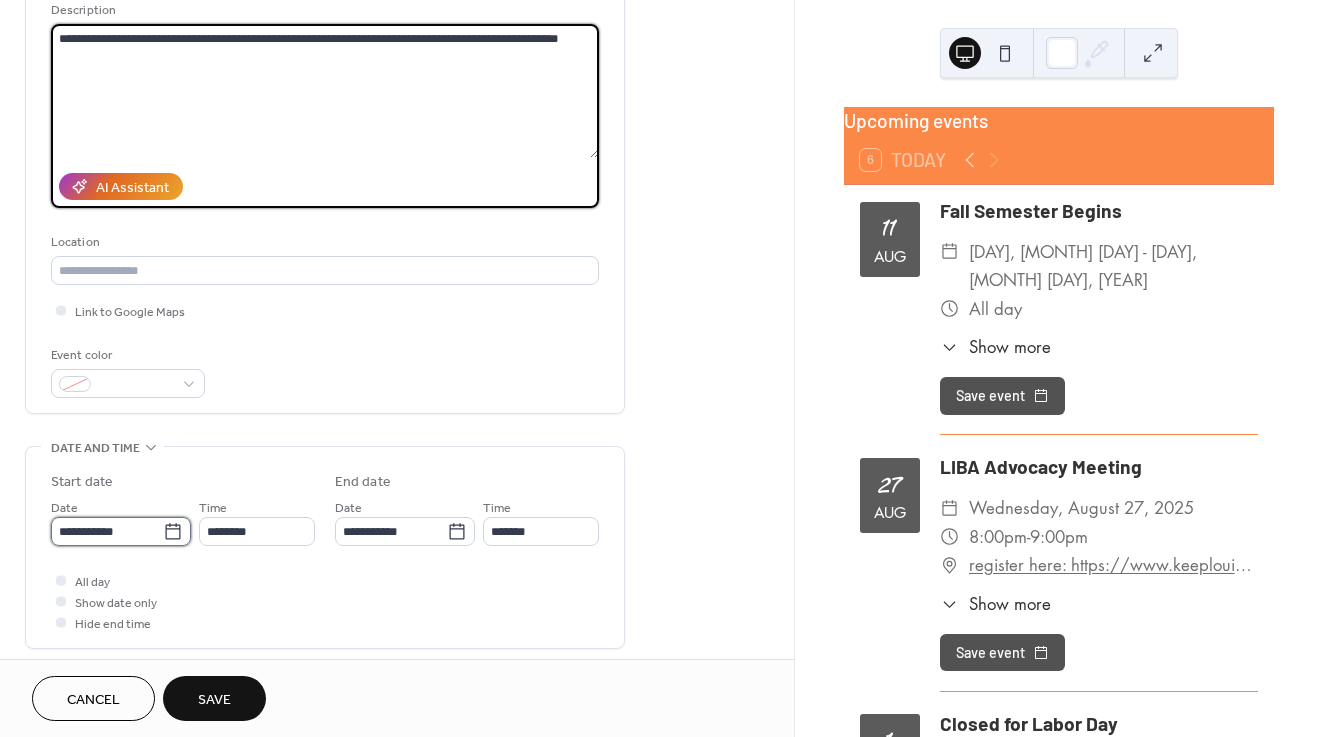 click on "**********" at bounding box center (107, 531) 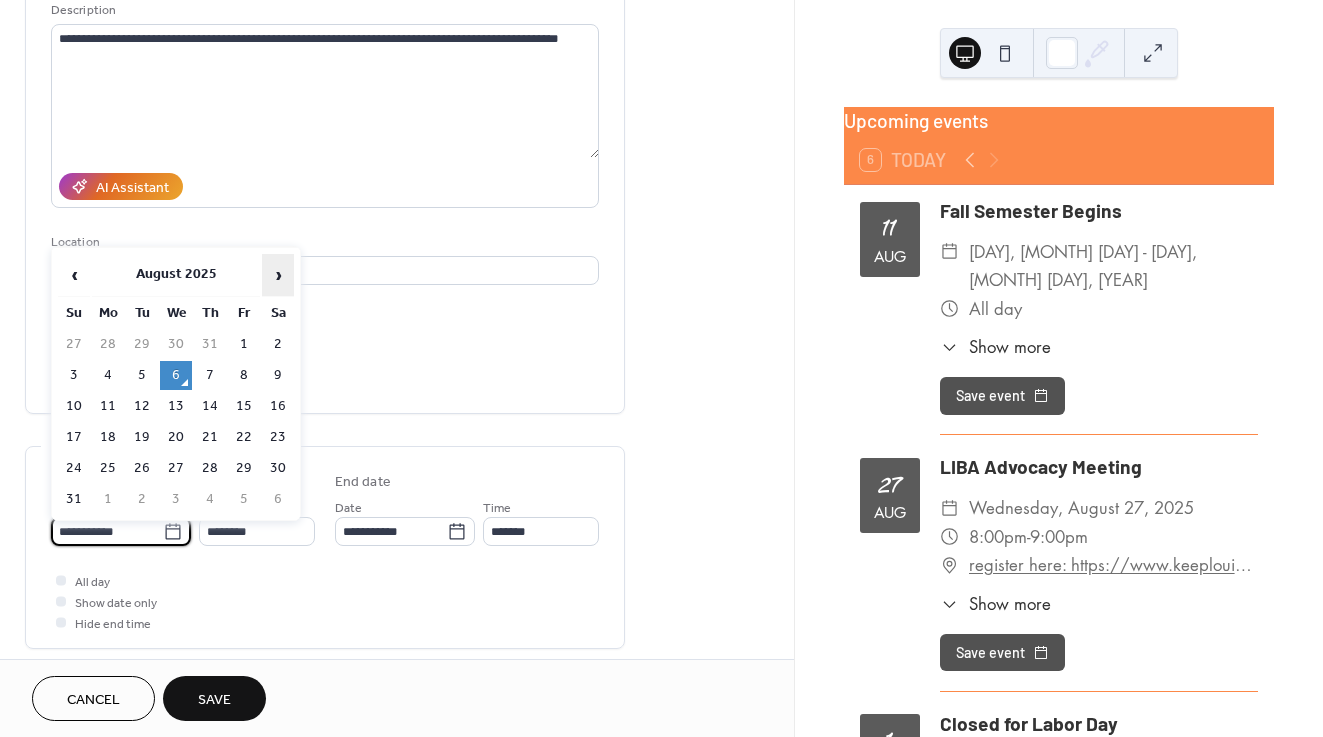 click on "›" at bounding box center (278, 275) 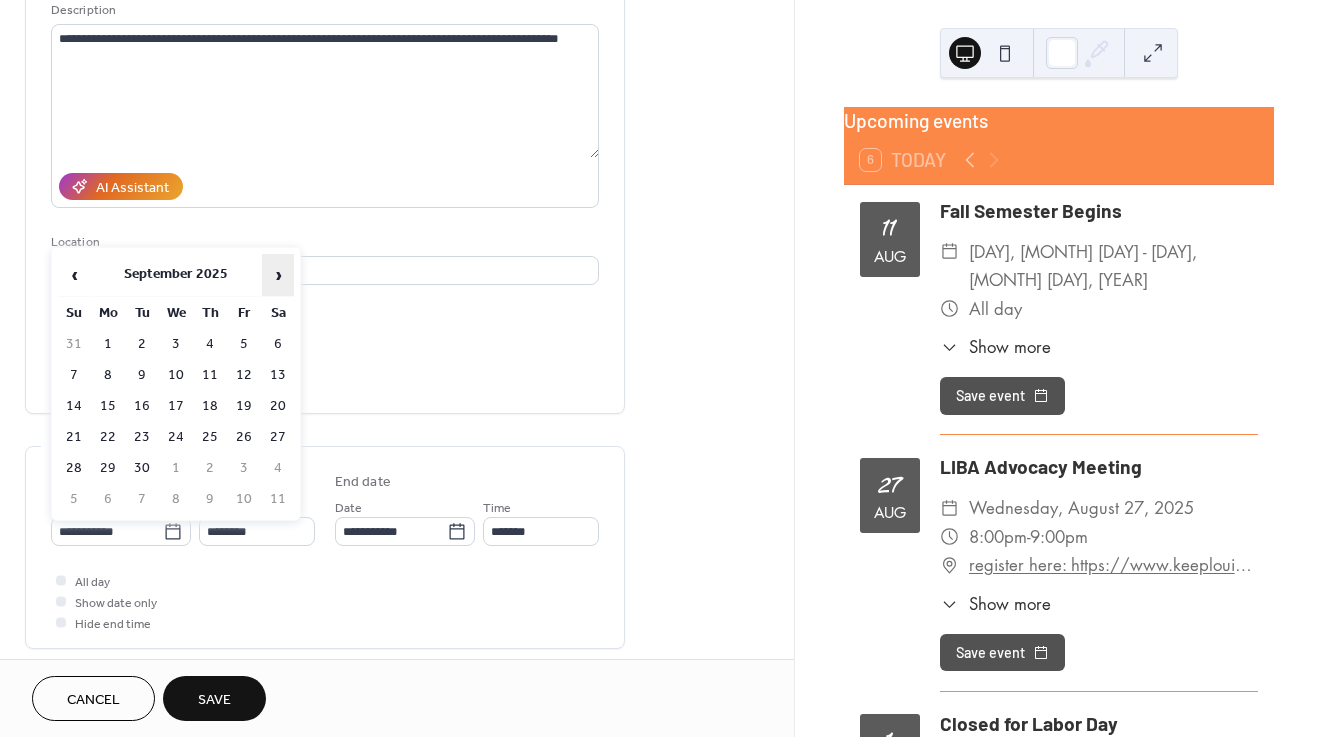 click on "›" at bounding box center [278, 275] 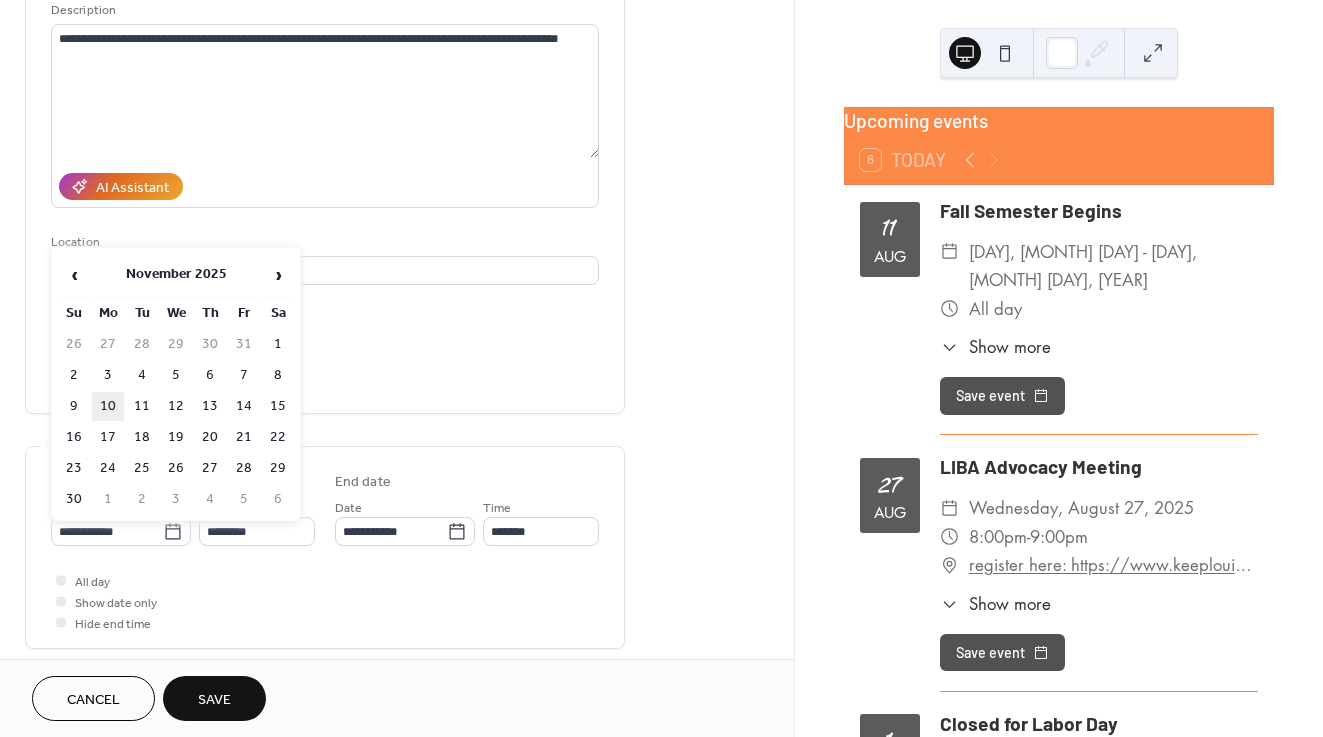 click on "10" at bounding box center [108, 406] 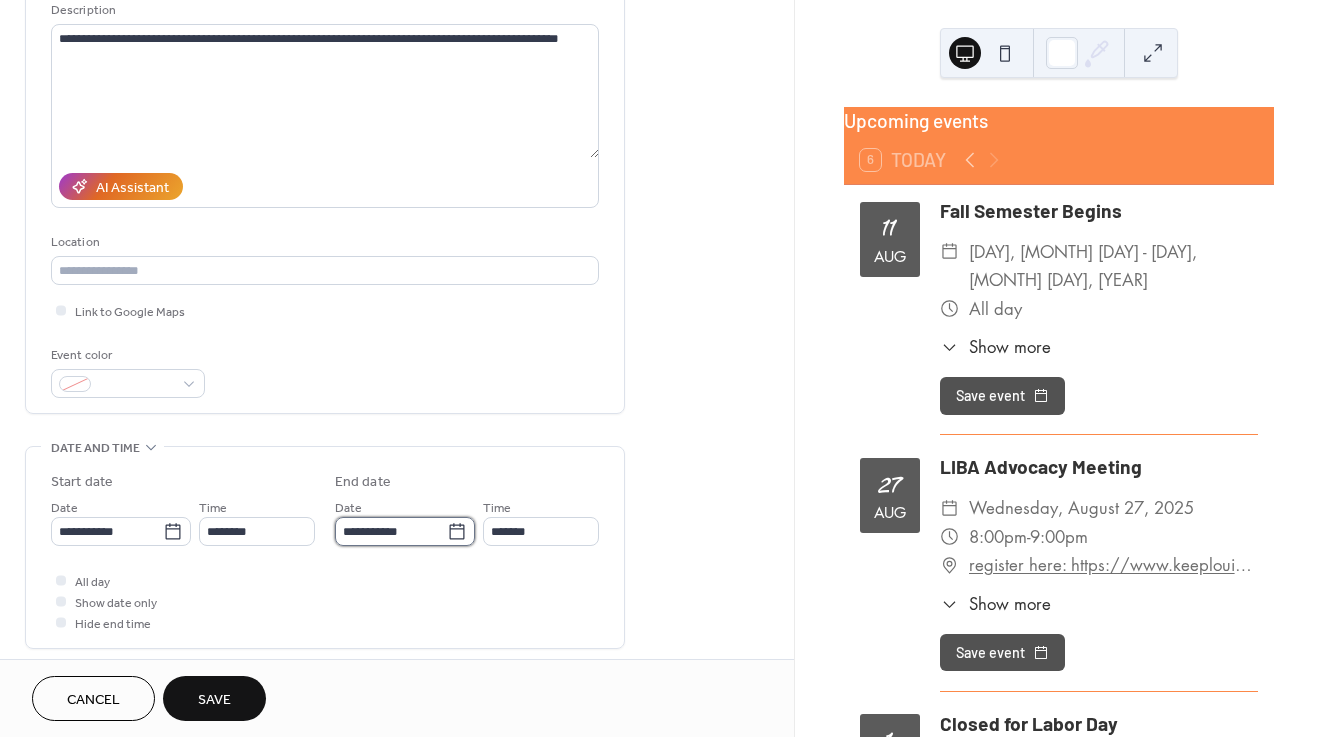 click on "**********" at bounding box center (391, 531) 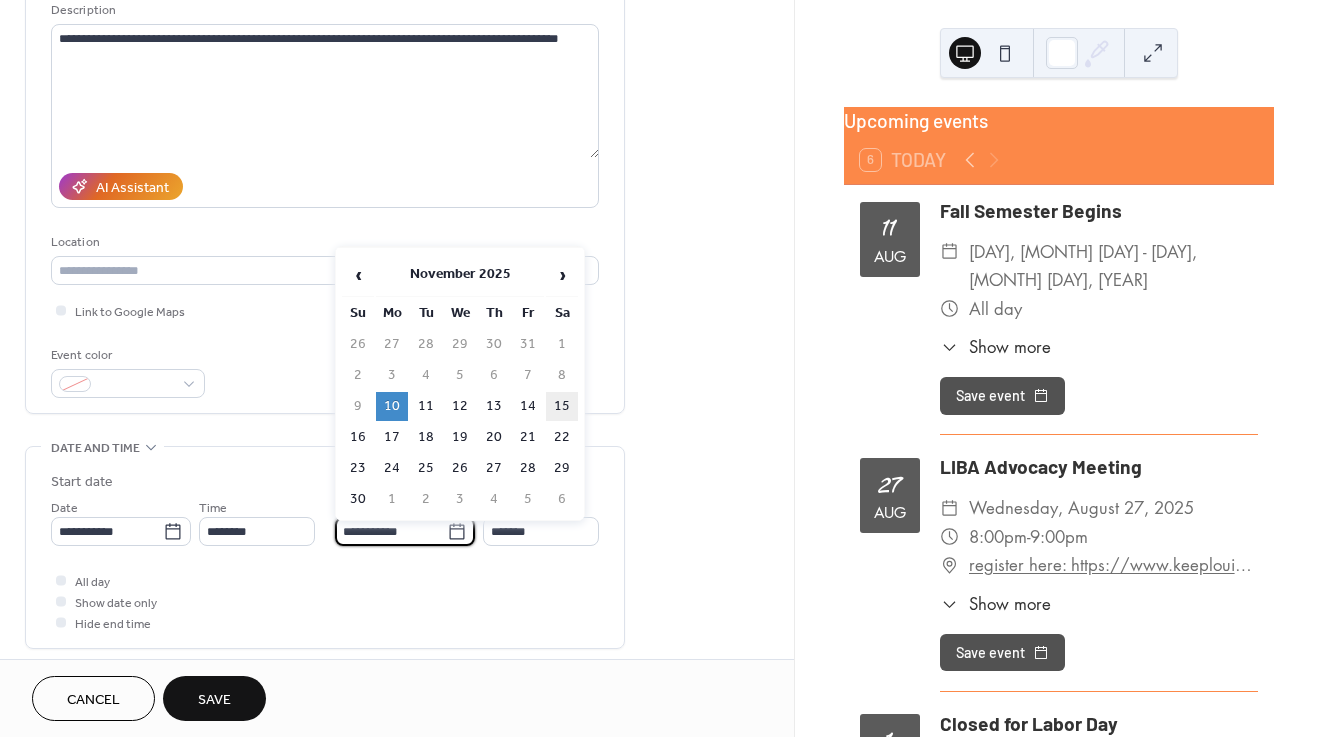 click on "15" at bounding box center (562, 406) 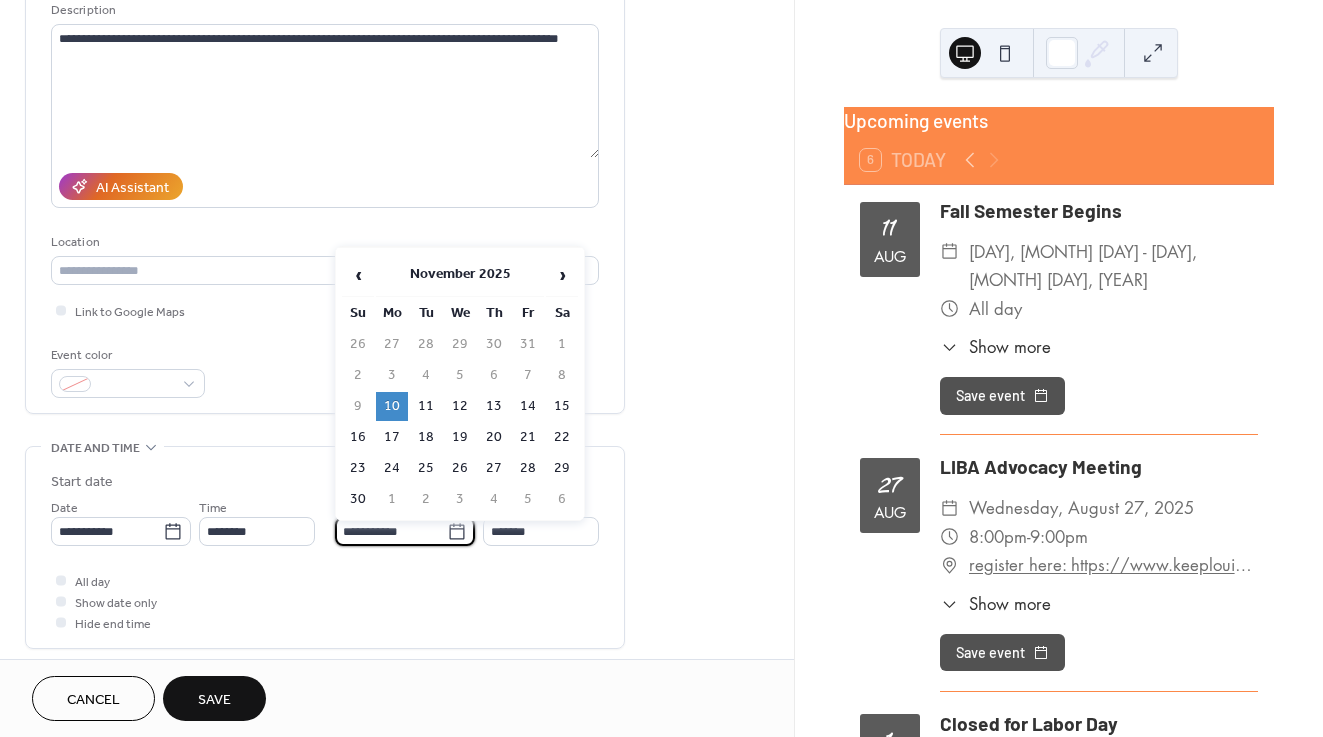 type on "**********" 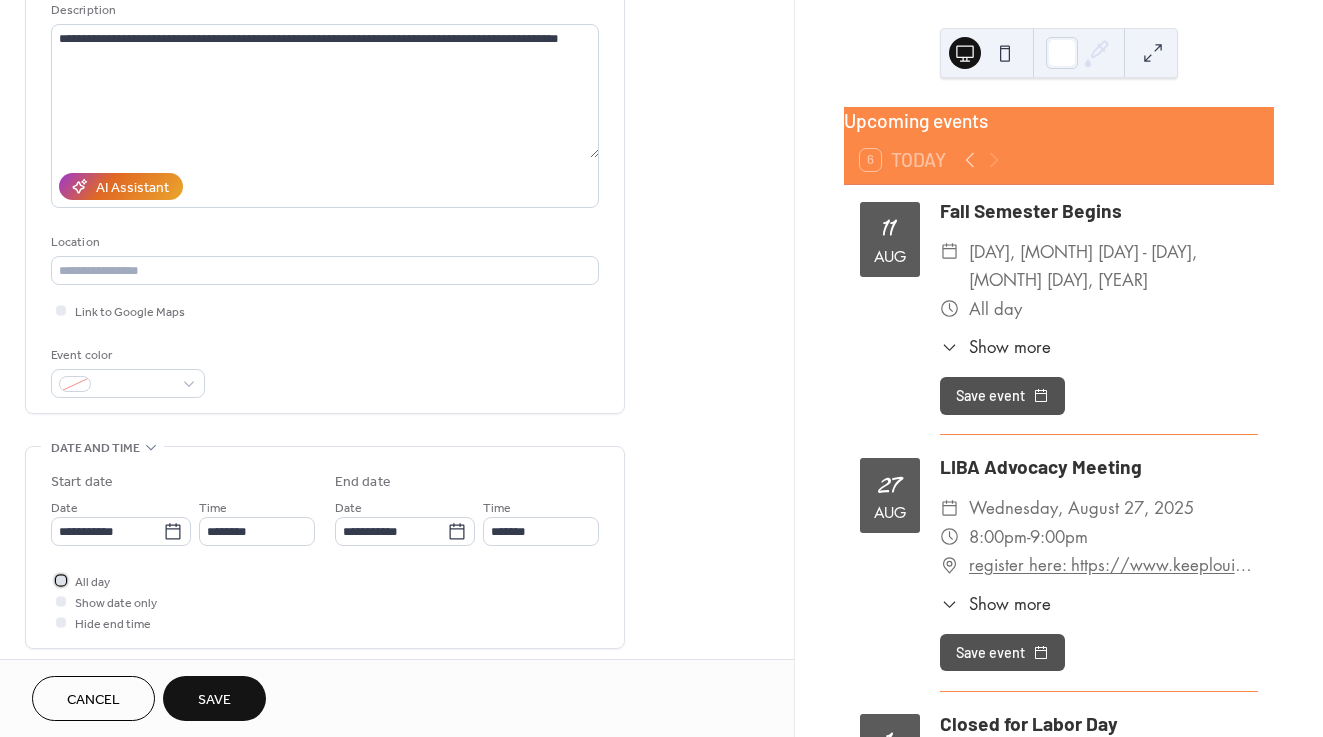click at bounding box center (61, 580) 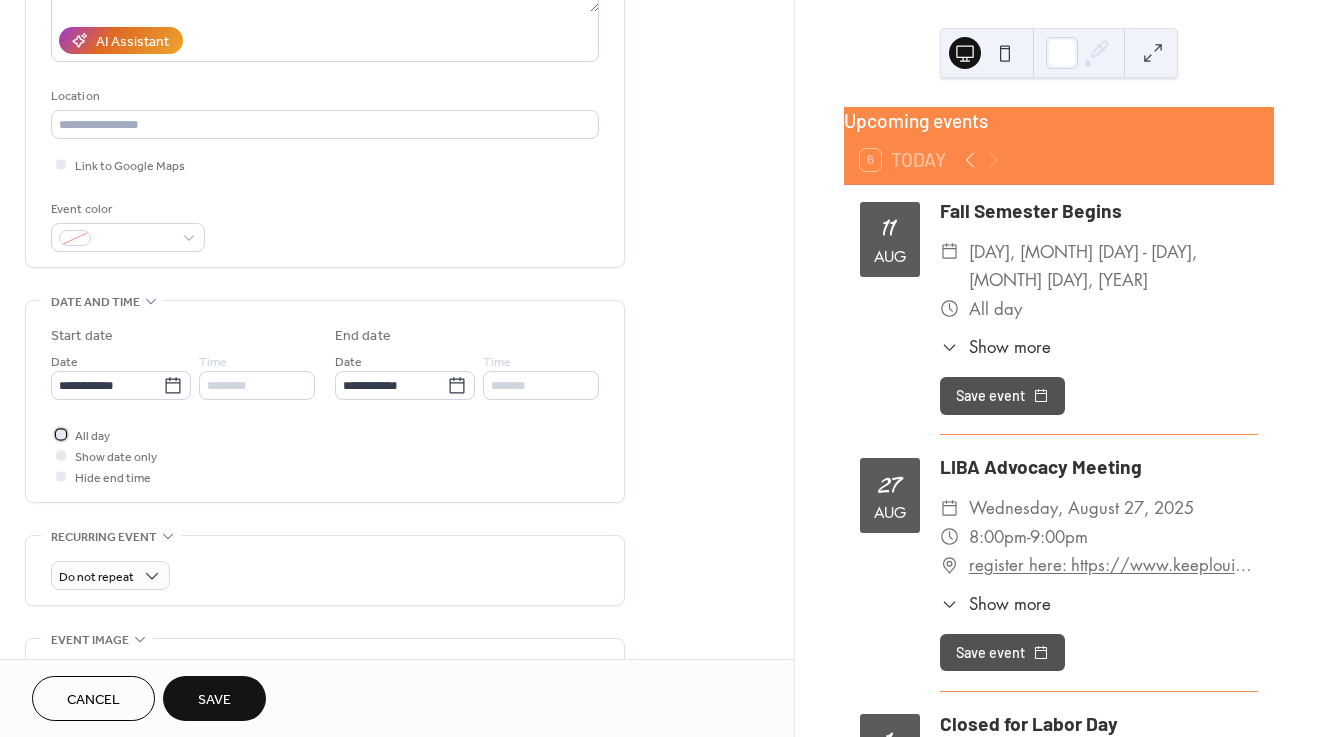 scroll, scrollTop: 374, scrollLeft: 0, axis: vertical 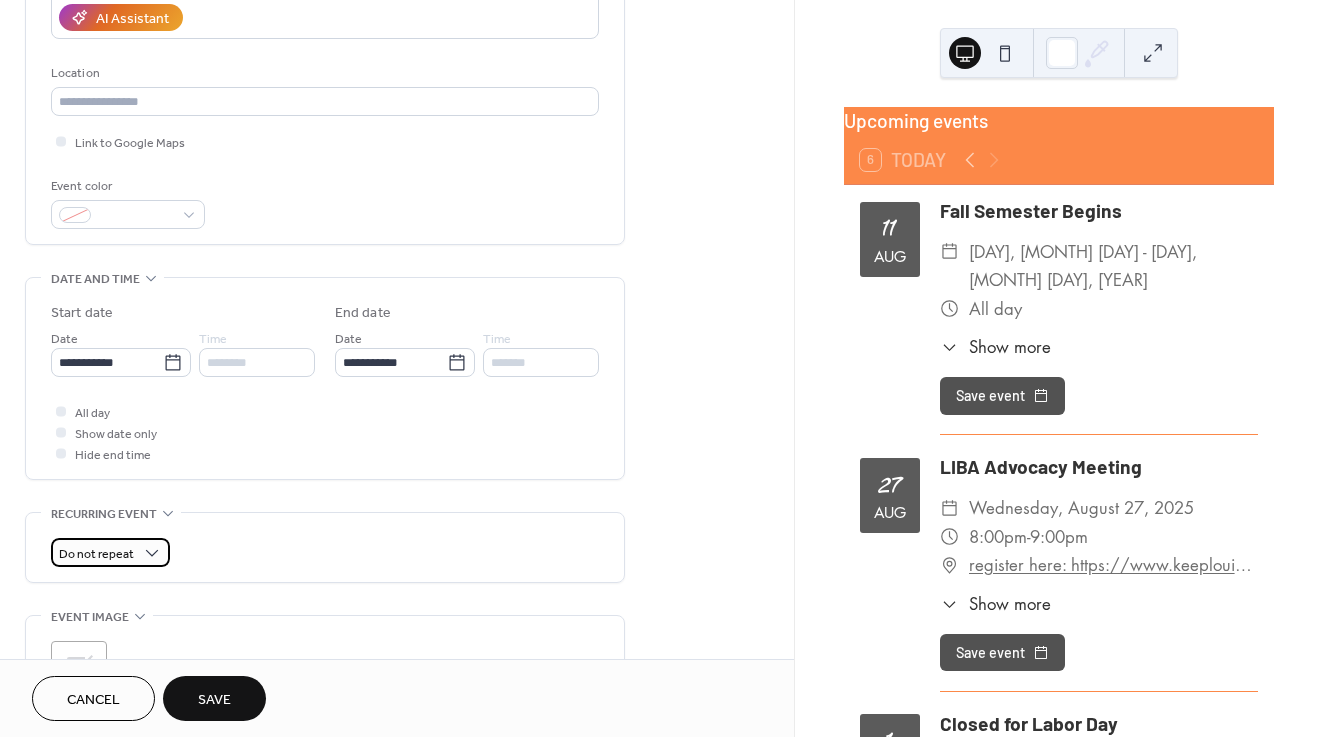 click on "Do not repeat" at bounding box center [96, 554] 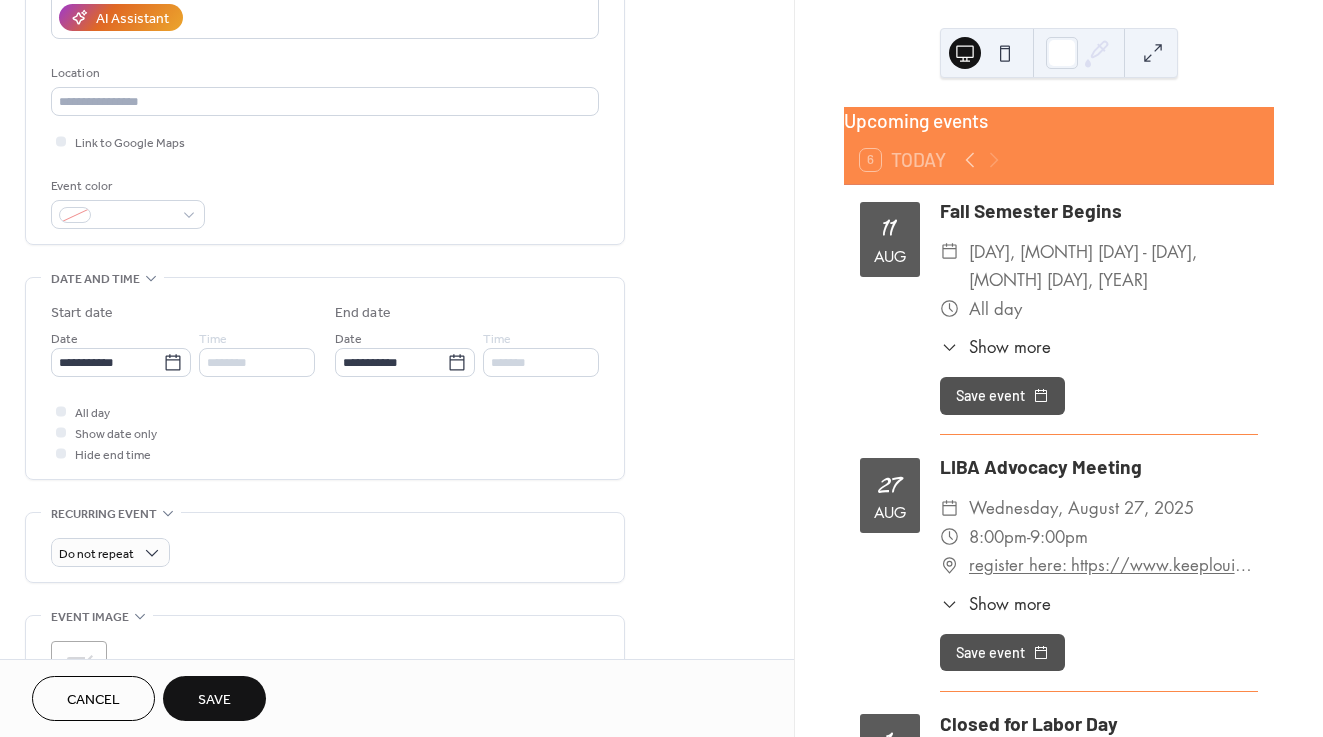 click on "Do not repeat" at bounding box center [325, 552] 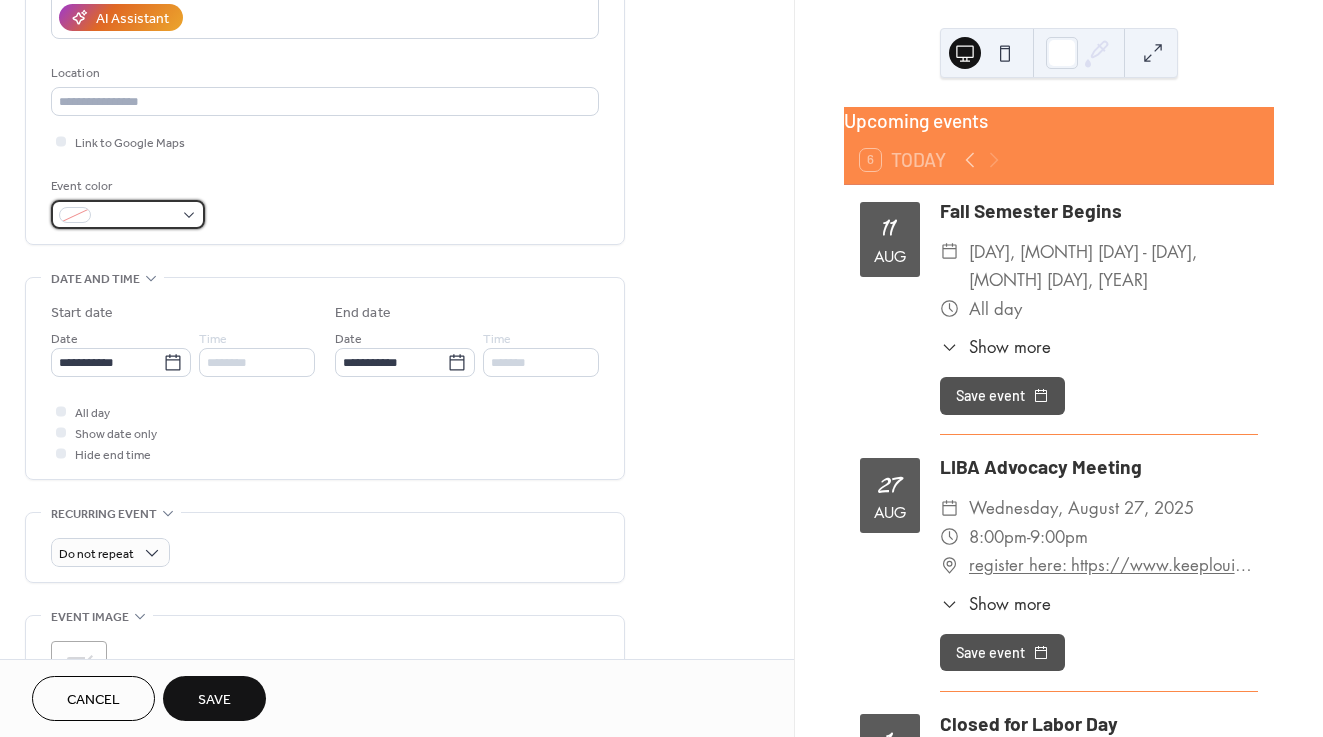 click at bounding box center (136, 216) 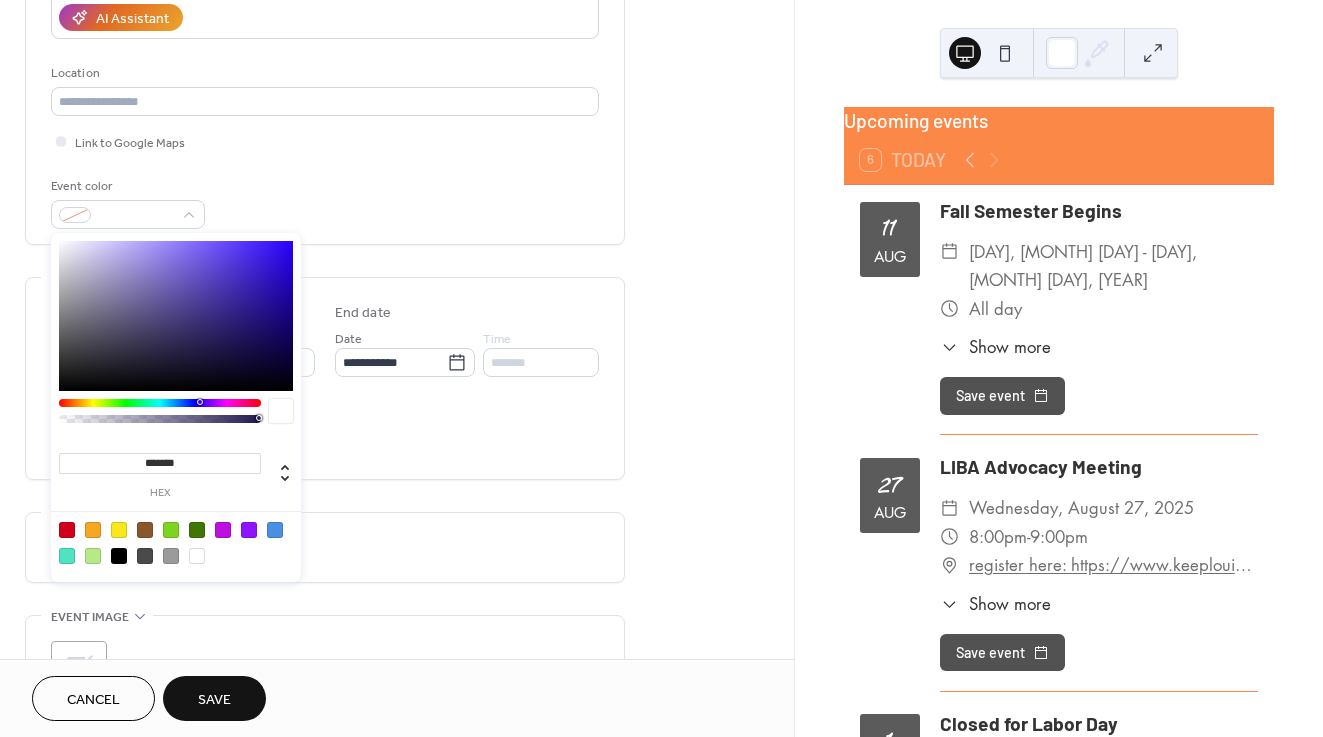 click at bounding box center [249, 530] 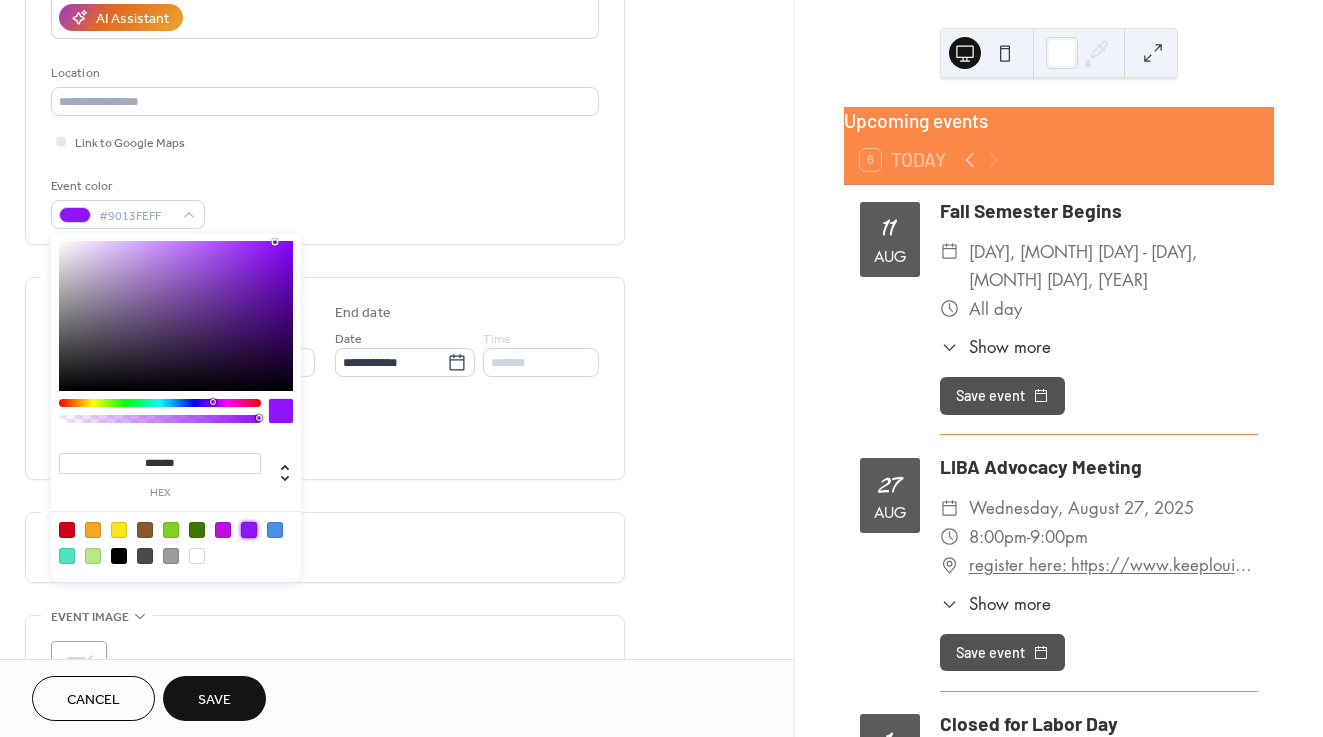 click on "Save" at bounding box center (214, 700) 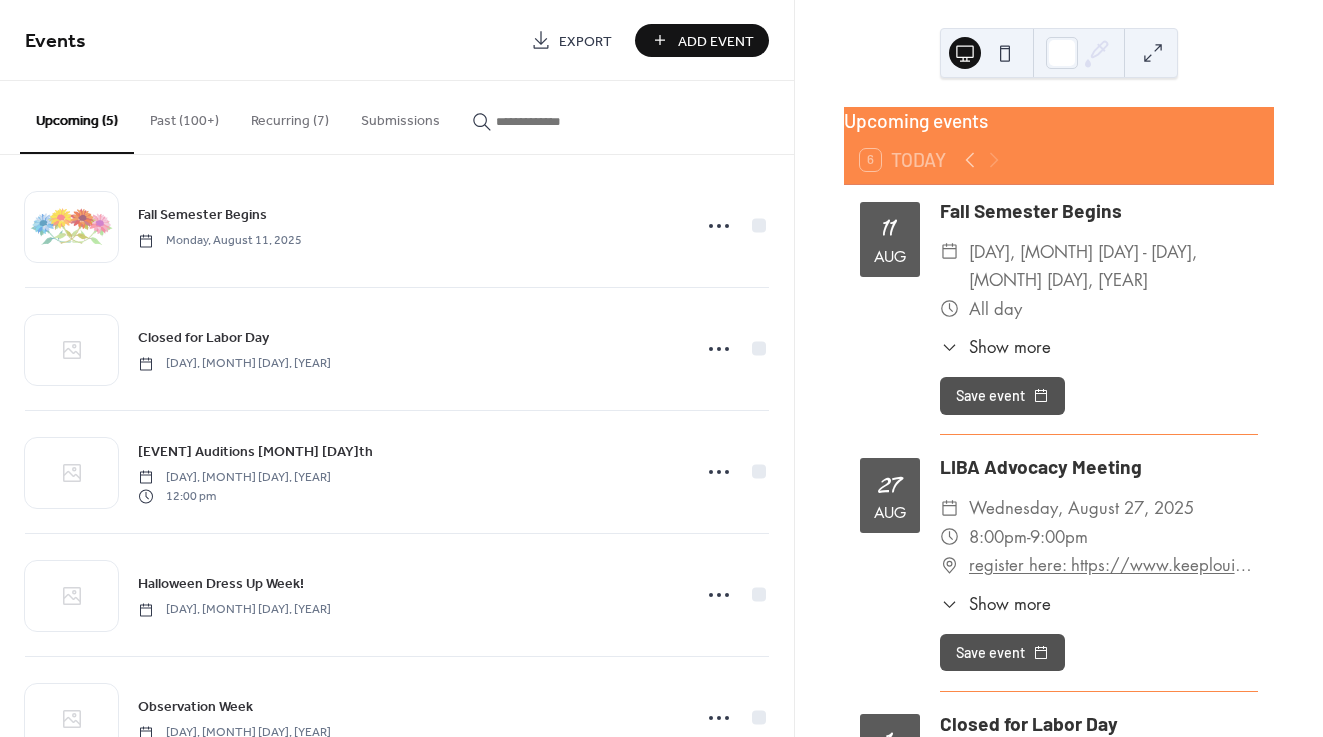 scroll, scrollTop: 92, scrollLeft: 0, axis: vertical 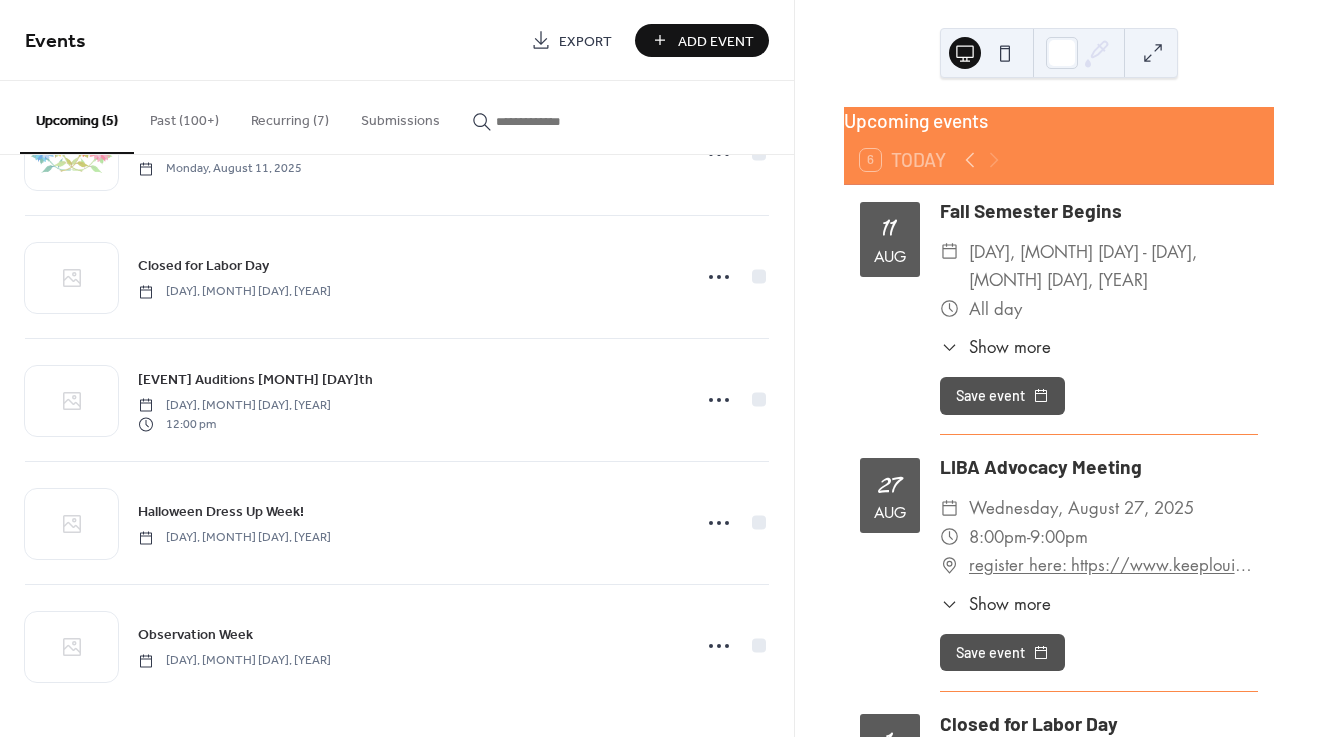 click on "Add Event" at bounding box center [716, 41] 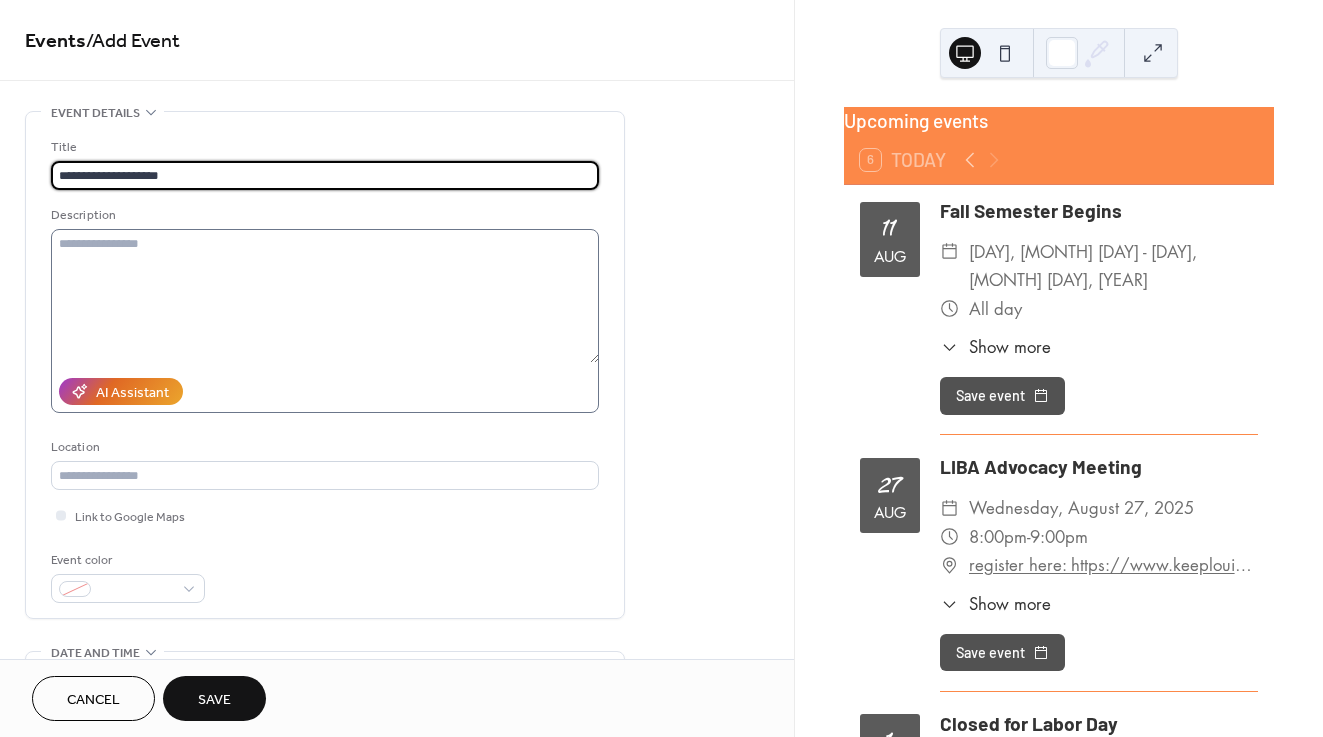 type on "**********" 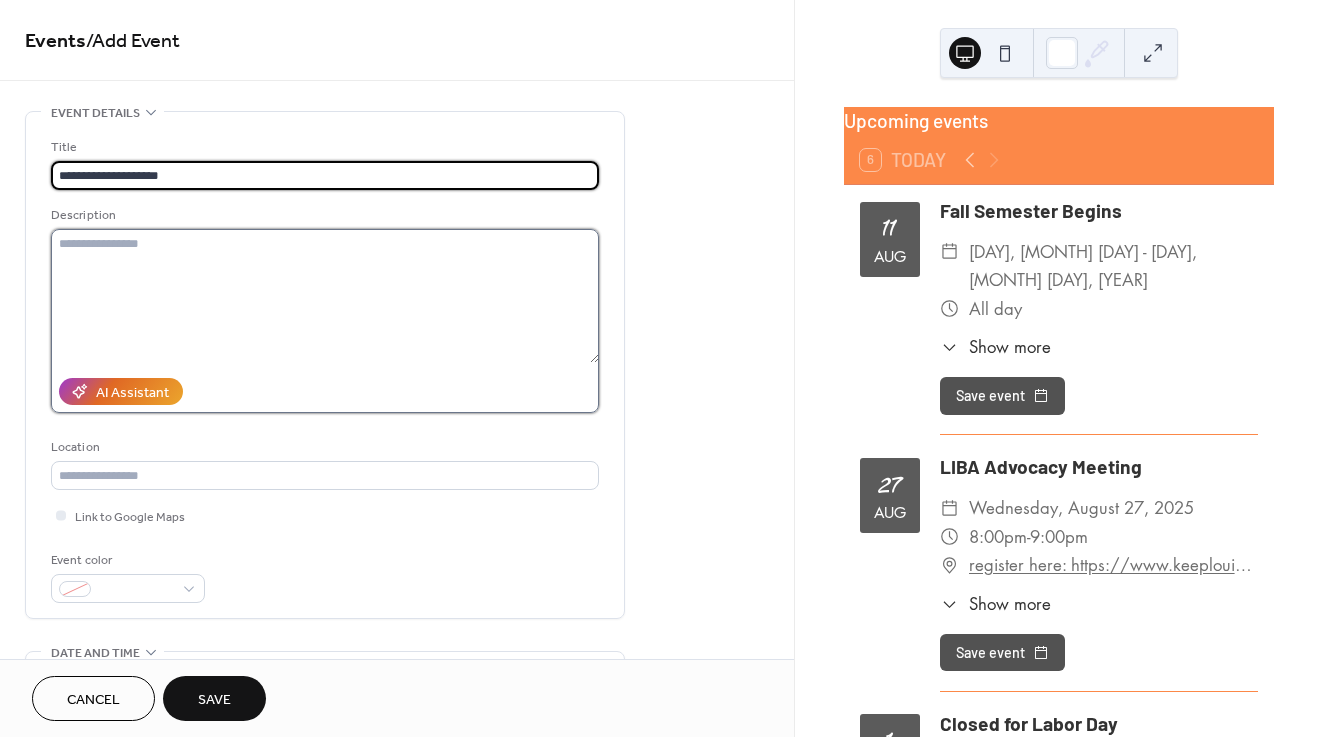 click at bounding box center [325, 296] 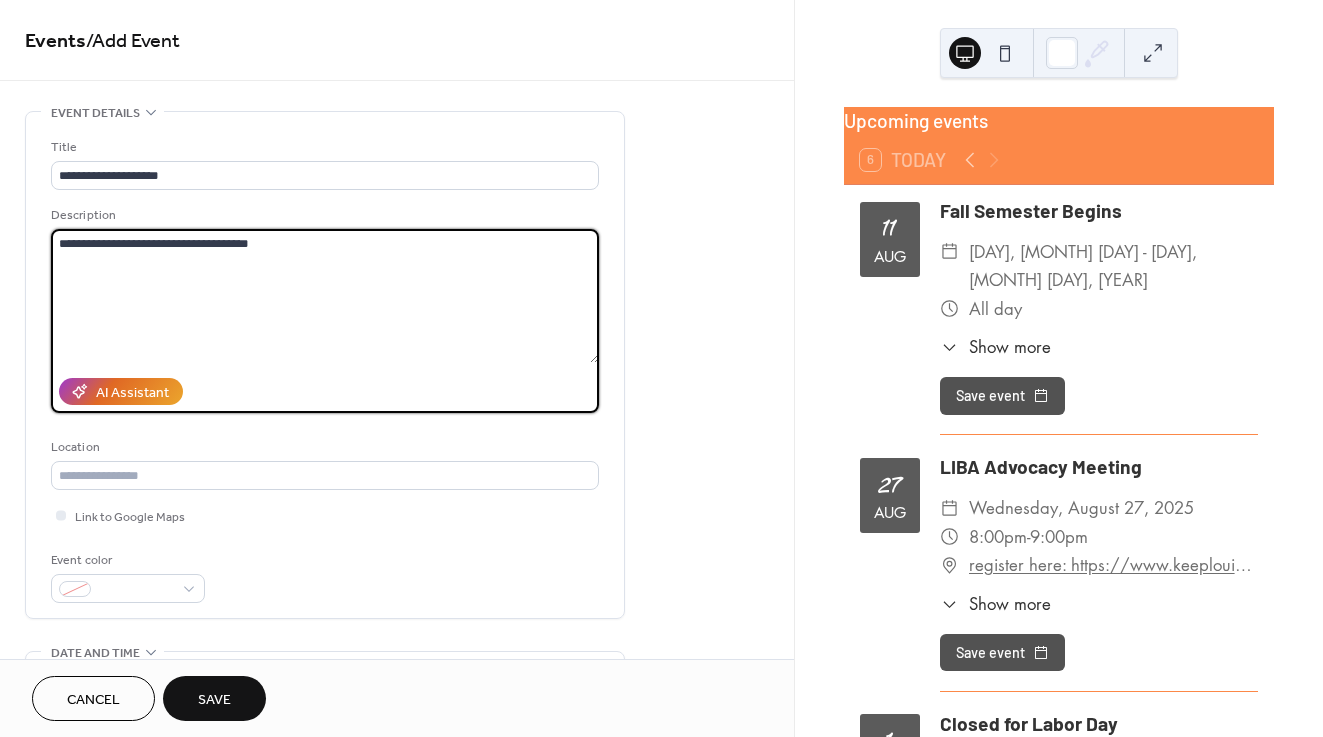 drag, startPoint x: 197, startPoint y: 242, endPoint x: 172, endPoint y: 241, distance: 25.019993 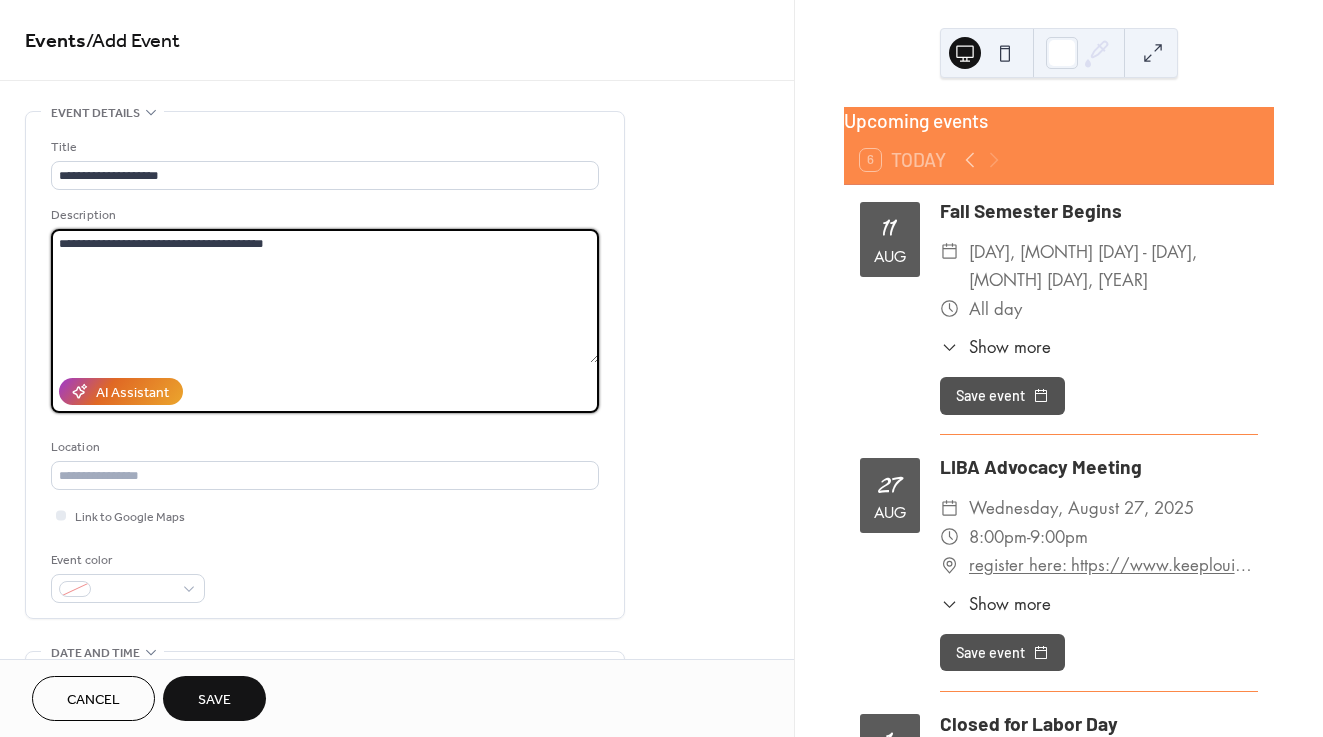 click on "**********" at bounding box center (325, 296) 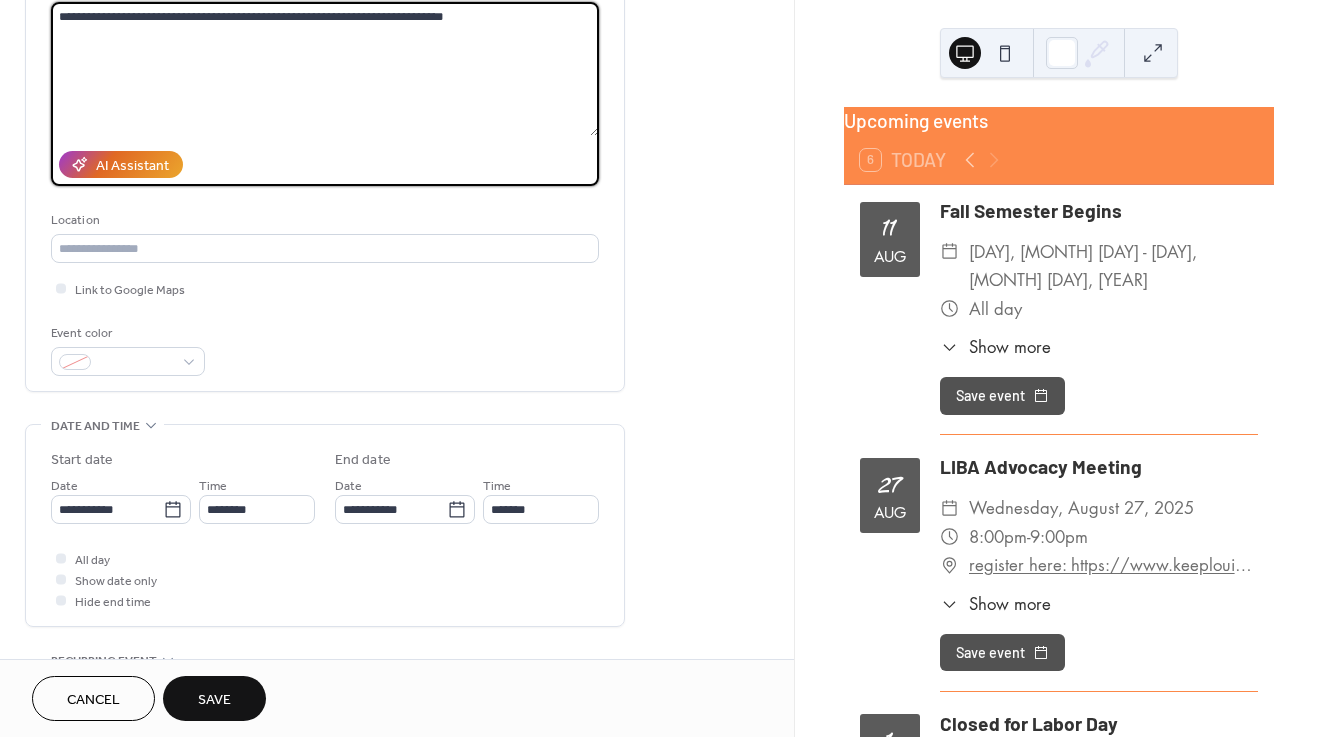 scroll, scrollTop: 230, scrollLeft: 0, axis: vertical 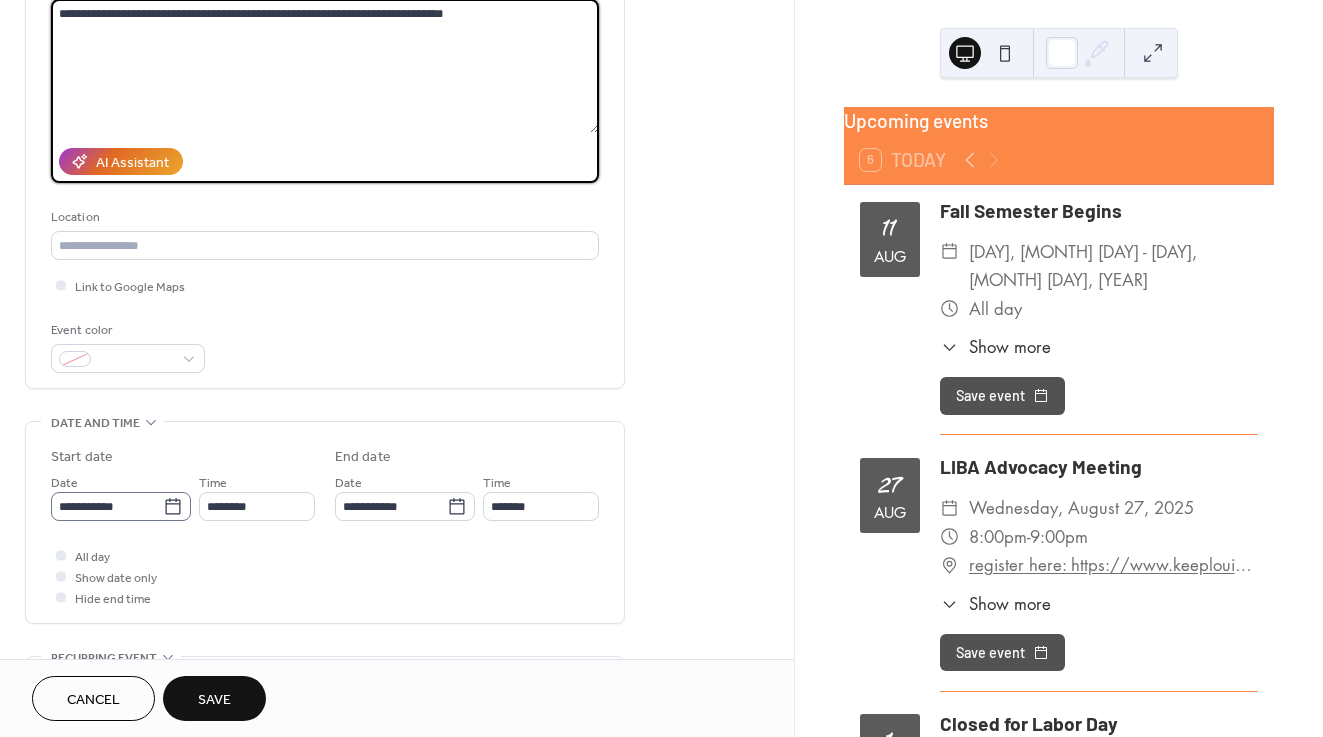 type on "**********" 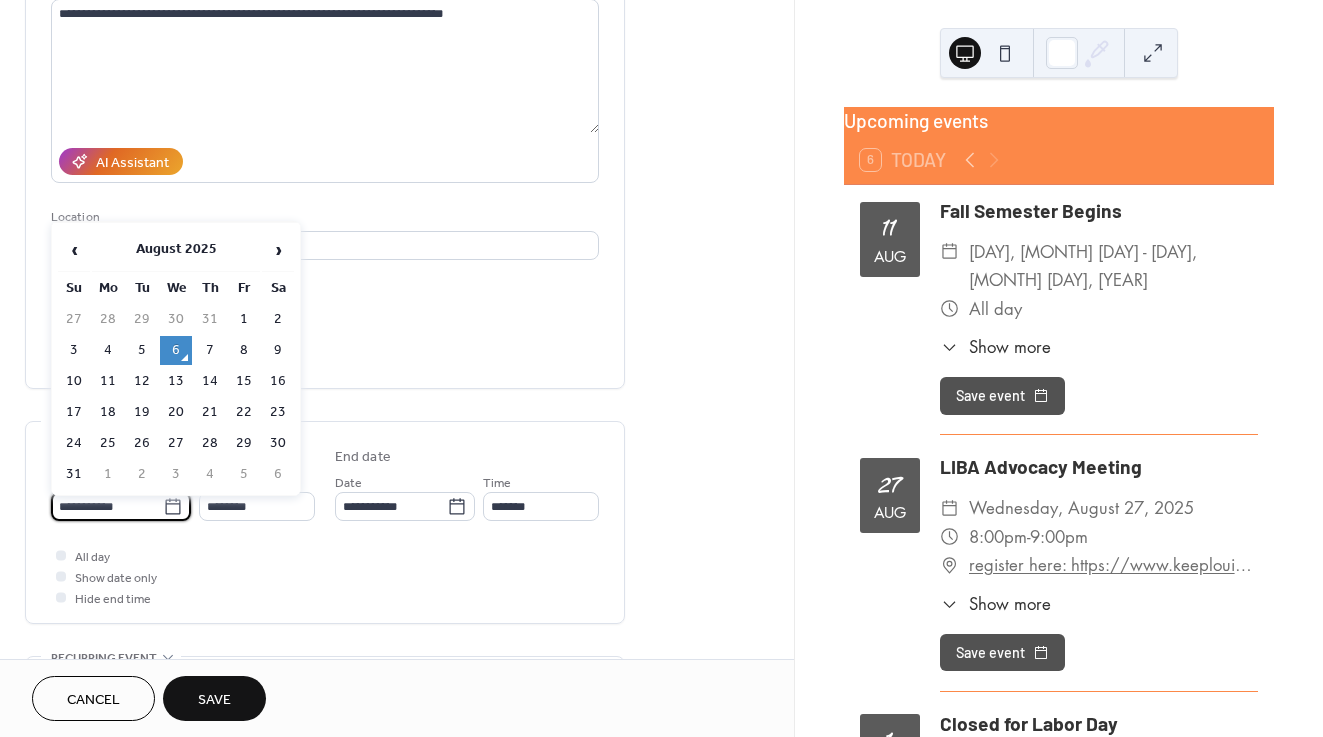 click on "**********" at bounding box center (107, 506) 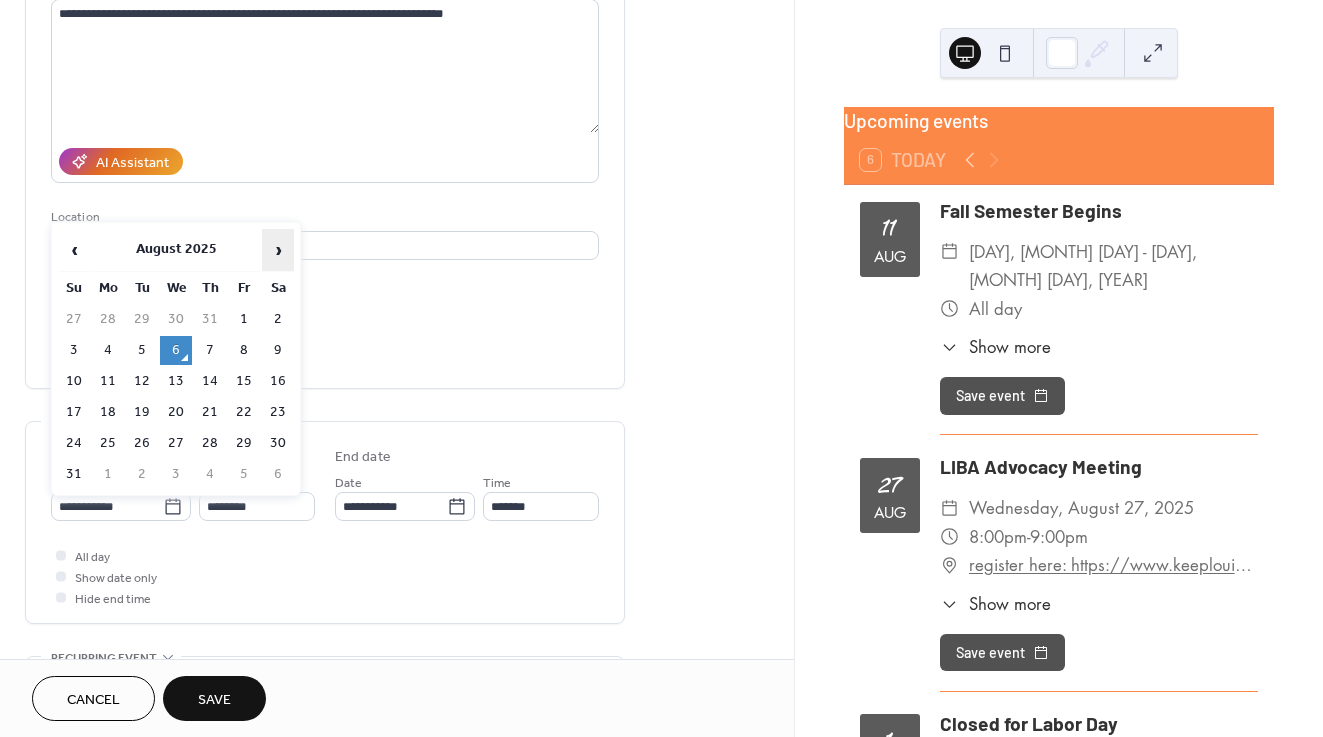 click on "›" at bounding box center [278, 250] 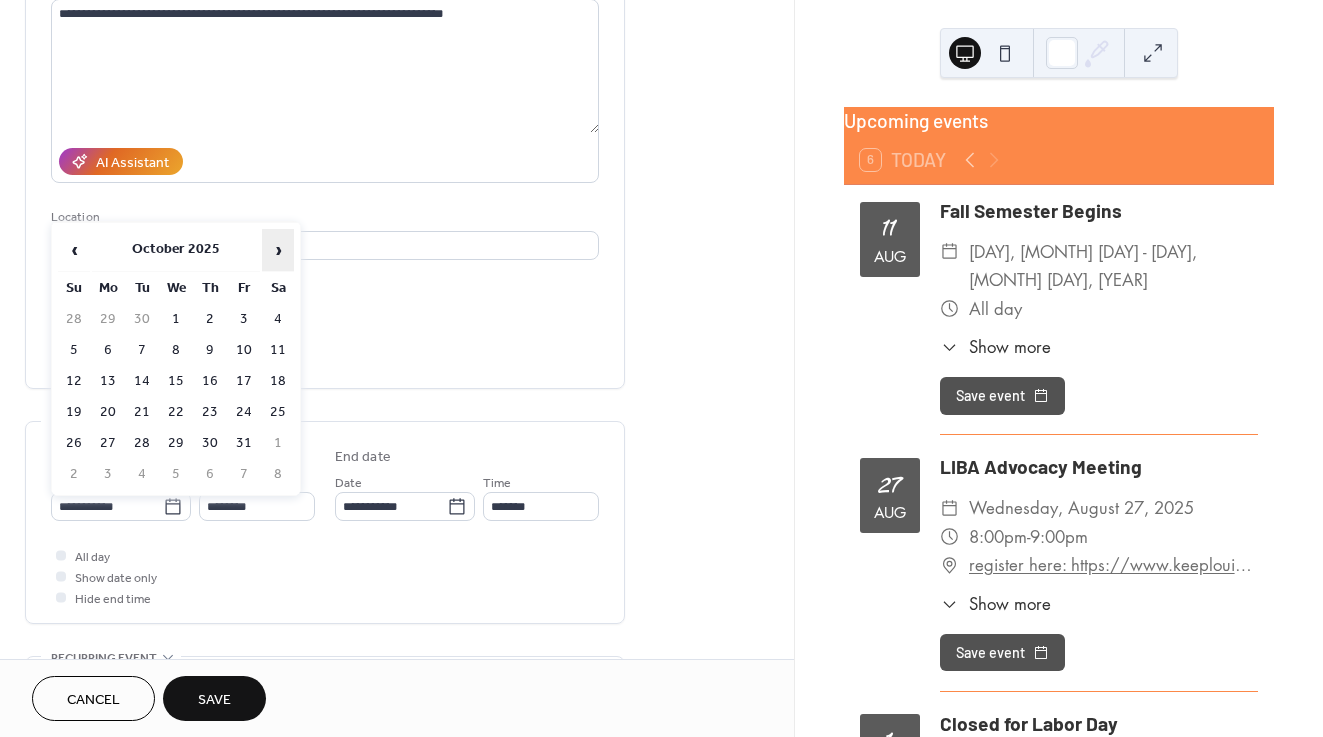 click on "›" at bounding box center [278, 250] 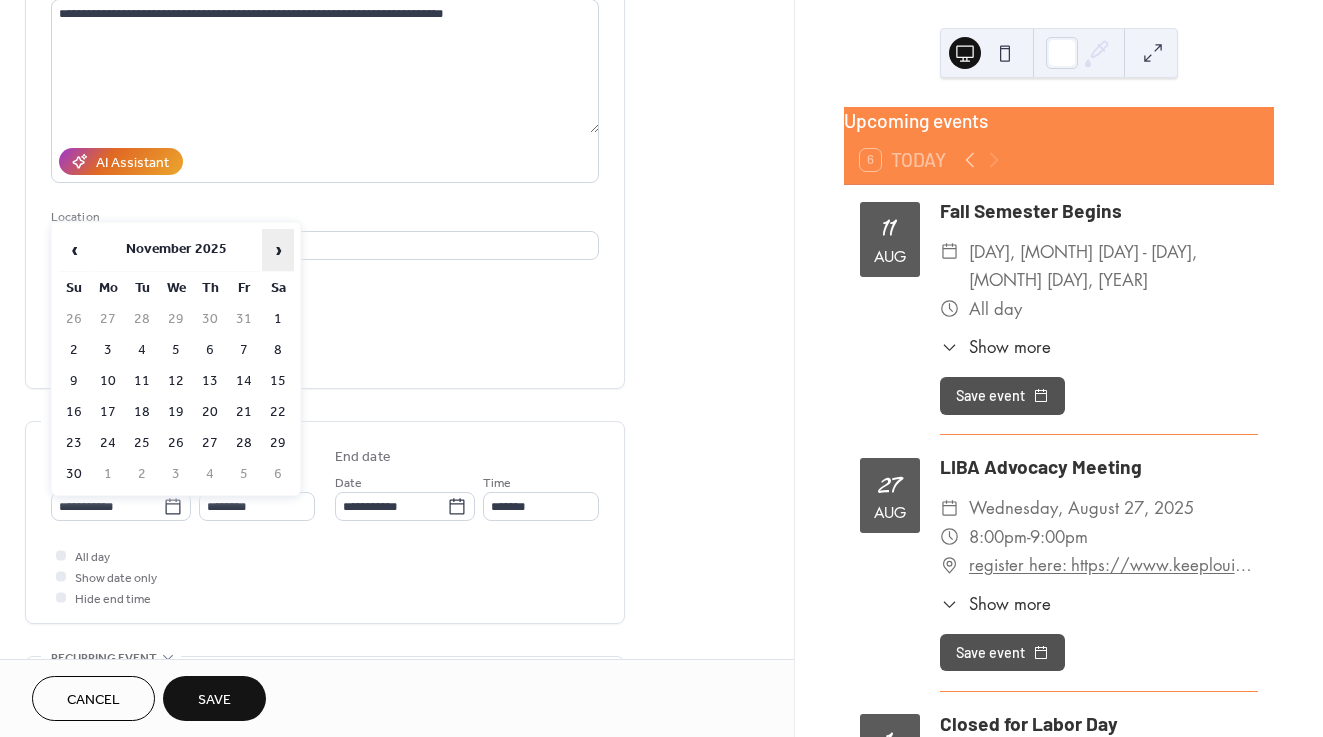 click on "›" at bounding box center [278, 250] 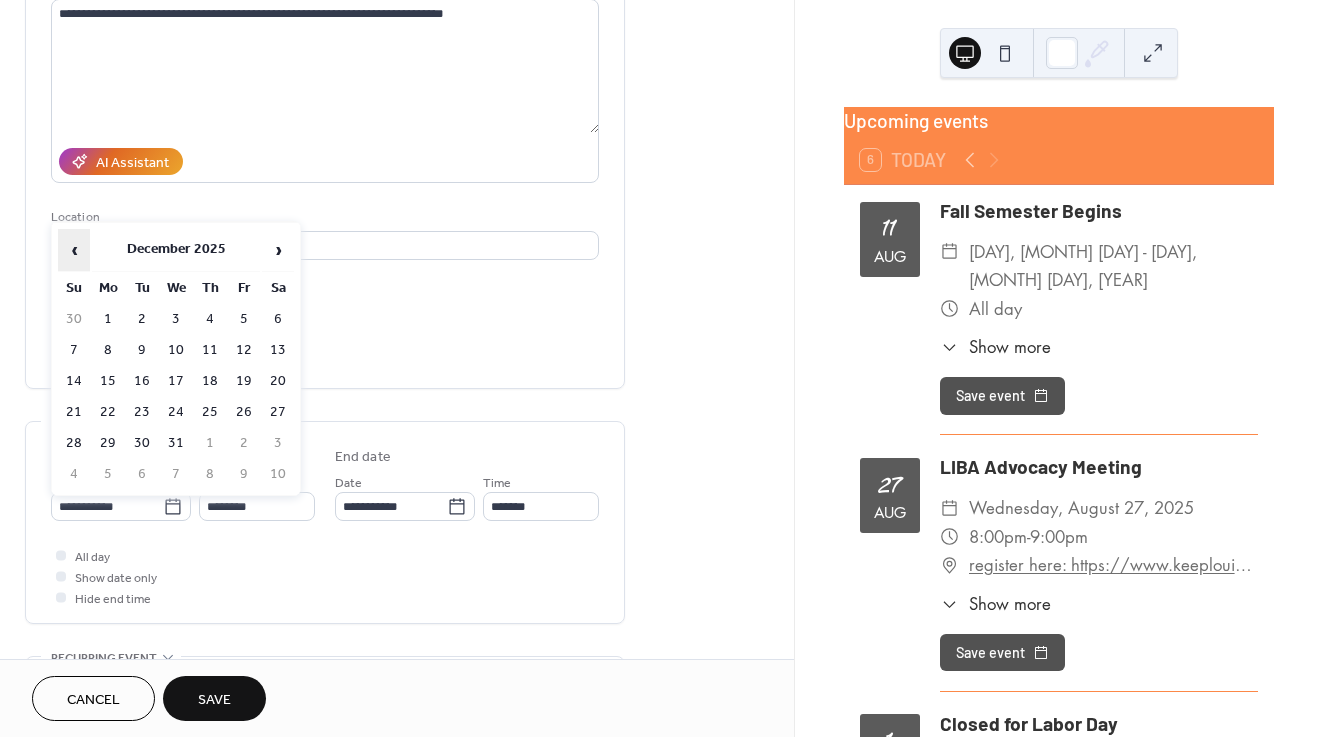 click on "‹" at bounding box center (74, 250) 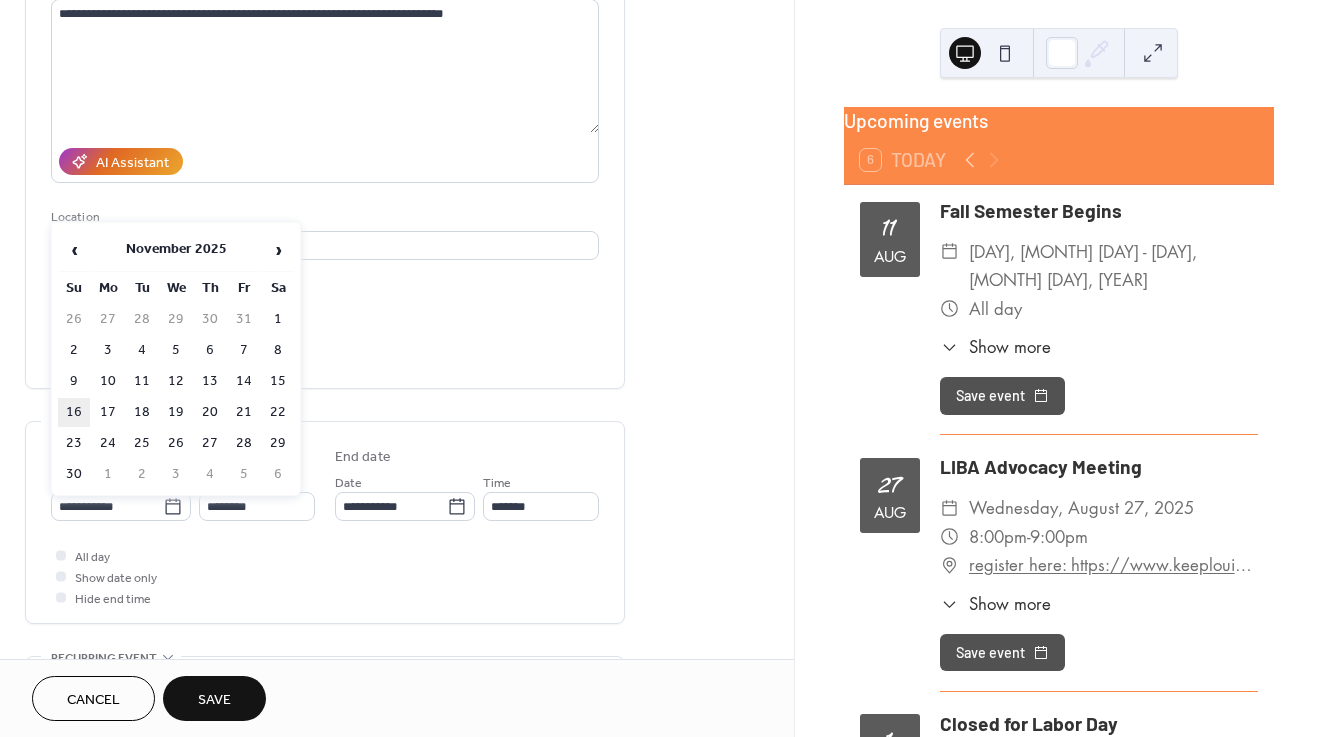 click on "16" at bounding box center (74, 412) 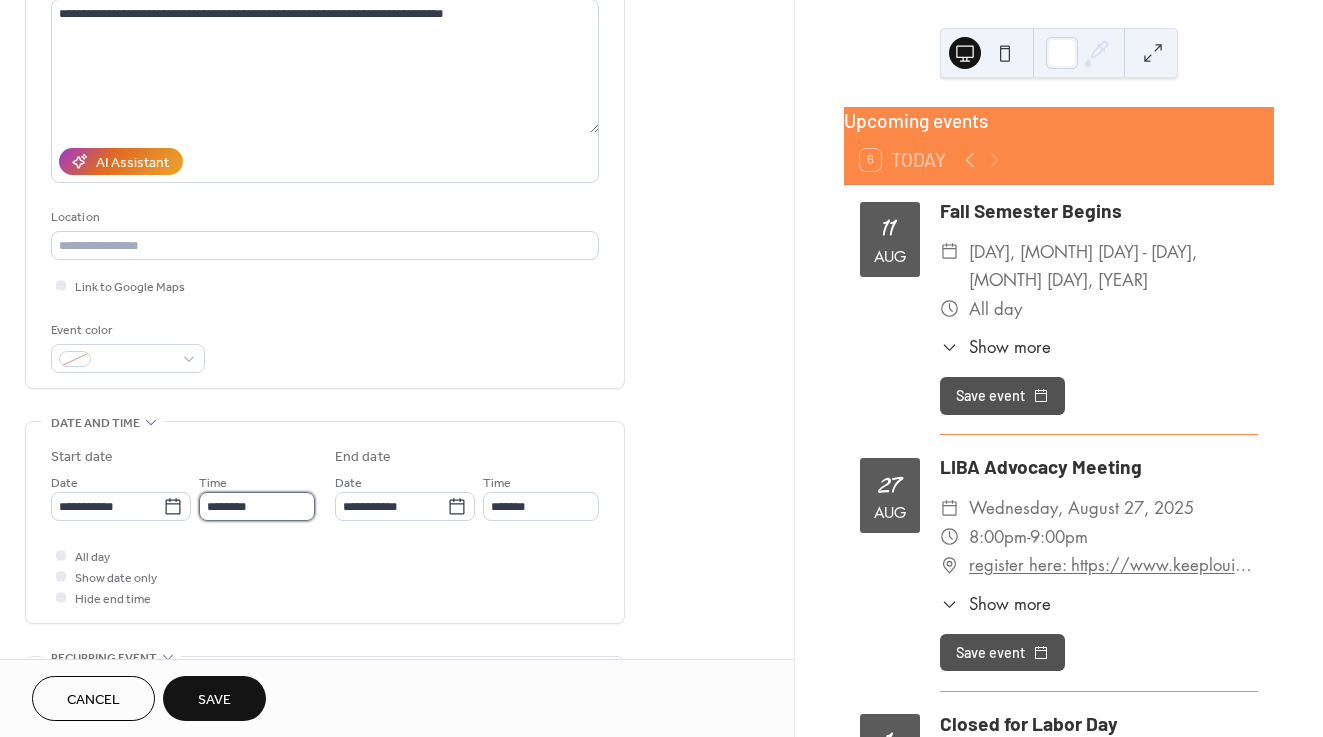 click on "********" at bounding box center (257, 506) 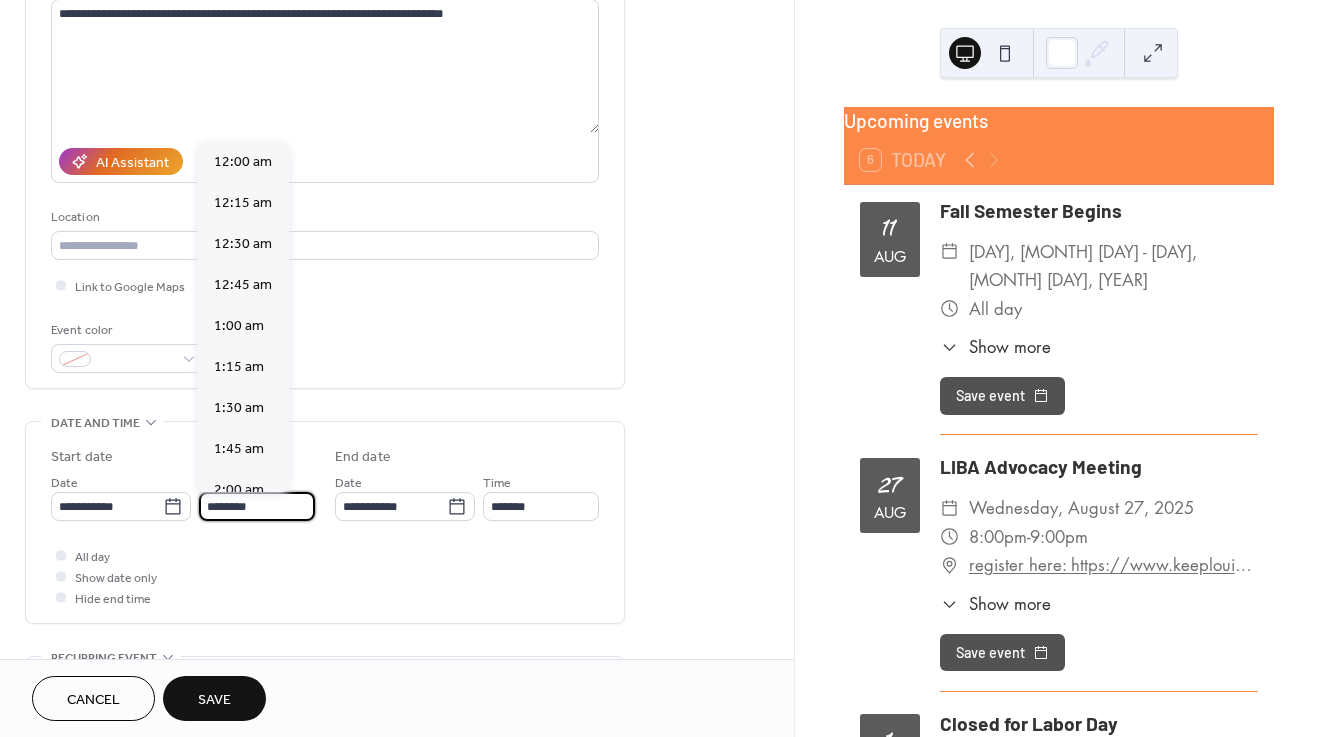 scroll, scrollTop: 1944, scrollLeft: 0, axis: vertical 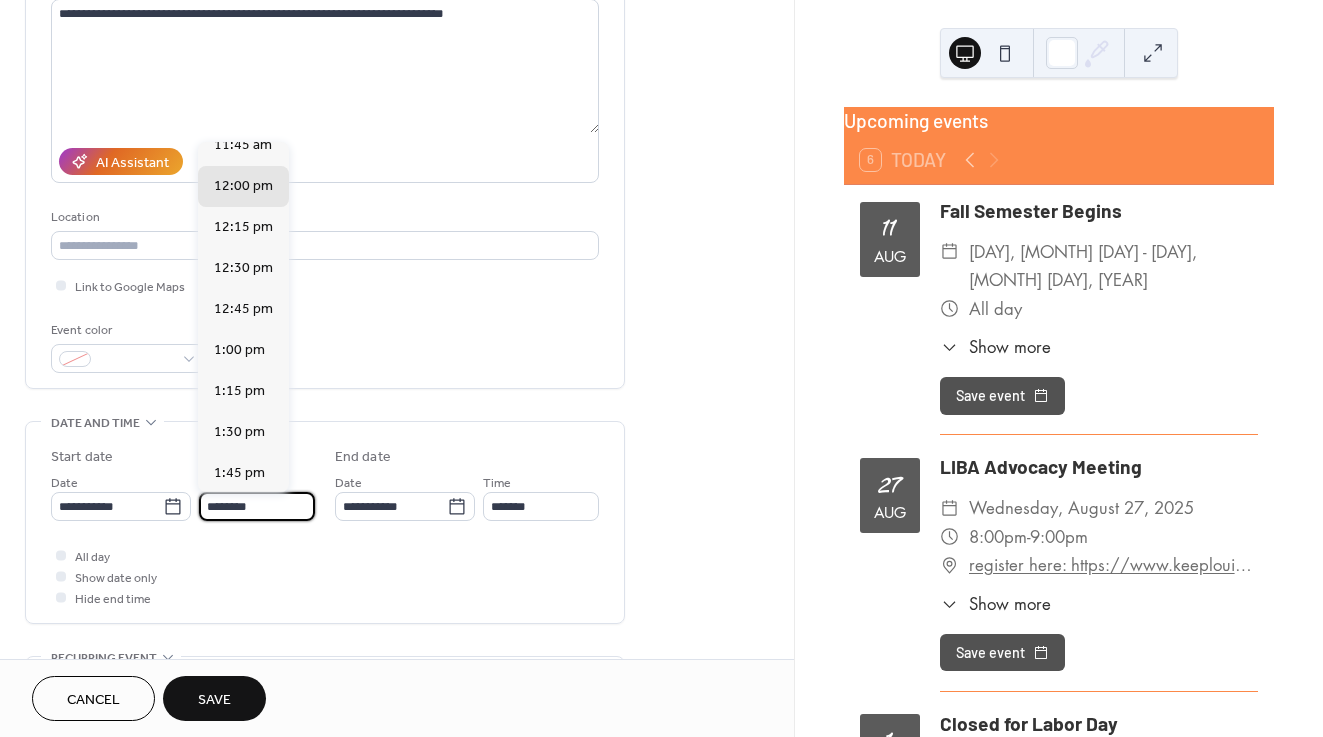 click on "2:00 pm" at bounding box center (239, 514) 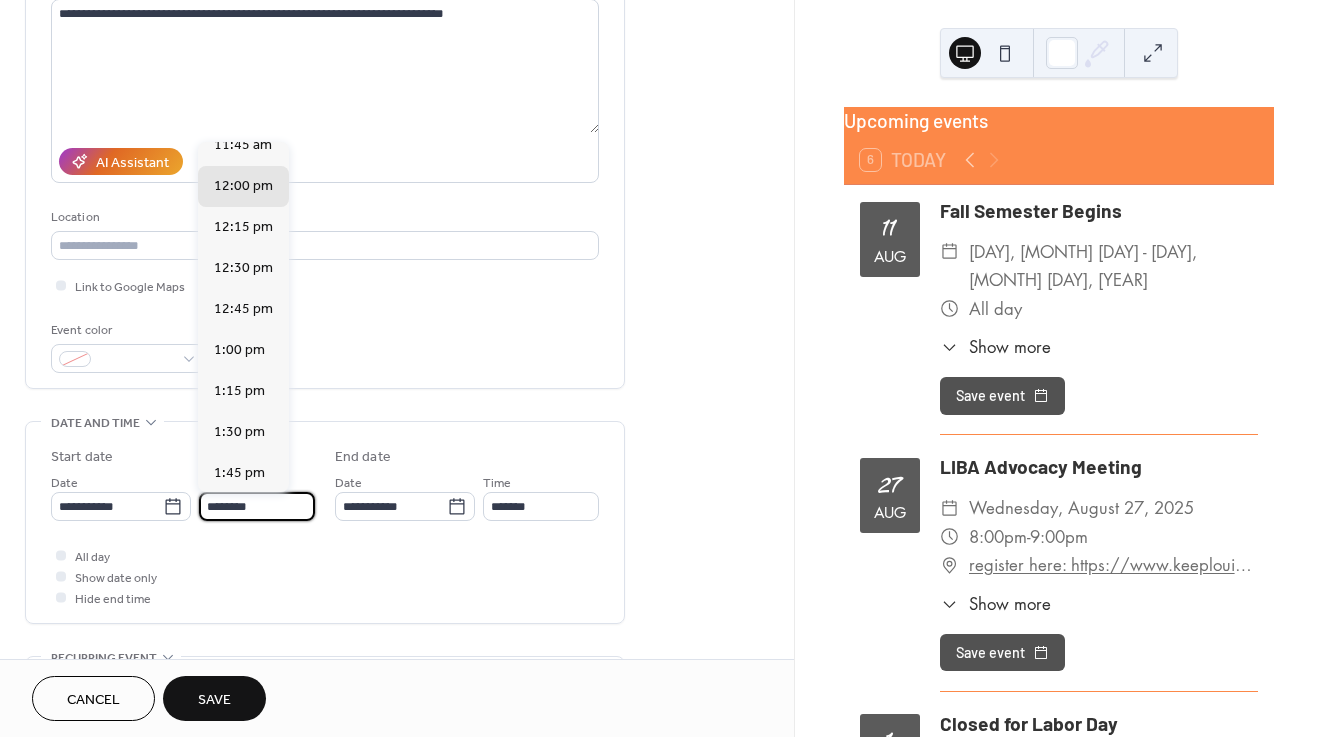 type on "*******" 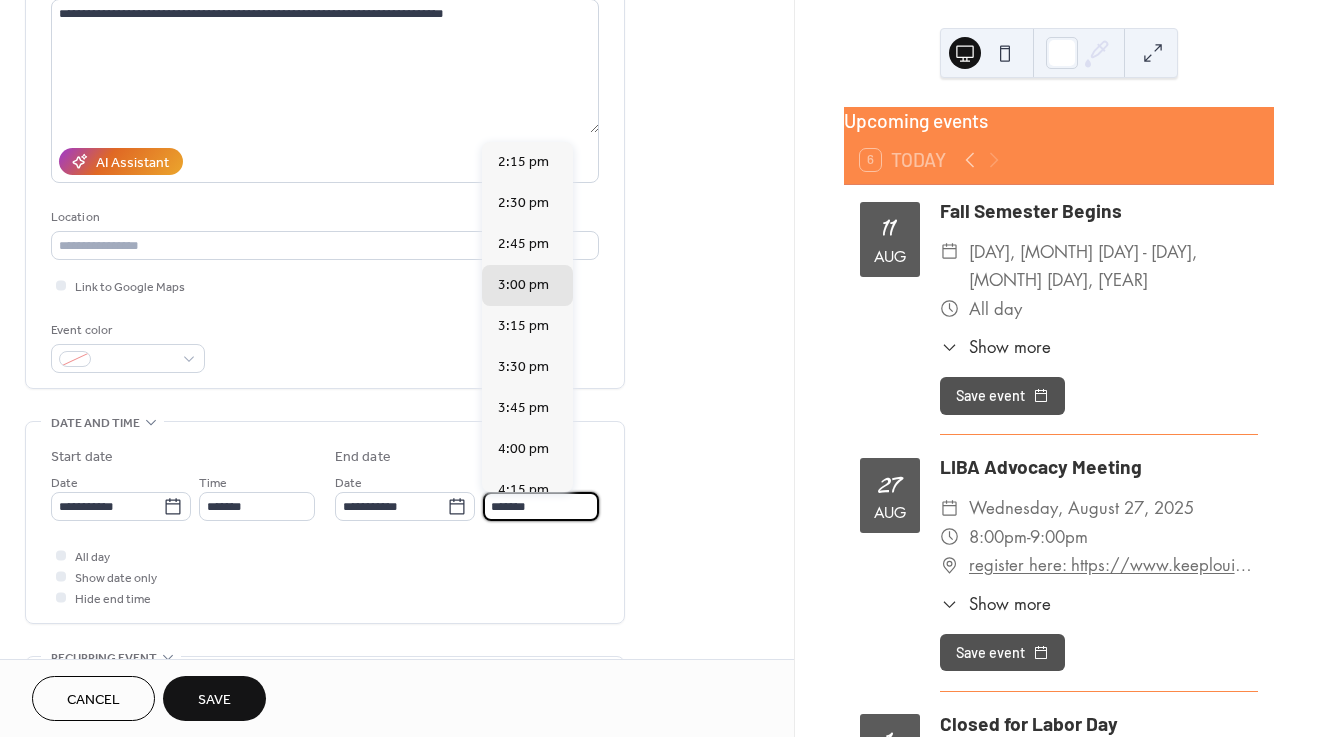 click on "*******" at bounding box center [541, 506] 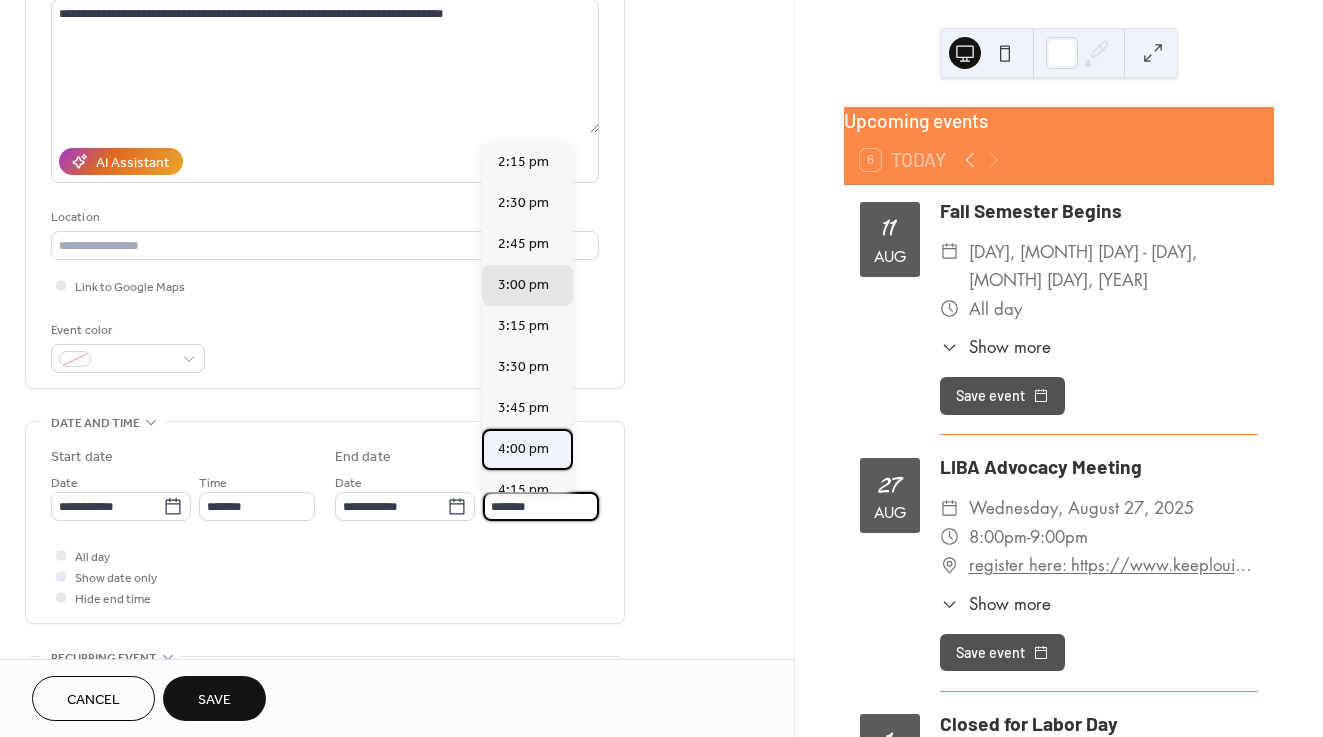 click on "4:00 pm" at bounding box center (523, 449) 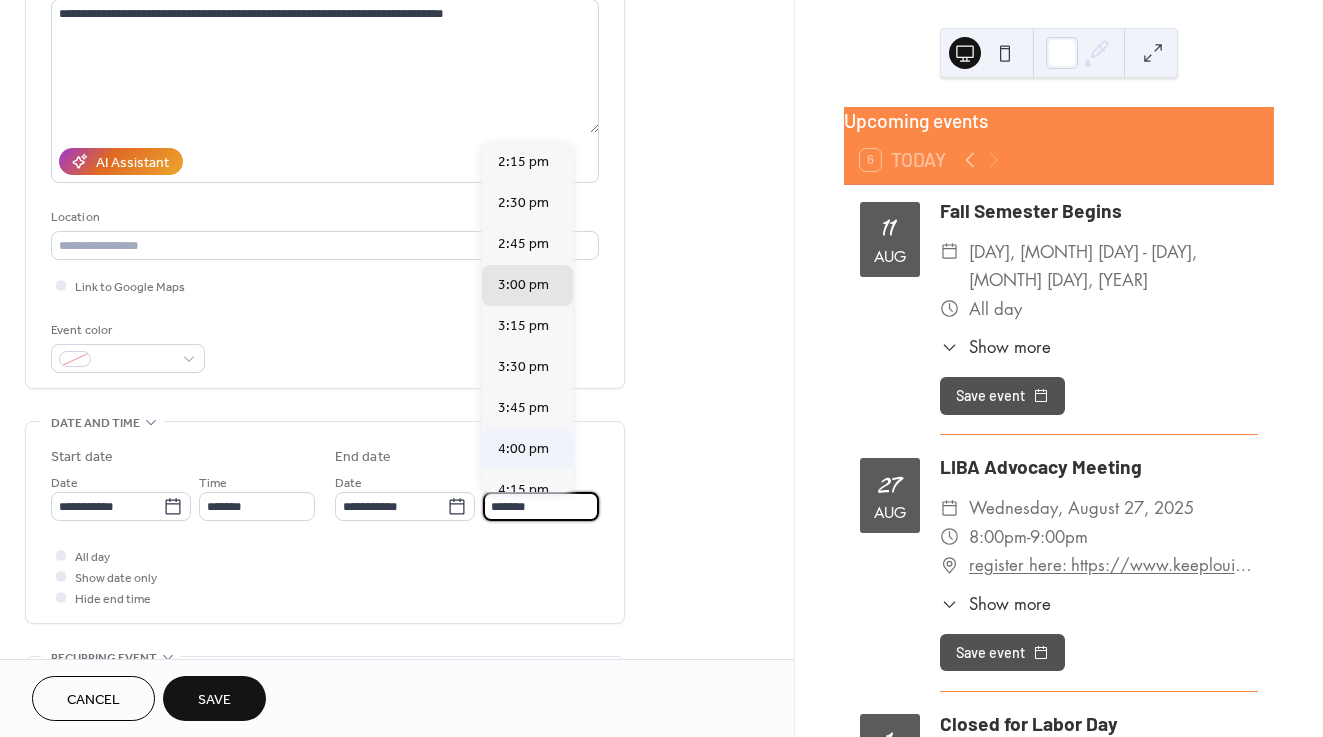 type on "*******" 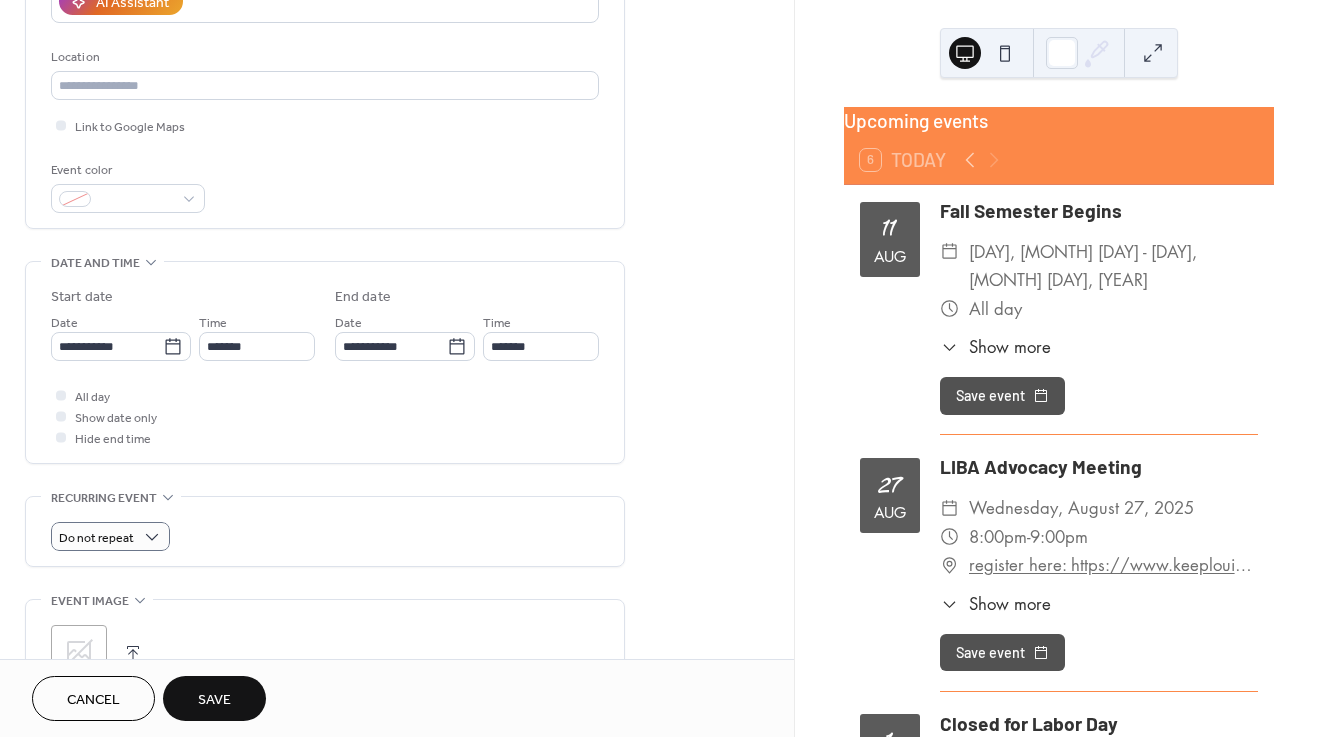 scroll, scrollTop: 442, scrollLeft: 0, axis: vertical 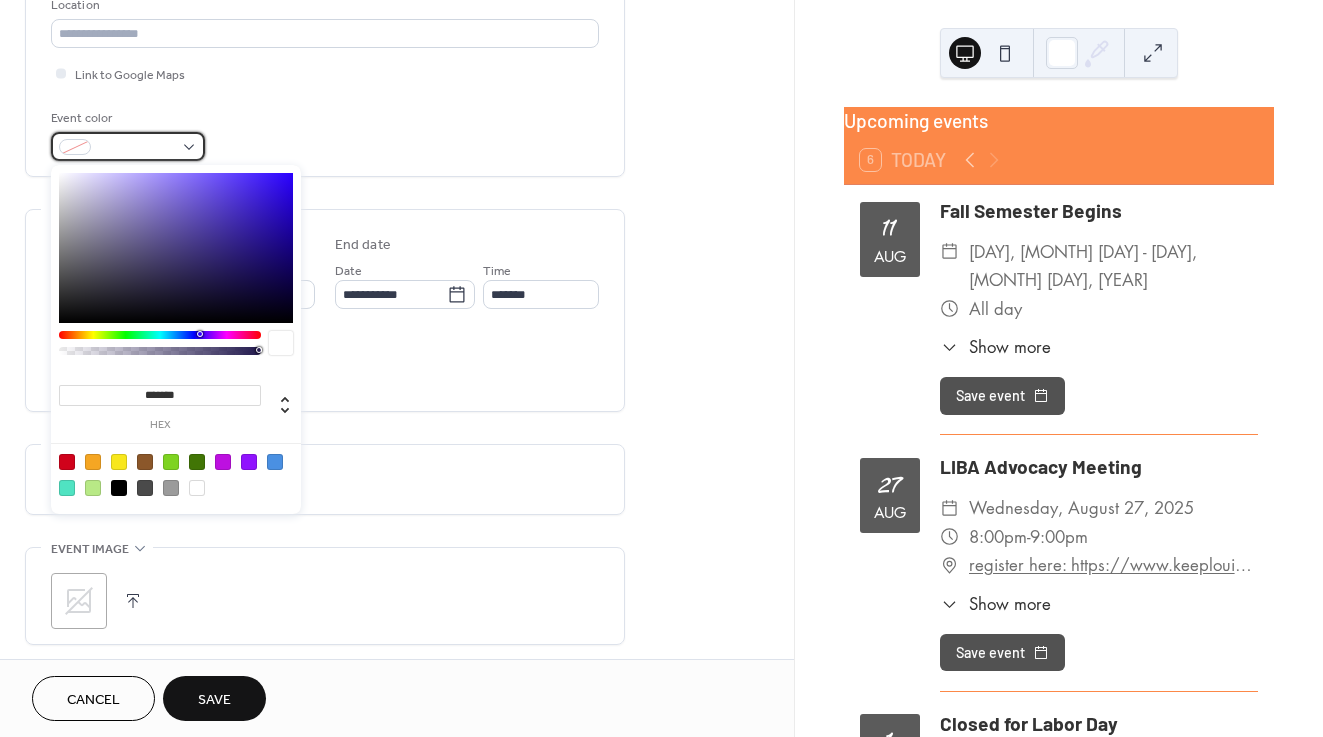 click at bounding box center [128, 146] 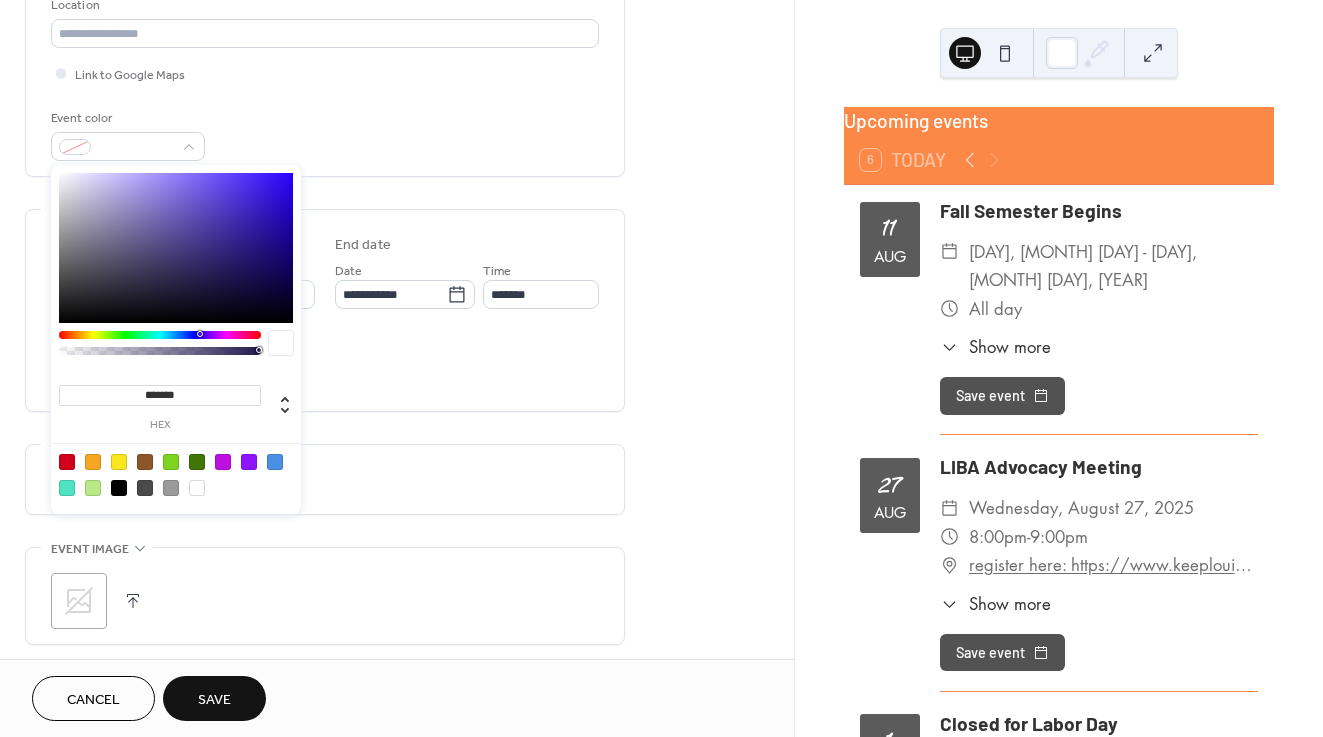 click at bounding box center [176, 474] 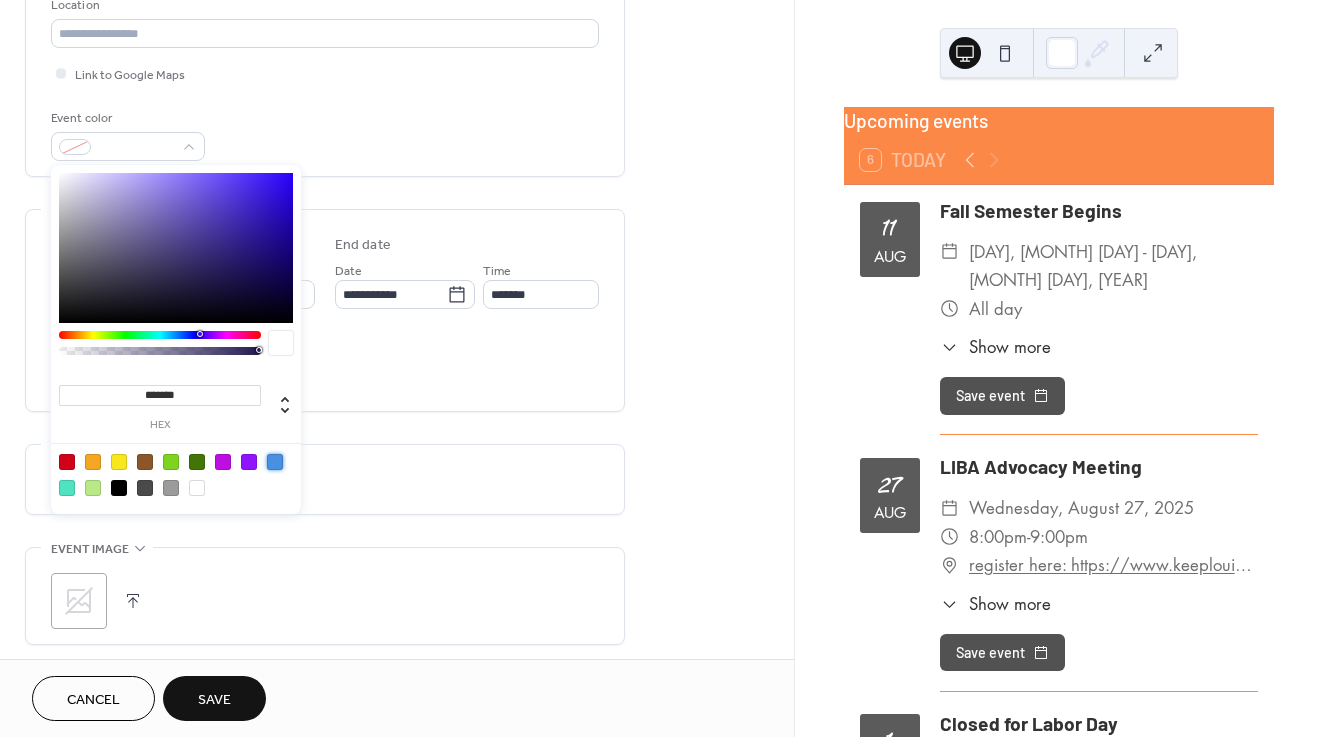 click at bounding box center (275, 462) 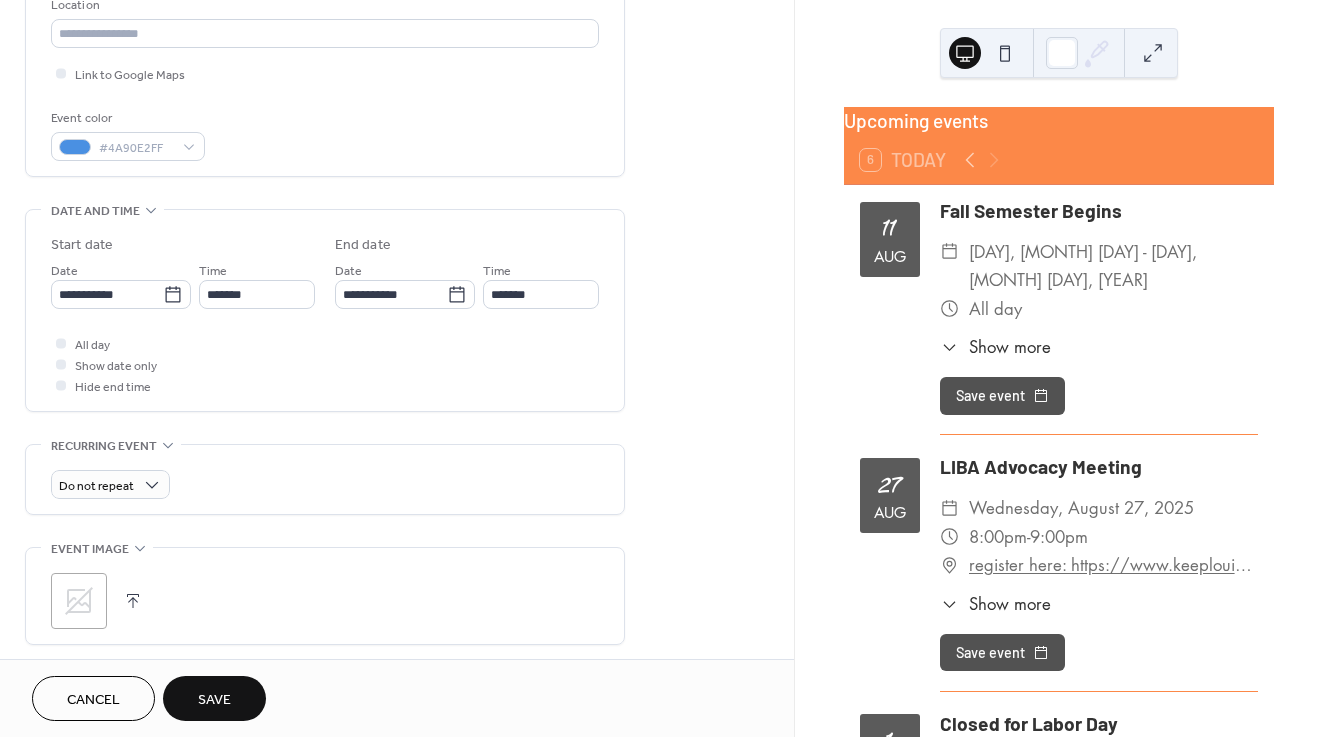 click on "Do not repeat" at bounding box center (325, 479) 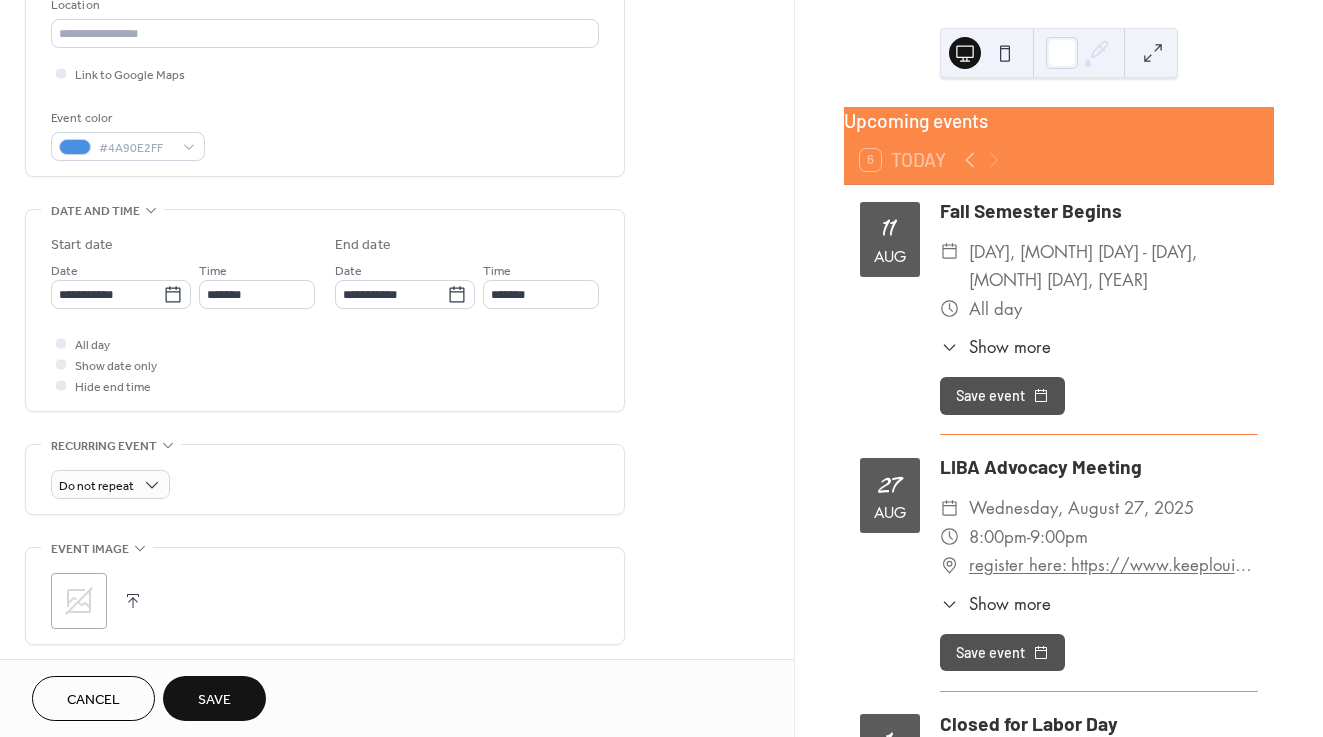 click on "Save" at bounding box center (214, 700) 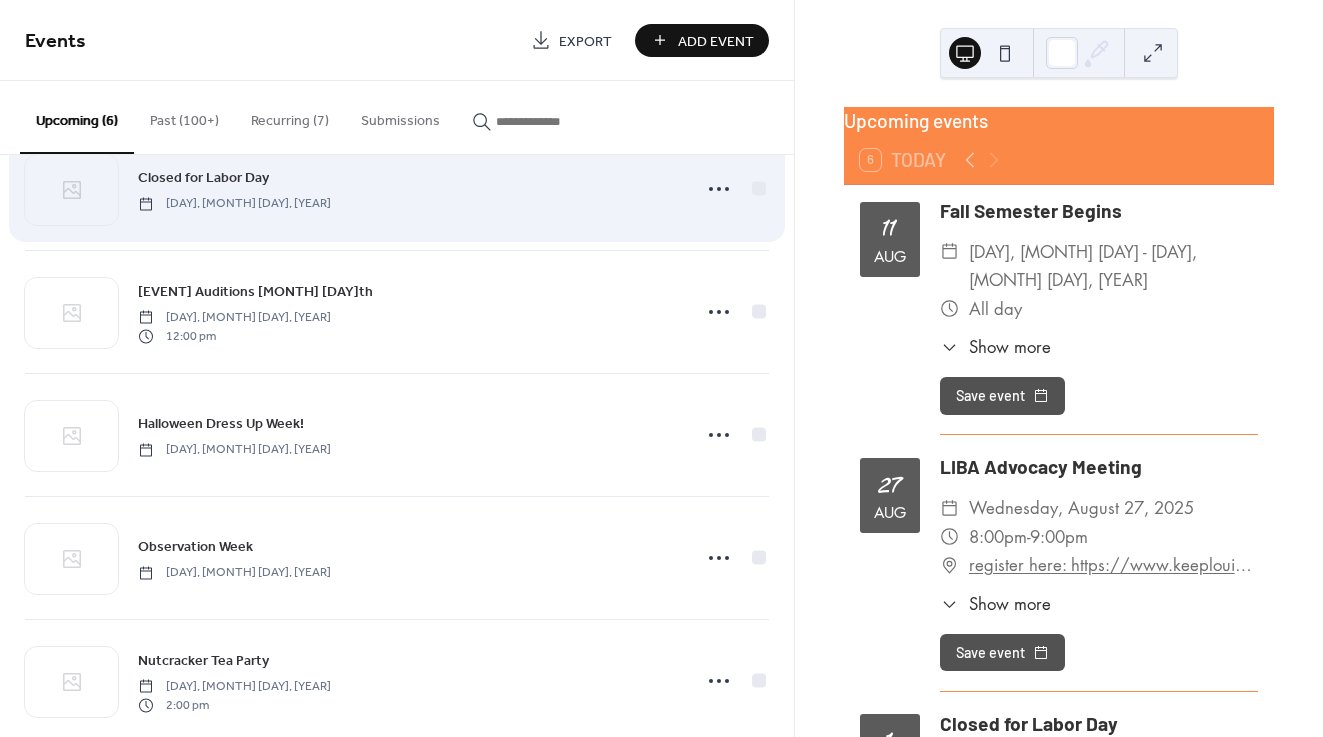 scroll, scrollTop: 215, scrollLeft: 0, axis: vertical 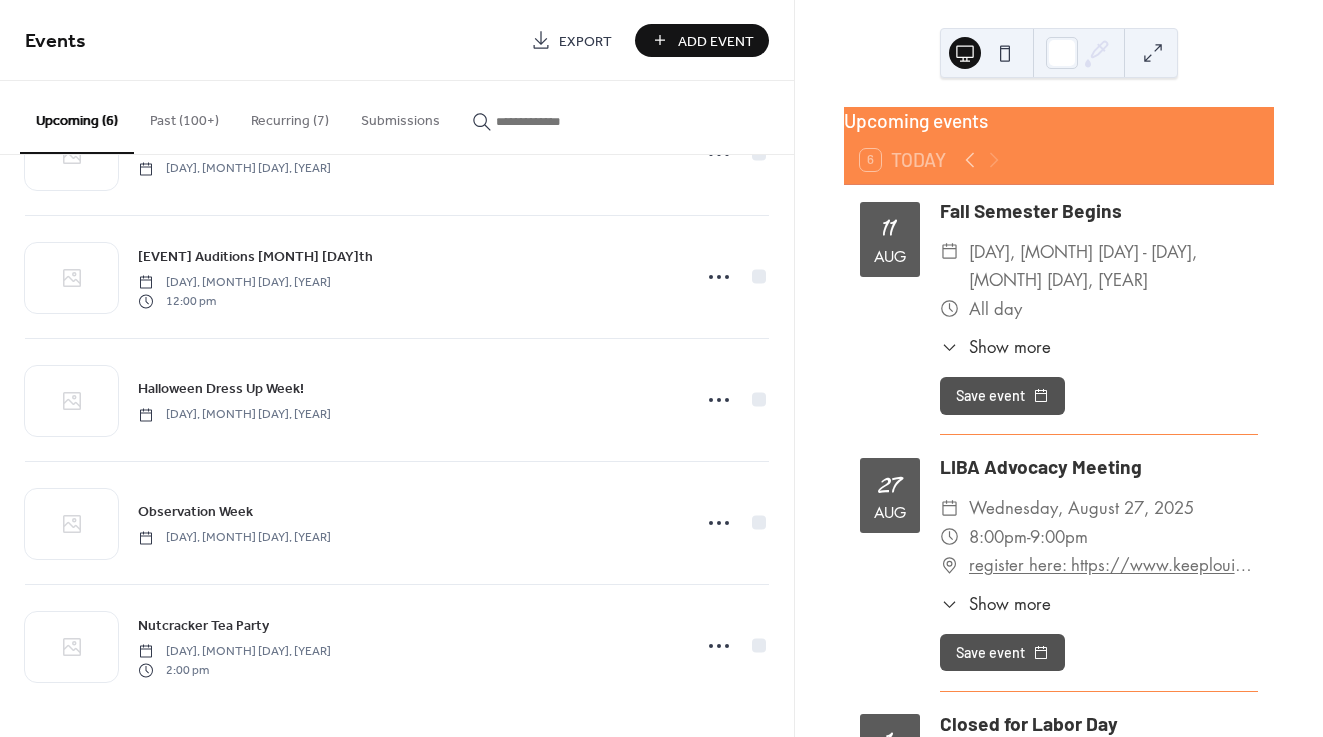 click on "Add Event" at bounding box center (716, 41) 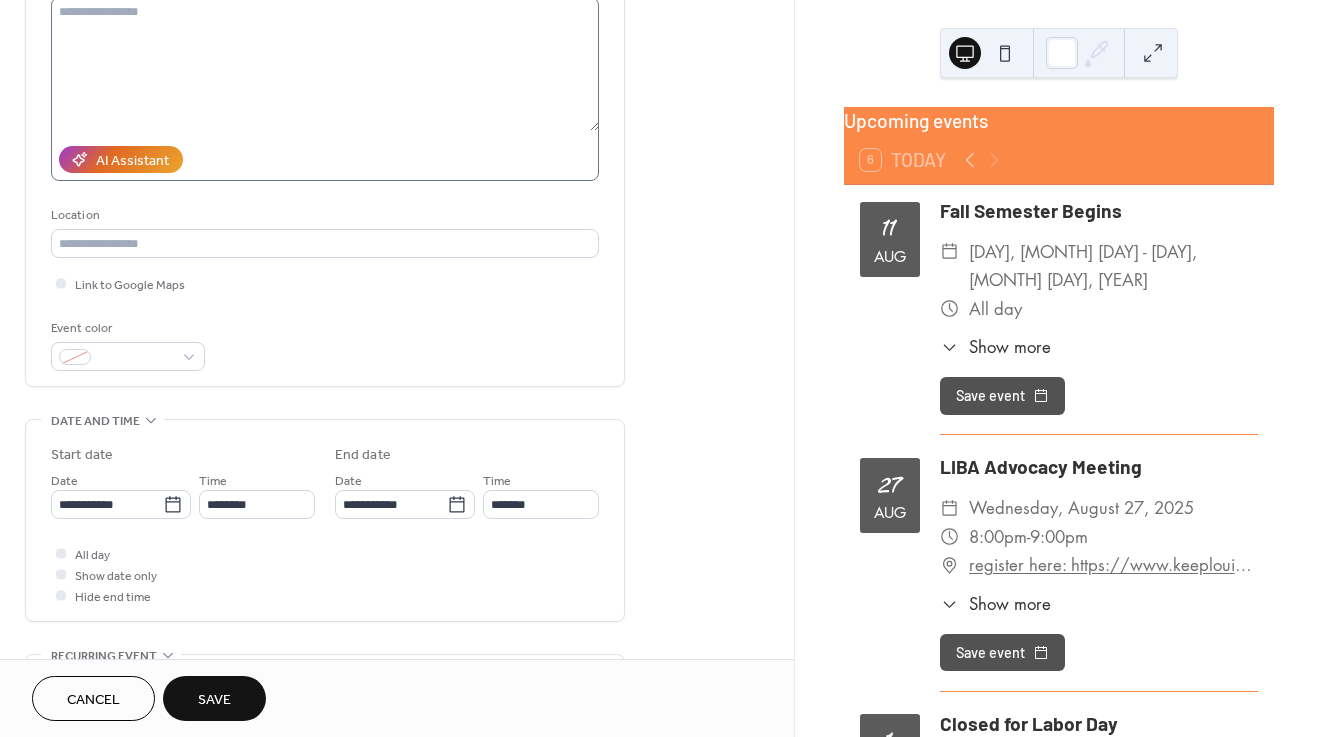 scroll, scrollTop: 251, scrollLeft: 0, axis: vertical 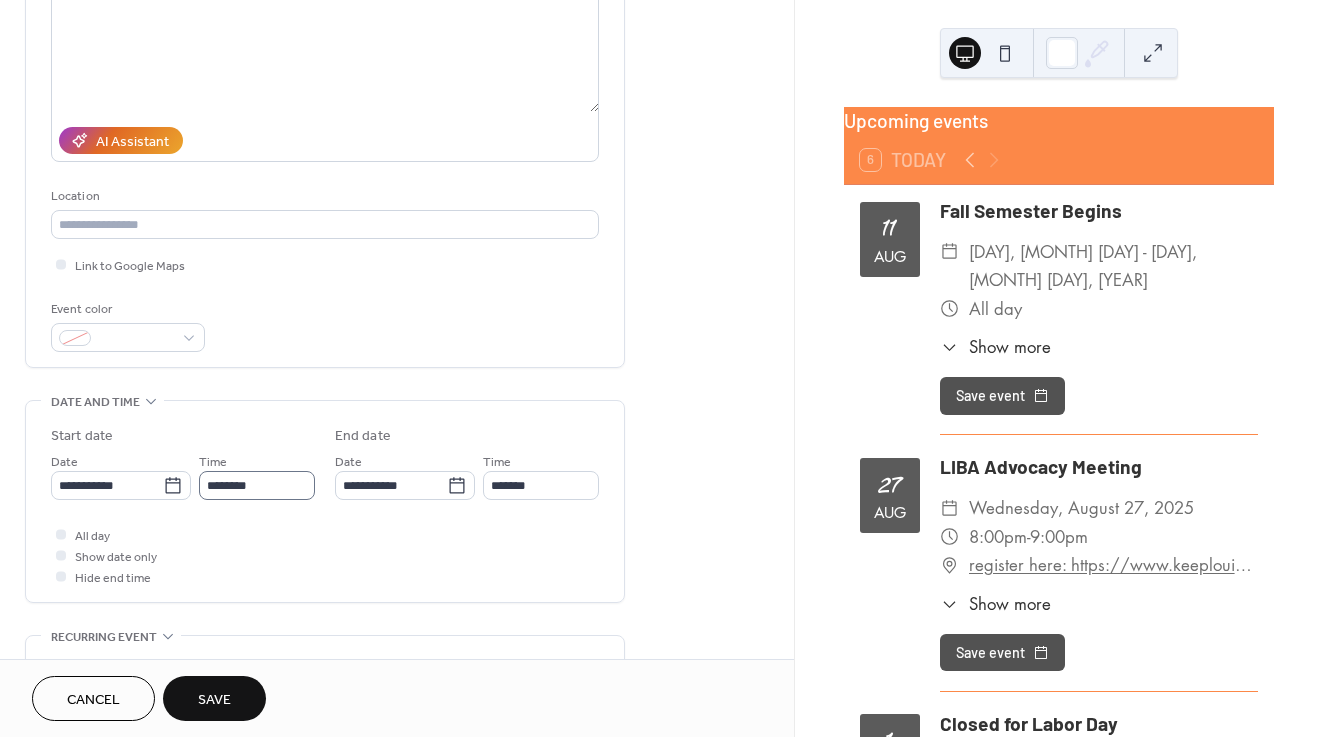 type on "**********" 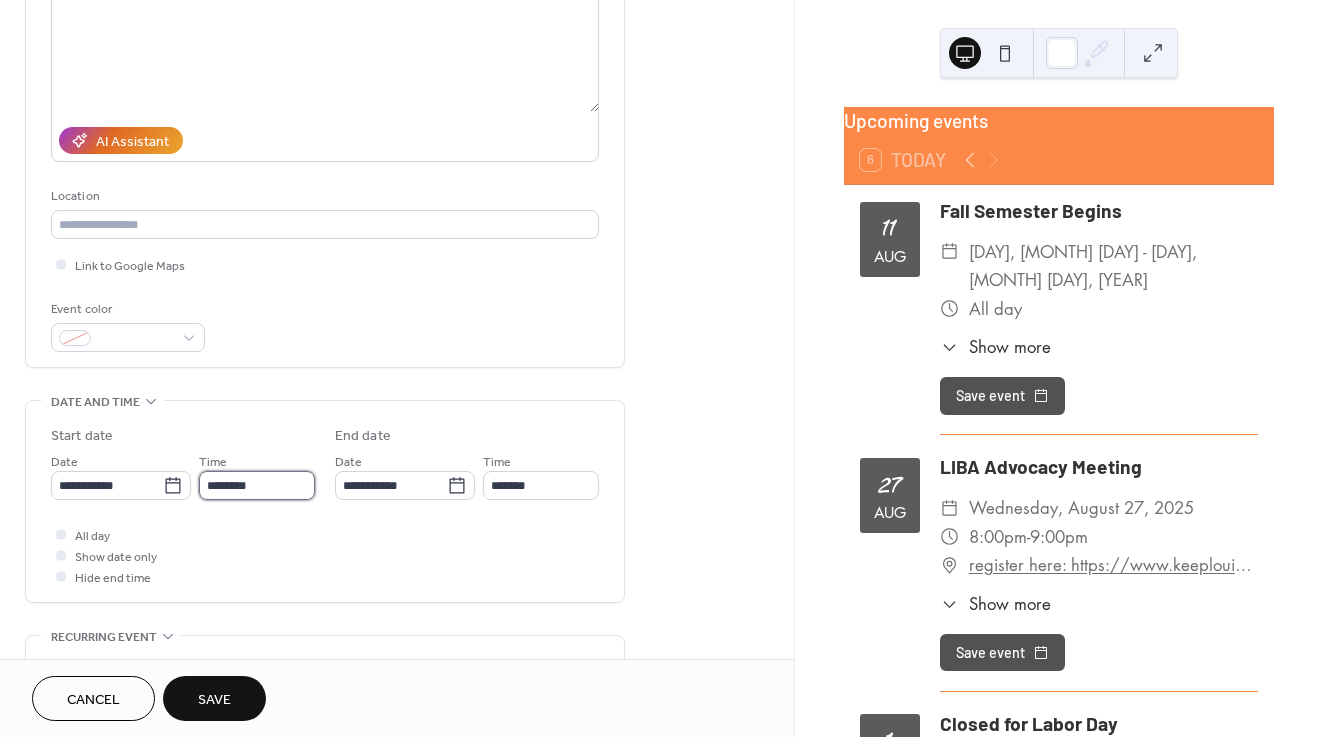 click on "********" at bounding box center (257, 485) 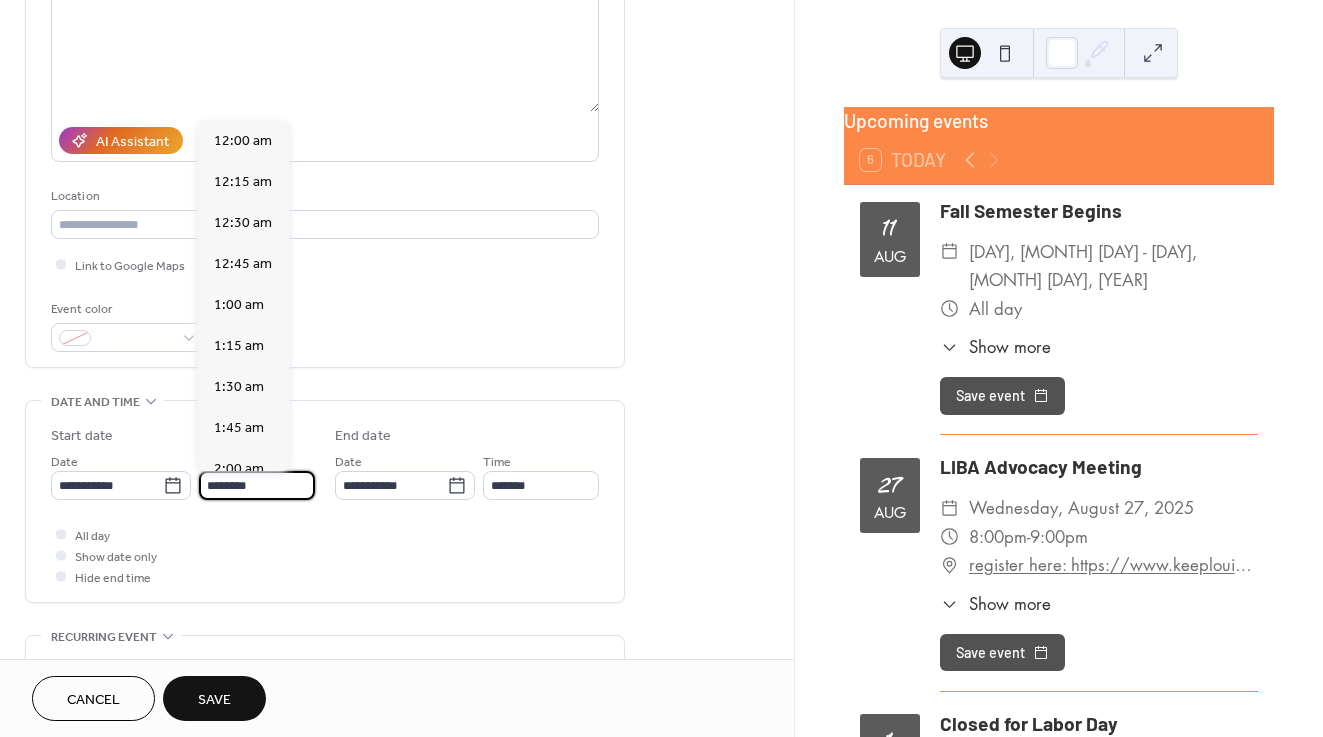 scroll, scrollTop: 1944, scrollLeft: 0, axis: vertical 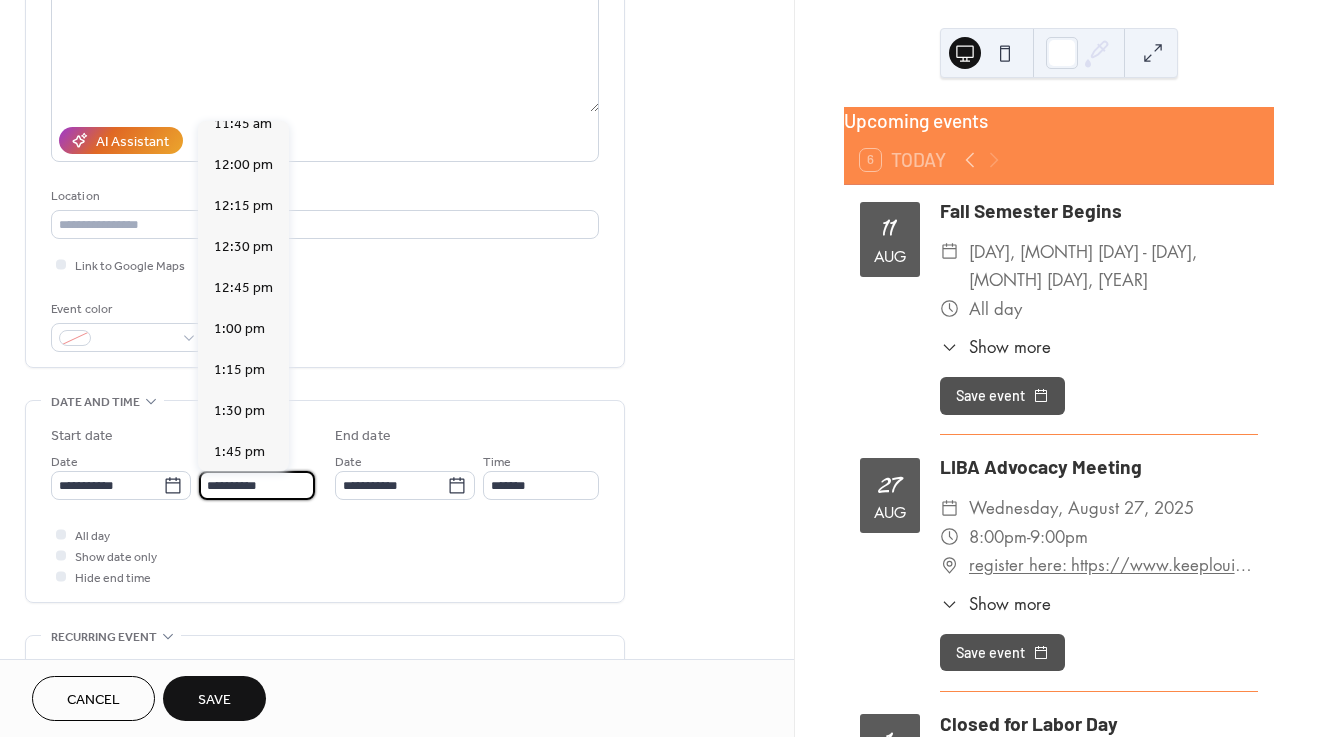 type on "**********" 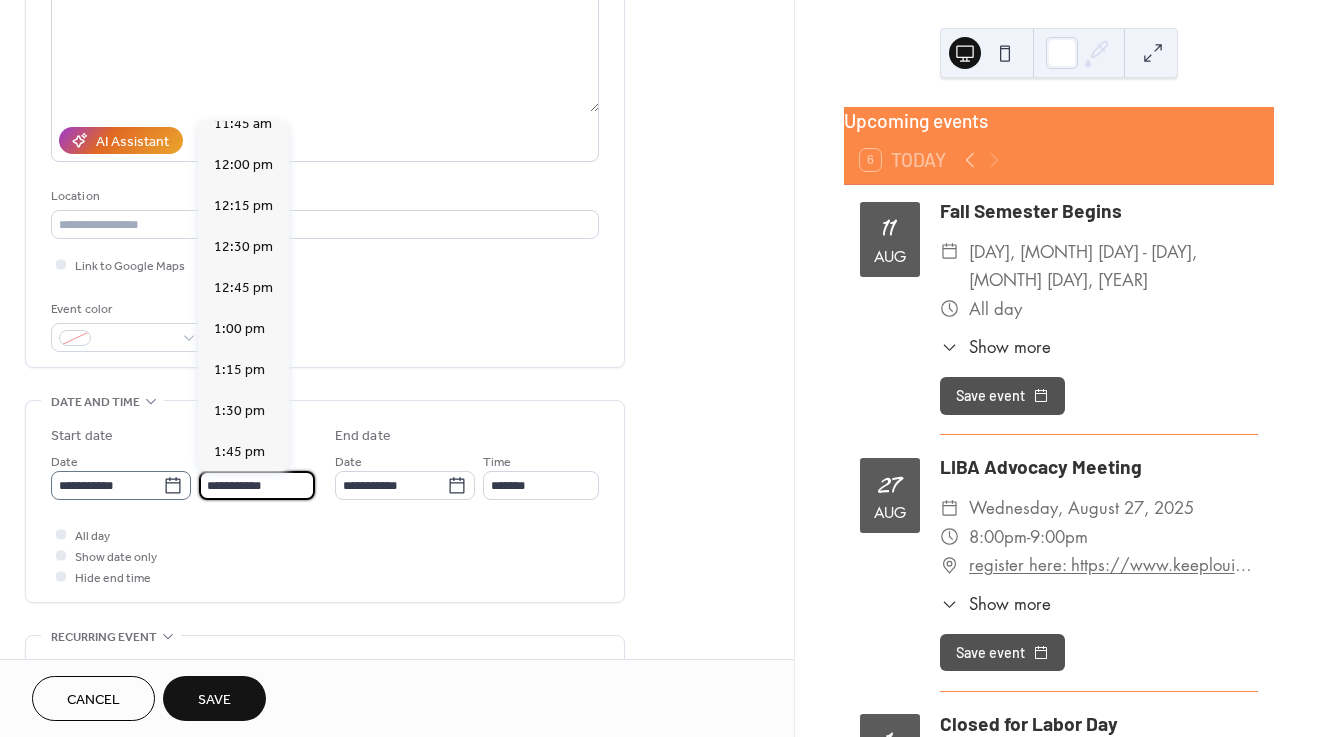 drag, startPoint x: 276, startPoint y: 480, endPoint x: 187, endPoint y: 478, distance: 89.02247 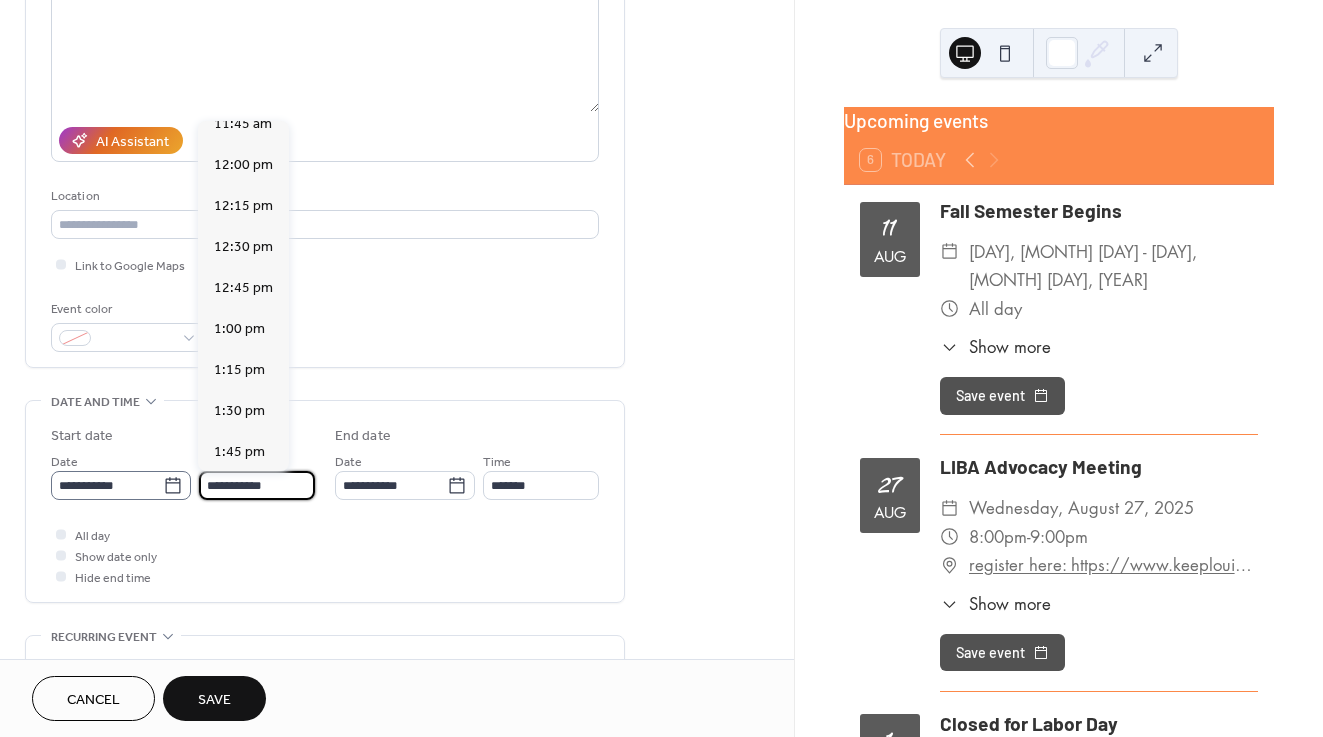 click on "**********" at bounding box center [183, 475] 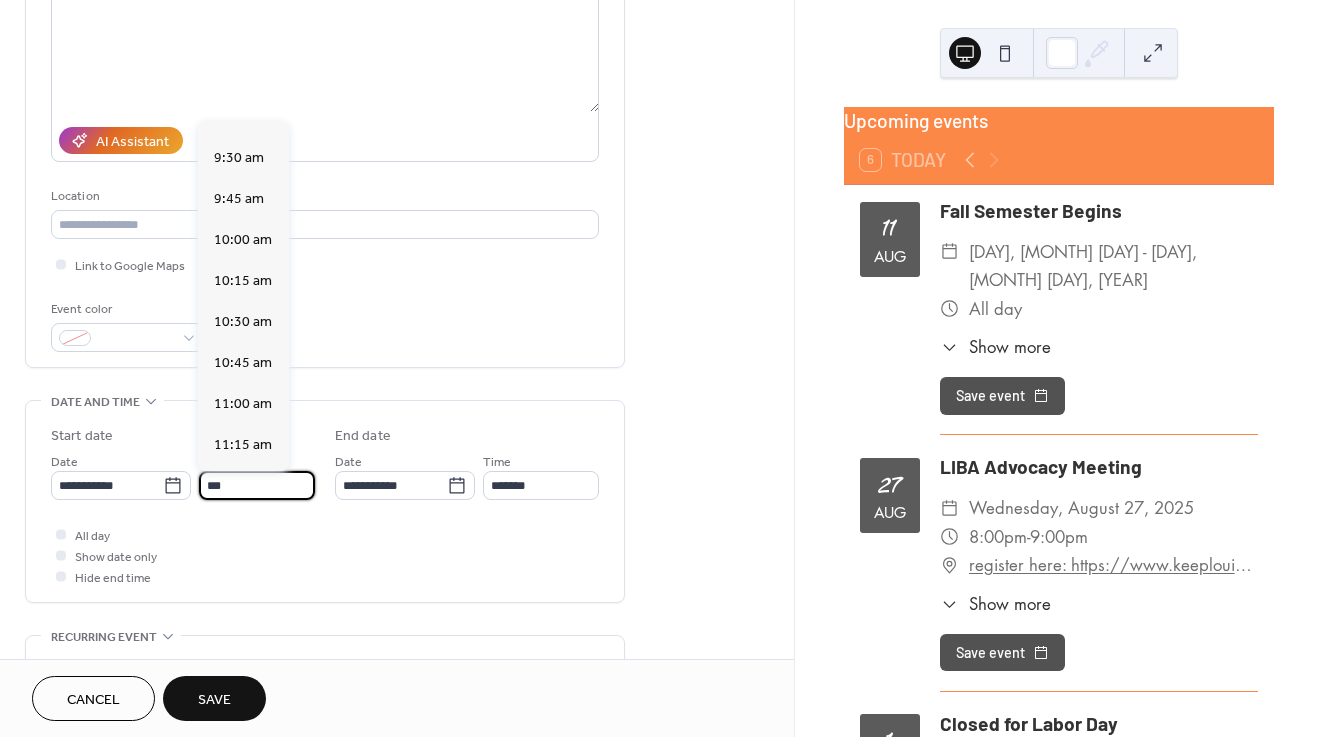scroll, scrollTop: 1636, scrollLeft: 0, axis: vertical 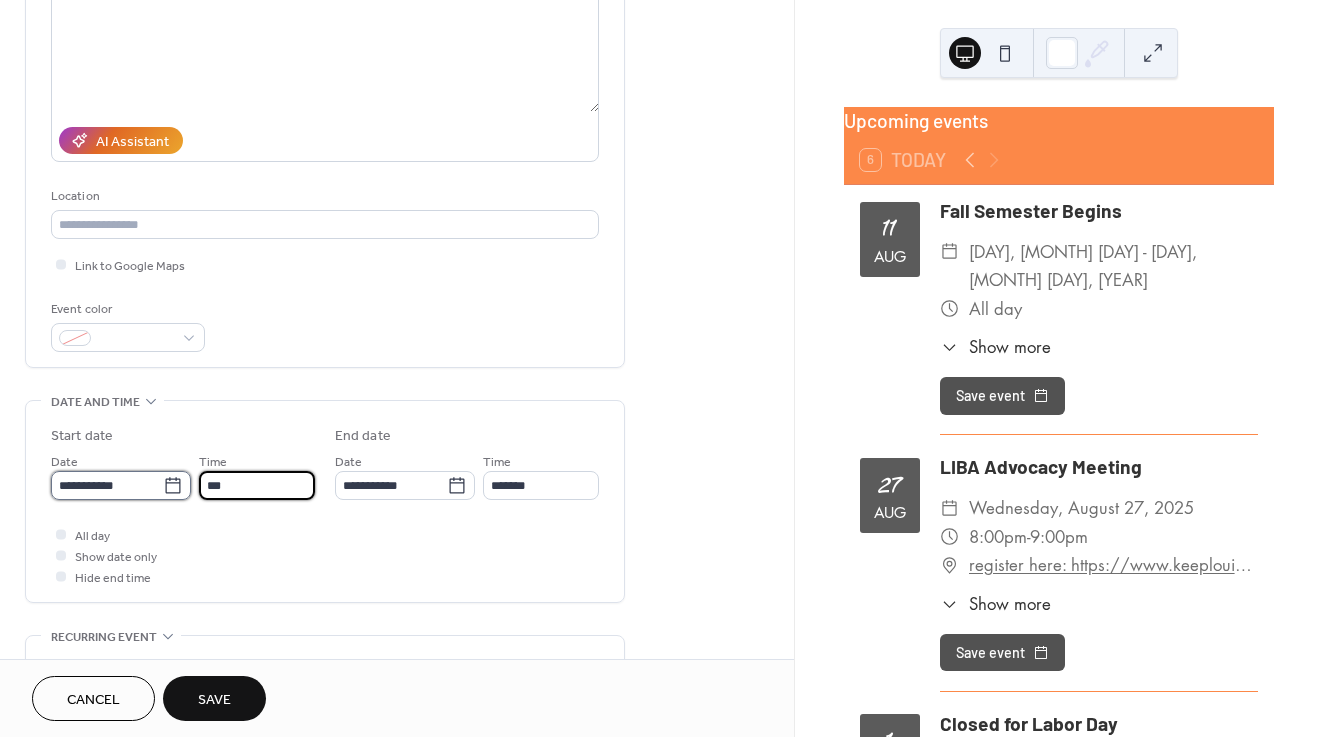 type on "*******" 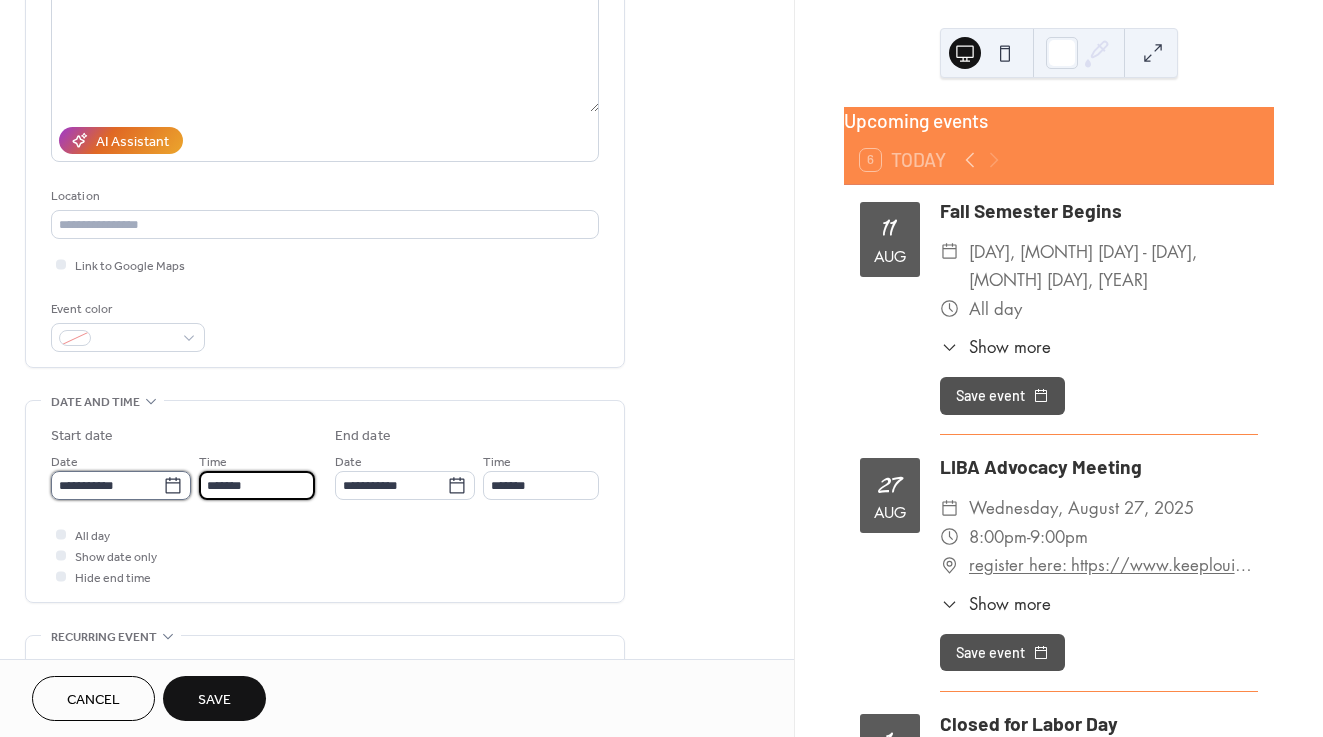 click on "**********" at bounding box center (107, 485) 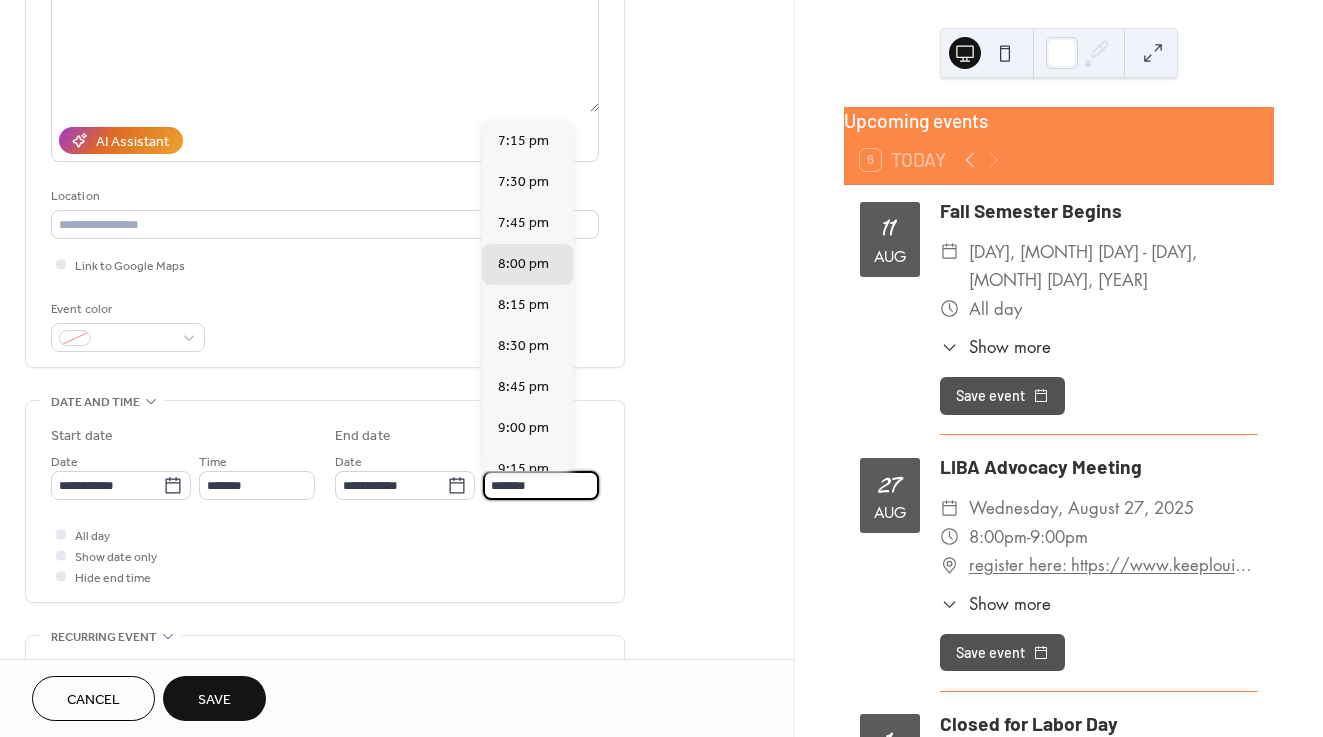 click on "*******" at bounding box center (541, 485) 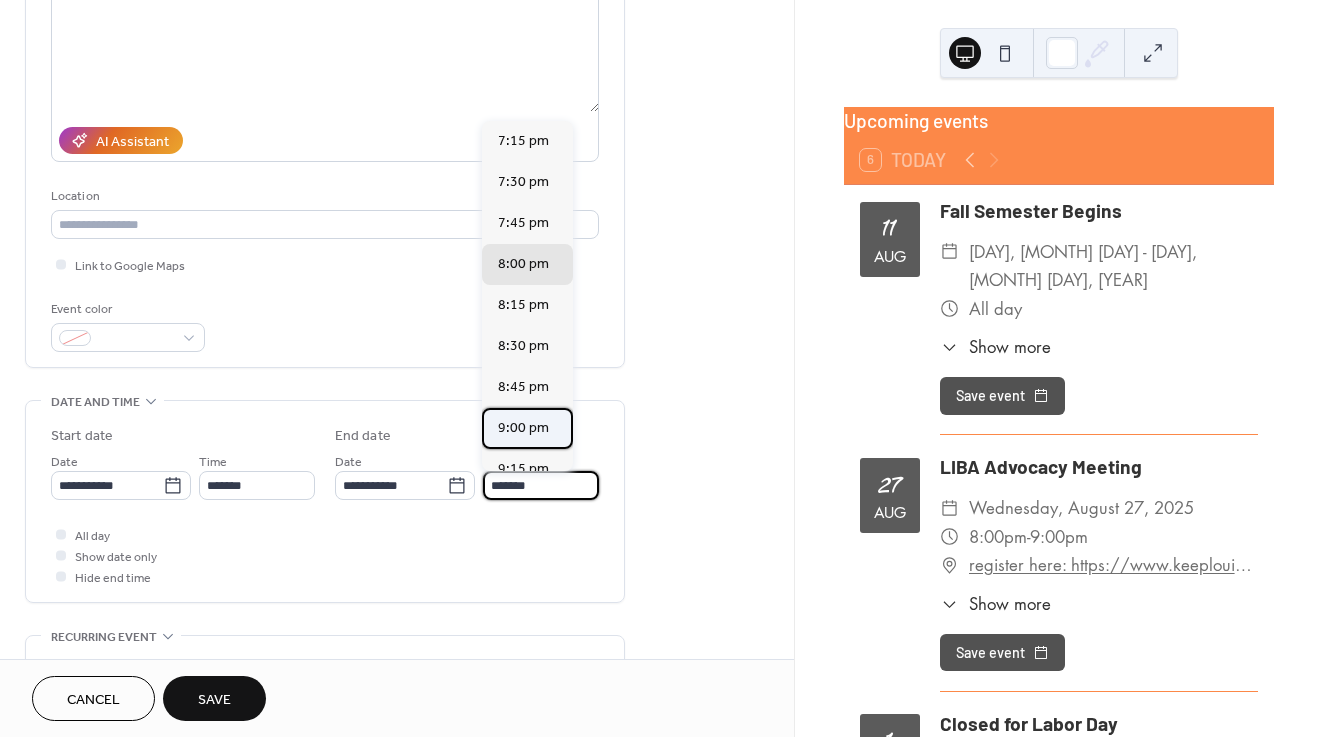click on "9:00 pm" at bounding box center (523, 428) 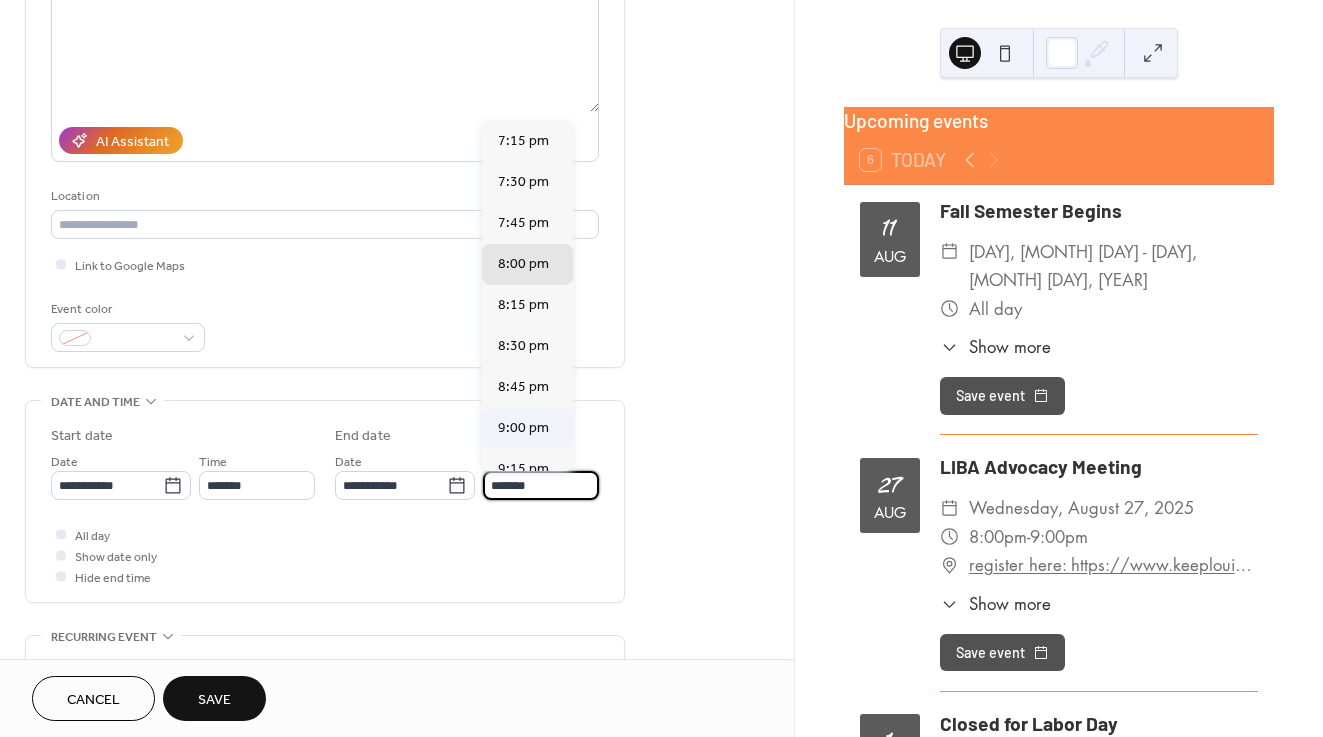 type on "*******" 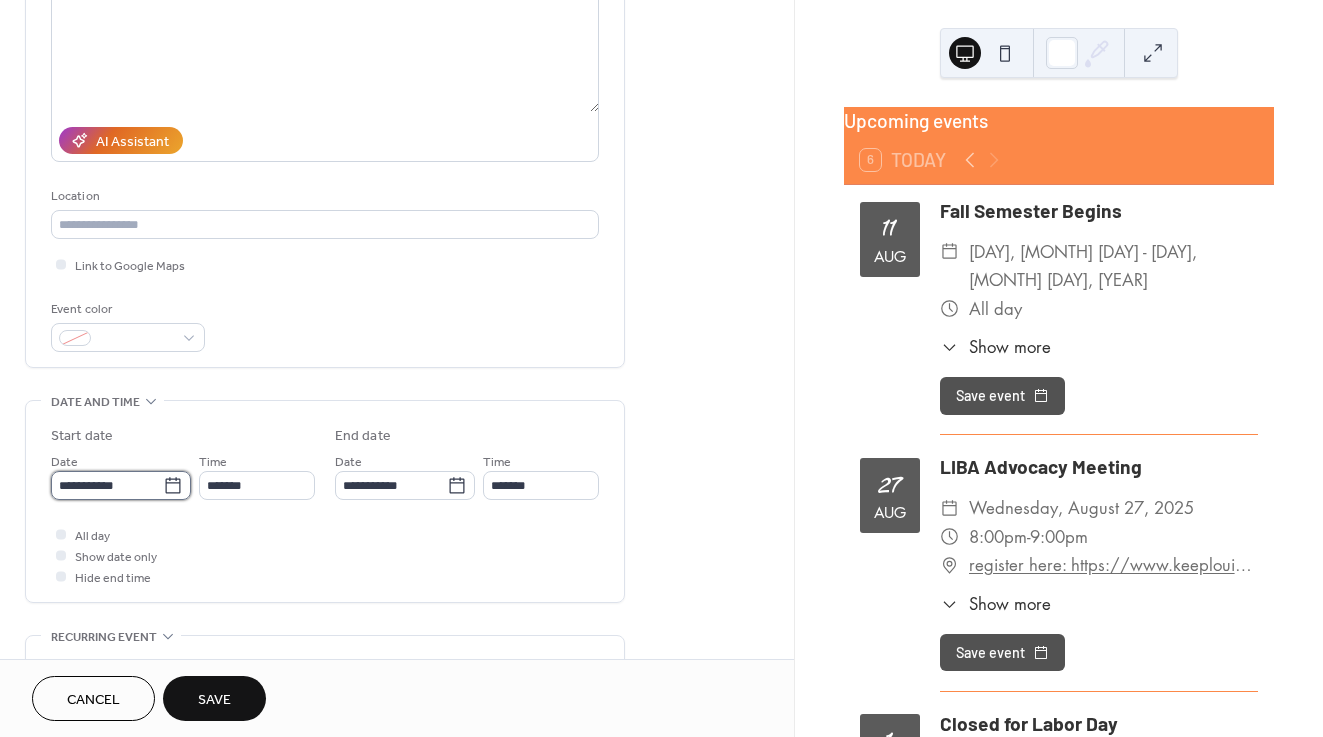 click on "**********" at bounding box center [107, 485] 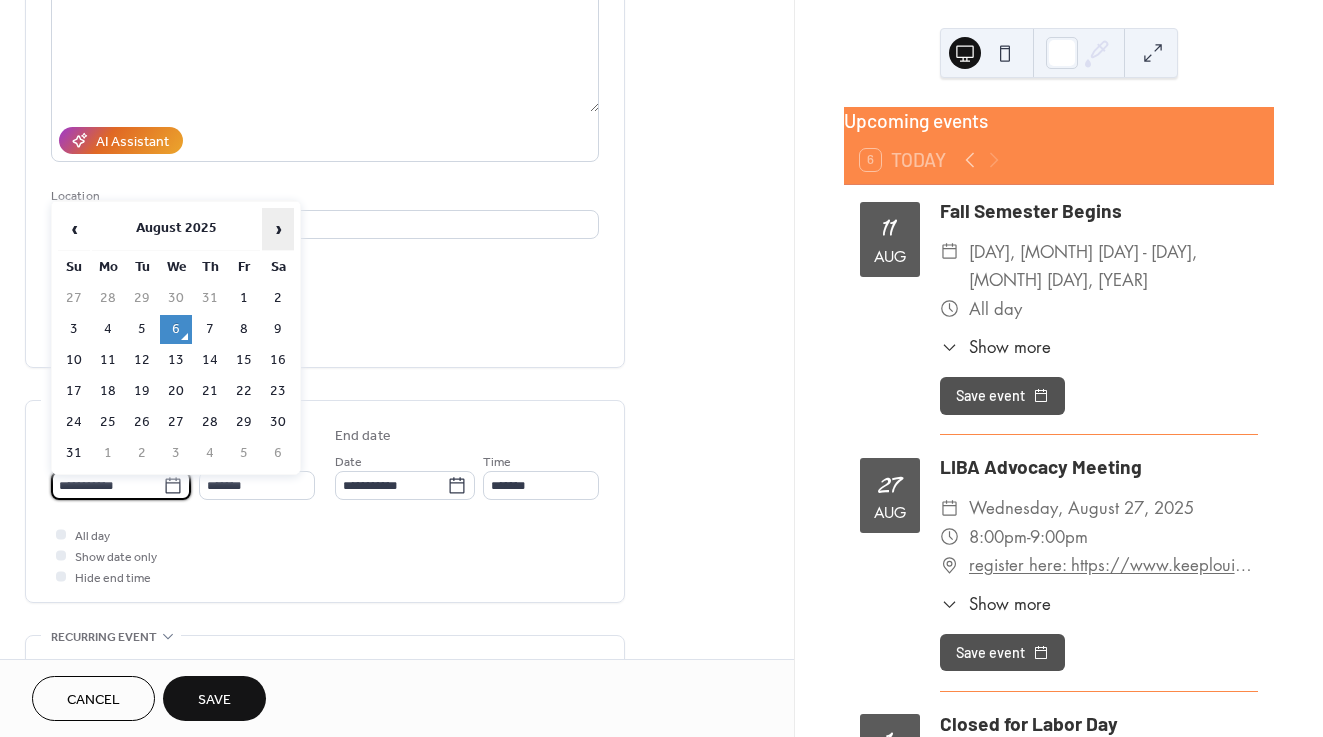 click on "›" at bounding box center [278, 229] 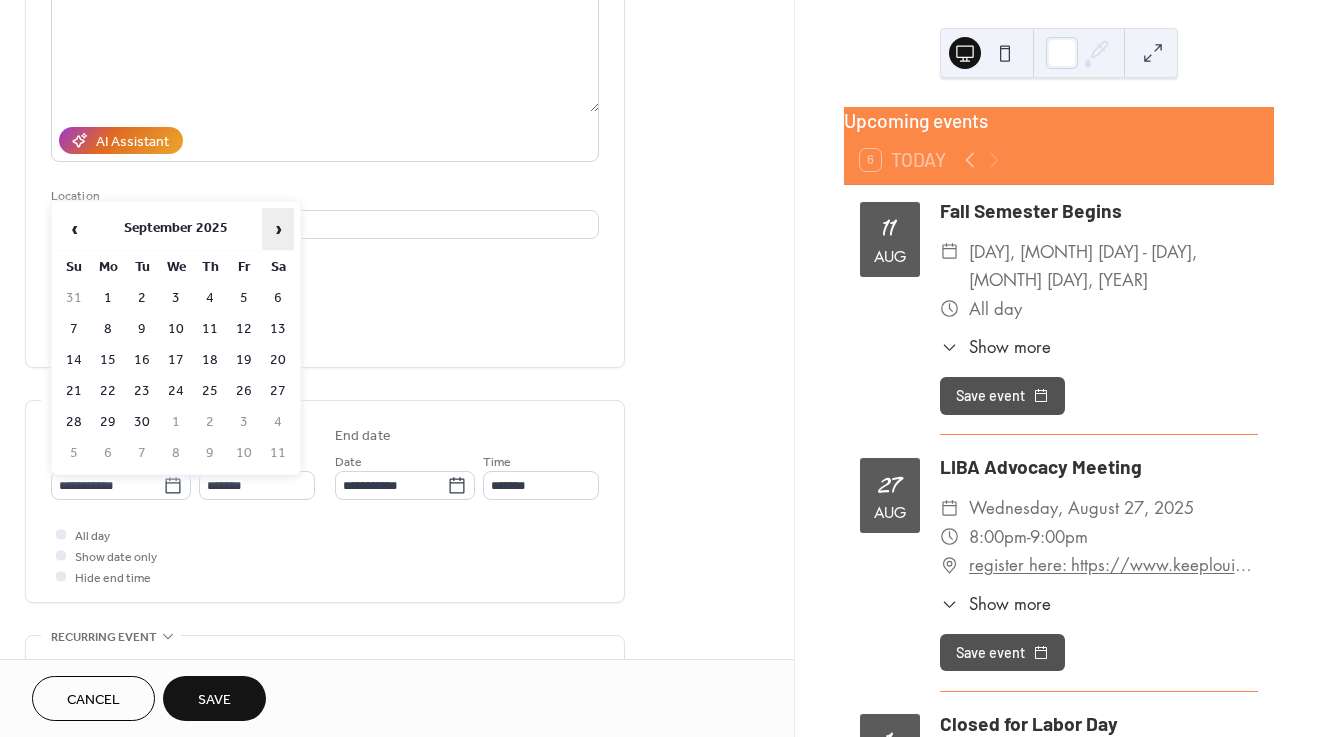click on "›" at bounding box center [278, 229] 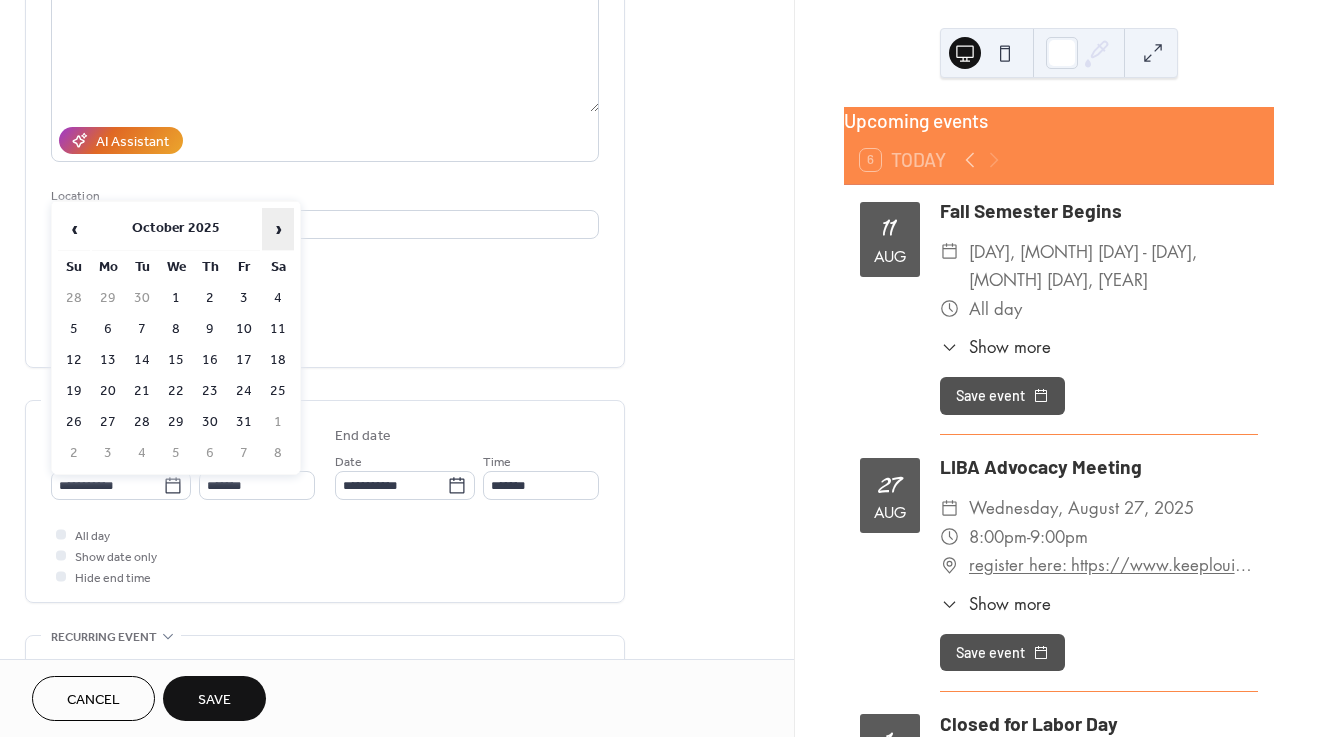 click on "›" at bounding box center (278, 229) 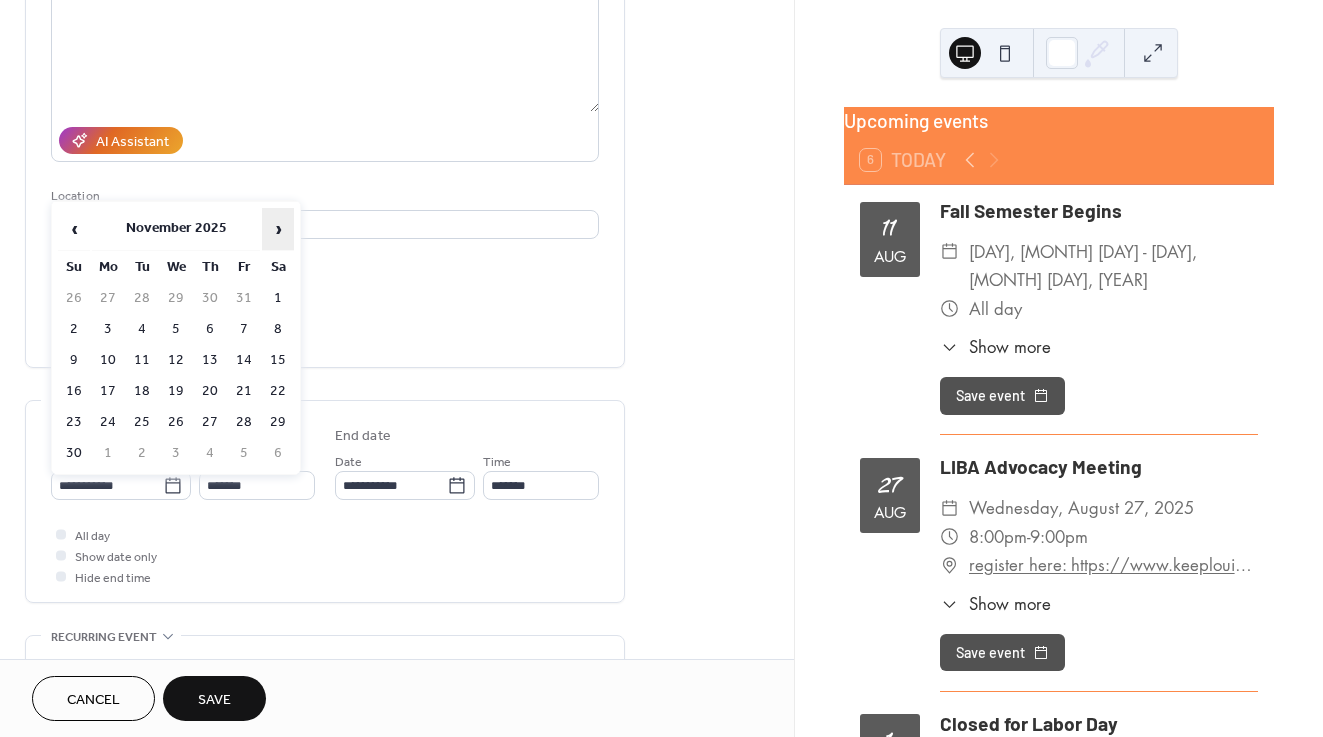 click on "›" at bounding box center [278, 229] 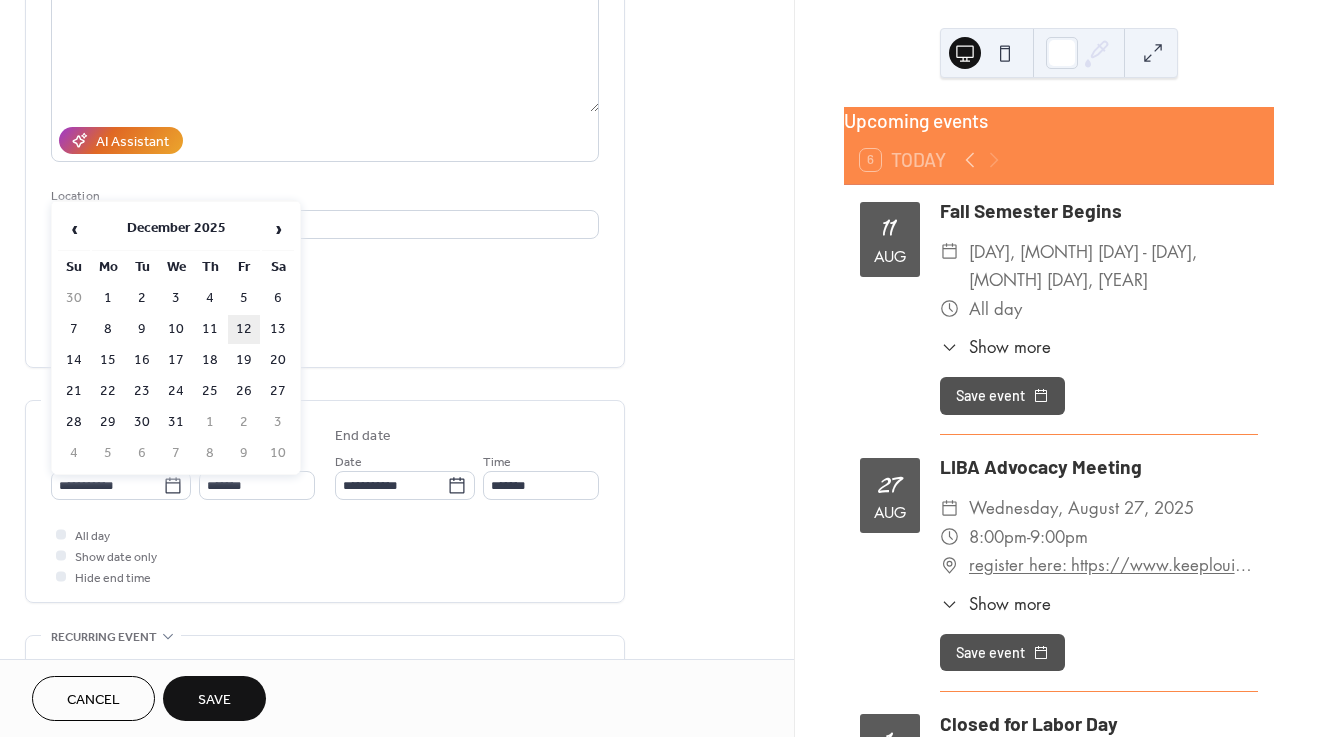 click on "12" at bounding box center [244, 329] 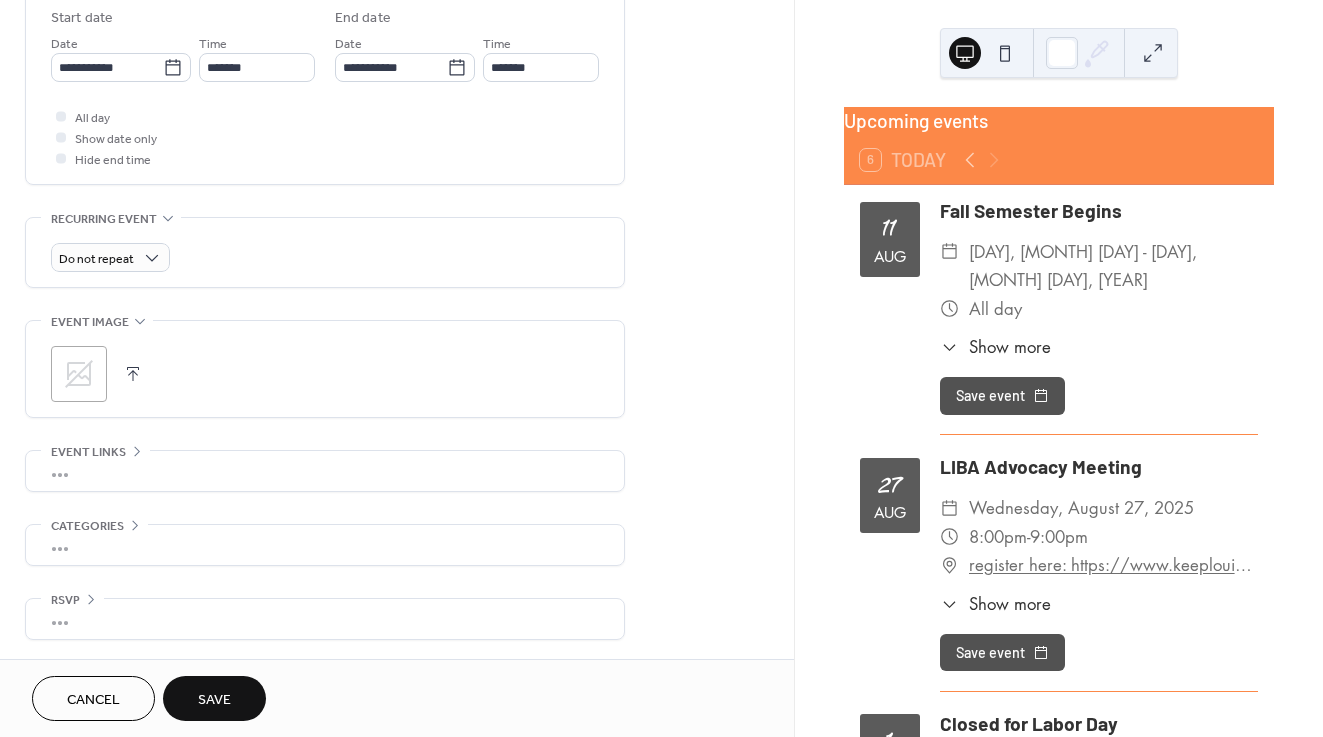 scroll, scrollTop: 670, scrollLeft: 0, axis: vertical 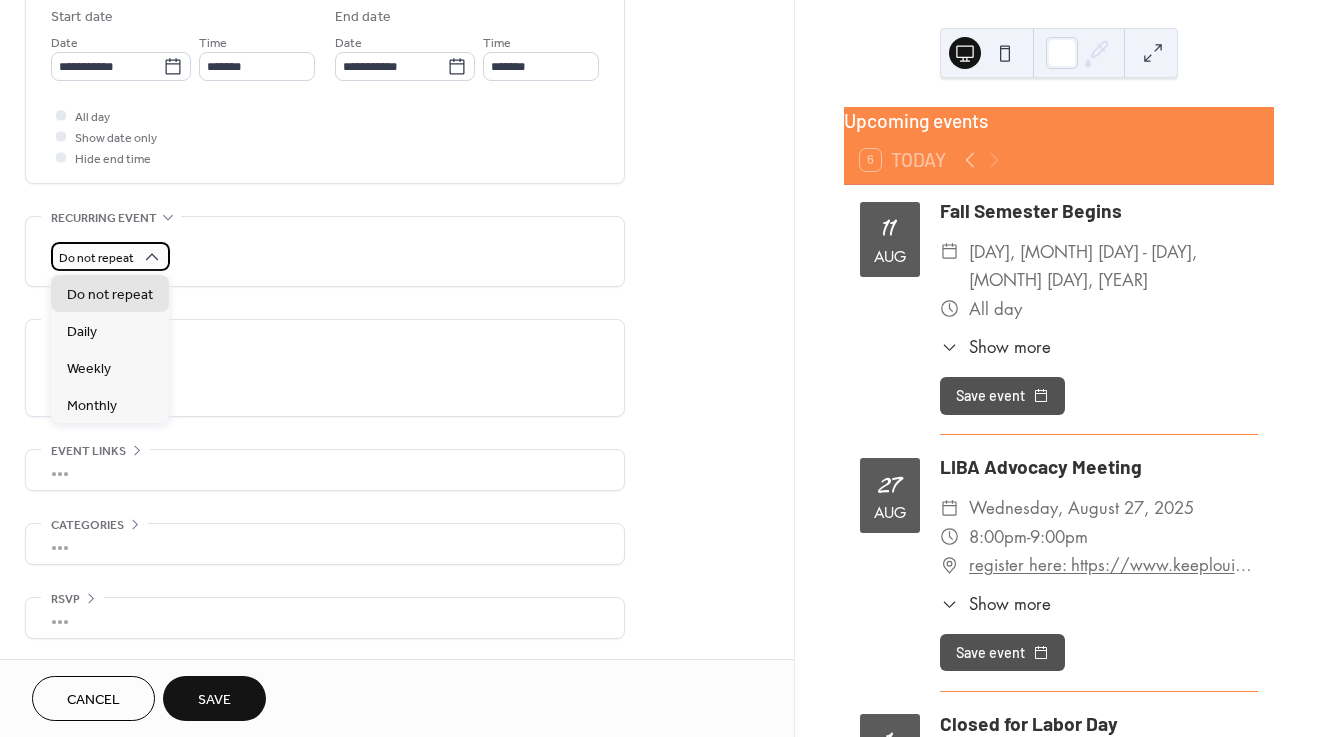 click on "Do not repeat" at bounding box center (96, 258) 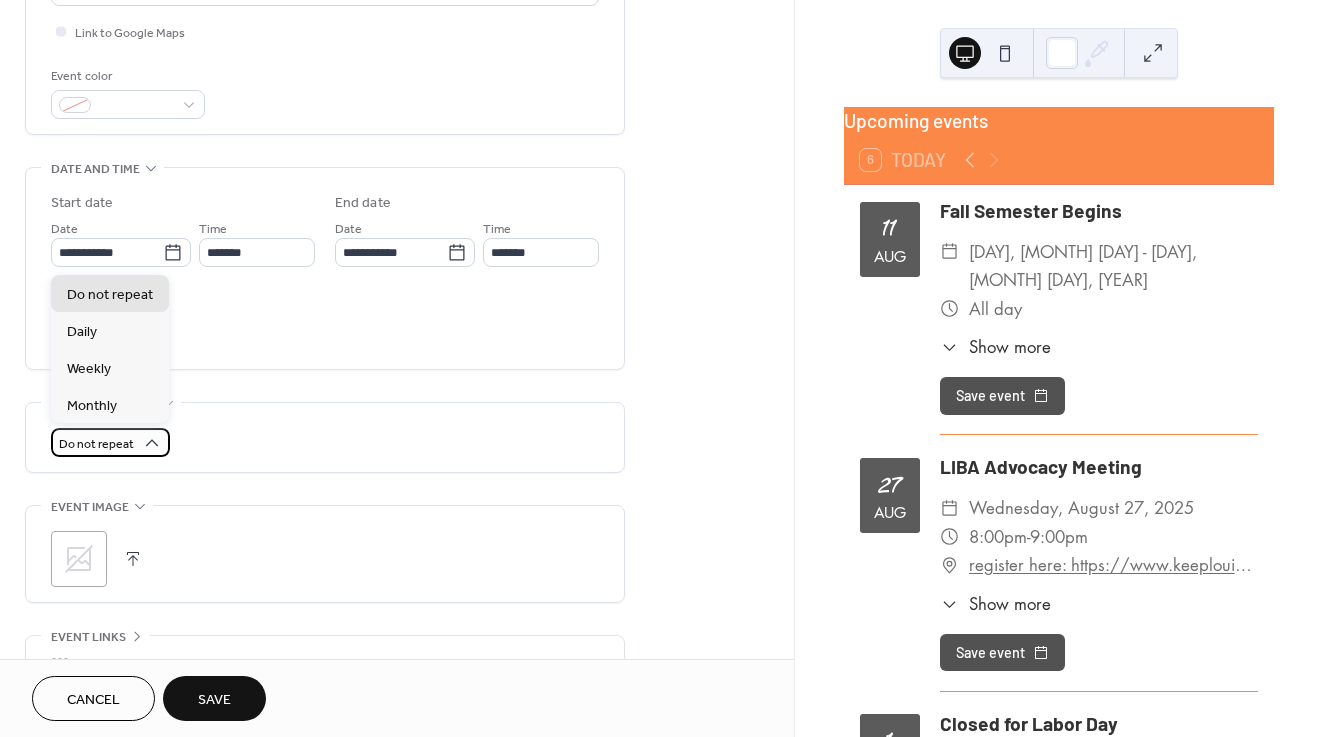 scroll, scrollTop: 479, scrollLeft: 0, axis: vertical 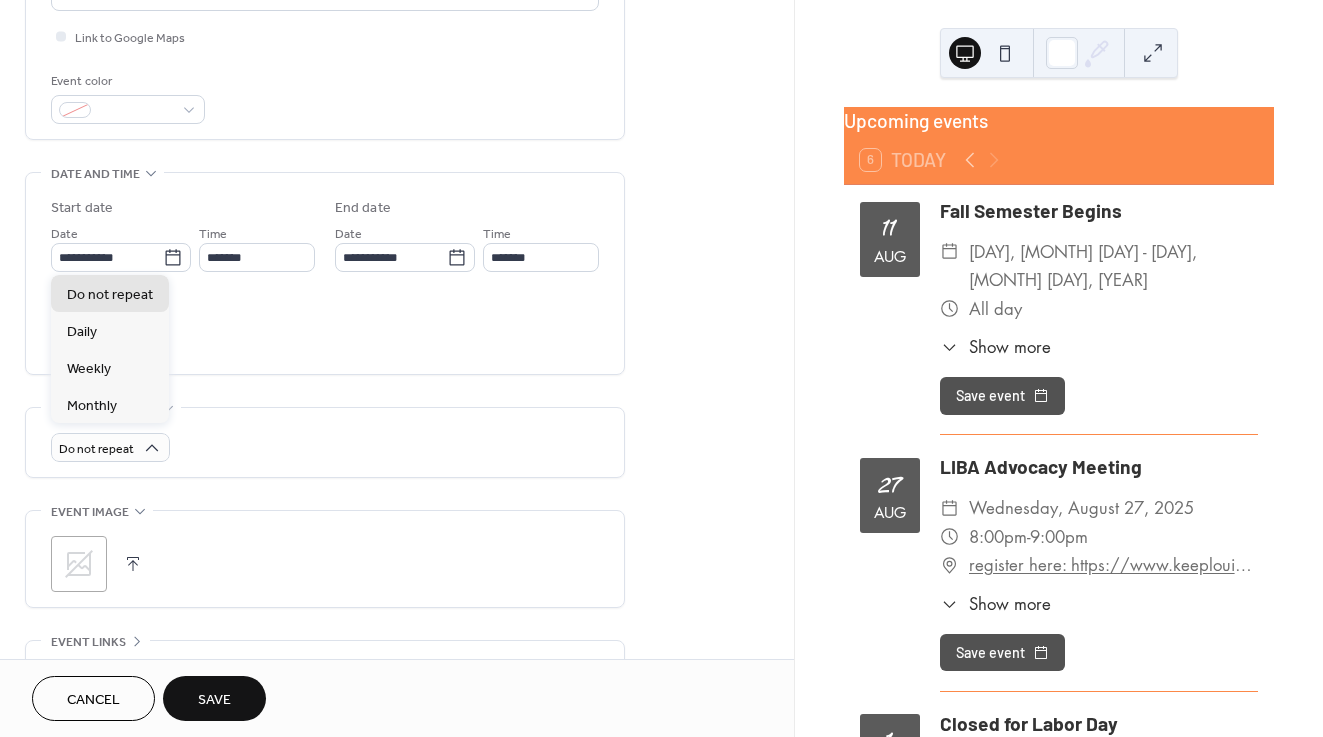 click on "Event color" at bounding box center (128, 97) 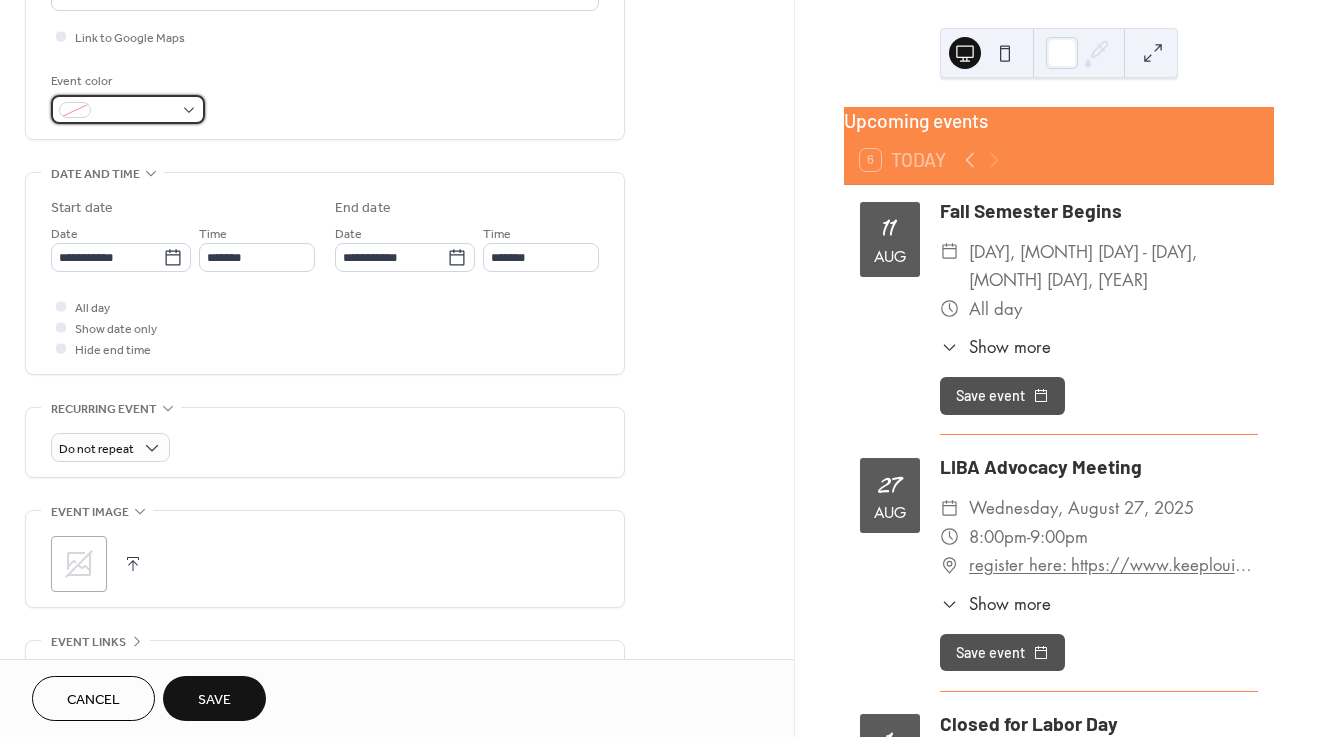 click at bounding box center (128, 109) 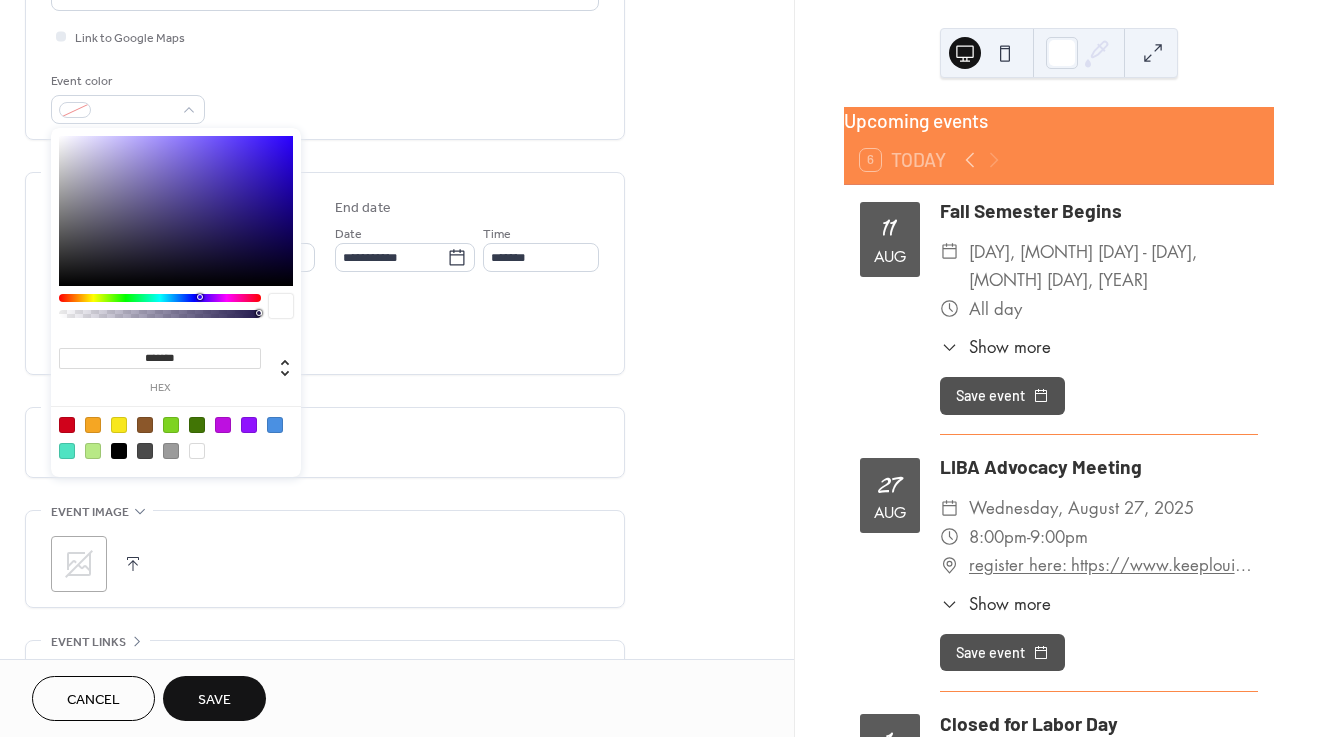 click at bounding box center (197, 425) 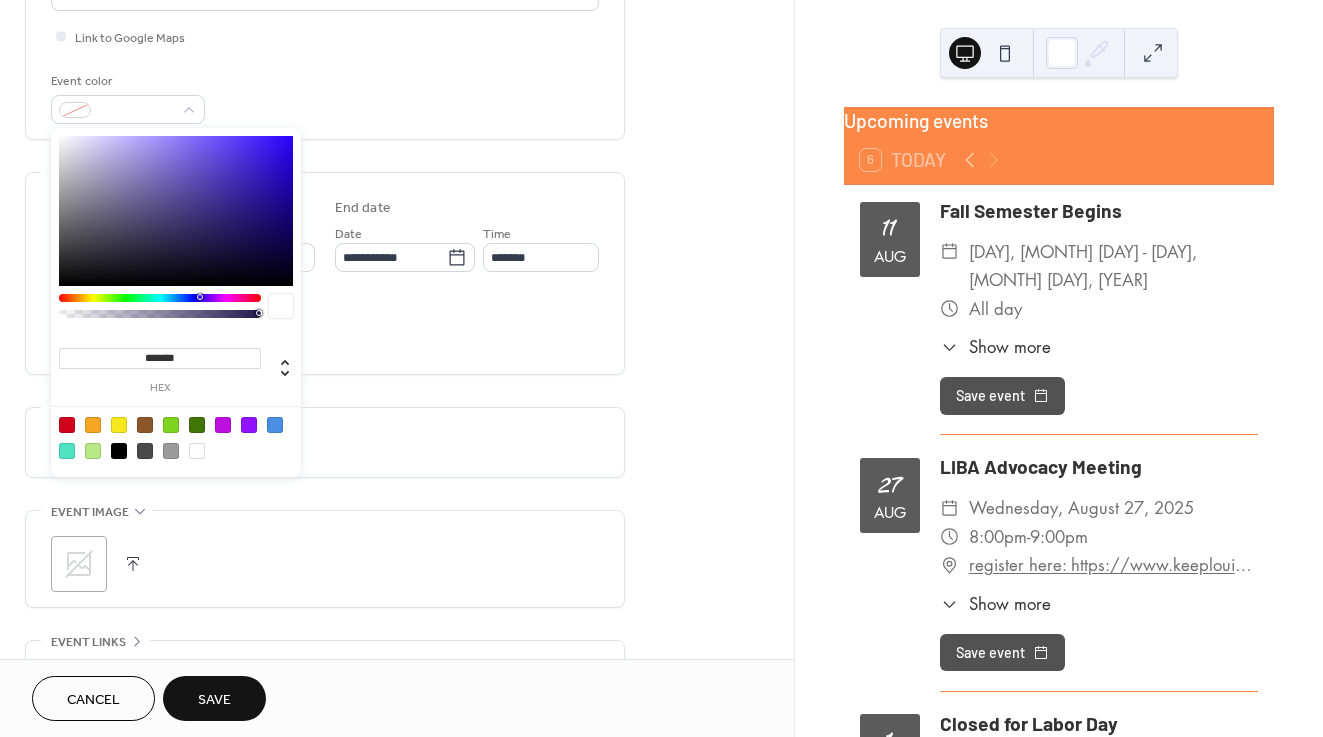 type on "*******" 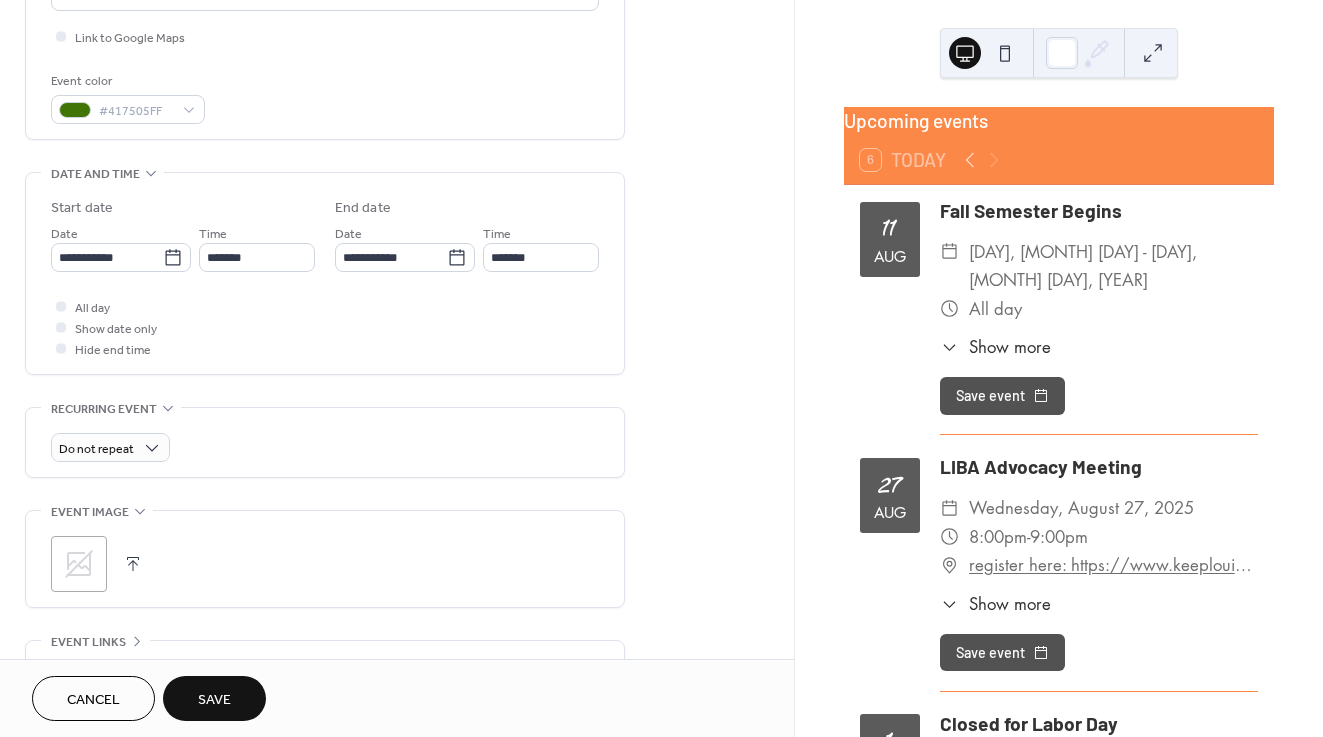 click on "Save" at bounding box center (214, 698) 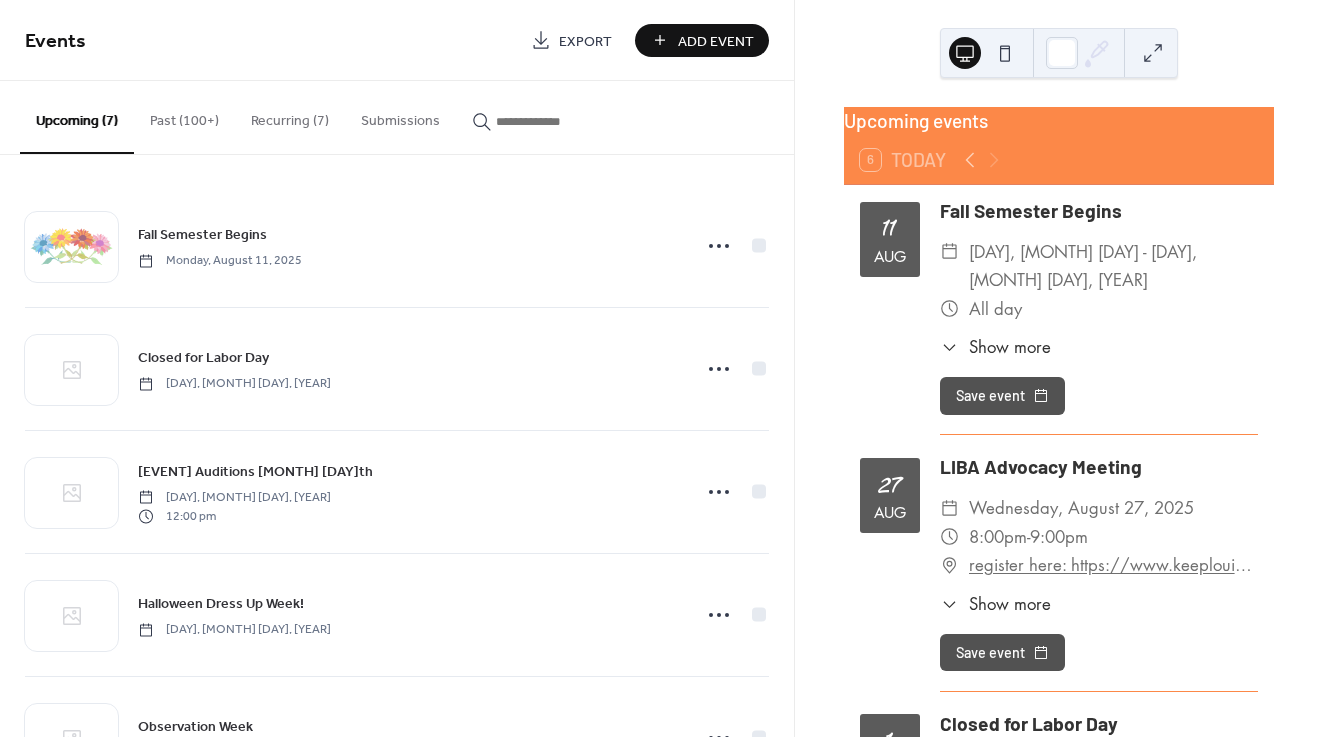click on "Add Event" at bounding box center [716, 41] 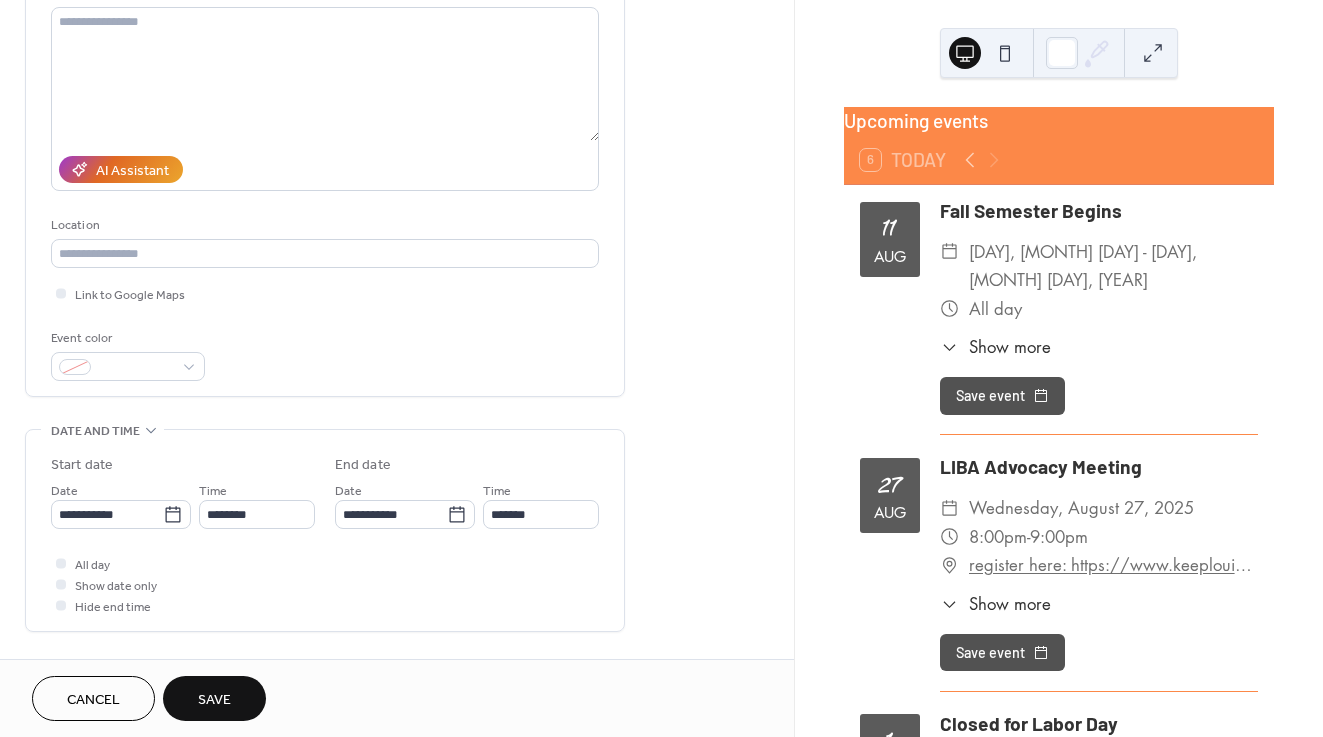 scroll, scrollTop: 224, scrollLeft: 0, axis: vertical 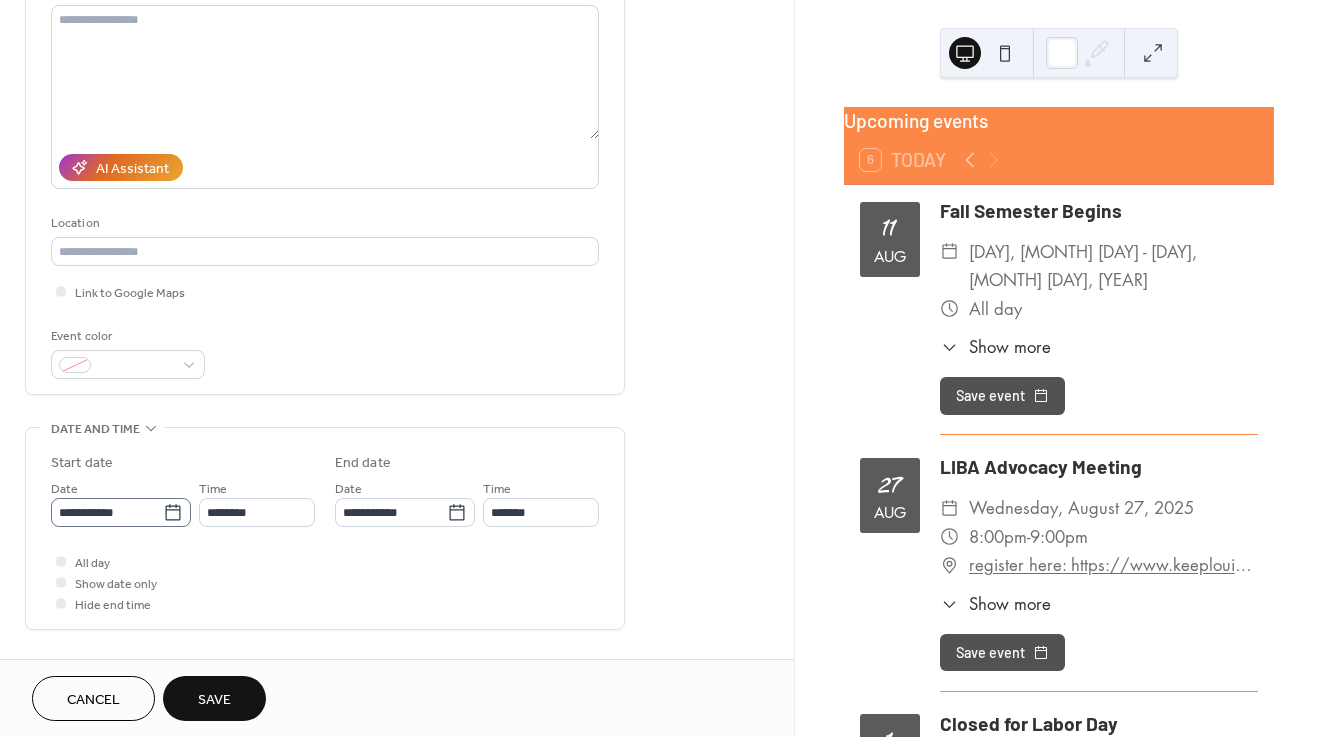 type on "**********" 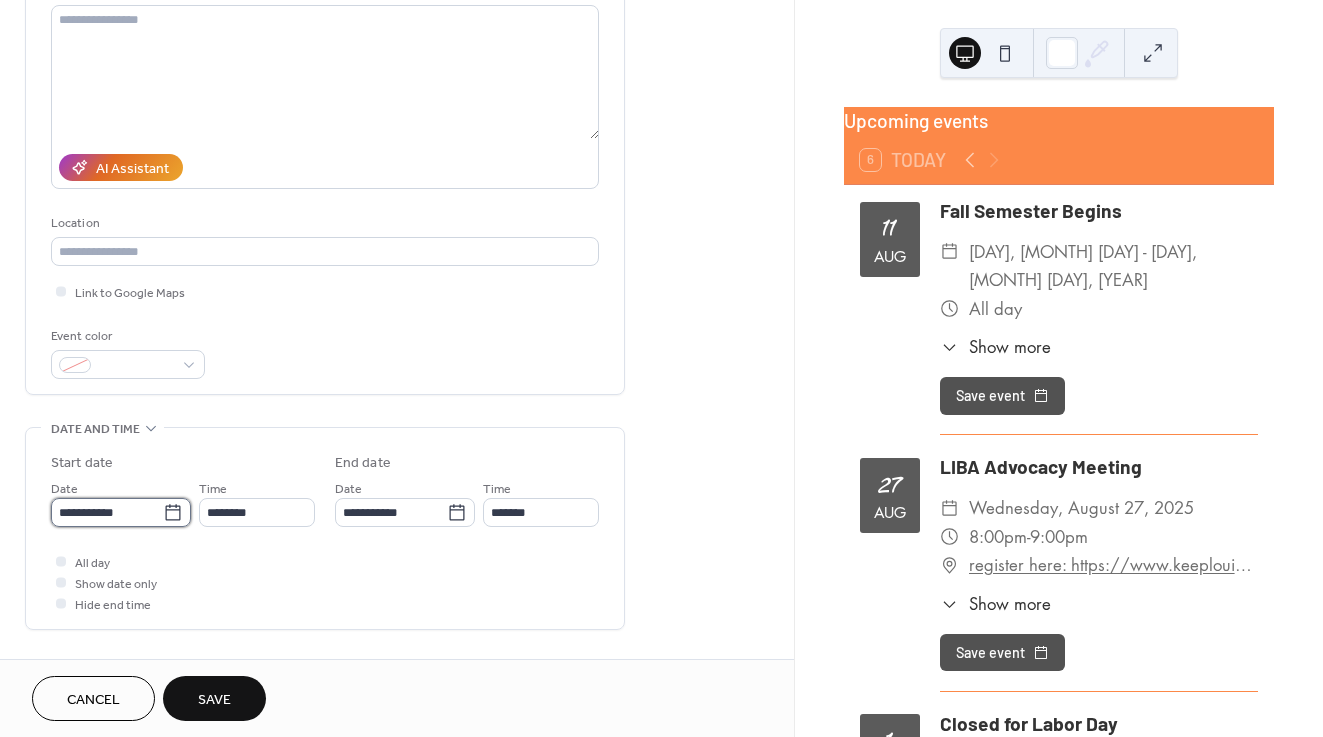 click on "**********" at bounding box center (107, 512) 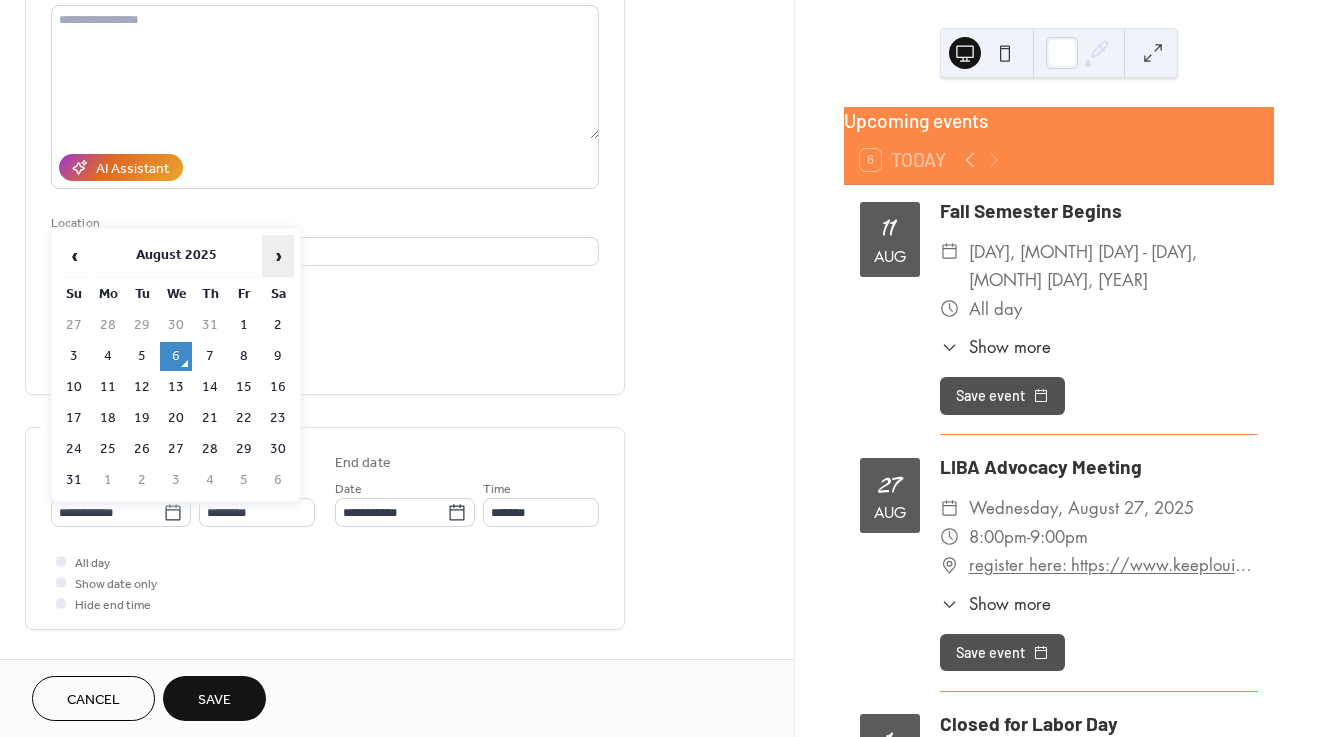 click on "›" at bounding box center (278, 256) 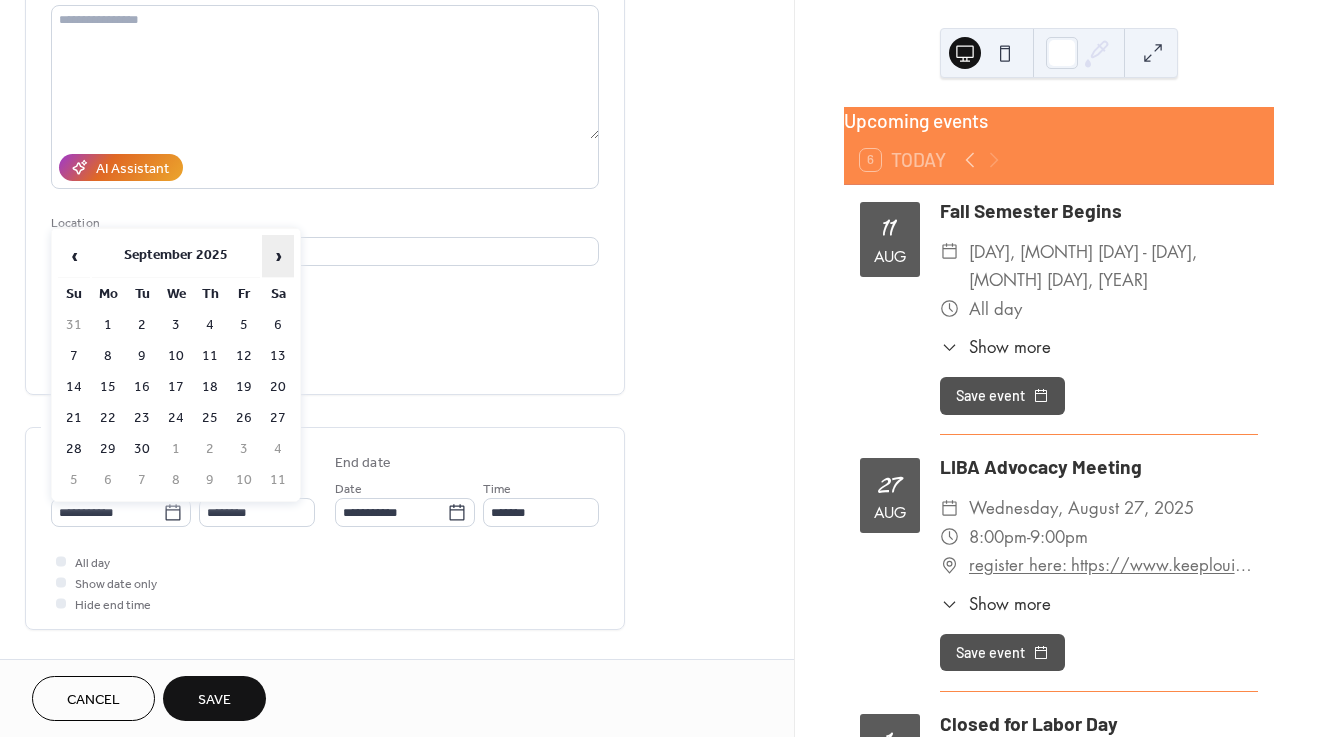 click on "›" at bounding box center [278, 256] 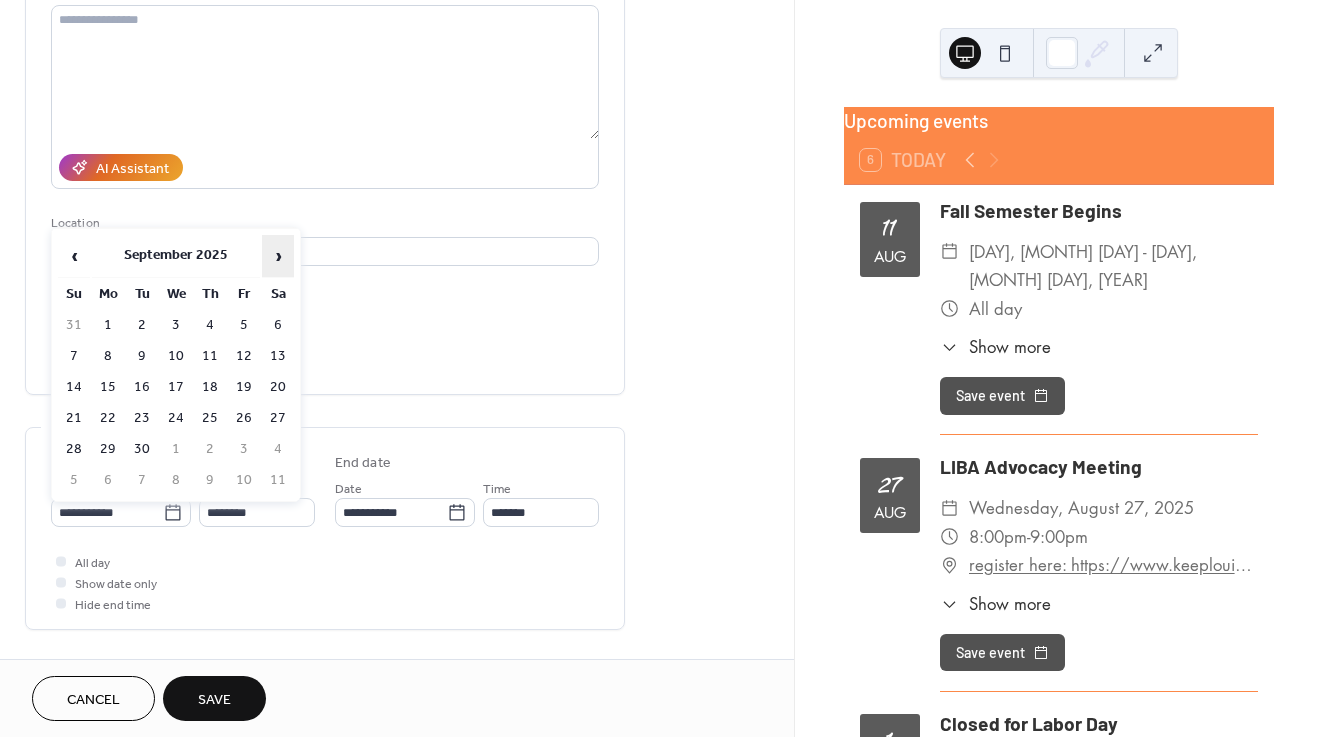 click on "›" at bounding box center (278, 256) 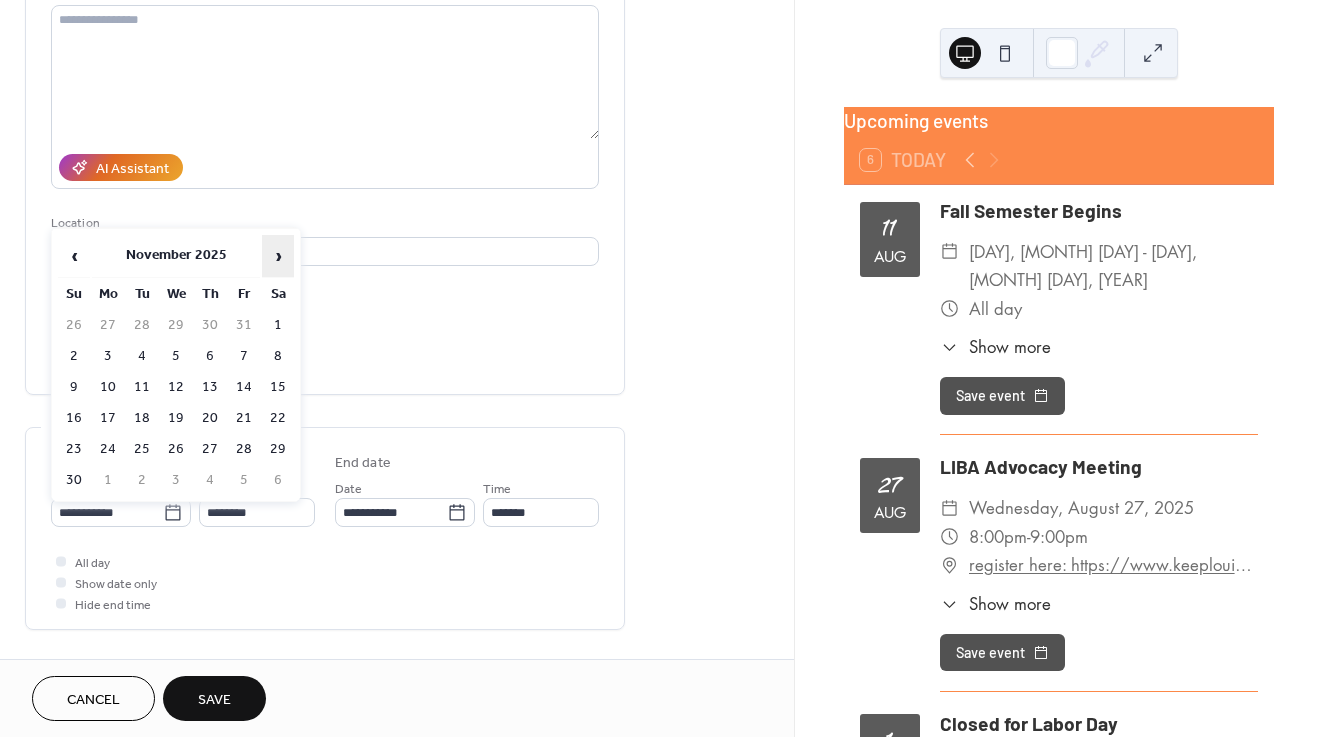 click on "›" at bounding box center [278, 256] 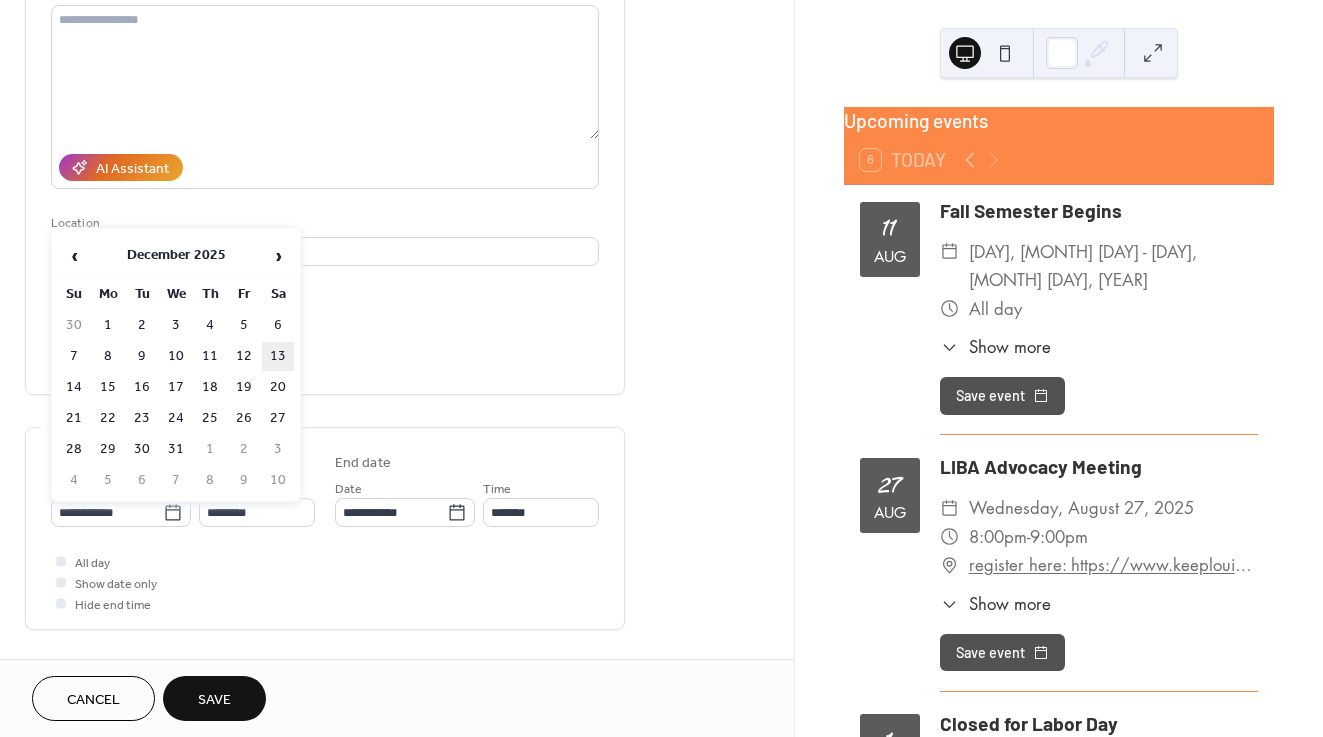 click on "13" at bounding box center (278, 356) 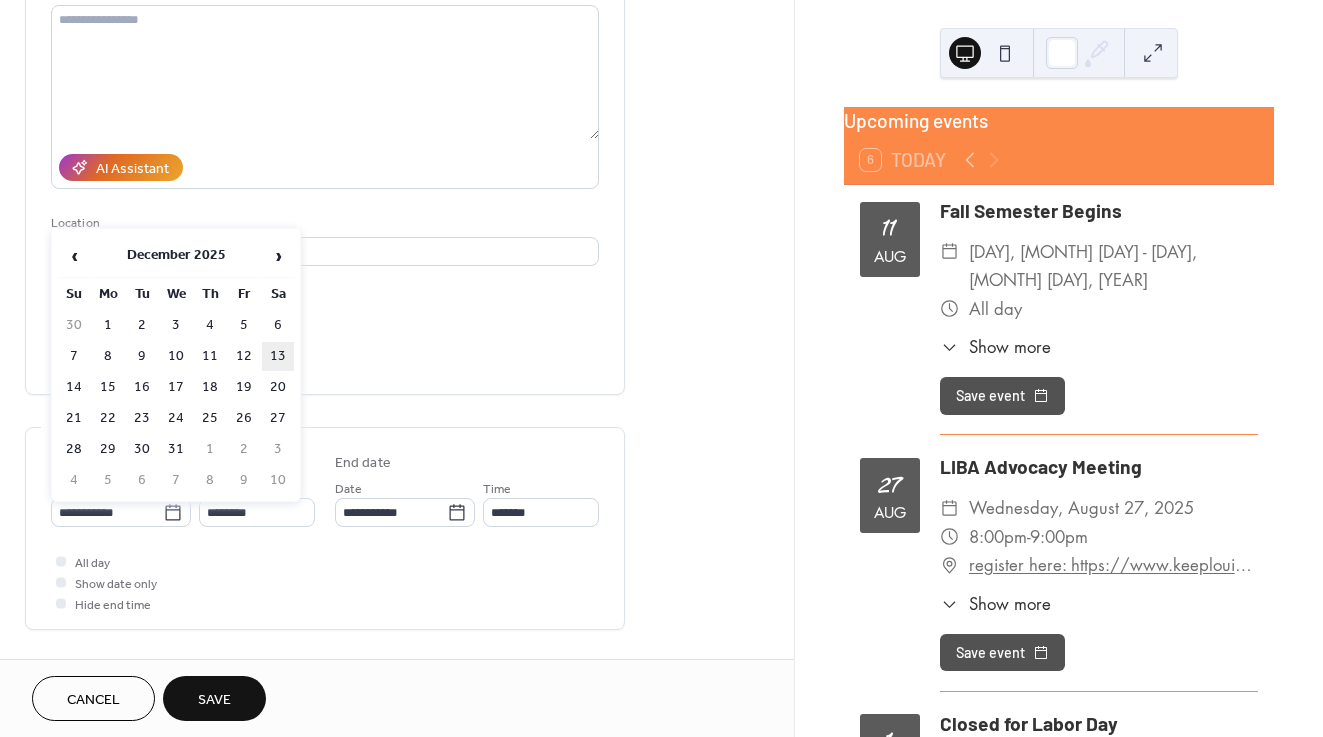 type on "**********" 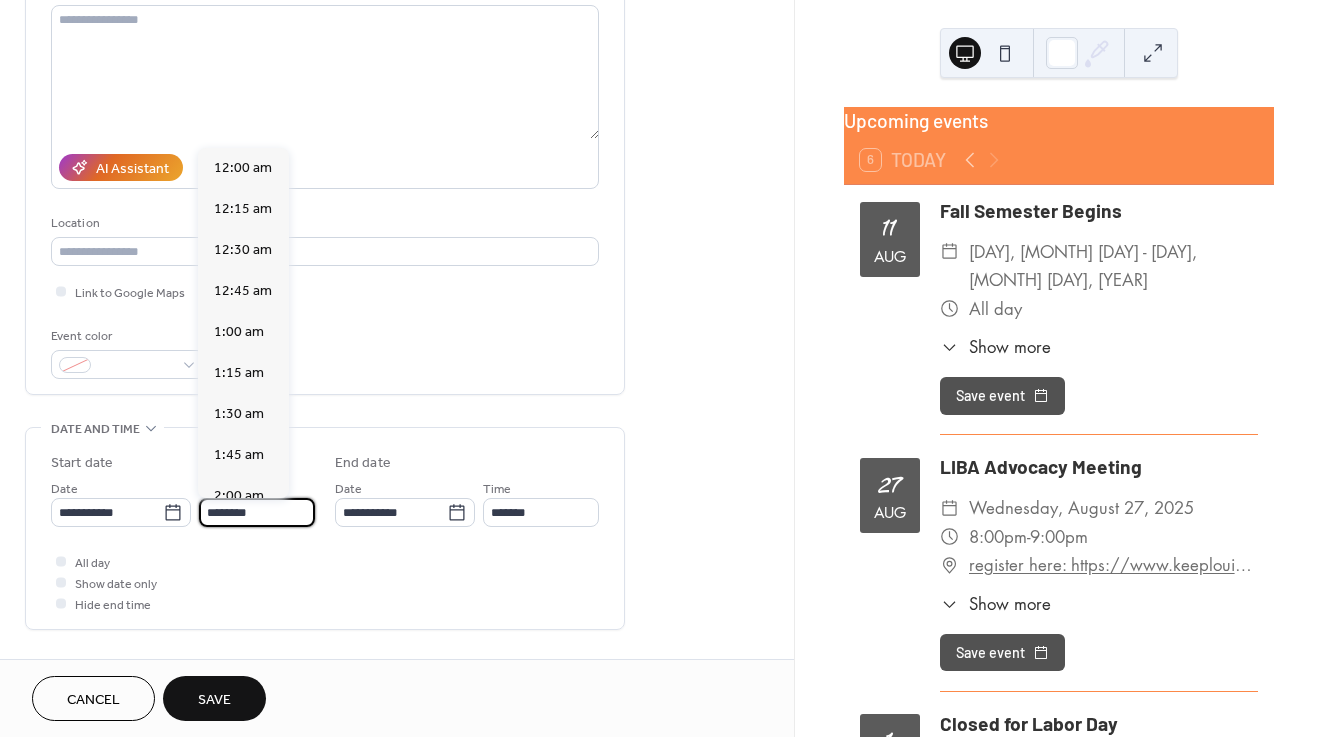 click on "********" at bounding box center [257, 512] 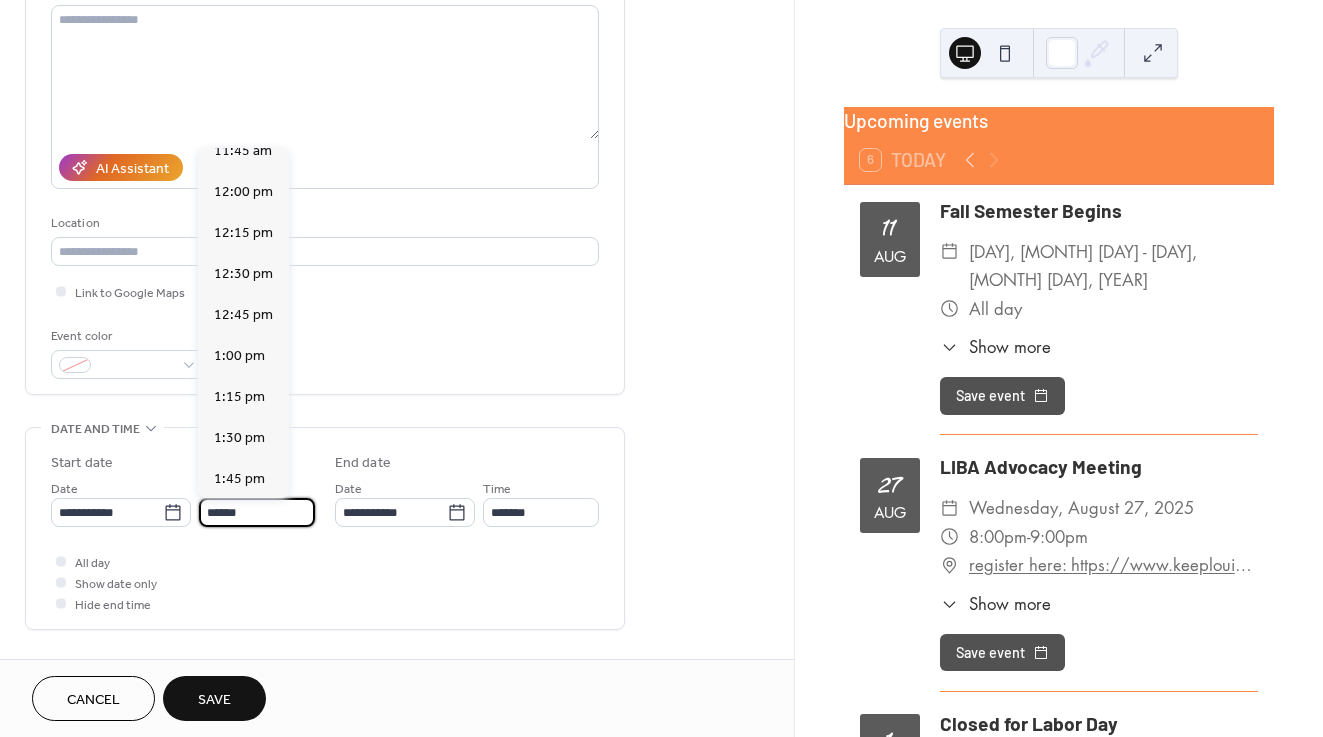 scroll, scrollTop: 0, scrollLeft: 0, axis: both 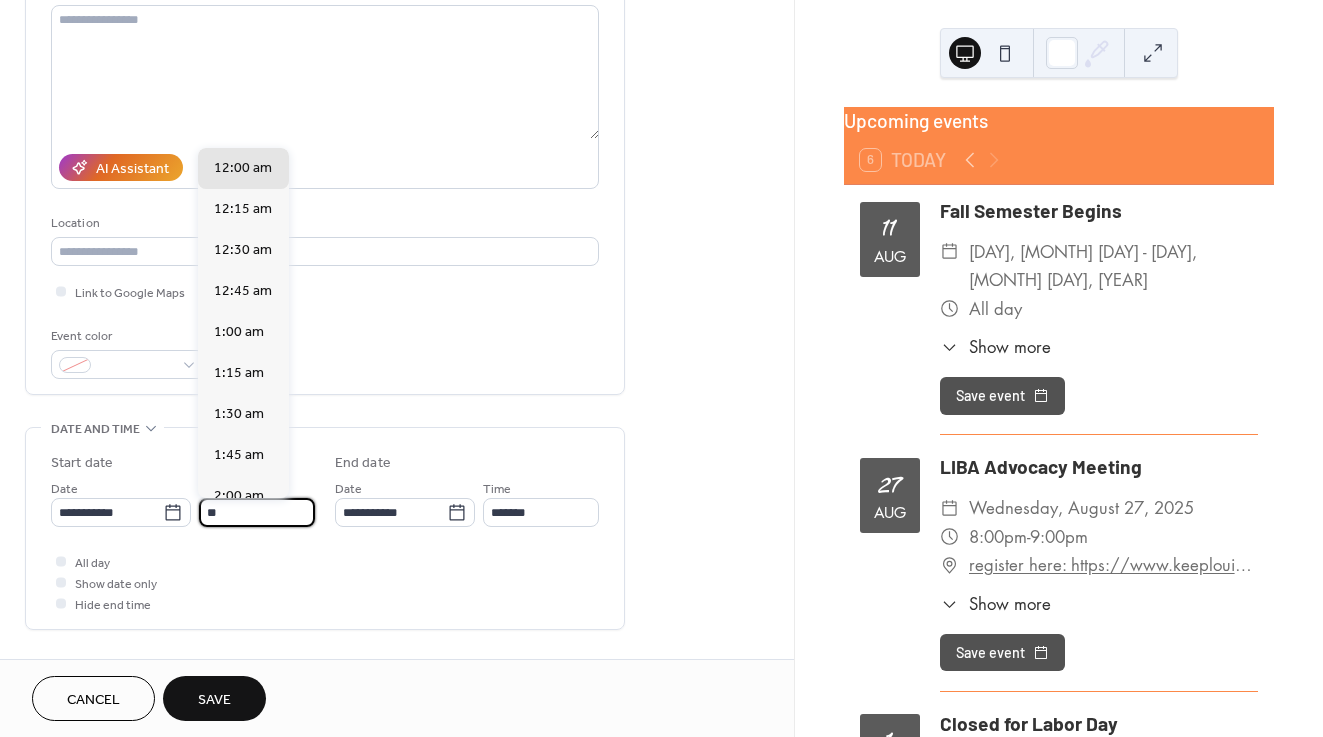 type on "*" 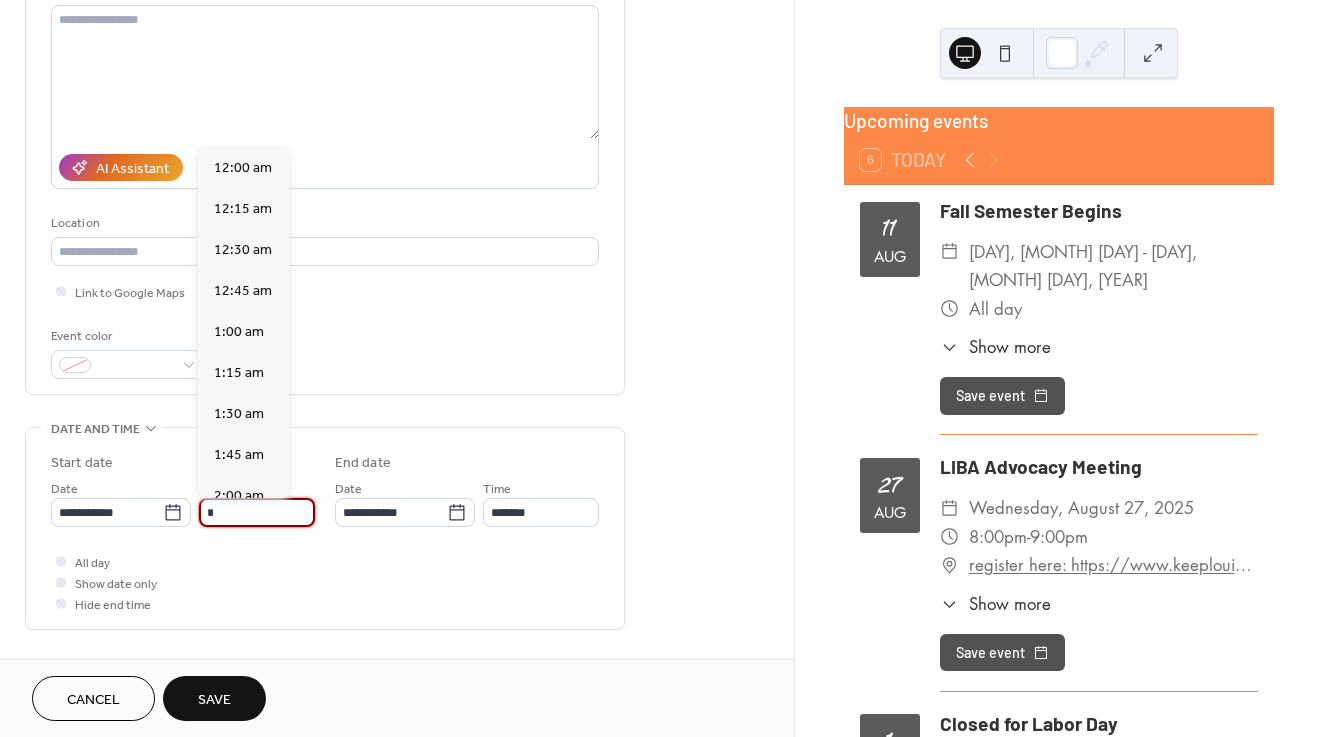 scroll, scrollTop: 324, scrollLeft: 0, axis: vertical 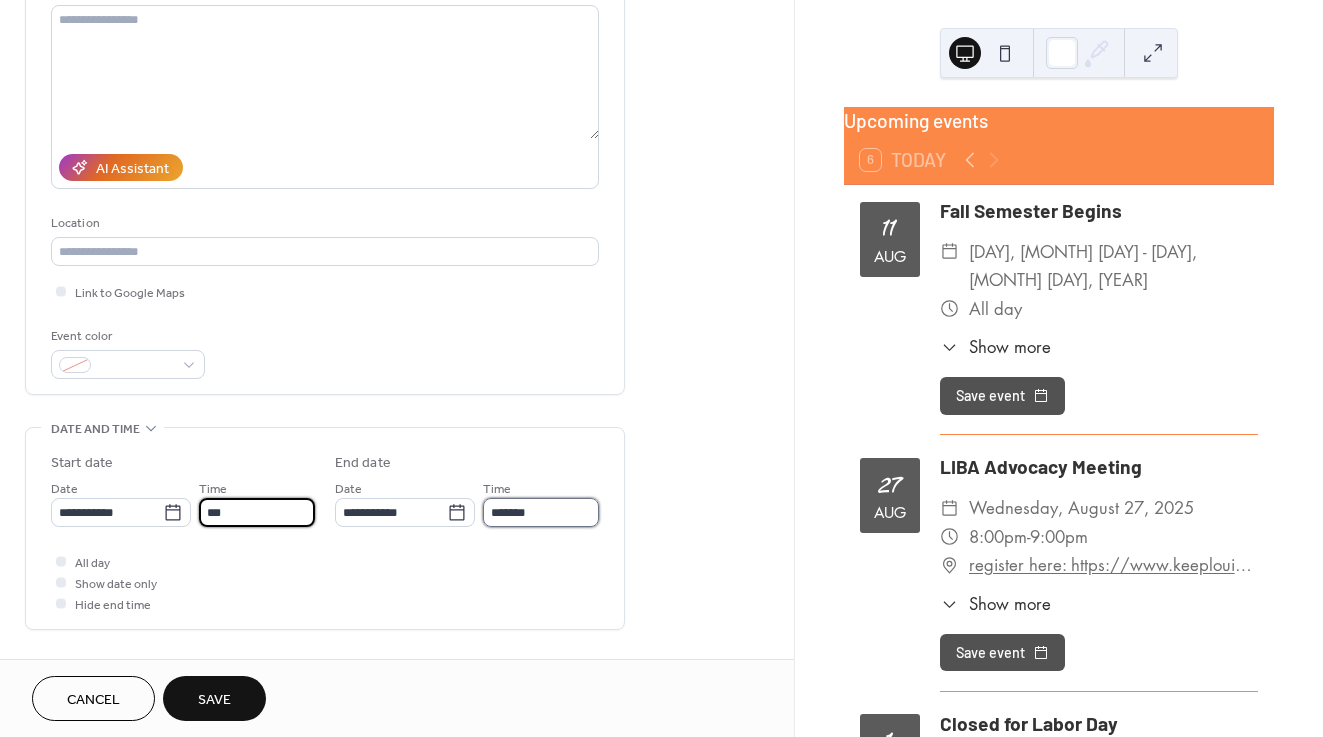type on "*******" 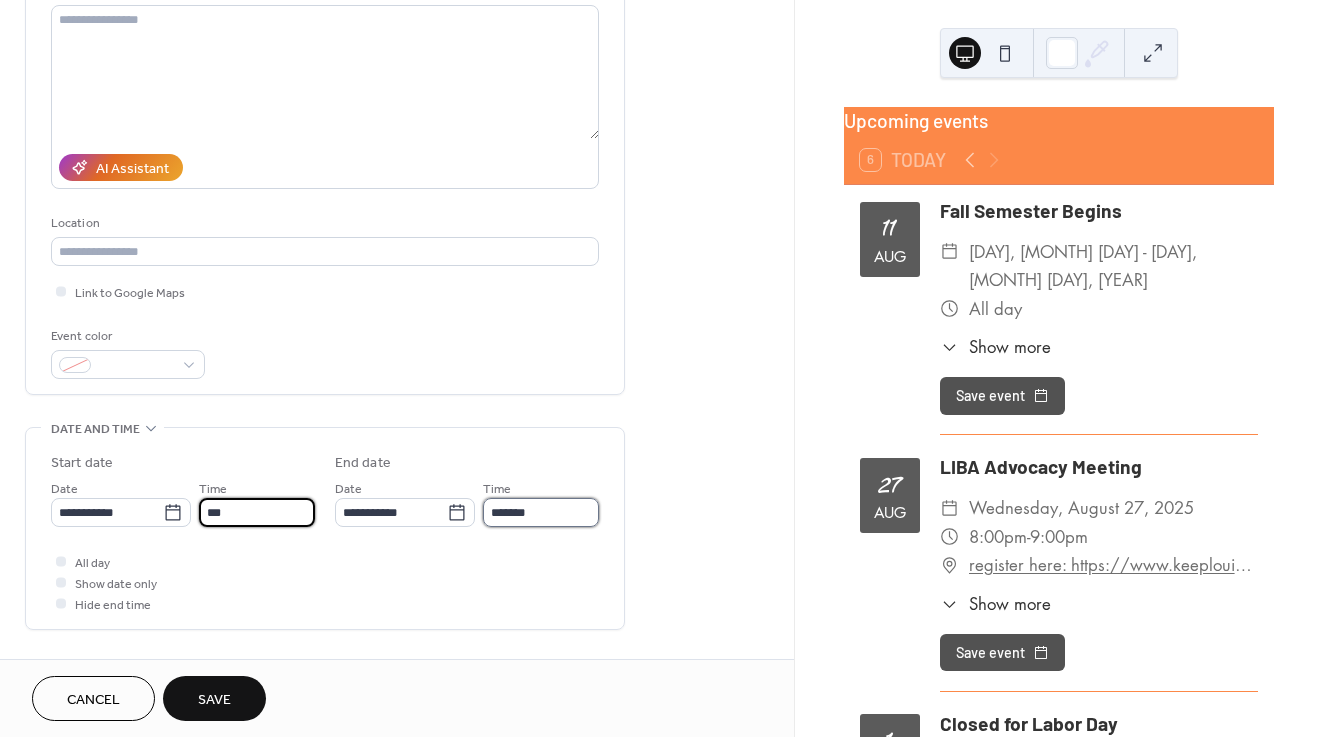 type on "*******" 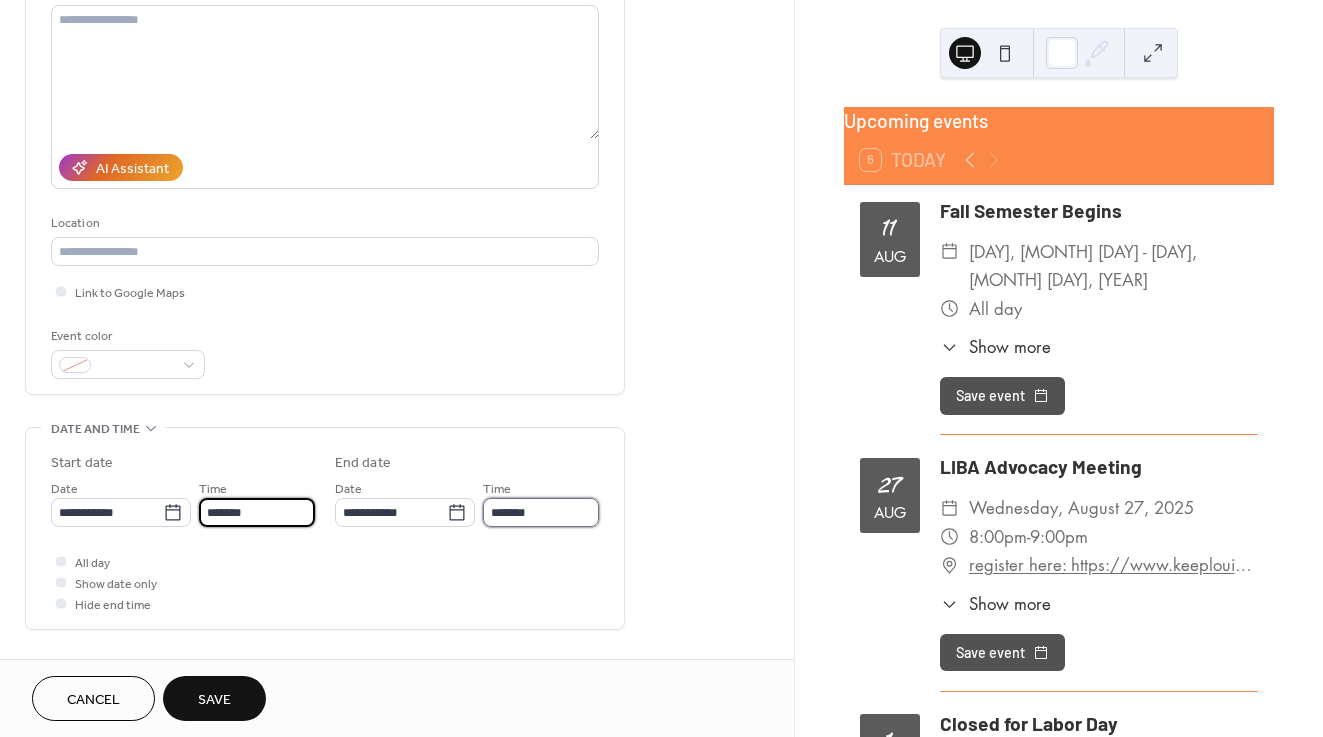 click on "*******" at bounding box center [541, 512] 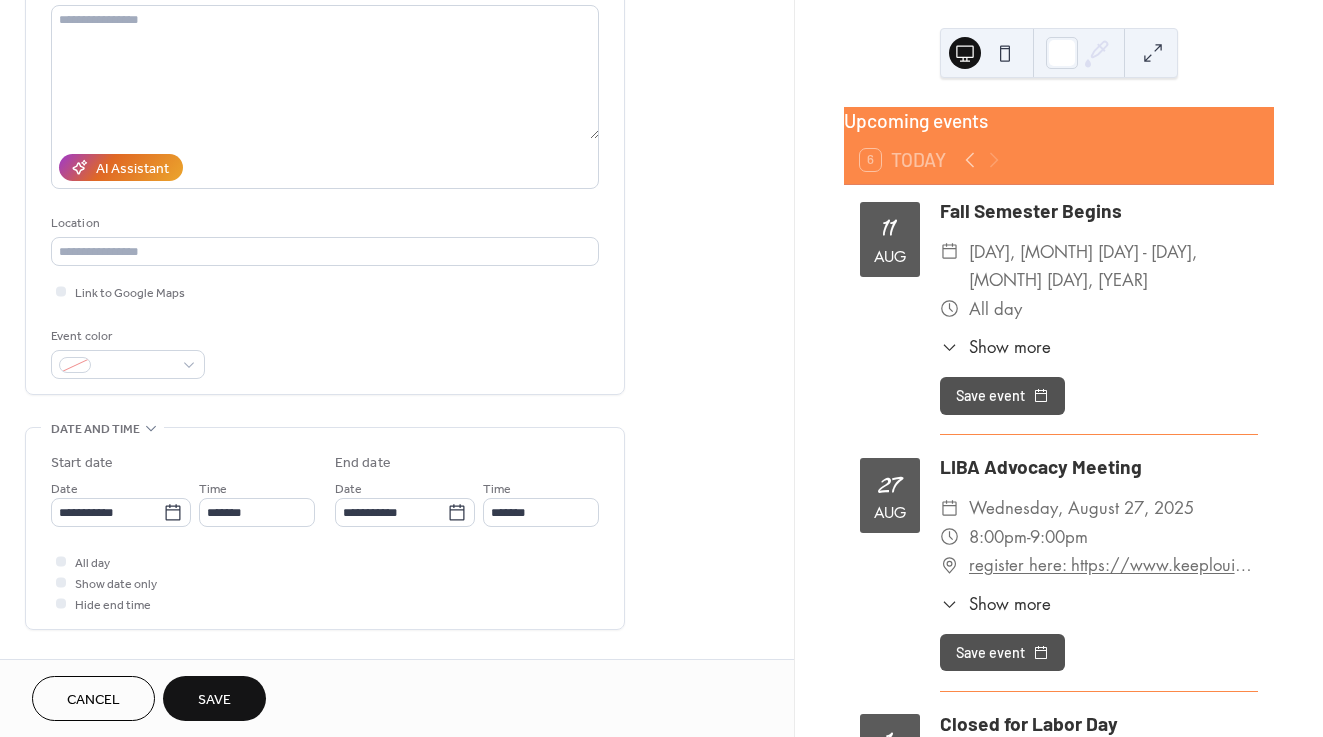 click on "**********" at bounding box center (325, 533) 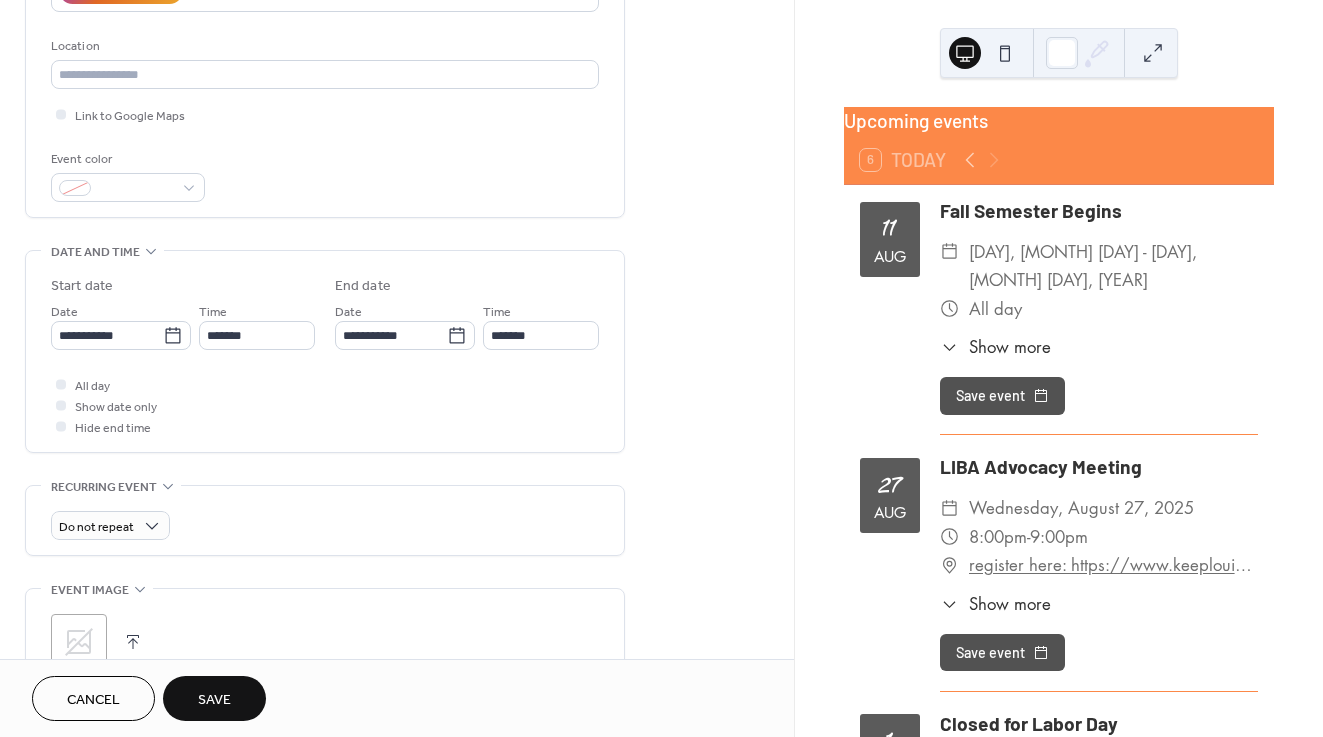scroll, scrollTop: 416, scrollLeft: 0, axis: vertical 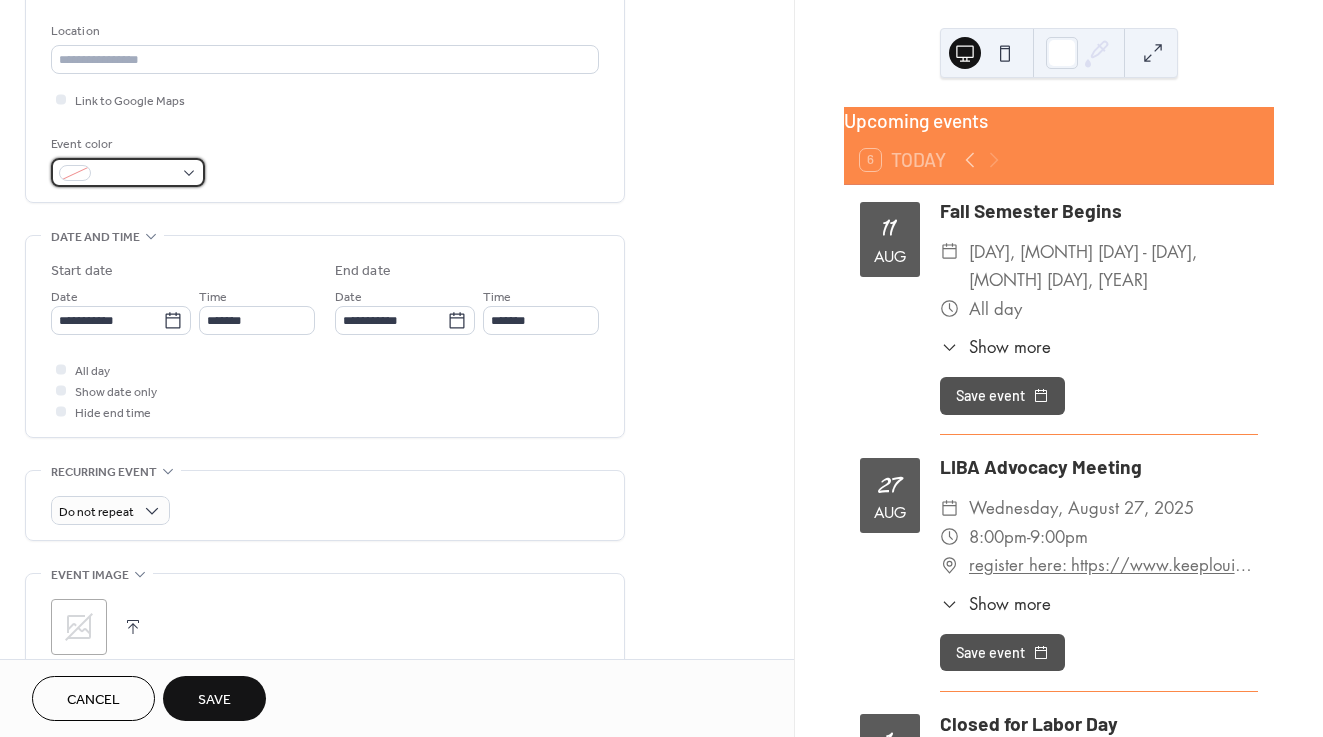 click at bounding box center [136, 174] 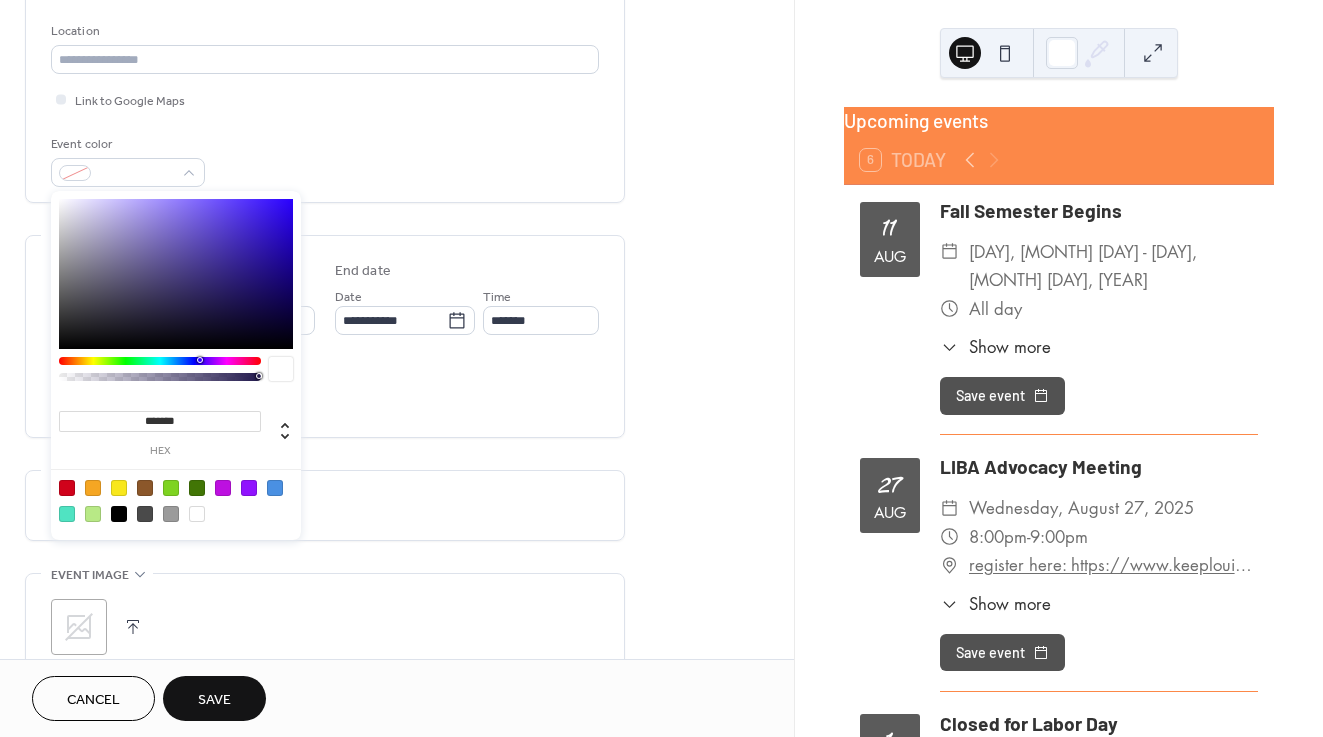 click at bounding box center [176, 500] 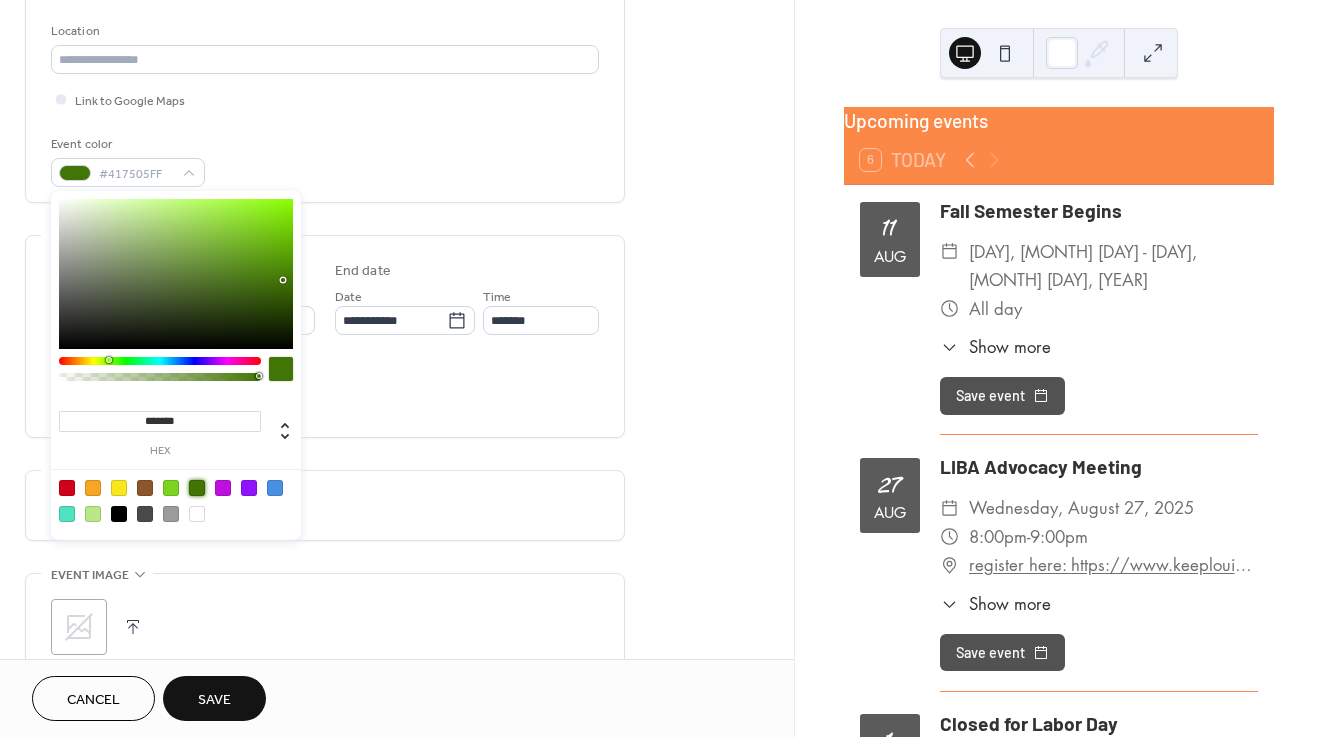 click on "**********" at bounding box center [325, 294] 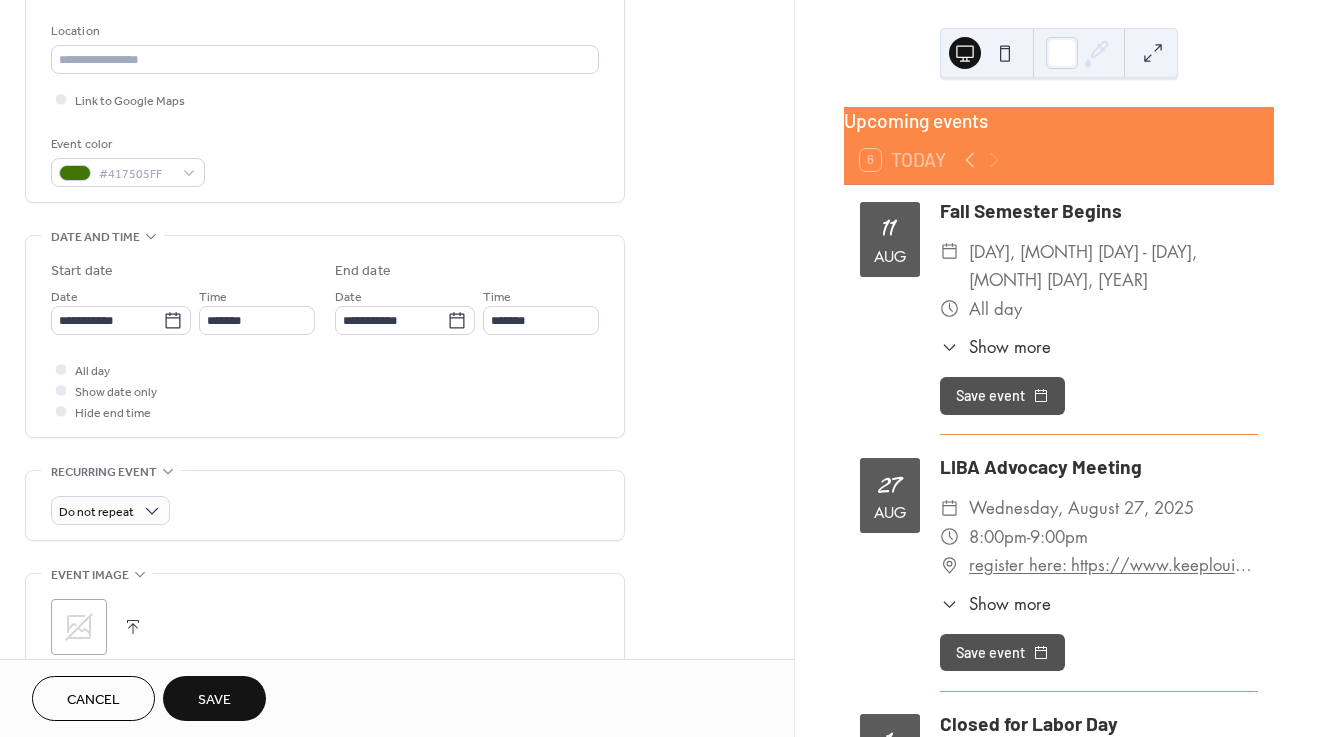 click on "Save" at bounding box center [214, 700] 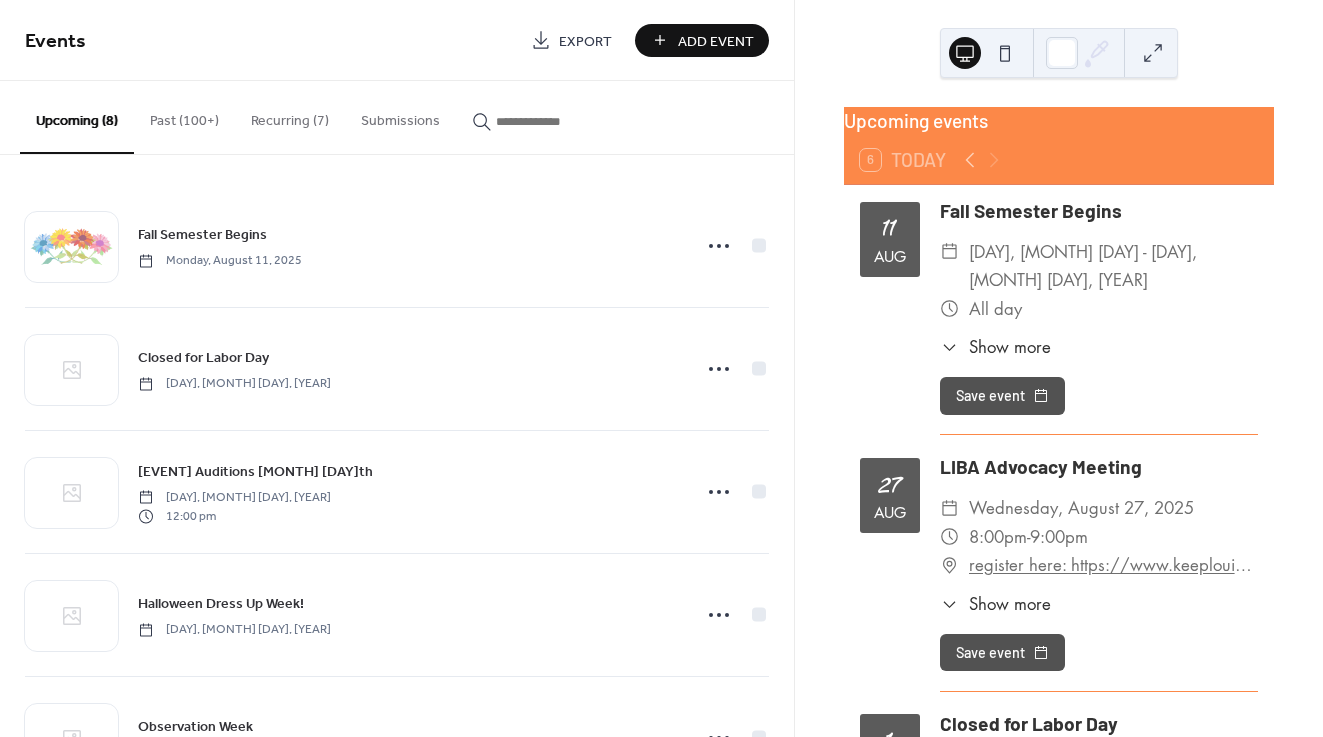 click on "Add Event" at bounding box center [702, 40] 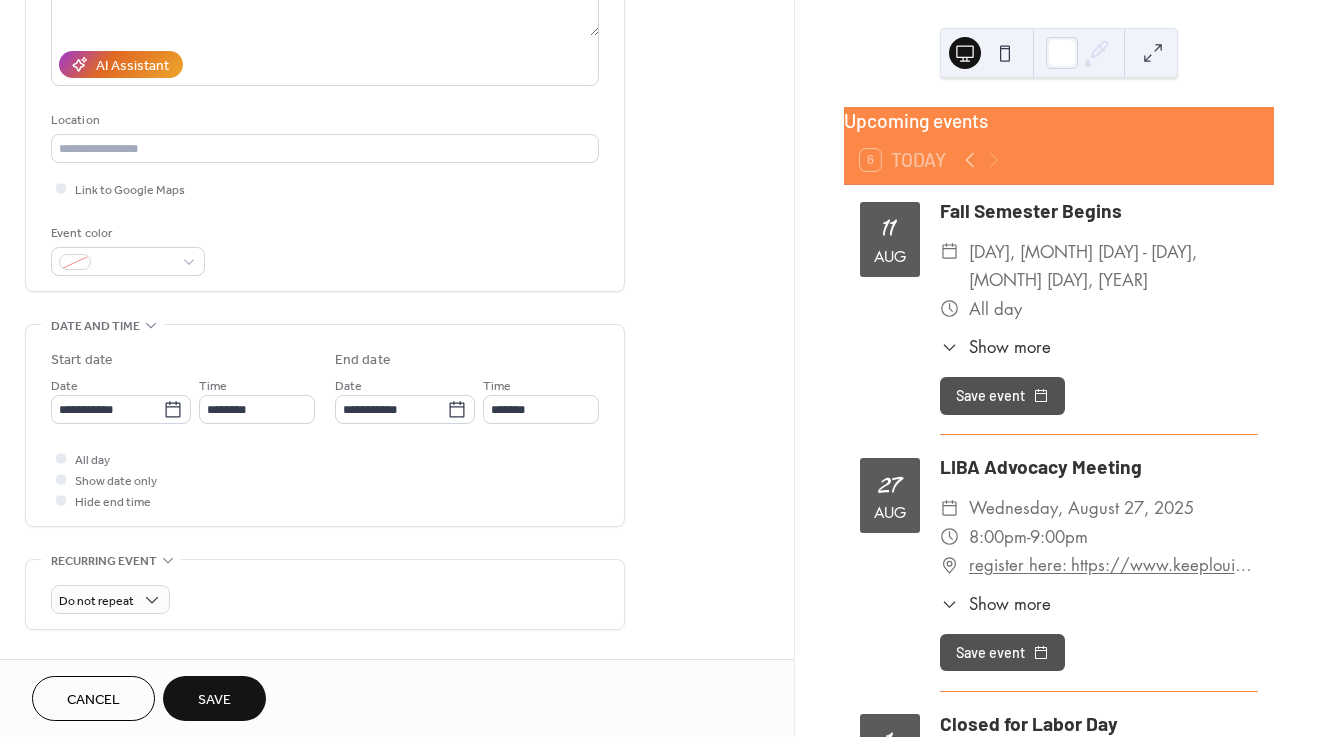 scroll, scrollTop: 343, scrollLeft: 0, axis: vertical 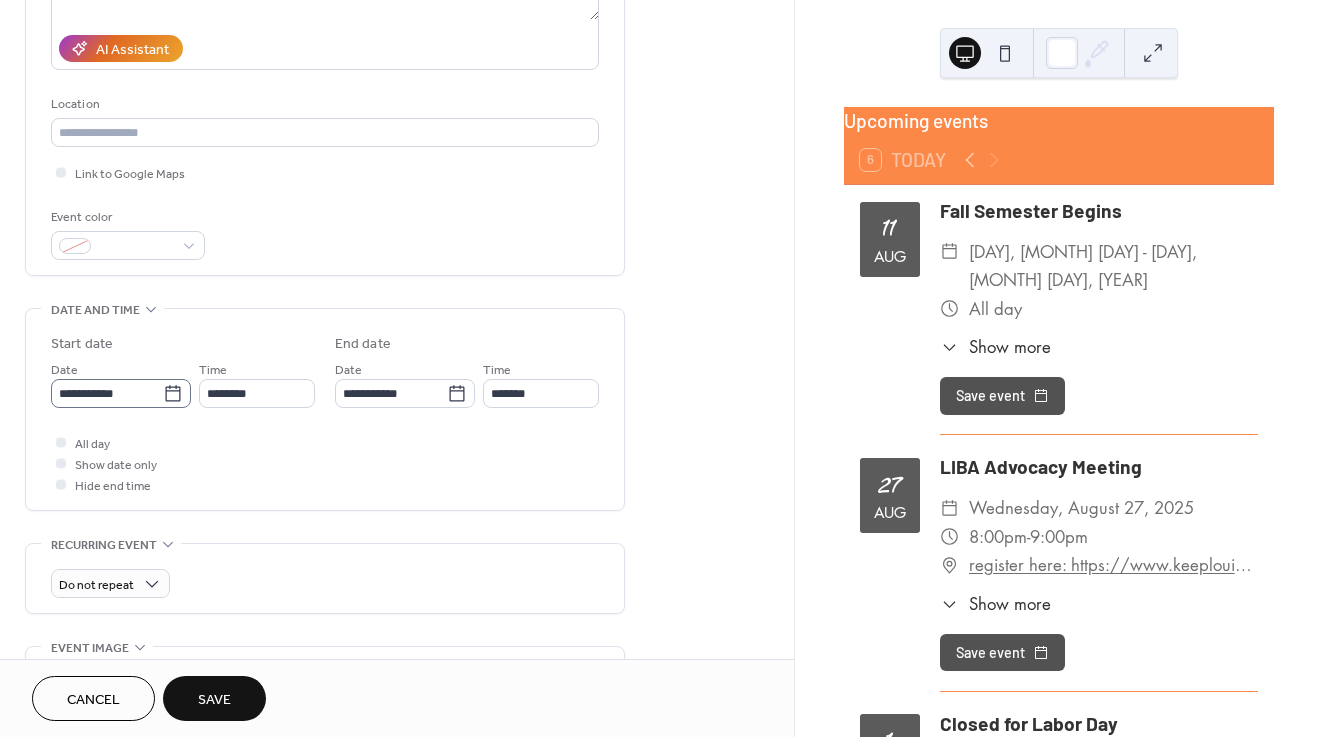 type on "**********" 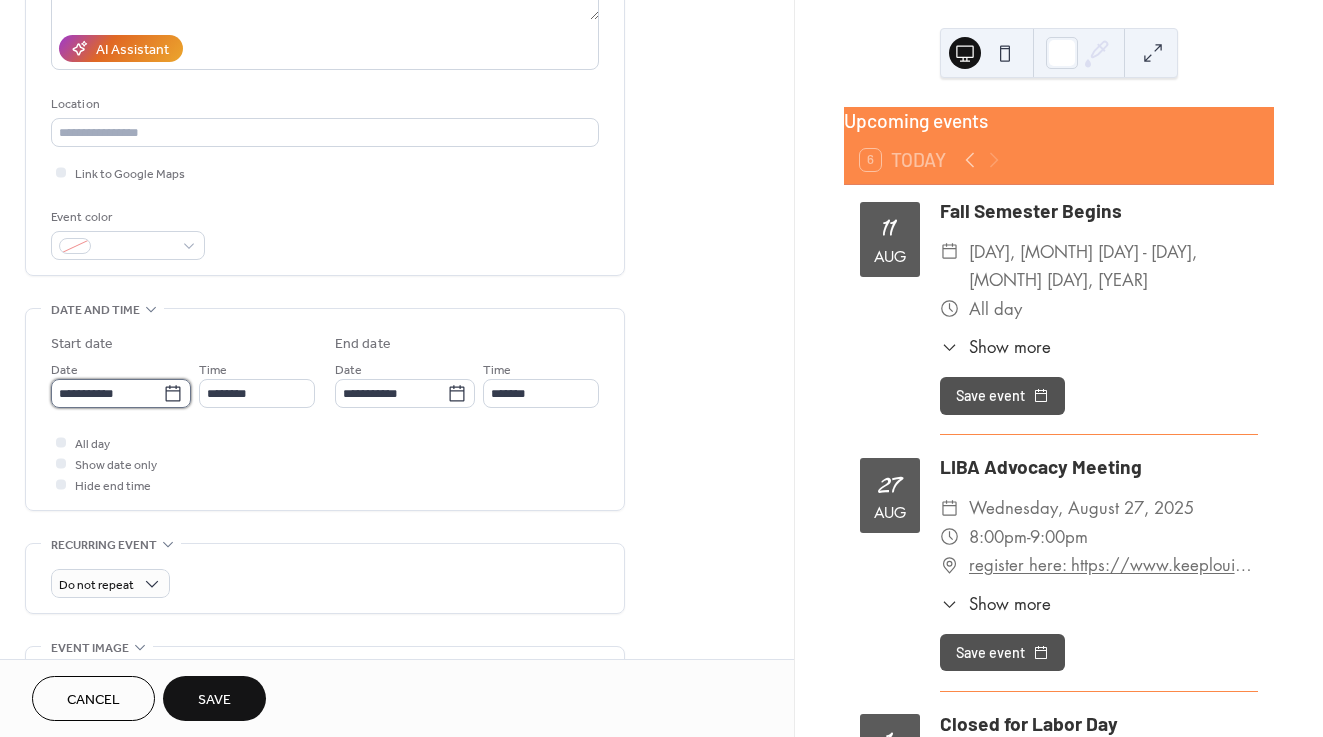 click on "**********" at bounding box center (107, 393) 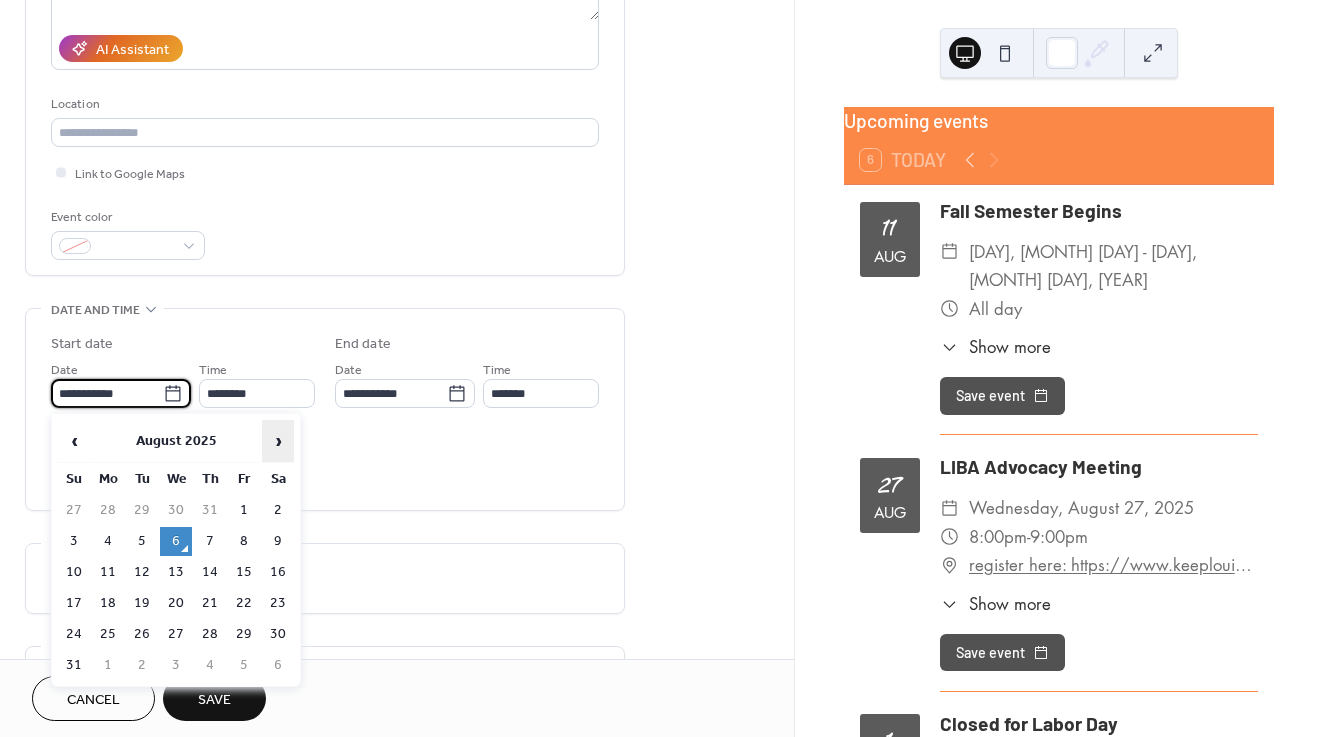 click on "›" at bounding box center [278, 441] 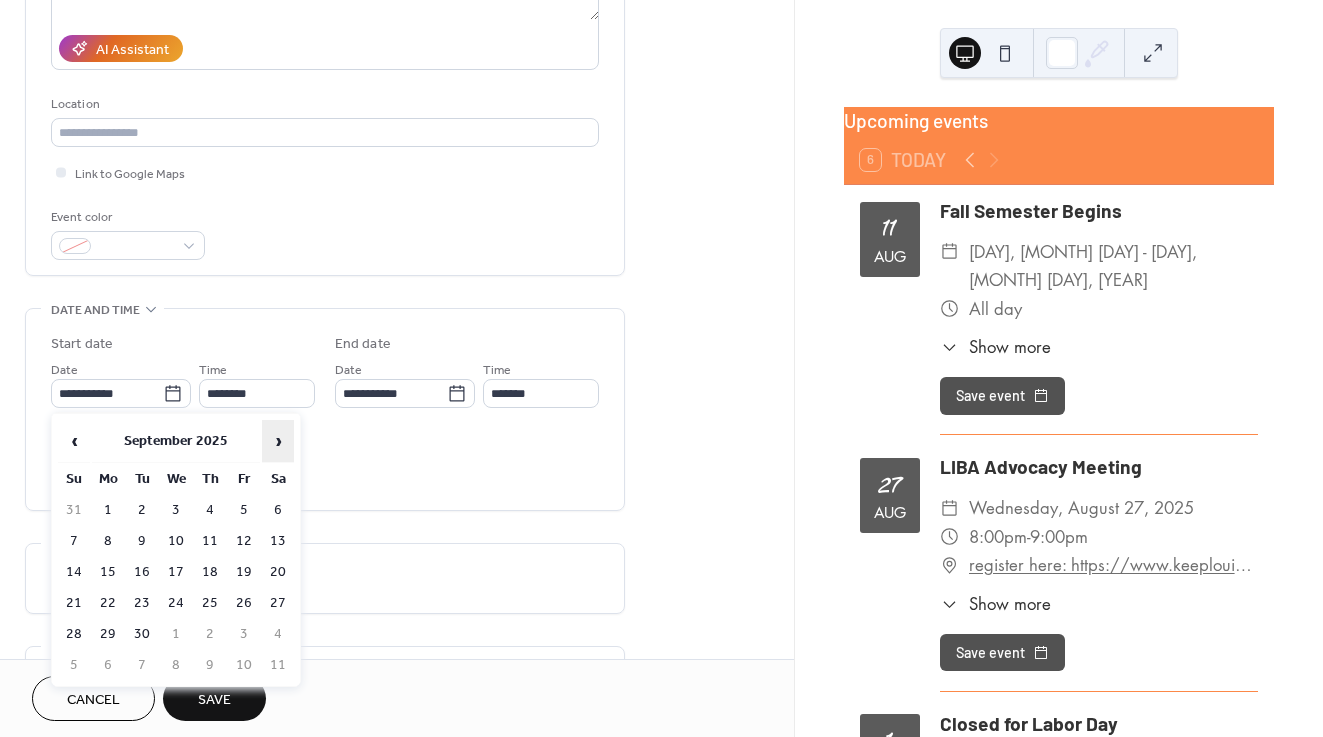 click on "›" at bounding box center (278, 441) 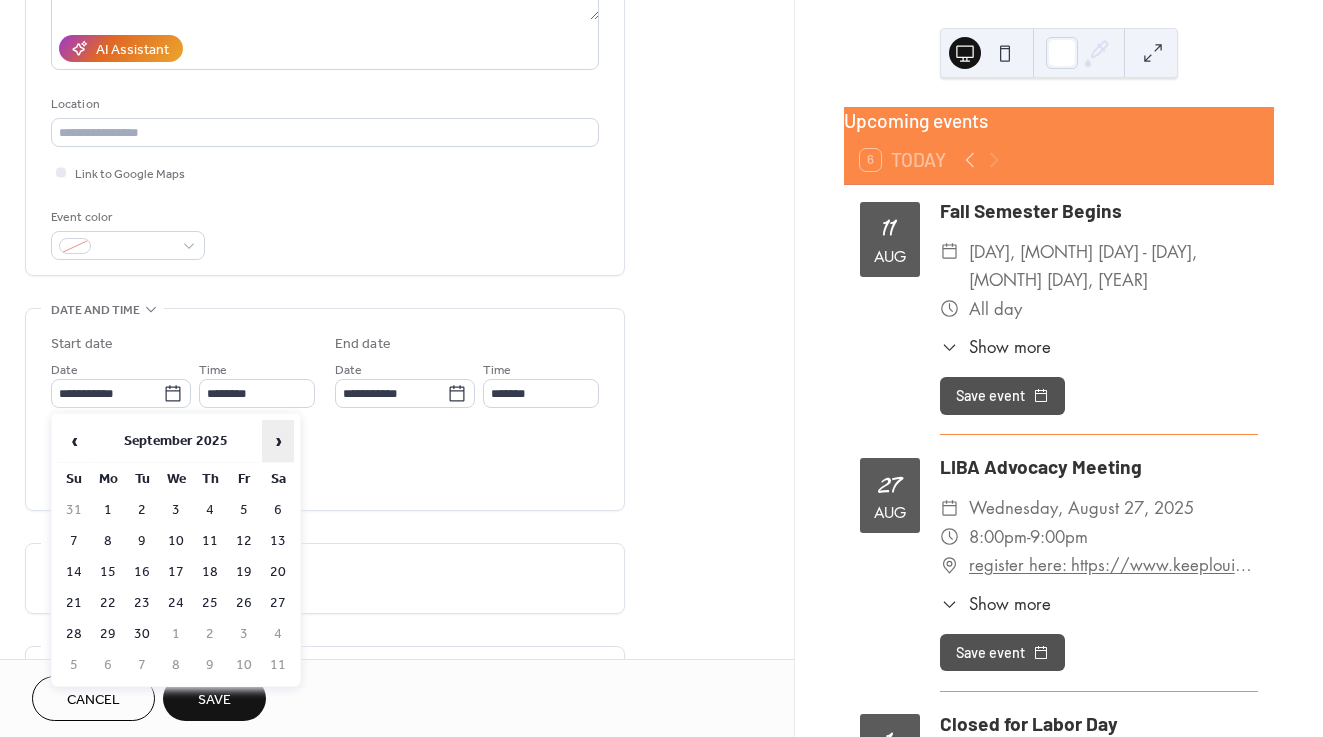 click on "›" at bounding box center [278, 441] 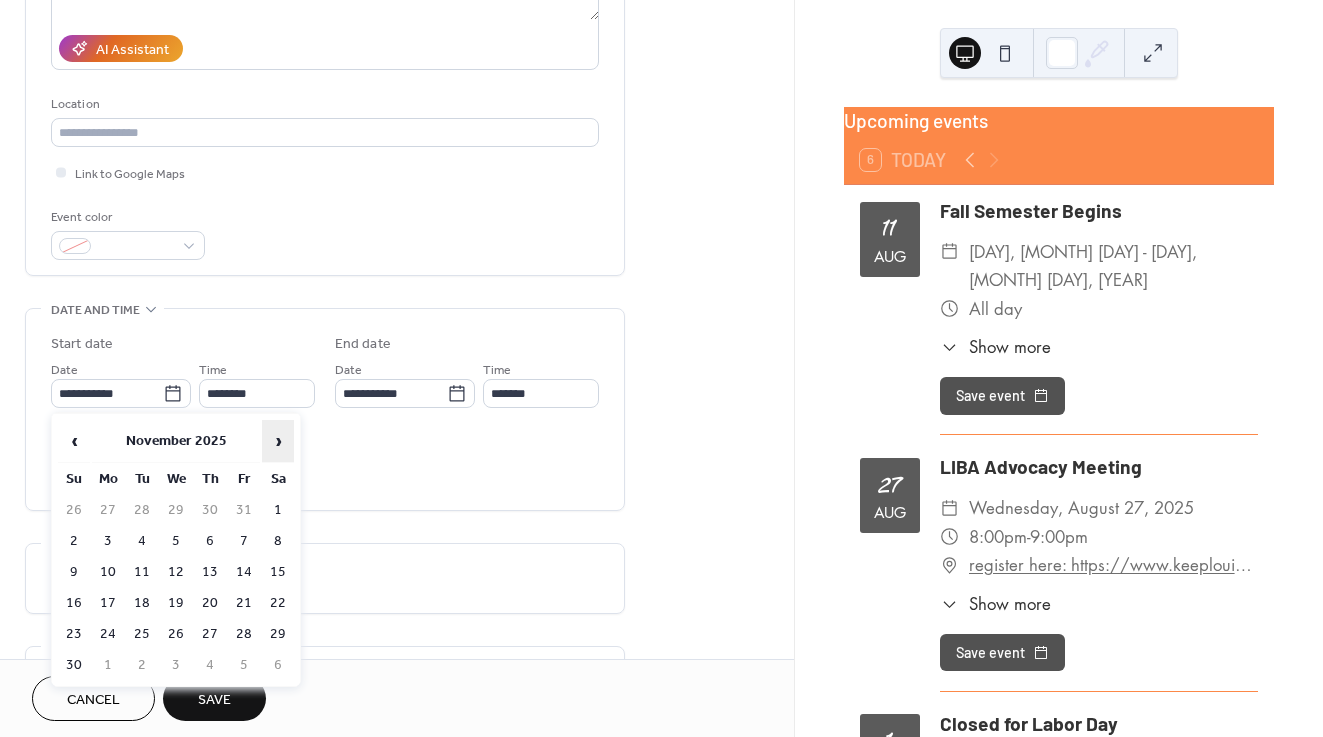 click on "›" at bounding box center (278, 441) 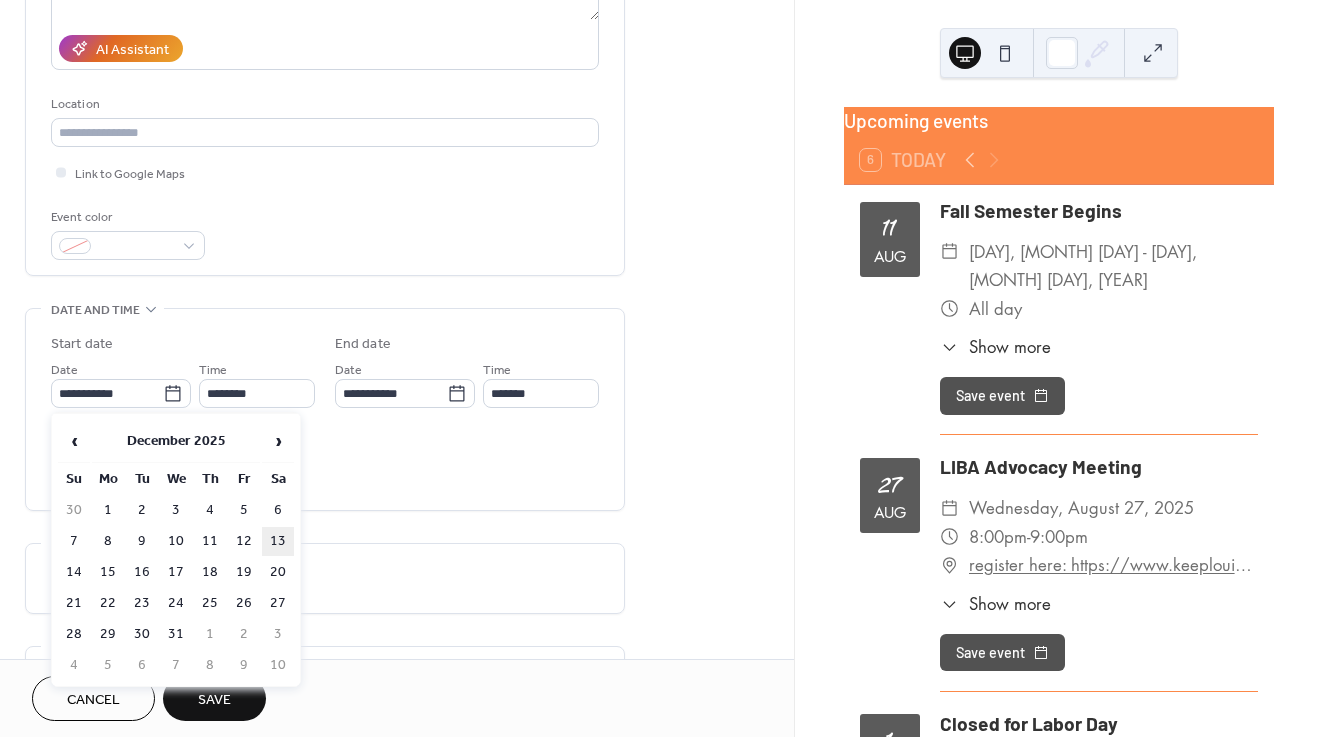 click on "13" at bounding box center [278, 541] 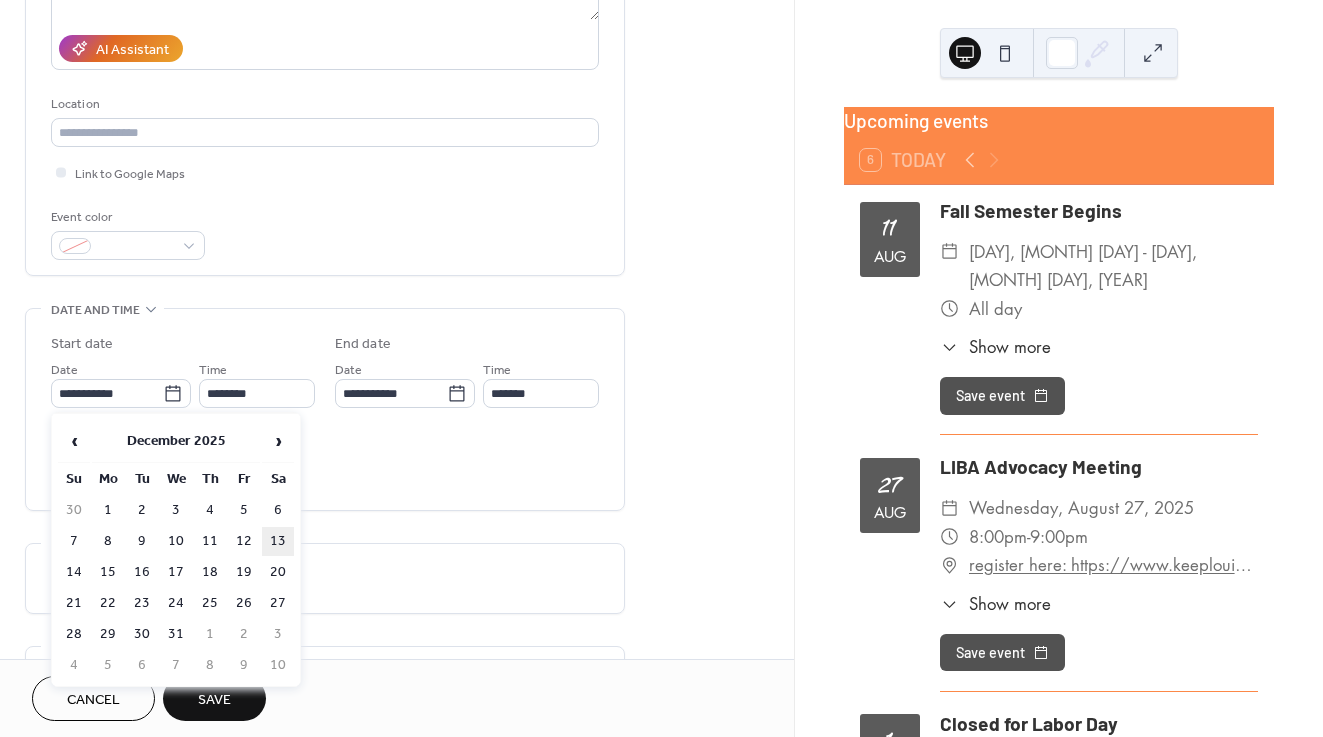 type on "**********" 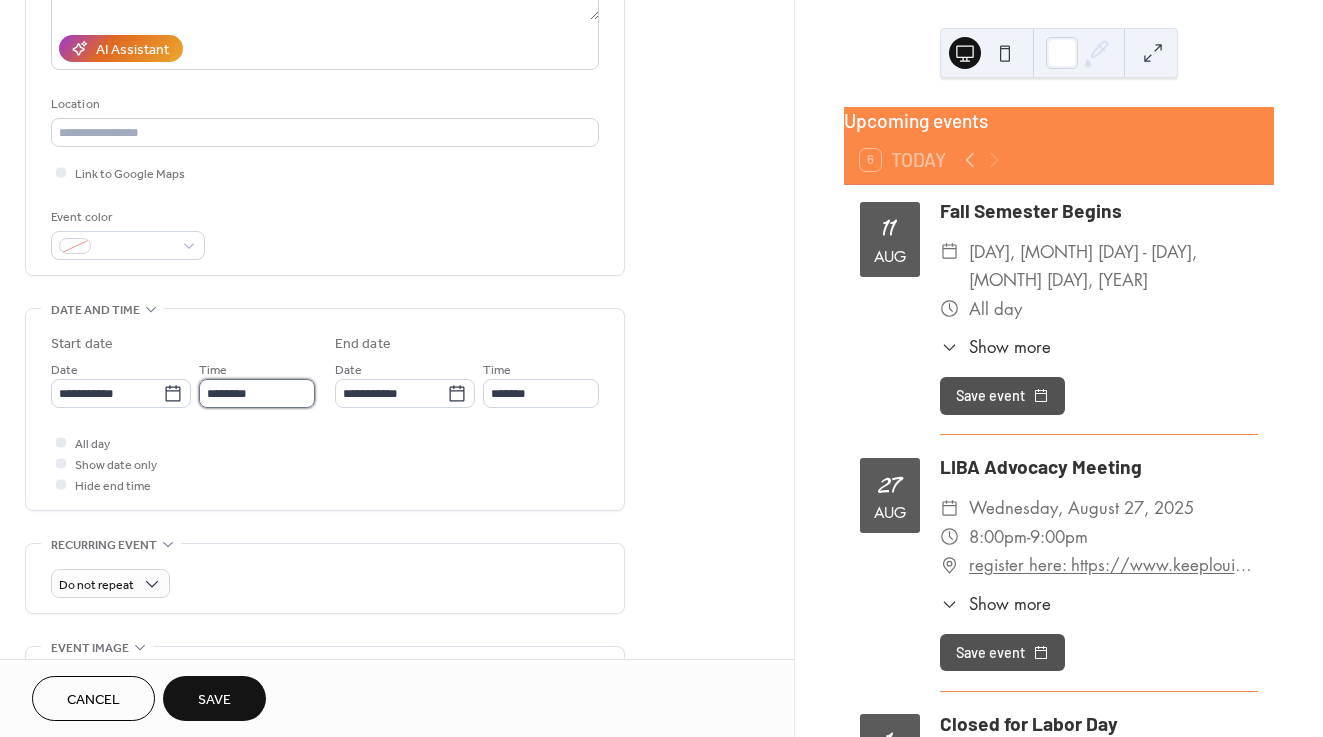 click on "********" at bounding box center [257, 393] 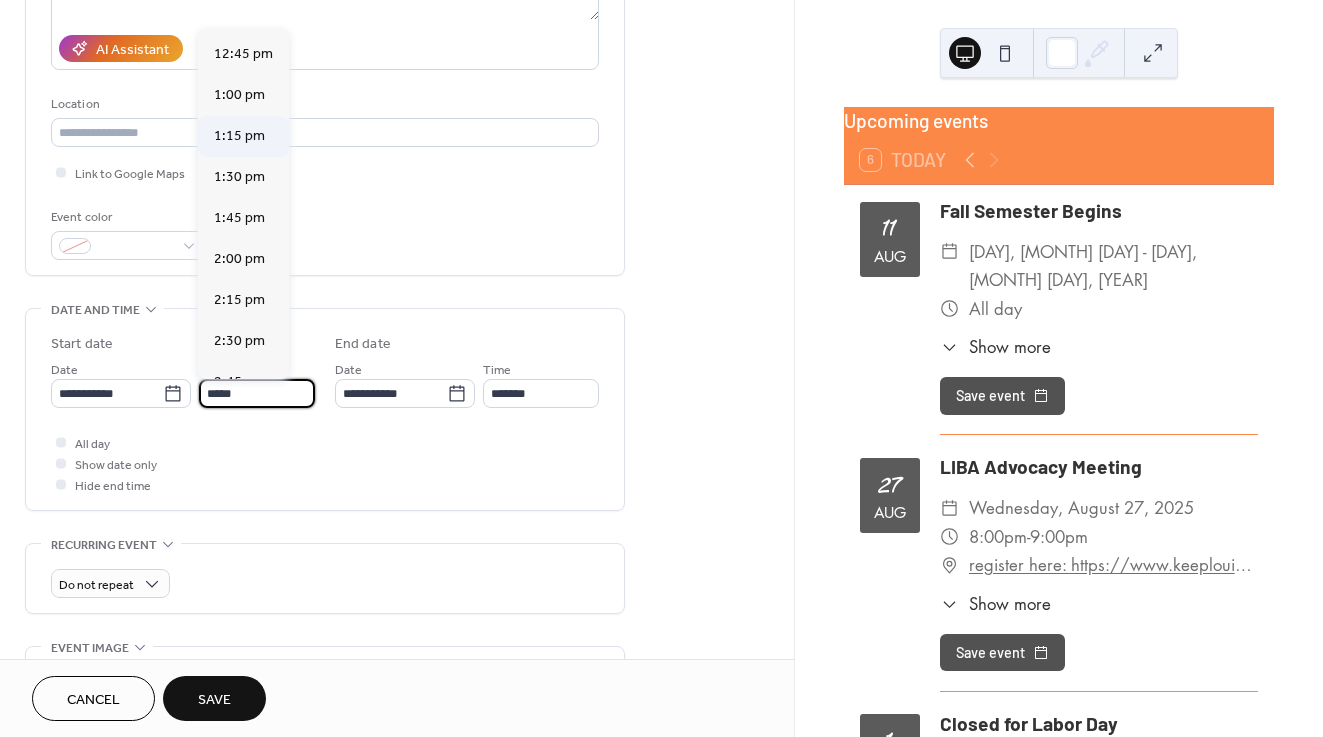scroll, scrollTop: 0, scrollLeft: 0, axis: both 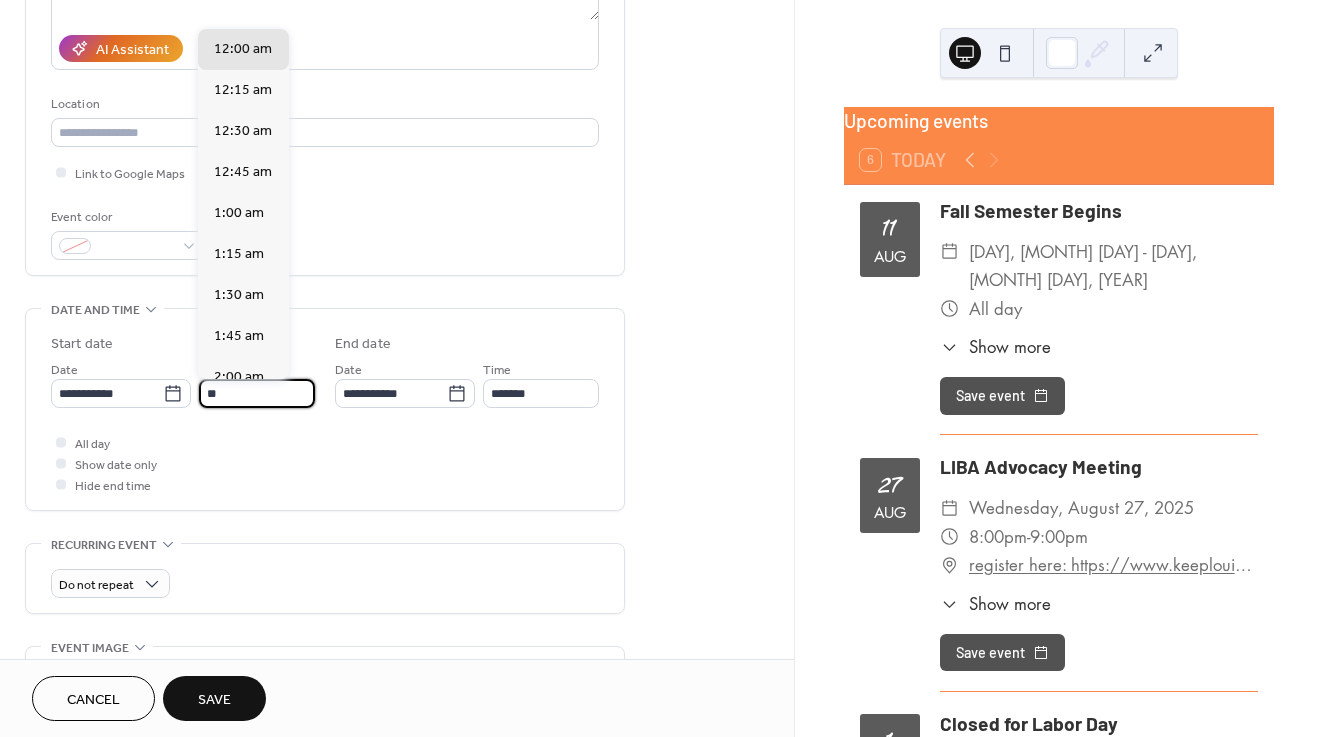 type on "*" 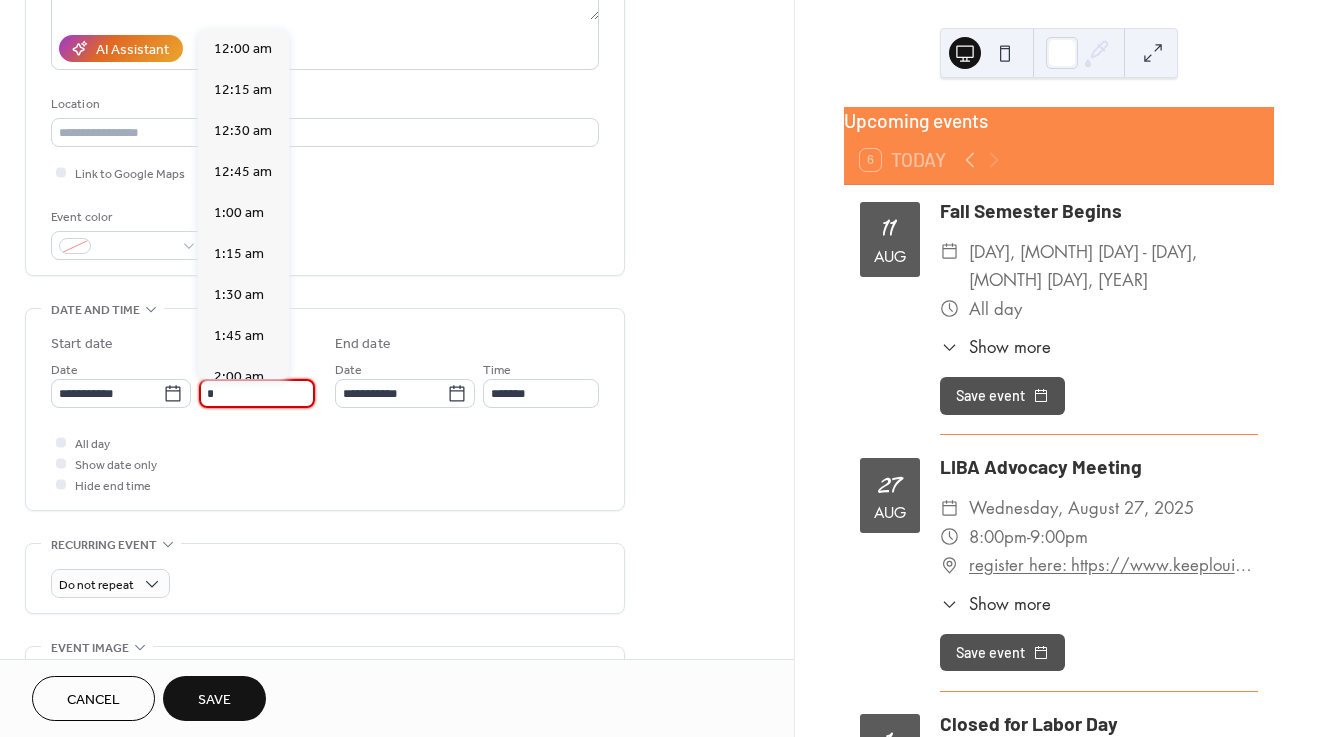 scroll, scrollTop: 1134, scrollLeft: 0, axis: vertical 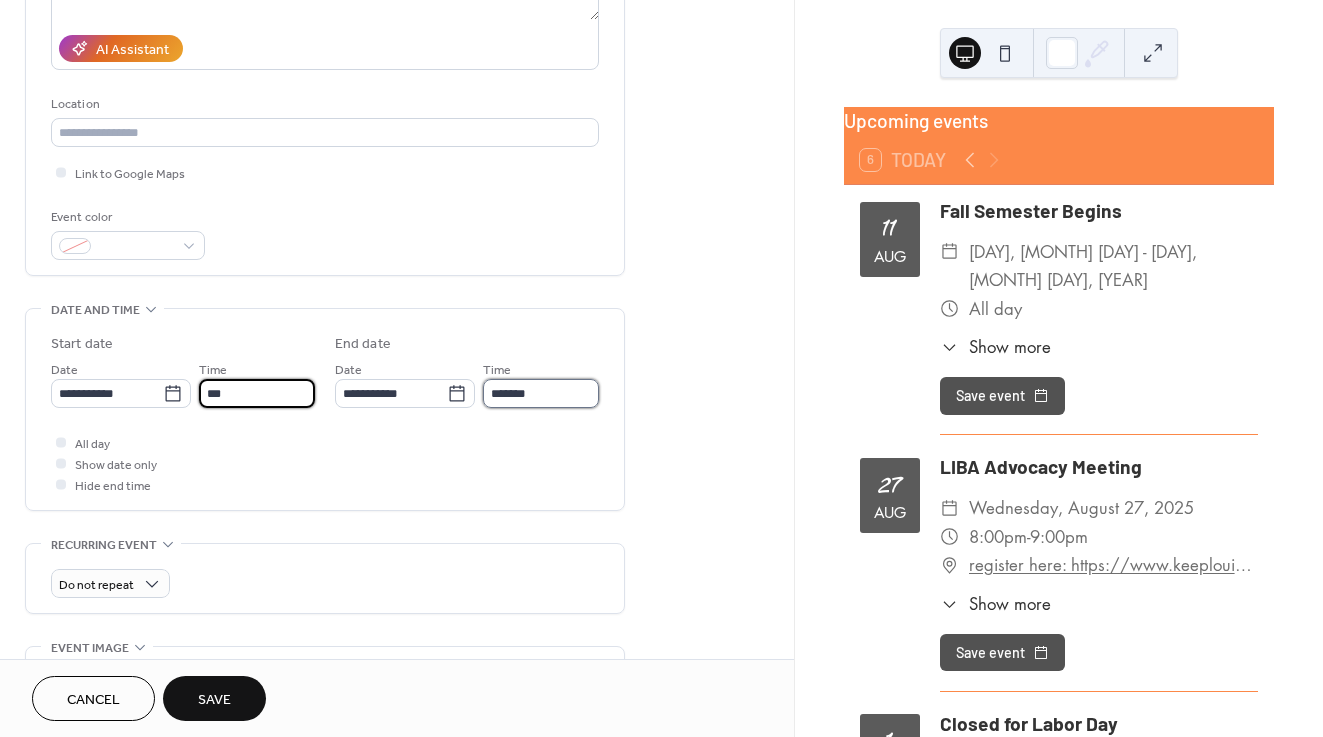 type on "*******" 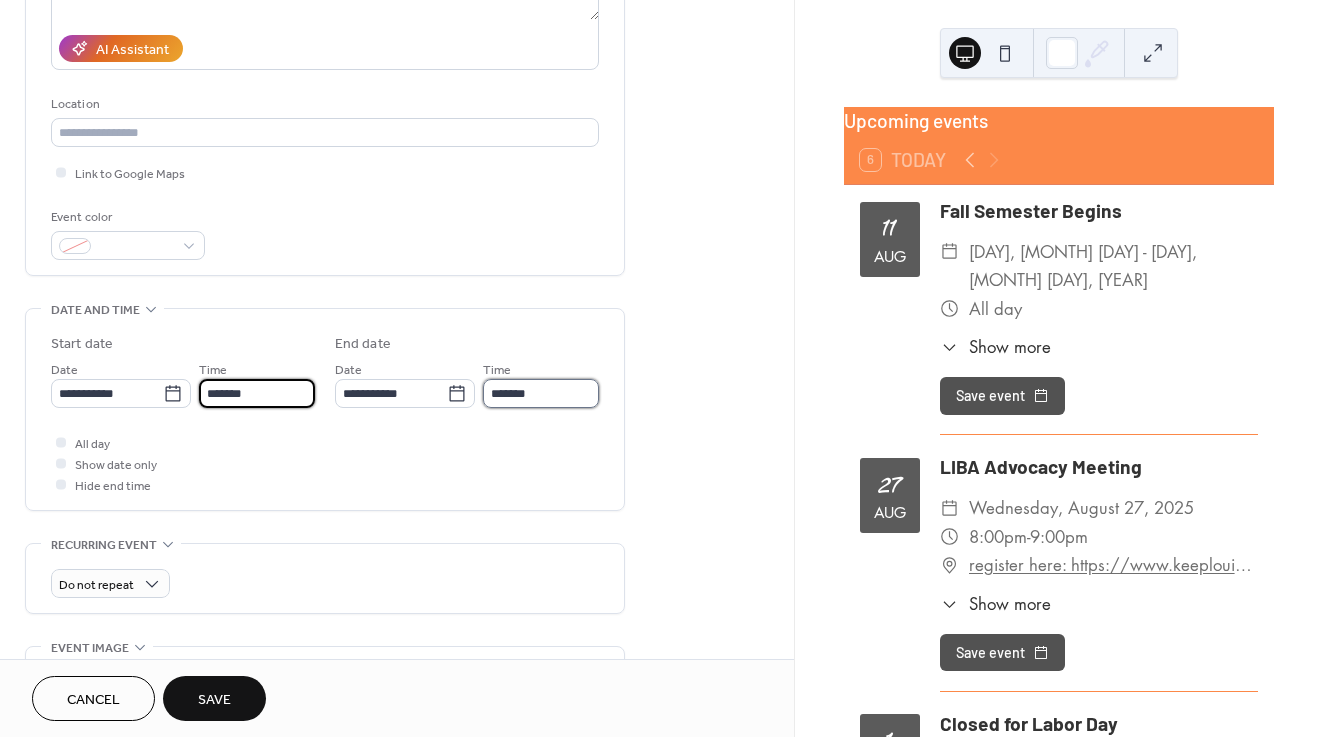 click on "*******" at bounding box center (541, 393) 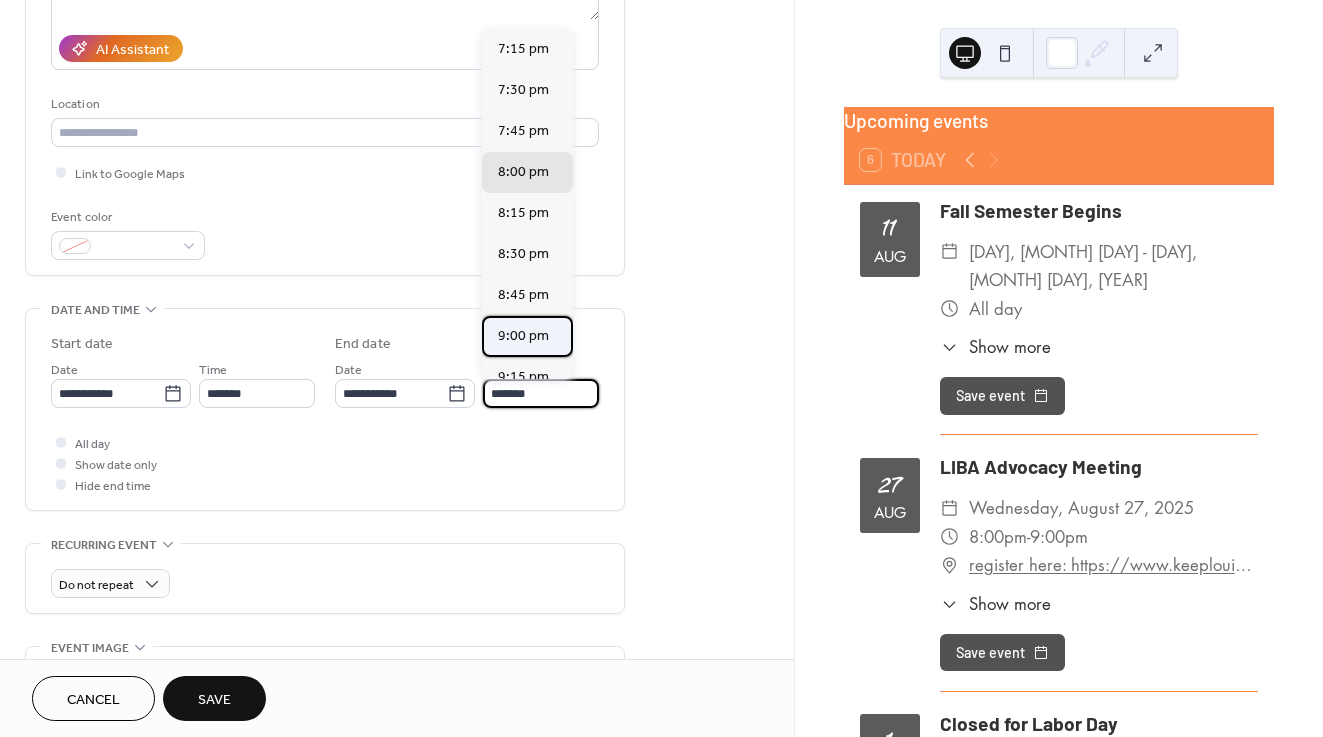 click on "9:00 pm" at bounding box center (523, 336) 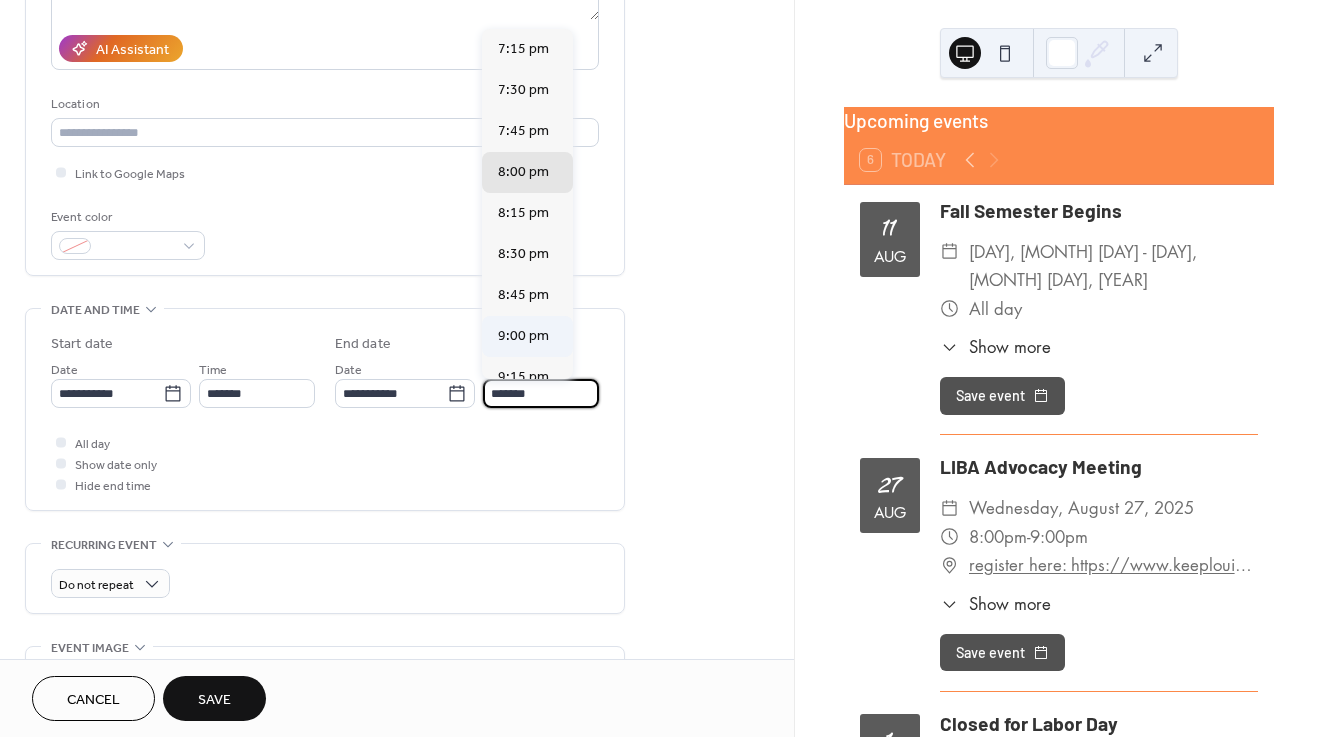 type on "*******" 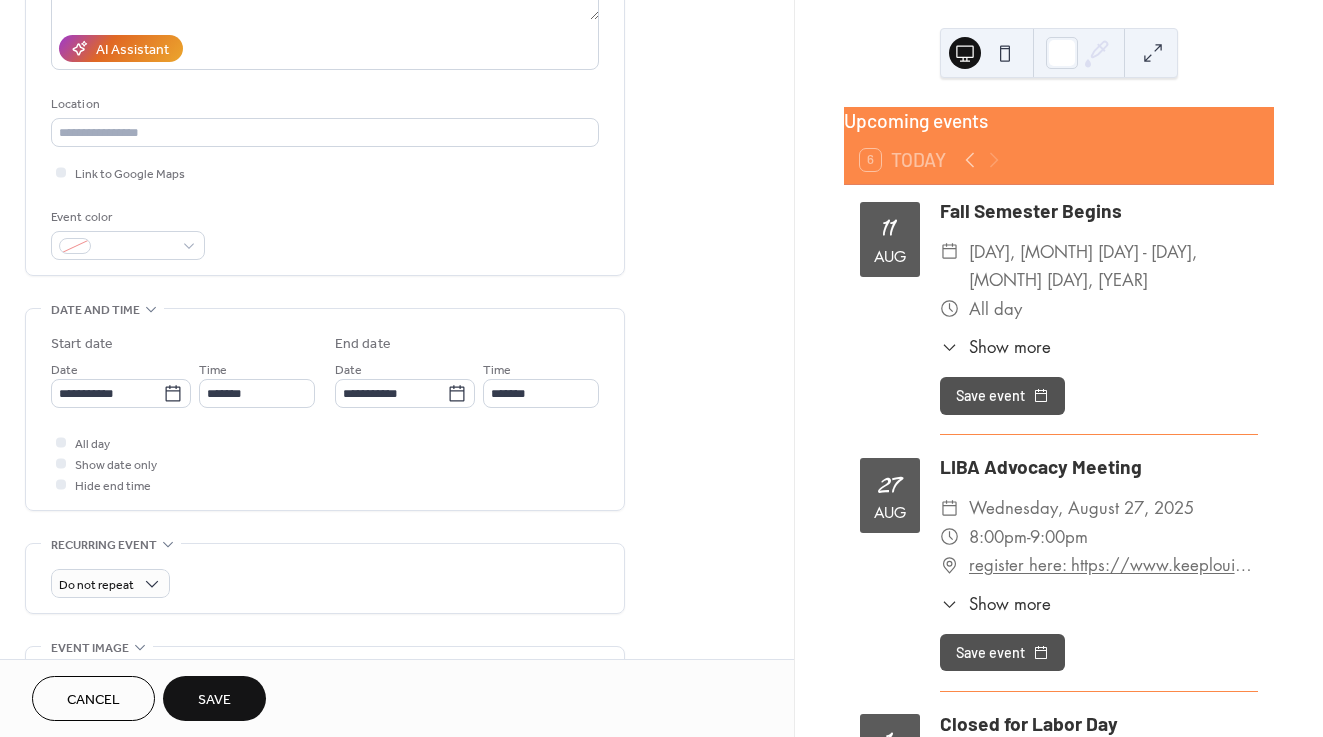click on "**********" at bounding box center (325, 409) 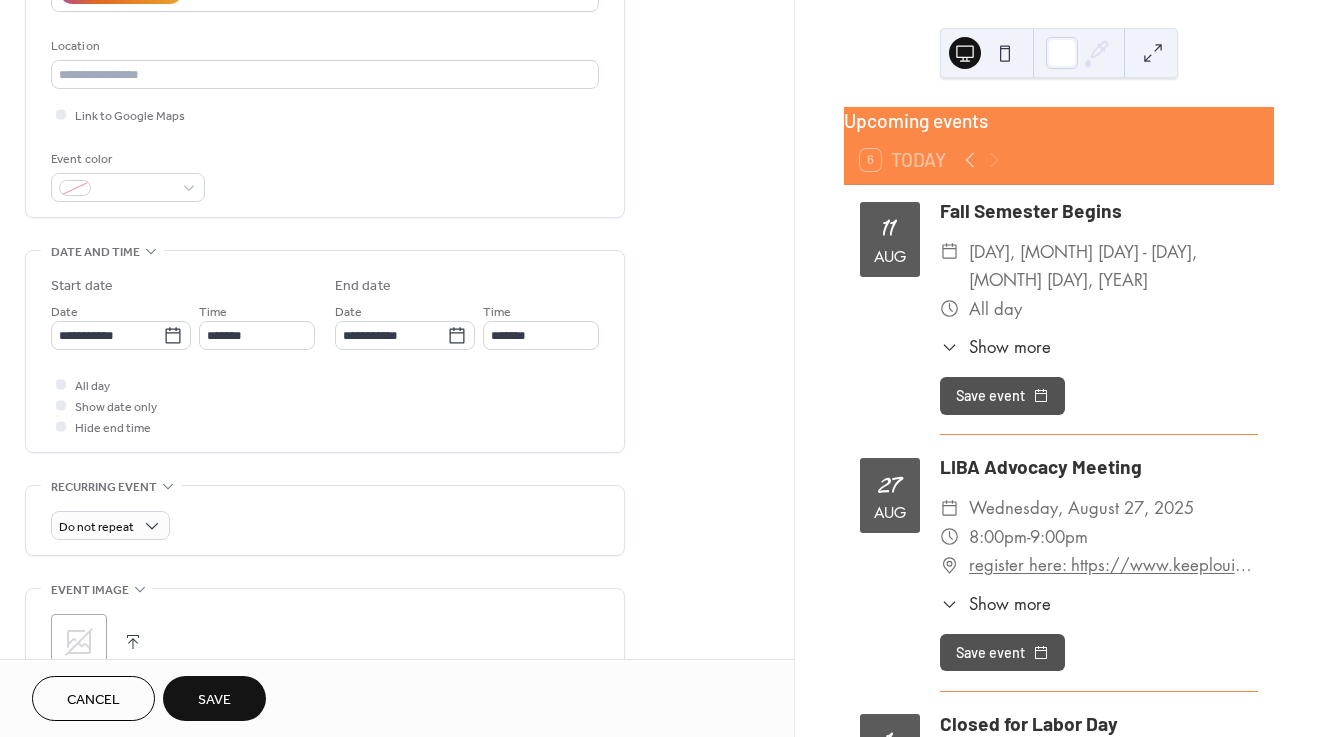 scroll, scrollTop: 403, scrollLeft: 0, axis: vertical 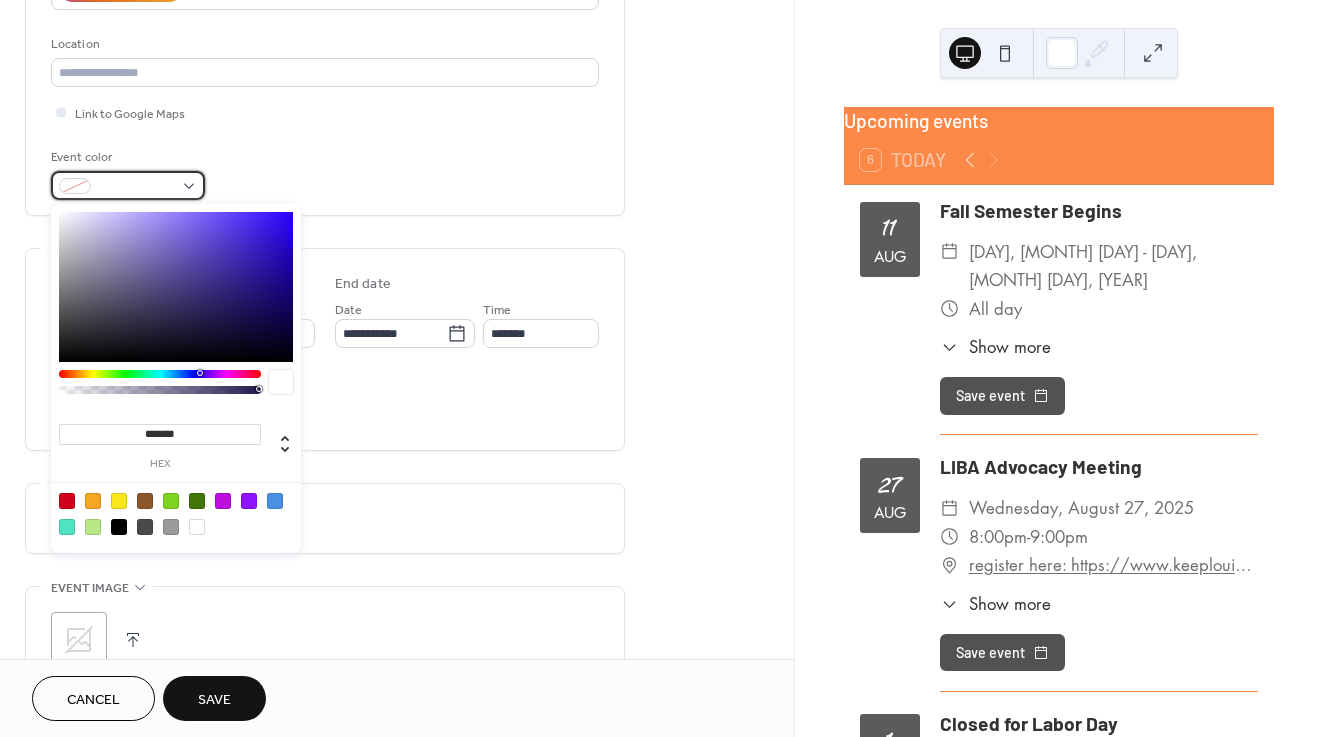 click at bounding box center [128, 185] 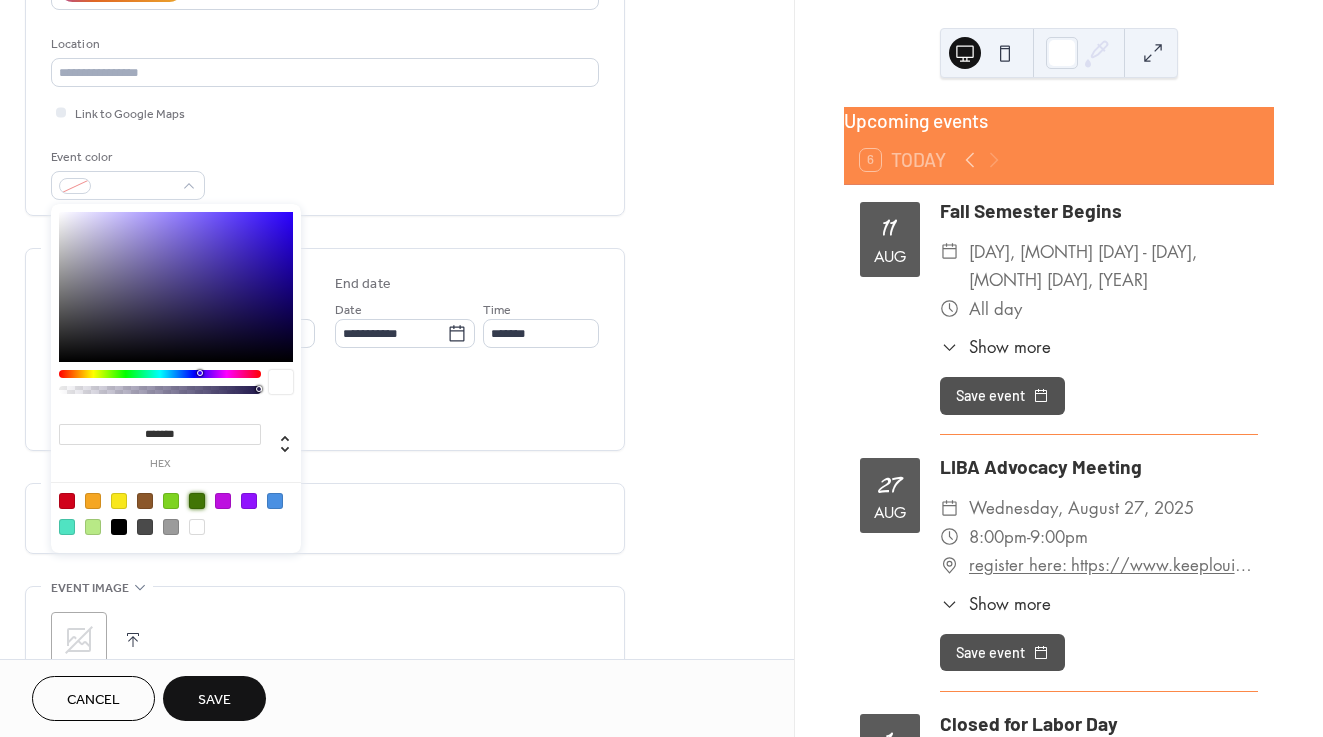 click at bounding box center (197, 501) 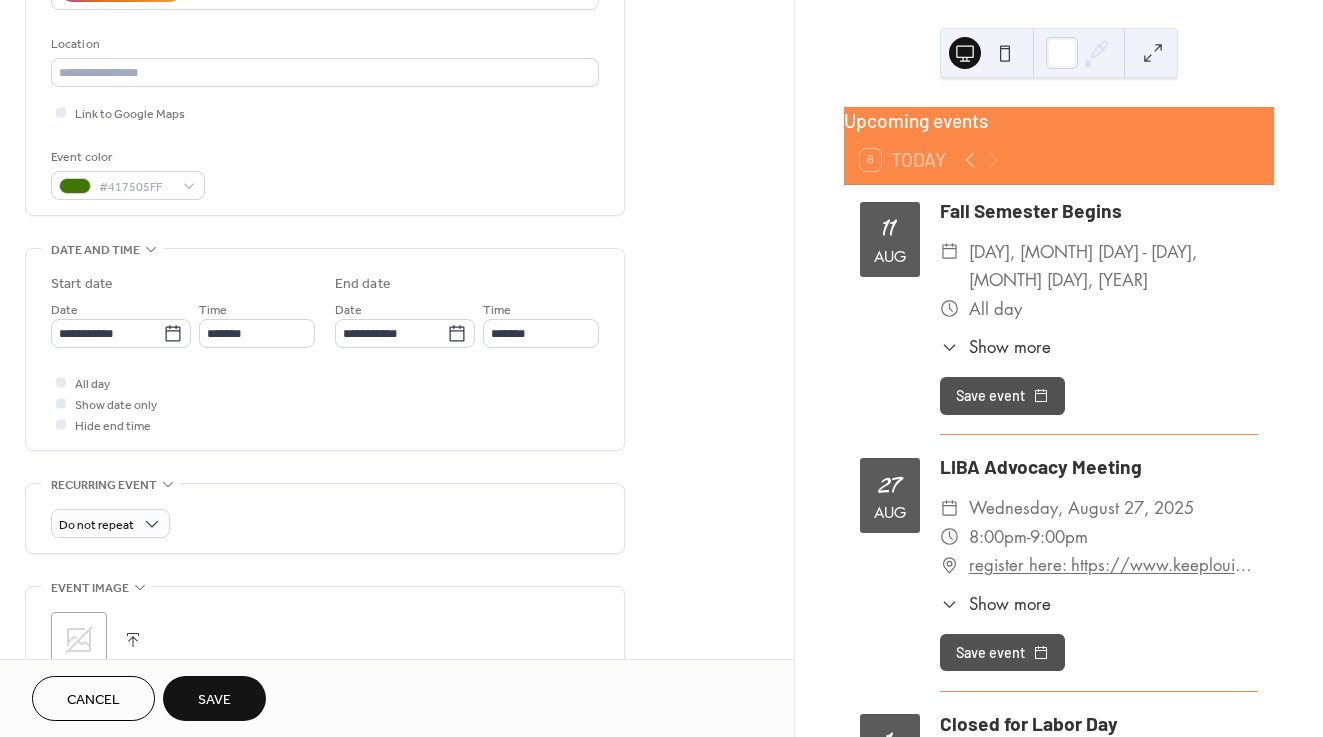 click on "Save" at bounding box center [214, 698] 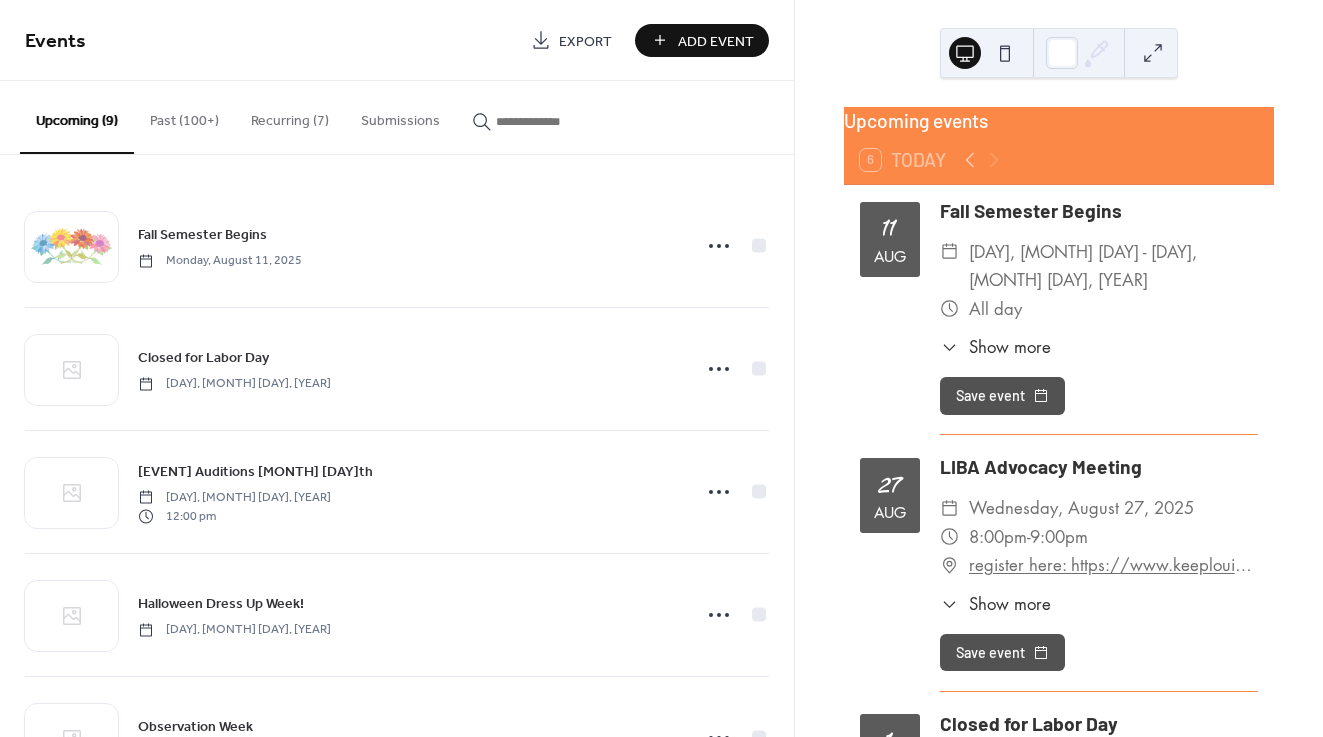 click on "Add Event" at bounding box center (716, 41) 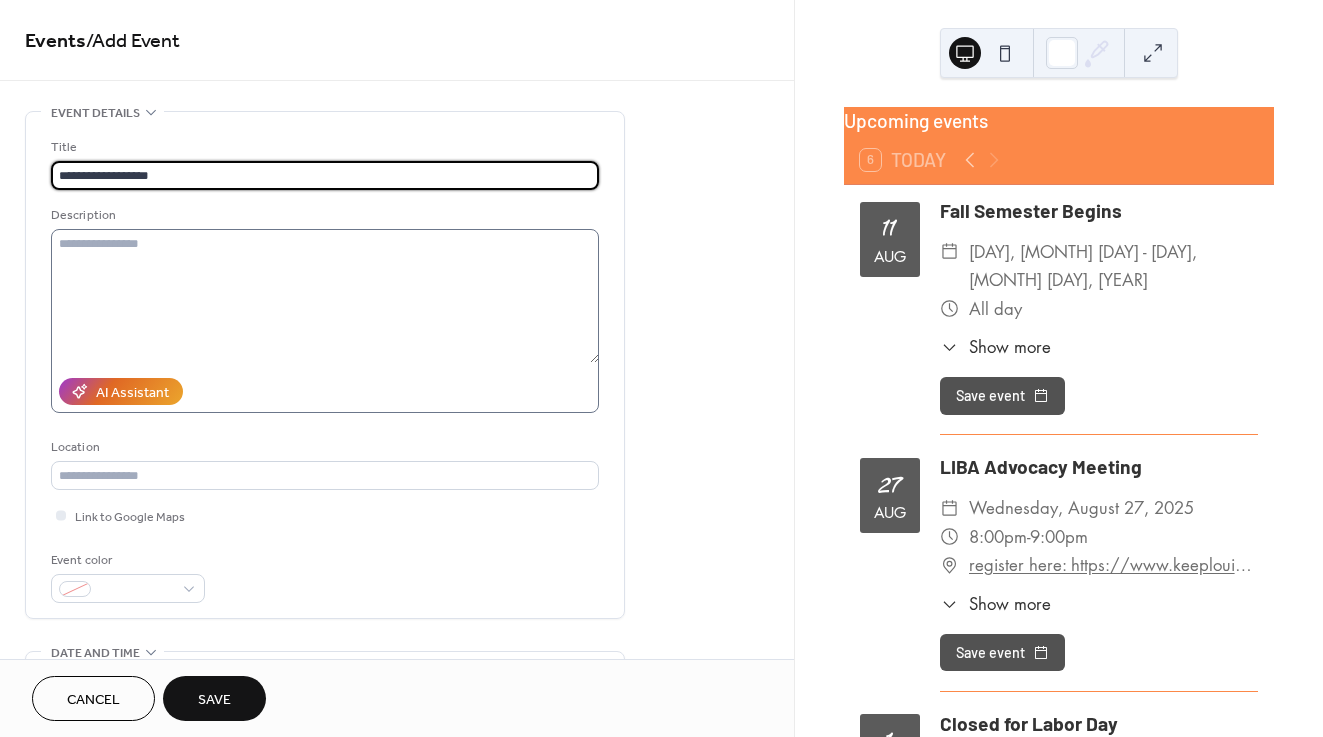 scroll, scrollTop: 72, scrollLeft: 0, axis: vertical 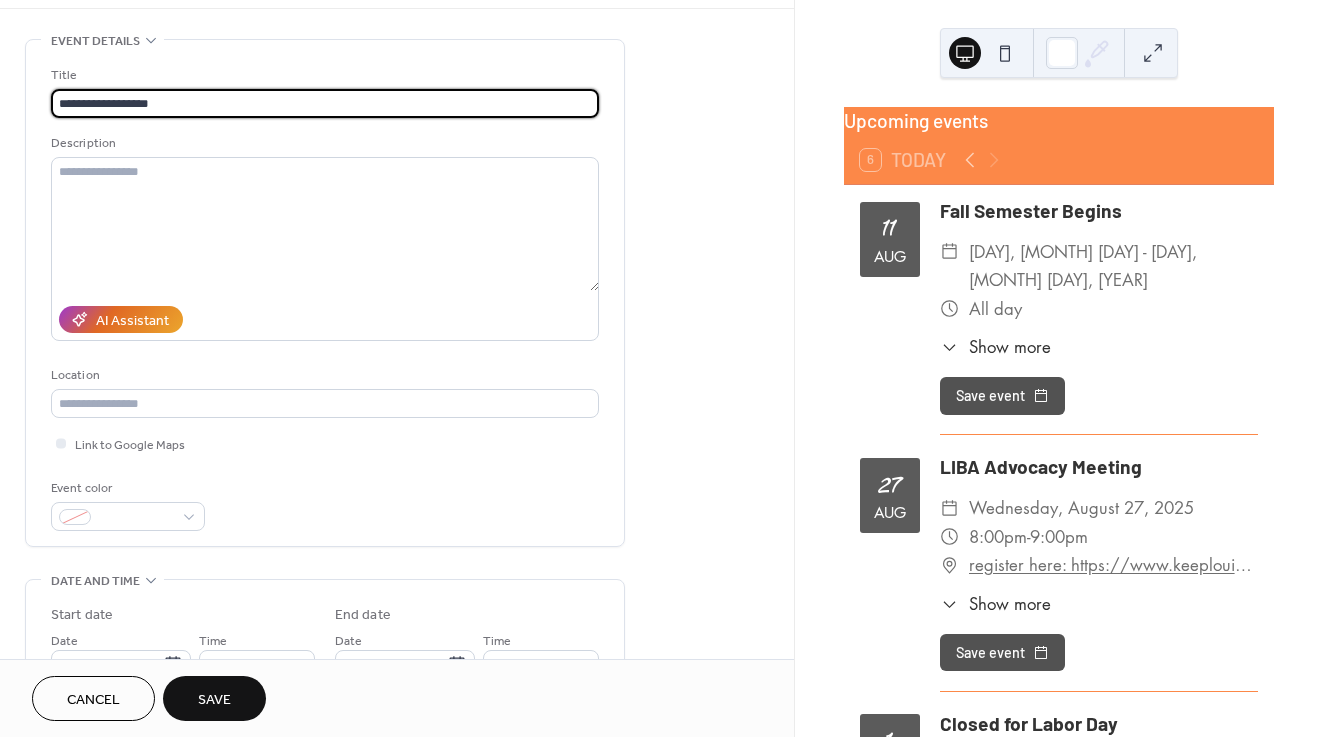 type on "**********" 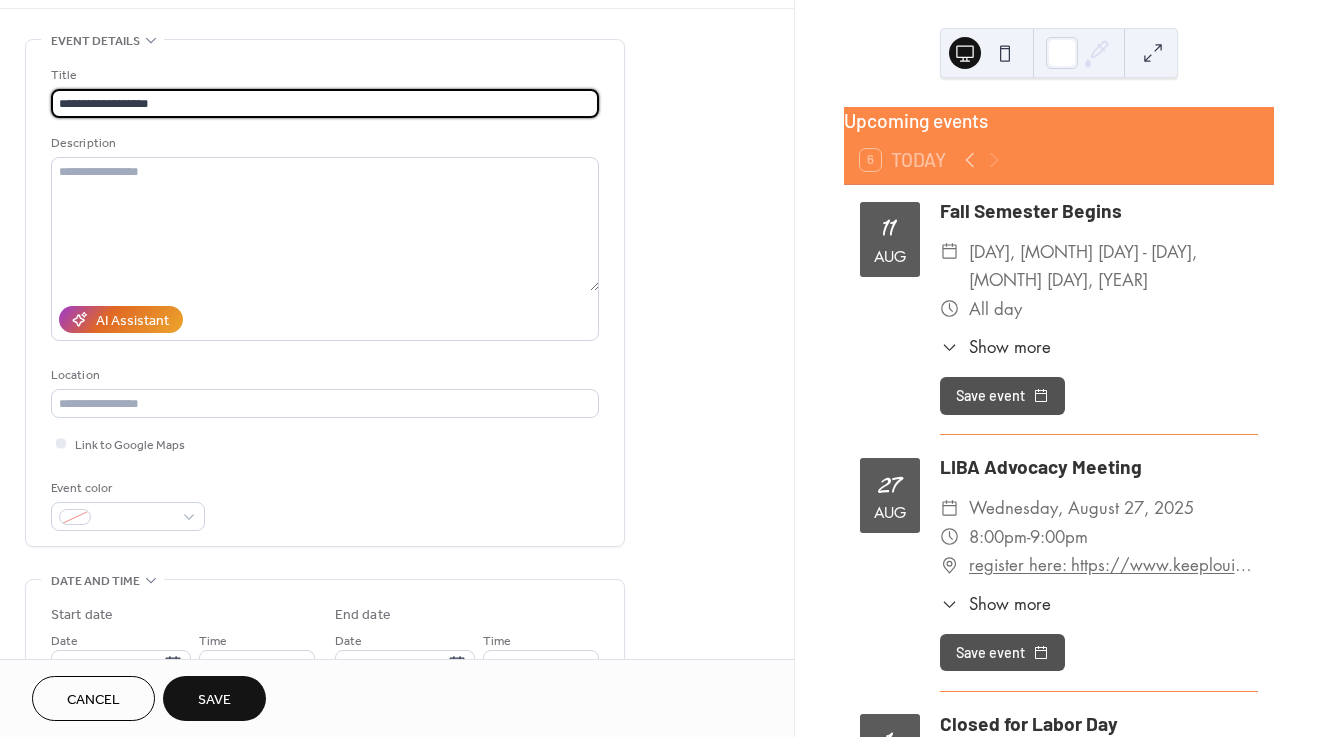 click on "**********" at bounding box center (325, 298) 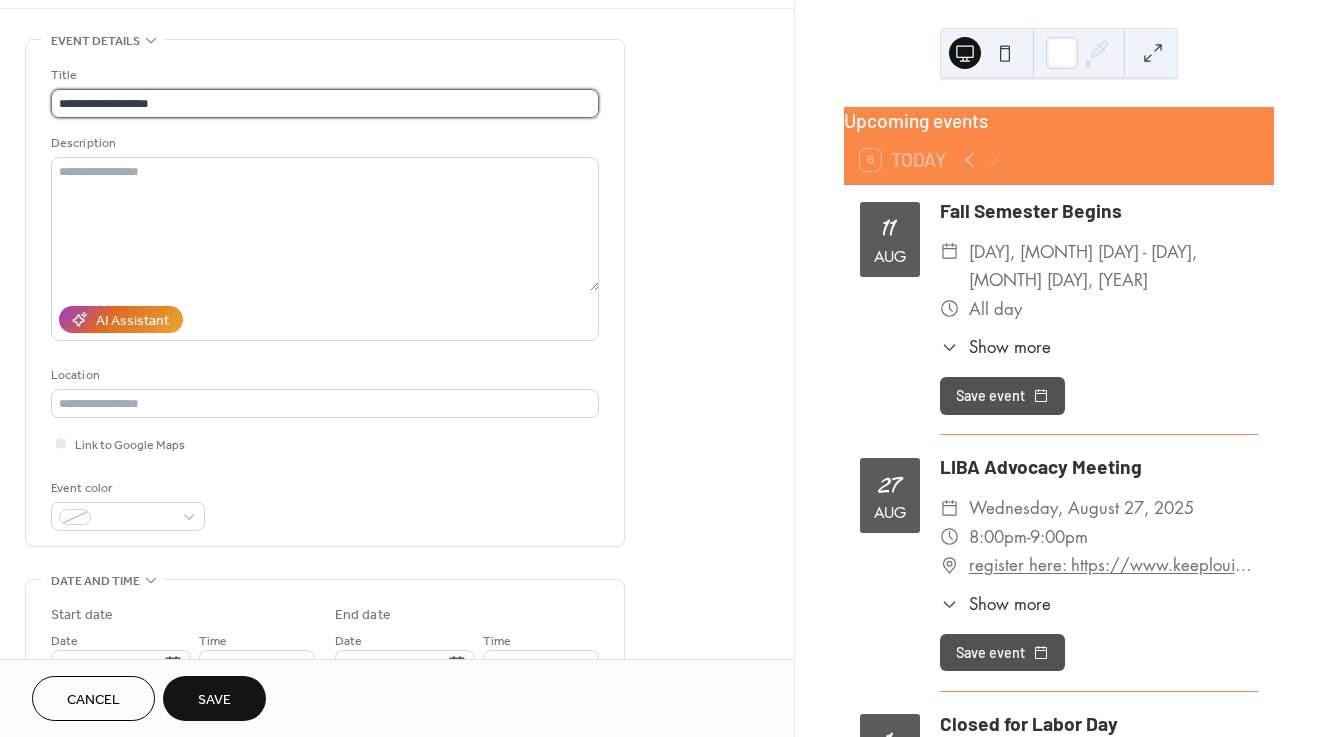 click on "**********" at bounding box center (325, 103) 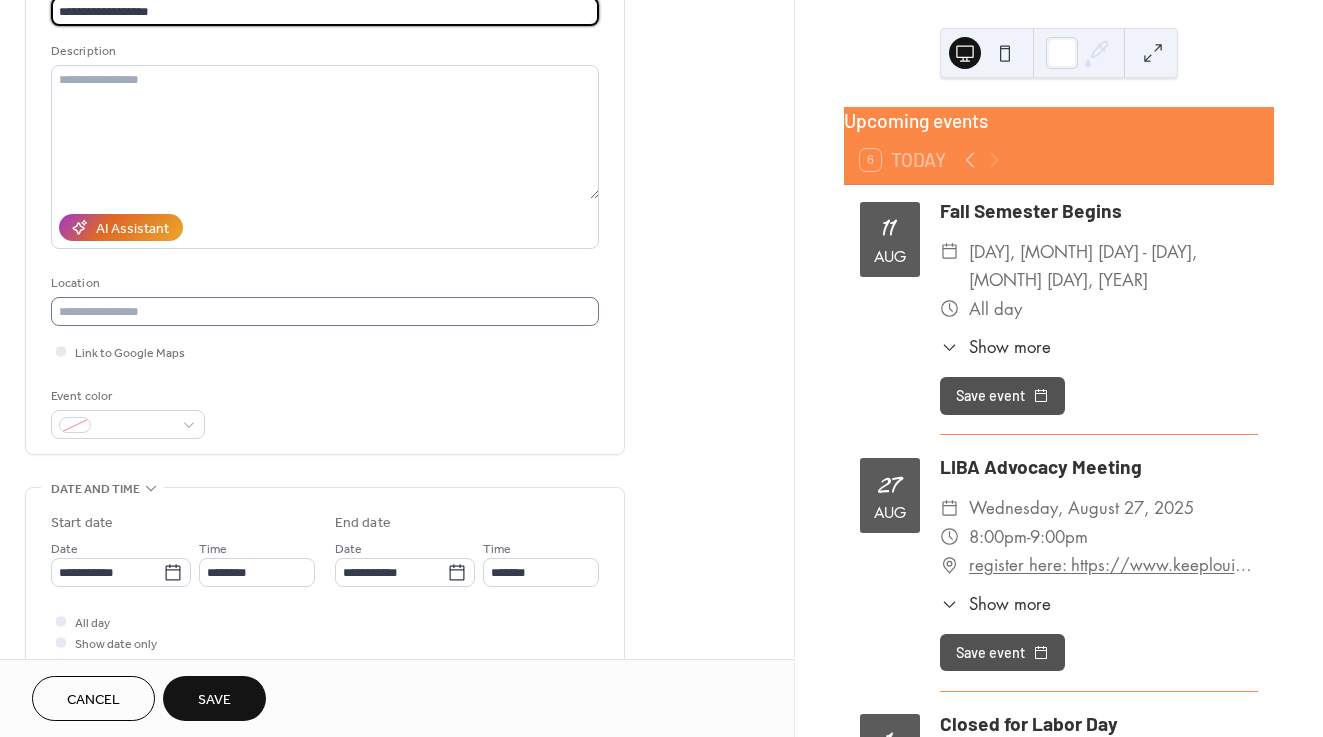 scroll, scrollTop: 174, scrollLeft: 0, axis: vertical 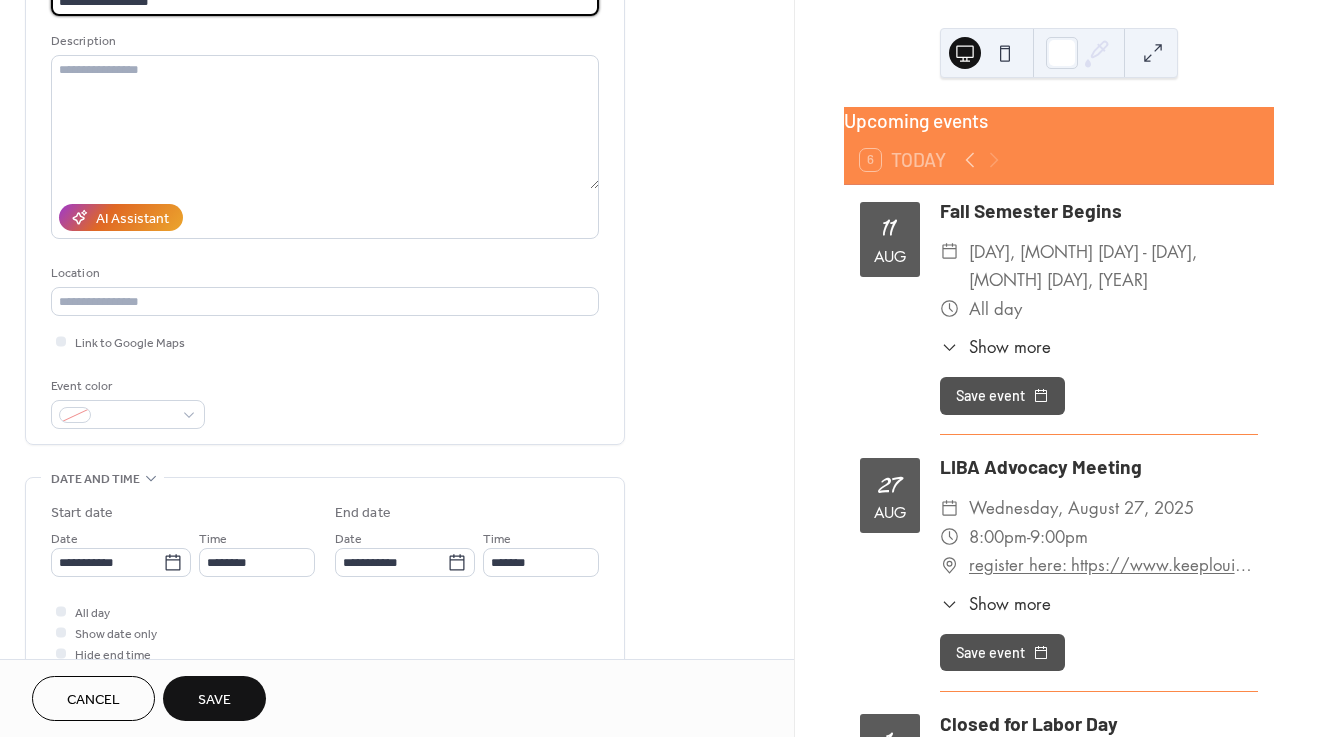 click on "Event color" at bounding box center [128, 402] 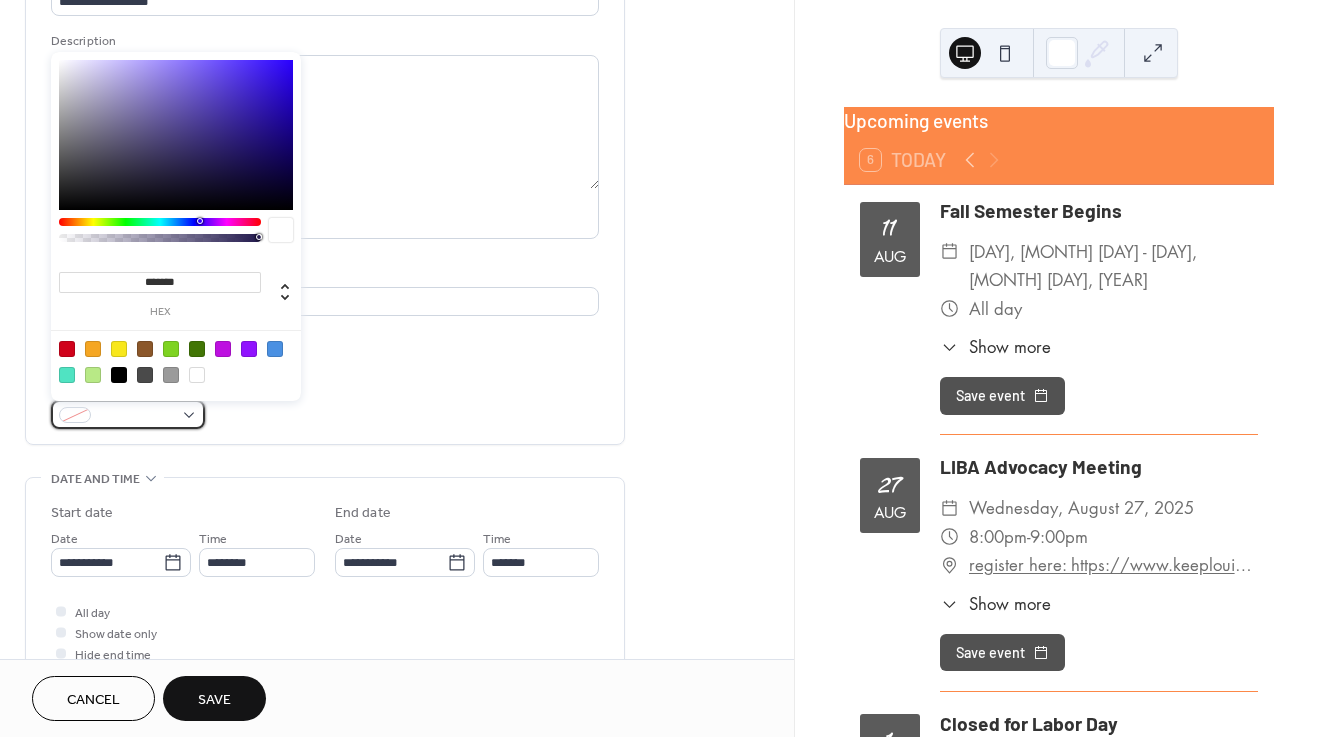 click at bounding box center (128, 414) 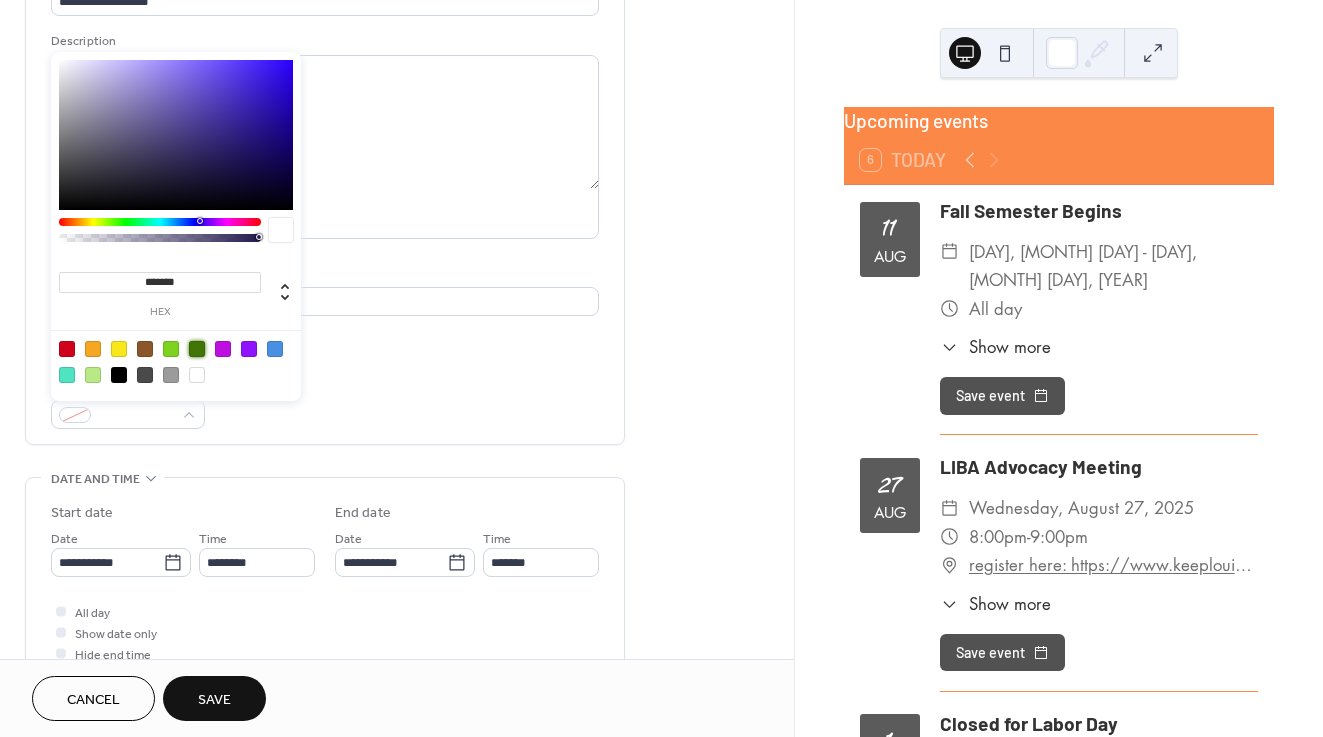 click at bounding box center (197, 349) 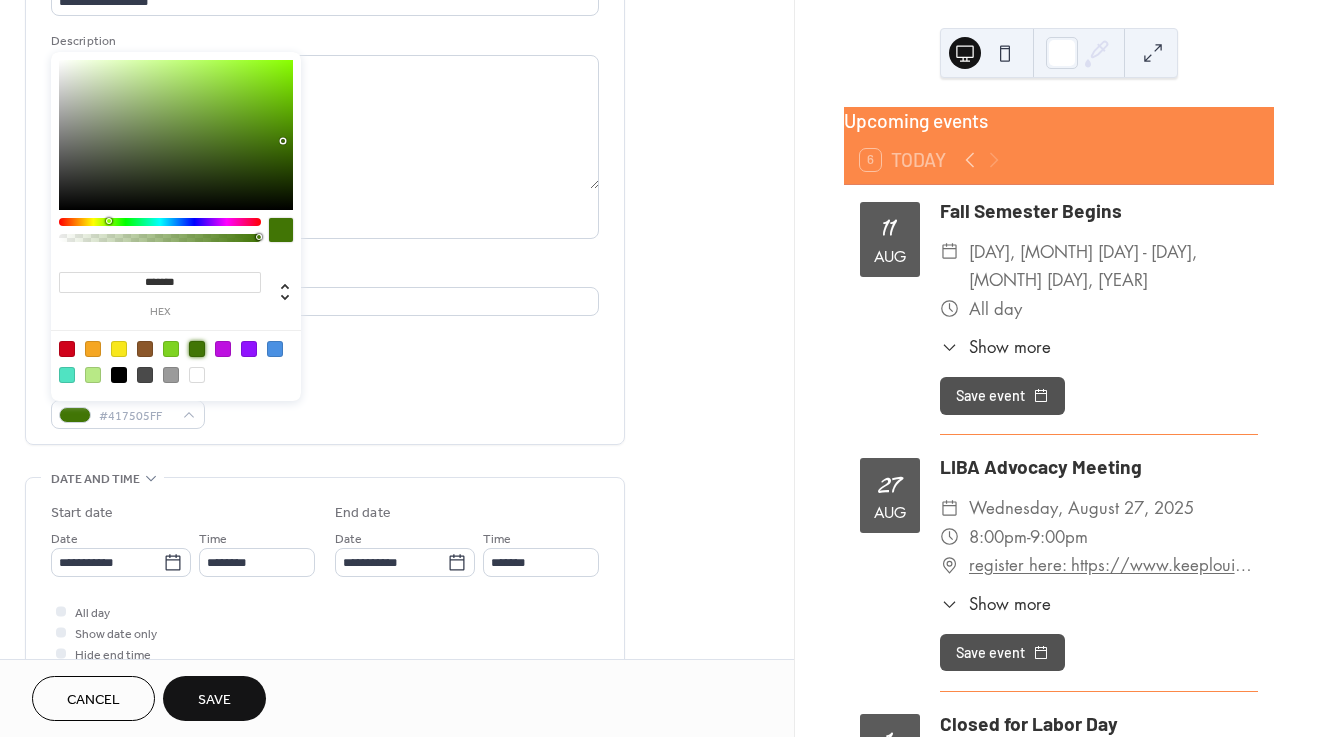 click on "**********" at bounding box center [325, 536] 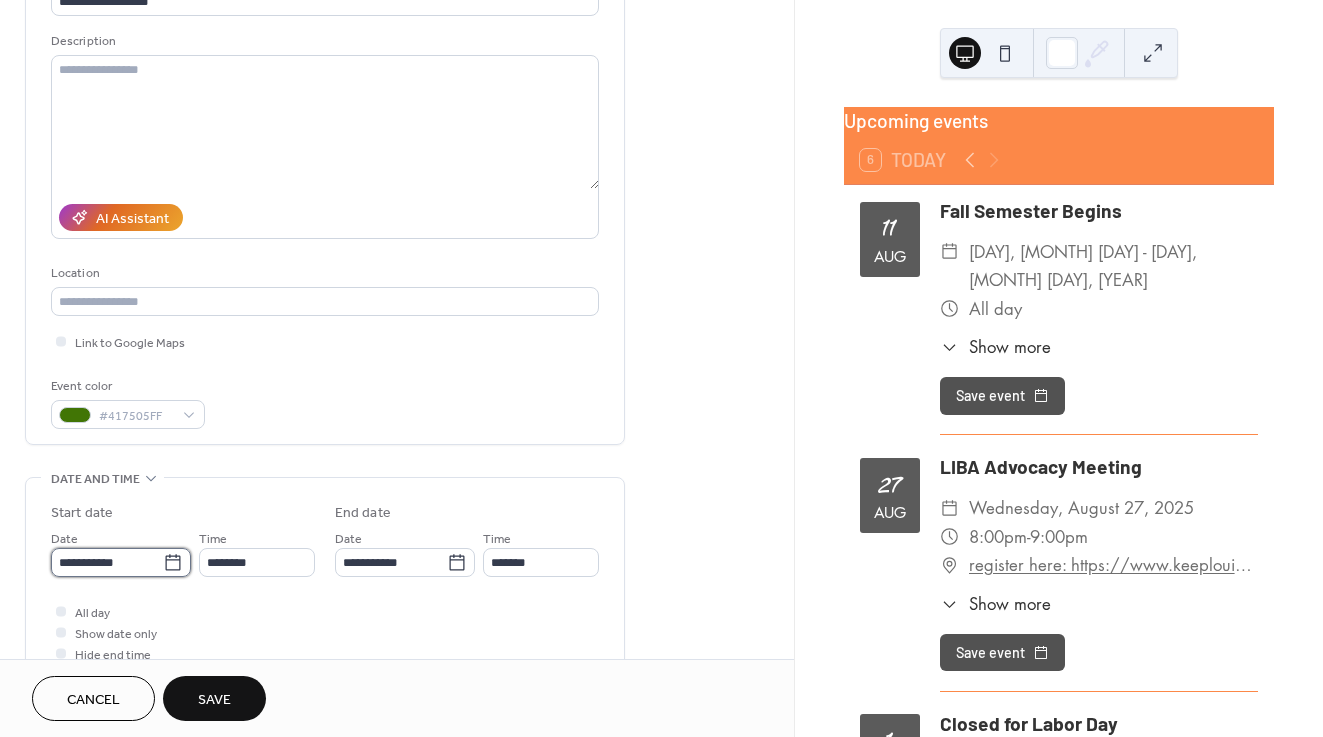 click on "**********" at bounding box center (121, 562) 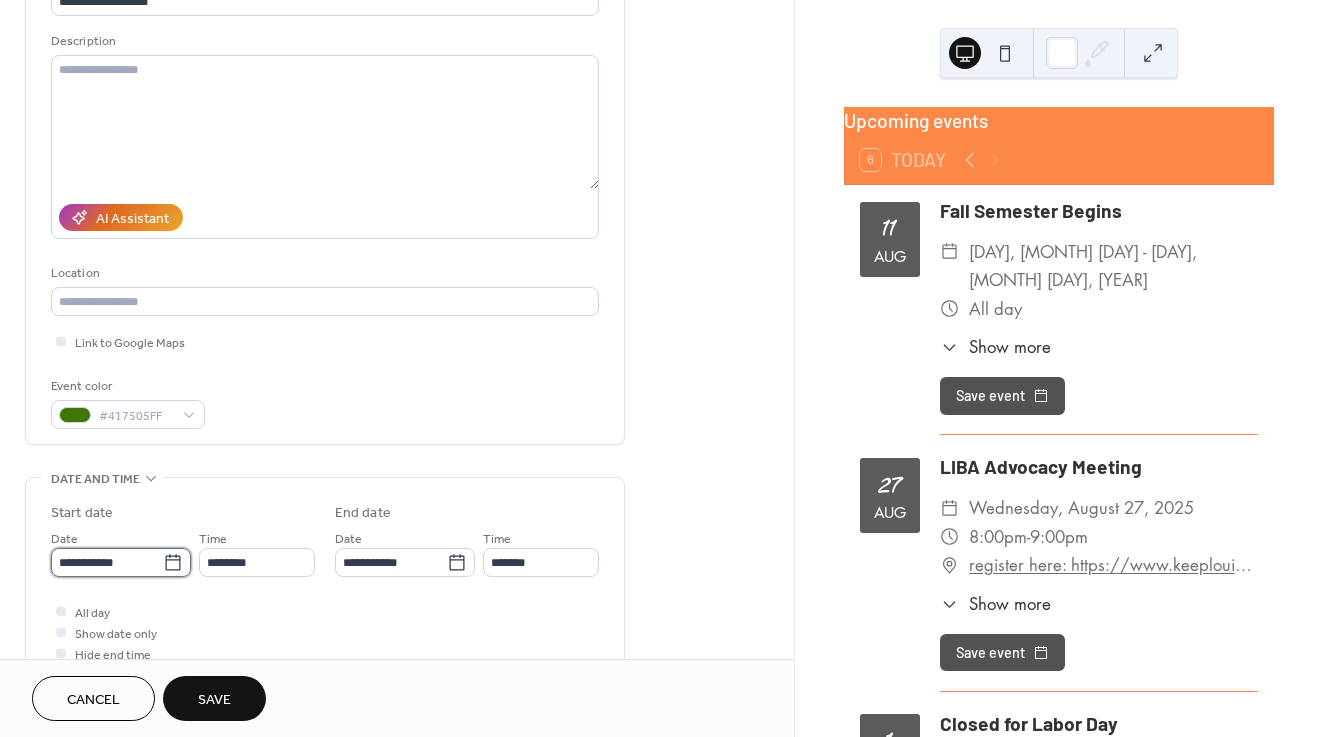 click on "**********" at bounding box center (107, 562) 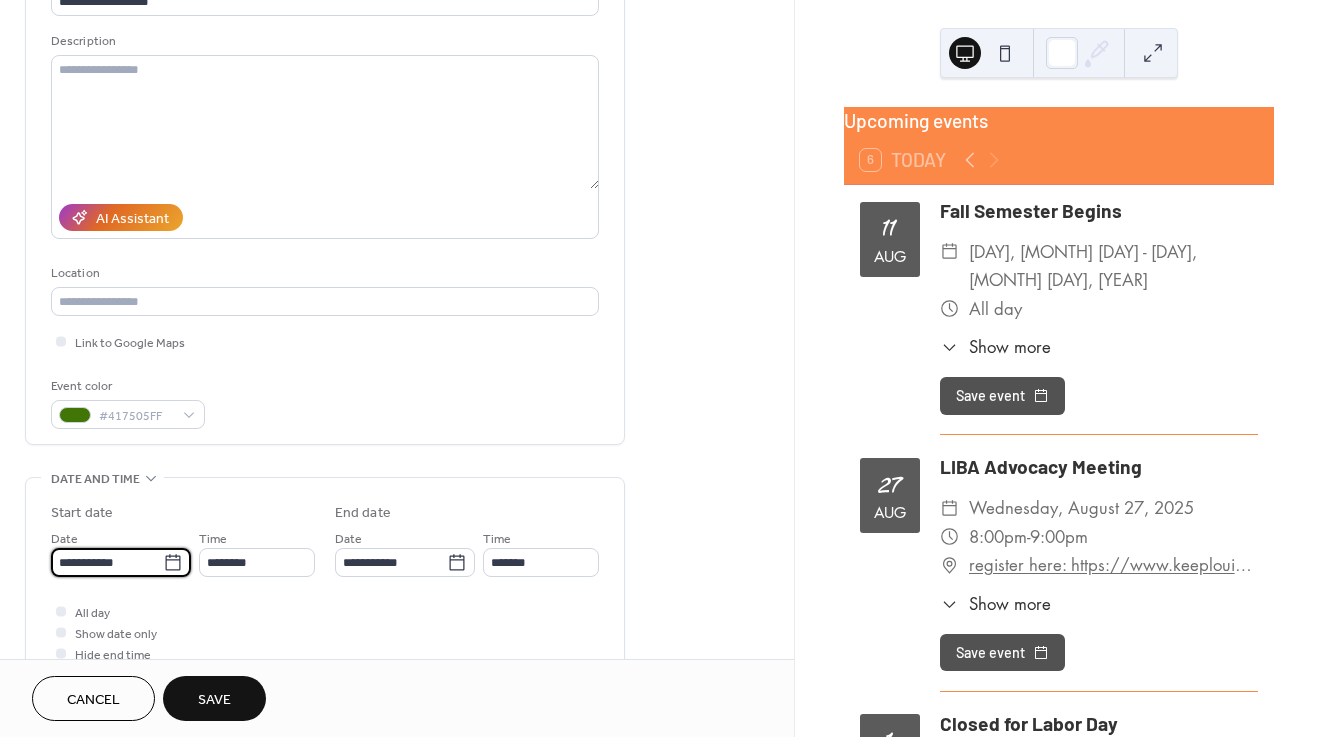 click 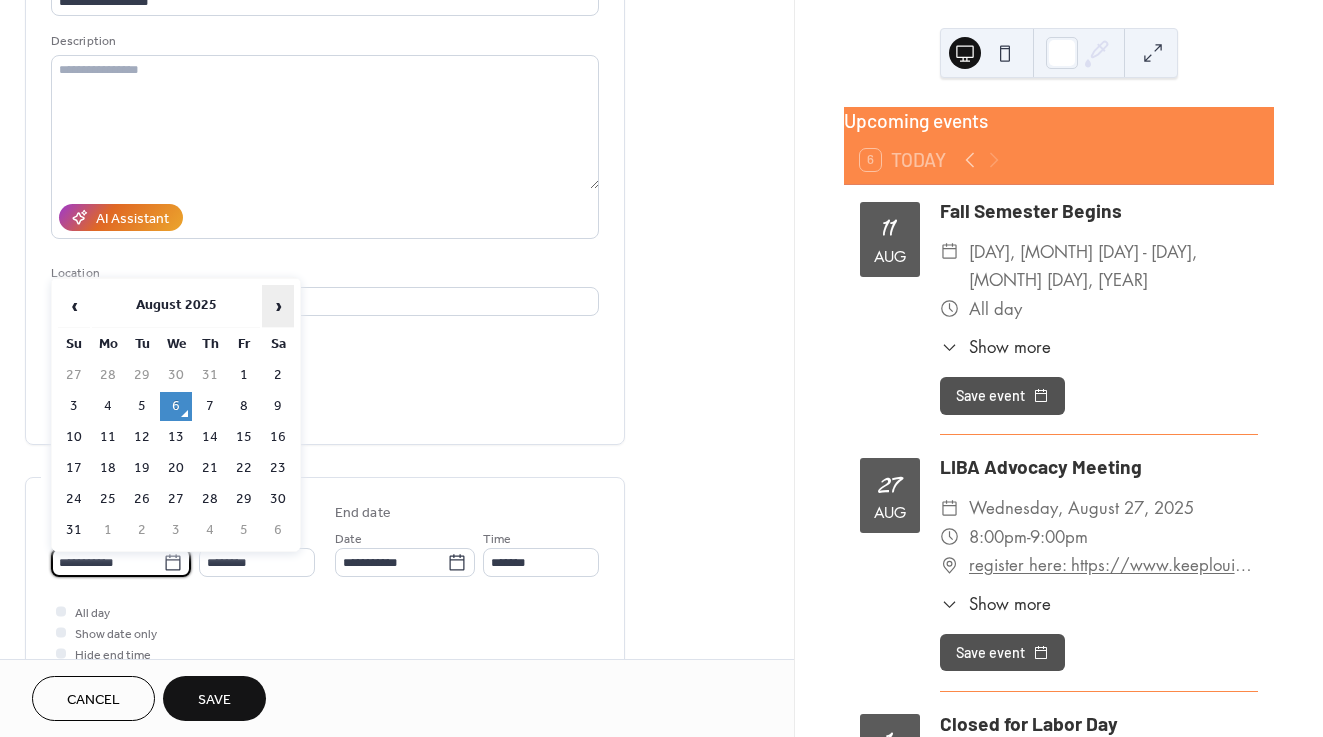 click on "›" at bounding box center [278, 306] 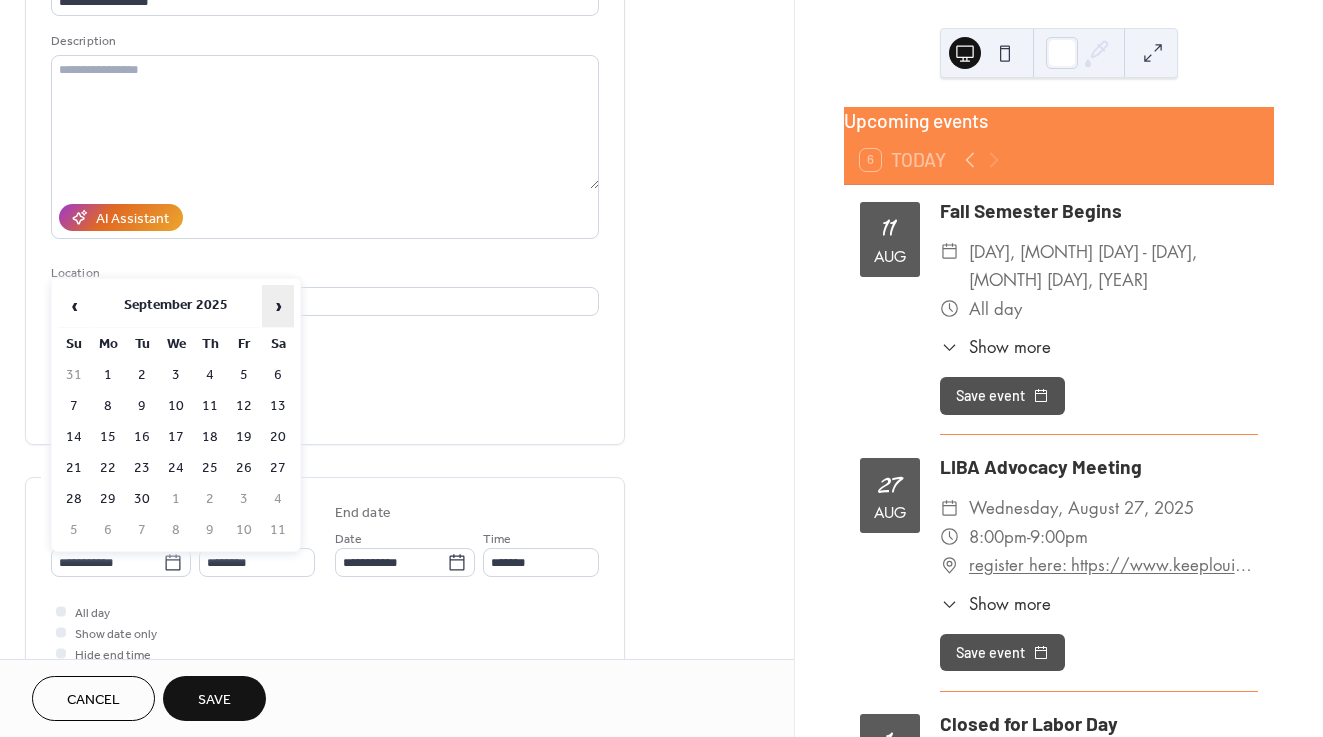 click on "›" at bounding box center (278, 306) 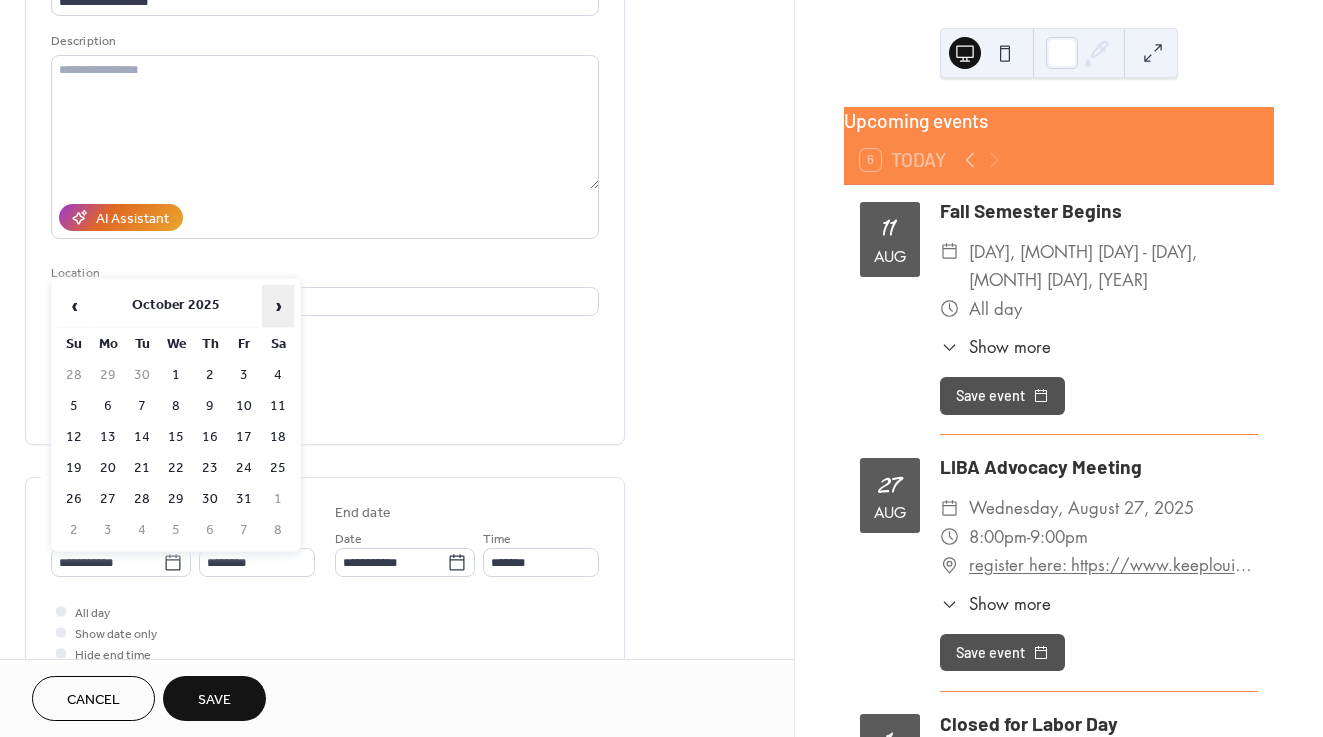 click on "›" at bounding box center (278, 306) 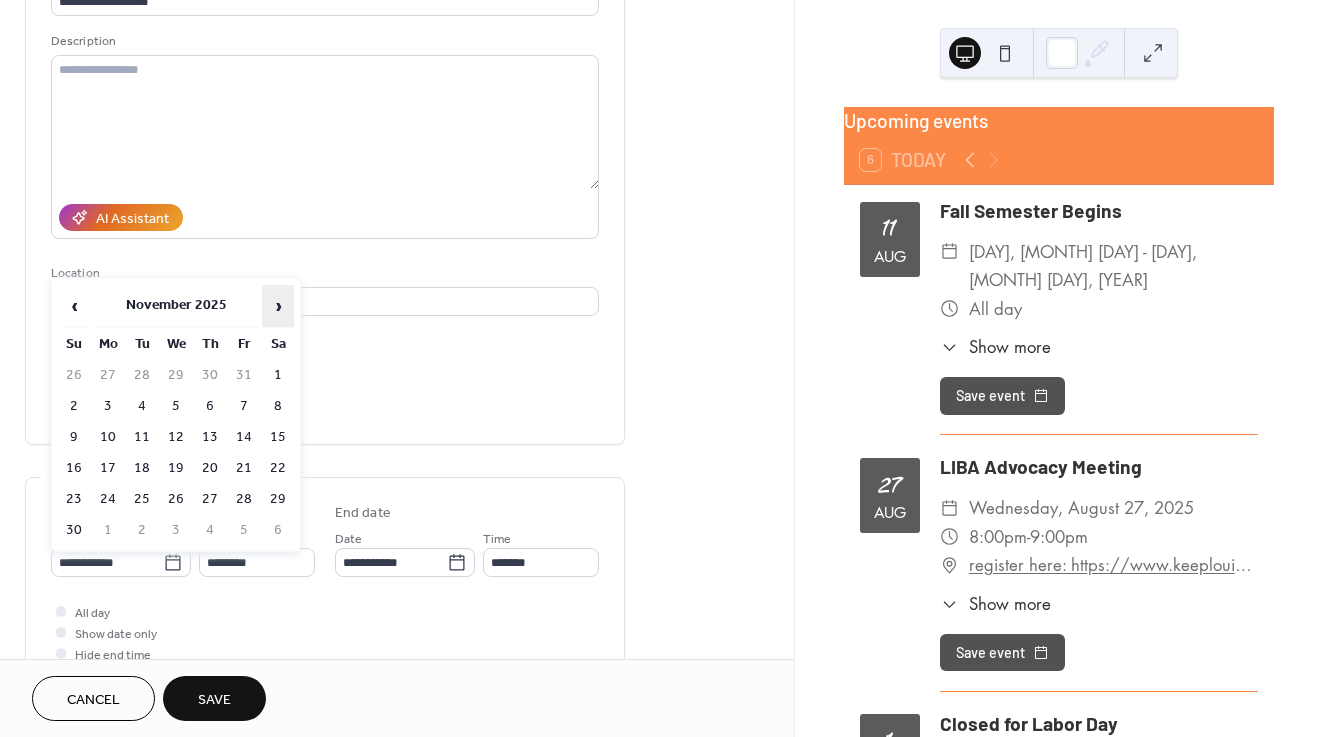 click on "›" at bounding box center [278, 306] 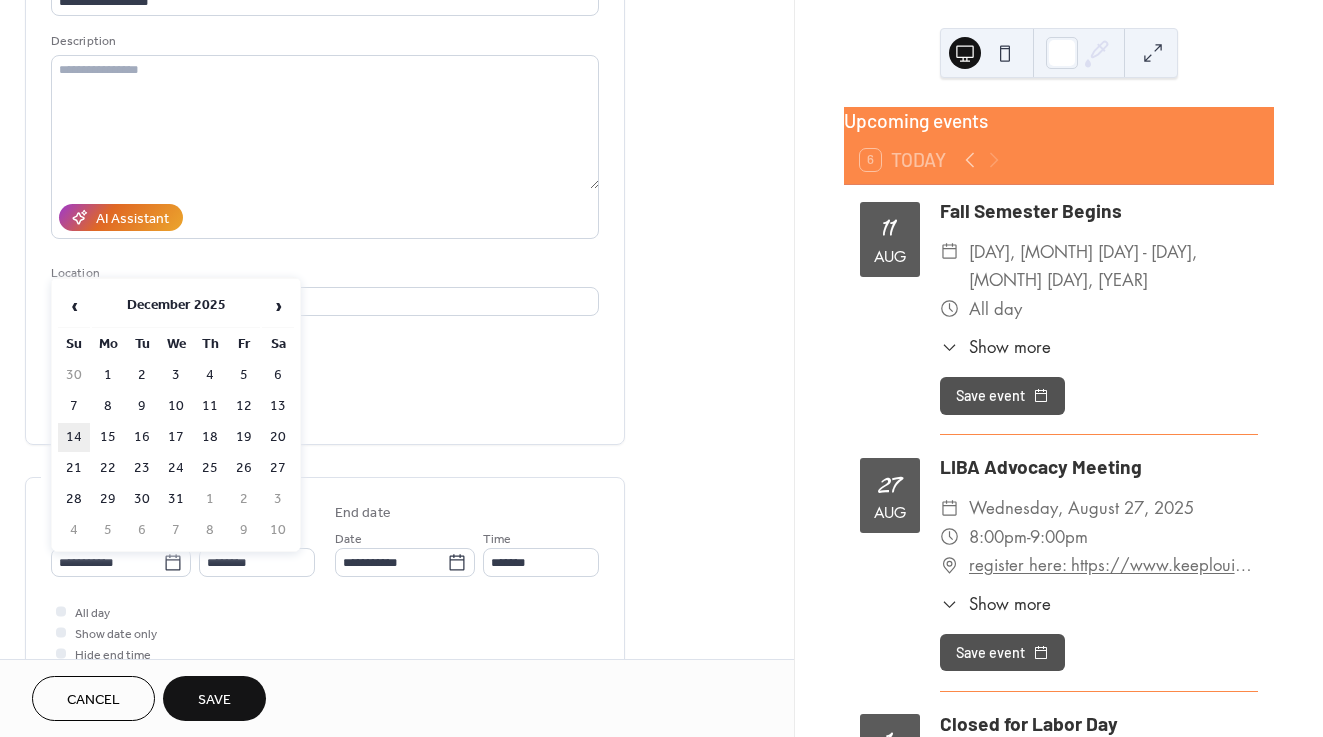 click on "14" at bounding box center (74, 437) 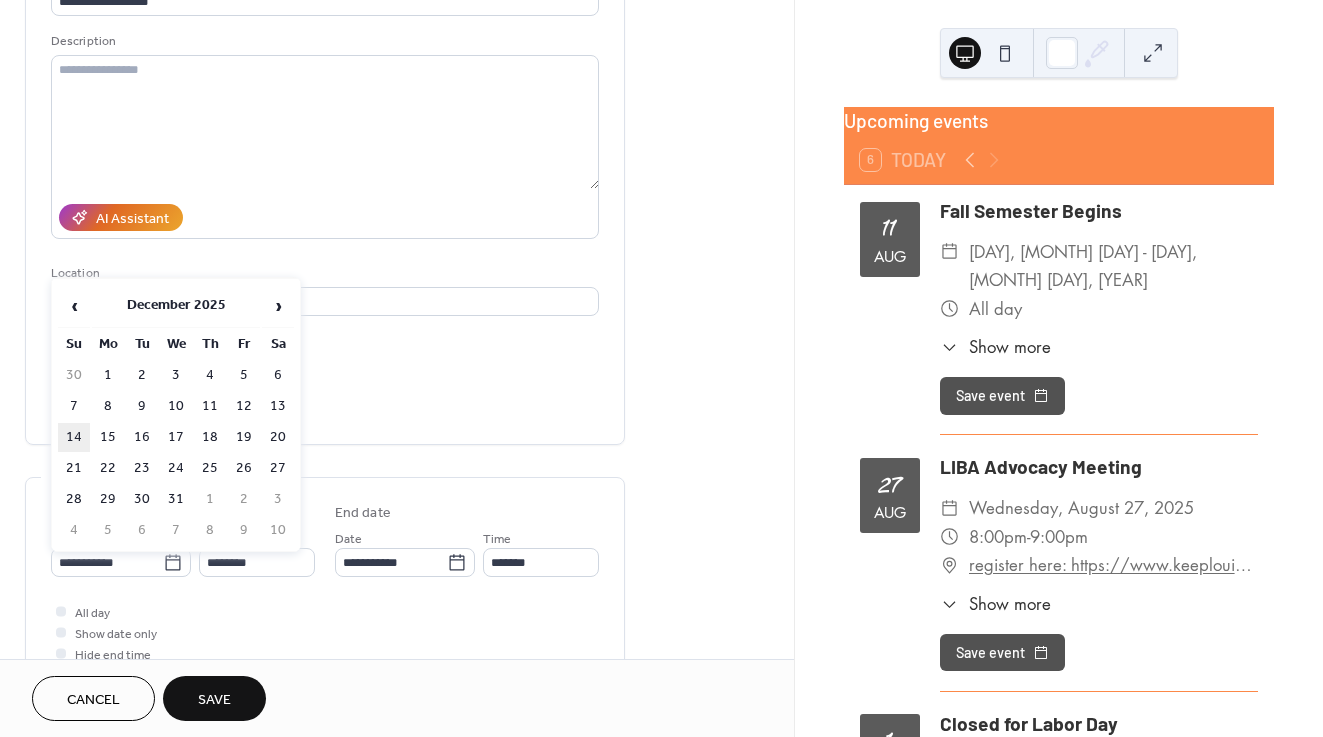type on "**********" 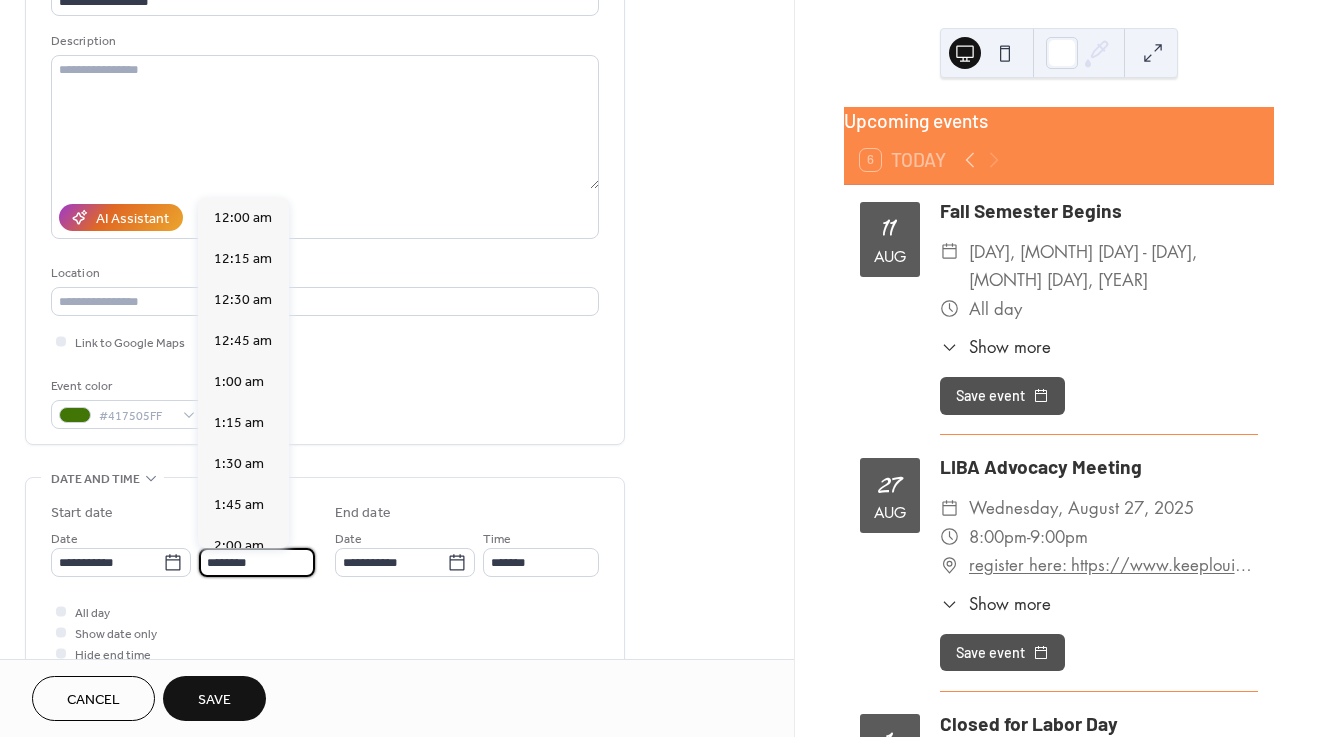 click on "********" at bounding box center (257, 562) 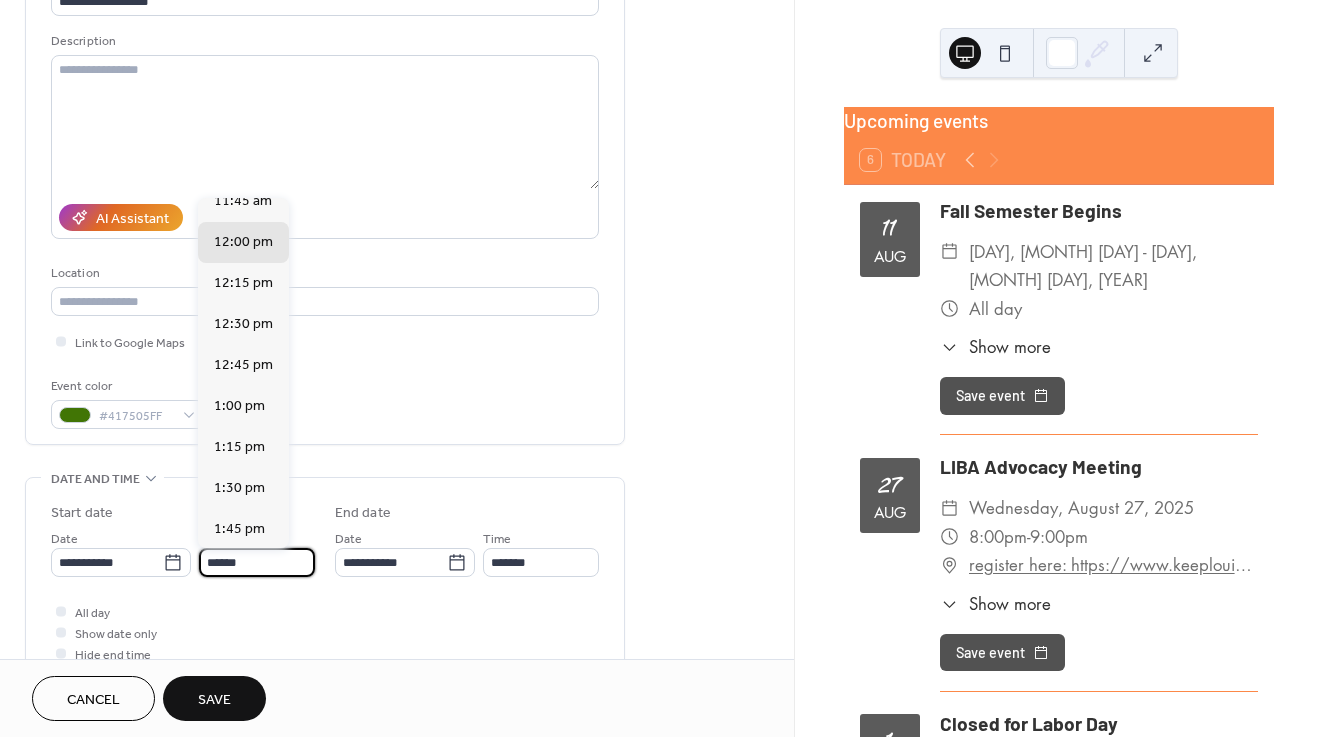 scroll, scrollTop: 0, scrollLeft: 0, axis: both 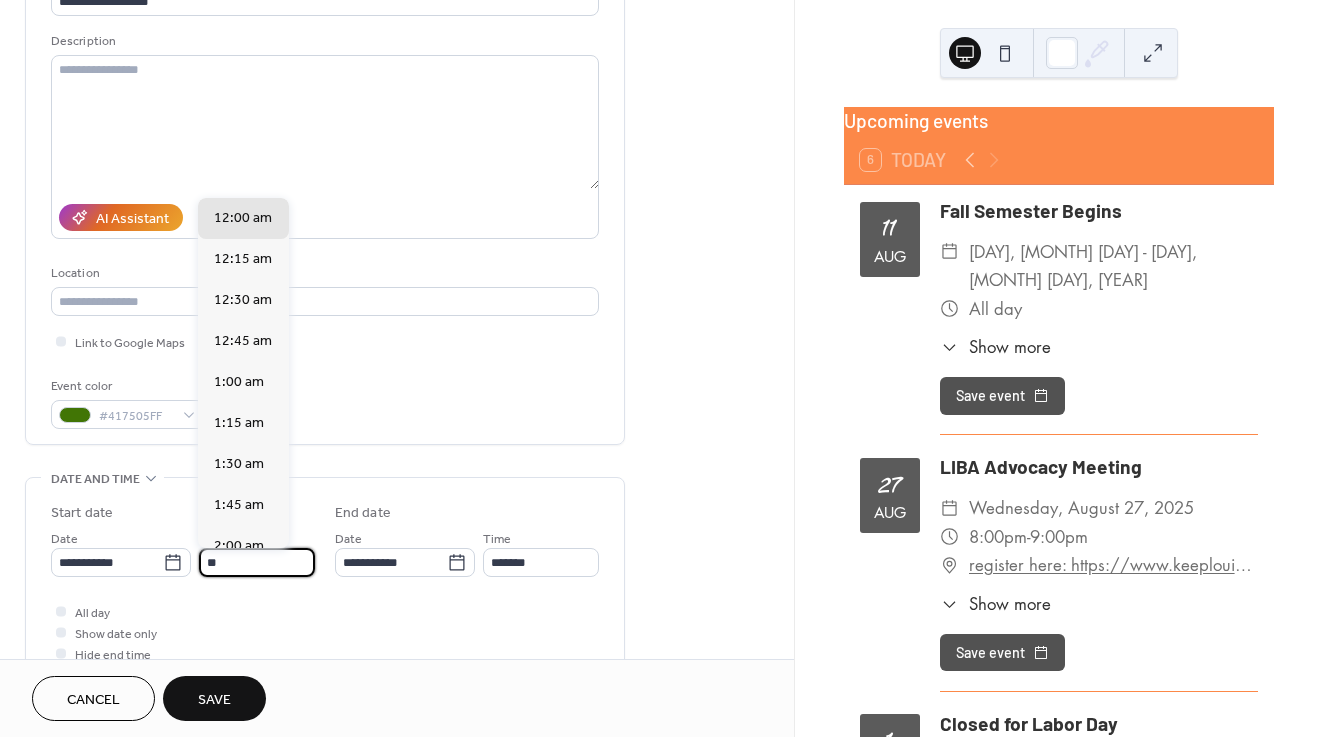 type on "*" 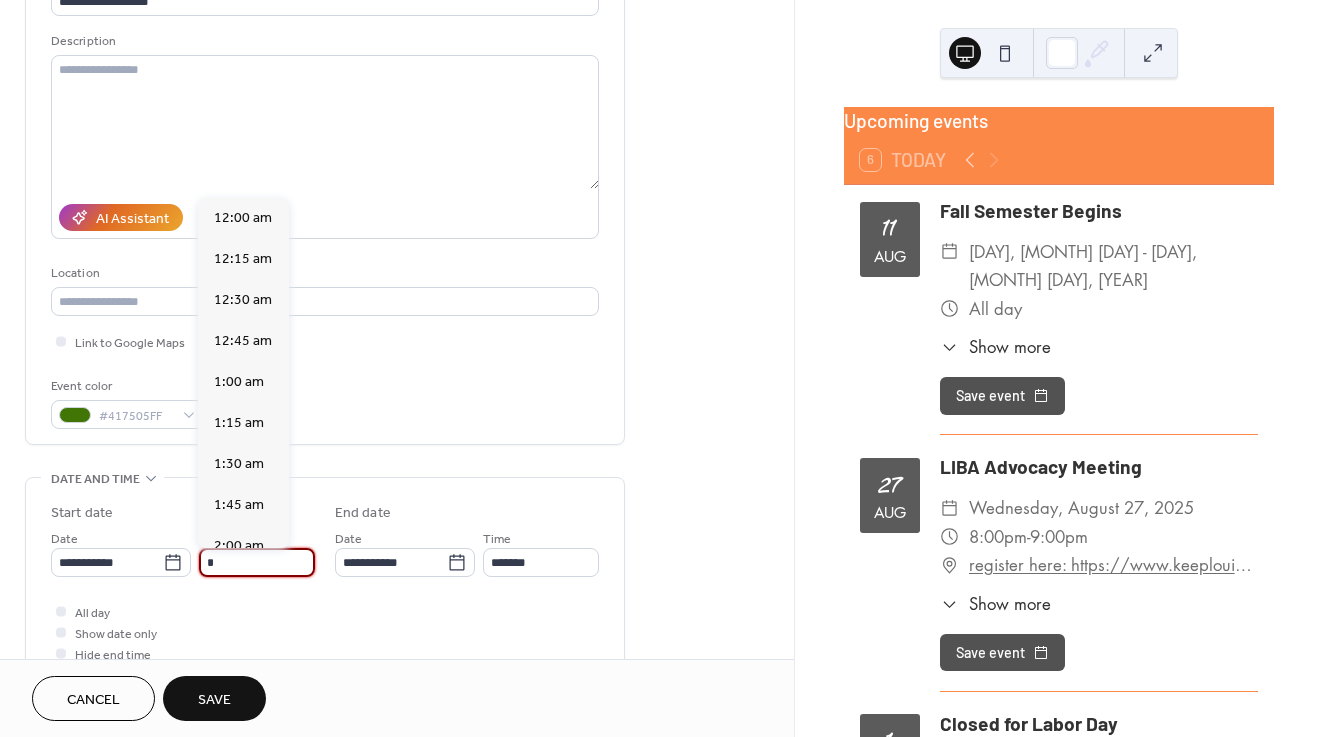 scroll, scrollTop: 324, scrollLeft: 0, axis: vertical 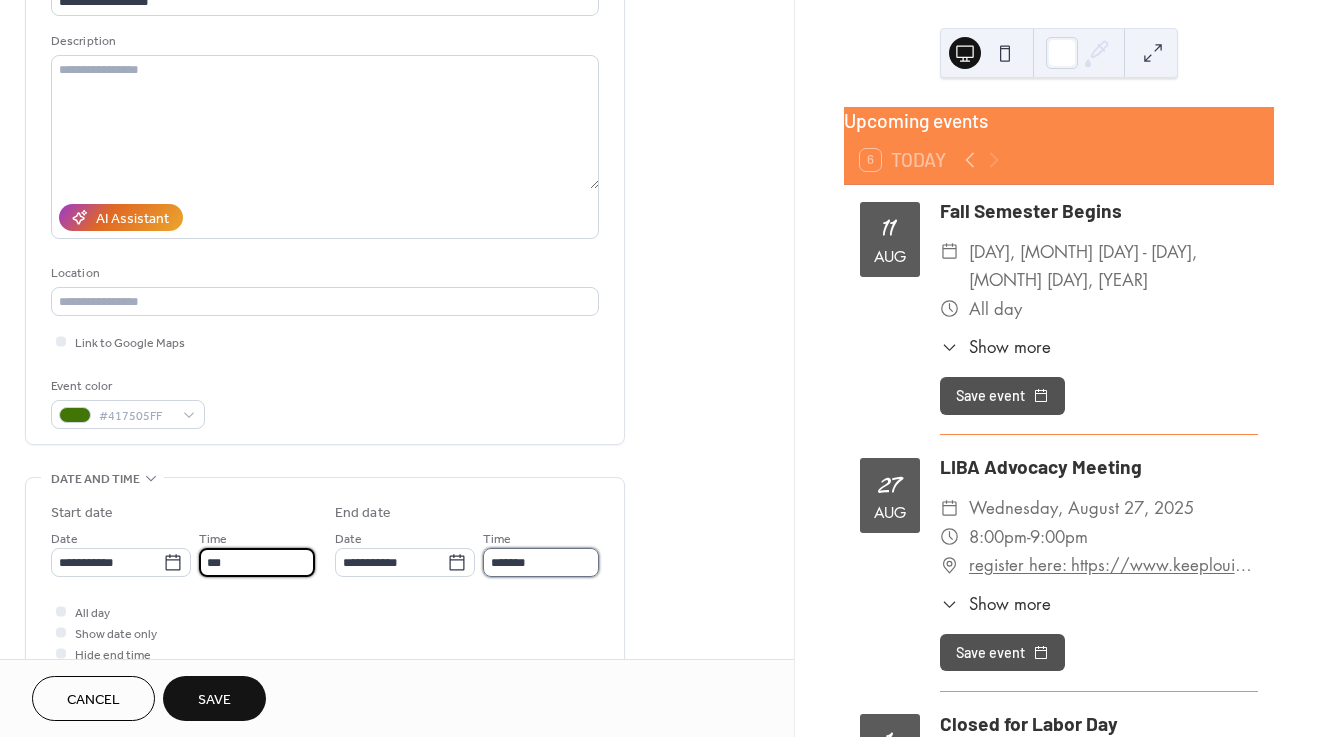 type on "*******" 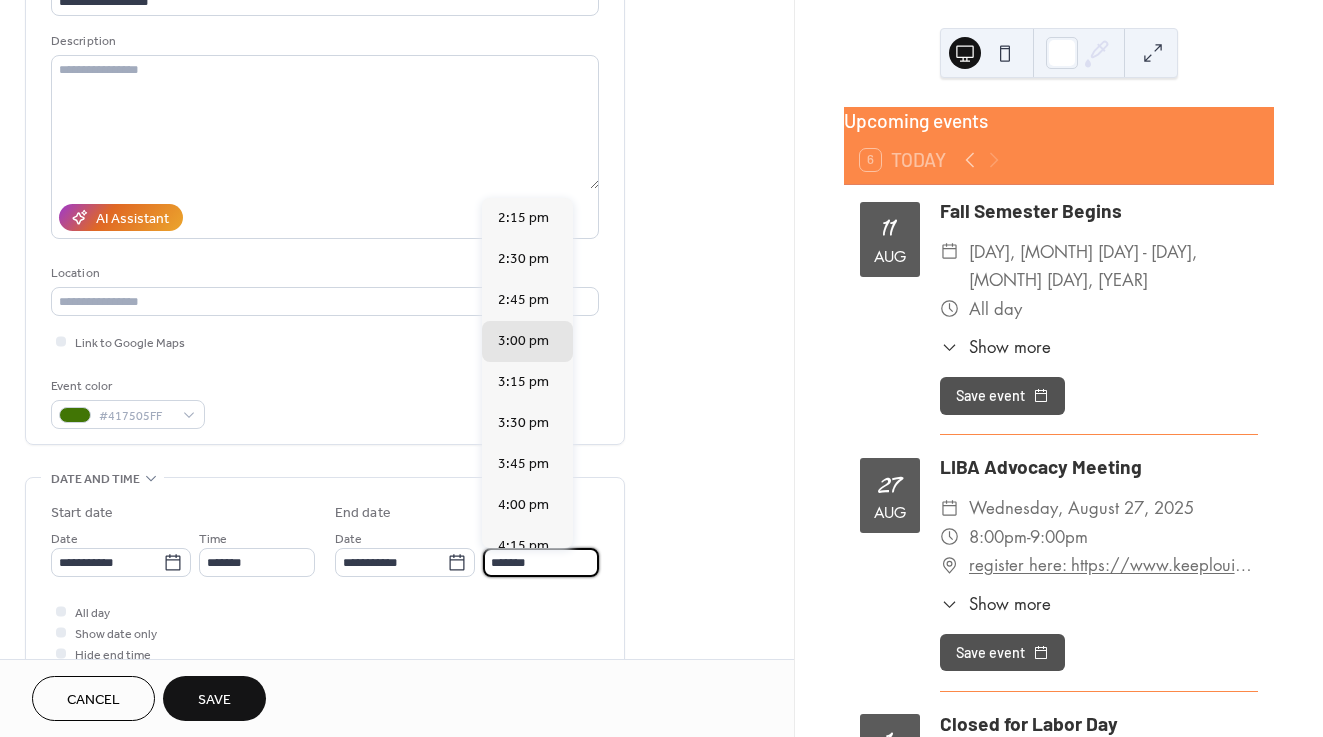 click on "*******" at bounding box center [541, 562] 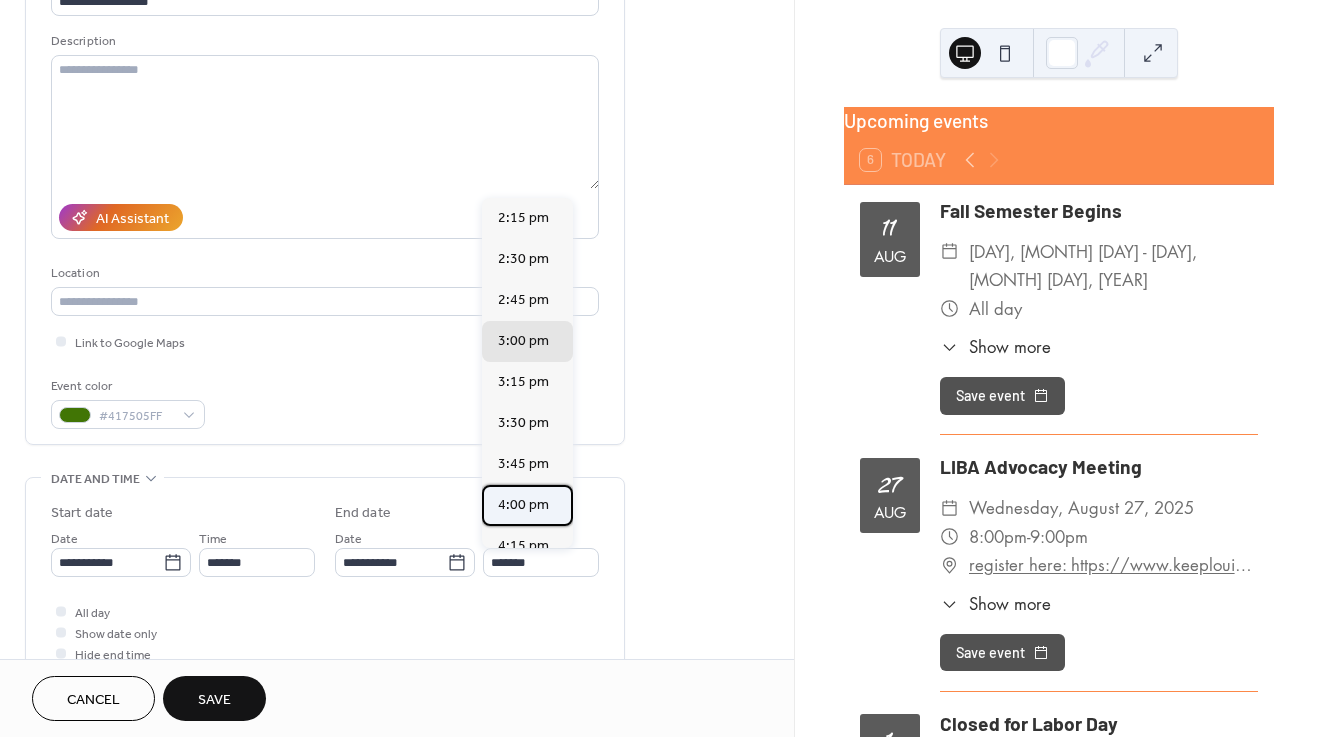 click on "4:00 pm" at bounding box center (523, 505) 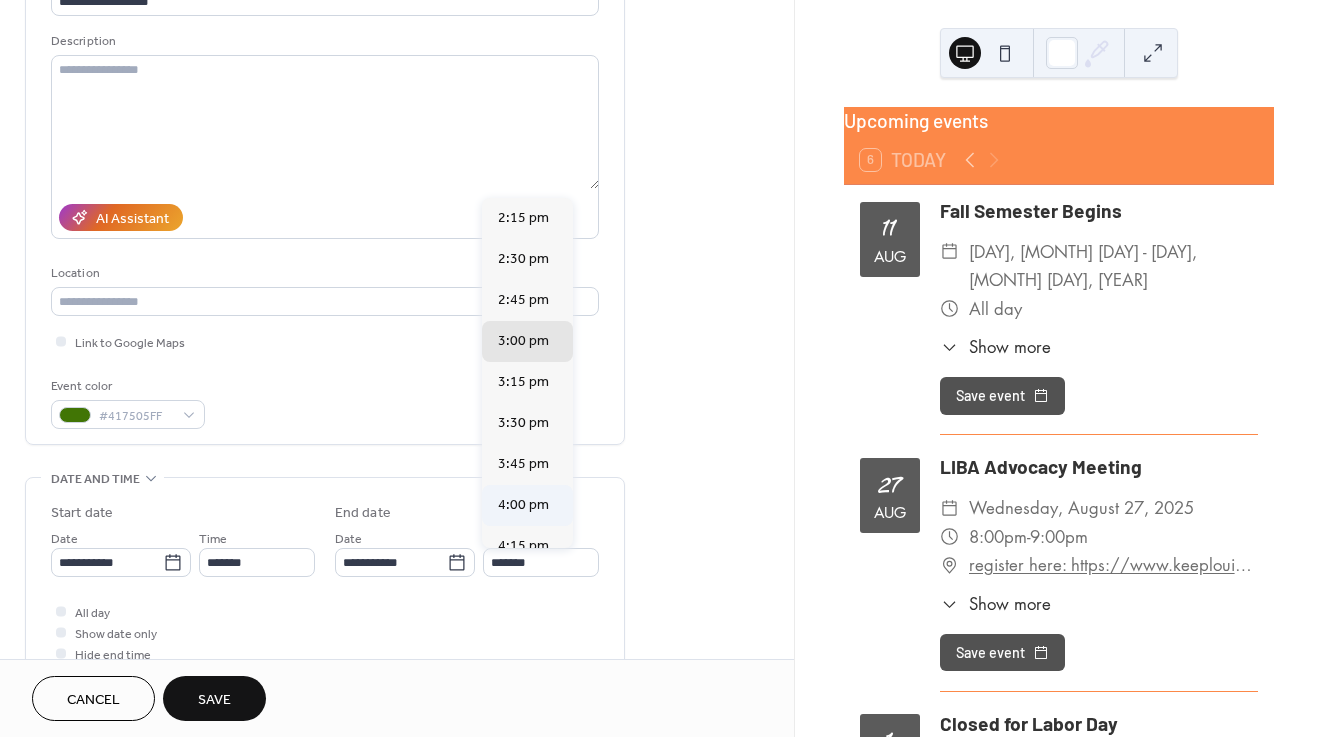 type on "*******" 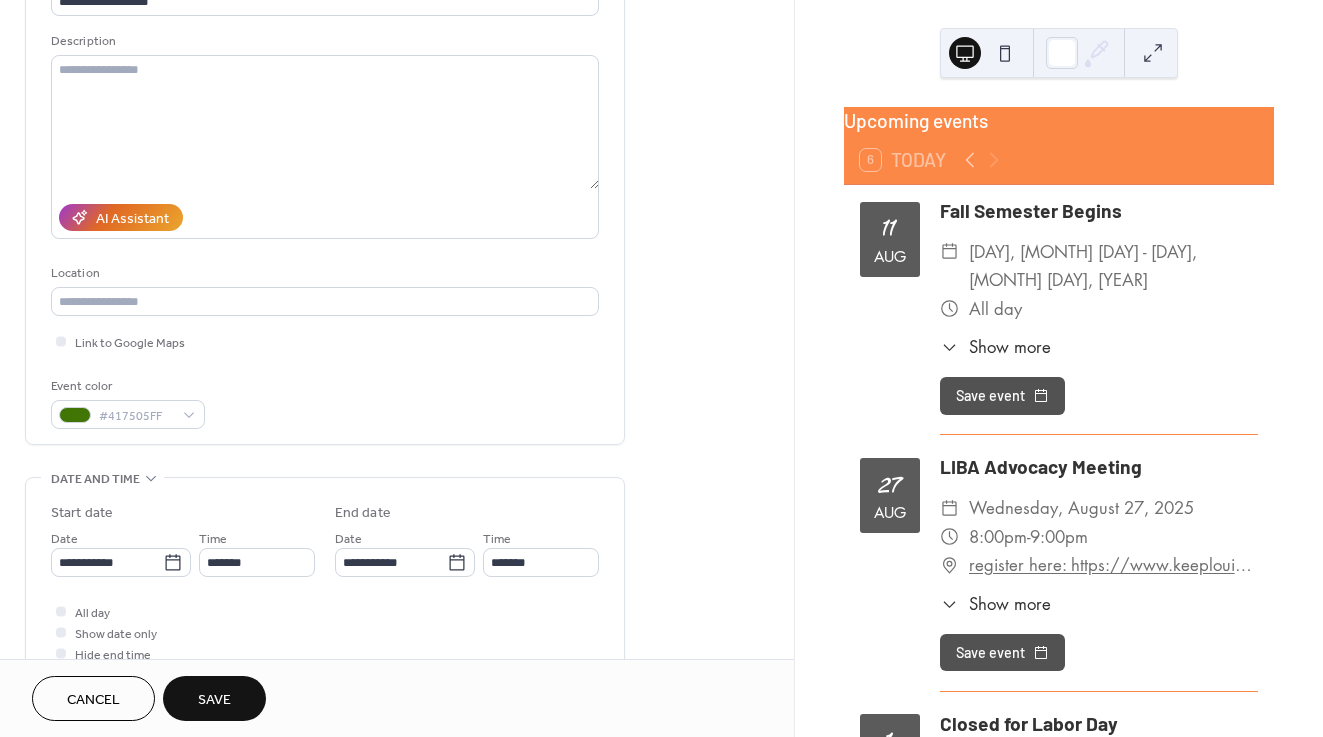click on "**********" at bounding box center [325, 583] 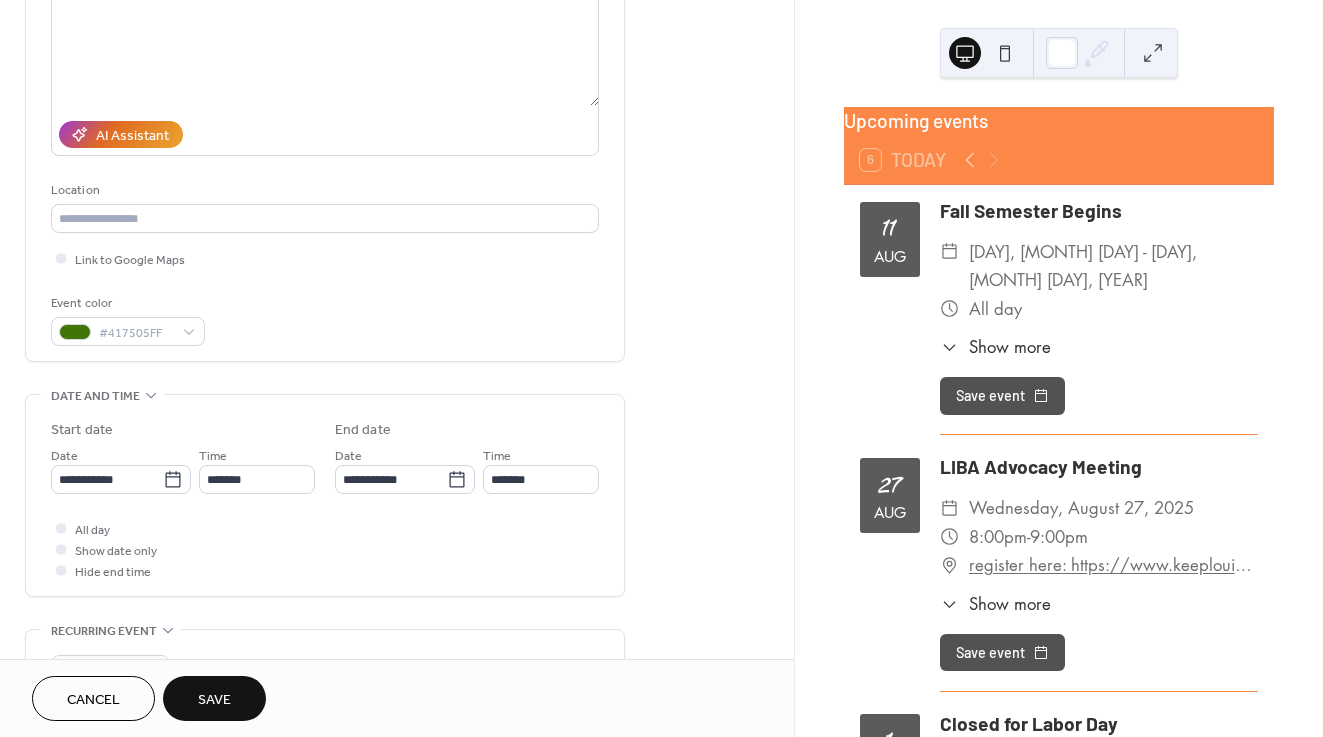 scroll, scrollTop: 258, scrollLeft: 0, axis: vertical 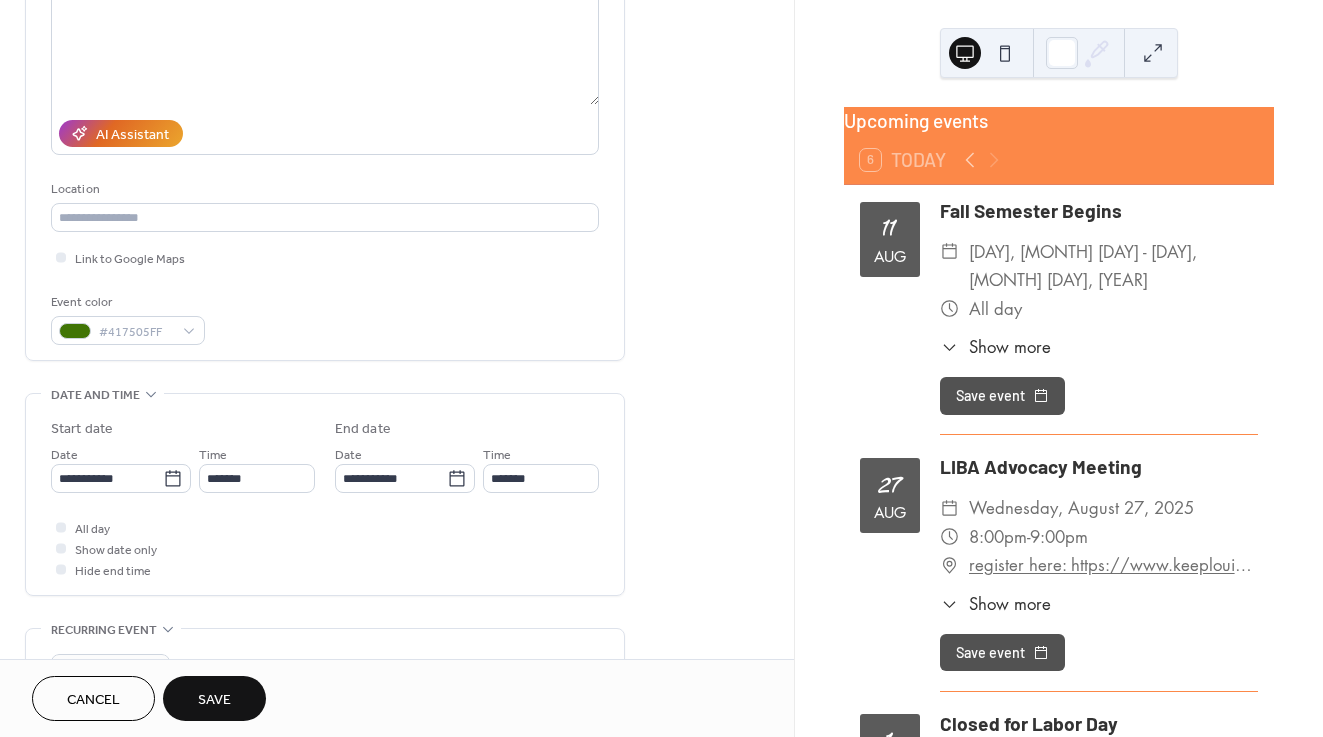 click on "Save" at bounding box center [214, 698] 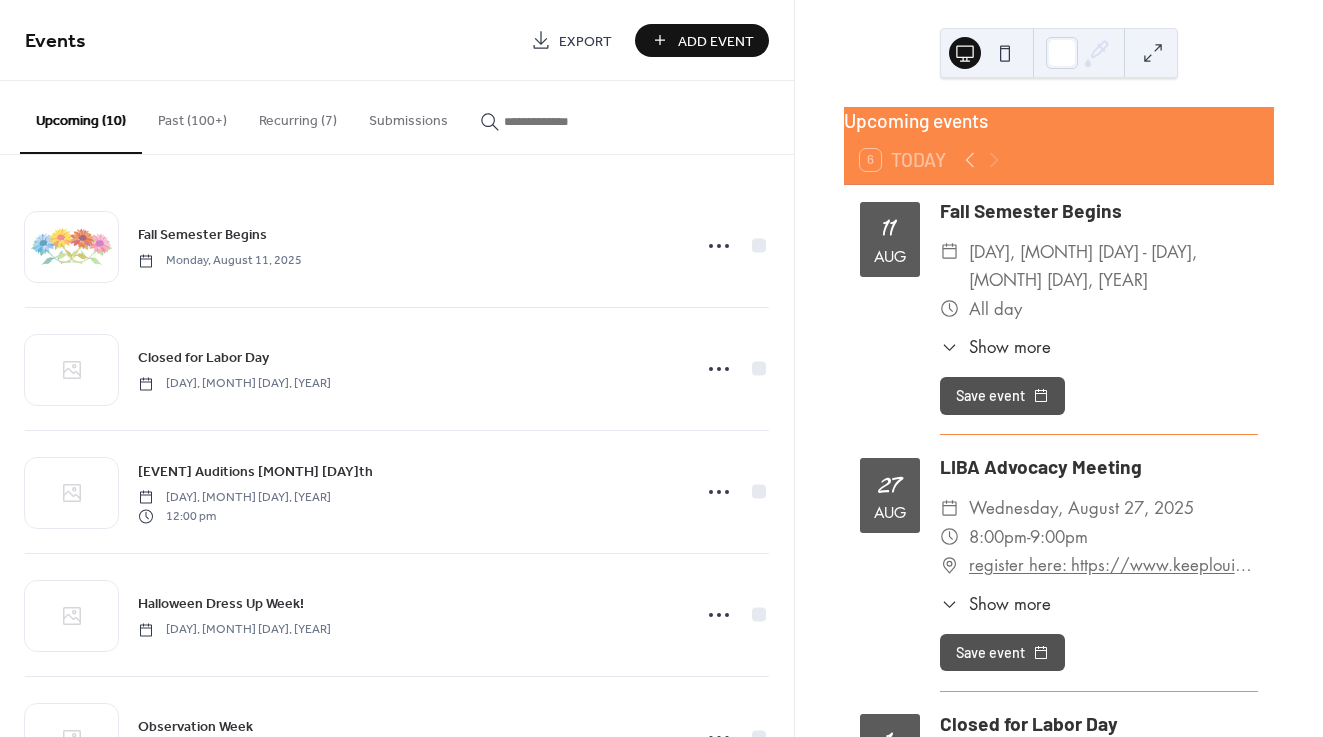 click at bounding box center (1005, 53) 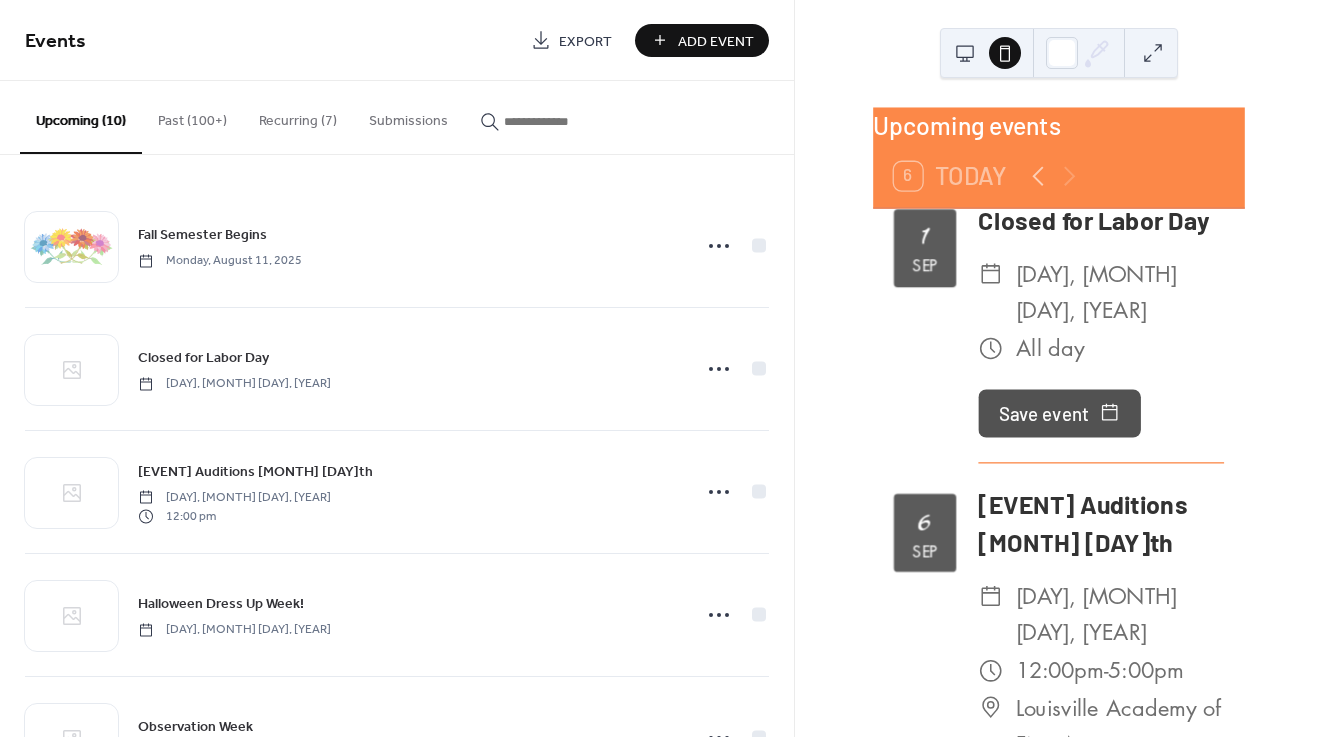 scroll, scrollTop: 672, scrollLeft: 0, axis: vertical 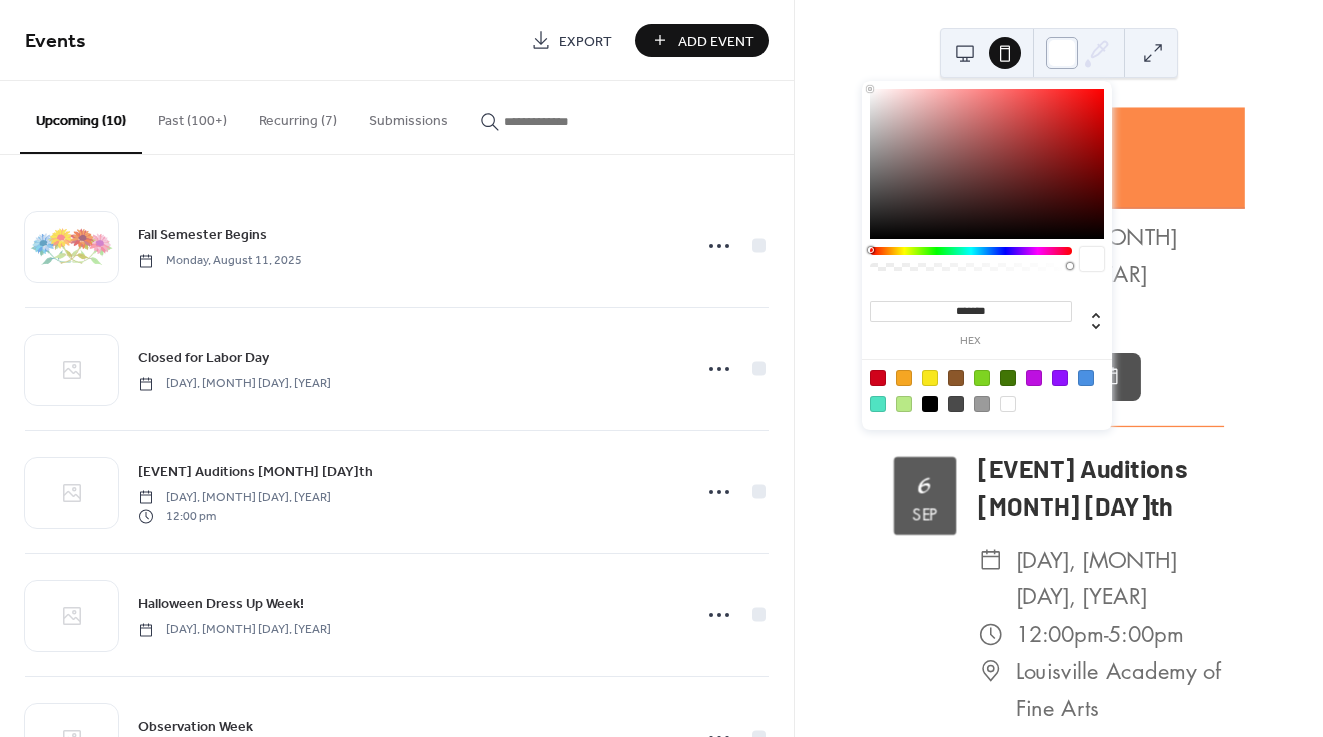 click at bounding box center [1062, 53] 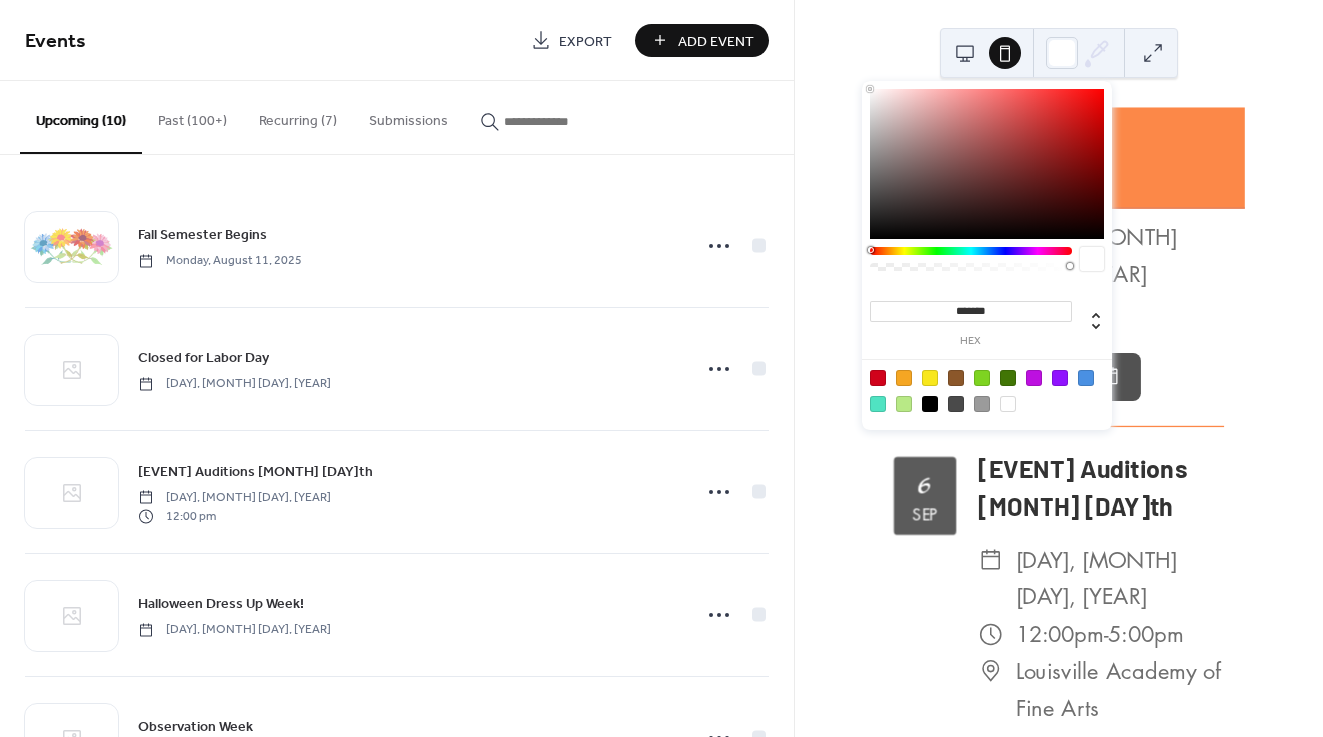 click on "6 Today" at bounding box center [1059, 176] 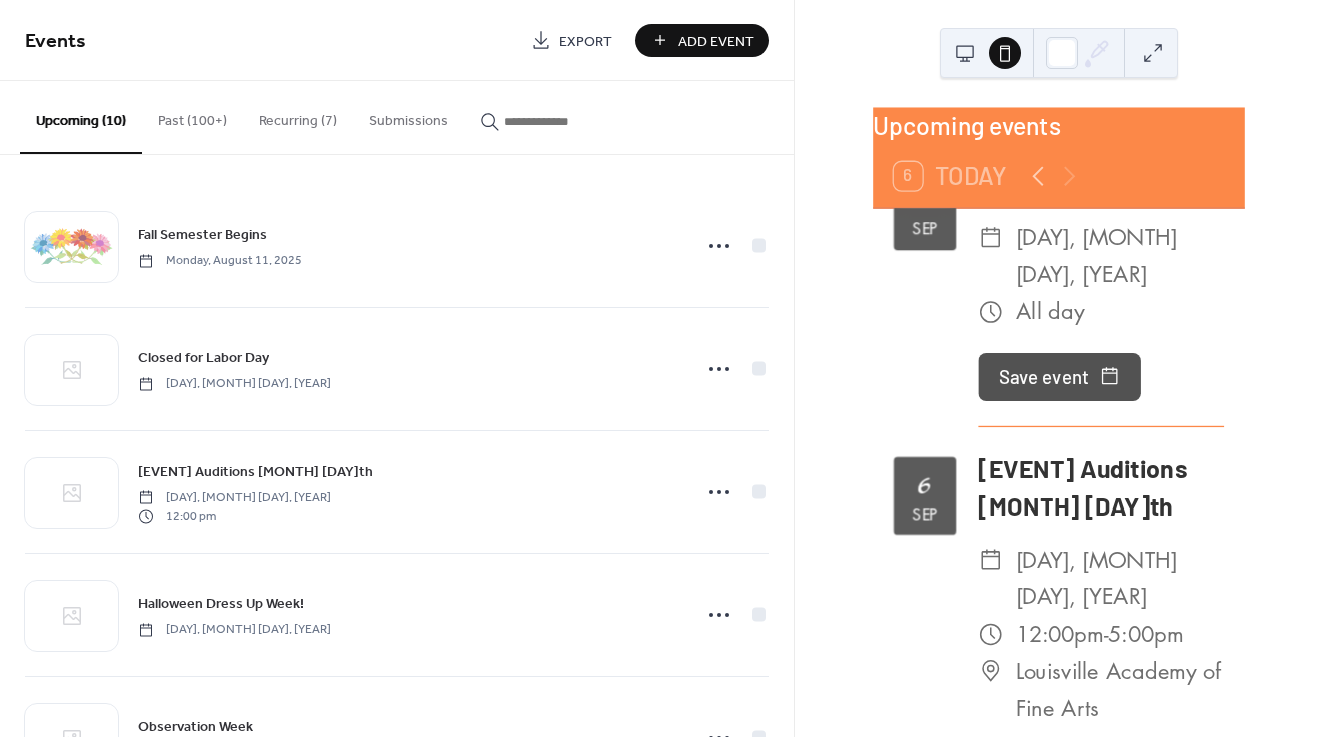 click on "6 Today" at bounding box center (1059, 176) 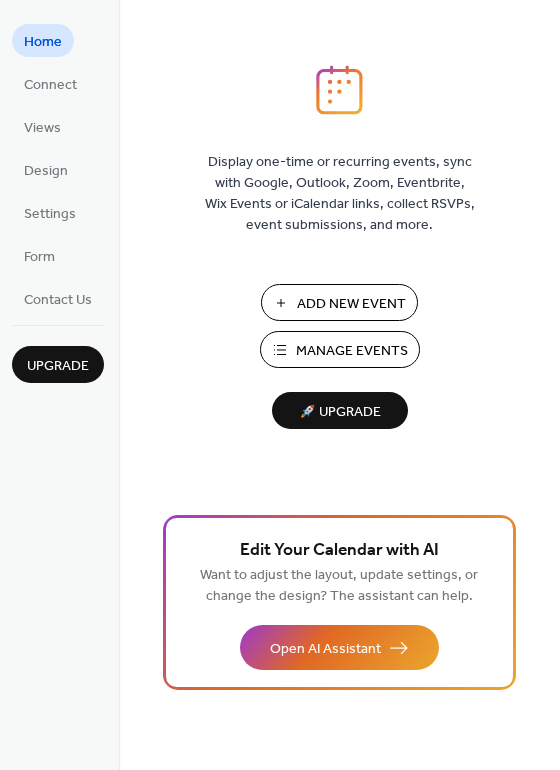 scroll, scrollTop: 0, scrollLeft: 0, axis: both 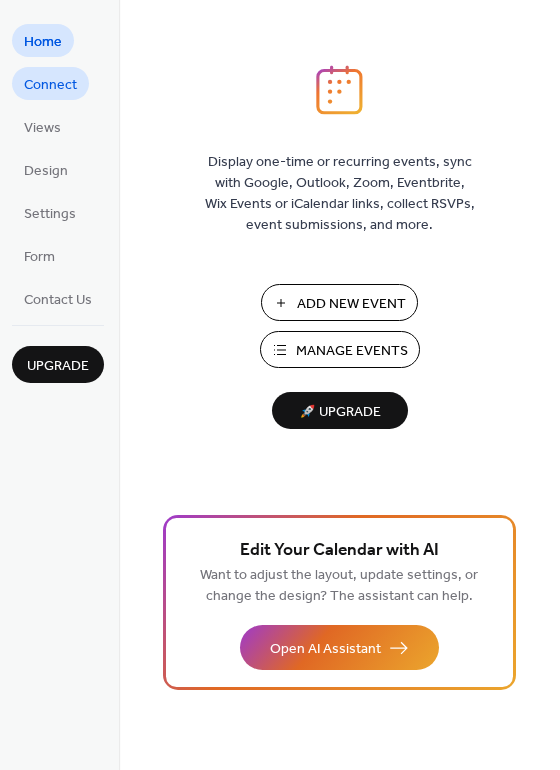 click on "Connect" at bounding box center [50, 85] 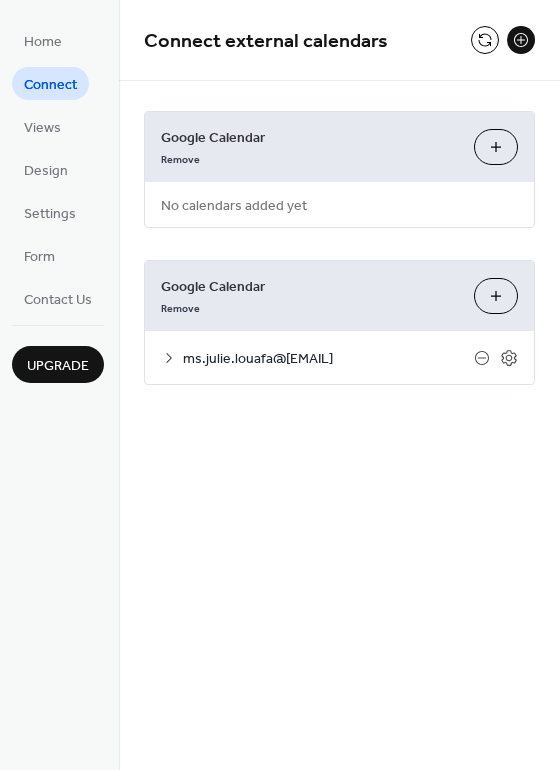 click on "Choose Calendars" at bounding box center (496, 147) 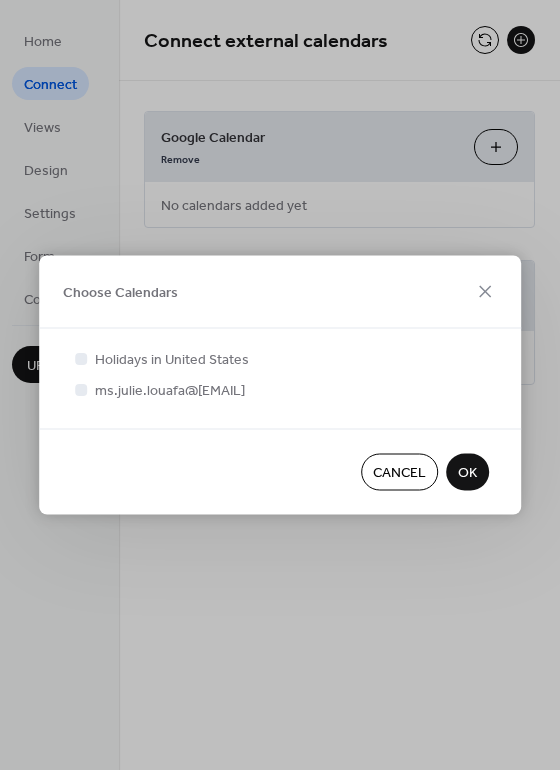 scroll, scrollTop: 0, scrollLeft: 0, axis: both 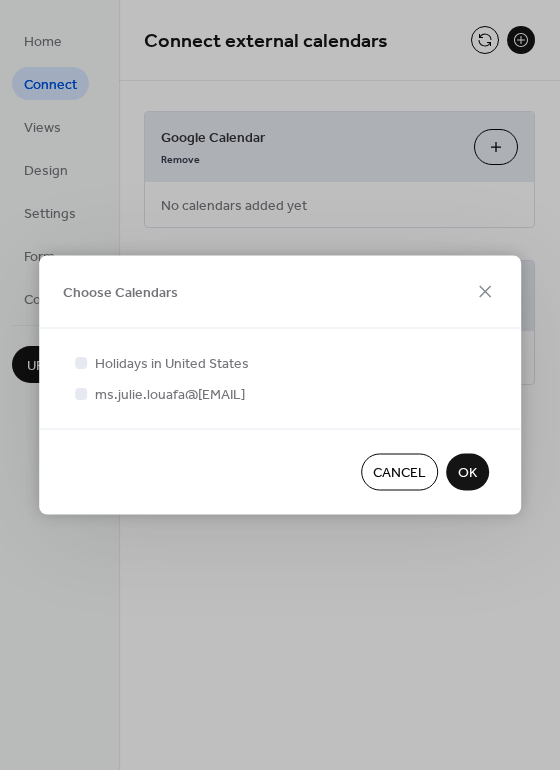 click on "Choose Calendars Holidays in United States ms.julie.louafa@gmail.com Cancel OK" at bounding box center (280, 385) 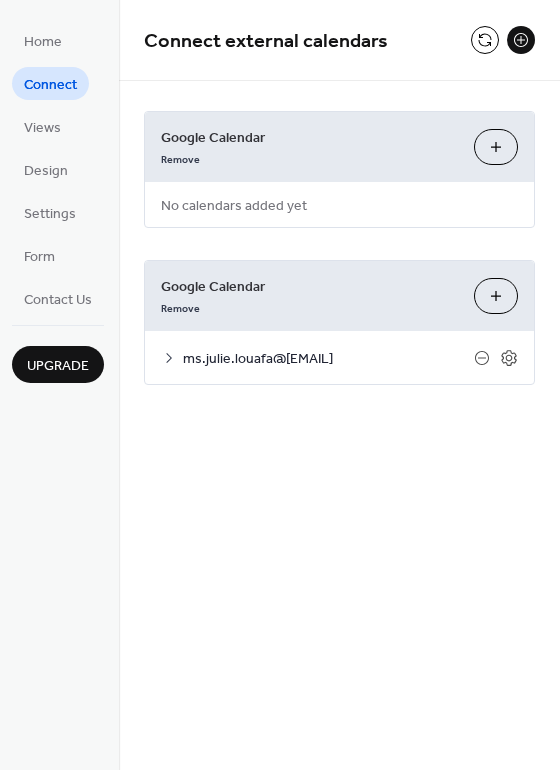 click on "Choose Calendars" at bounding box center (496, 296) 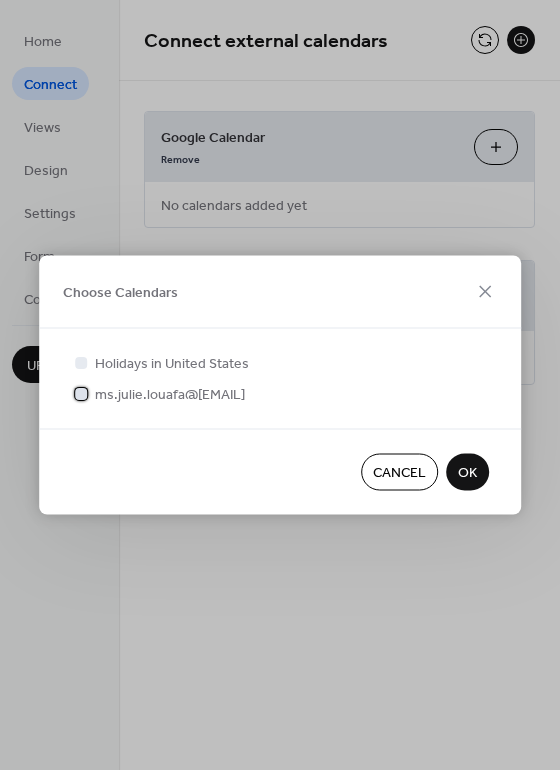 click 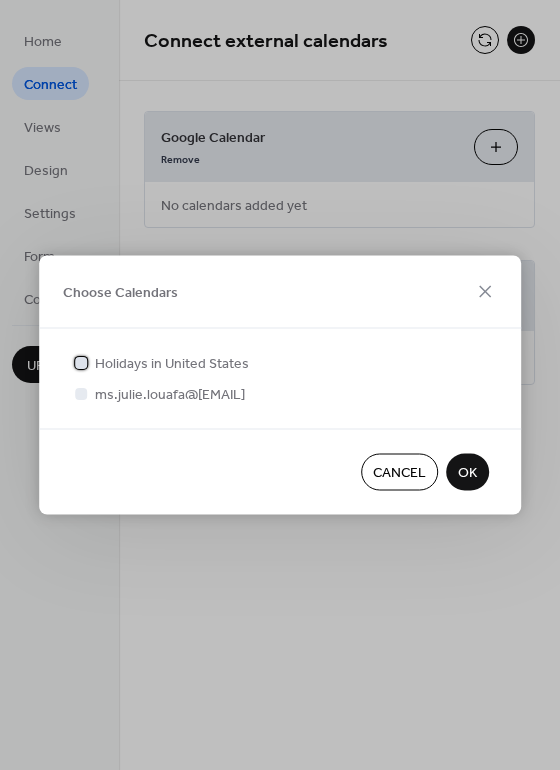 click at bounding box center (81, 362) 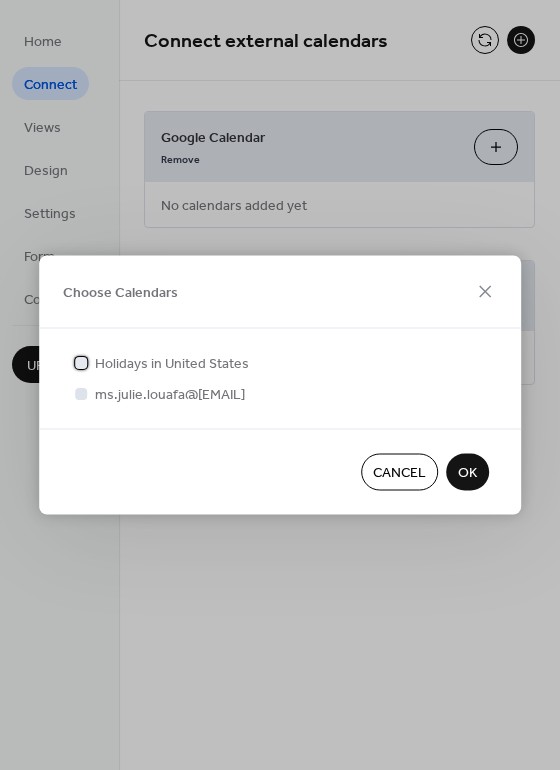 scroll, scrollTop: 4, scrollLeft: 0, axis: vertical 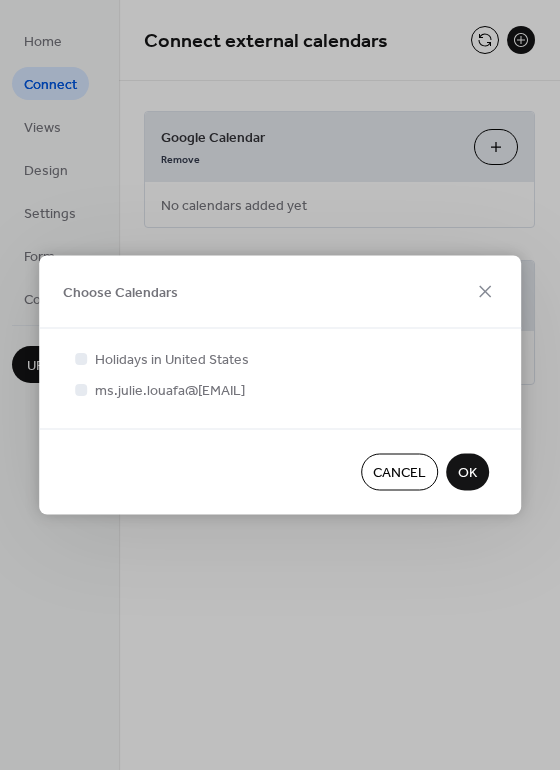 click on "OK" at bounding box center [467, 473] 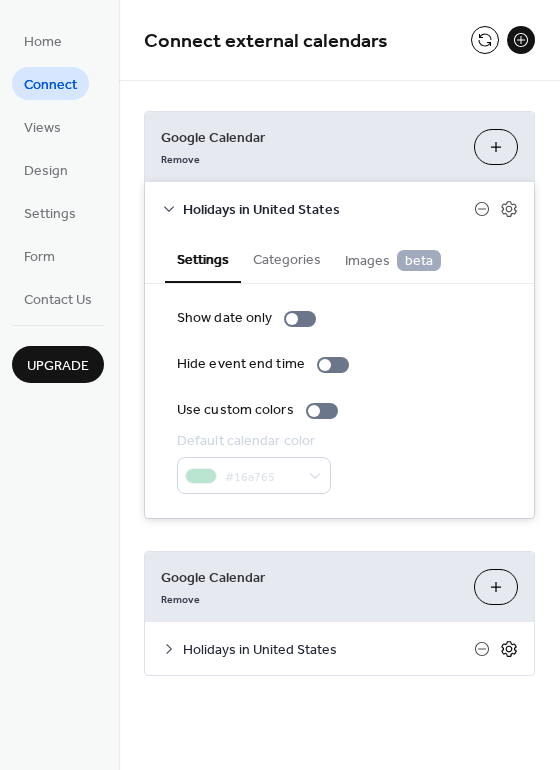 click 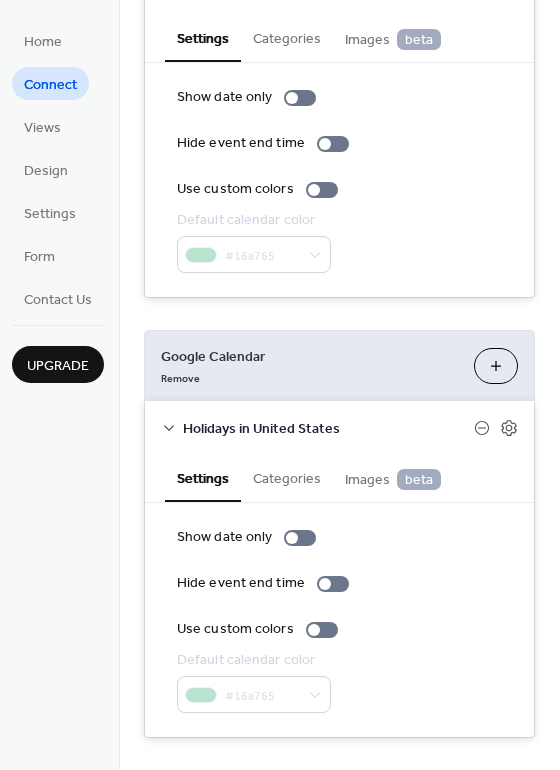 scroll, scrollTop: 212, scrollLeft: 0, axis: vertical 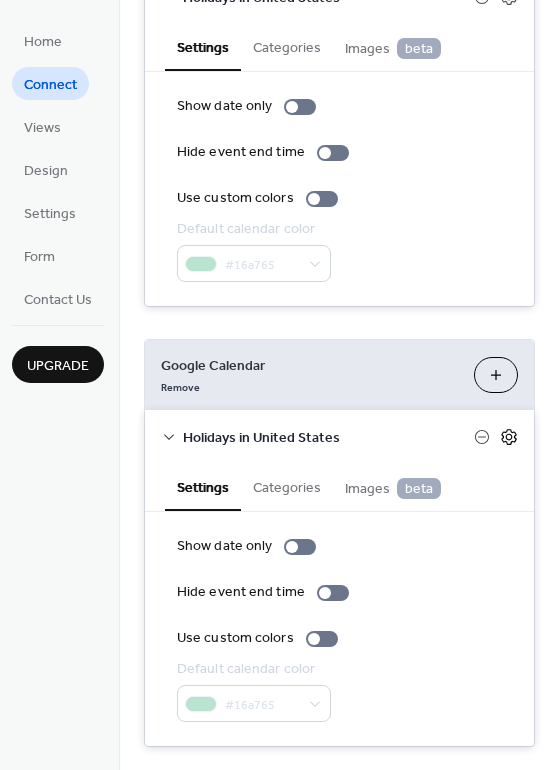 click 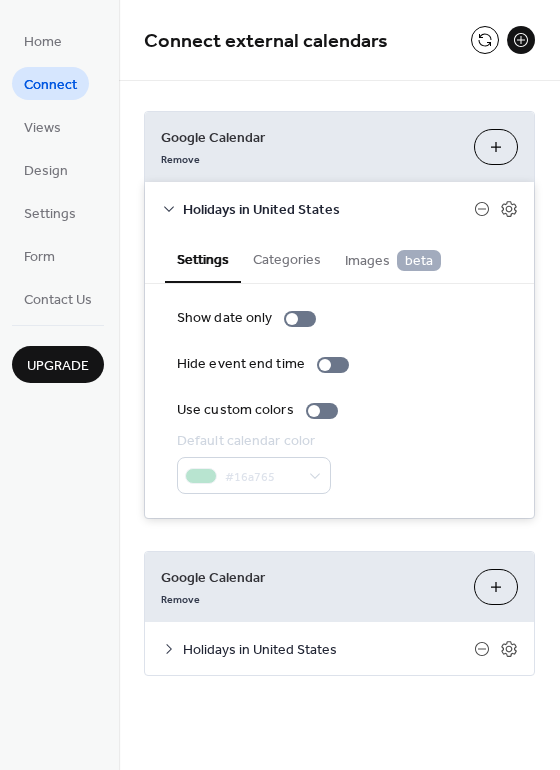 click at bounding box center [521, 40] 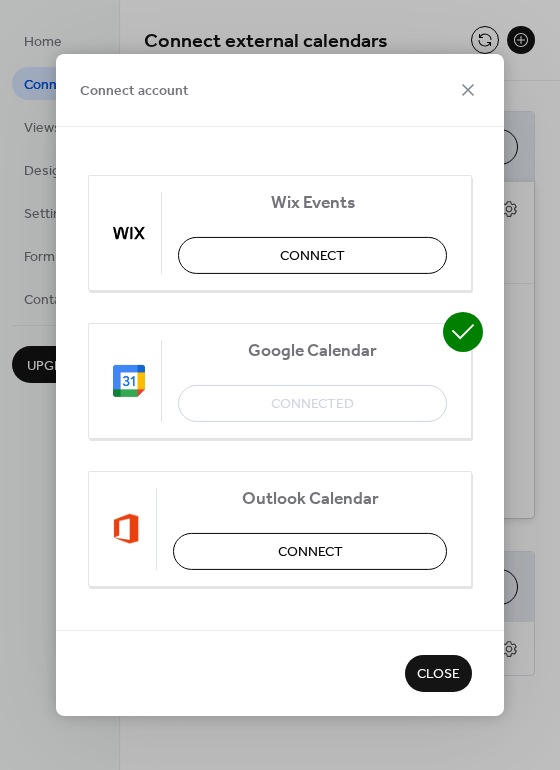 click on "Google Calendar Connected" at bounding box center (280, 381) 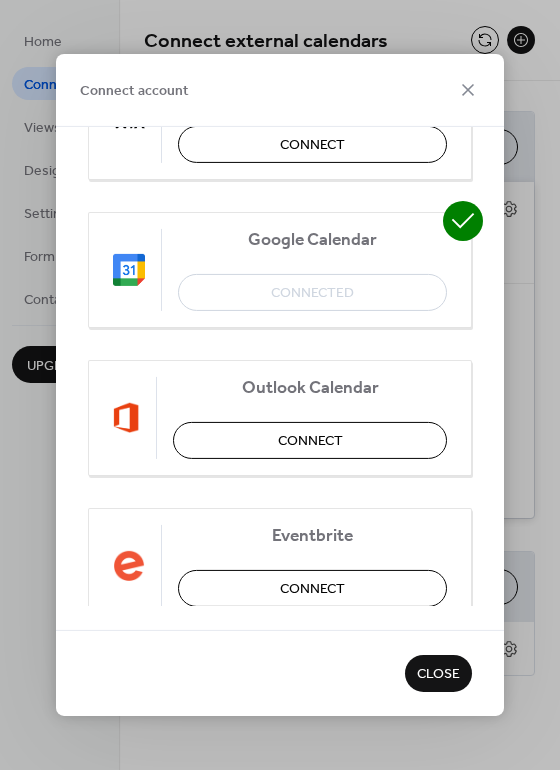 scroll, scrollTop: 118, scrollLeft: 0, axis: vertical 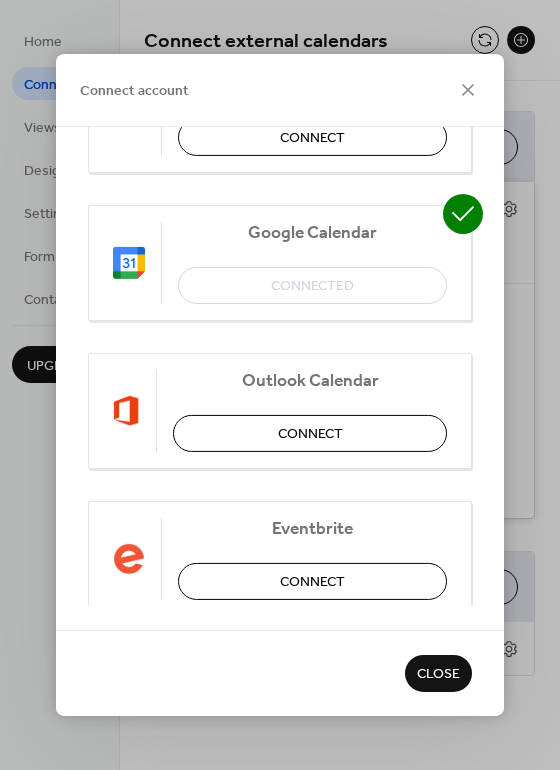 click at bounding box center [137, 263] 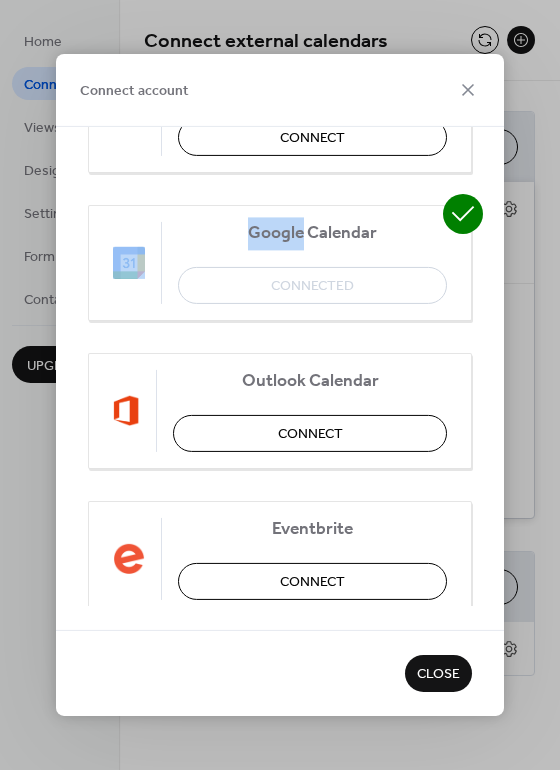 click at bounding box center (137, 263) 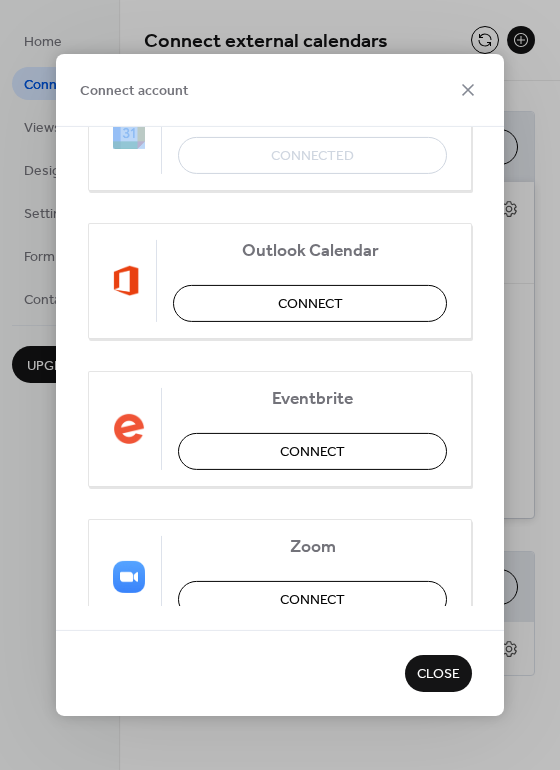 scroll, scrollTop: 449, scrollLeft: 0, axis: vertical 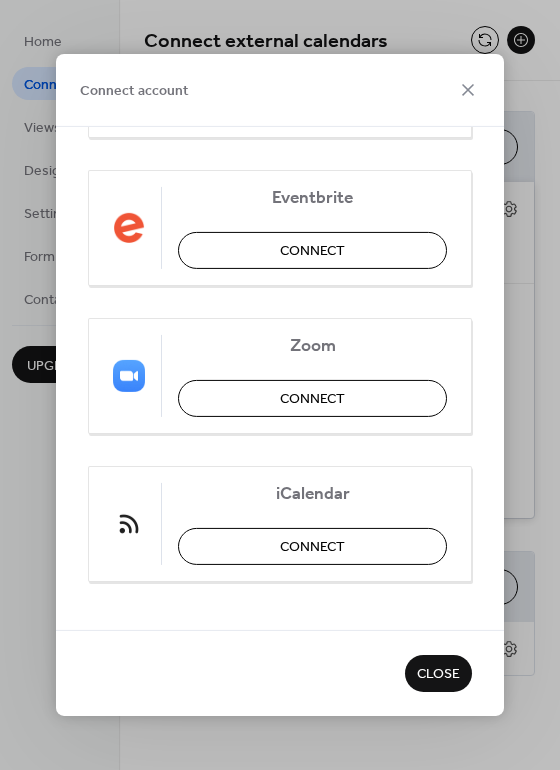 click on "Connect account" at bounding box center (280, 90) 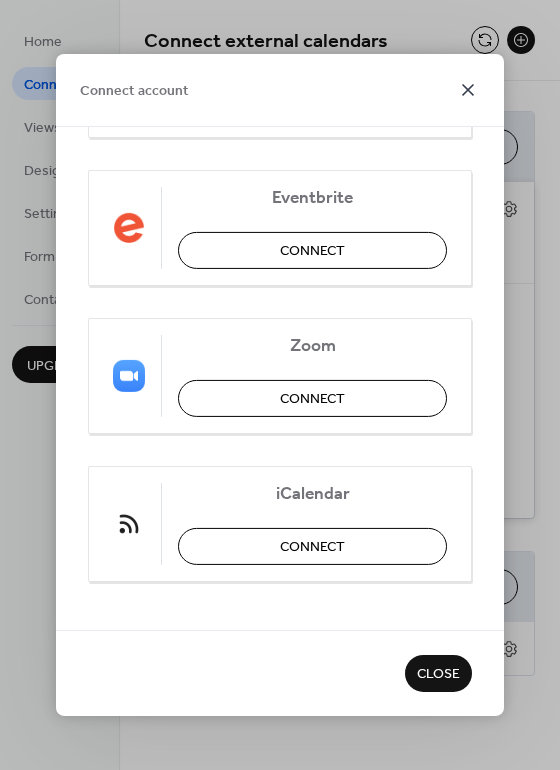 click 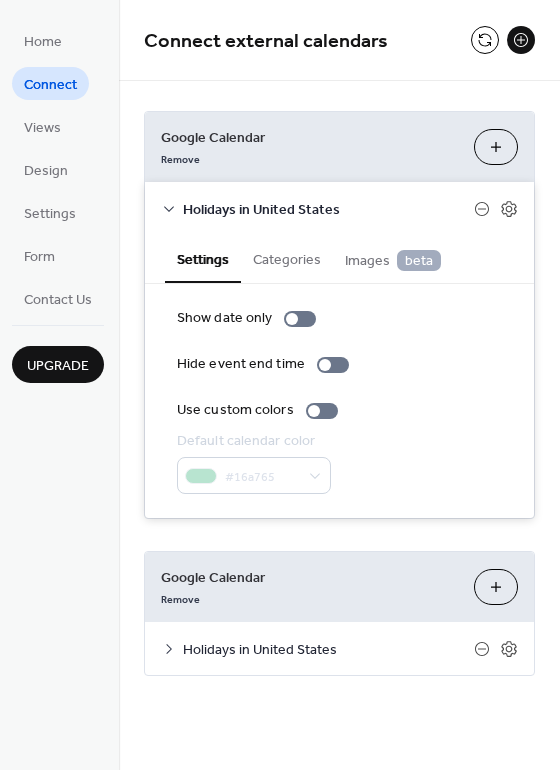 click on "Choose Calendars" at bounding box center (496, 587) 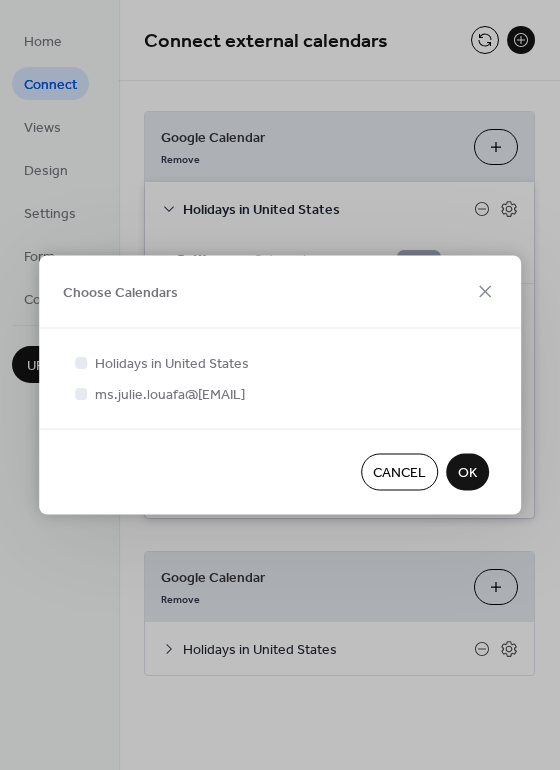 click on "OK" at bounding box center [467, 473] 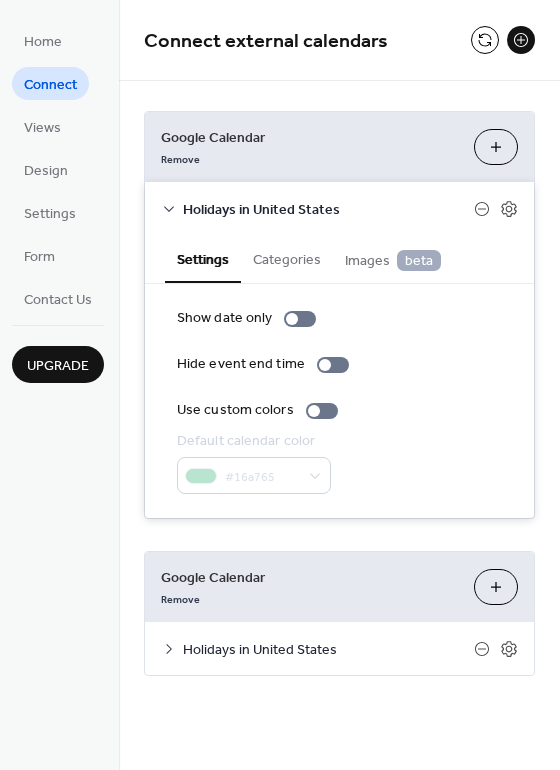 click on "Home Connect Views Design Settings Form Contact Us Upgrade" at bounding box center [59, 385] 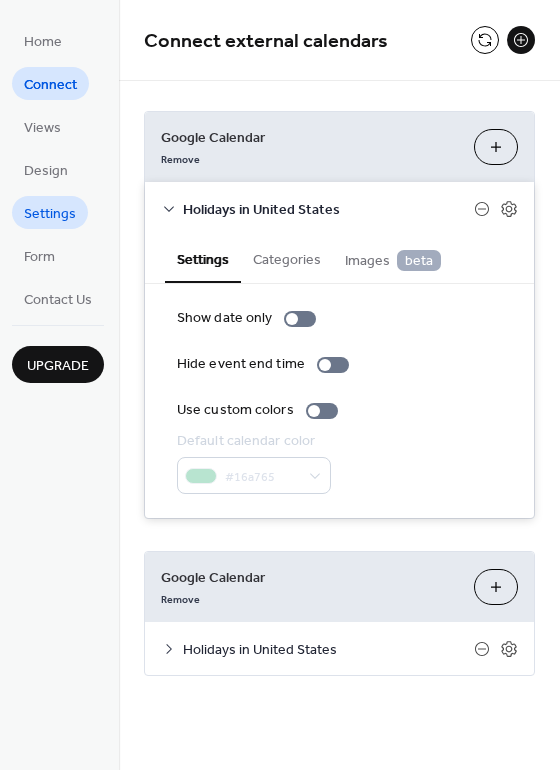 click on "Settings" at bounding box center (50, 214) 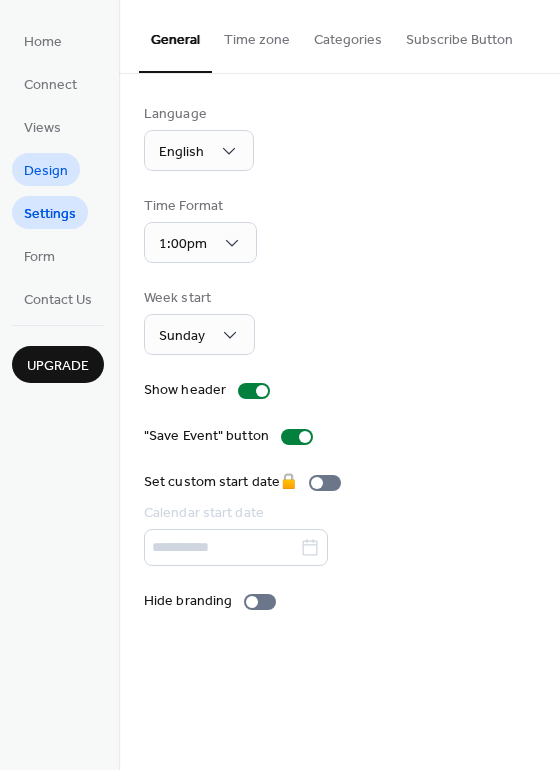 click on "Design" at bounding box center (46, 171) 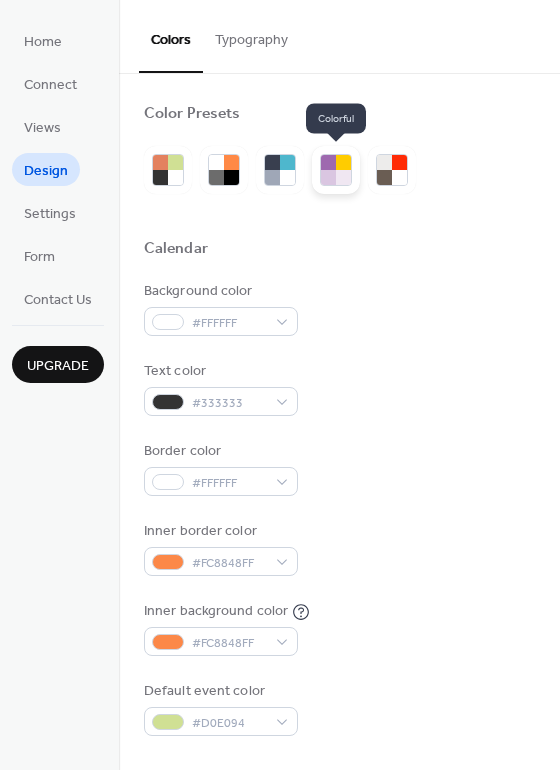click at bounding box center [336, 170] 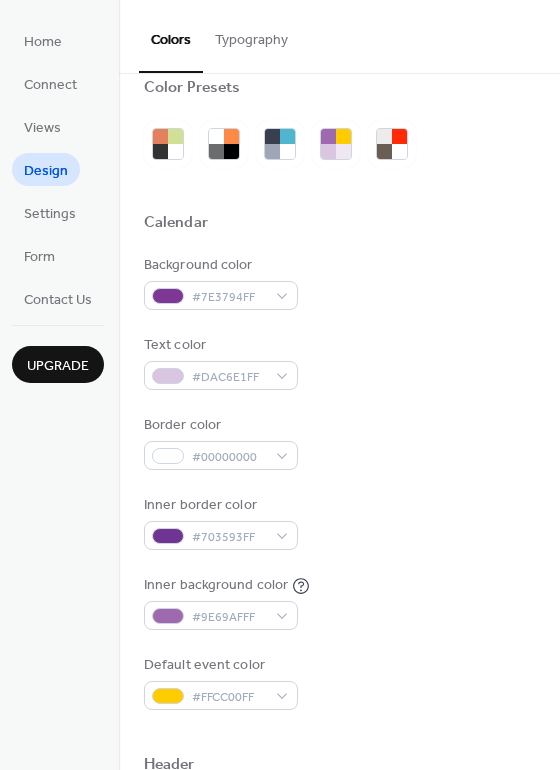 scroll, scrollTop: 34, scrollLeft: 0, axis: vertical 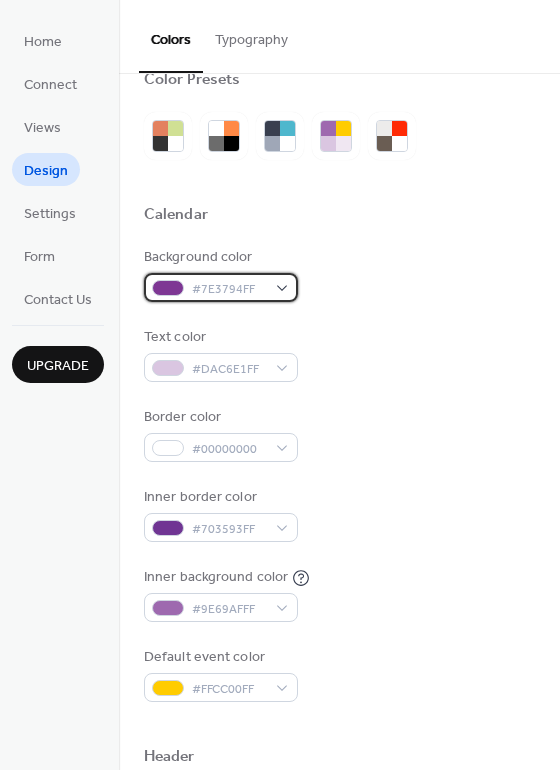click on "#7E3794FF" at bounding box center [221, 287] 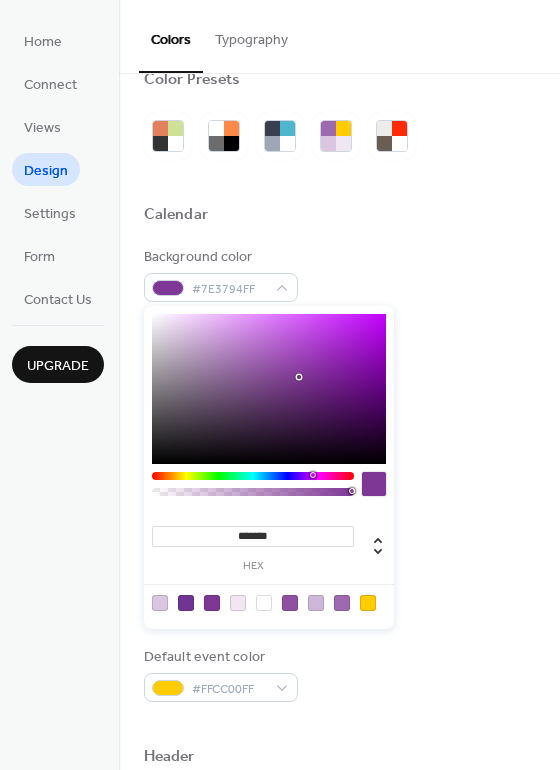 click at bounding box center (264, 603) 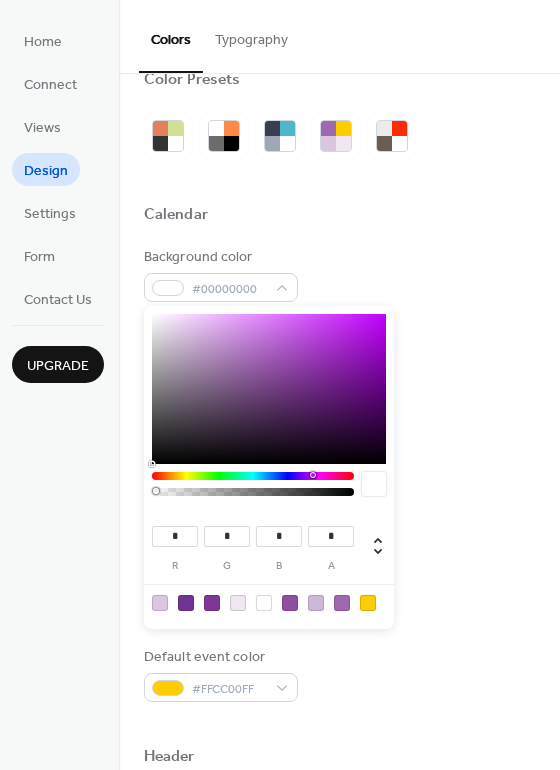 click on "Background color #00000000 Text color #DAC6E1FF Border color #00000000 Inner border color #703593FF Inner background color #9E69AFFF Default event color #FFCC00FF" at bounding box center (339, 474) 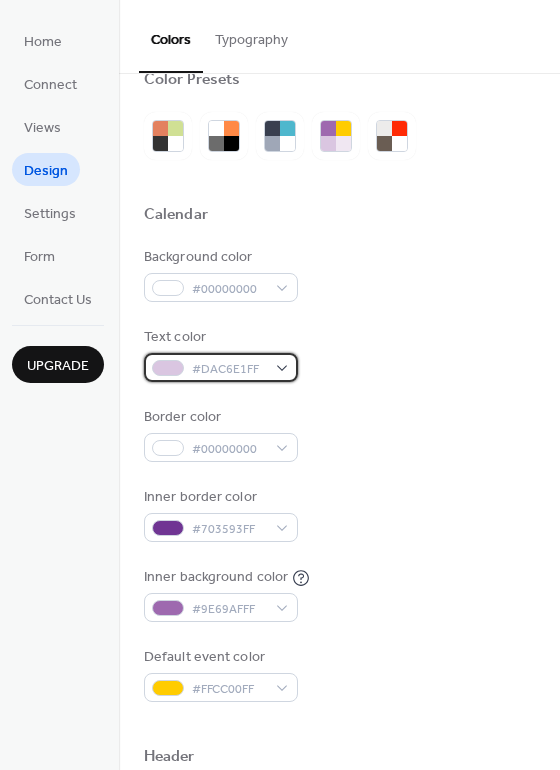 click on "#DAC6E1FF" at bounding box center [229, 369] 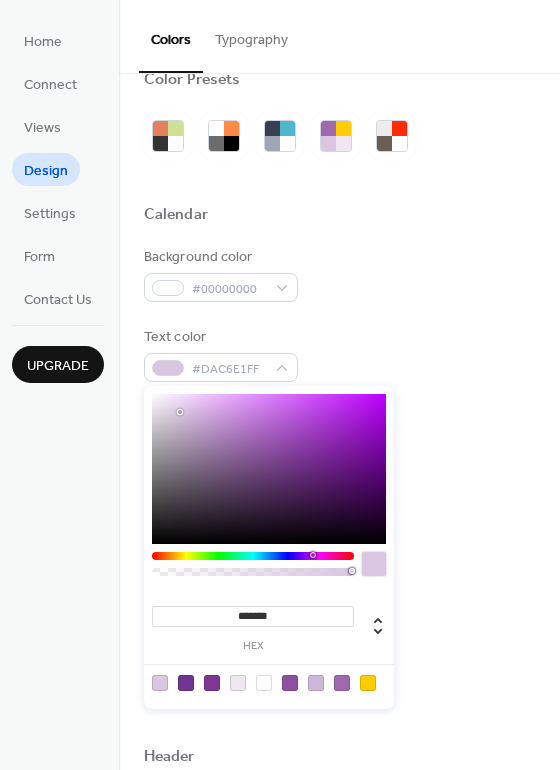 click at bounding box center (269, 469) 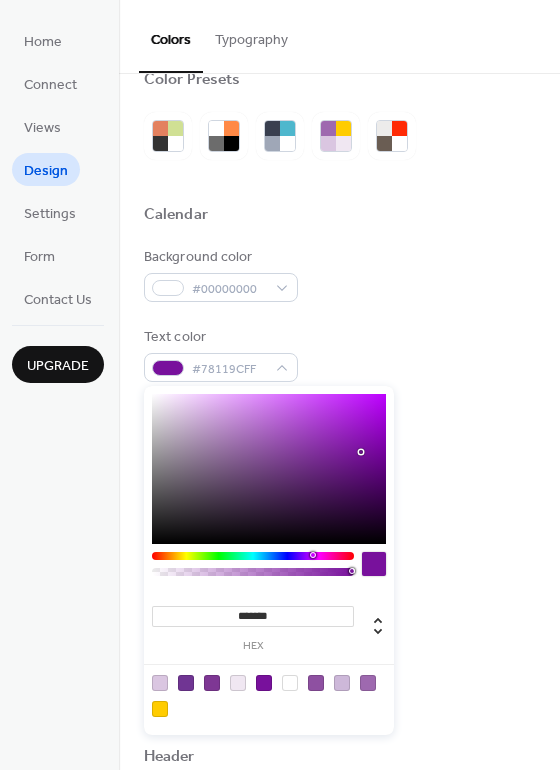 click at bounding box center (269, 469) 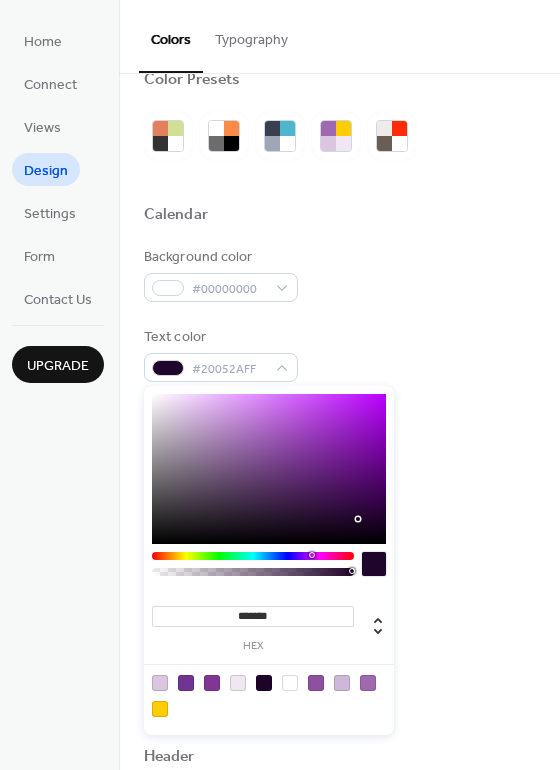 click at bounding box center [269, 469] 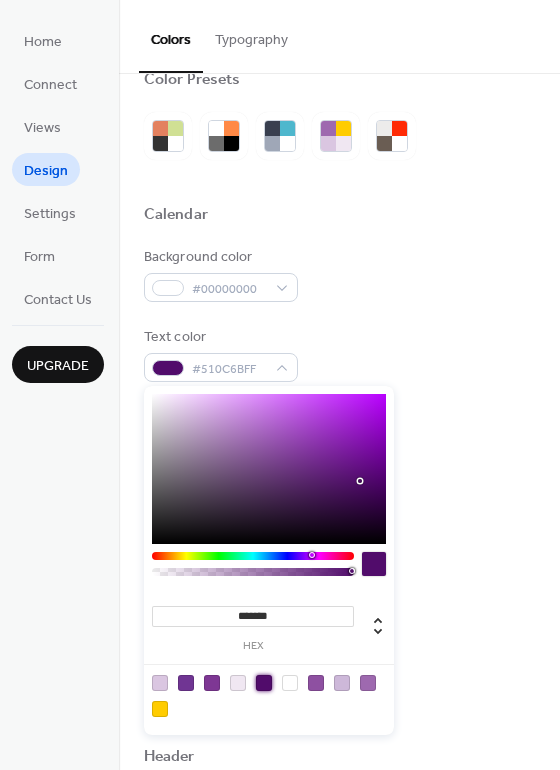 click at bounding box center (264, 683) 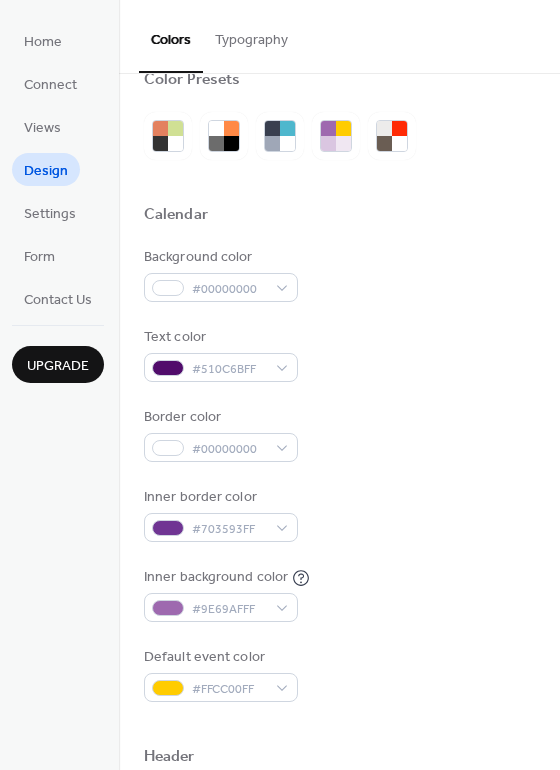 click on "Border color #00000000" at bounding box center [339, 434] 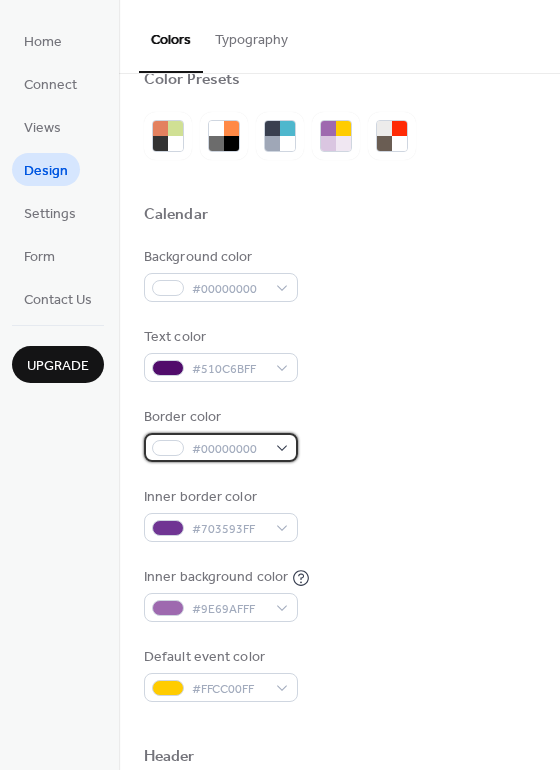 click on "#00000000" at bounding box center (221, 447) 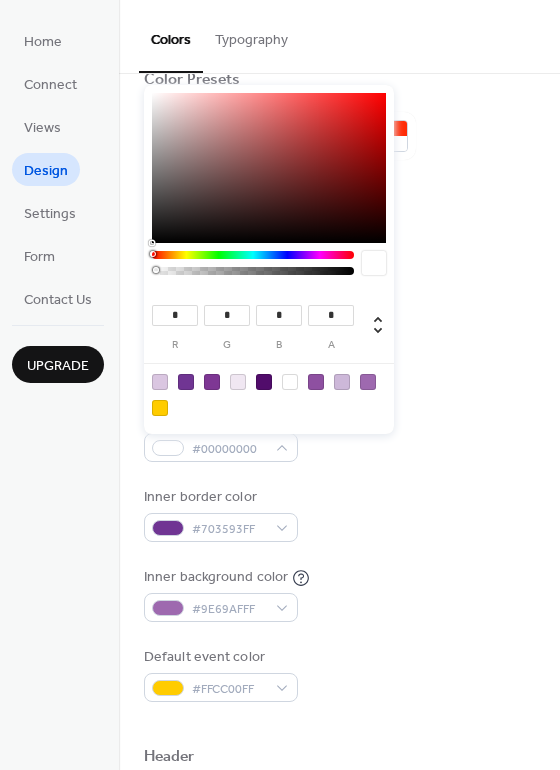 click at bounding box center [342, 382] 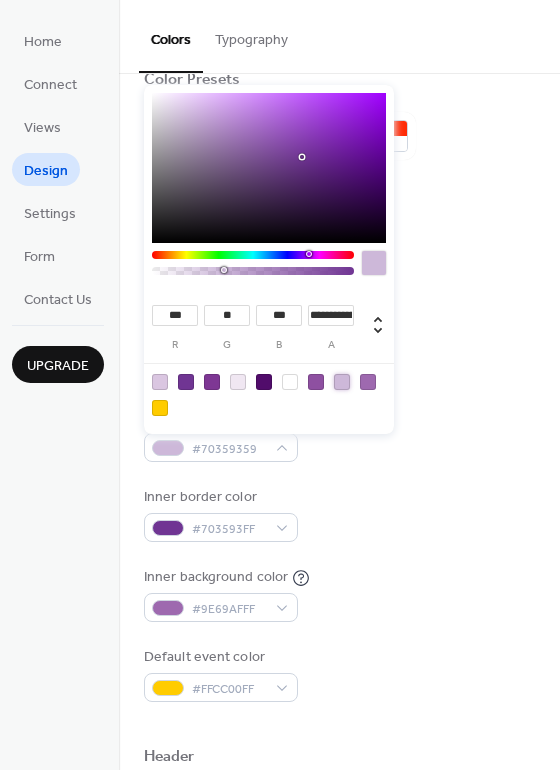 click on "Inner border color #703593FF" at bounding box center [339, 514] 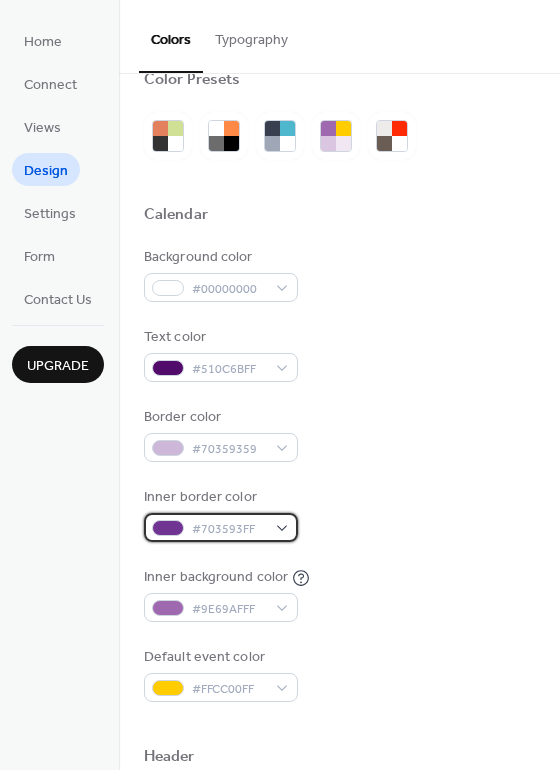 click on "#703593FF" at bounding box center [221, 527] 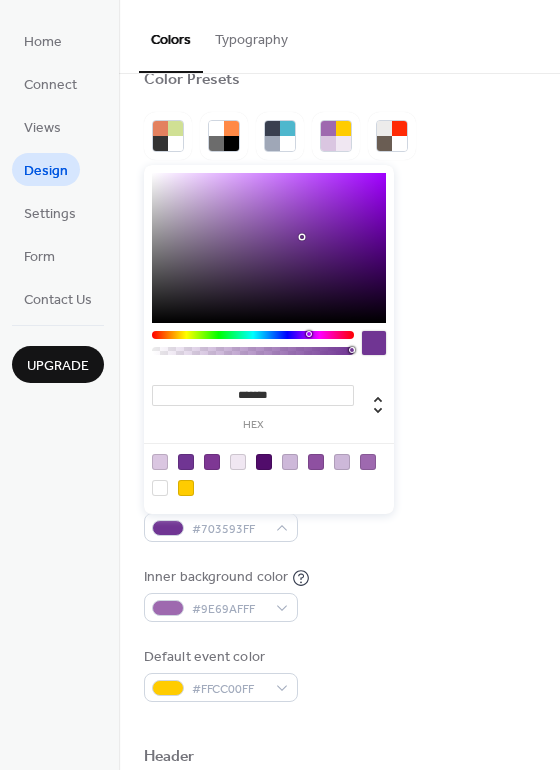 click at bounding box center (264, 462) 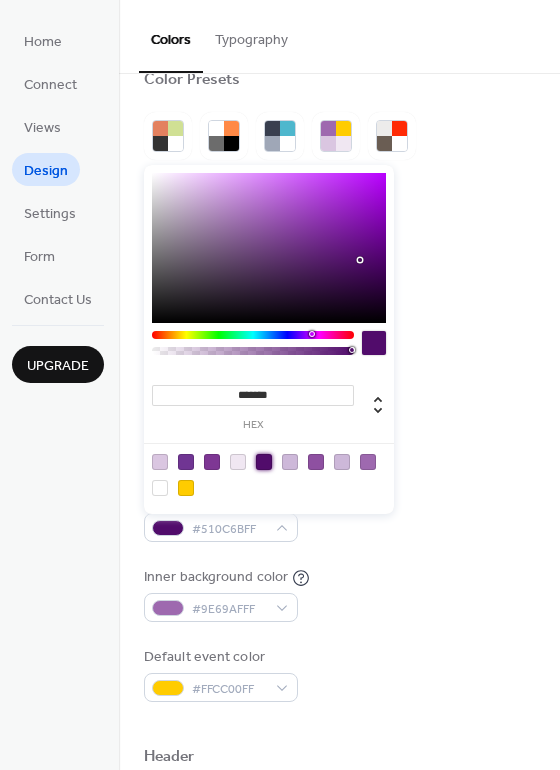 click on "Background color #00000000 Text color #510C6BFF Border color #70359359 Inner border color #510C6BFF Inner background color #9E69AFFF Default event color #FFCC00FF" at bounding box center [339, 474] 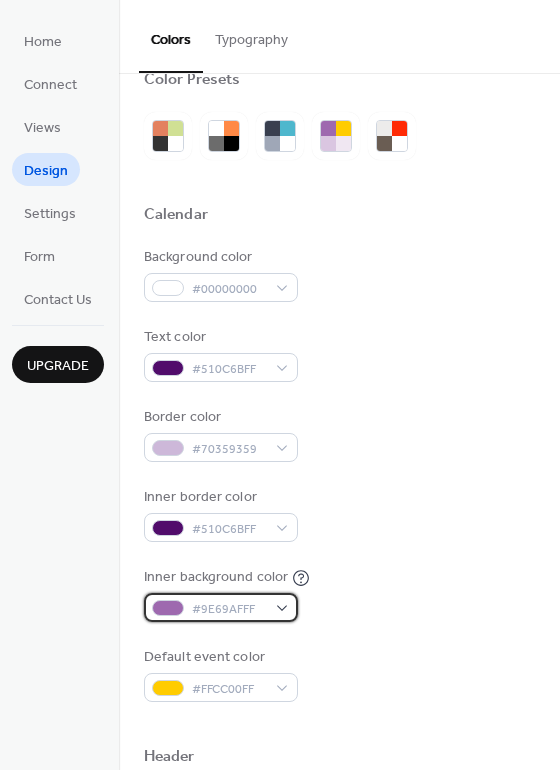 click on "#9E69AFFF" at bounding box center [221, 607] 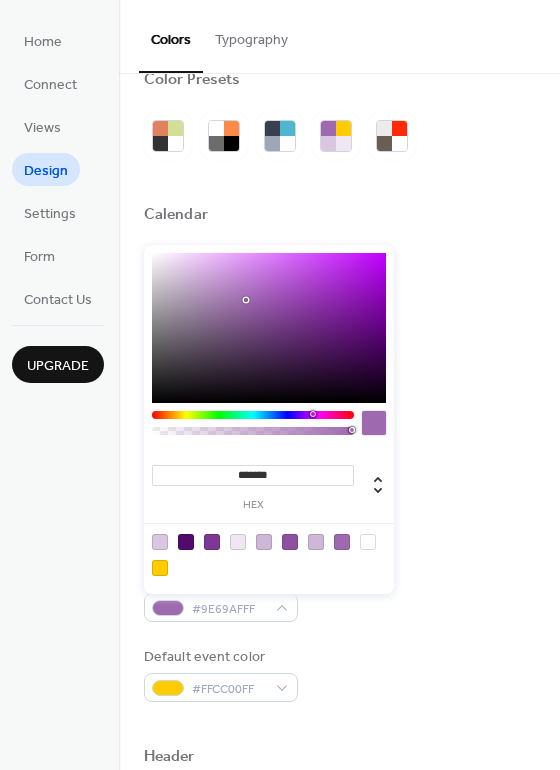click at bounding box center (269, 328) 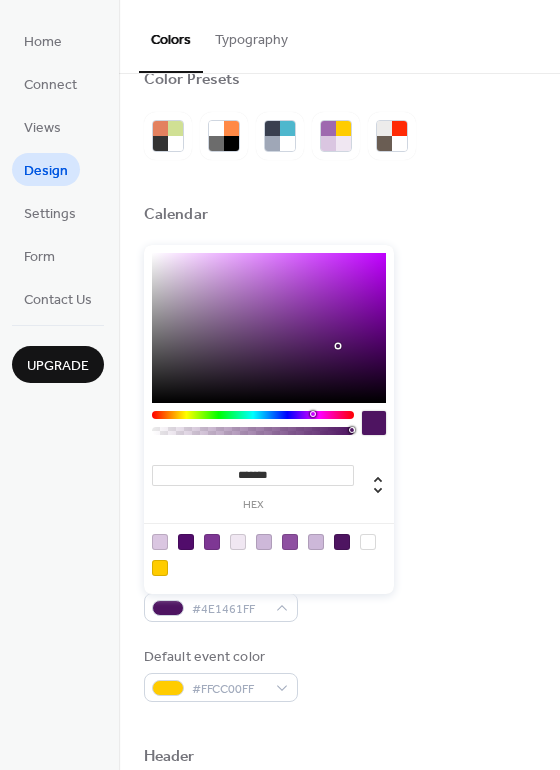 click at bounding box center [269, 328] 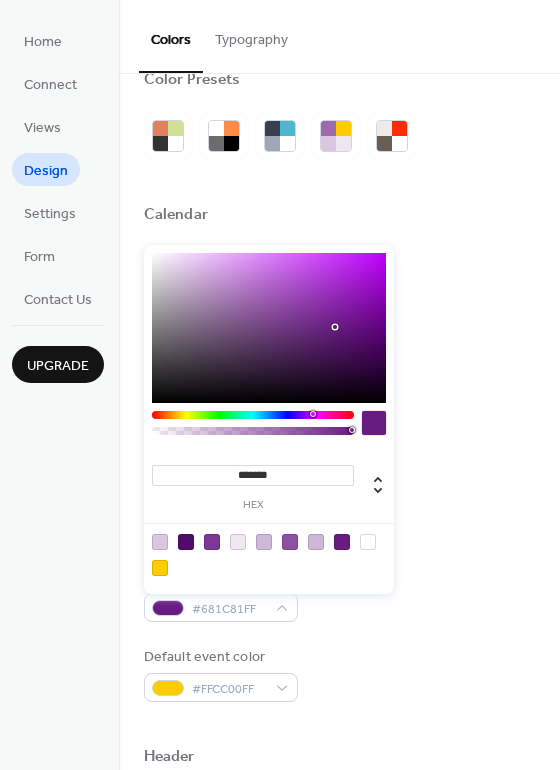 type on "*******" 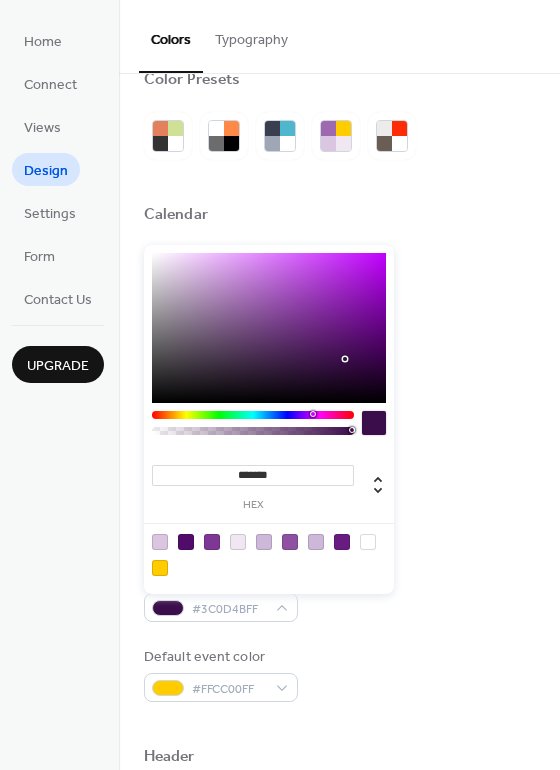 click on "Text color #510C6BFF" at bounding box center [339, 354] 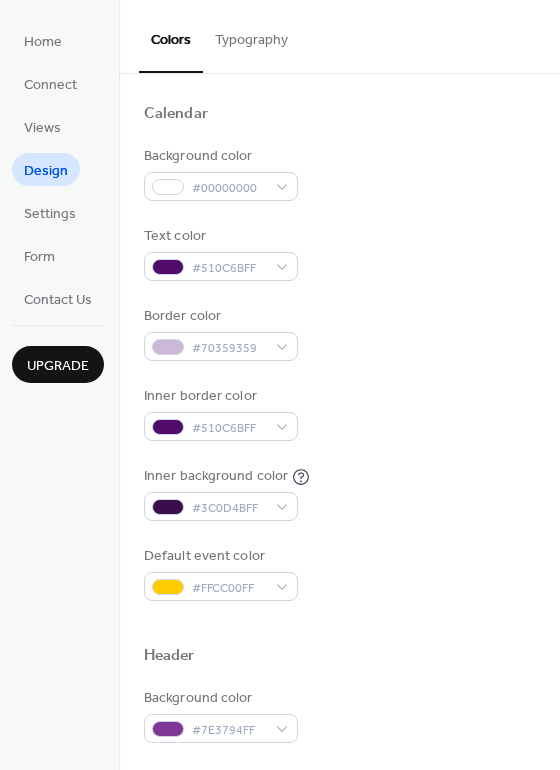 scroll, scrollTop: 157, scrollLeft: 0, axis: vertical 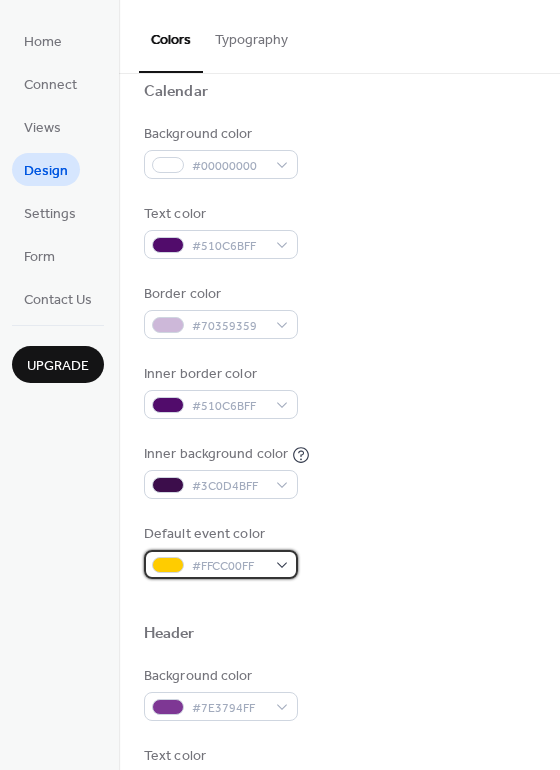 click on "#FFCC00FF" at bounding box center (229, 566) 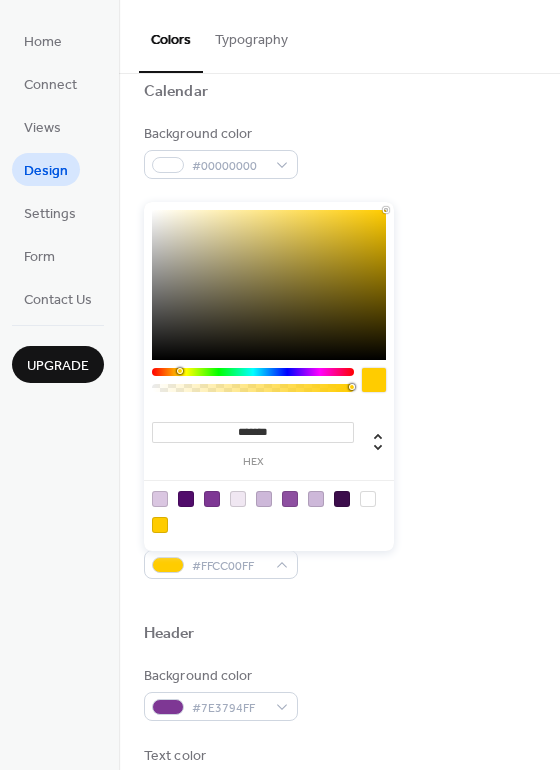 click at bounding box center (339, 601) 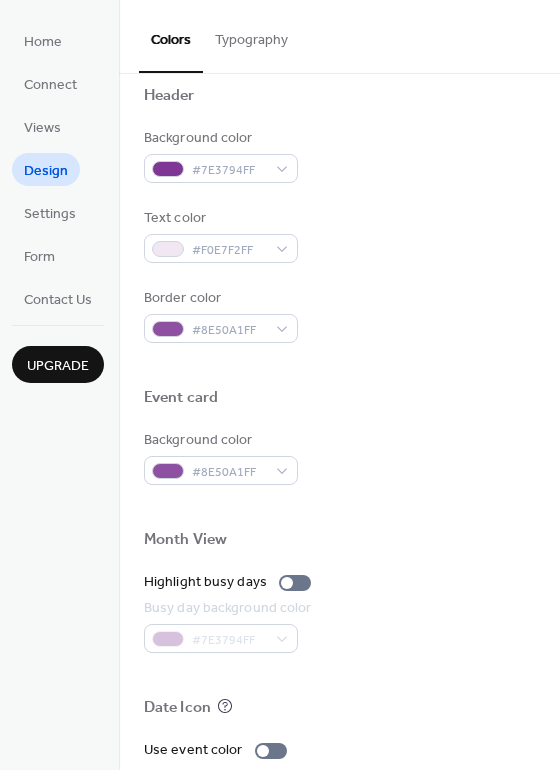 scroll, scrollTop: 698, scrollLeft: 0, axis: vertical 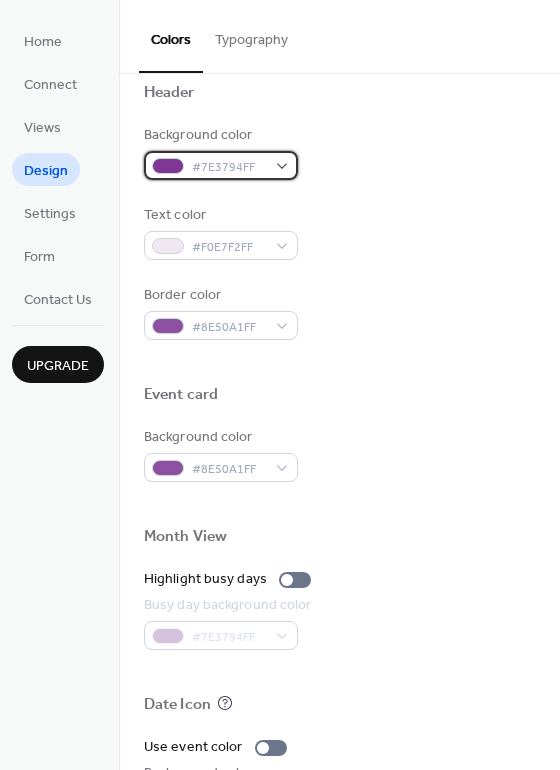 click on "#7E3794FF" at bounding box center [229, 167] 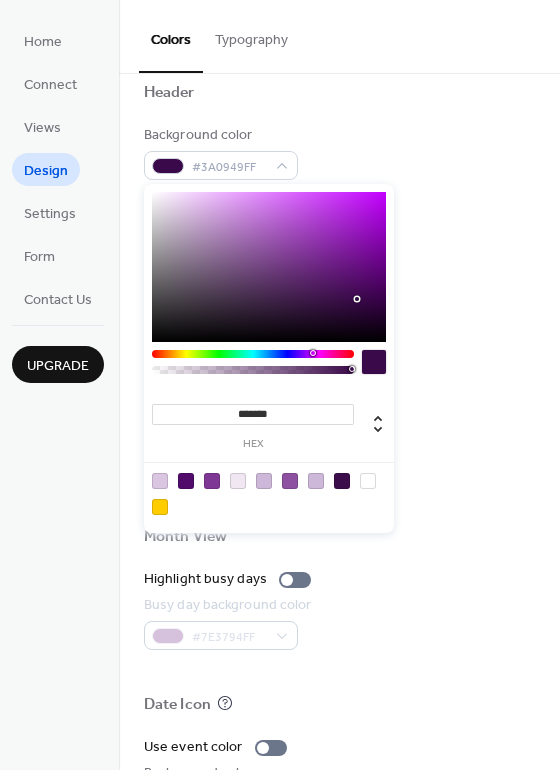 click at bounding box center (269, 267) 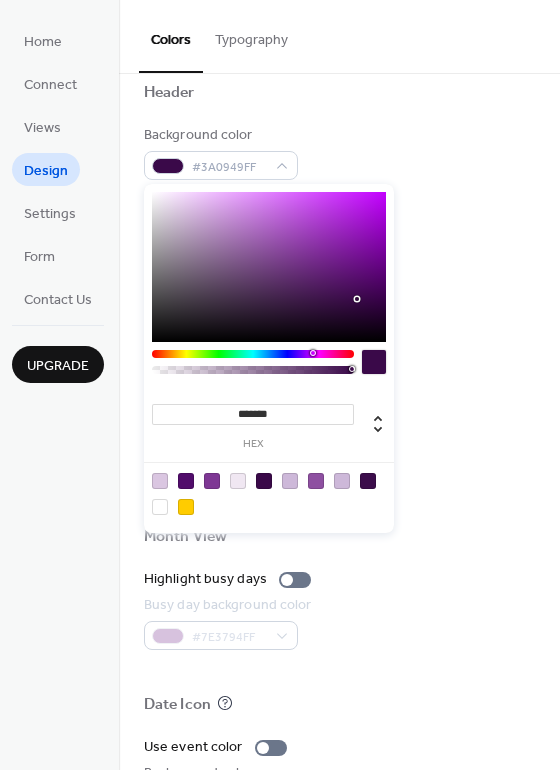 click at bounding box center (269, 267) 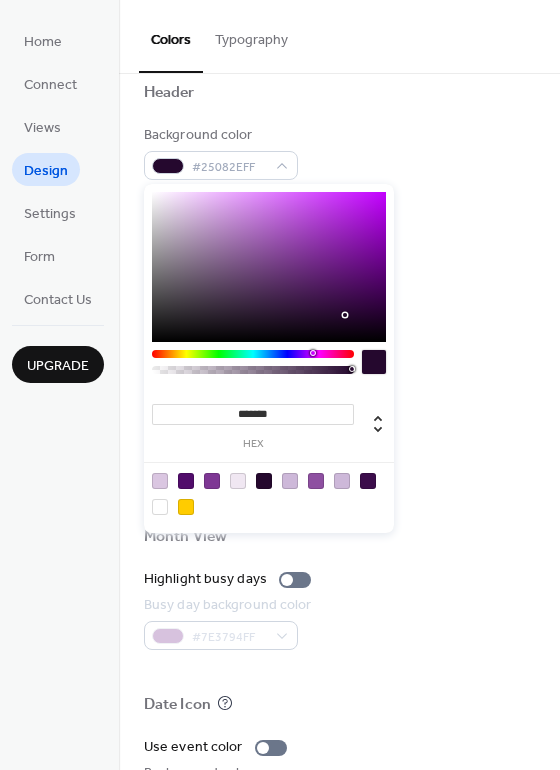 type on "*******" 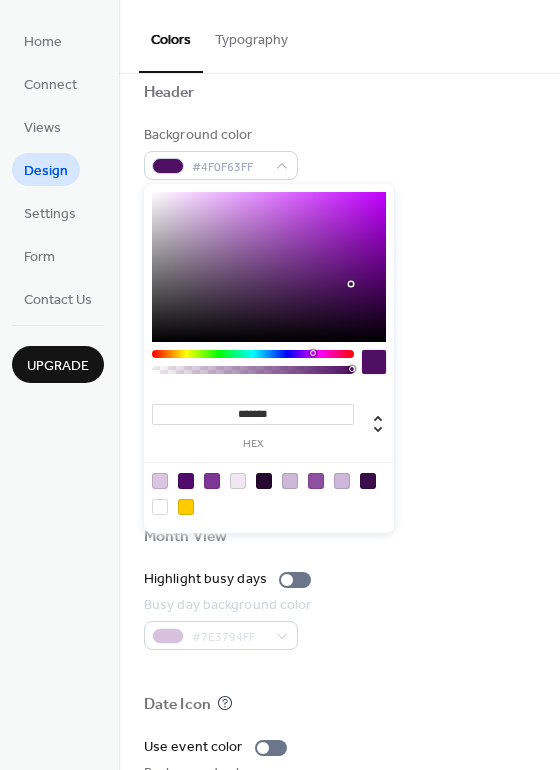 click at bounding box center (269, 267) 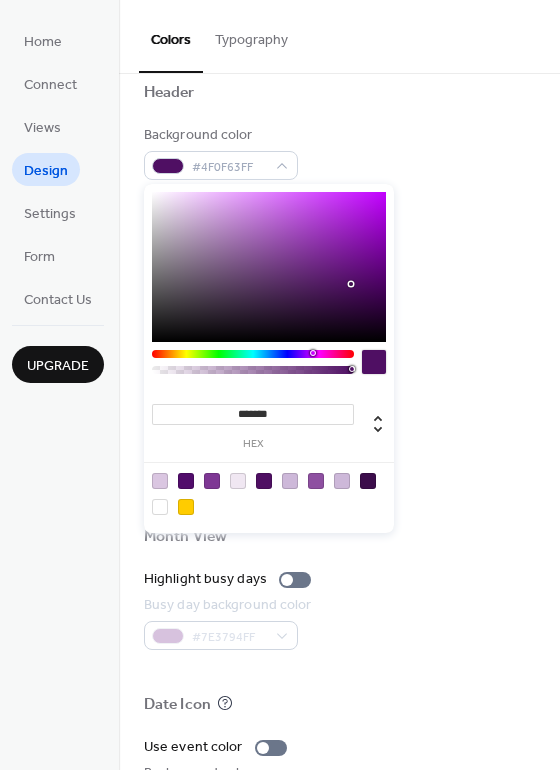 click at bounding box center (339, 362) 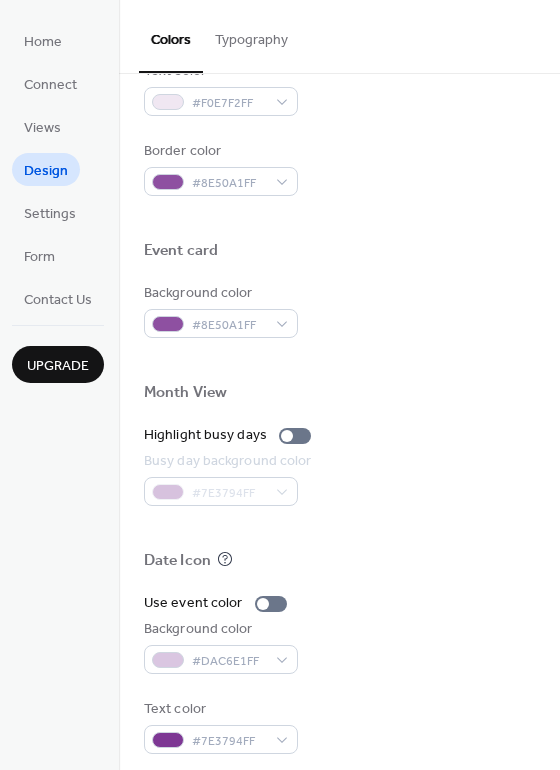 scroll, scrollTop: 856, scrollLeft: 0, axis: vertical 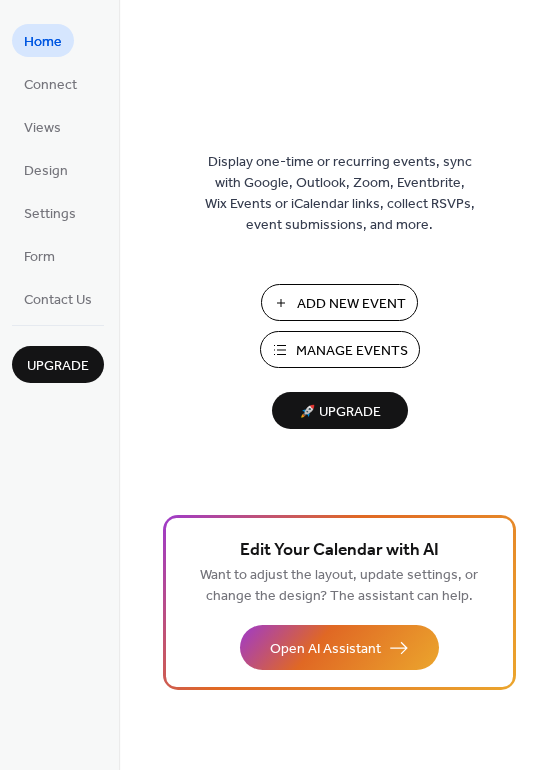 click on "Manage Events" at bounding box center (352, 351) 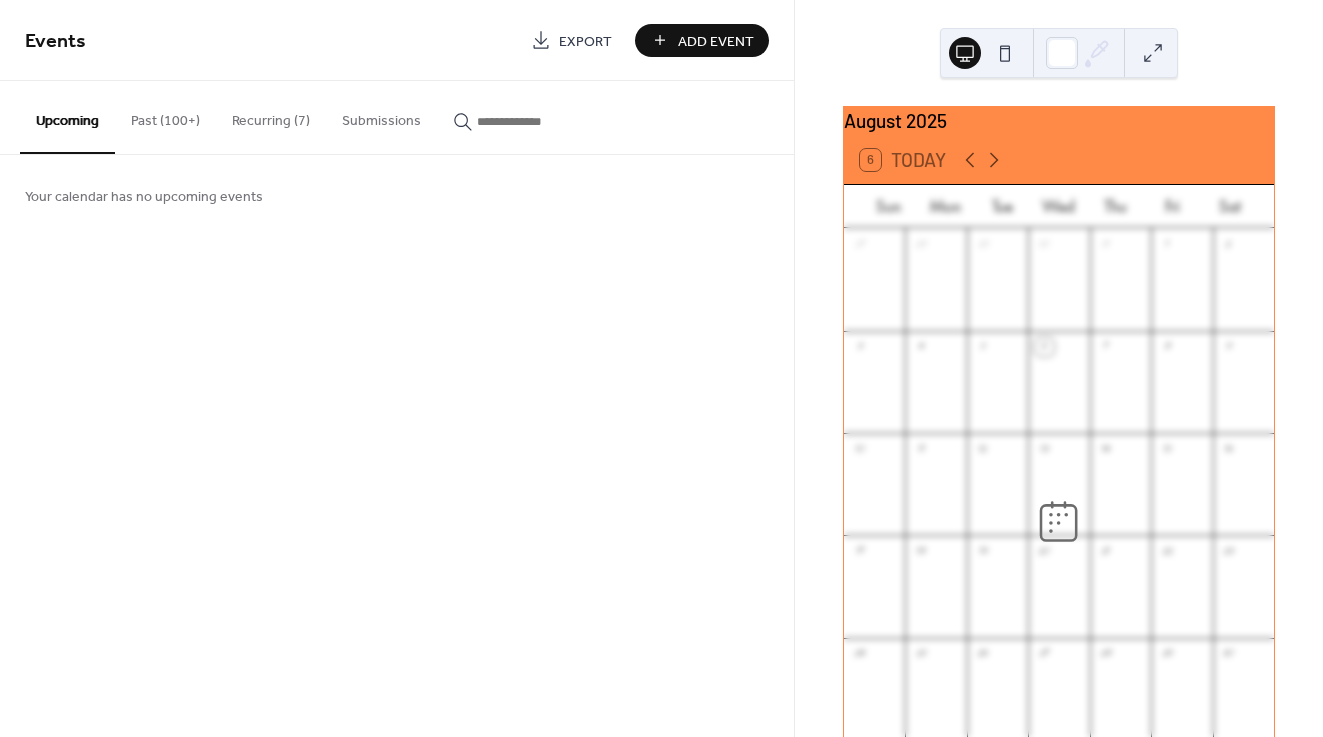 scroll, scrollTop: 0, scrollLeft: 0, axis: both 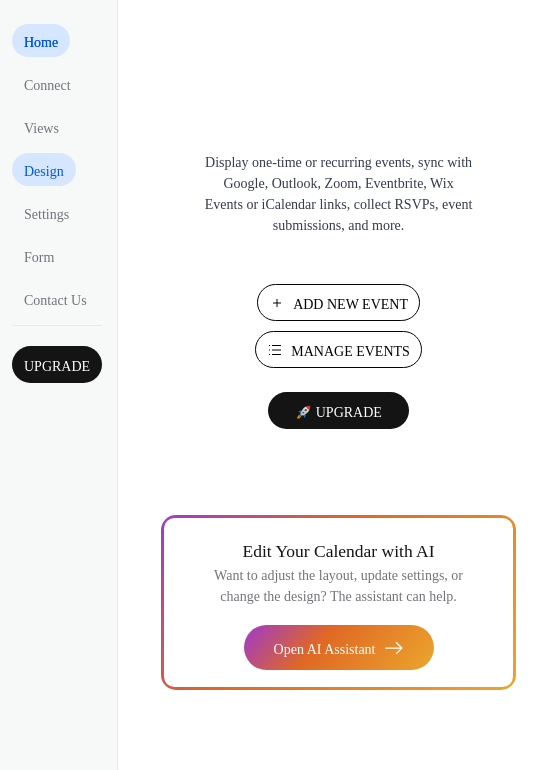 click on "Design" at bounding box center (44, 171) 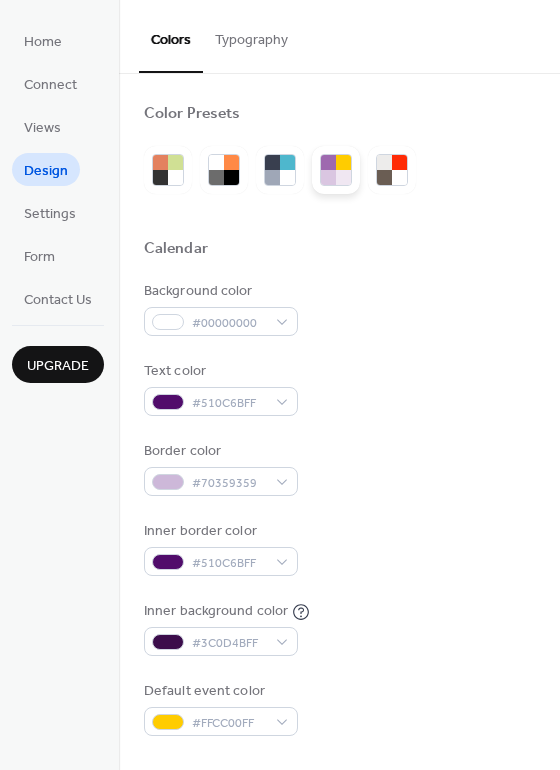click at bounding box center [343, 162] 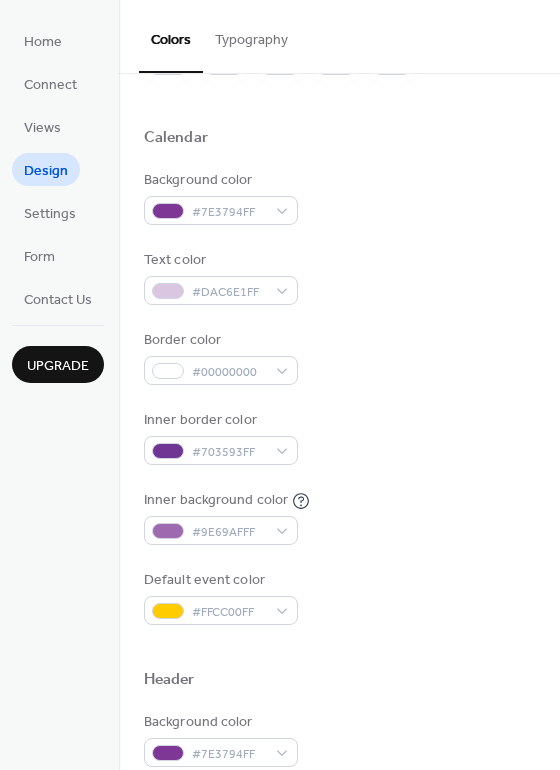 scroll, scrollTop: 111, scrollLeft: 0, axis: vertical 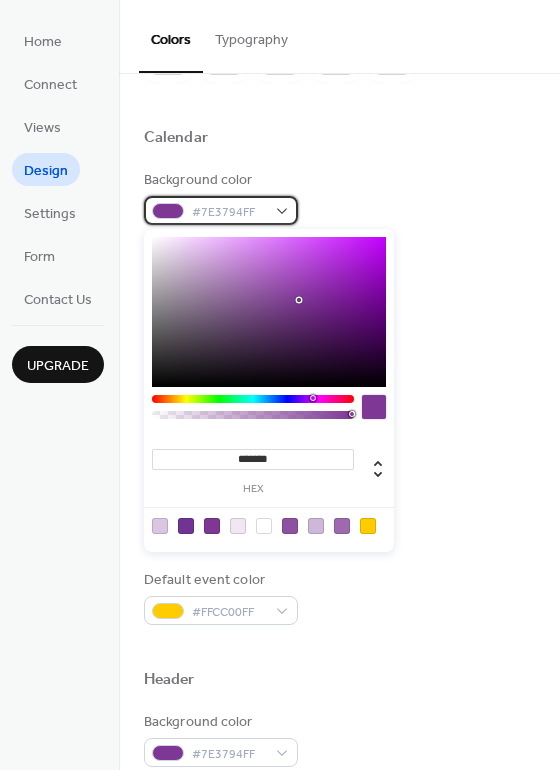 click on "#7E3794FF" at bounding box center [221, 210] 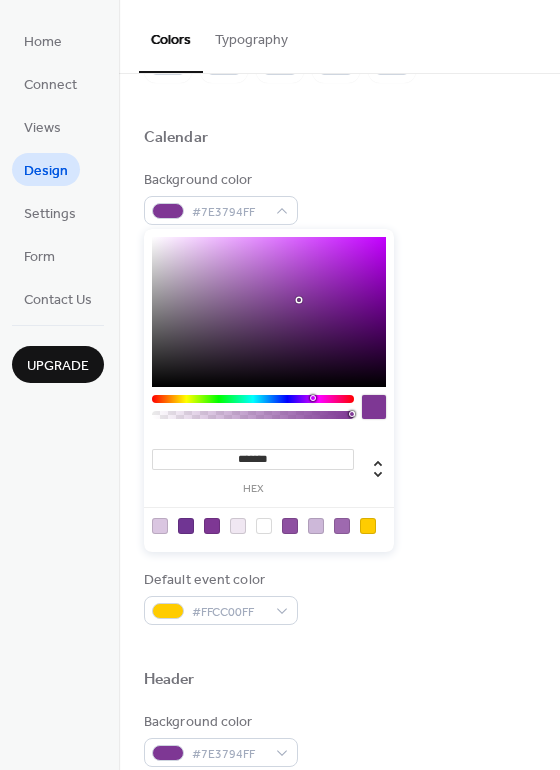 click at bounding box center (264, 526) 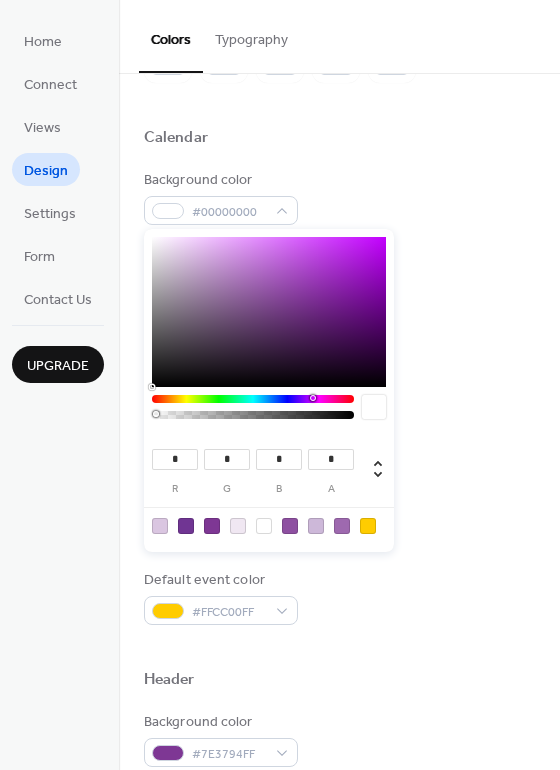 click on "Inner border color #703593FF" at bounding box center (339, 437) 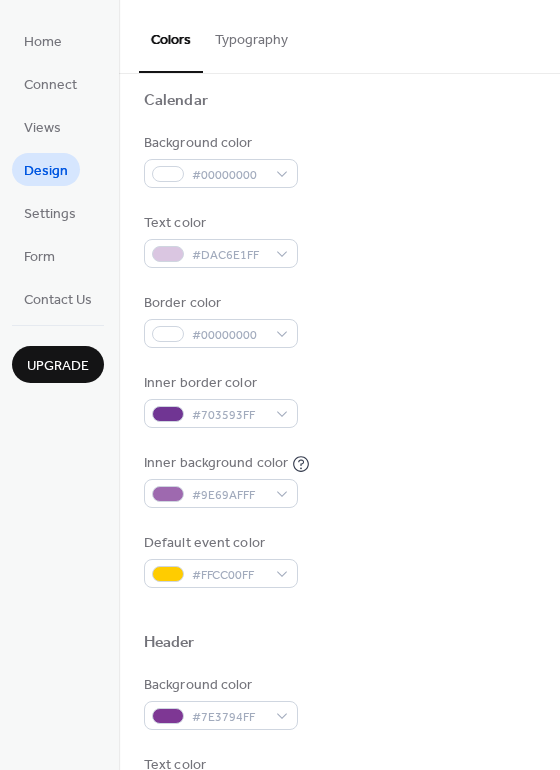 scroll, scrollTop: 153, scrollLeft: 0, axis: vertical 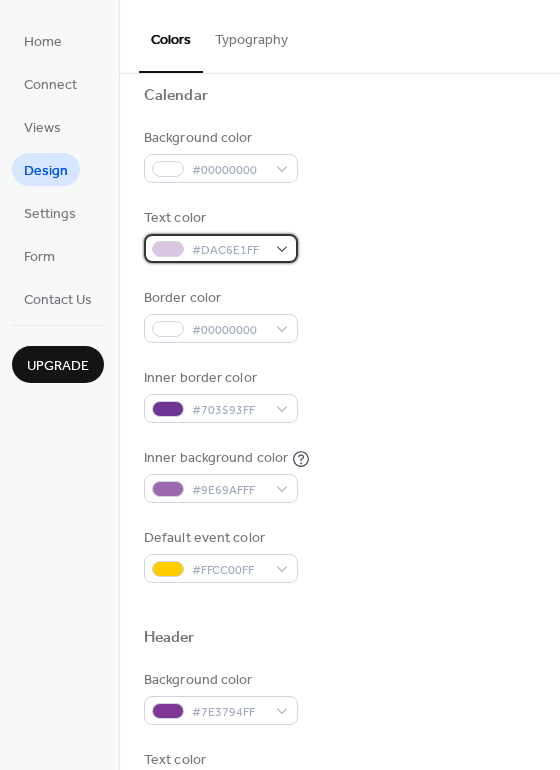 click on "#DAC6E1FF" at bounding box center [229, 250] 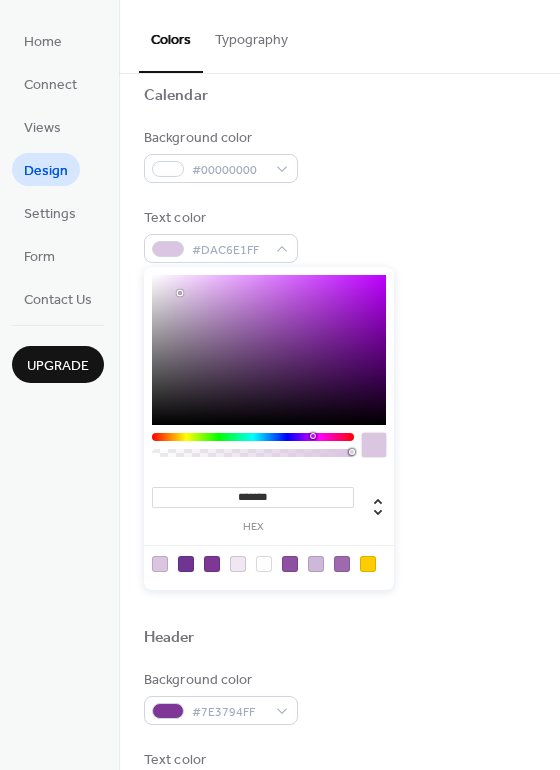 click at bounding box center [186, 564] 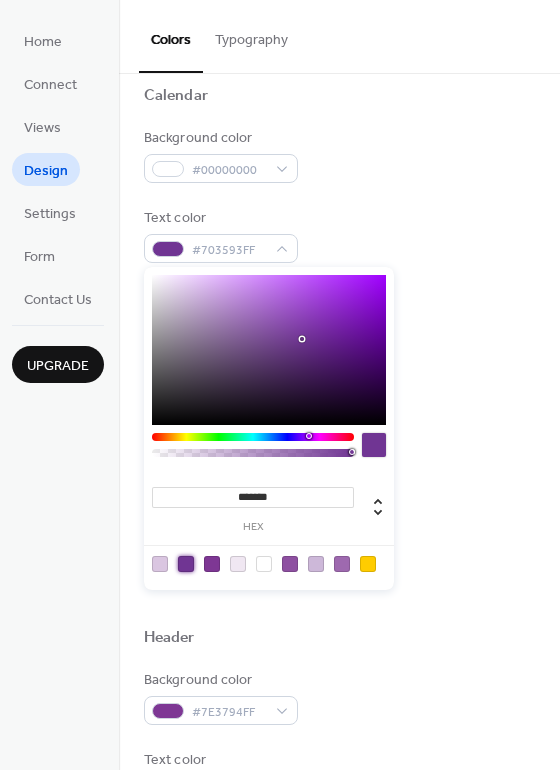 type on "*******" 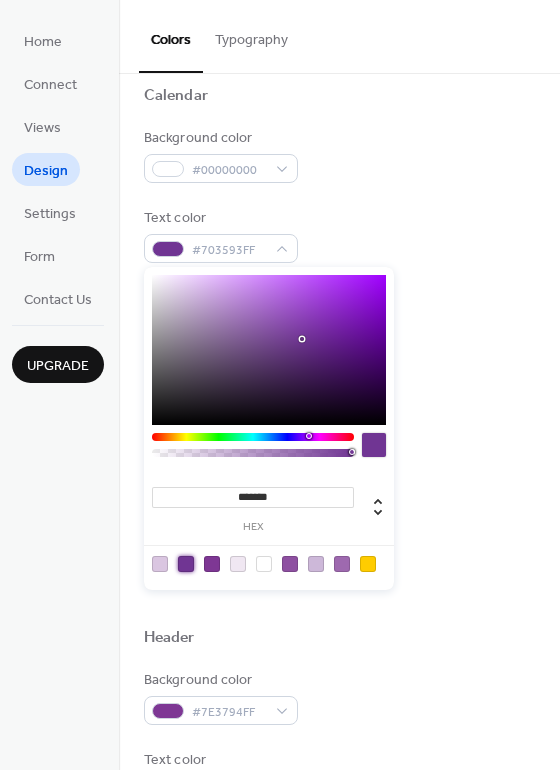 click at bounding box center (269, 350) 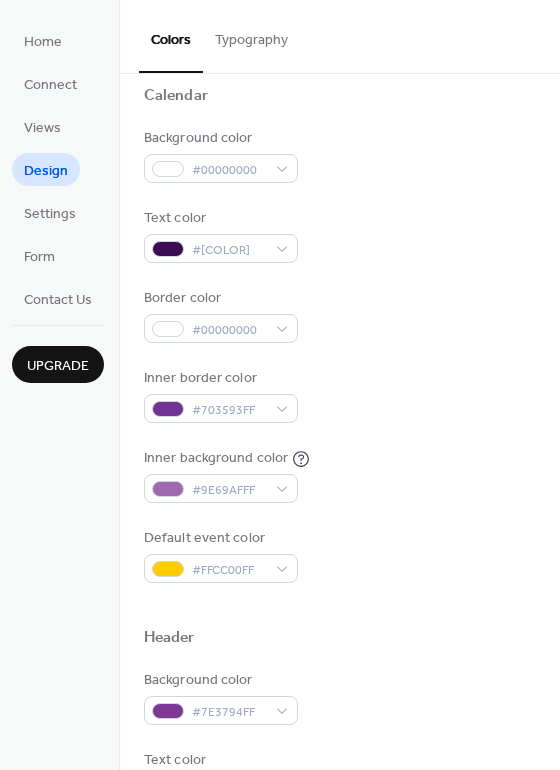 click on "Background color #00000000 Text color #3A0D55FF Border color #00000000 Inner border color #703593FF Inner background color #9E69AFFF Default event color #FFCC00FF" at bounding box center [339, 355] 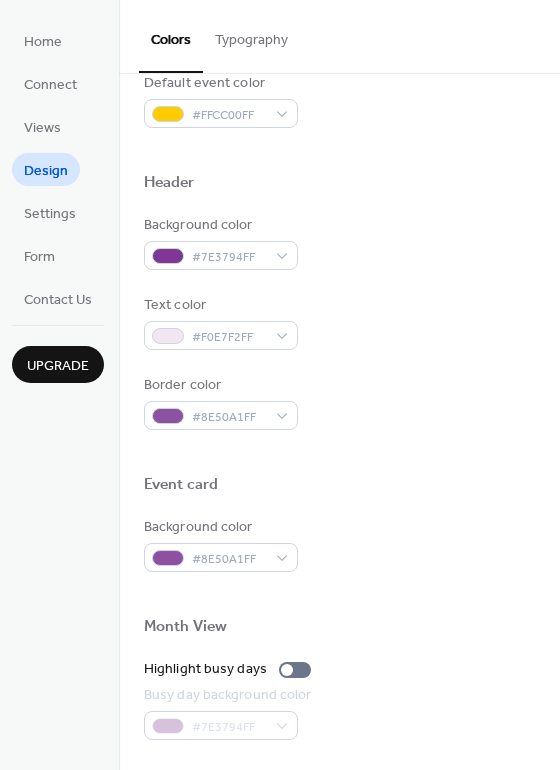 scroll, scrollTop: 856, scrollLeft: 0, axis: vertical 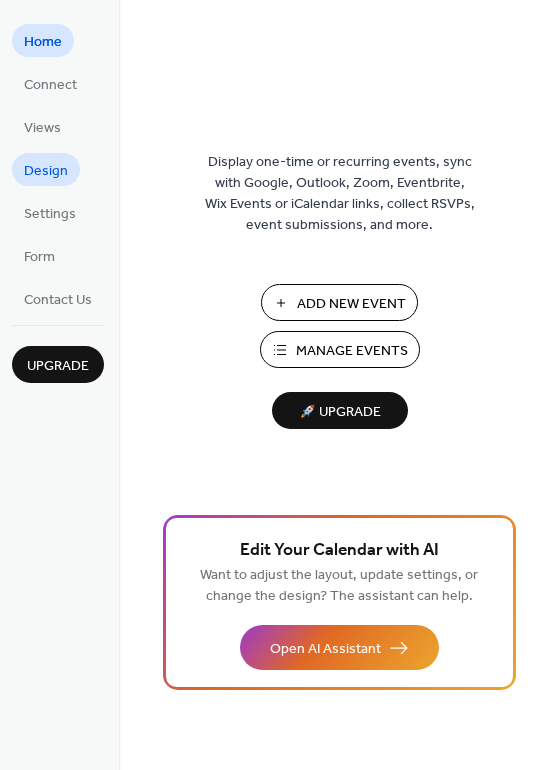 click on "Design" at bounding box center [46, 171] 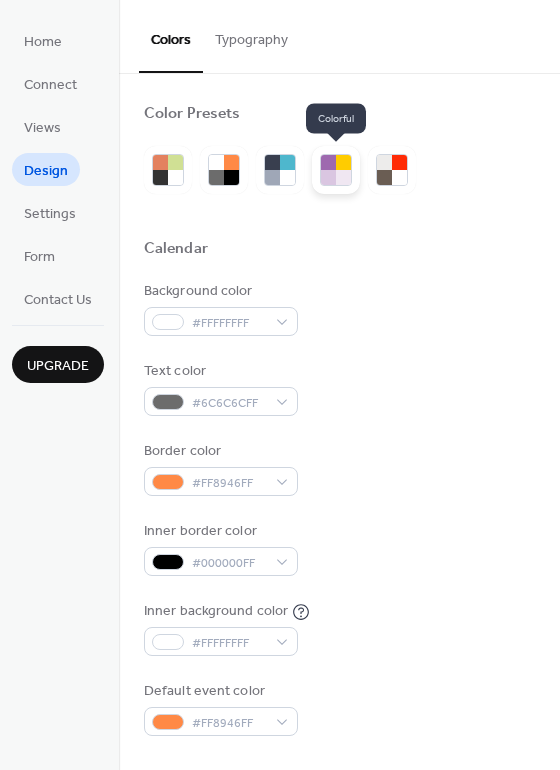 click at bounding box center [328, 162] 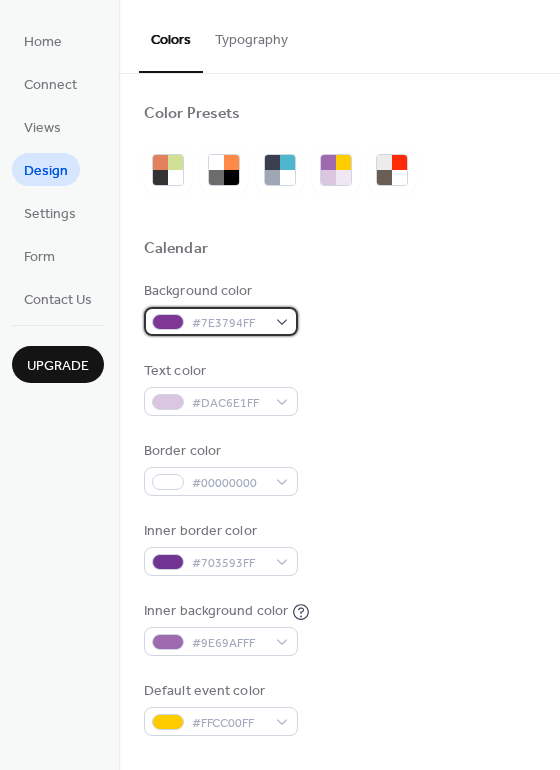 click on "#7E3794FF" at bounding box center (229, 323) 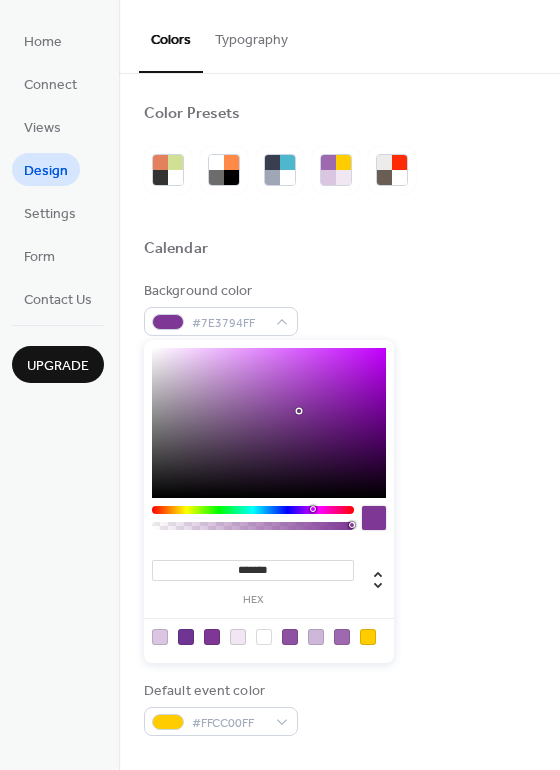 click at bounding box center (264, 637) 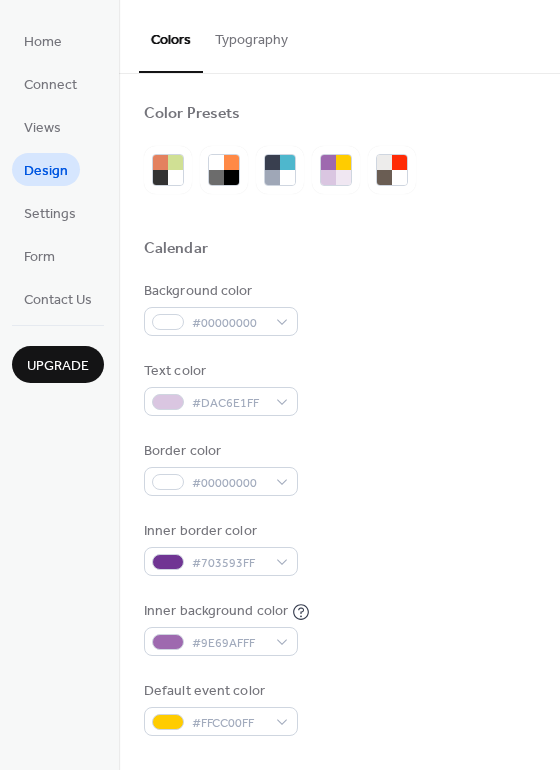 click on "Background color #00000000" at bounding box center (339, 308) 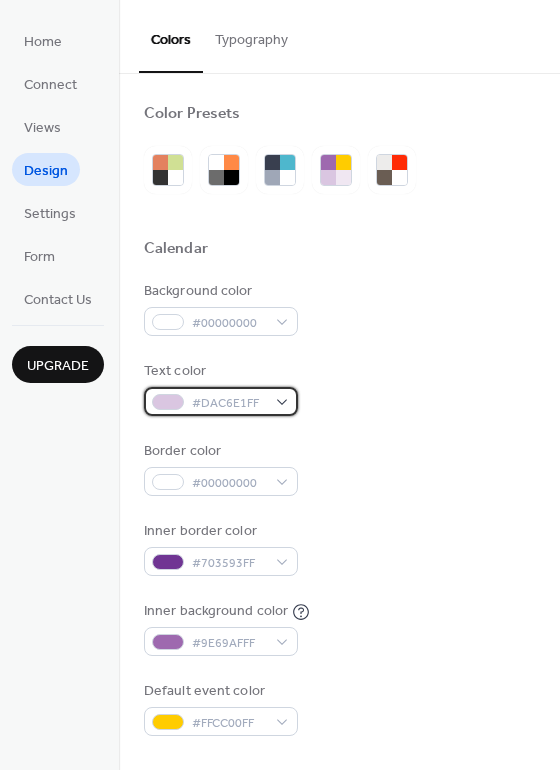 click on "#DAC6E1FF" at bounding box center [221, 401] 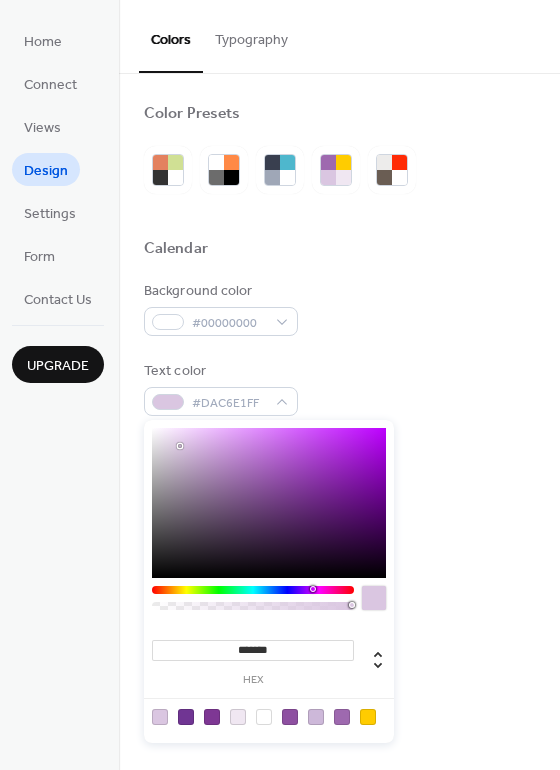 type on "*******" 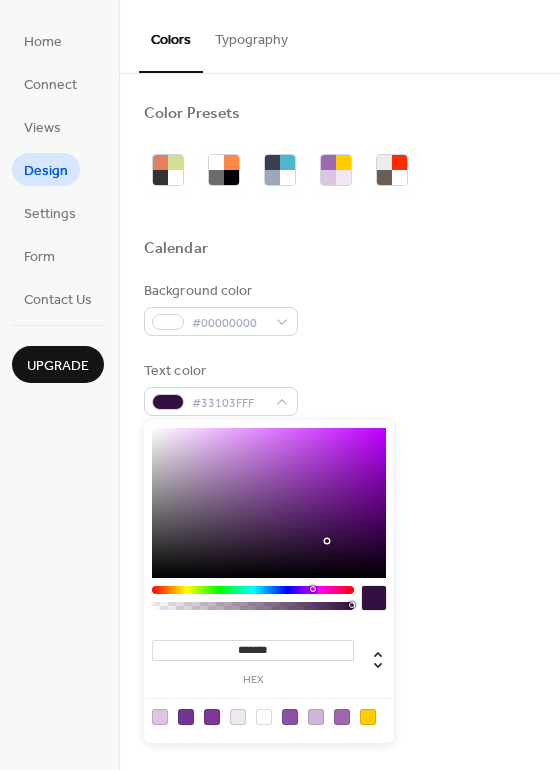 click at bounding box center [269, 503] 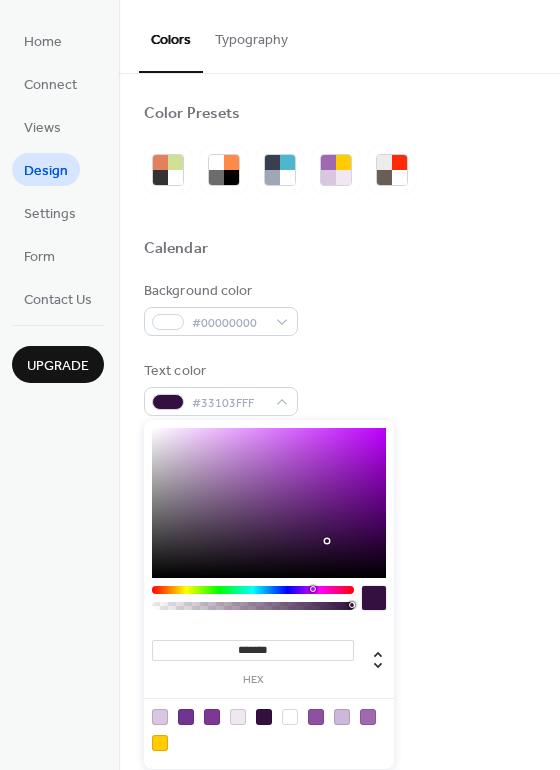 click on "Background color #00000000" at bounding box center [339, 308] 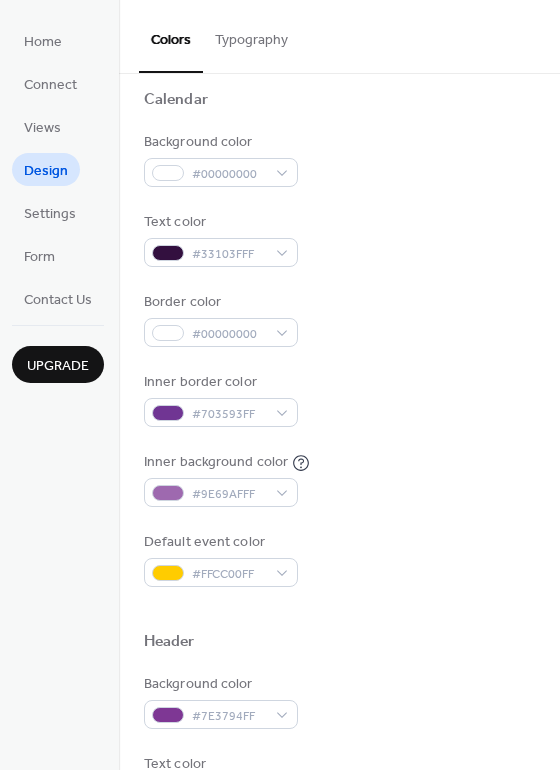 scroll, scrollTop: 157, scrollLeft: 0, axis: vertical 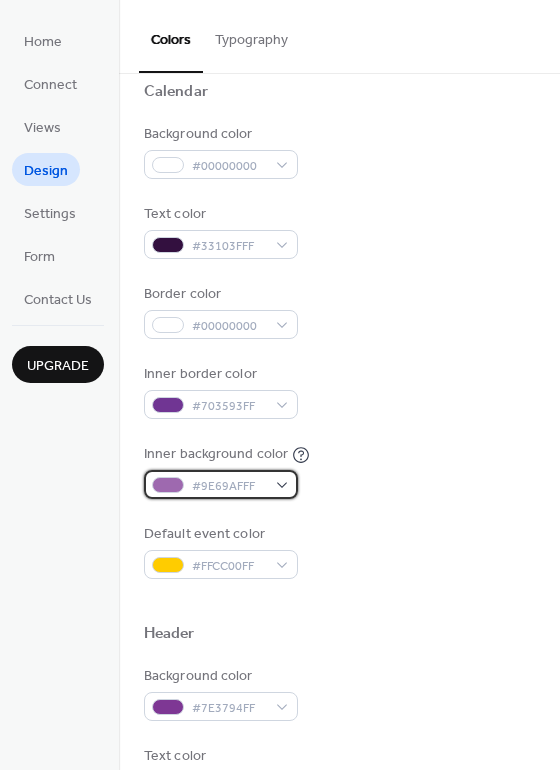 click on "#9E69AFFF" at bounding box center [221, 484] 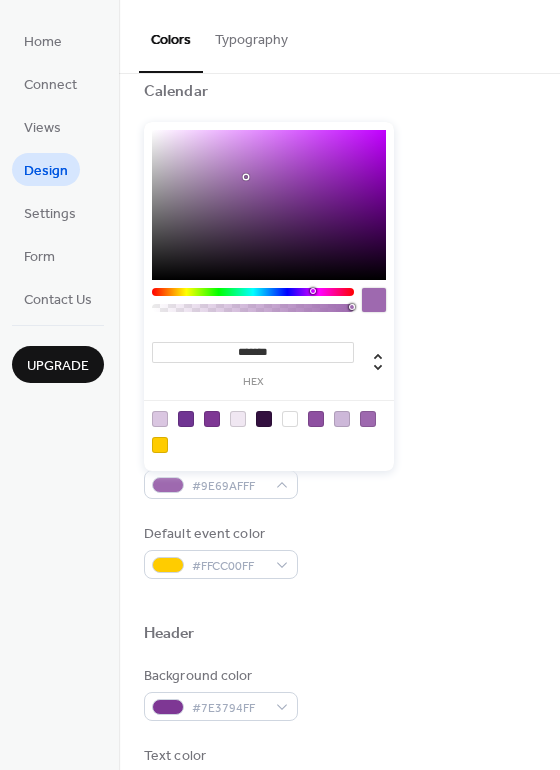 click at bounding box center (290, 419) 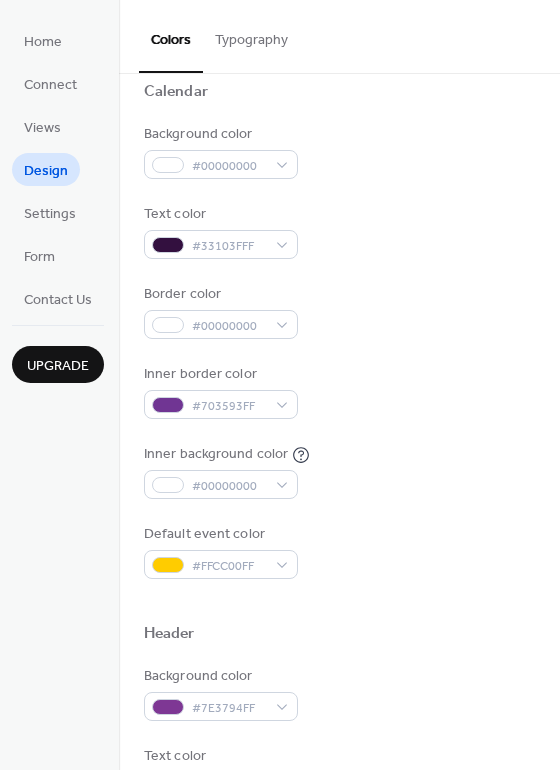 click on "Border color #00000000" at bounding box center [339, 311] 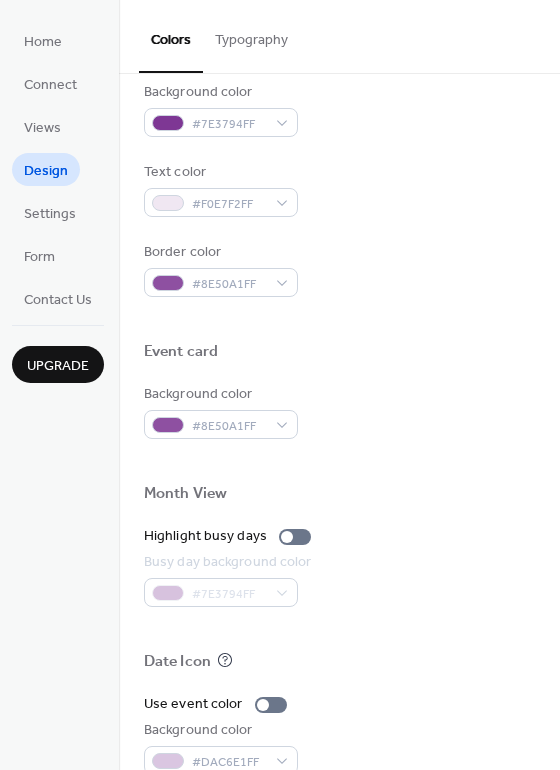 scroll, scrollTop: 717, scrollLeft: 0, axis: vertical 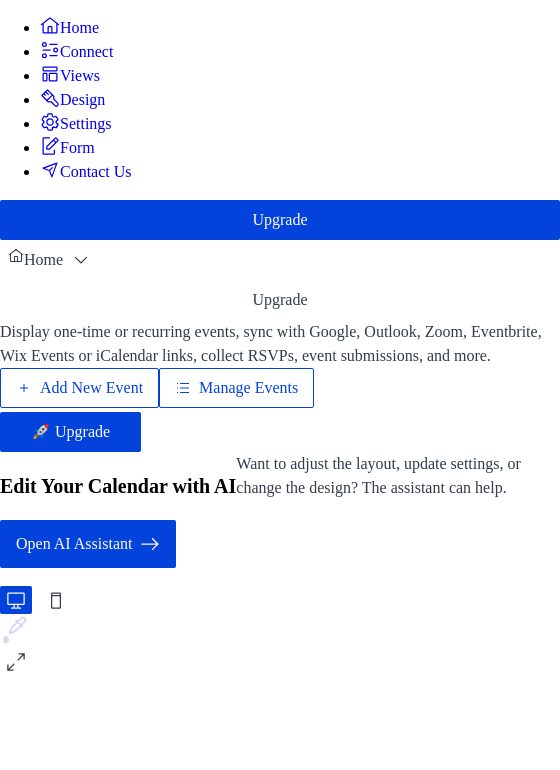 click on "Manage Events" at bounding box center [248, 388] 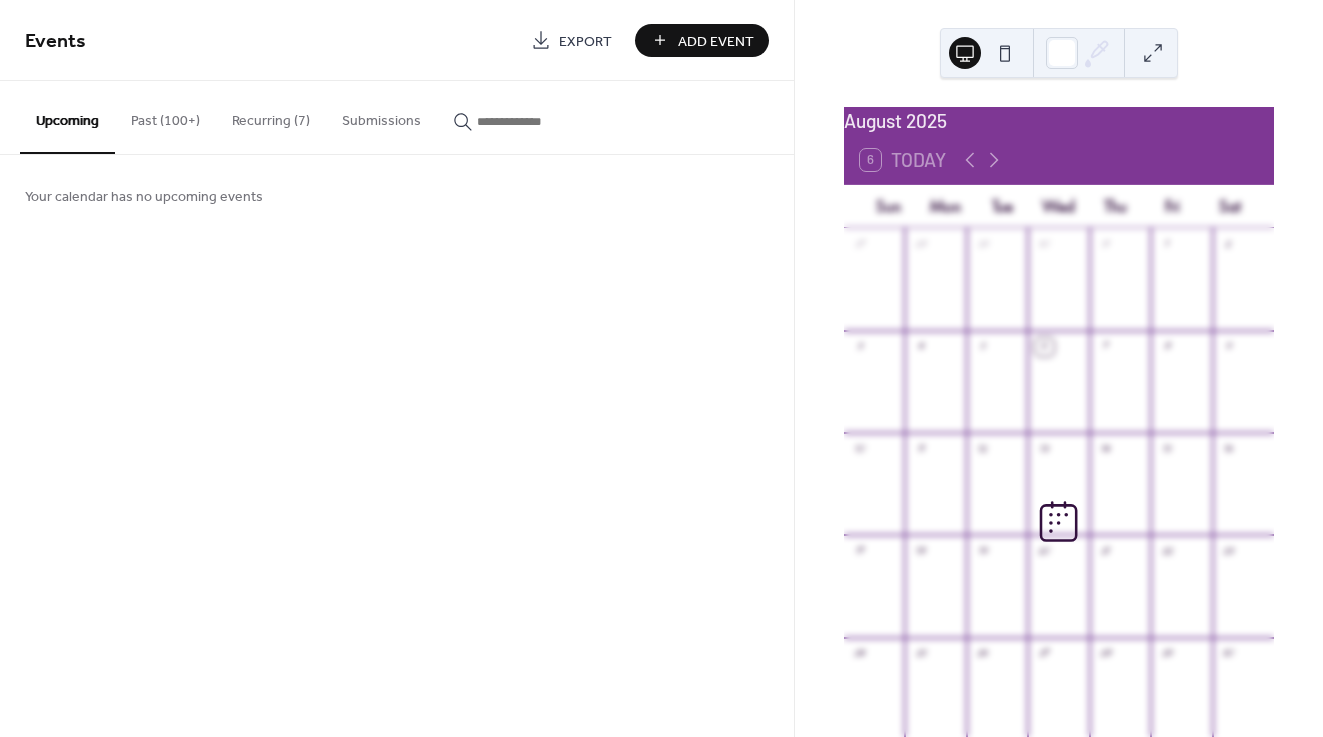 scroll, scrollTop: 0, scrollLeft: 0, axis: both 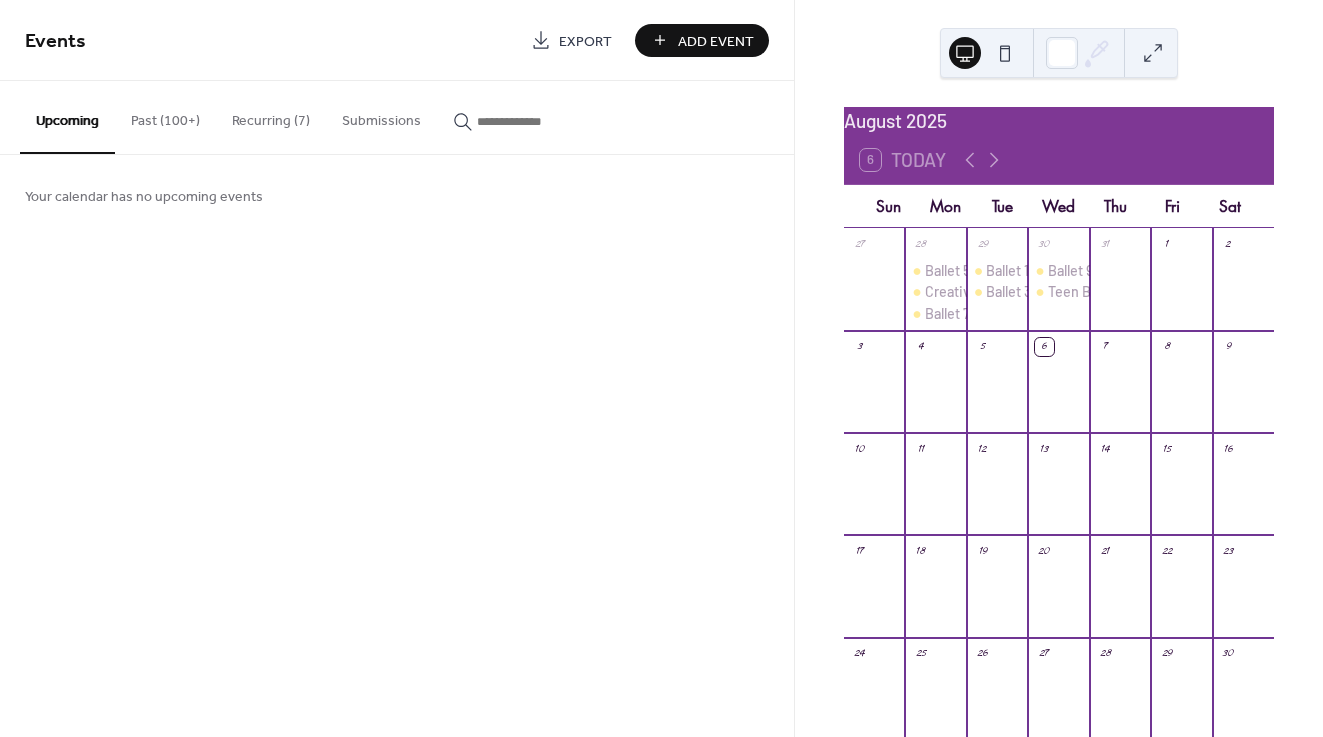 click at bounding box center [1005, 53] 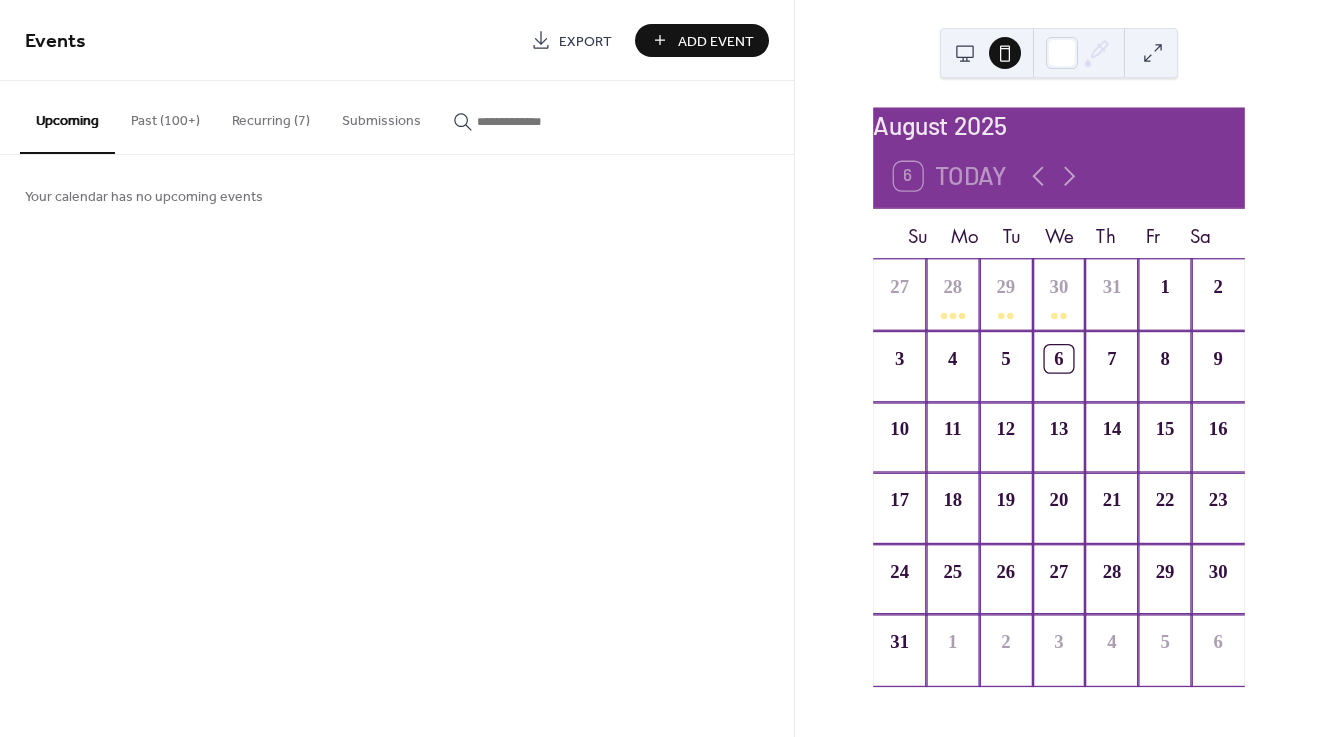 click at bounding box center [965, 53] 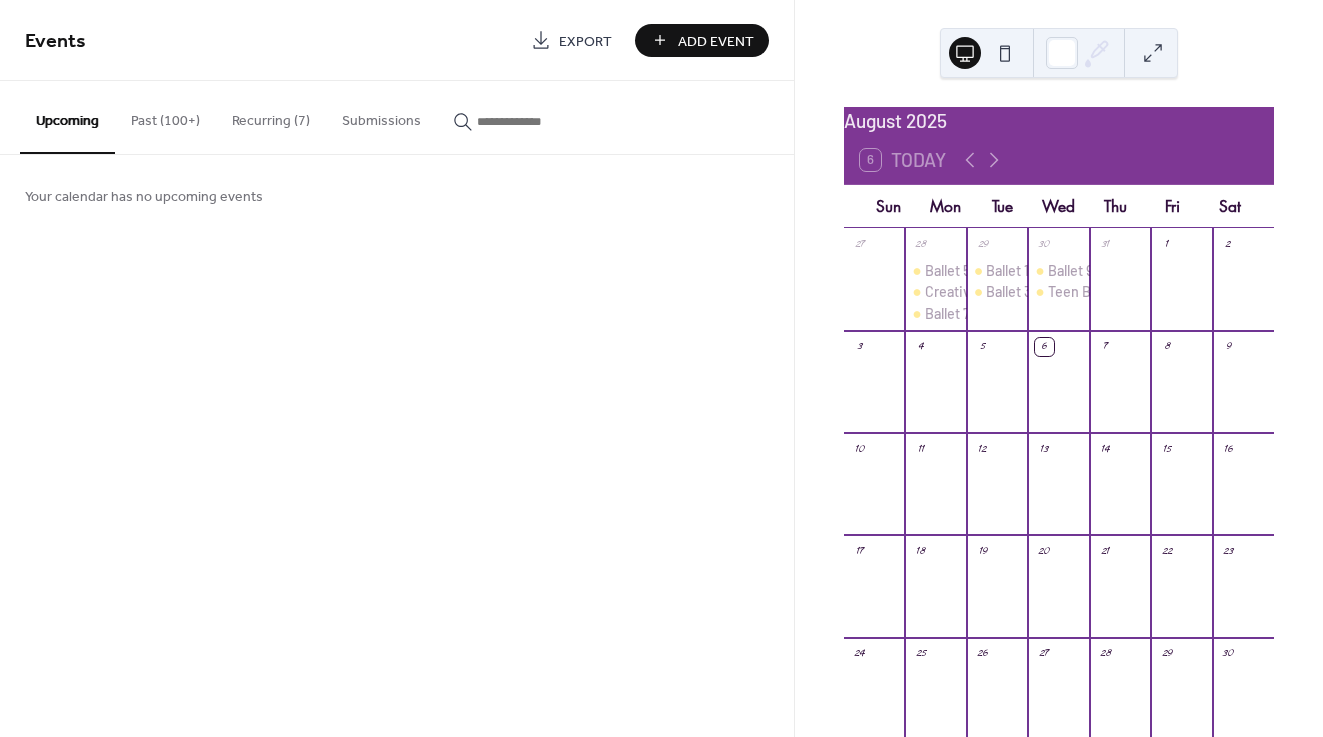 click on "Add Event" at bounding box center [716, 41] 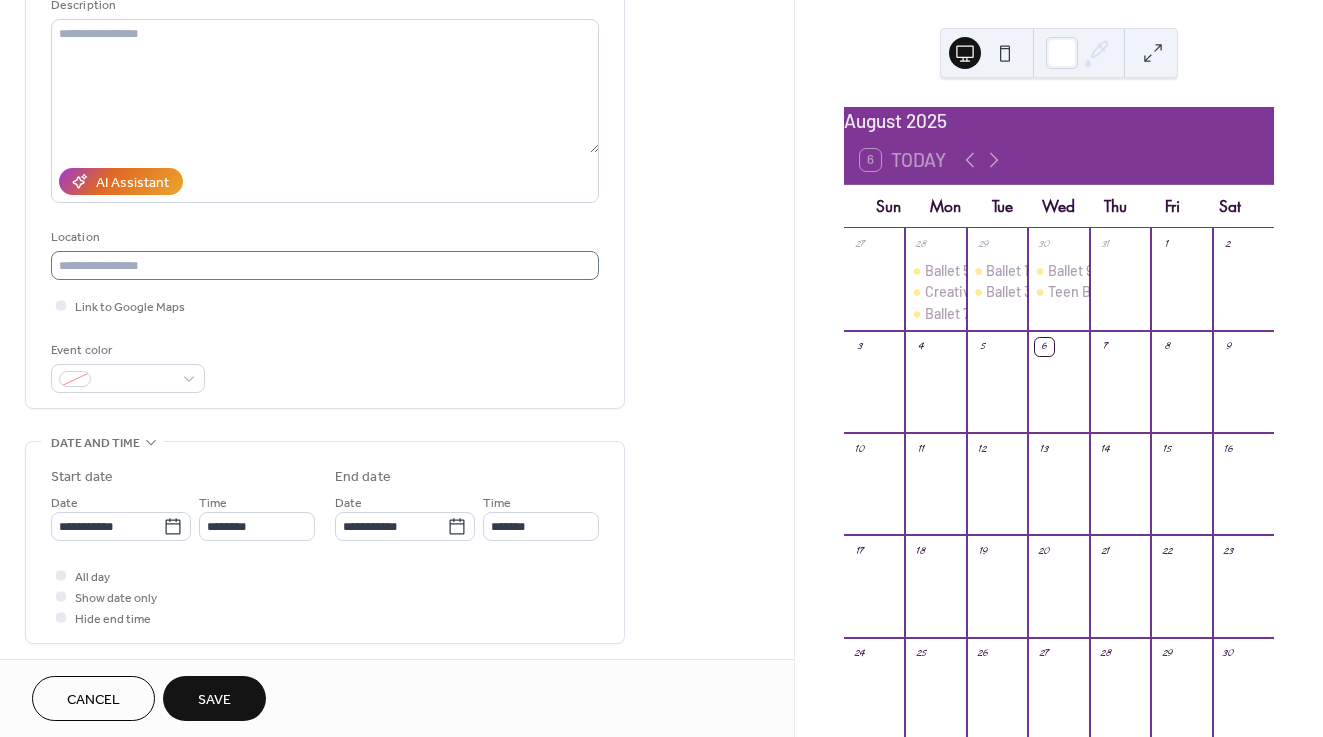 scroll, scrollTop: 212, scrollLeft: 0, axis: vertical 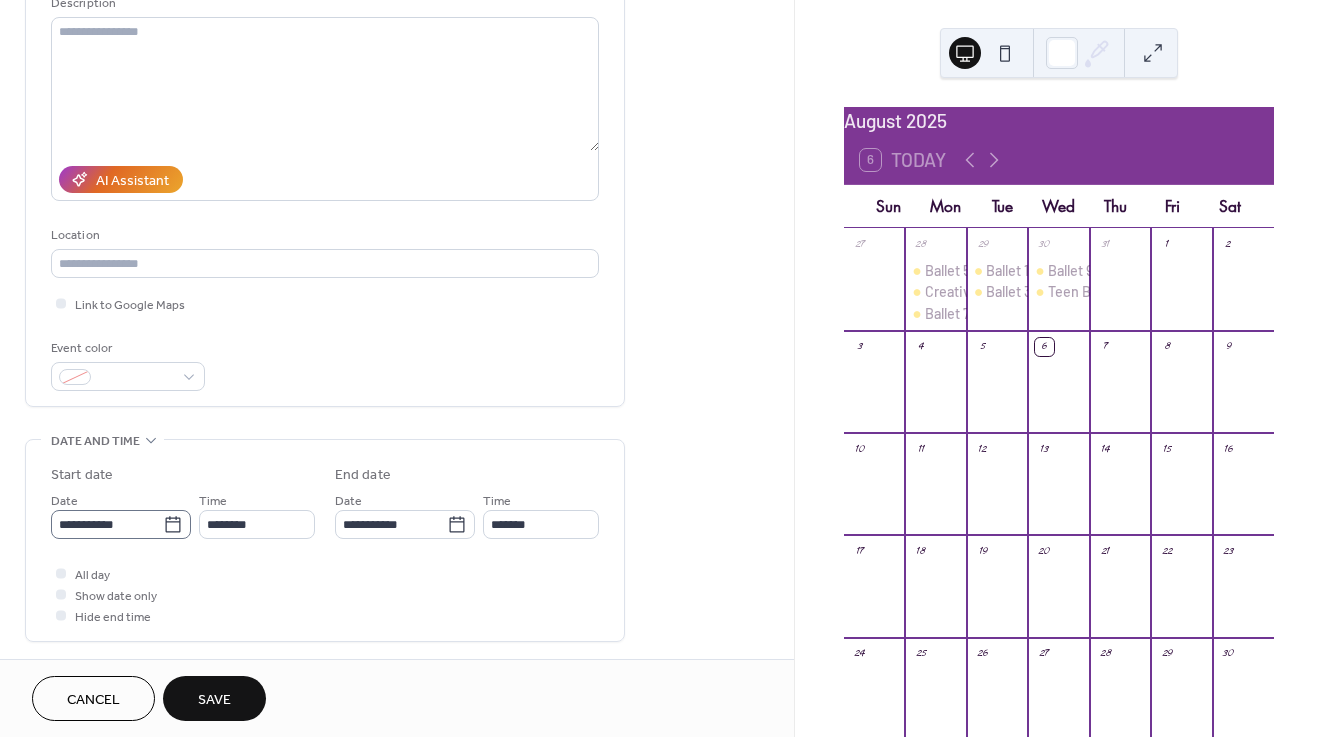 type on "**********" 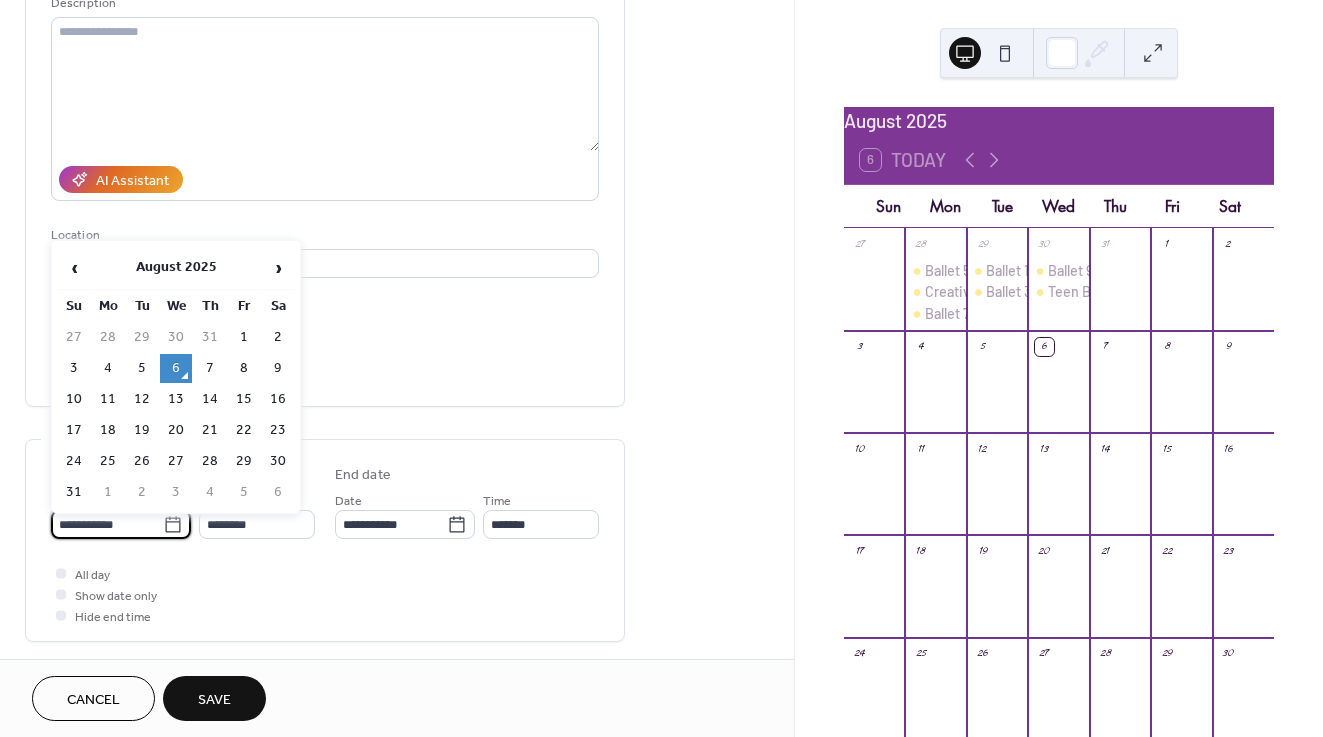 click on "**********" at bounding box center [107, 524] 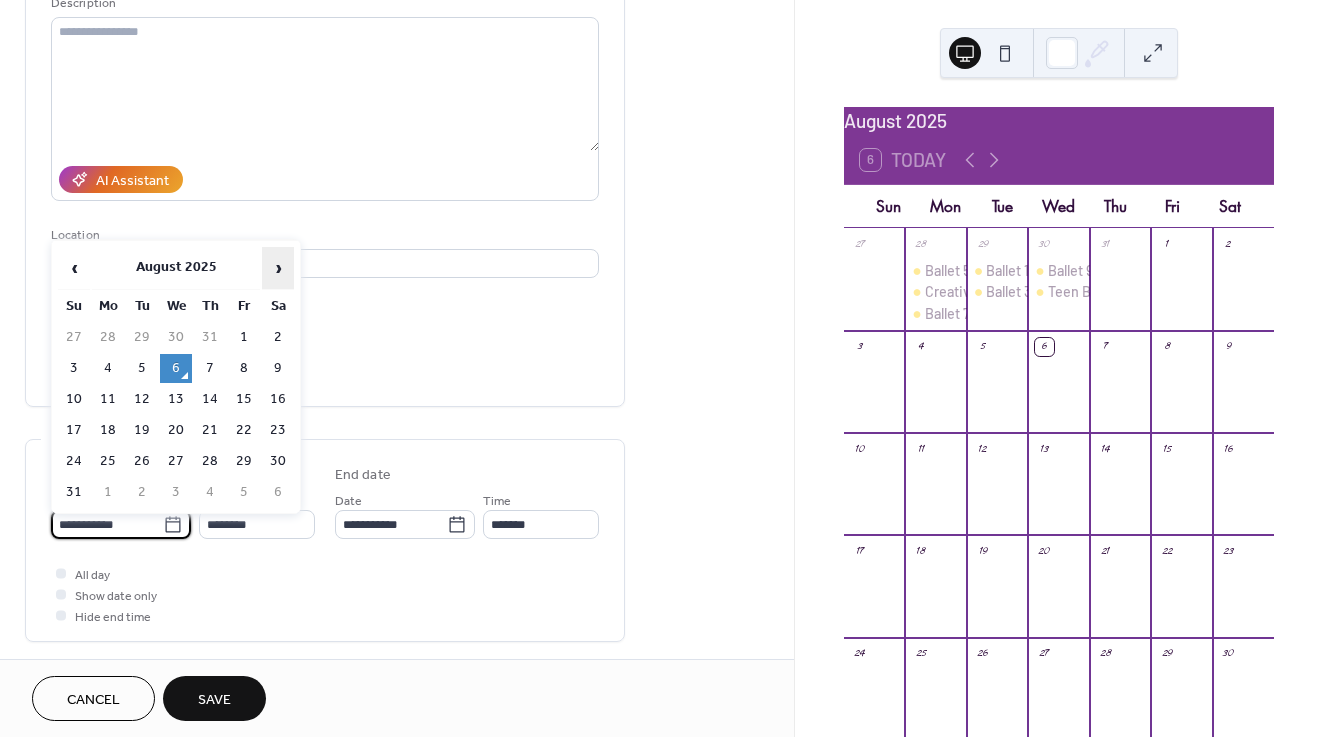 click on "›" at bounding box center (278, 268) 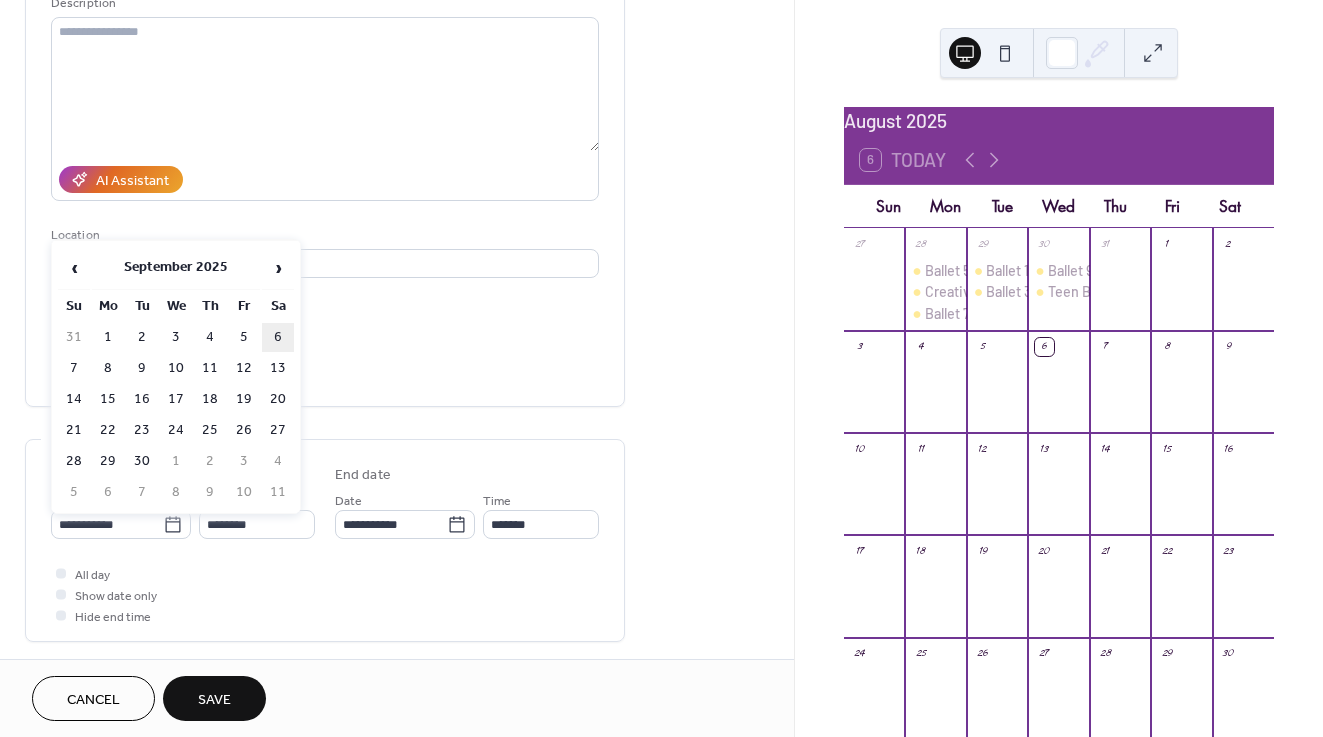 click on "6" at bounding box center (278, 337) 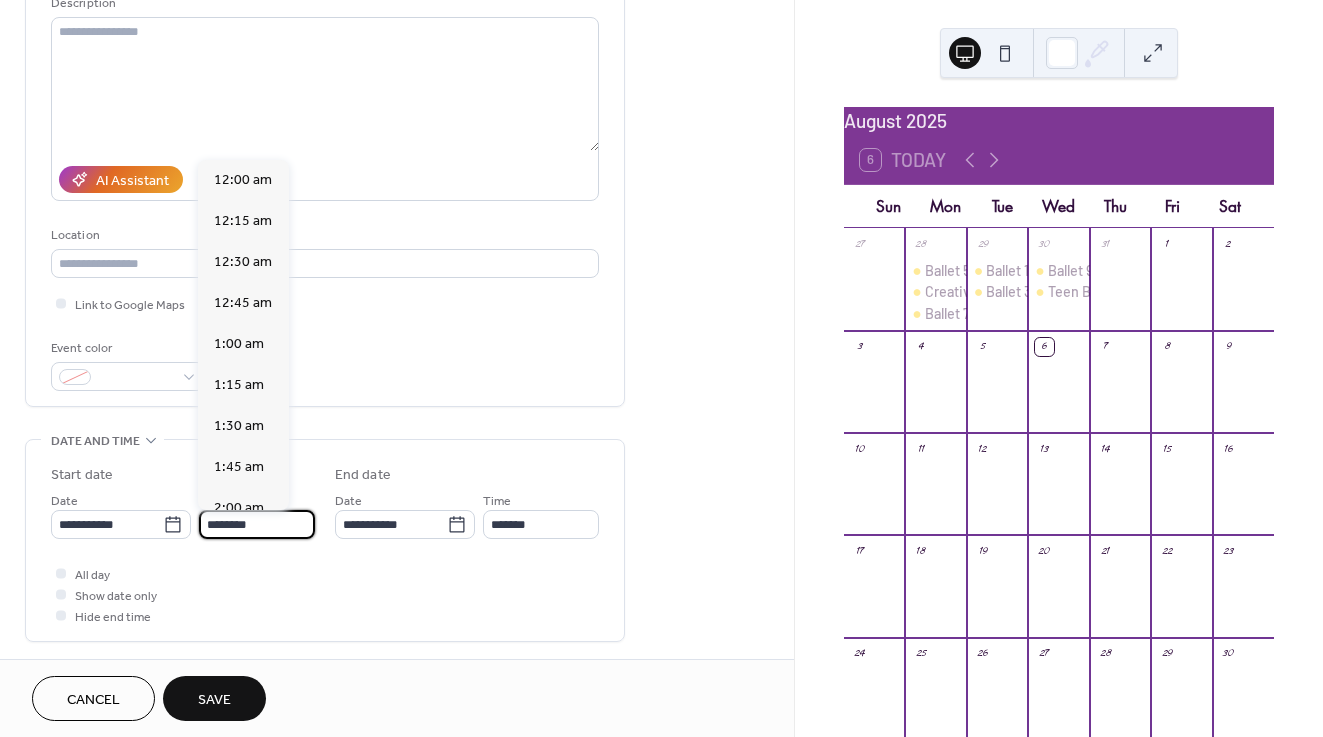click on "********" at bounding box center [257, 524] 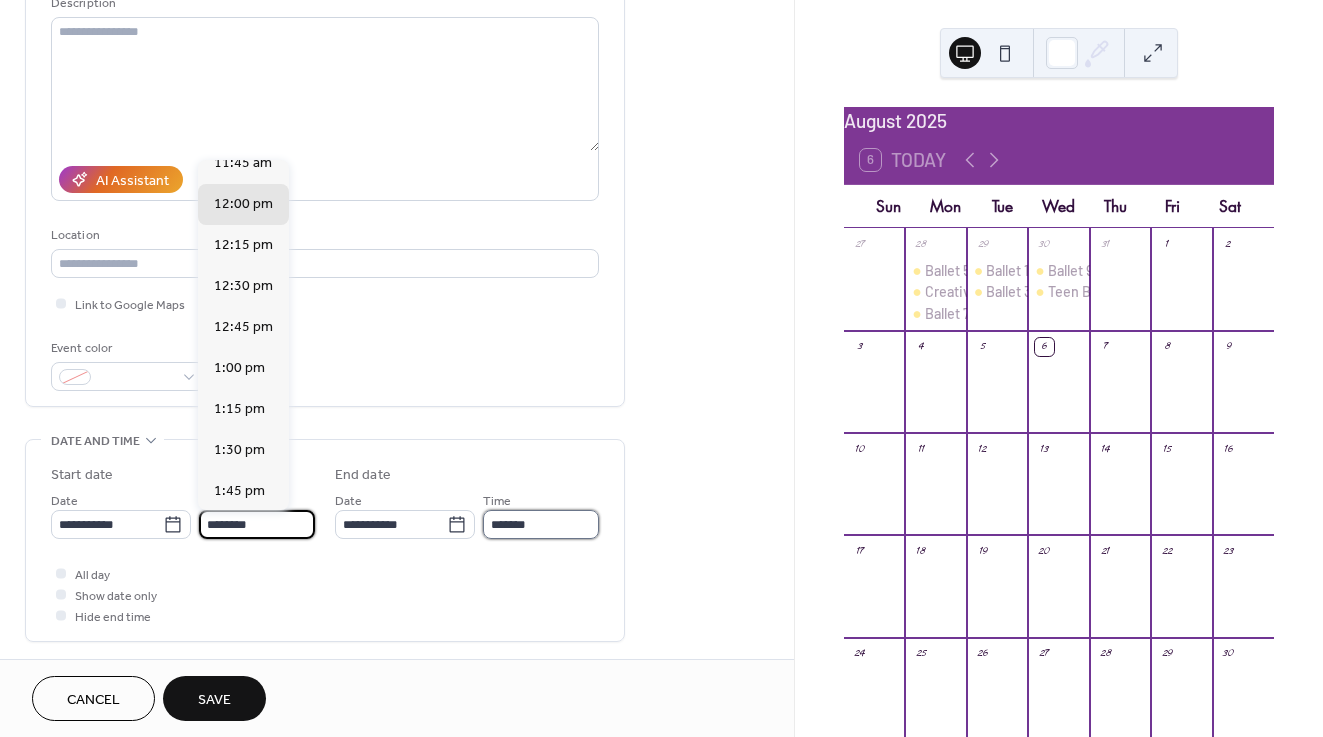 click on "*******" at bounding box center (541, 524) 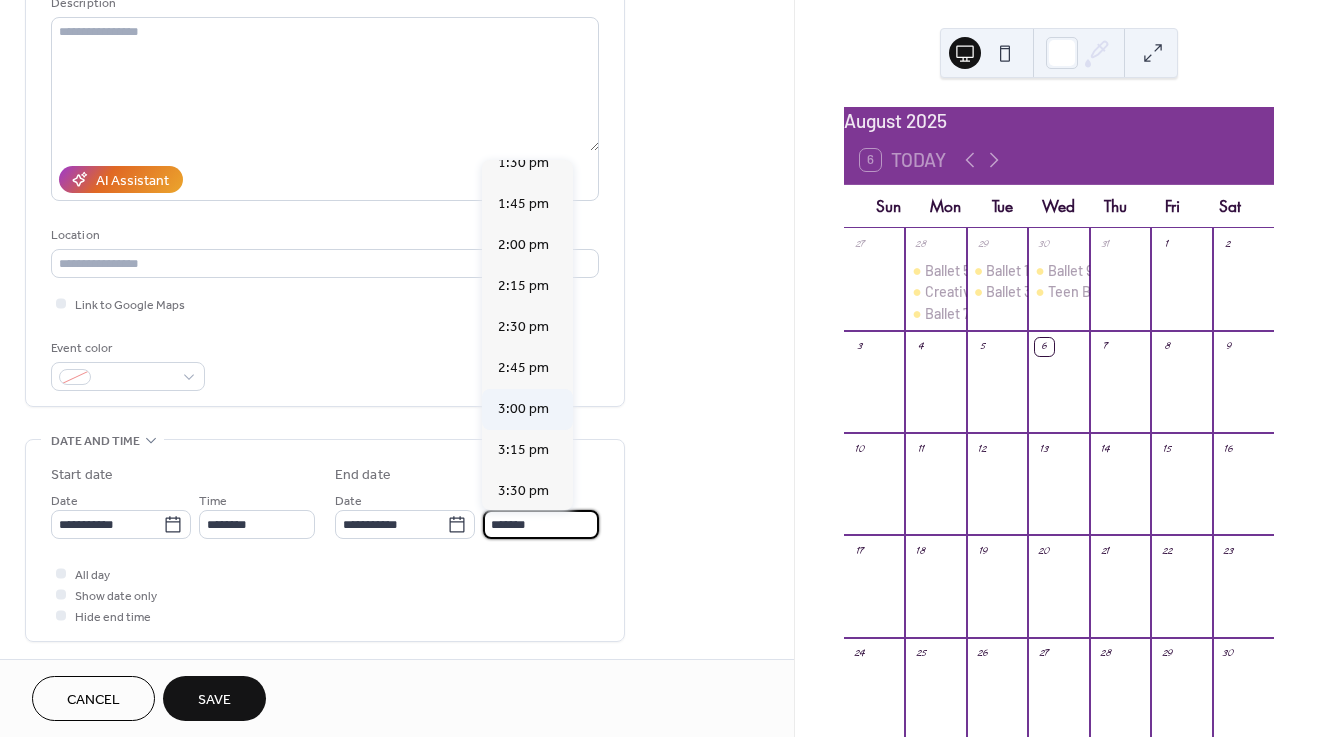 scroll, scrollTop: 367, scrollLeft: 0, axis: vertical 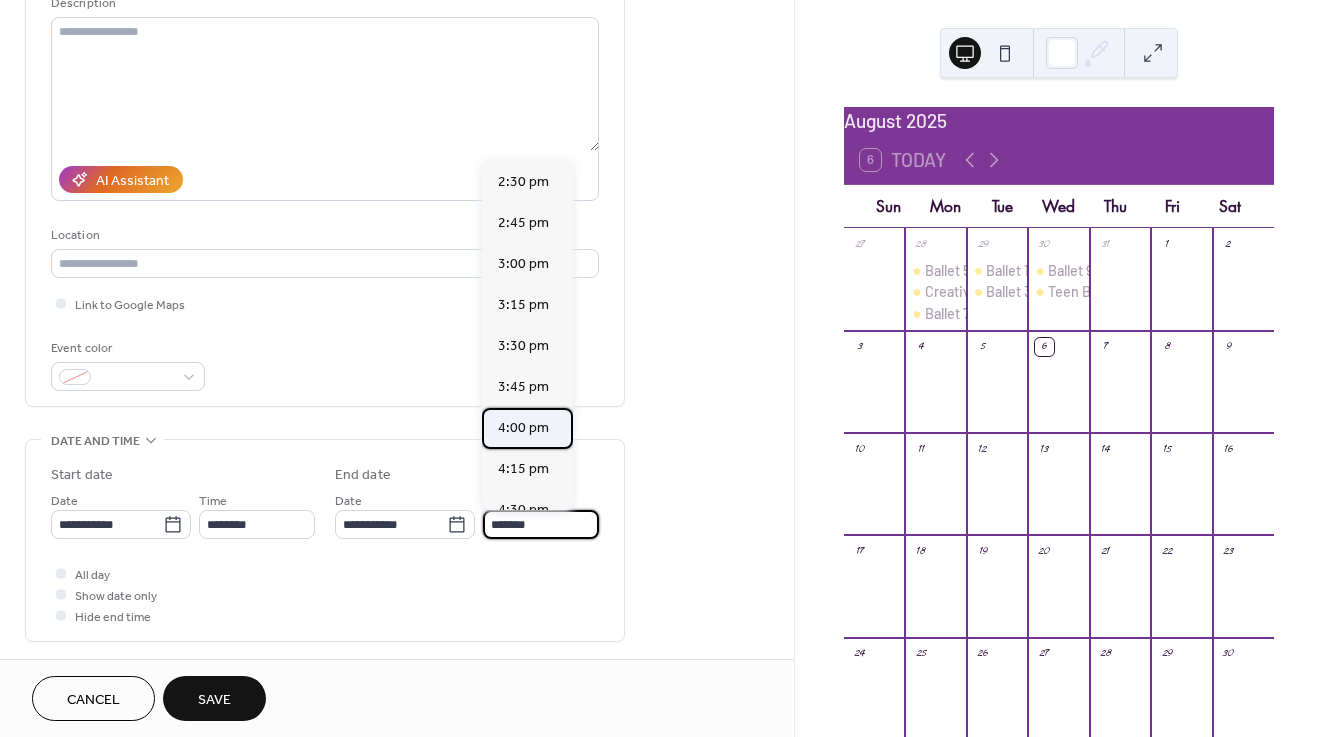 click on "4:00 pm" at bounding box center [523, 428] 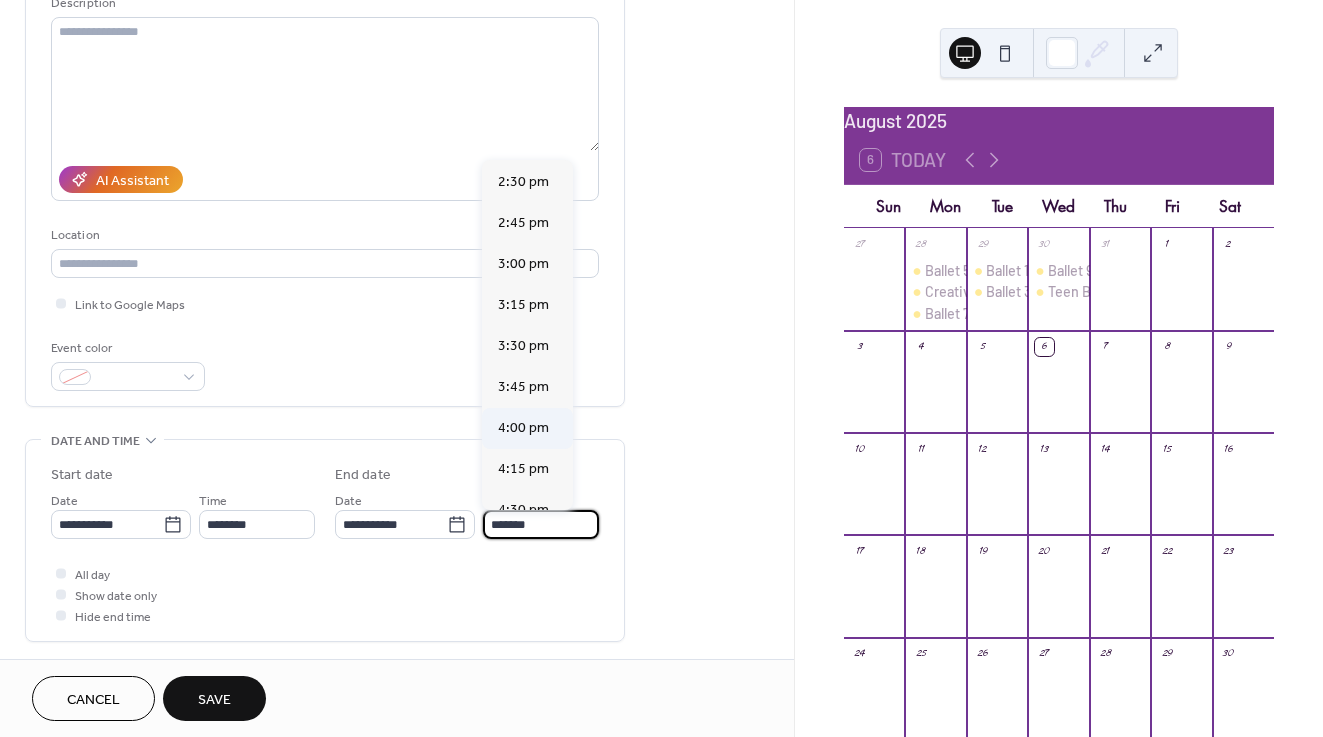 type on "*******" 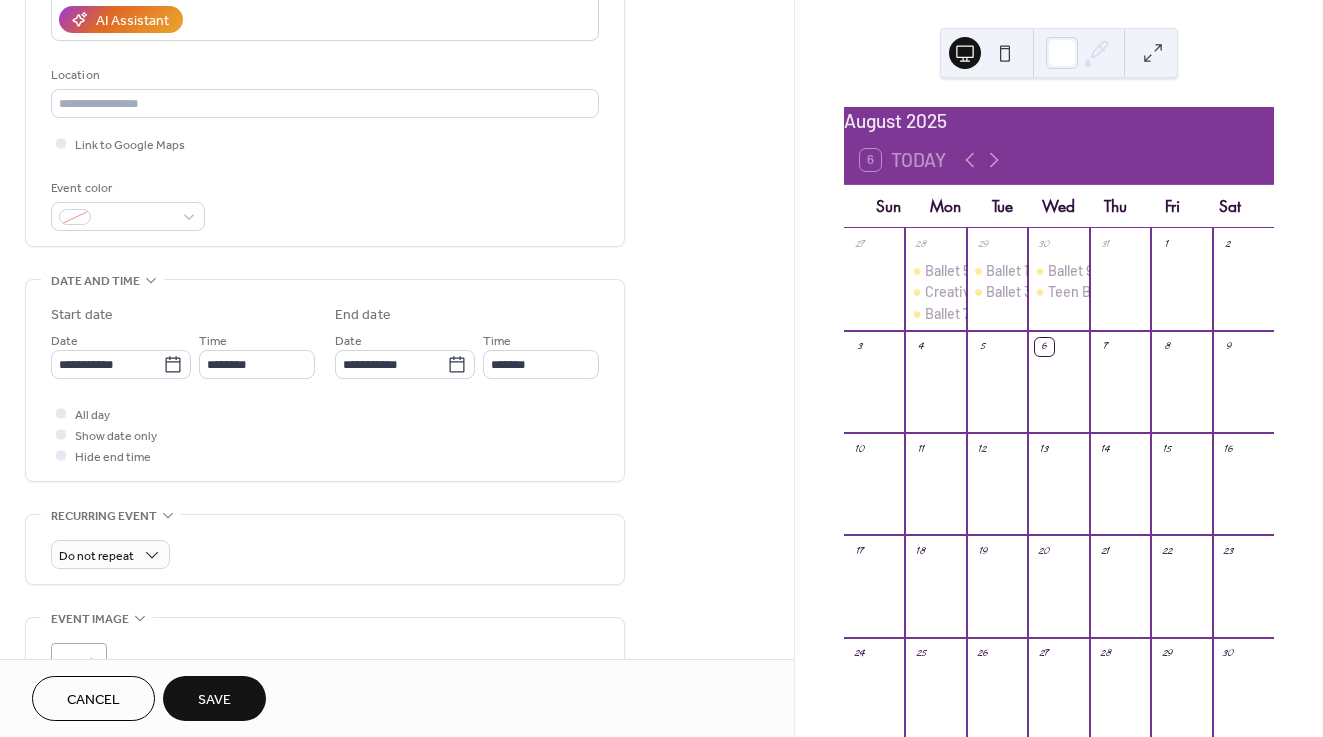 scroll, scrollTop: 360, scrollLeft: 0, axis: vertical 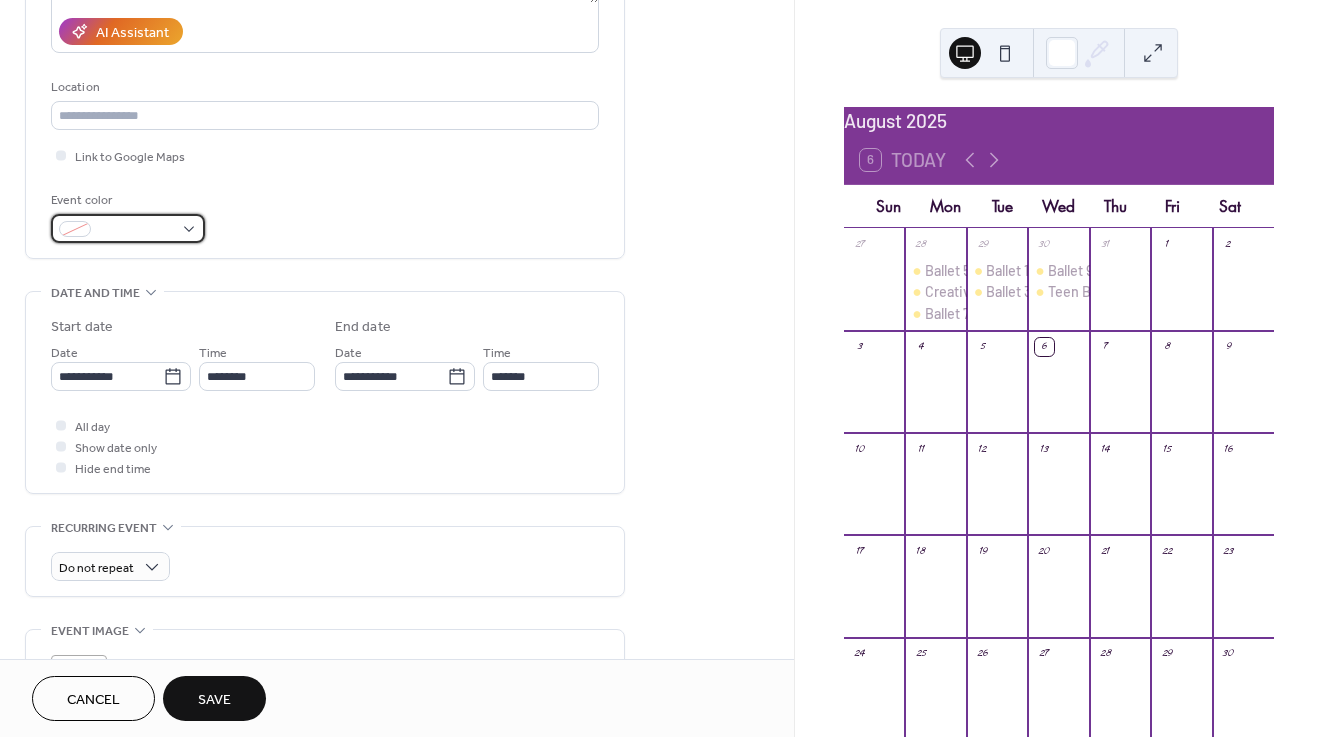 click at bounding box center [136, 230] 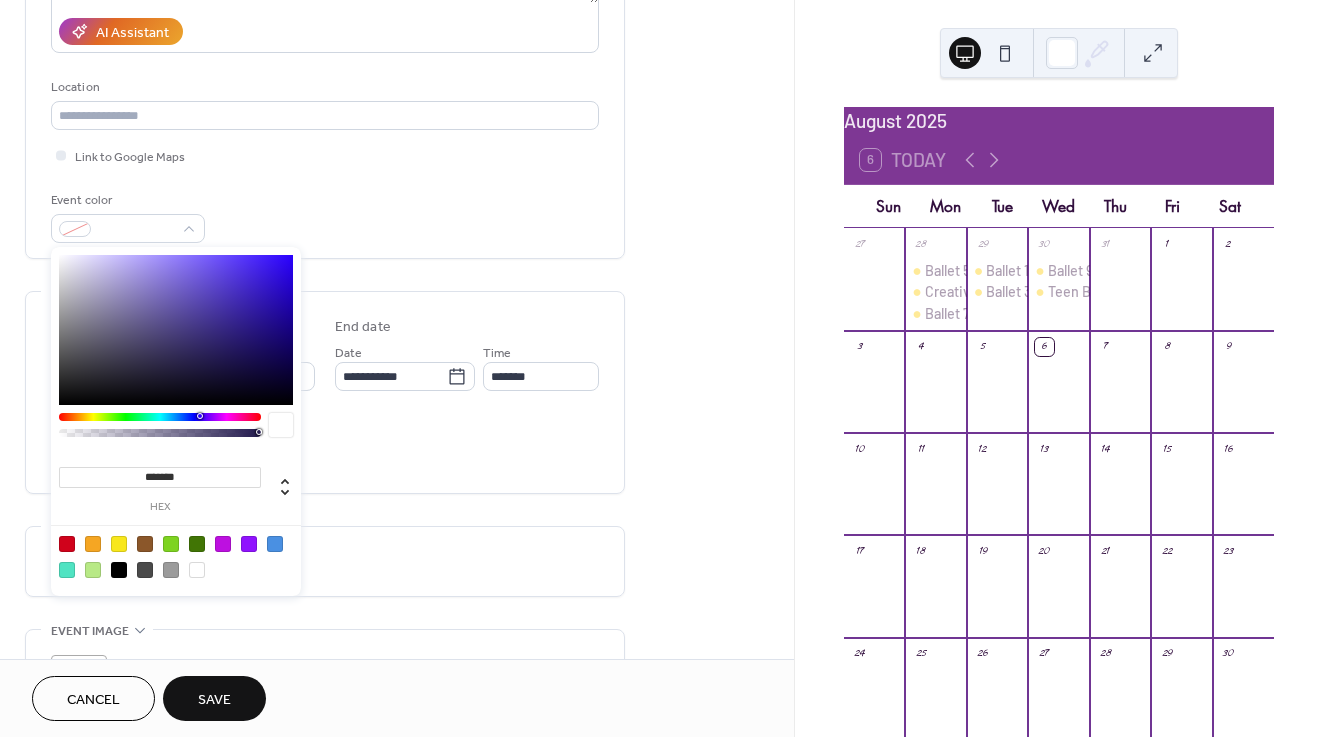 click at bounding box center [197, 544] 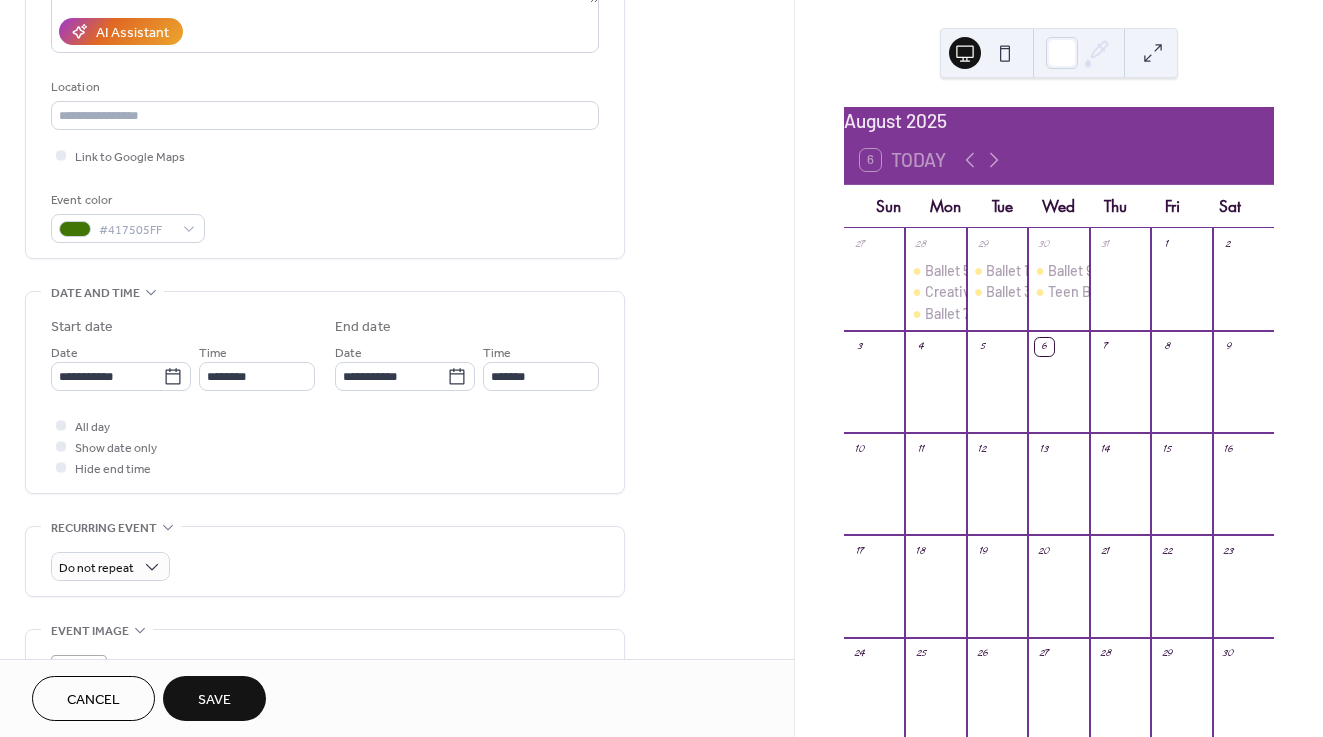 click on "**********" at bounding box center (325, 350) 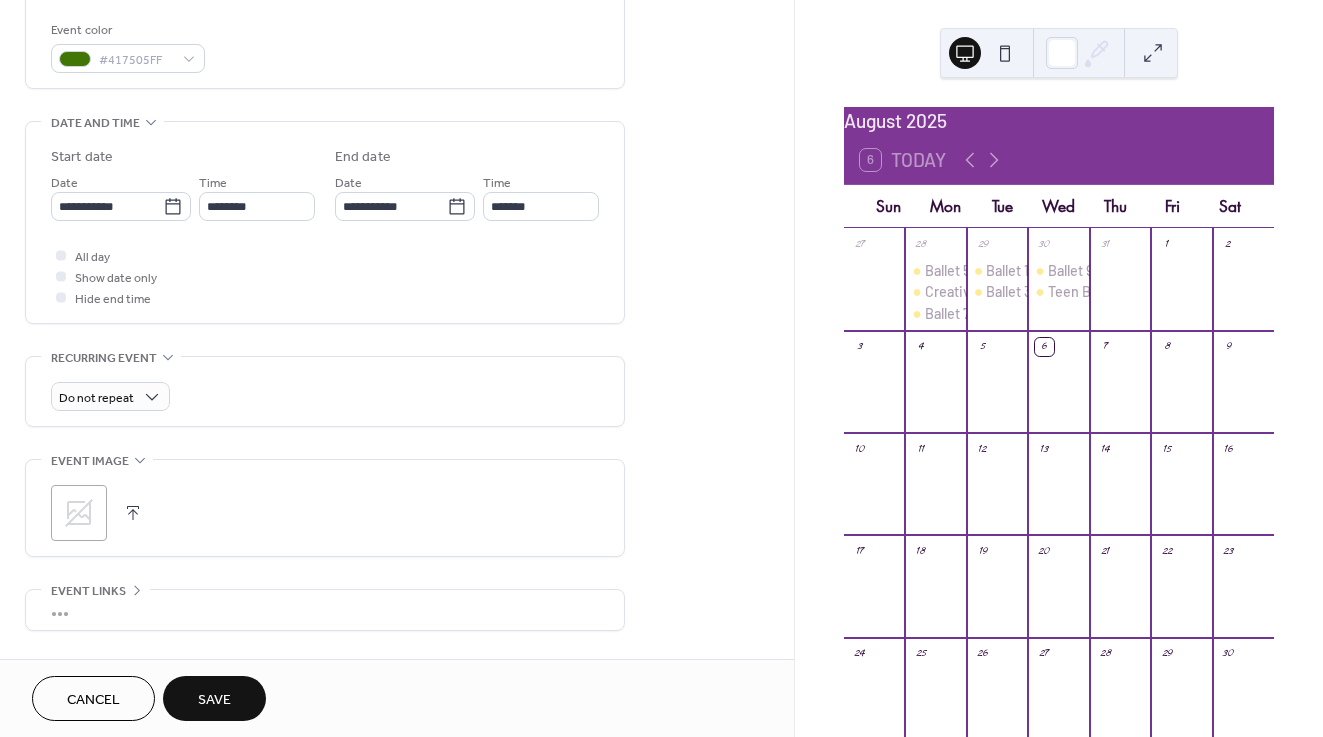 scroll, scrollTop: 534, scrollLeft: 0, axis: vertical 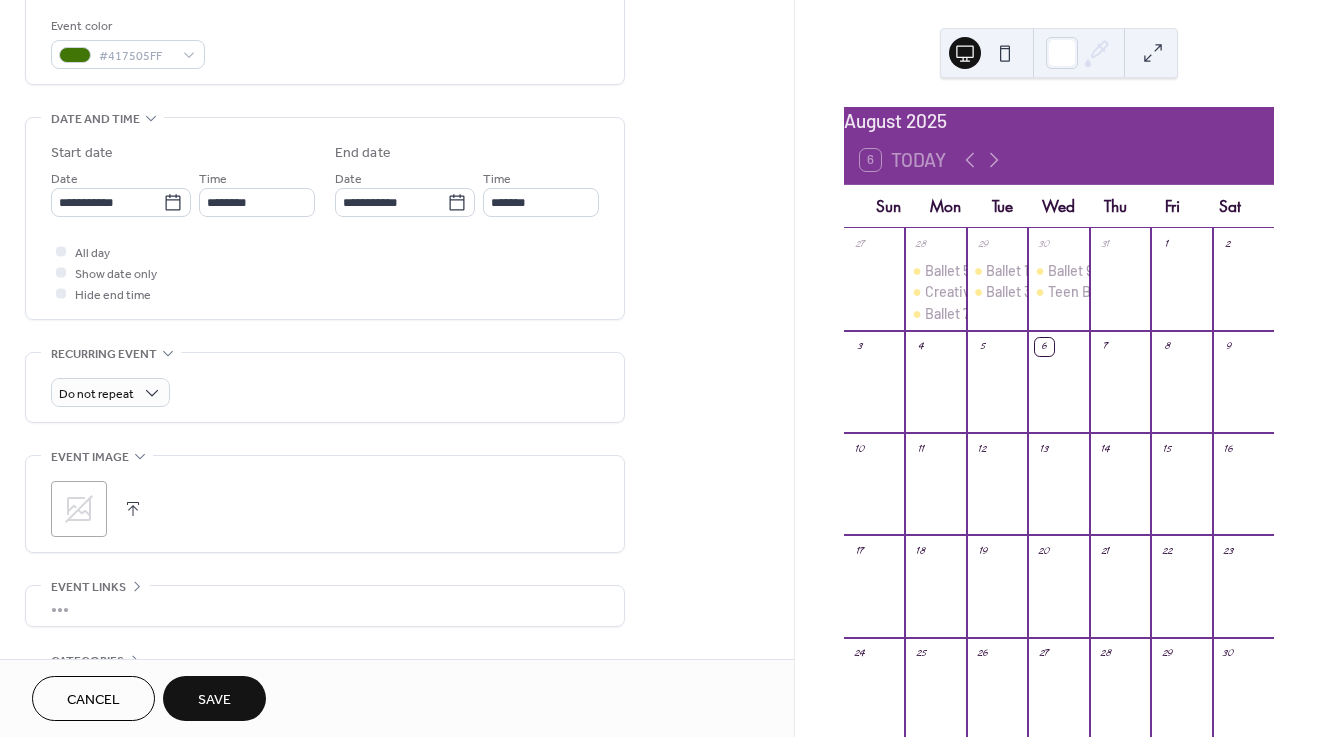 click on "Save" at bounding box center (214, 700) 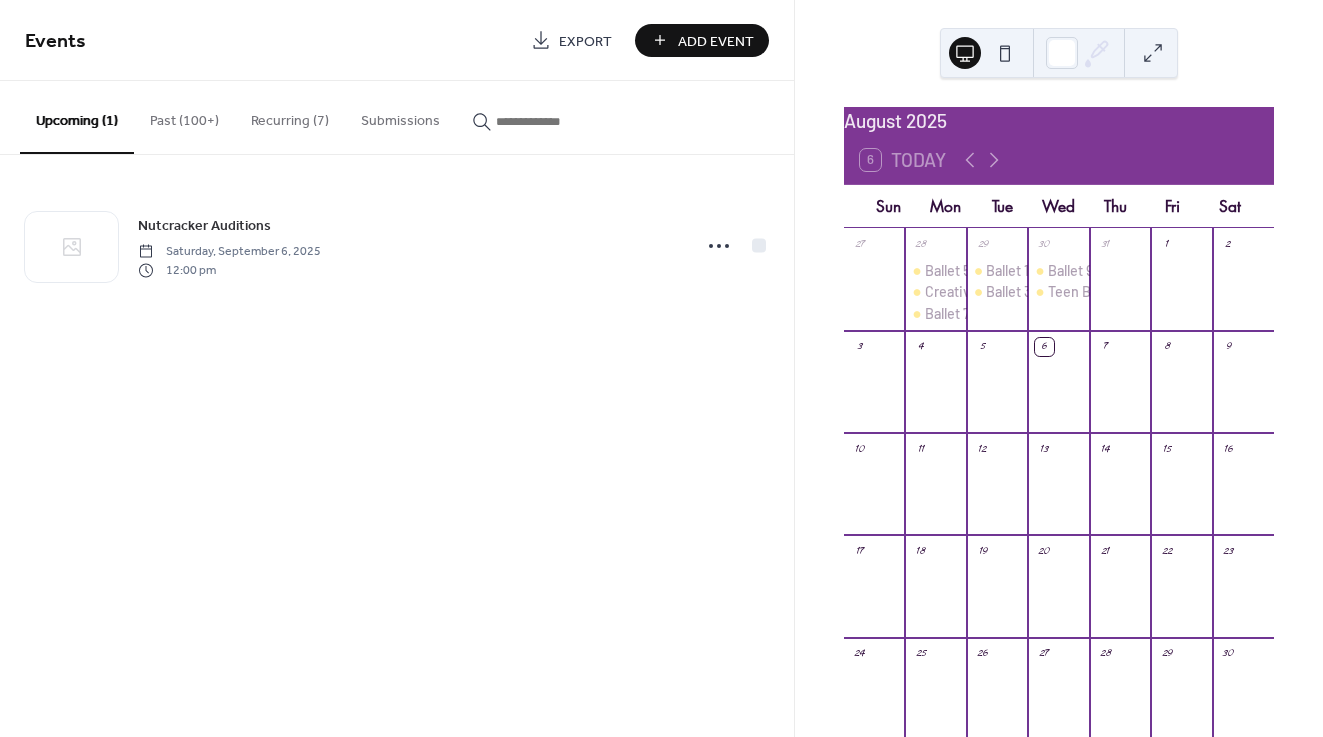 click on "Add Event" at bounding box center [716, 41] 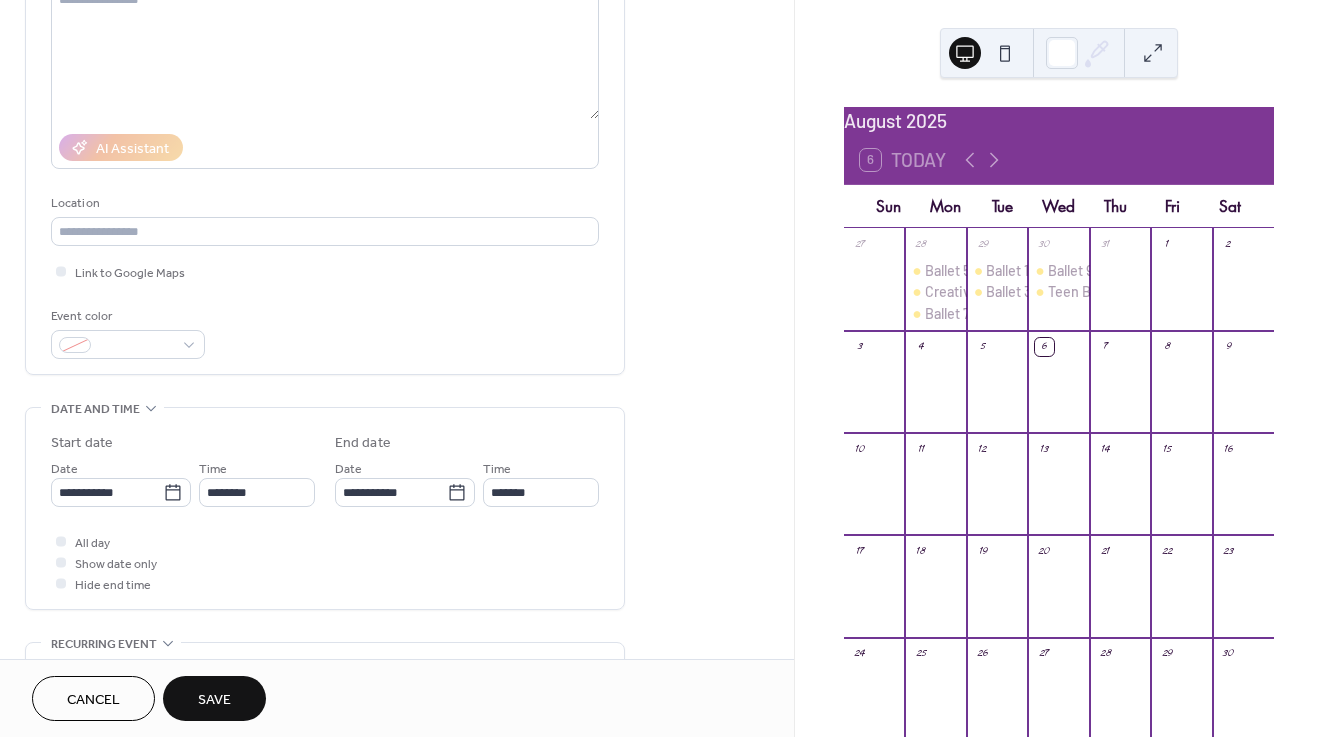 scroll, scrollTop: 245, scrollLeft: 0, axis: vertical 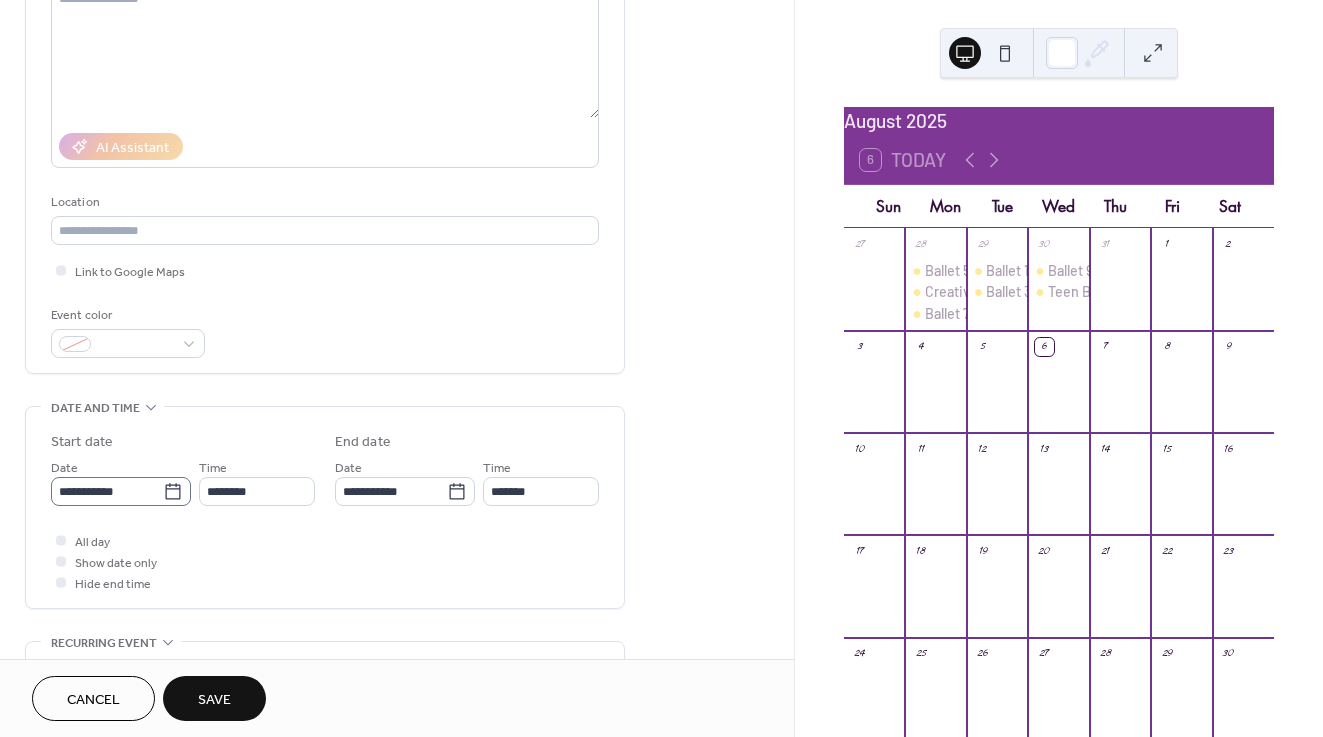type on "**********" 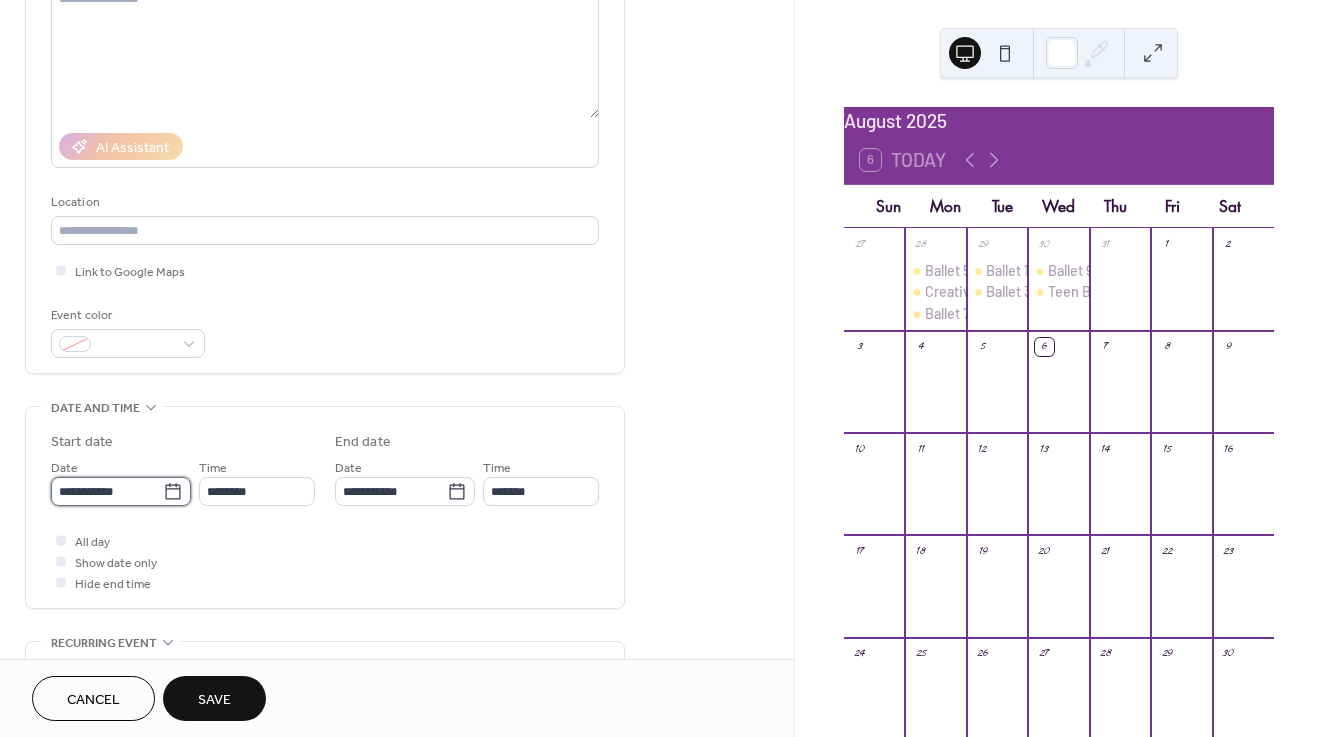 click on "**********" at bounding box center [107, 491] 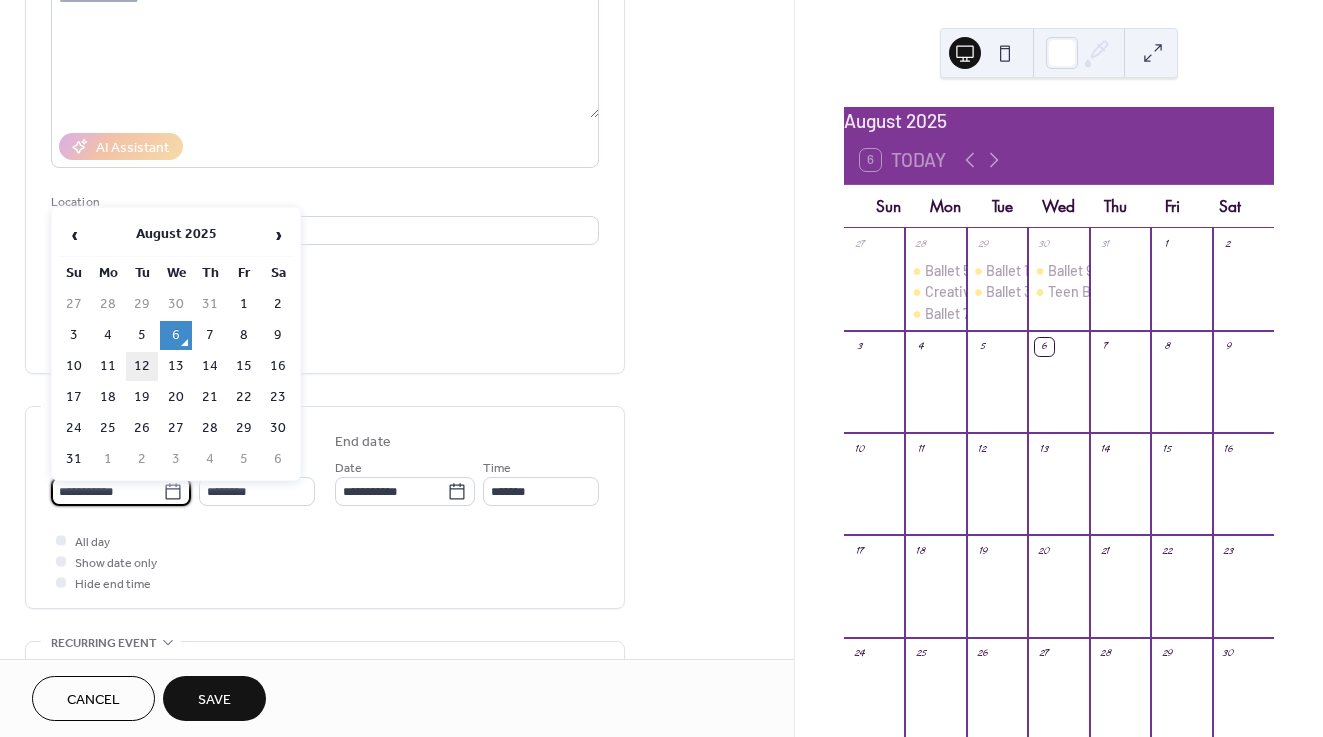 click on "12" at bounding box center (142, 366) 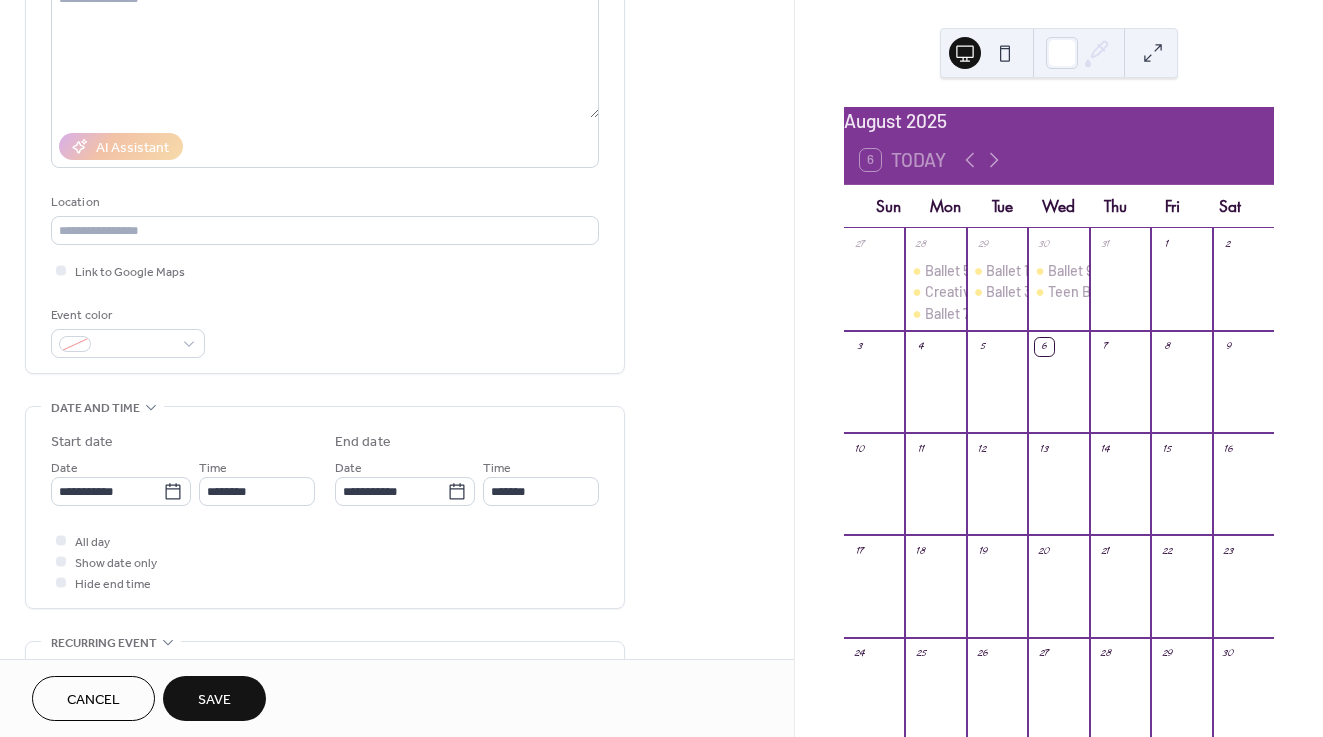 click on "**********" at bounding box center [325, 120] 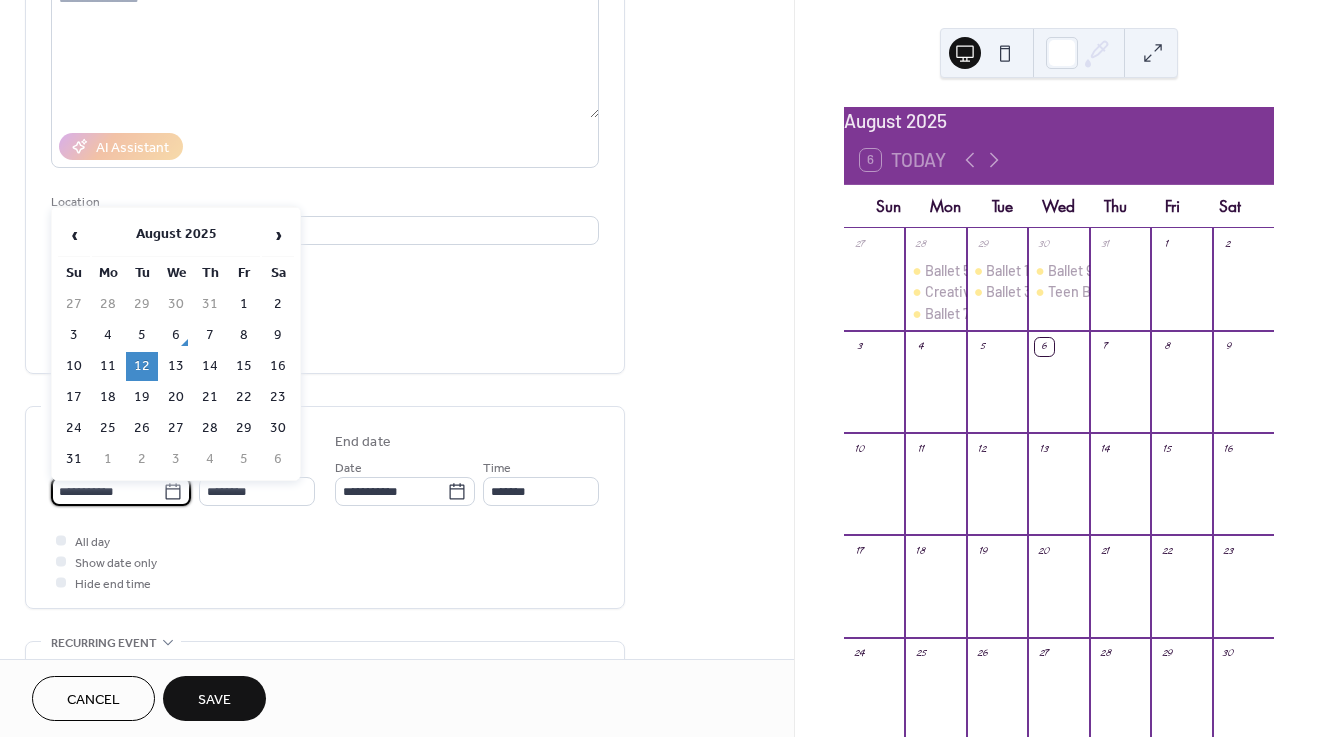 click on "**********" at bounding box center [107, 491] 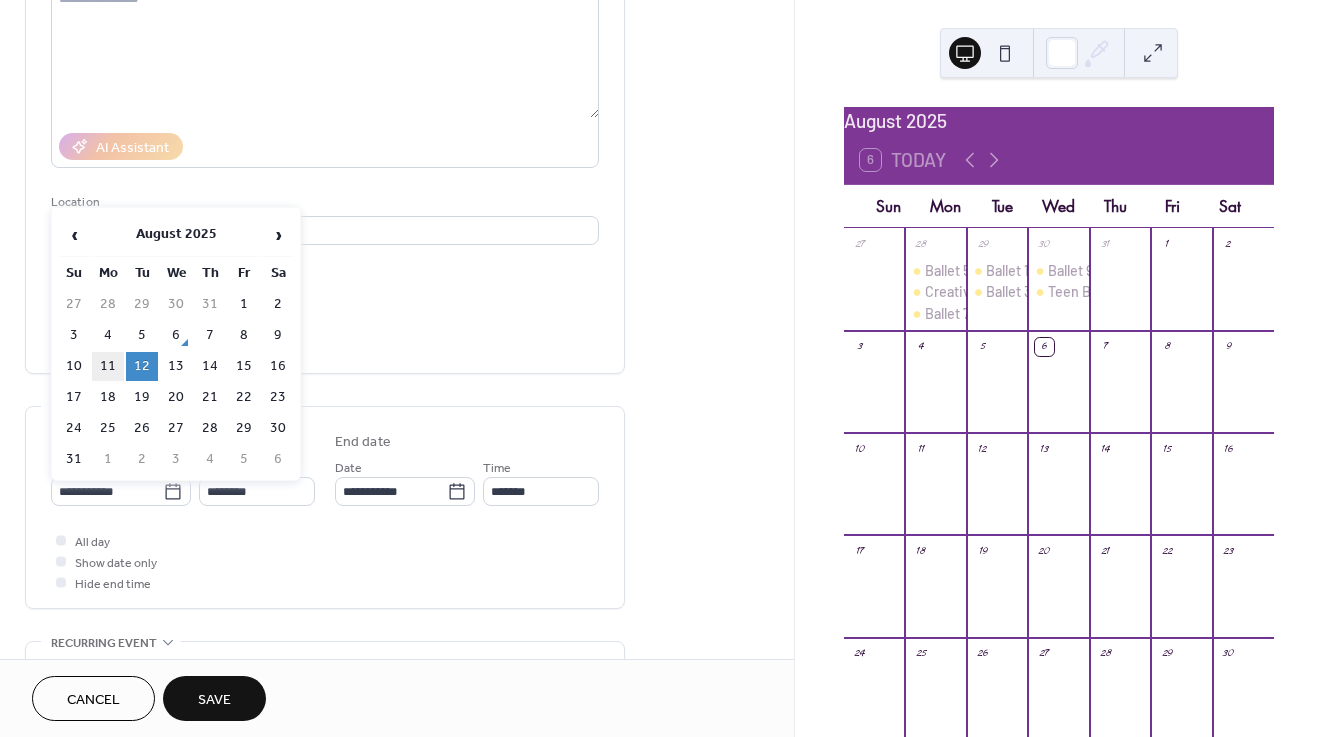 click on "11" at bounding box center [108, 366] 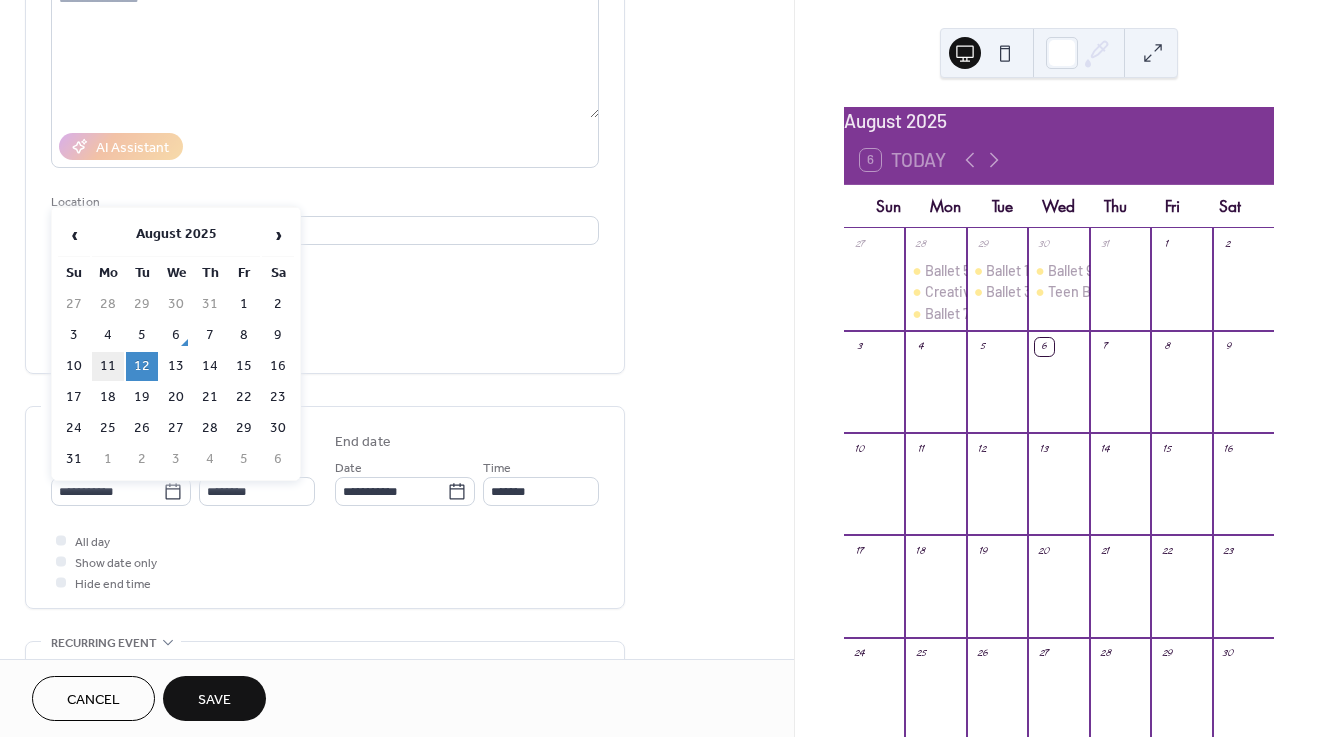 type on "**********" 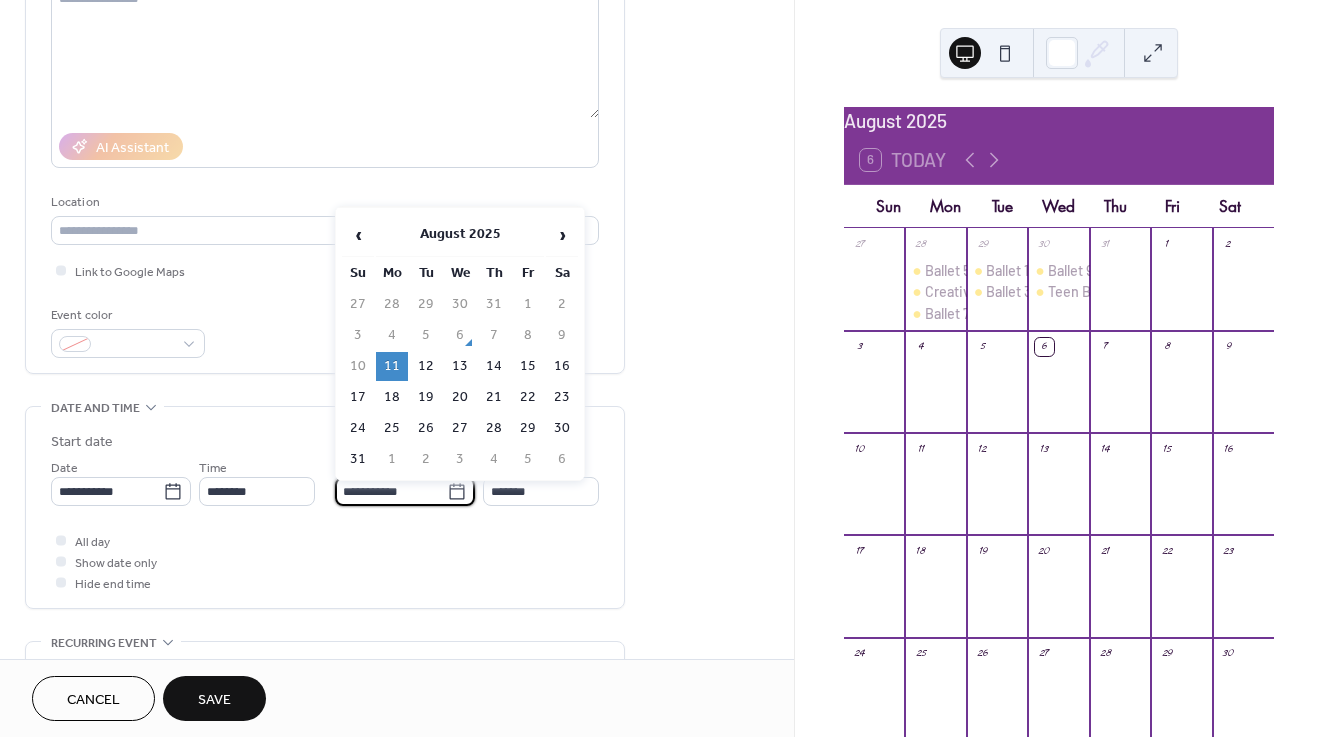 click on "**********" at bounding box center [391, 491] 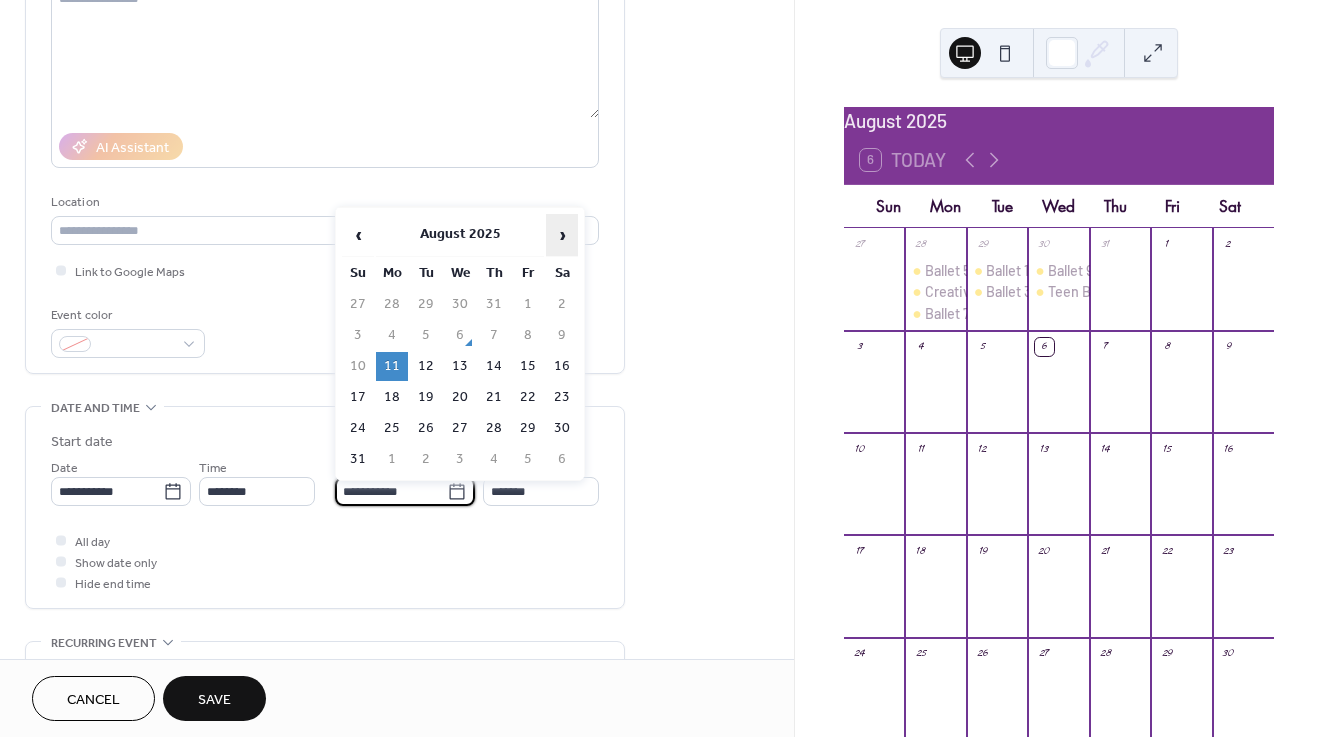 click on "›" at bounding box center [562, 235] 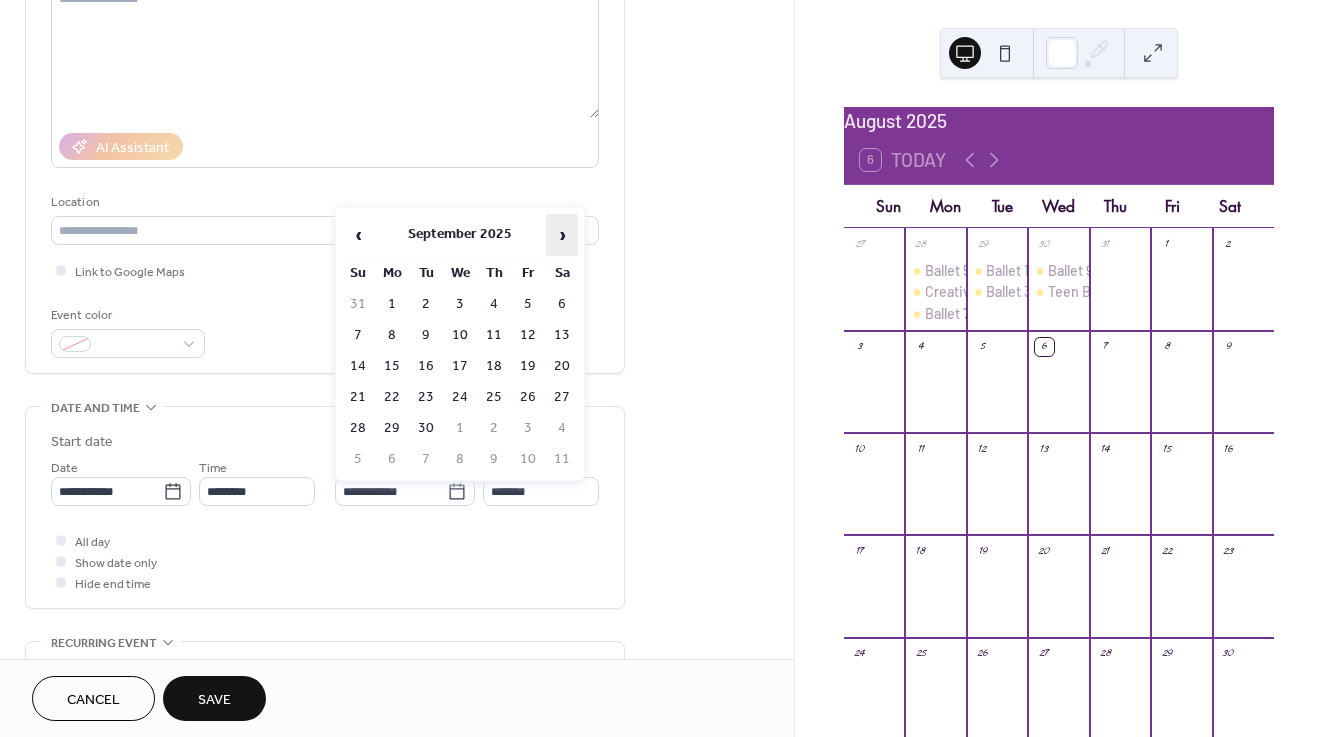 click on "›" at bounding box center [562, 235] 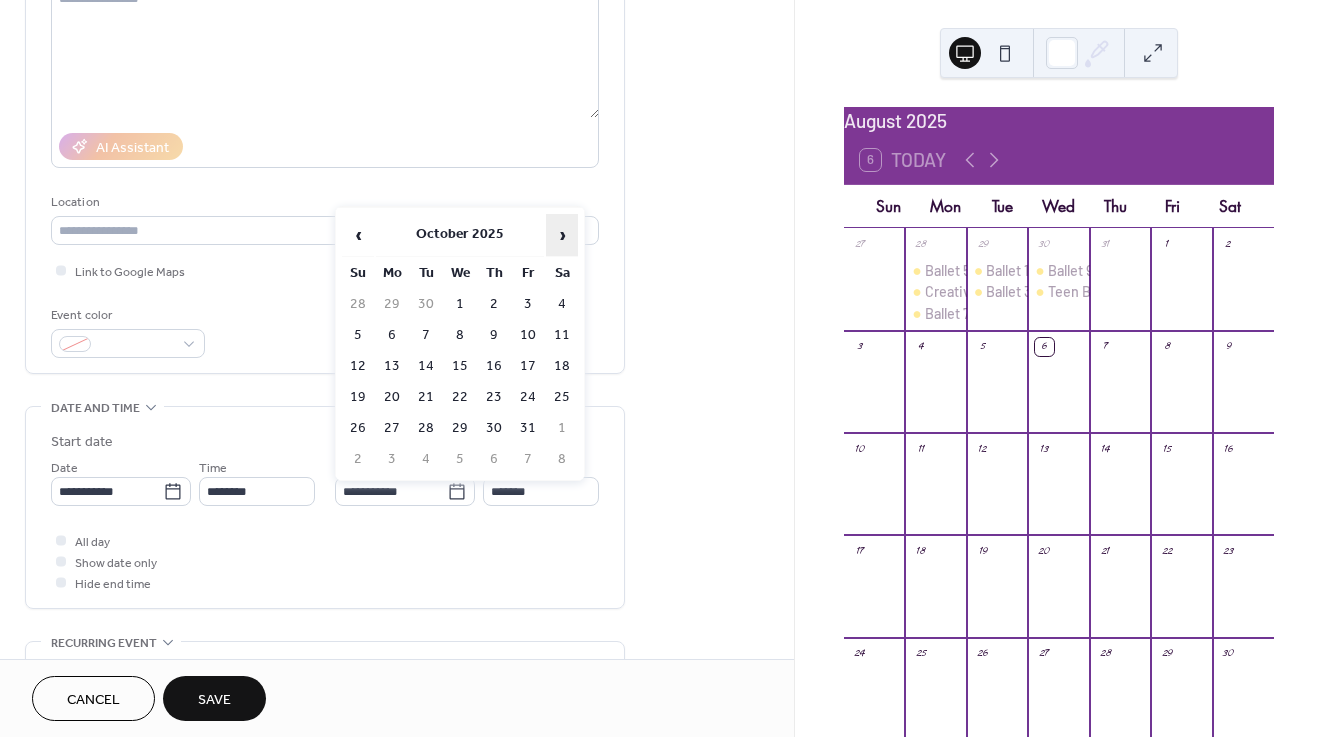 click on "›" at bounding box center (562, 235) 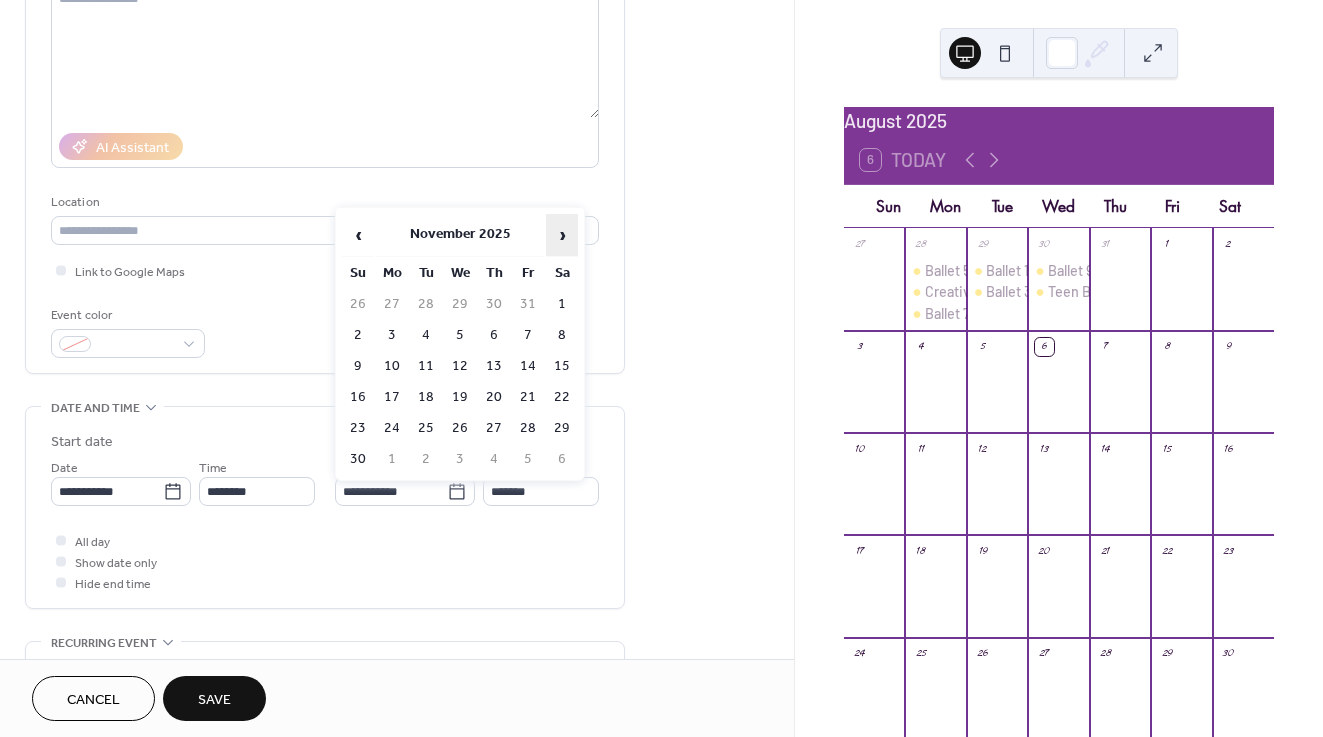 click on "›" at bounding box center [562, 235] 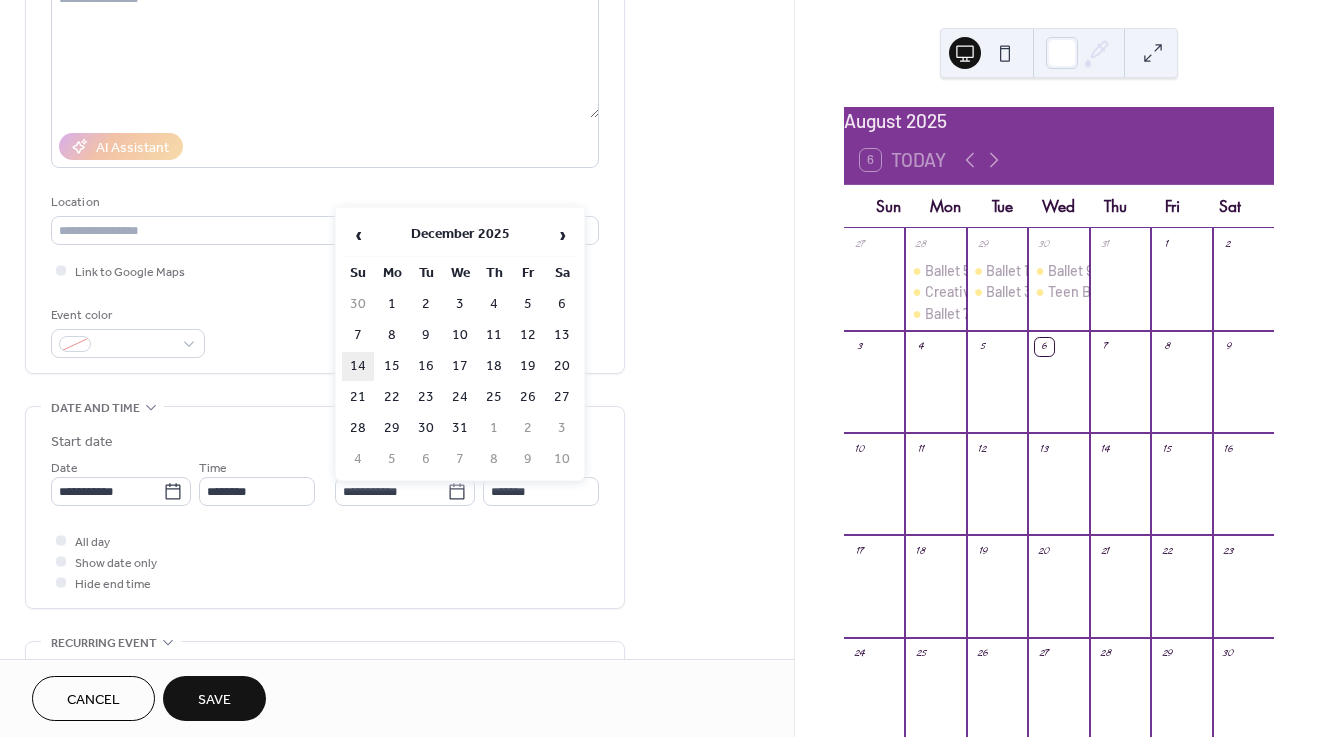 click on "14" at bounding box center [358, 366] 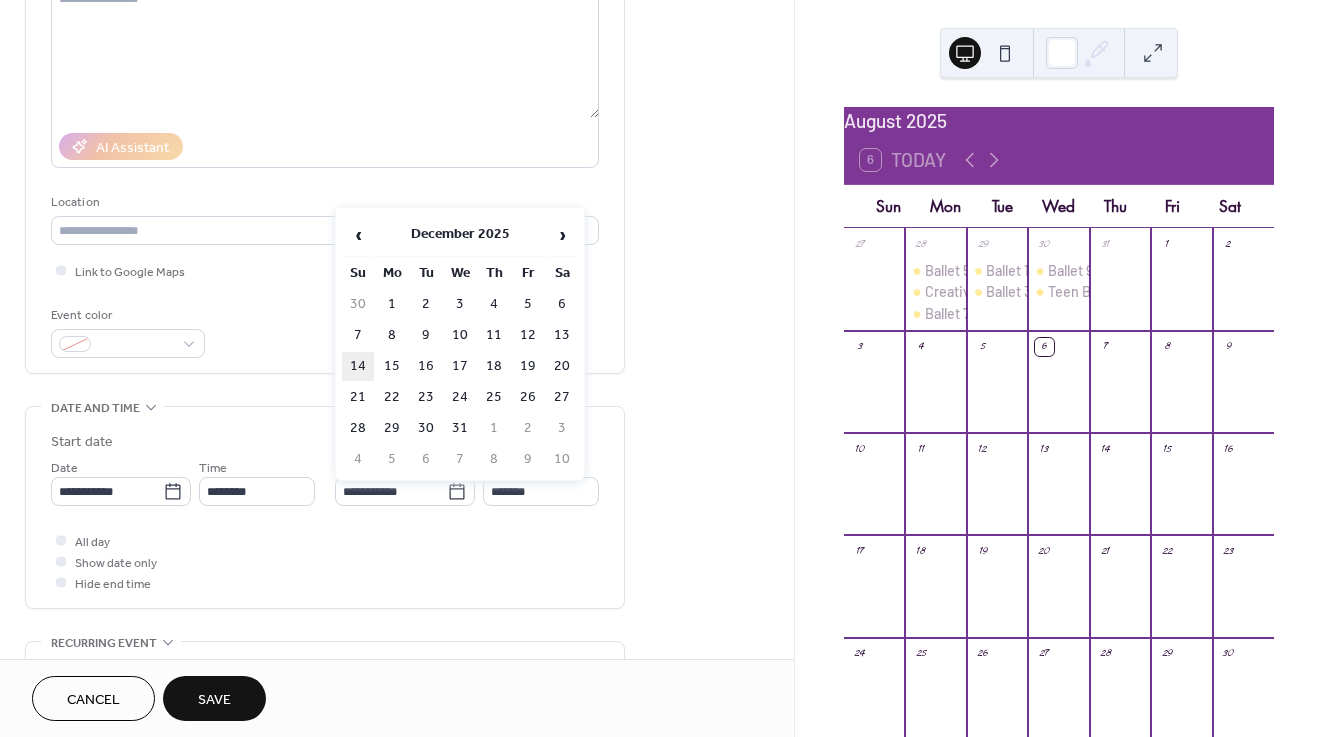 type on "**********" 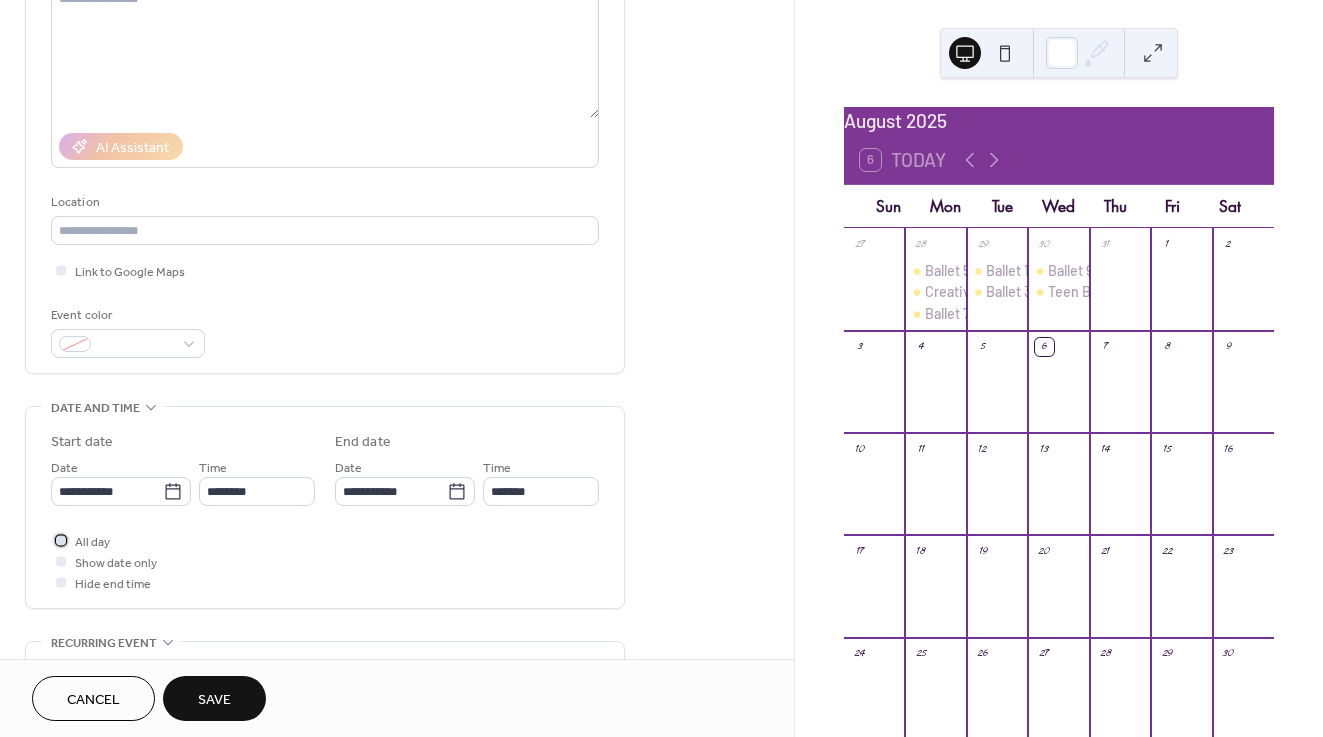 click at bounding box center [61, 540] 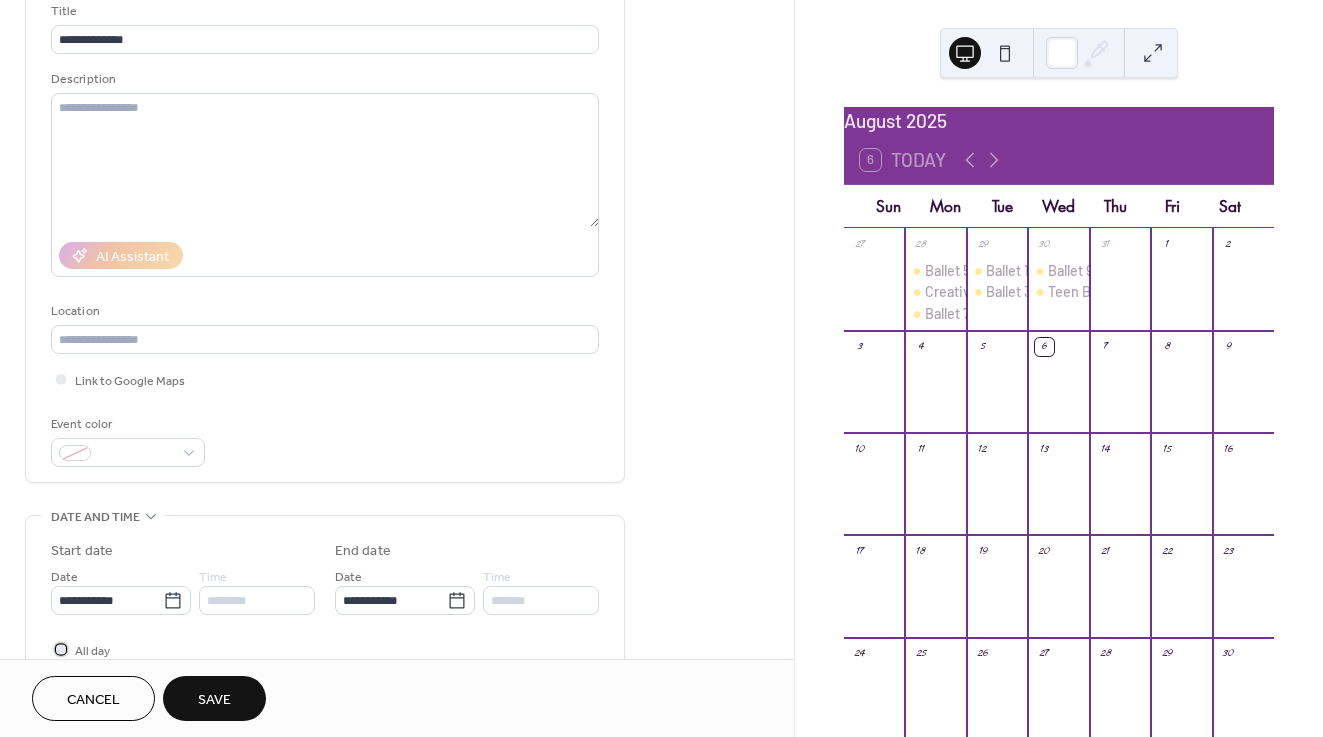 scroll, scrollTop: 137, scrollLeft: 0, axis: vertical 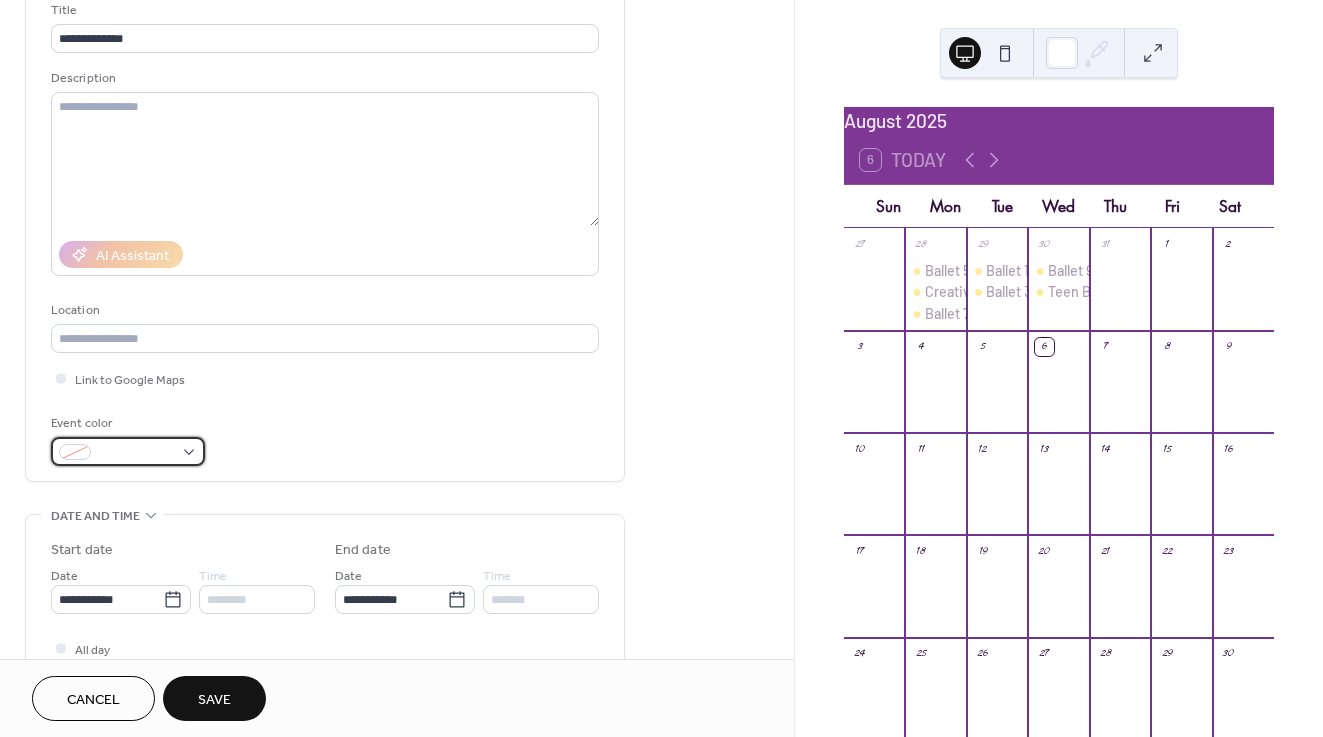 click at bounding box center (136, 453) 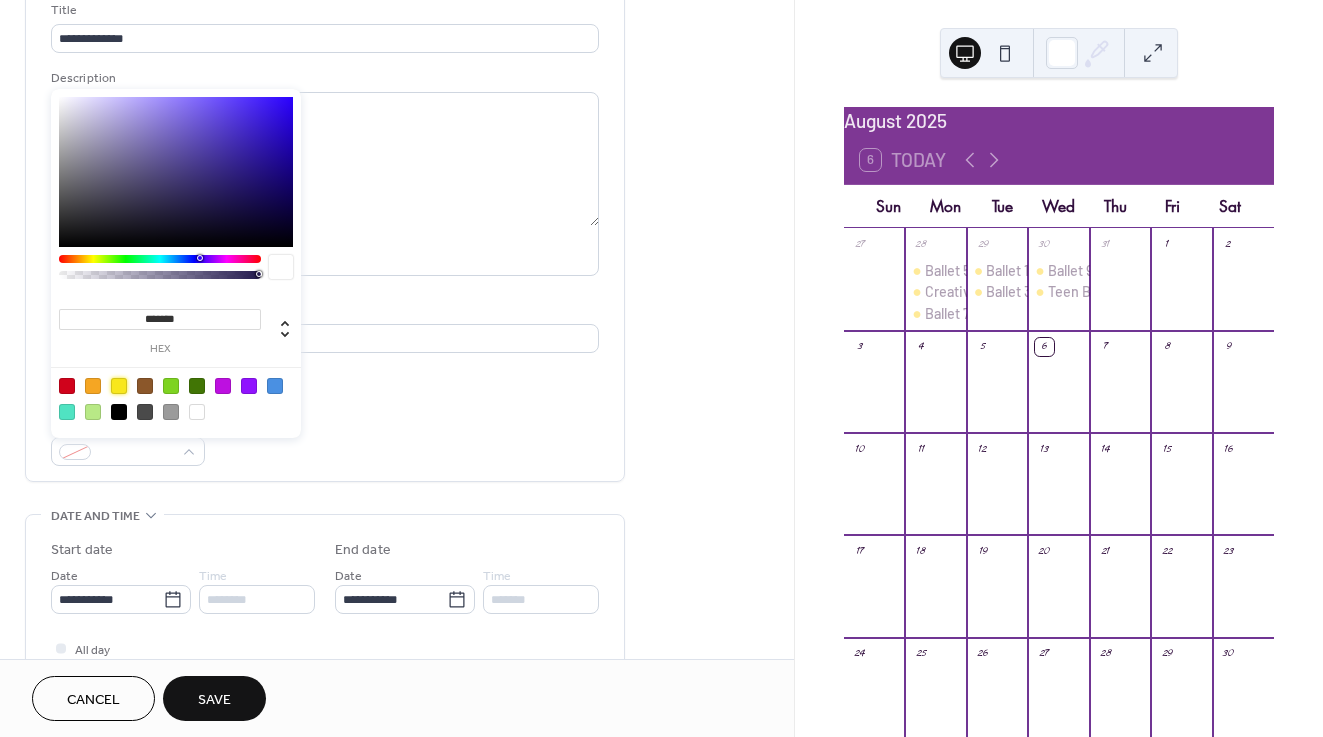 click at bounding box center [119, 386] 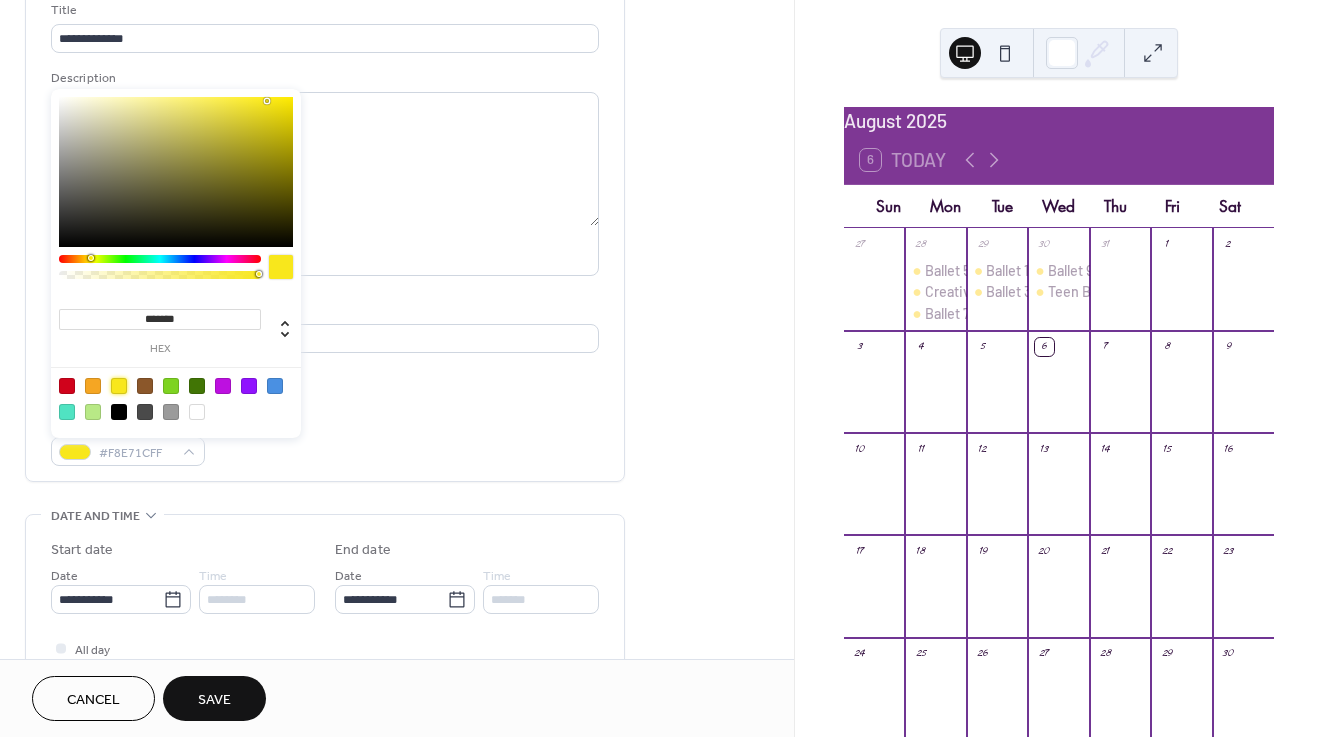 click on "Event color #F8E71CFF" at bounding box center (325, 439) 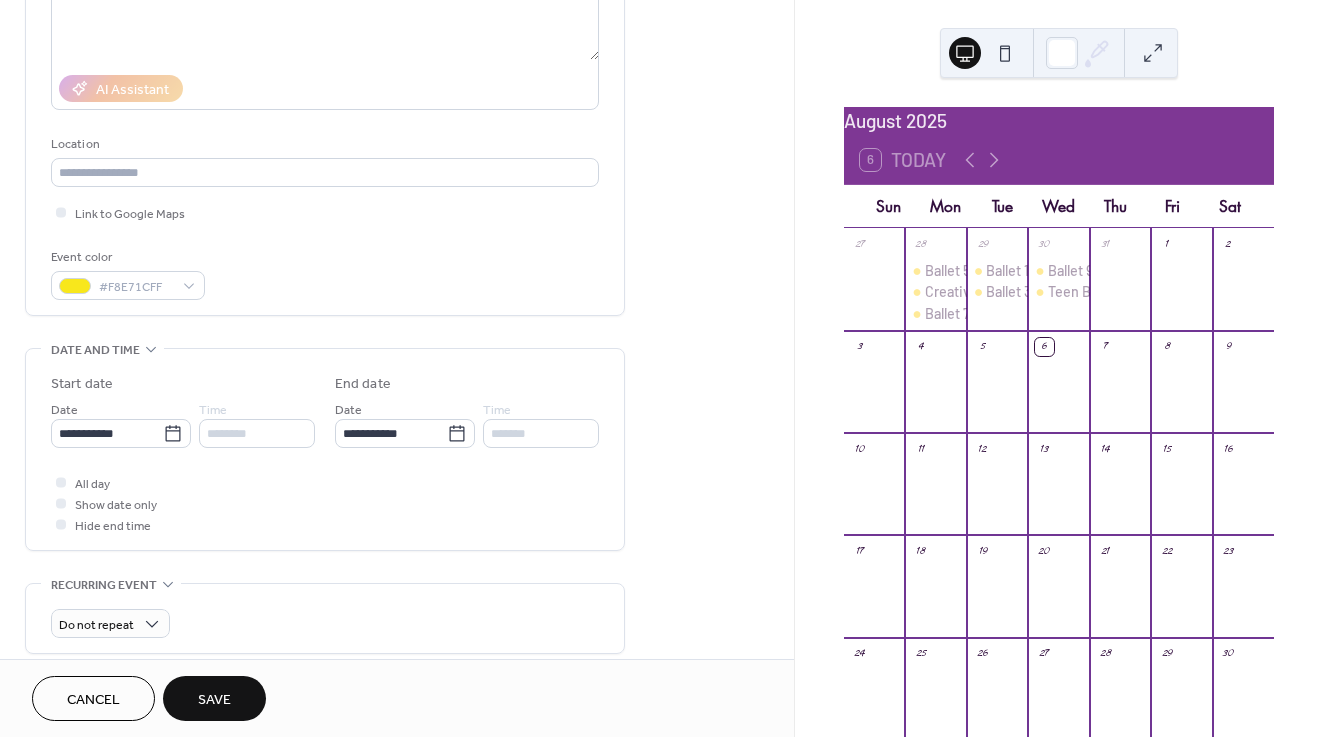 scroll, scrollTop: 319, scrollLeft: 0, axis: vertical 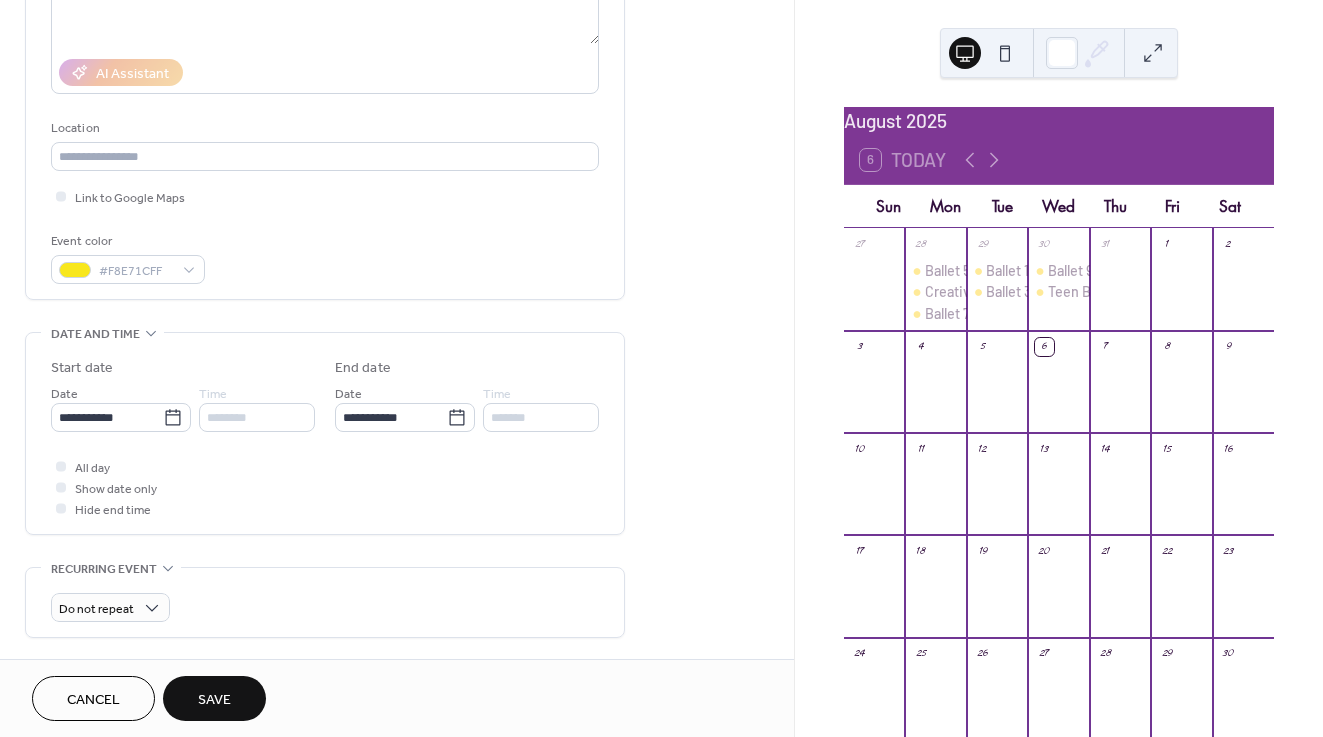 click on "Save" at bounding box center [214, 700] 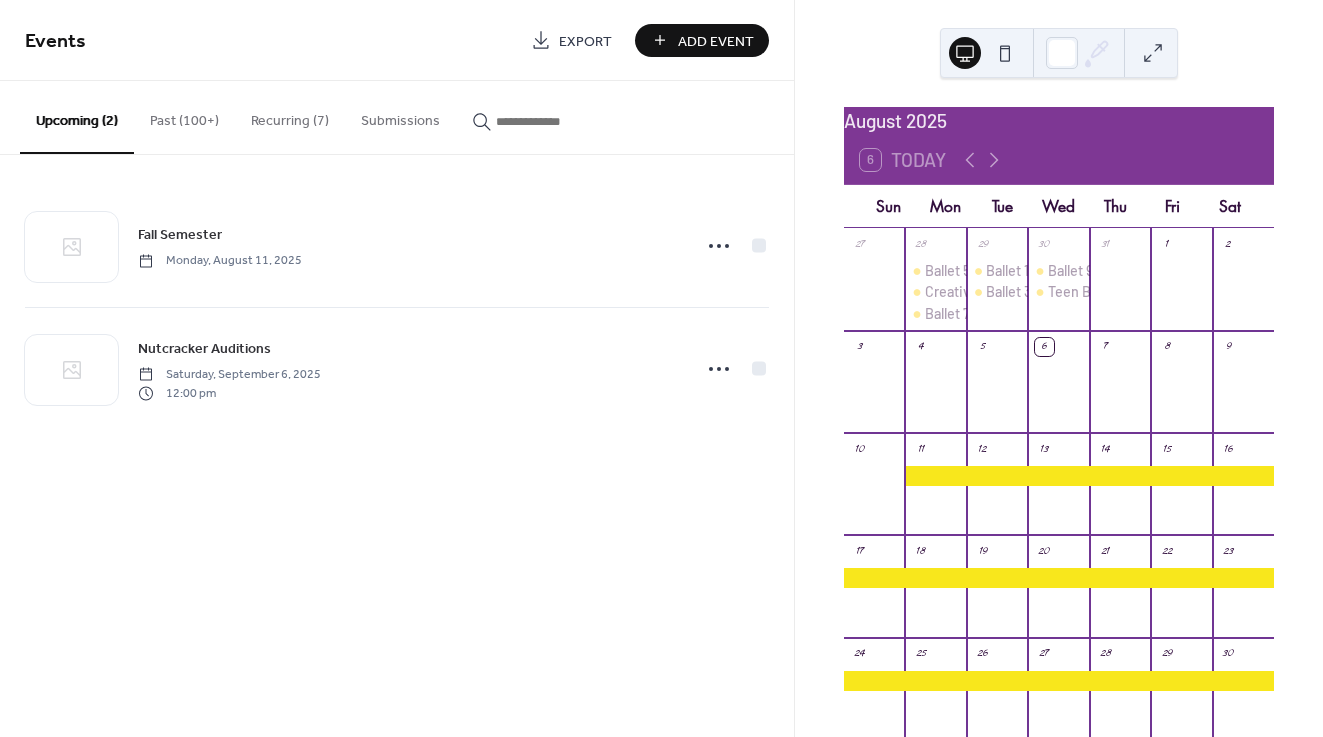 click on "Add Event" at bounding box center [702, 40] 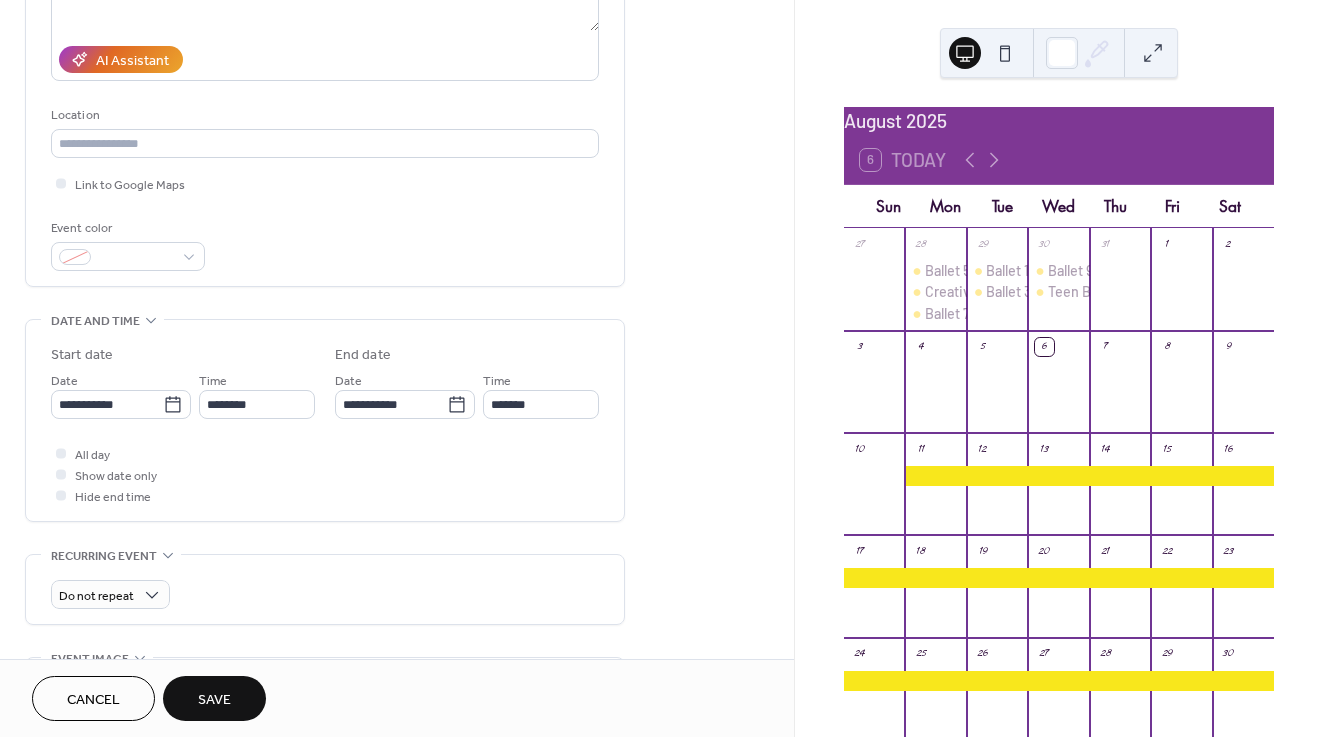 scroll, scrollTop: 364, scrollLeft: 0, axis: vertical 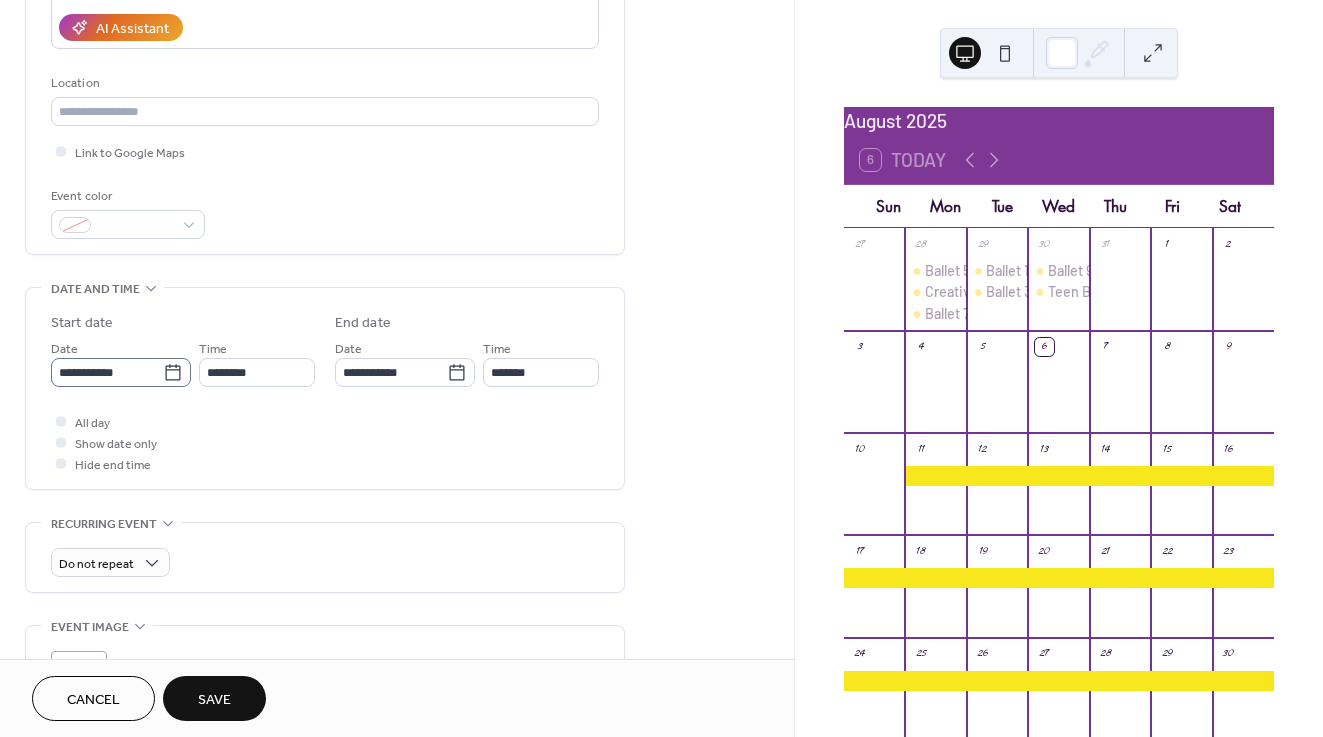 type on "**********" 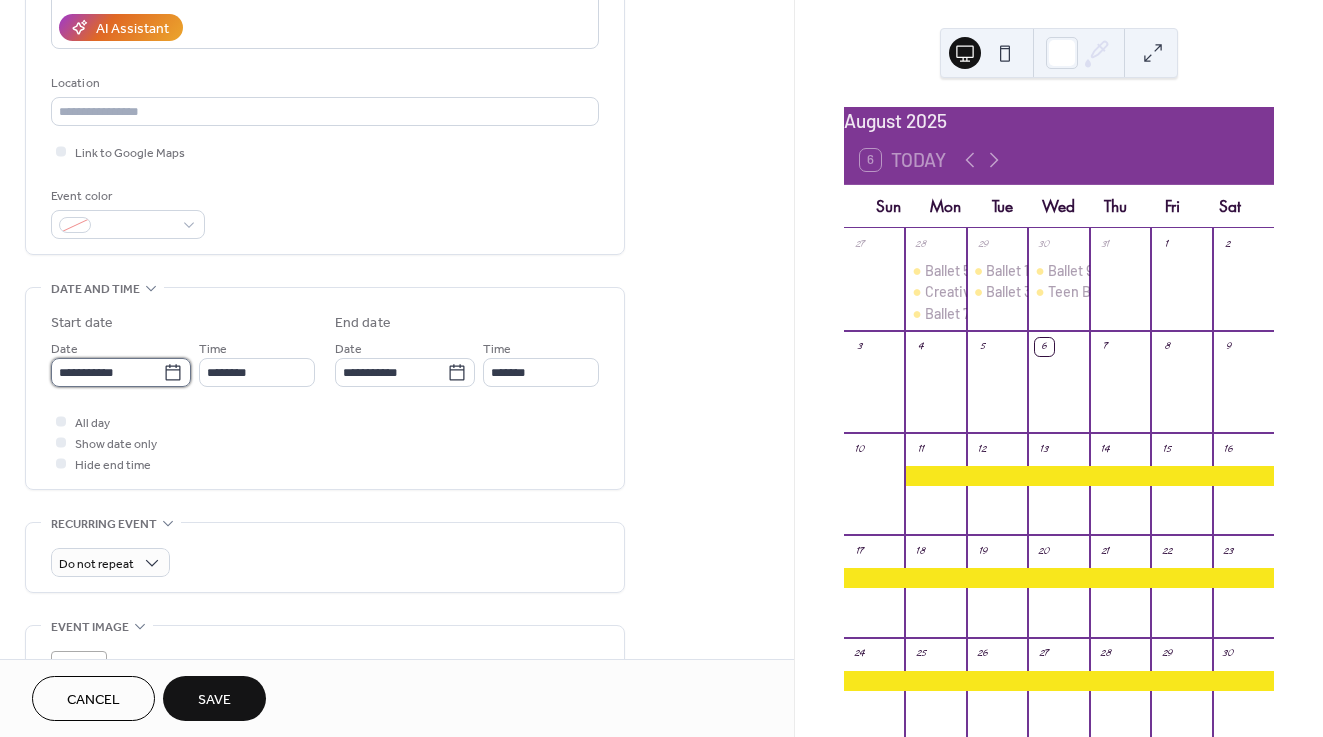 click on "**********" at bounding box center [107, 372] 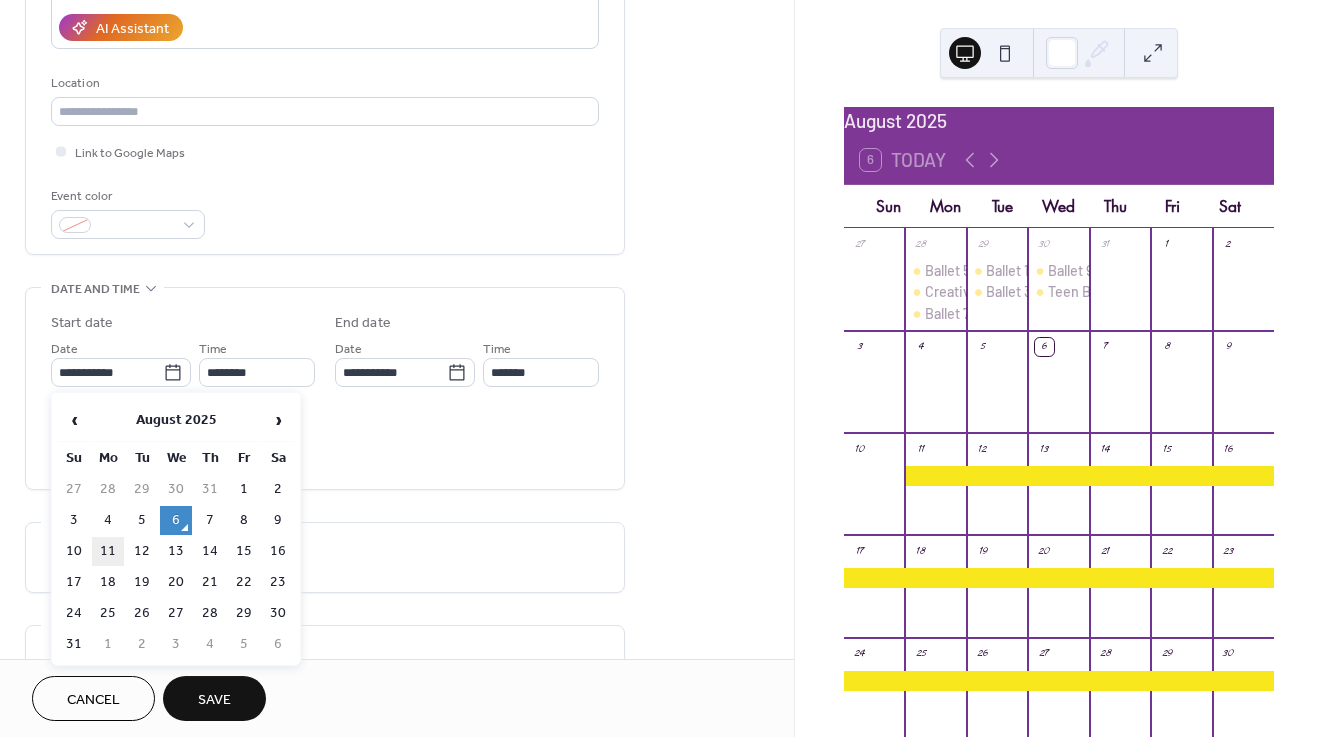 click on "11" at bounding box center [108, 551] 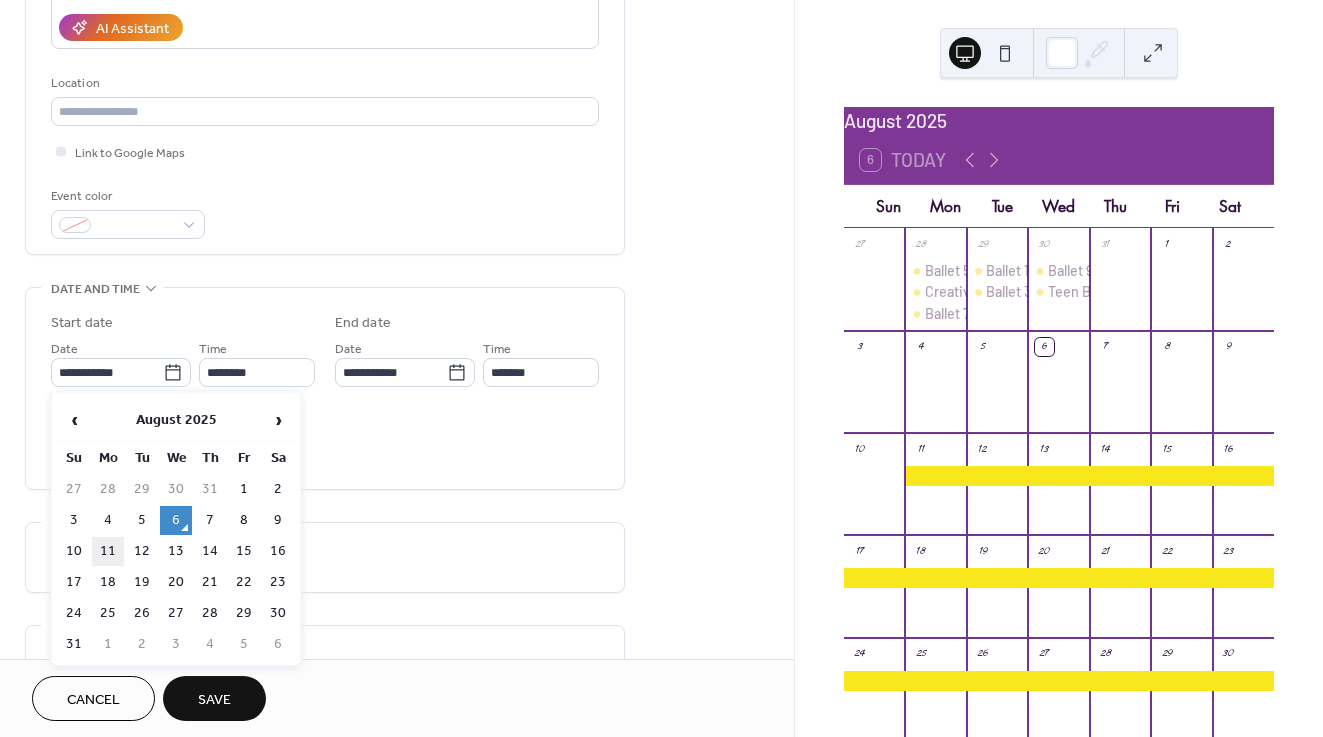 type on "**********" 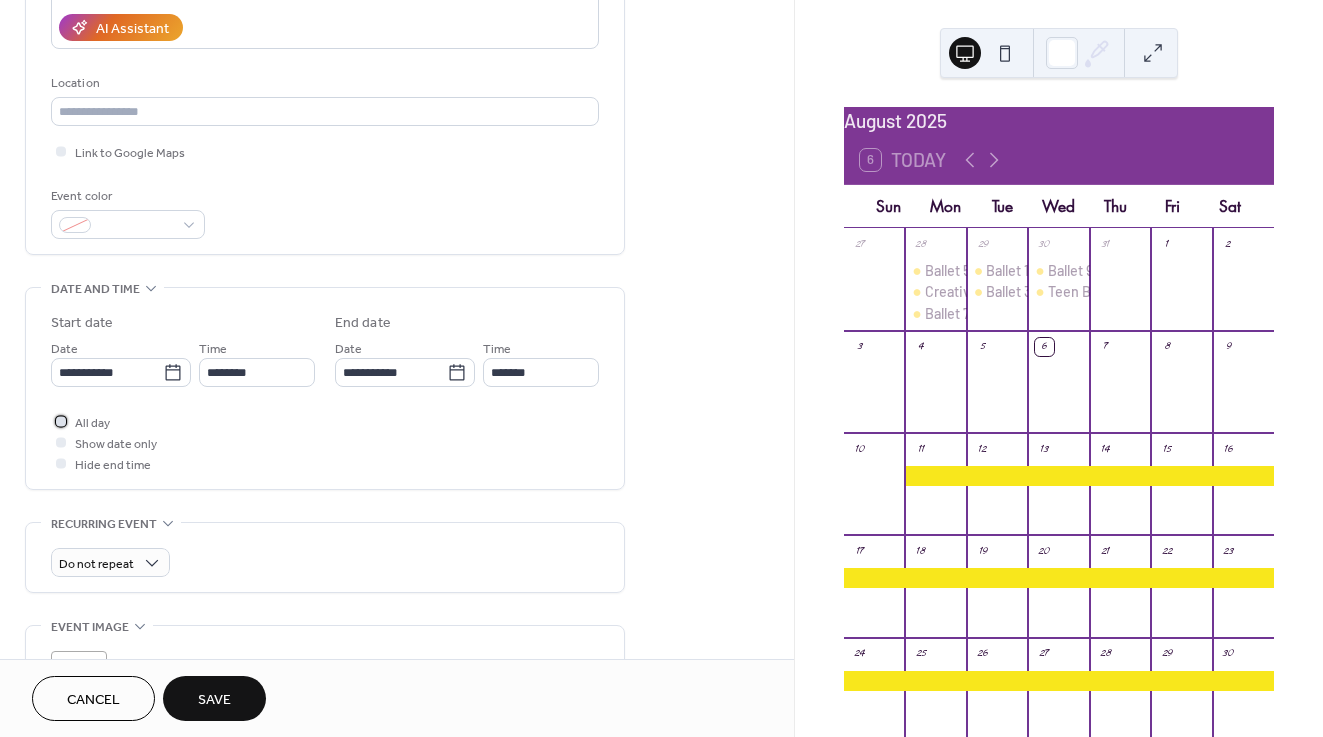 click at bounding box center (61, 421) 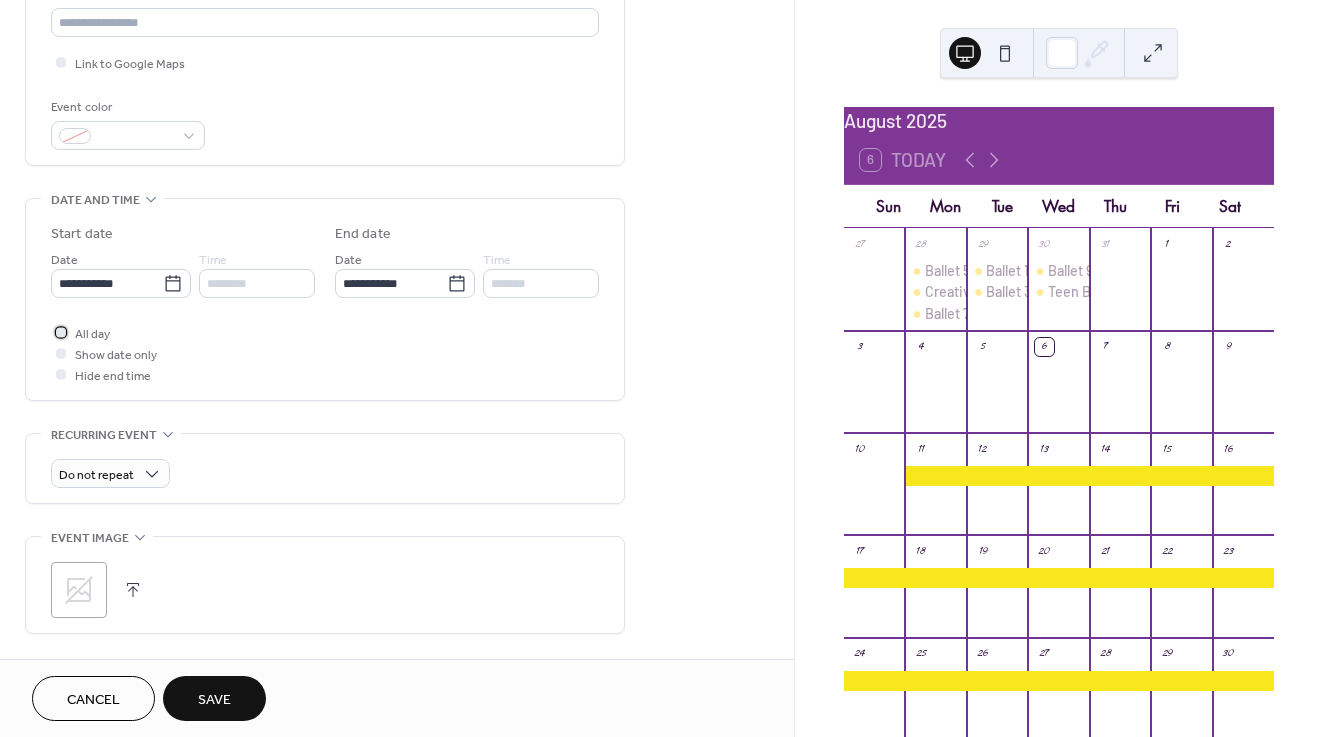 scroll, scrollTop: 452, scrollLeft: 0, axis: vertical 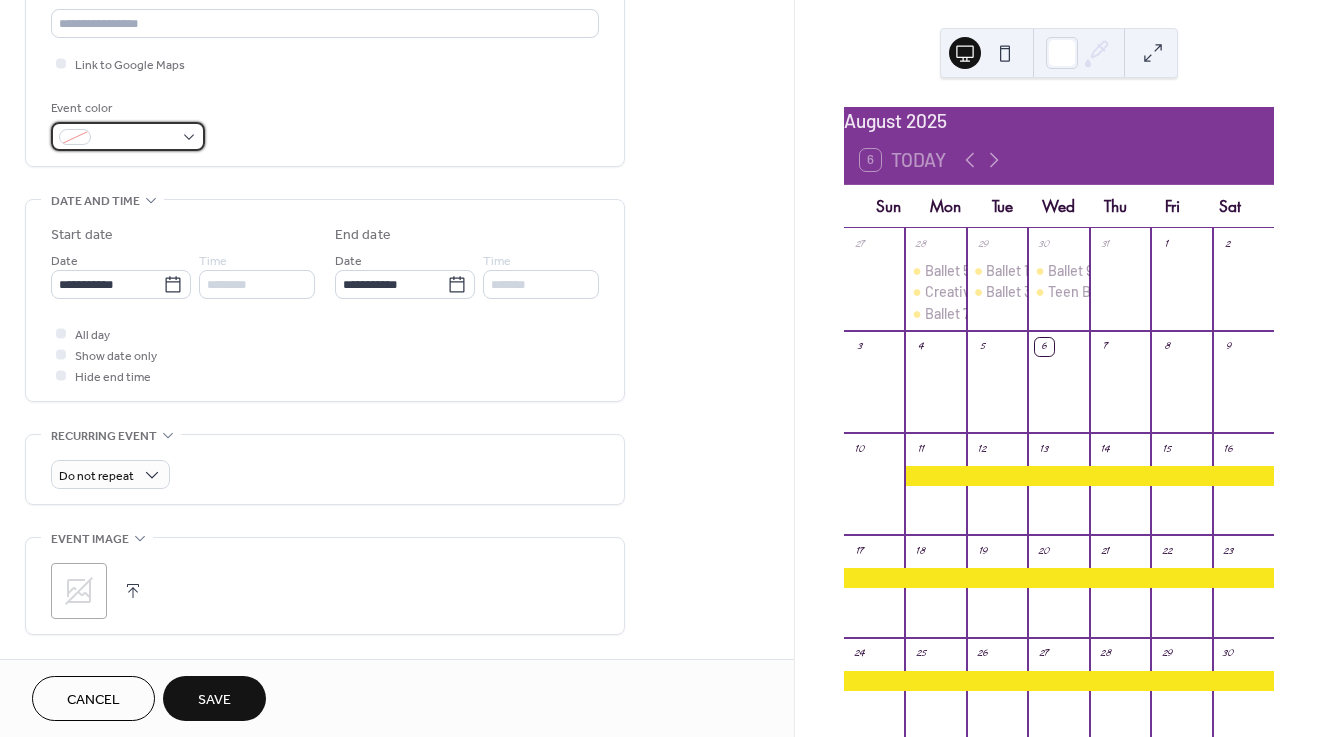 click at bounding box center [136, 138] 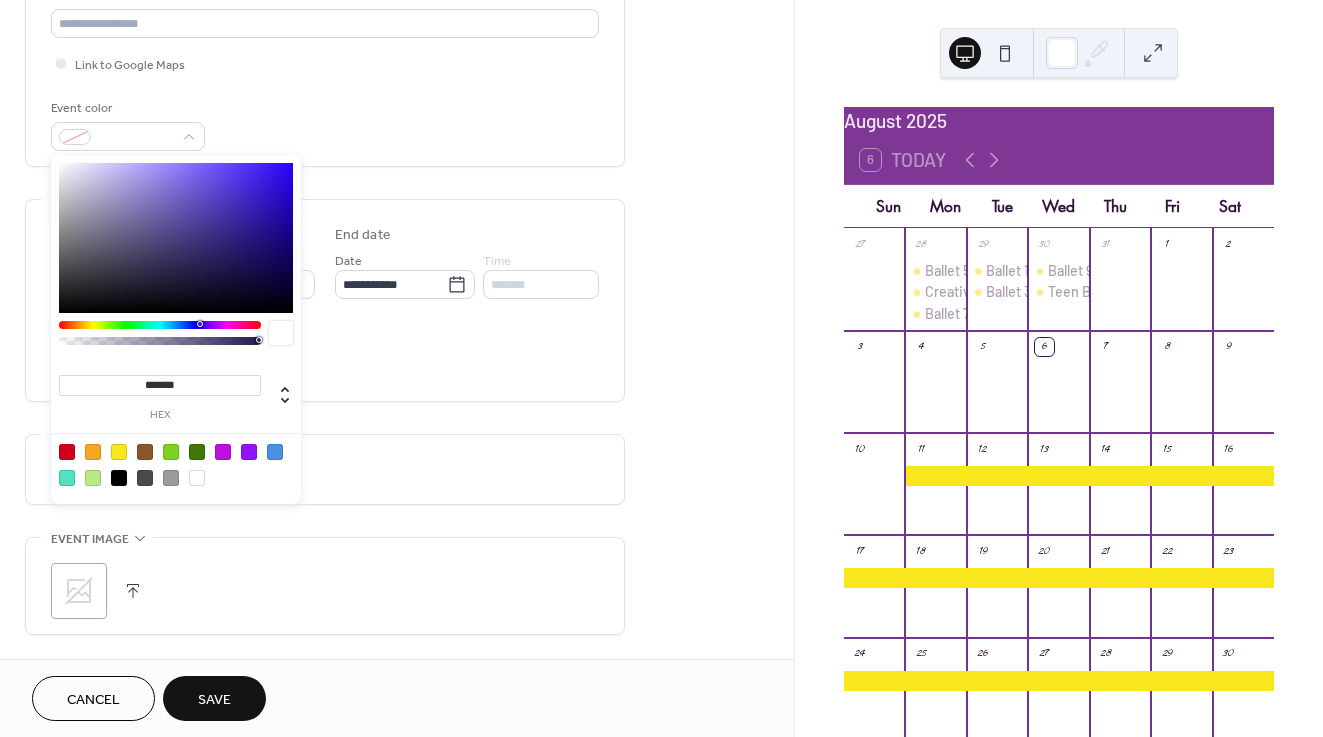 click at bounding box center [67, 452] 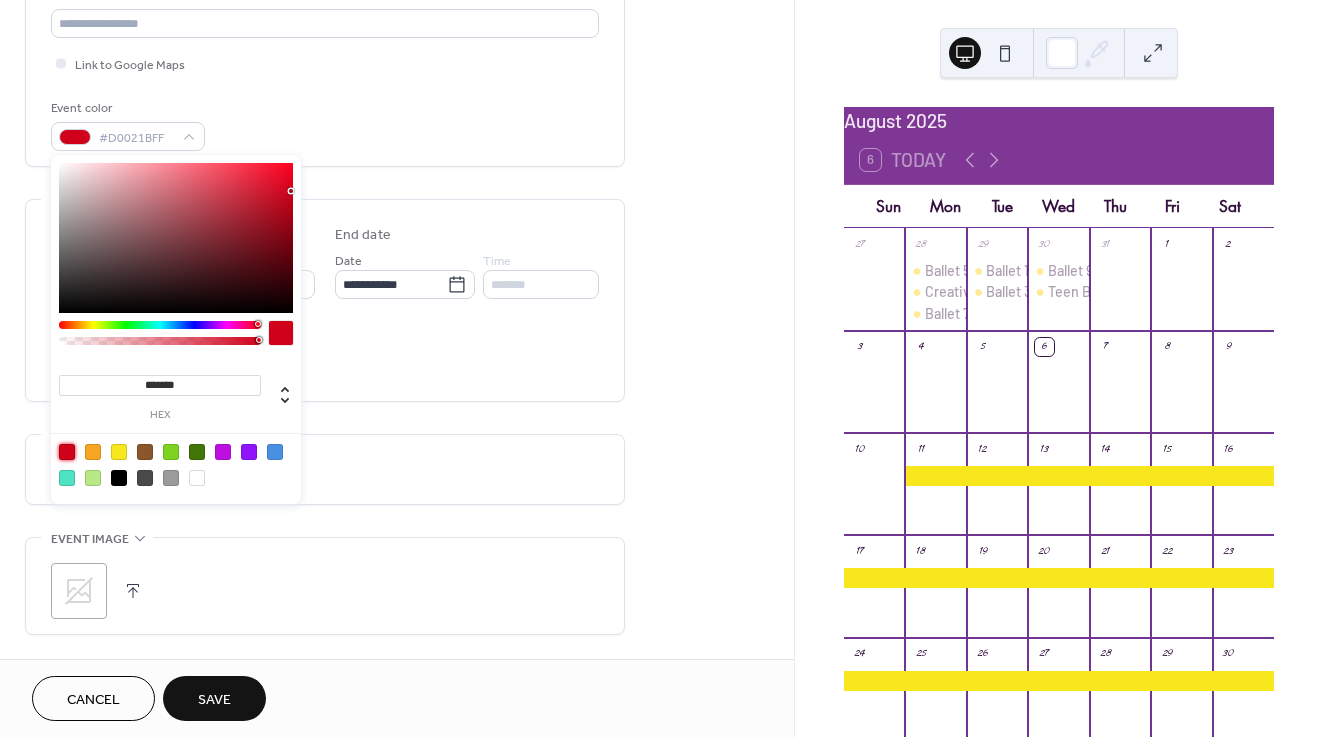 click on "**********" at bounding box center (325, 258) 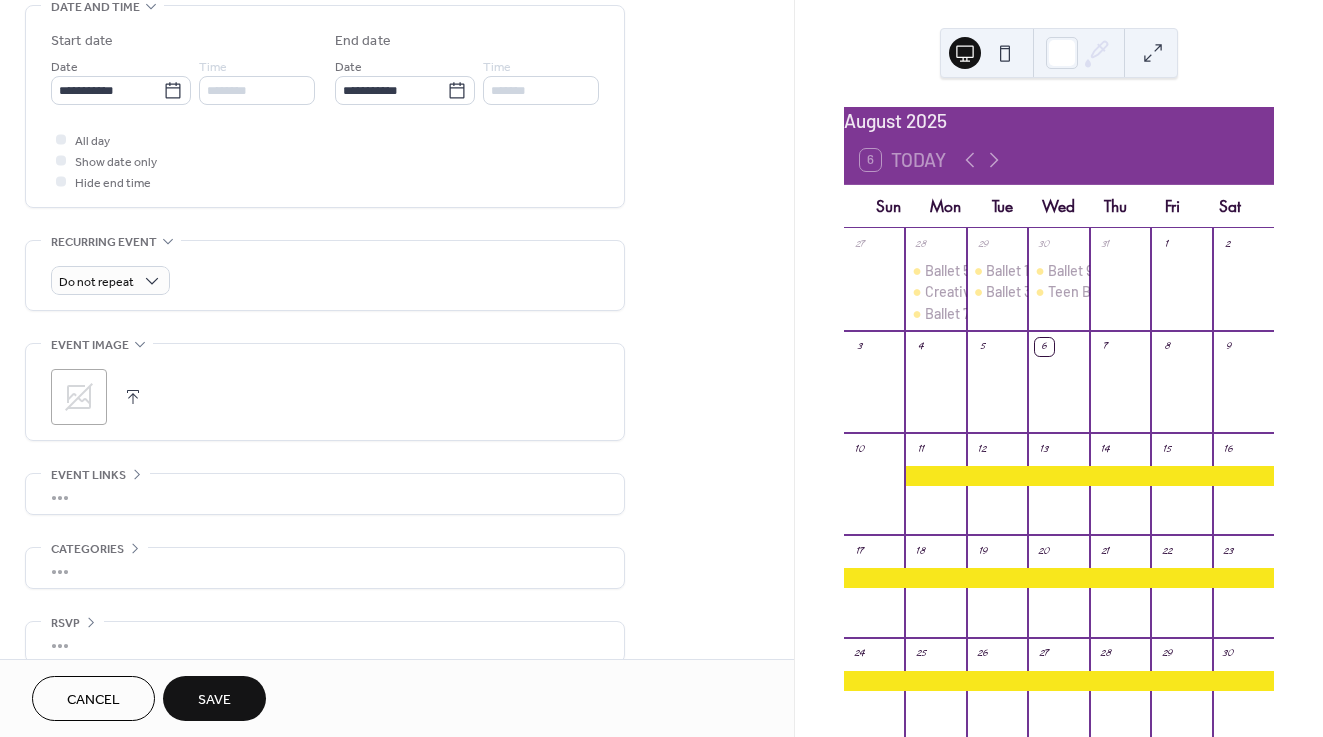 scroll, scrollTop: 645, scrollLeft: 0, axis: vertical 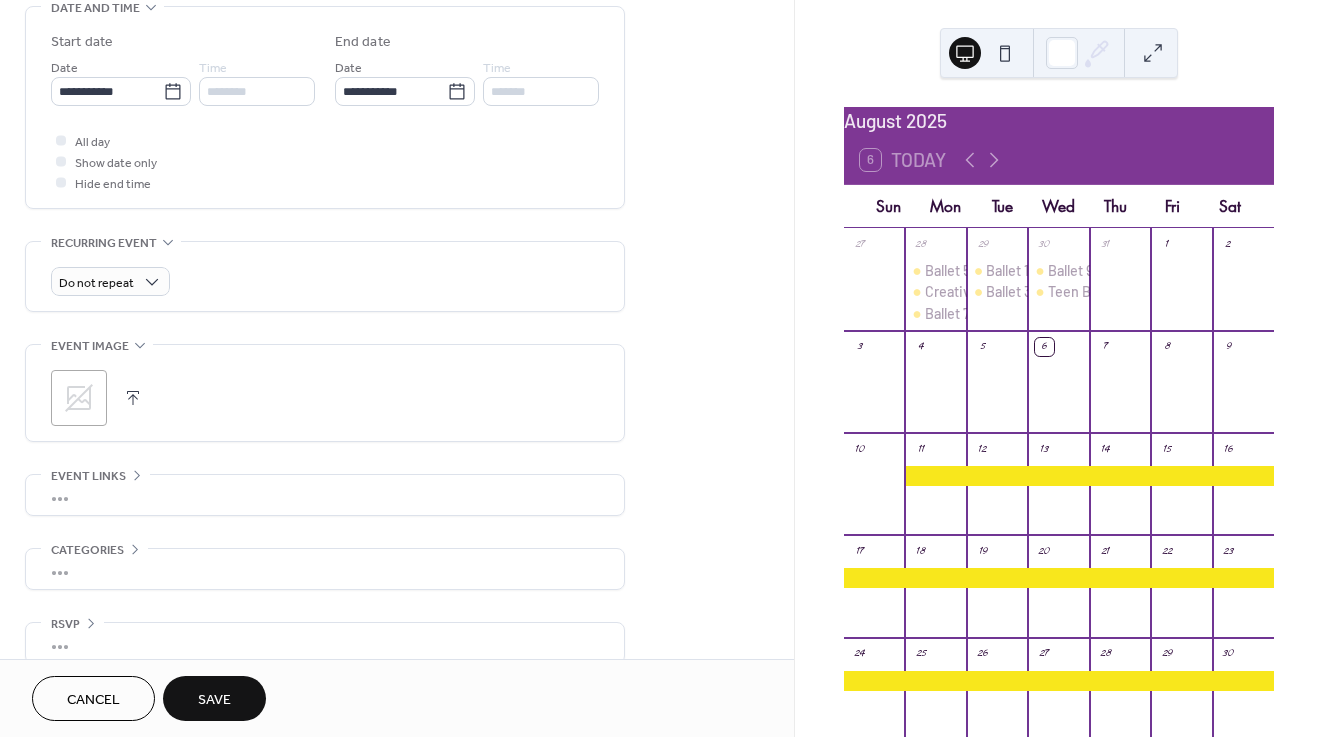 click on "Save" at bounding box center [214, 698] 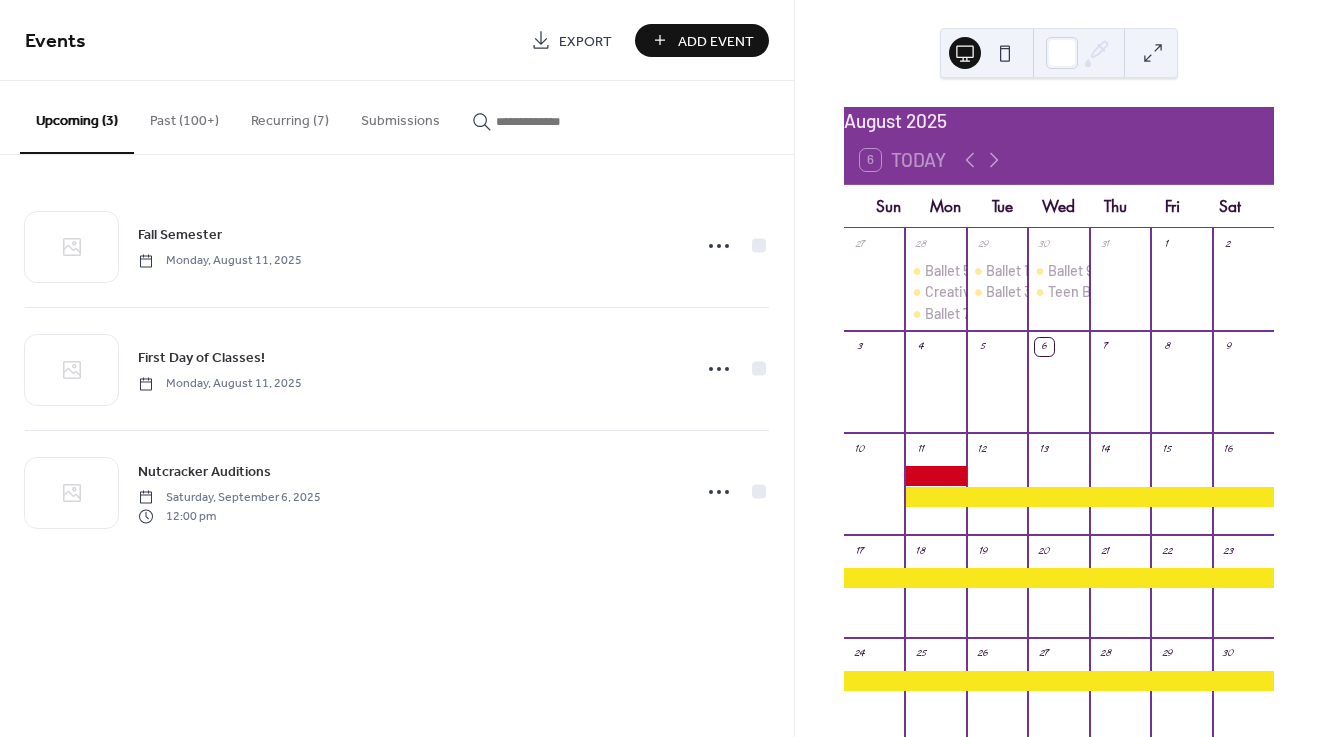 click on "Add Event" at bounding box center [716, 41] 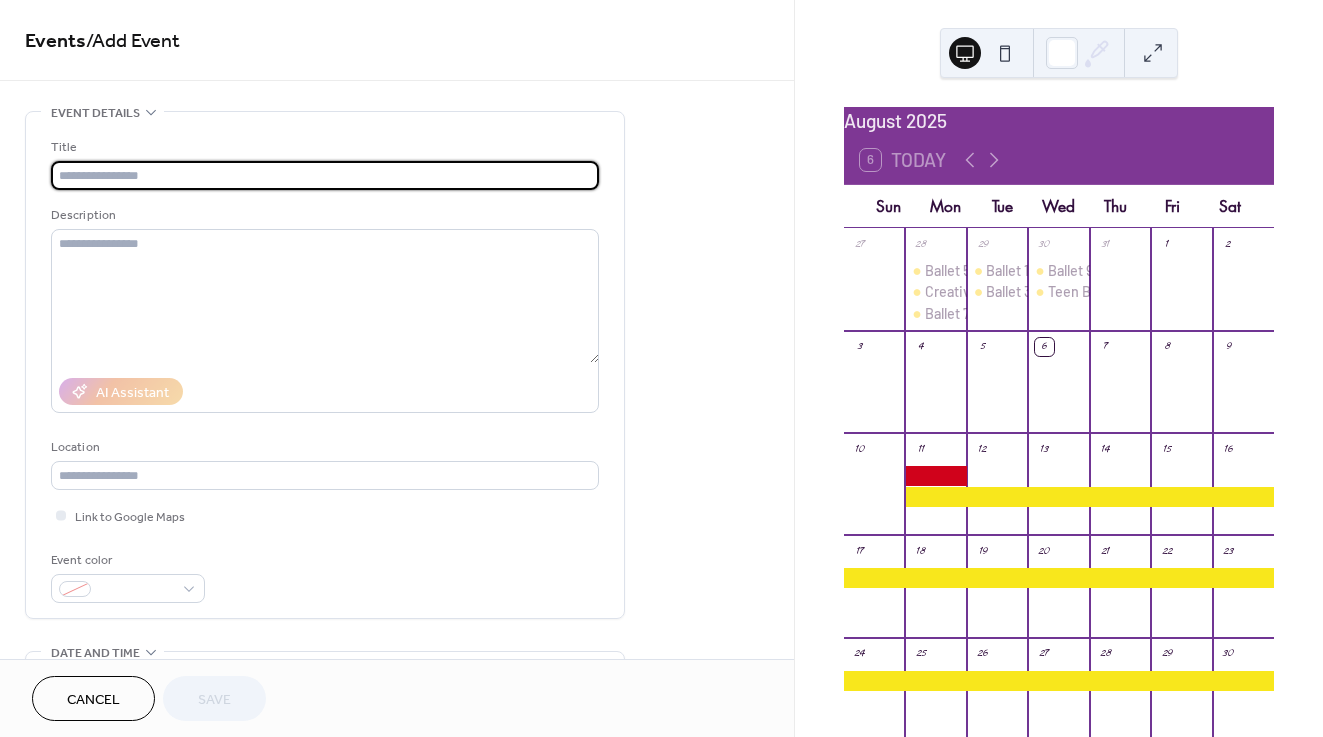 click at bounding box center [1005, 53] 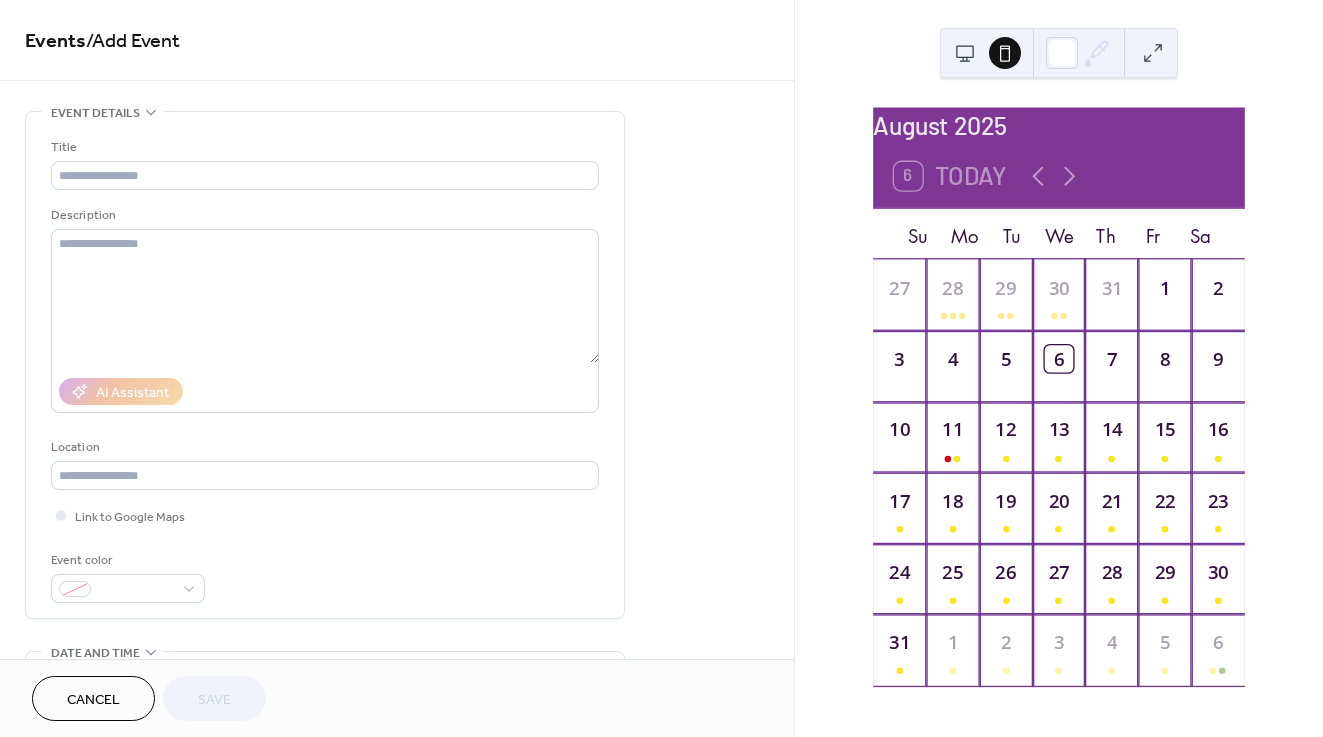 click at bounding box center (965, 53) 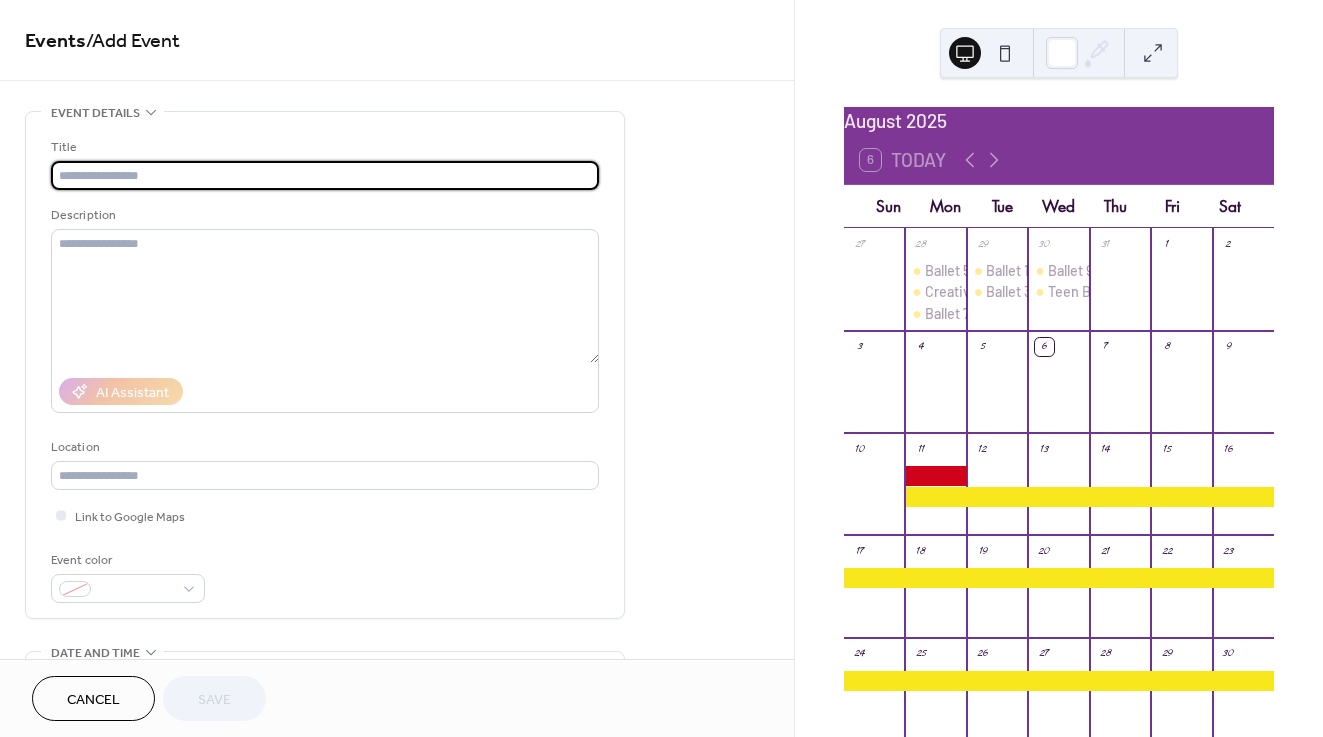 click at bounding box center [325, 175] 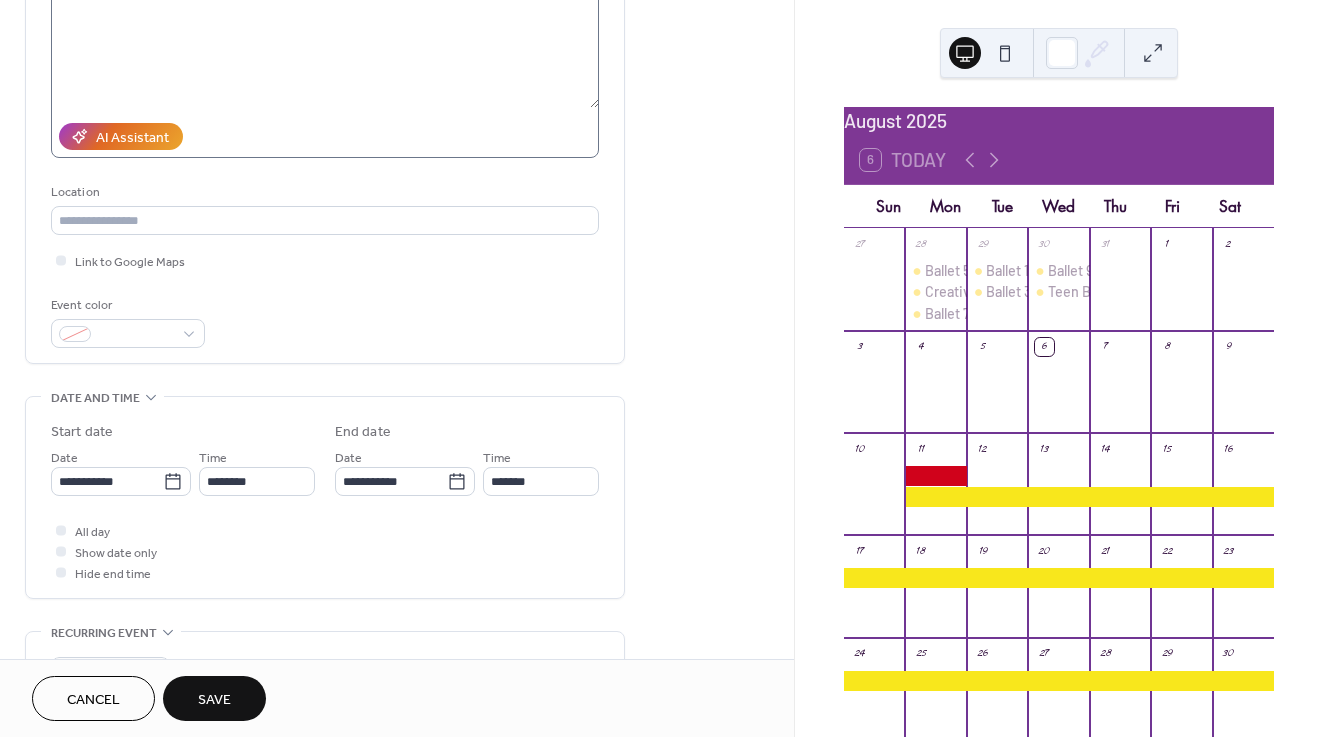 scroll, scrollTop: 290, scrollLeft: 0, axis: vertical 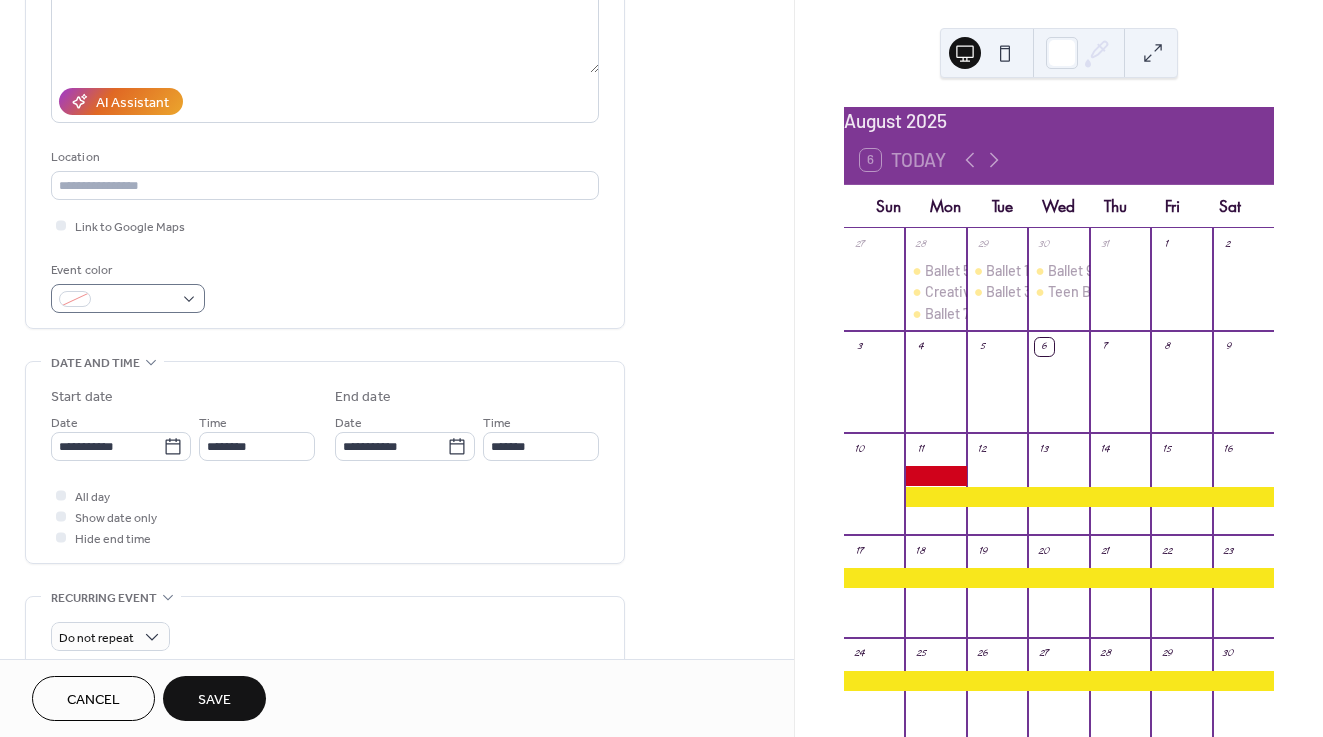 type on "**********" 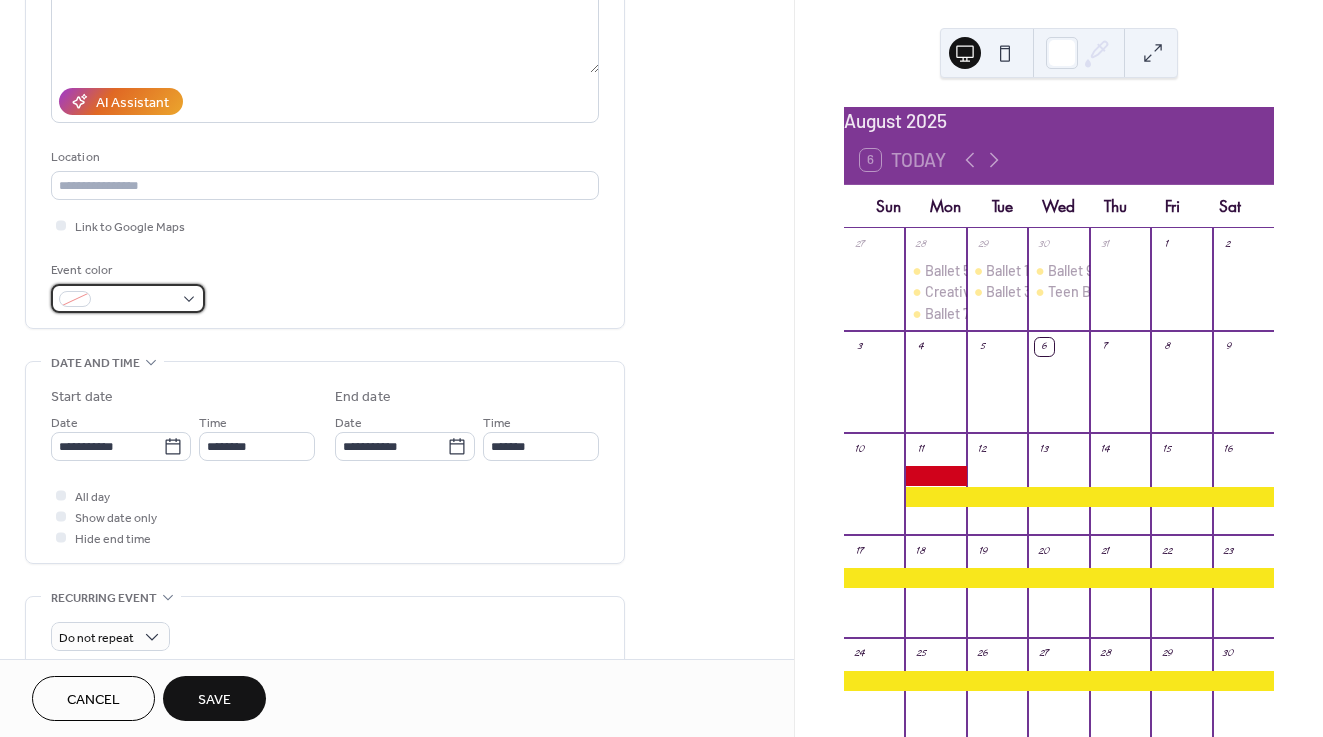 click at bounding box center [136, 300] 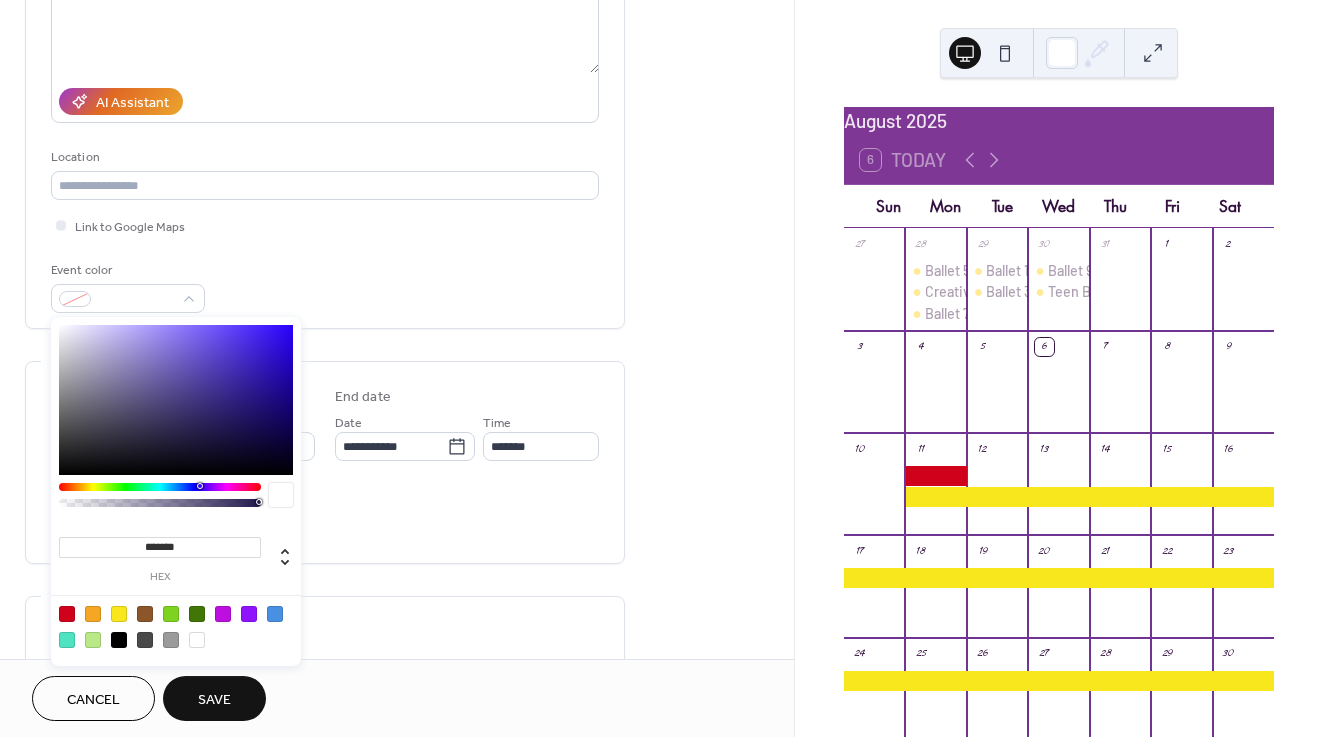 click at bounding box center (67, 614) 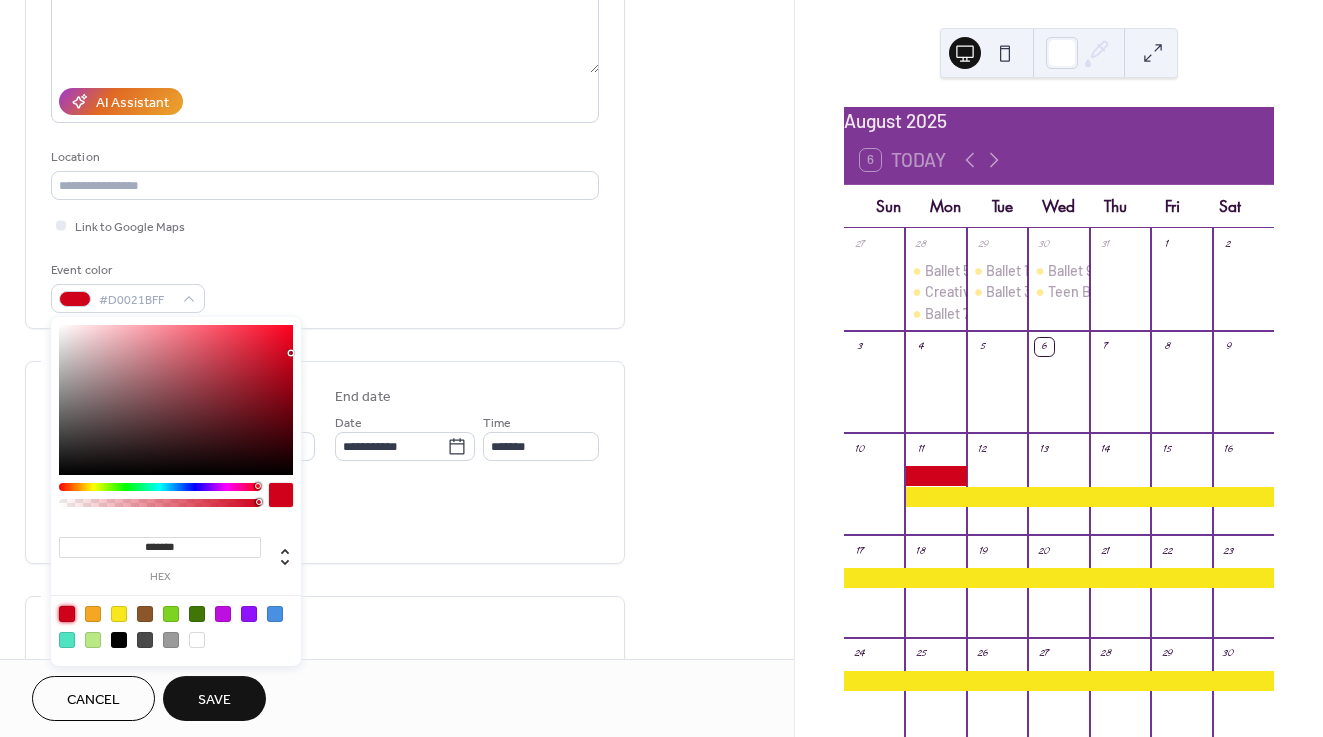 click on "**********" at bounding box center [325, 75] 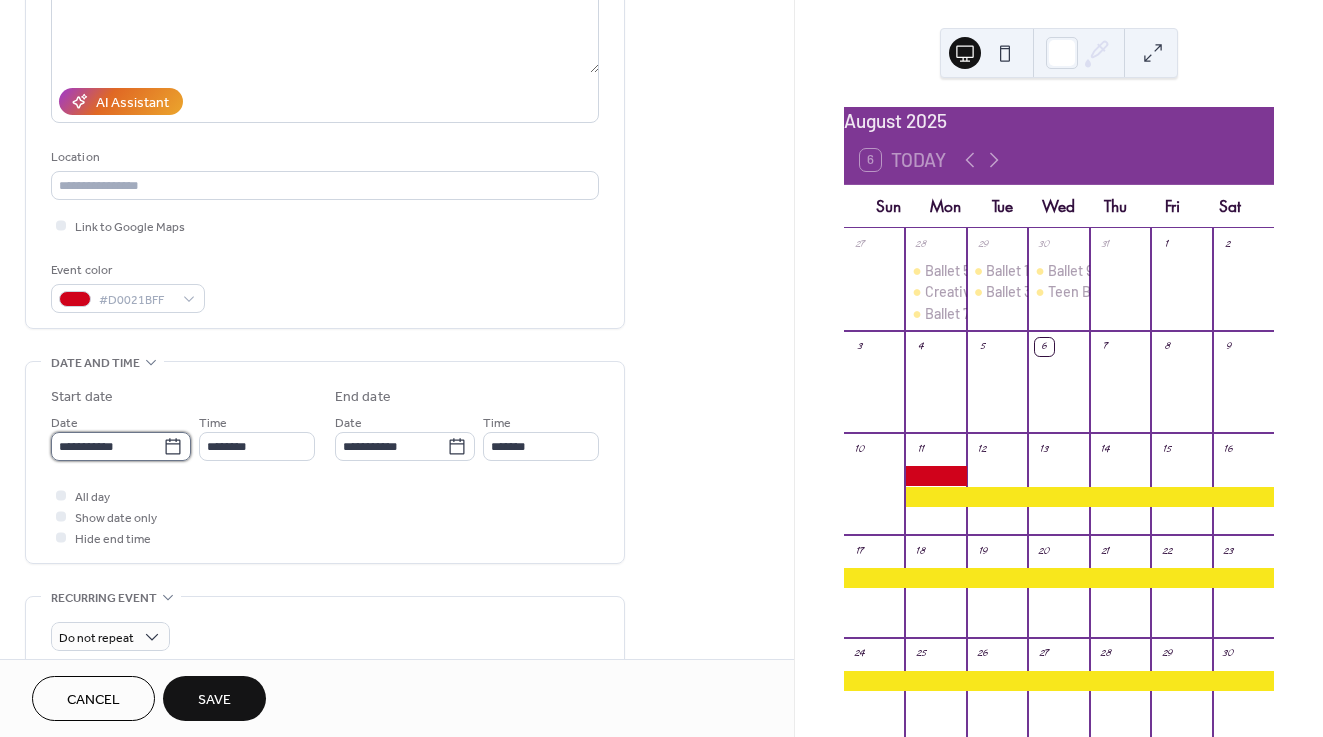 click on "**********" at bounding box center (107, 446) 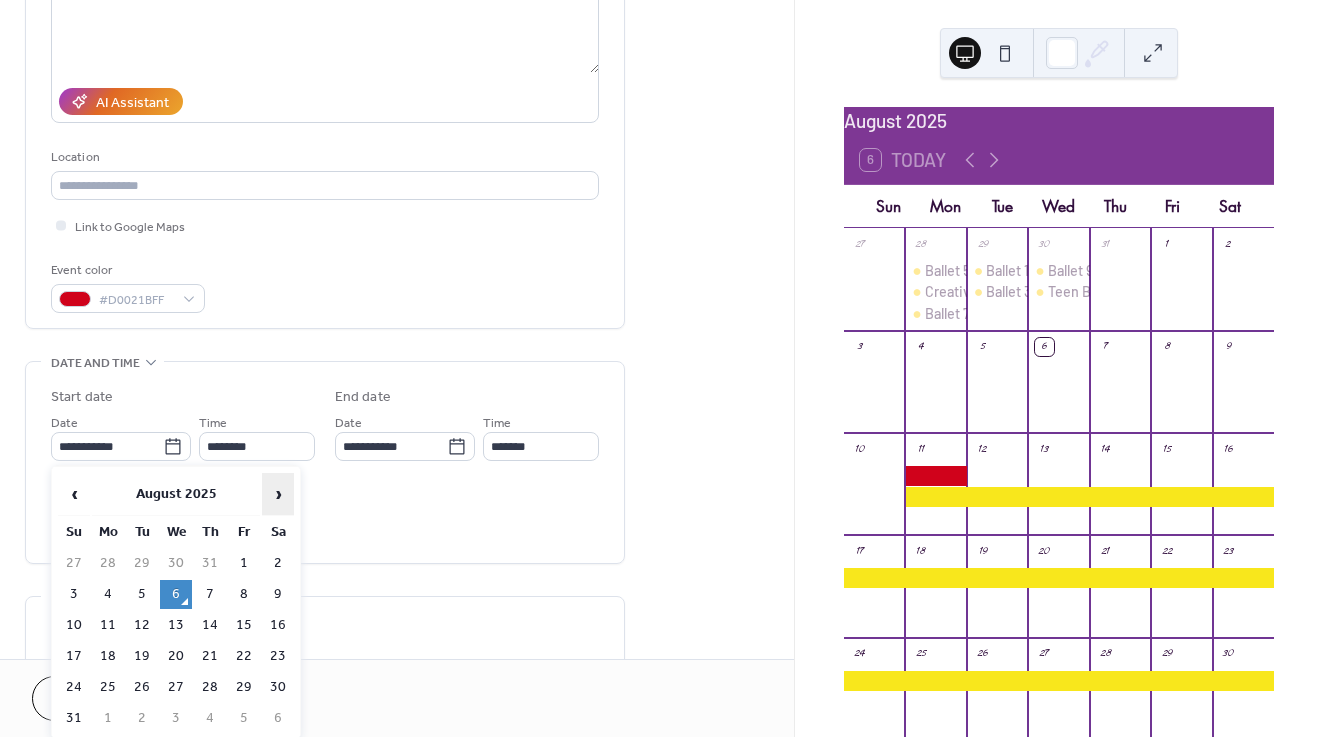click on "›" at bounding box center (278, 494) 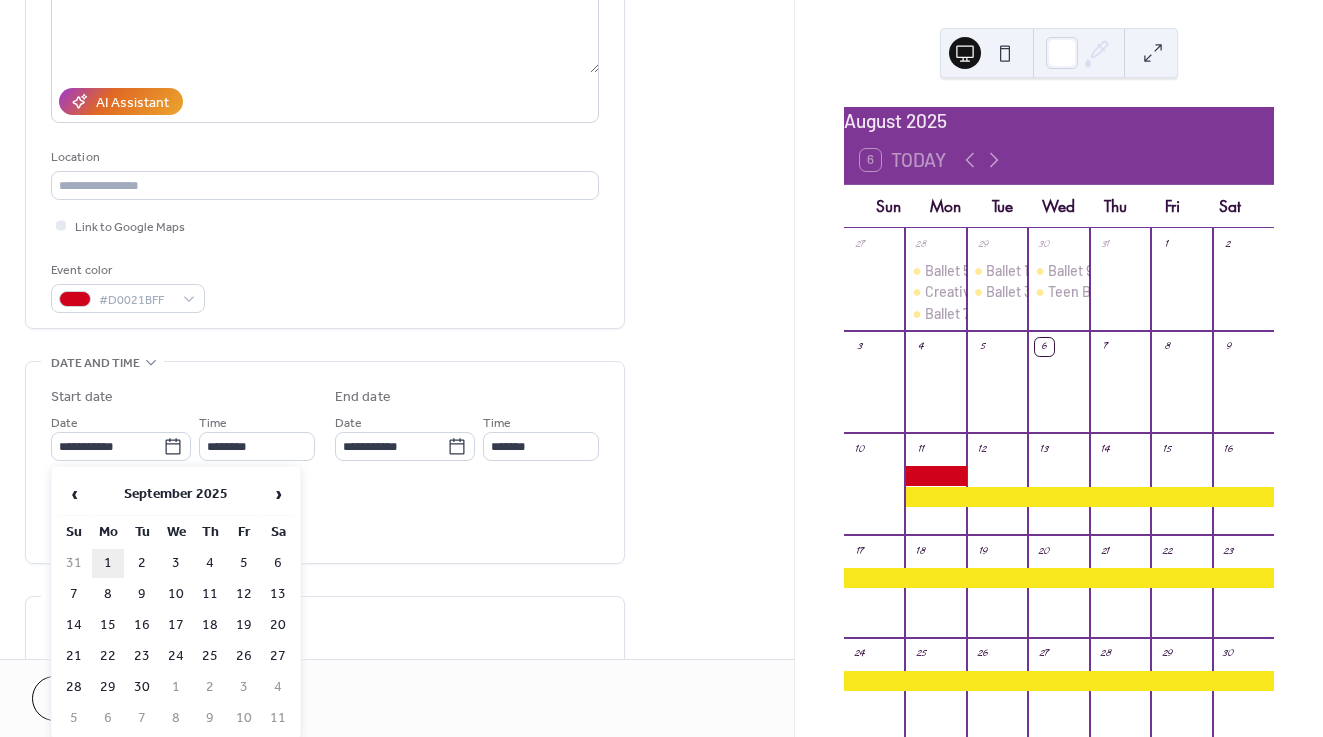 click on "1" at bounding box center [108, 563] 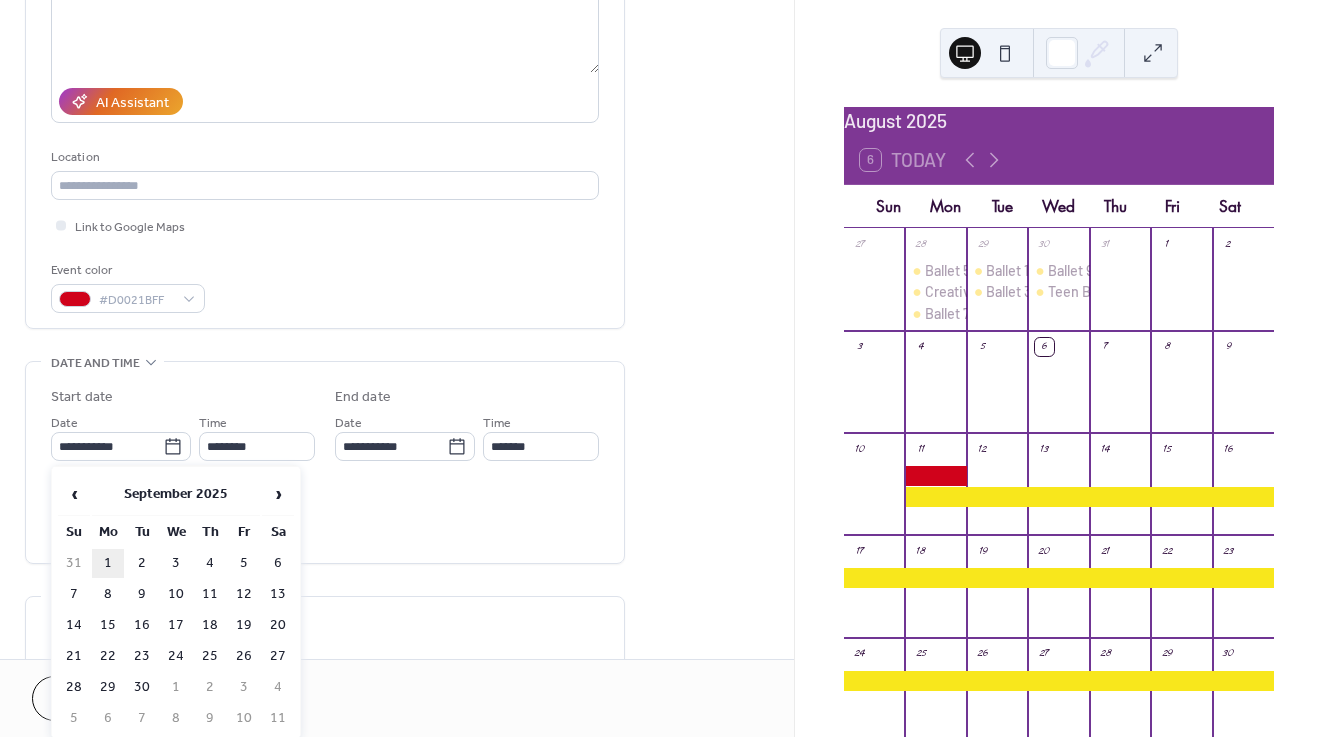 type on "**********" 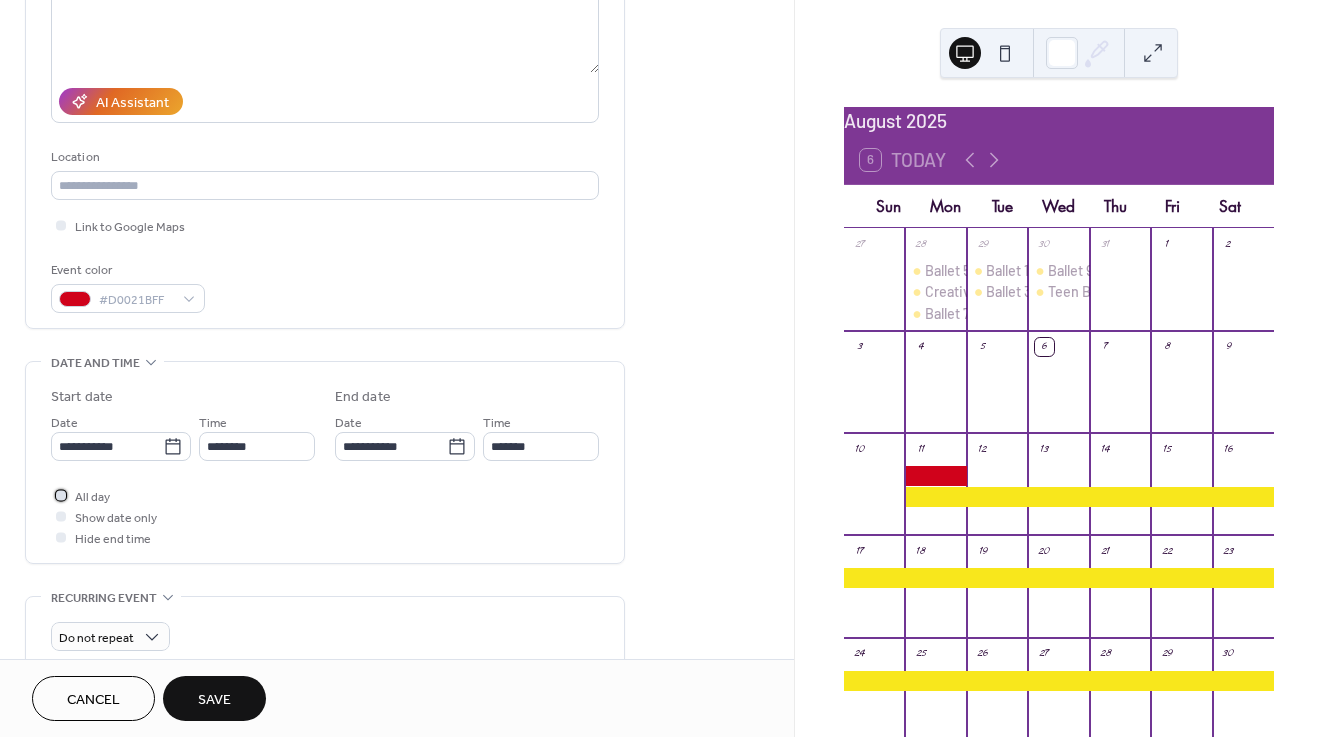 click at bounding box center (61, 495) 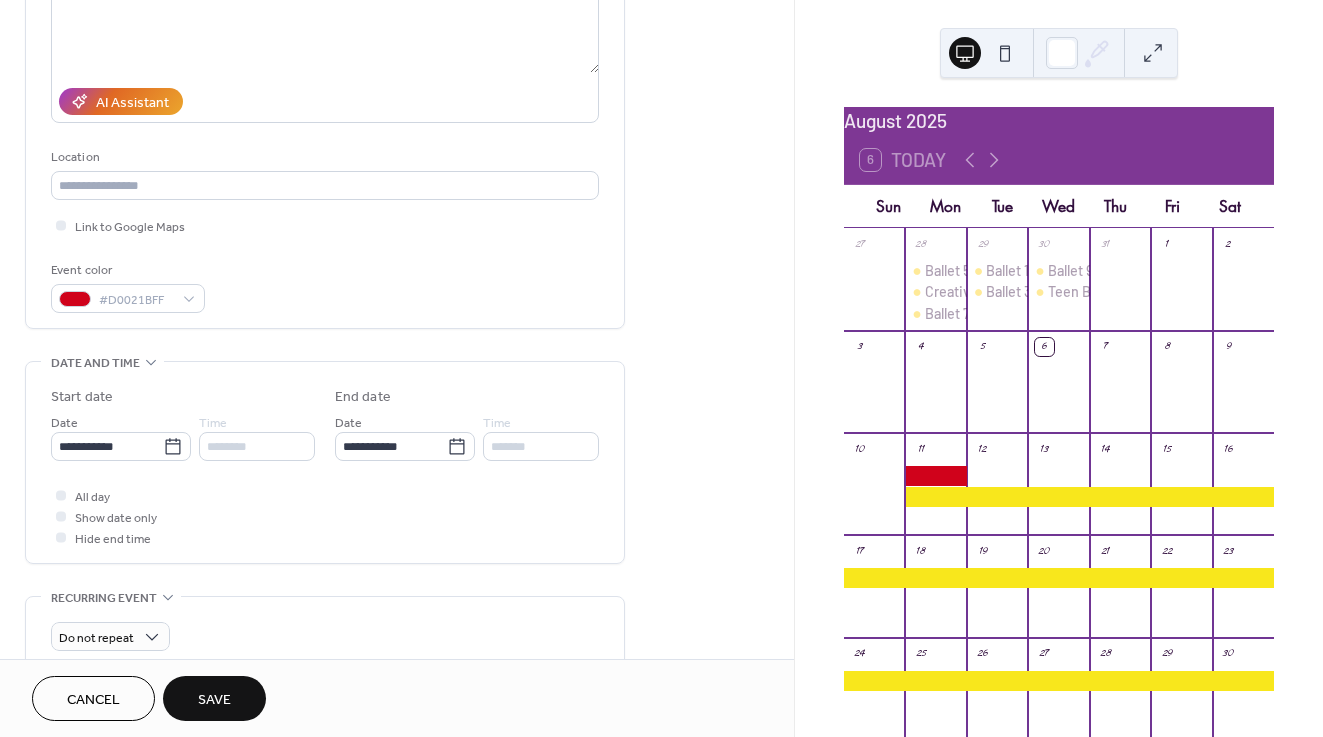 click on "Save" at bounding box center [214, 698] 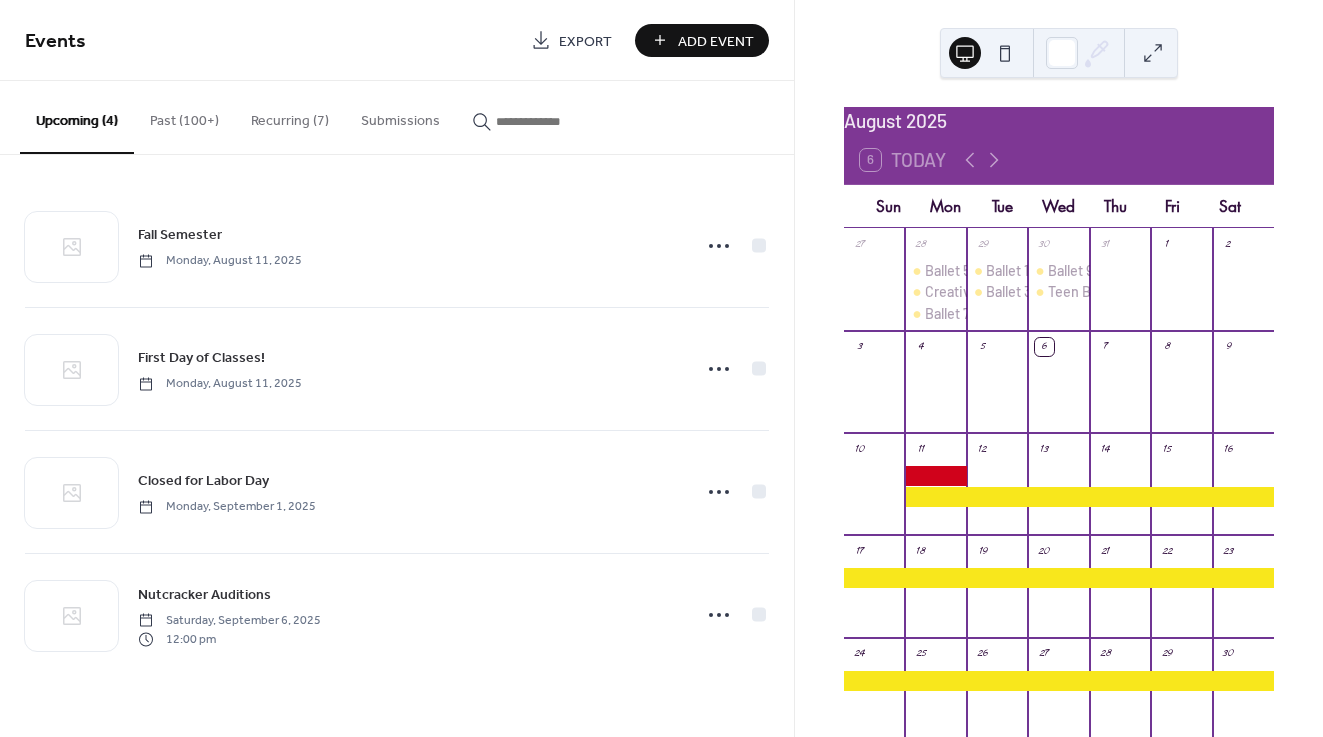 click on "Add Event" at bounding box center (716, 41) 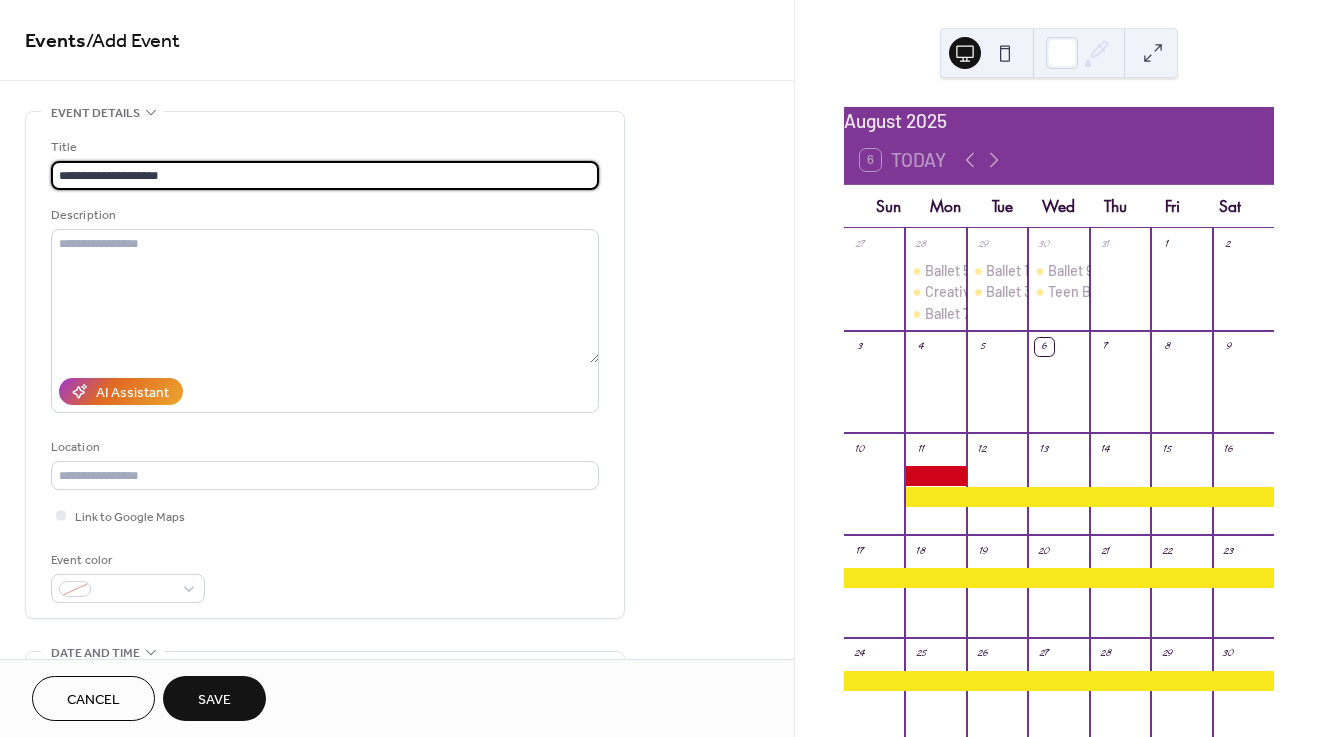 type on "**********" 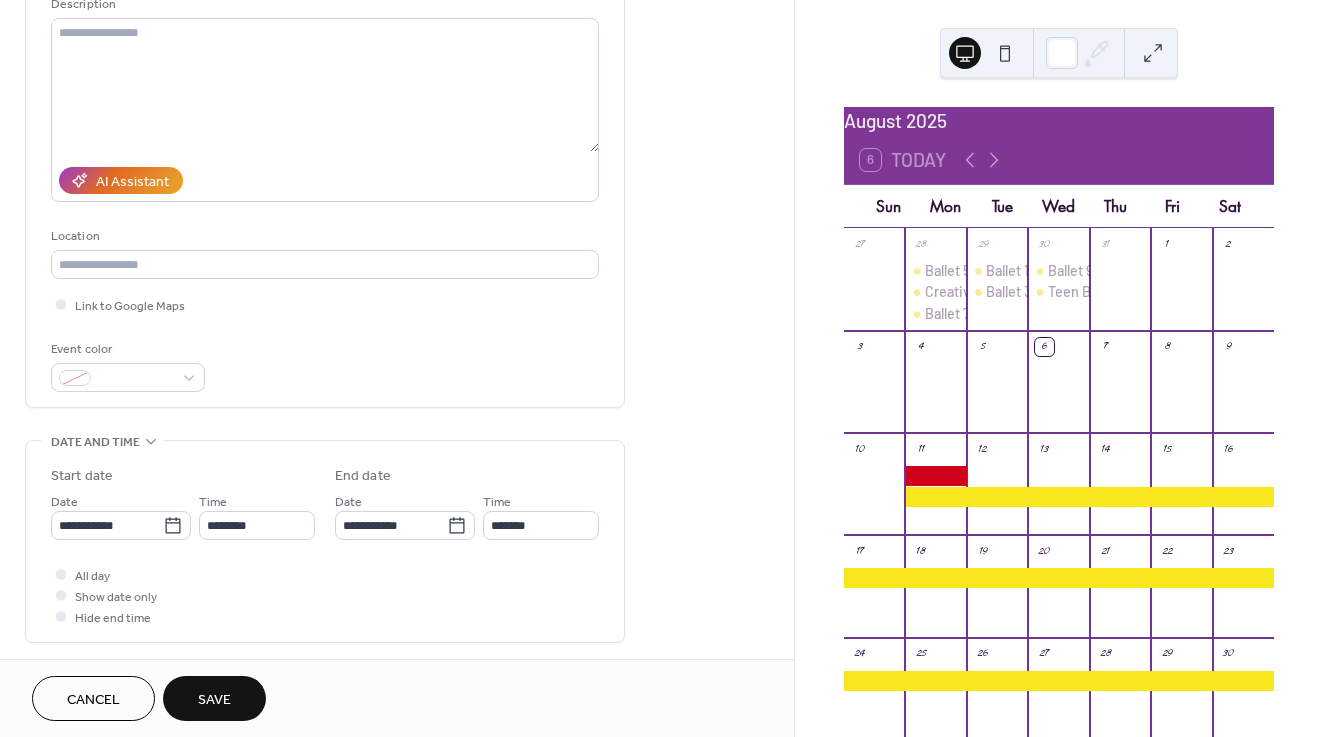 scroll, scrollTop: 217, scrollLeft: 0, axis: vertical 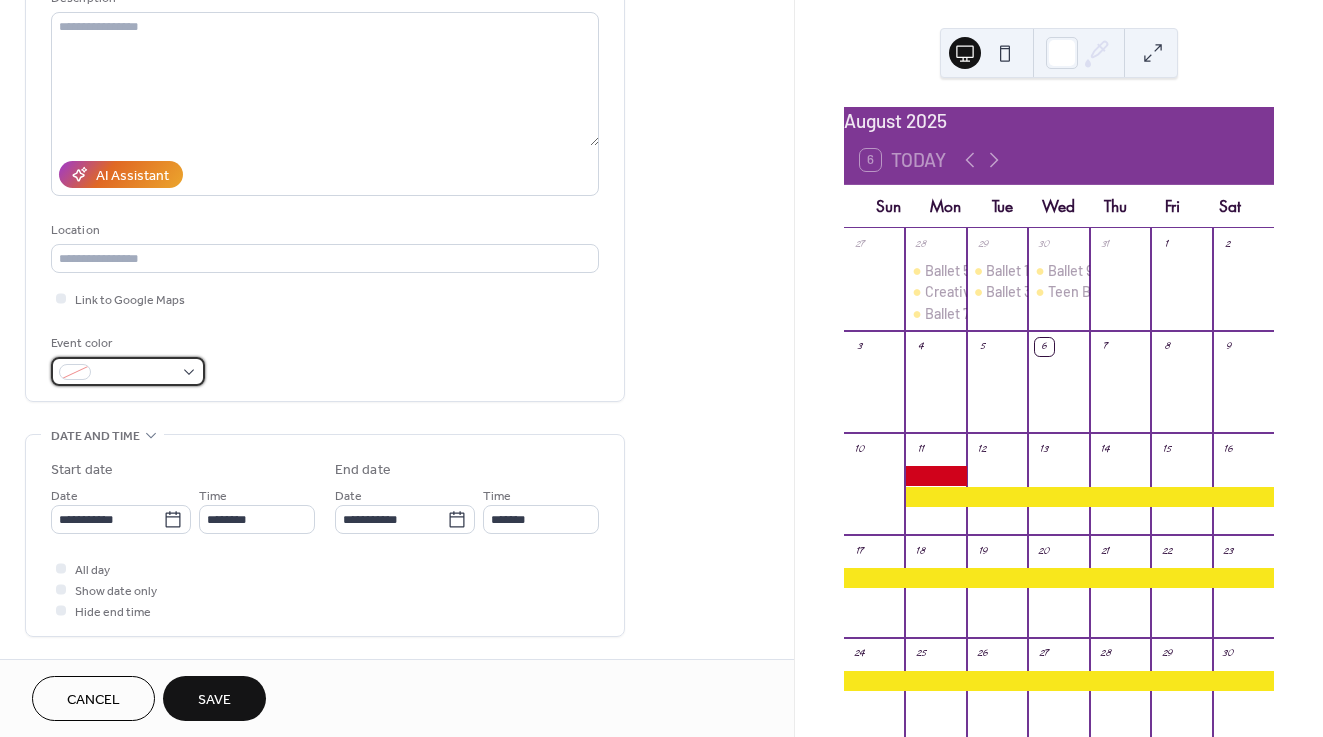 click at bounding box center (136, 373) 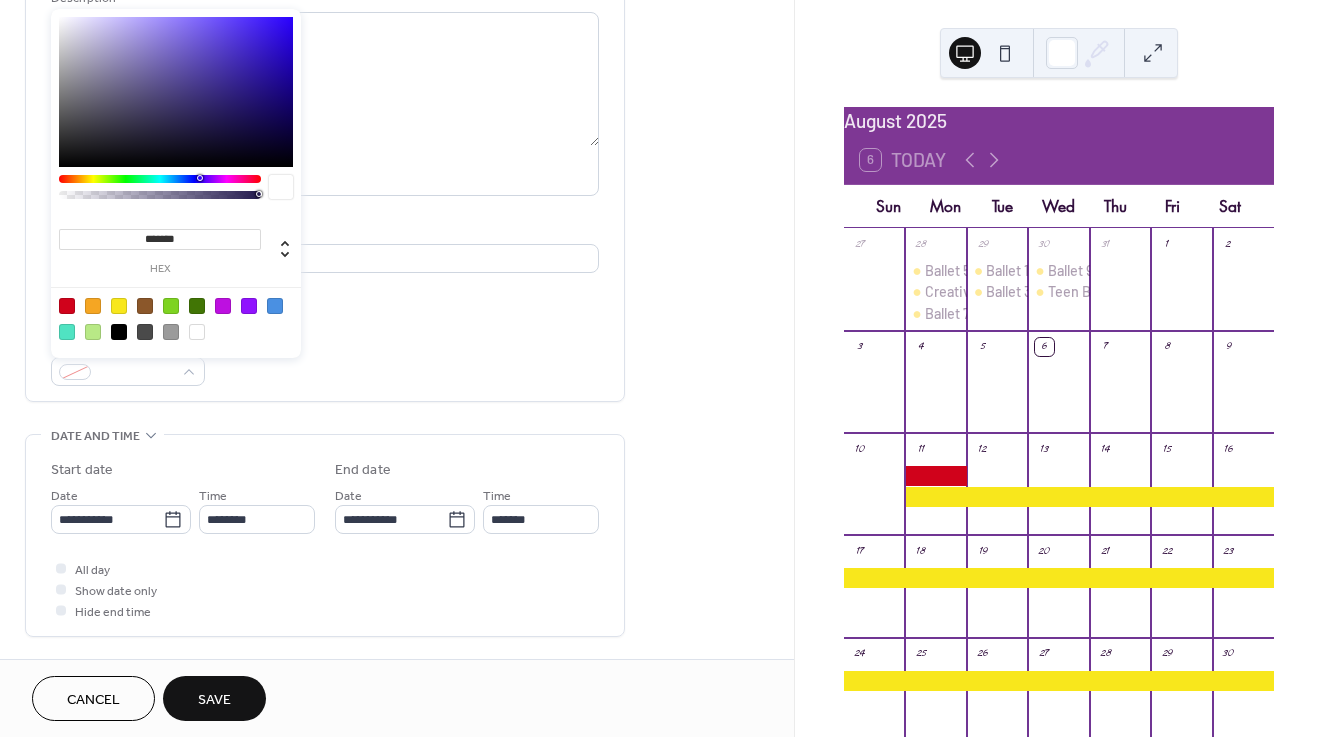 click at bounding box center (223, 306) 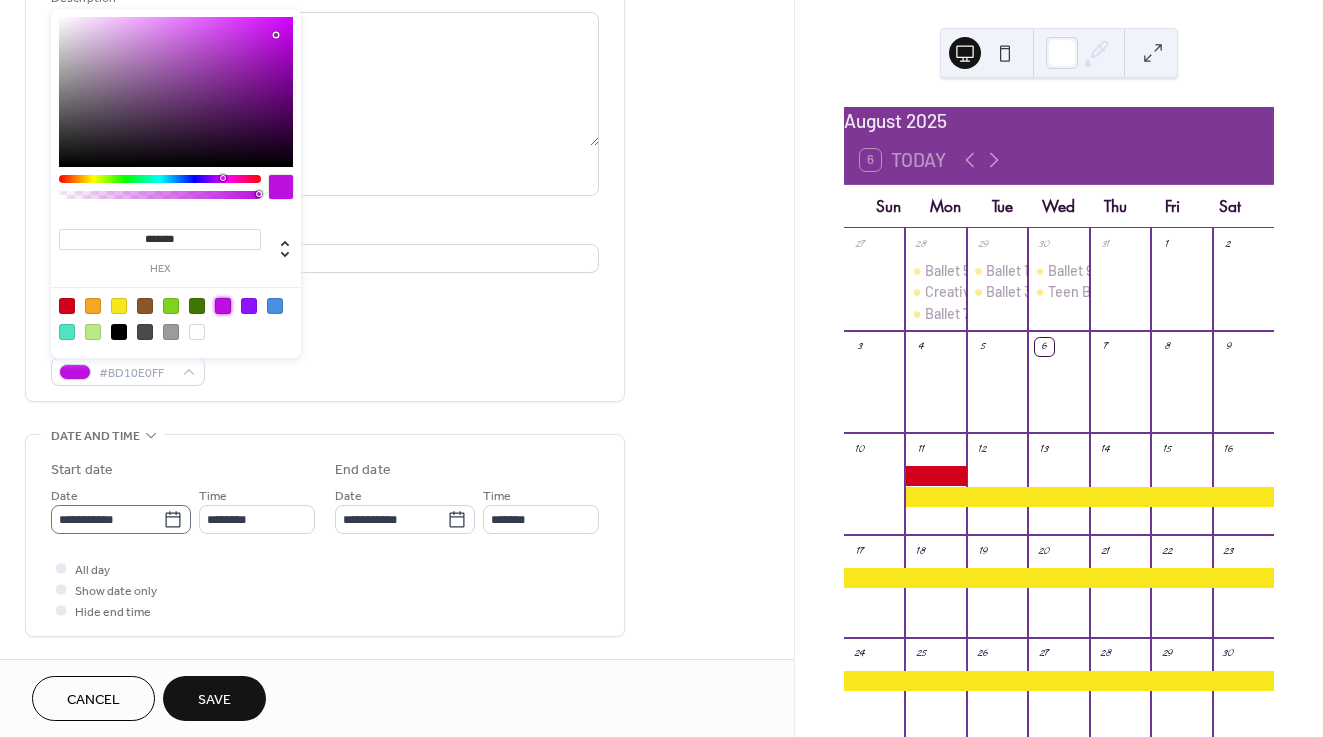 click 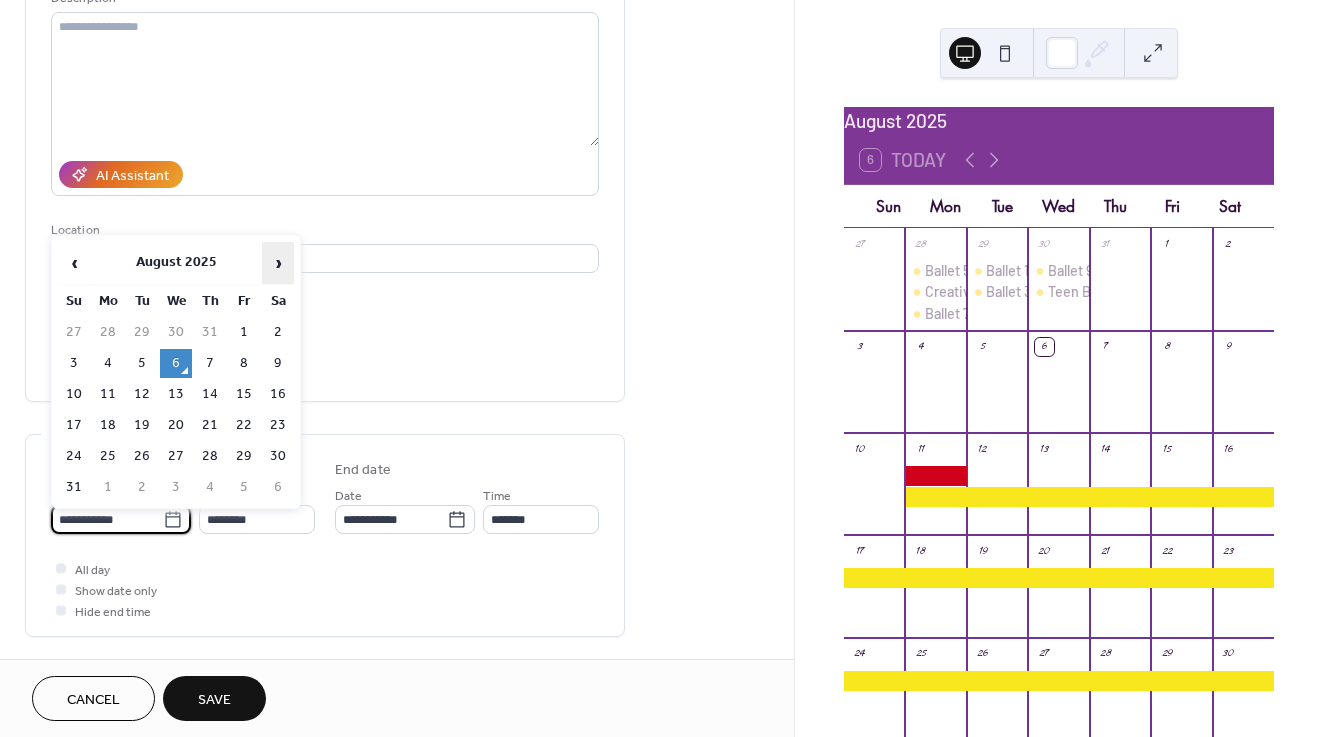 click on "›" at bounding box center [278, 263] 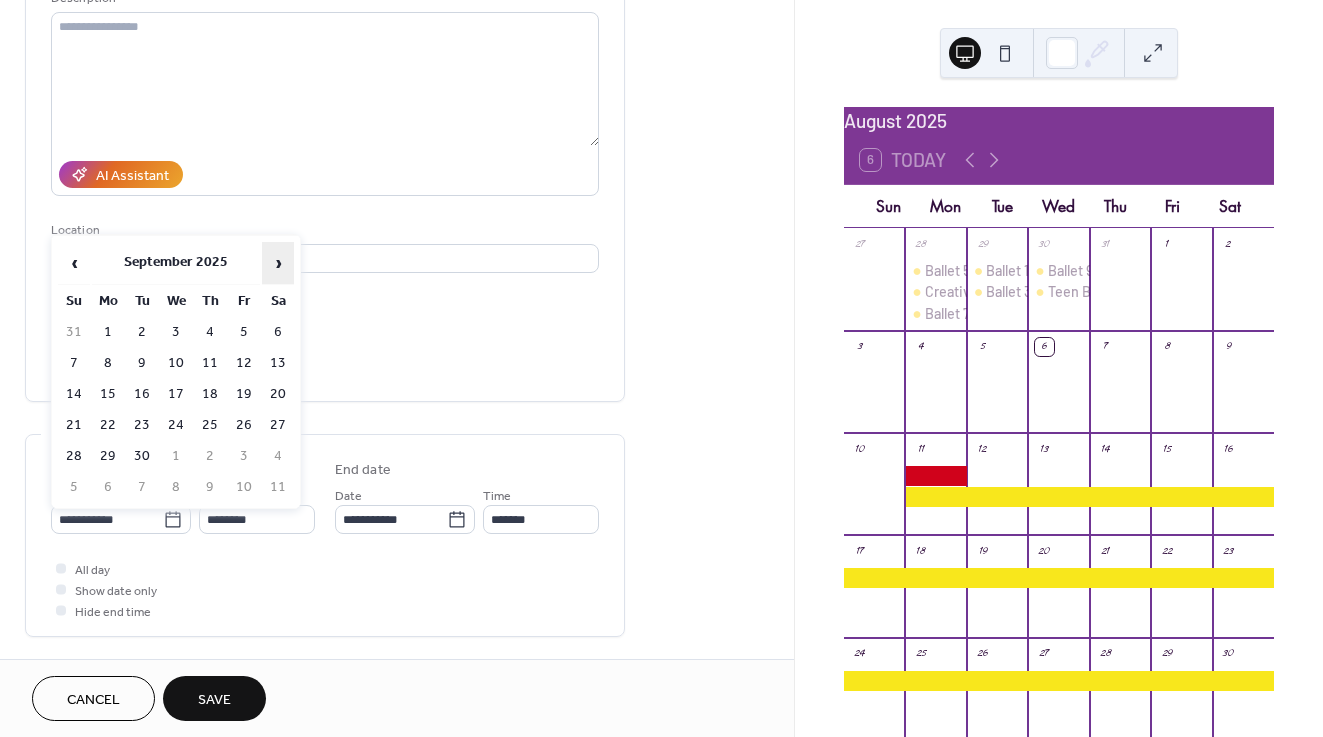 click on "›" at bounding box center (278, 263) 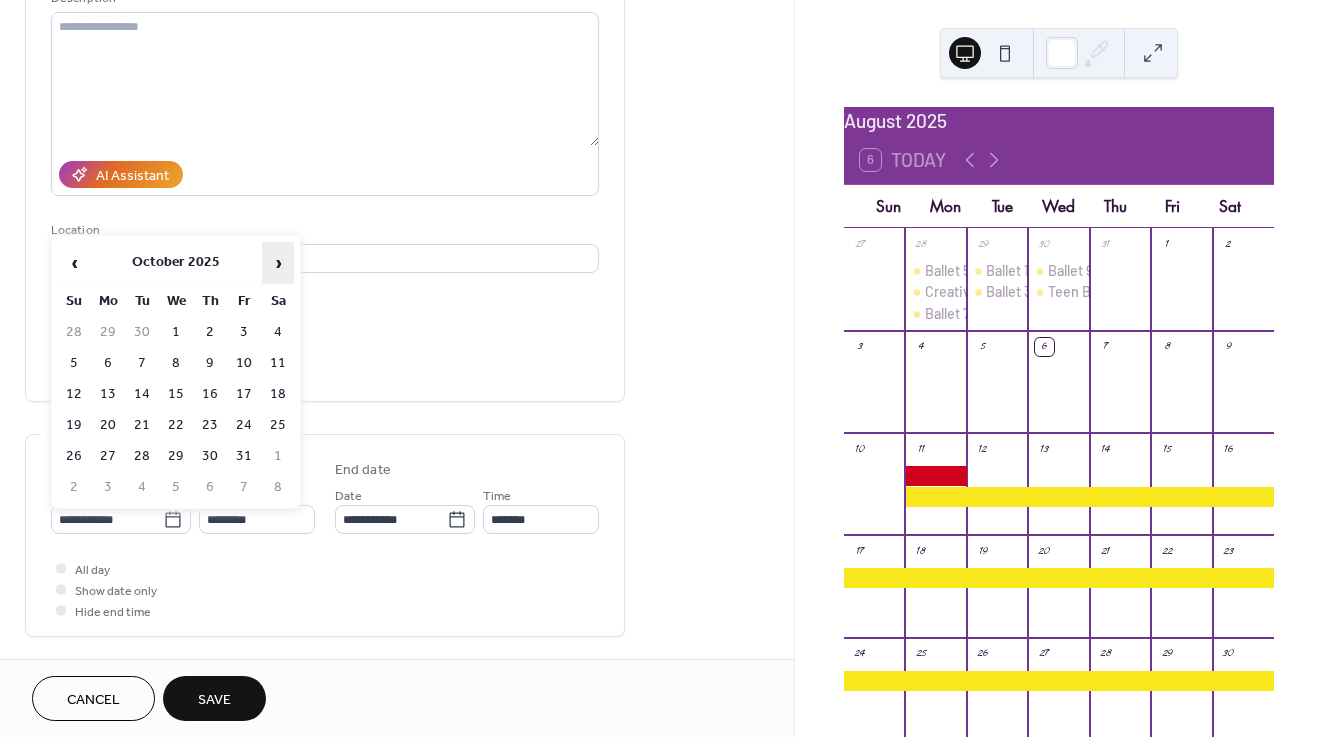 click on "›" at bounding box center [278, 263] 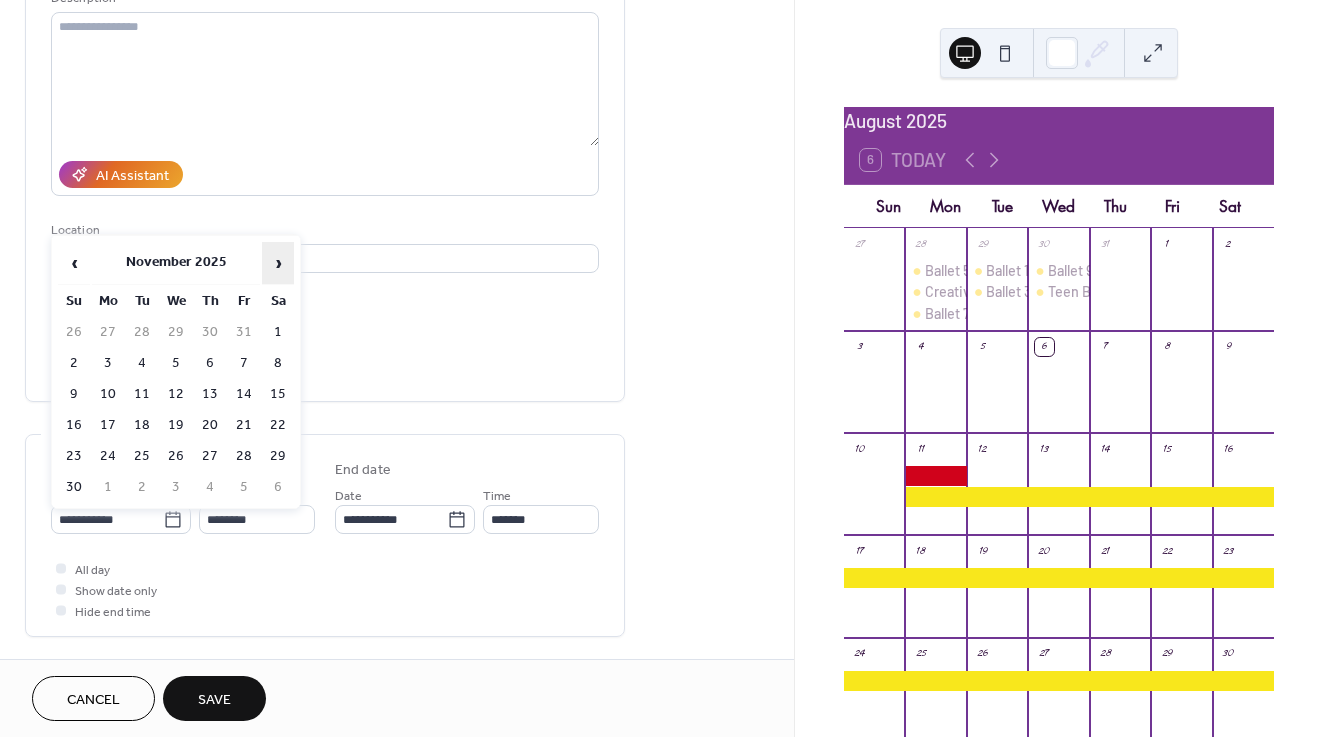 click on "›" at bounding box center [278, 263] 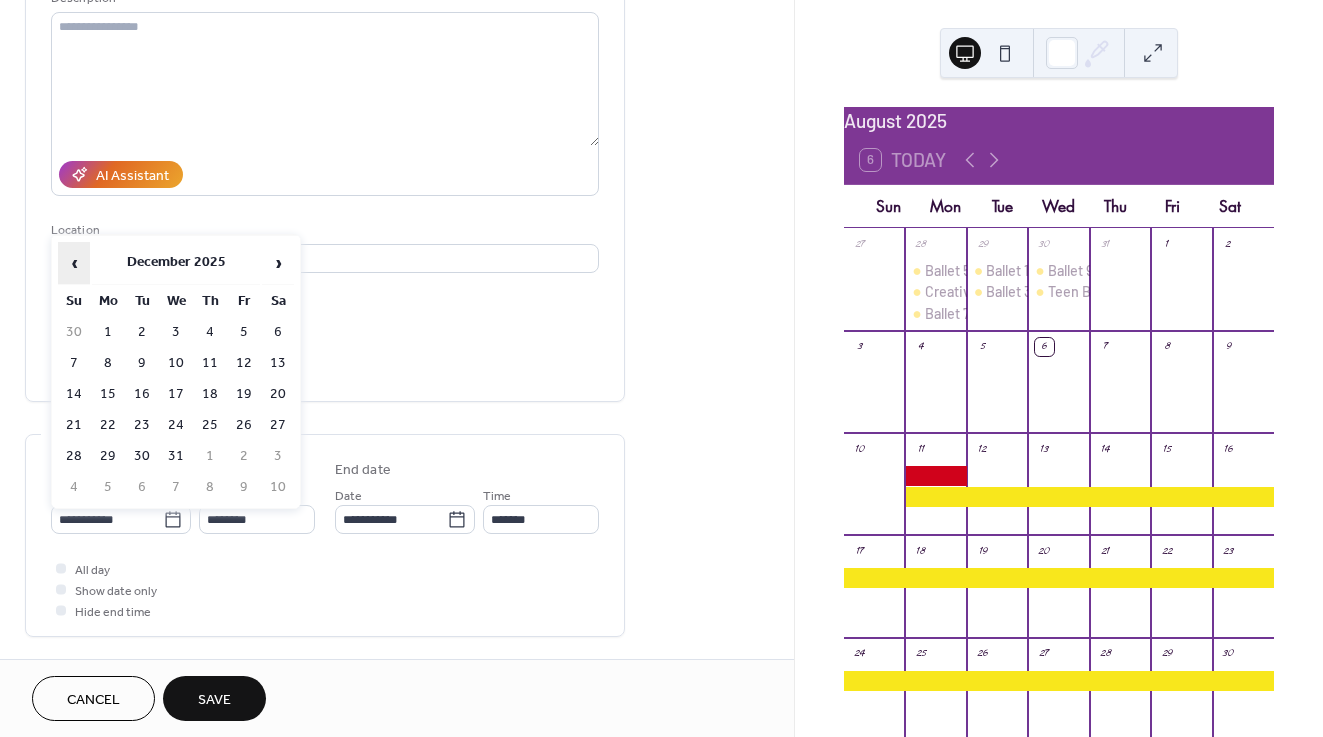 click on "‹" at bounding box center [74, 263] 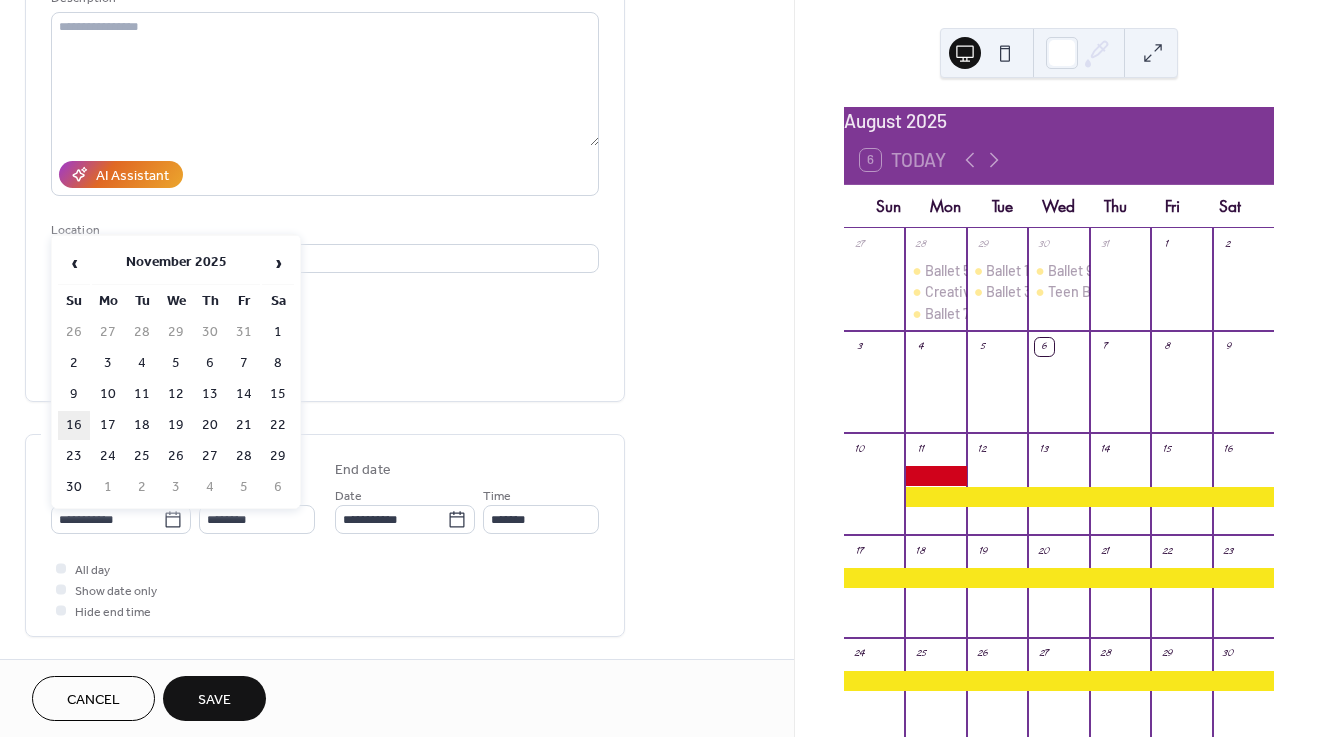 click on "16" at bounding box center (74, 425) 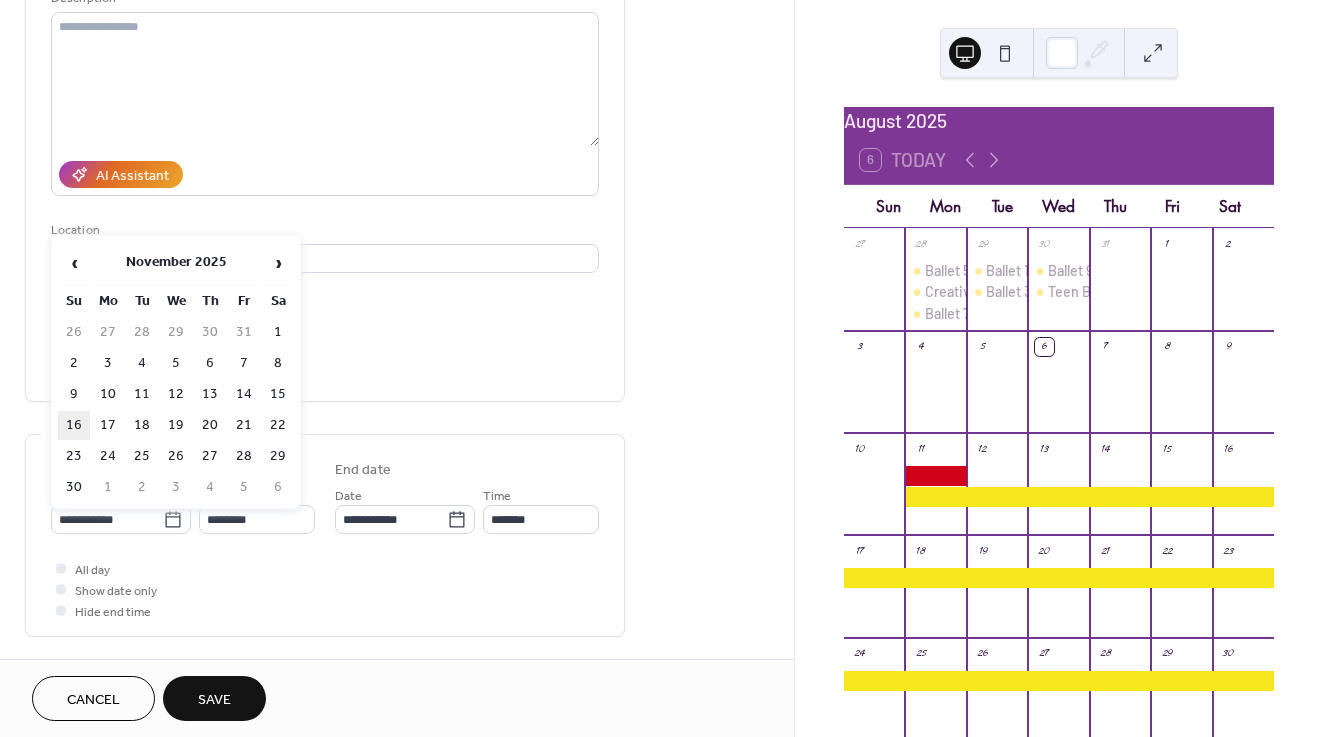 type on "**********" 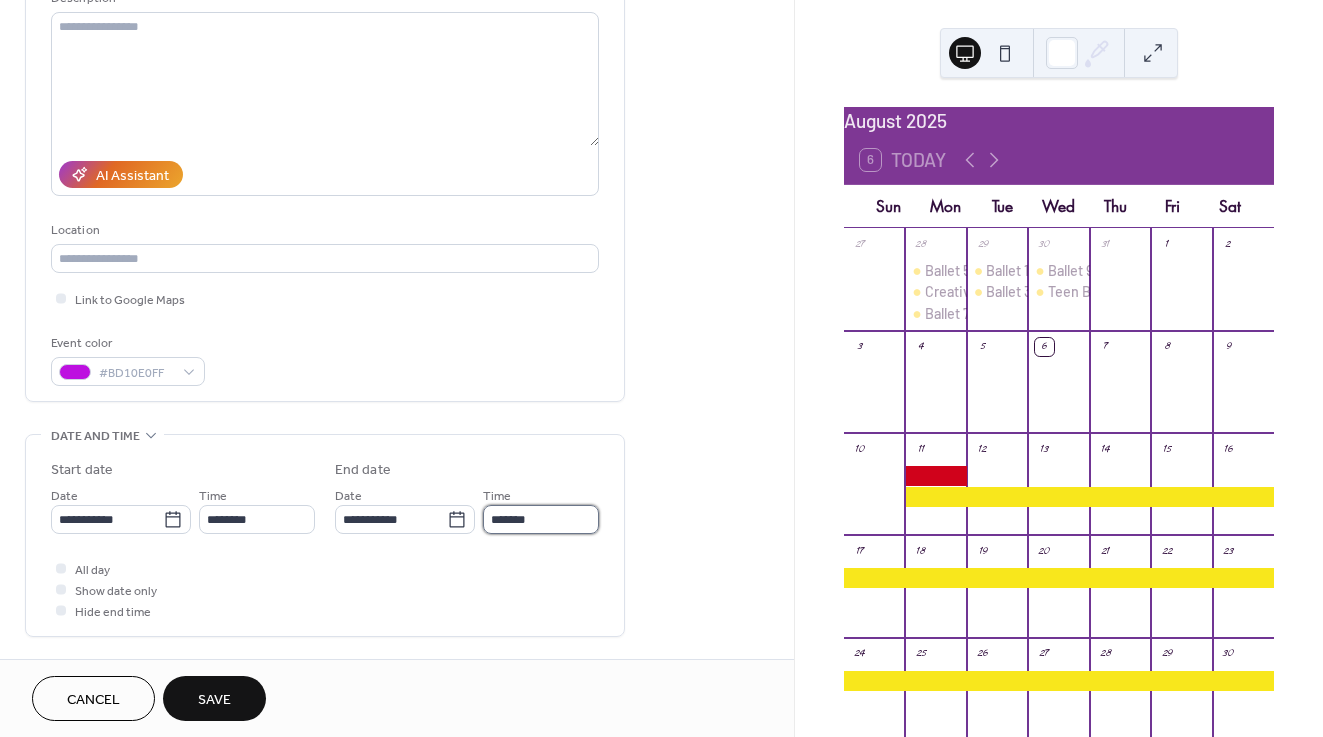 click on "*******" at bounding box center (541, 519) 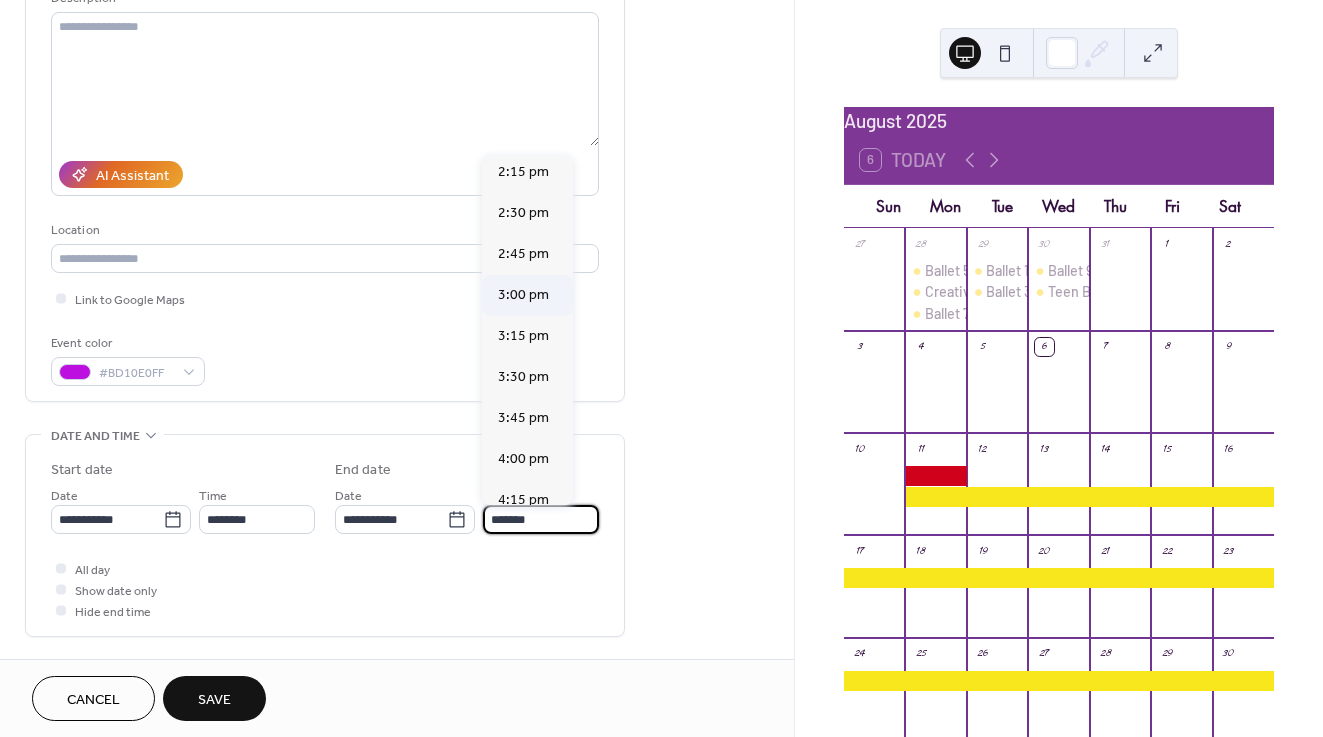 scroll, scrollTop: 311, scrollLeft: 0, axis: vertical 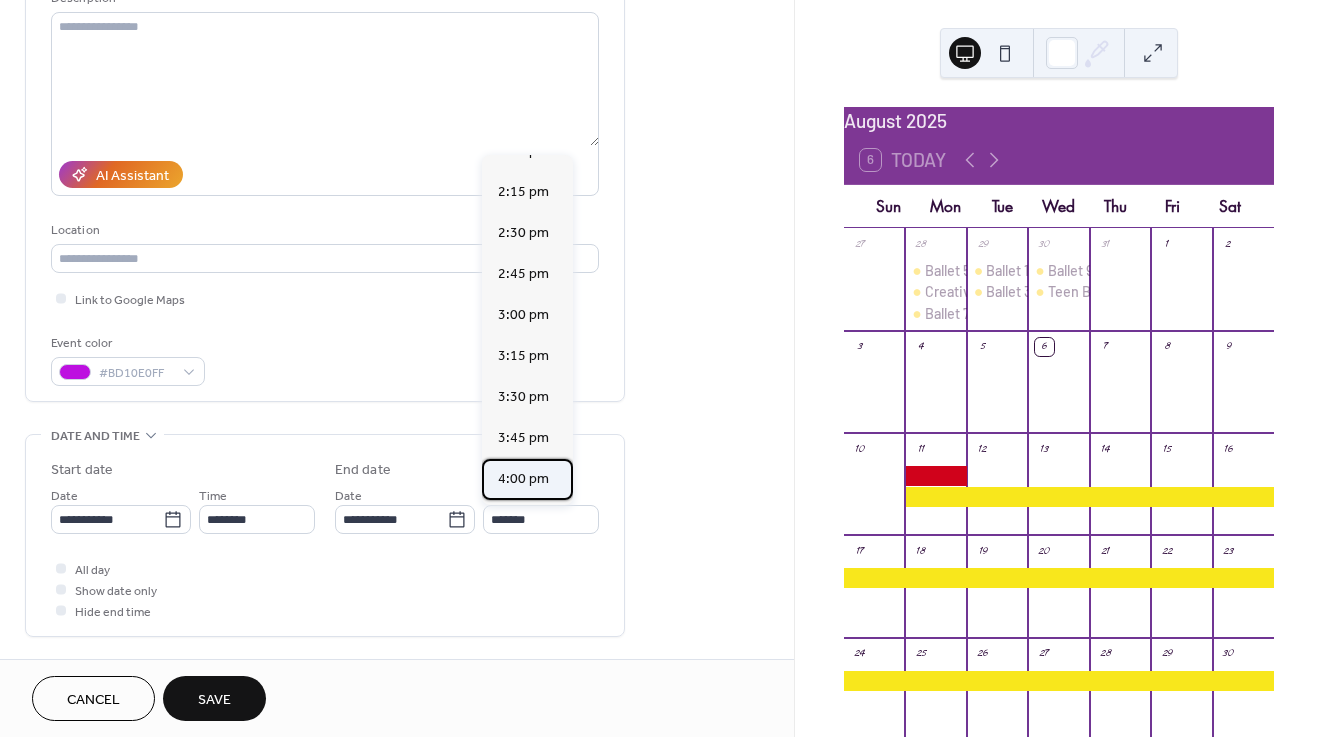 click on "4:00 pm" at bounding box center [523, 479] 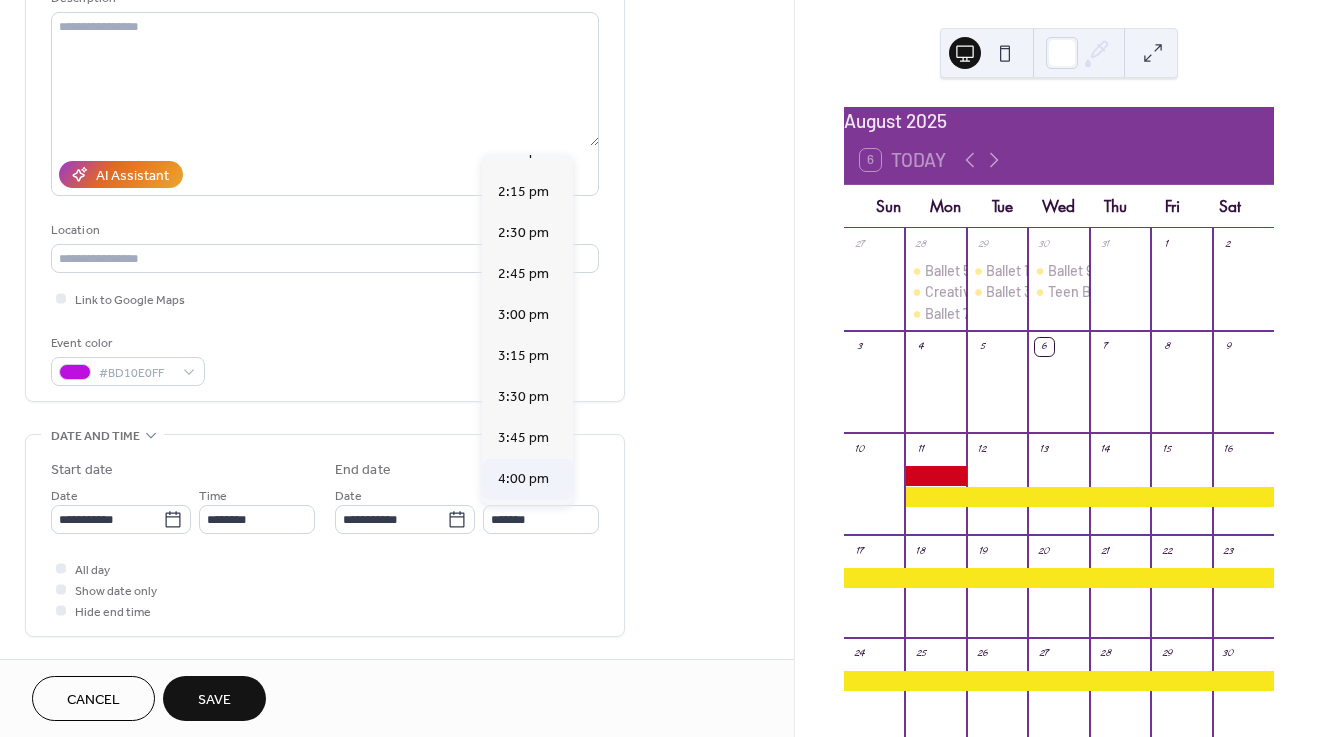 type on "*******" 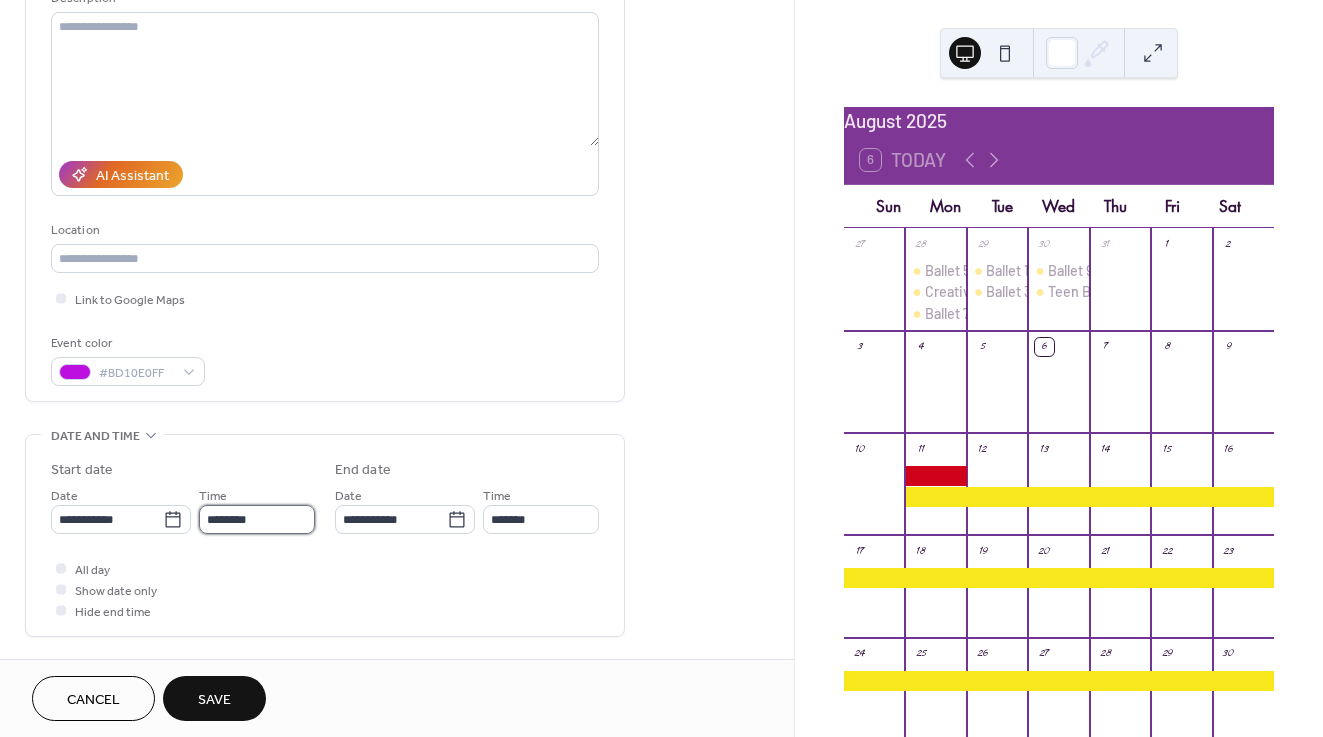 click on "********" at bounding box center (257, 519) 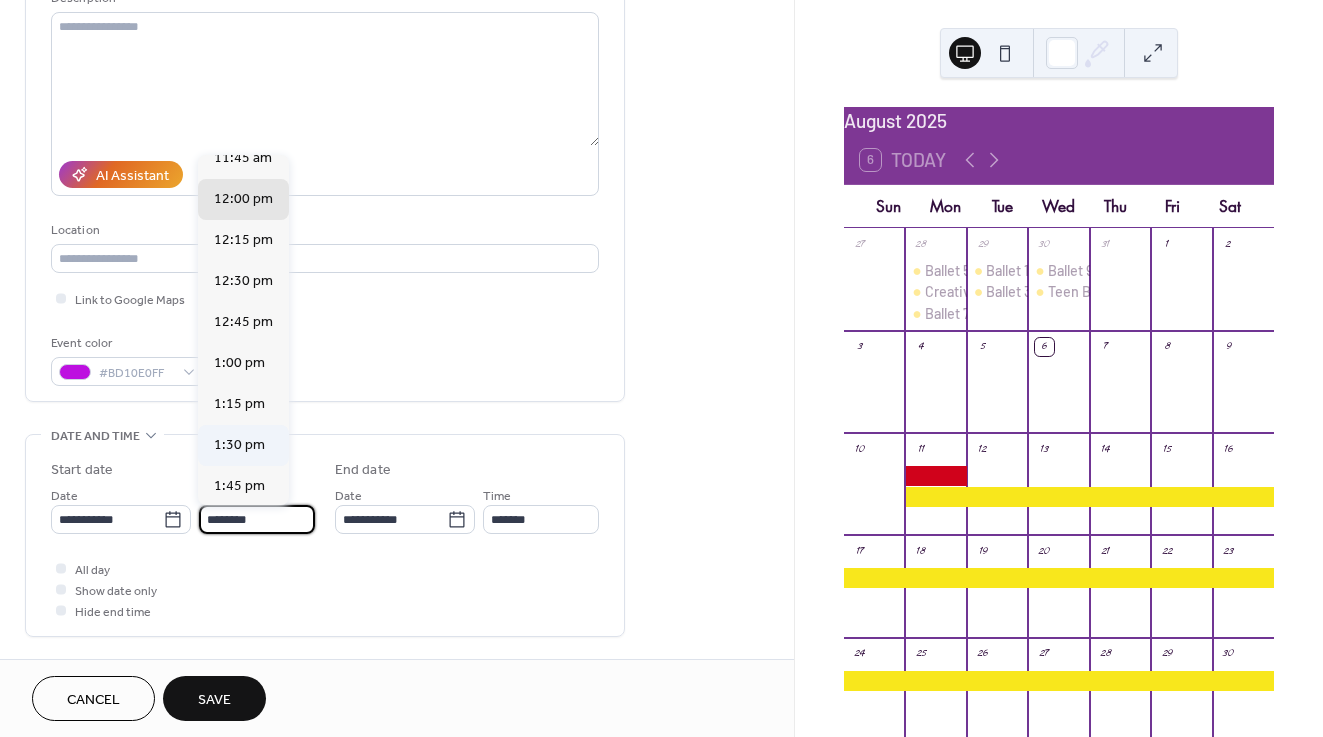 scroll, scrollTop: 1963, scrollLeft: 0, axis: vertical 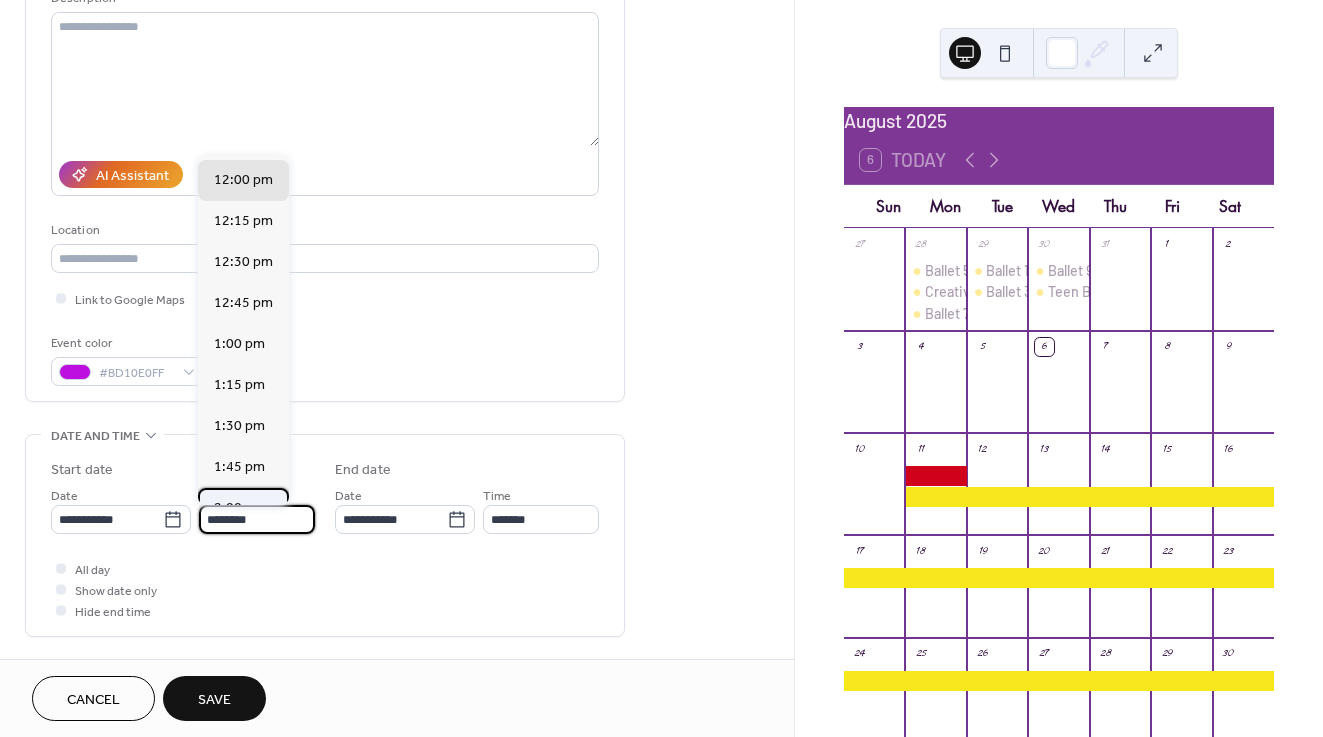 click on "2:00 pm" at bounding box center [239, 508] 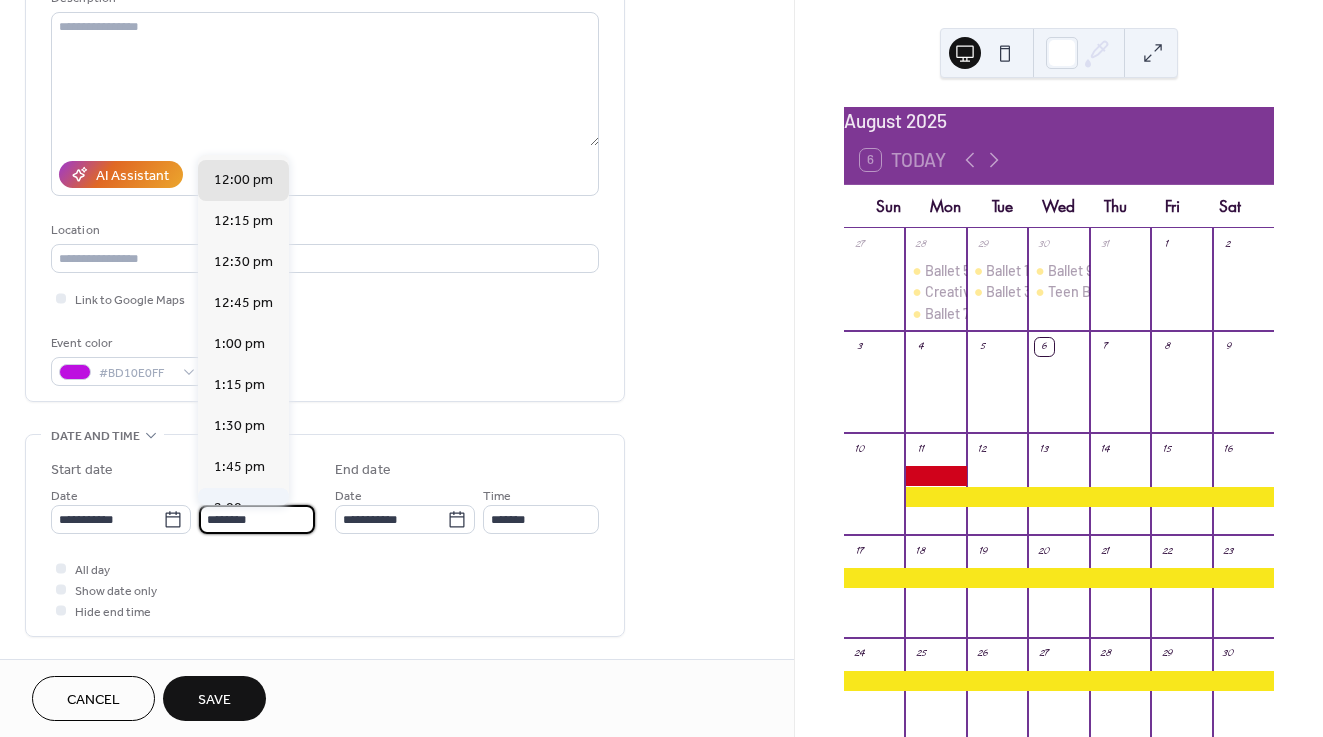 type on "*******" 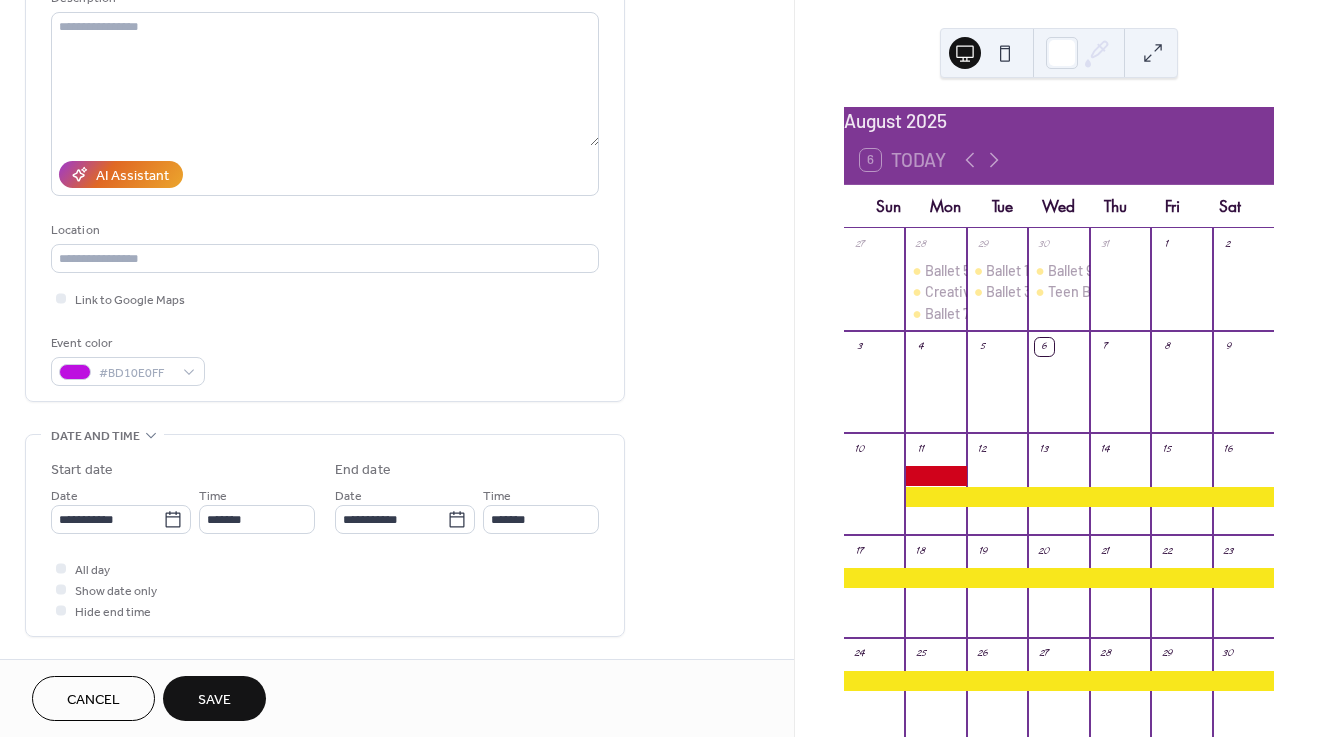 click on "**********" at bounding box center (325, 540) 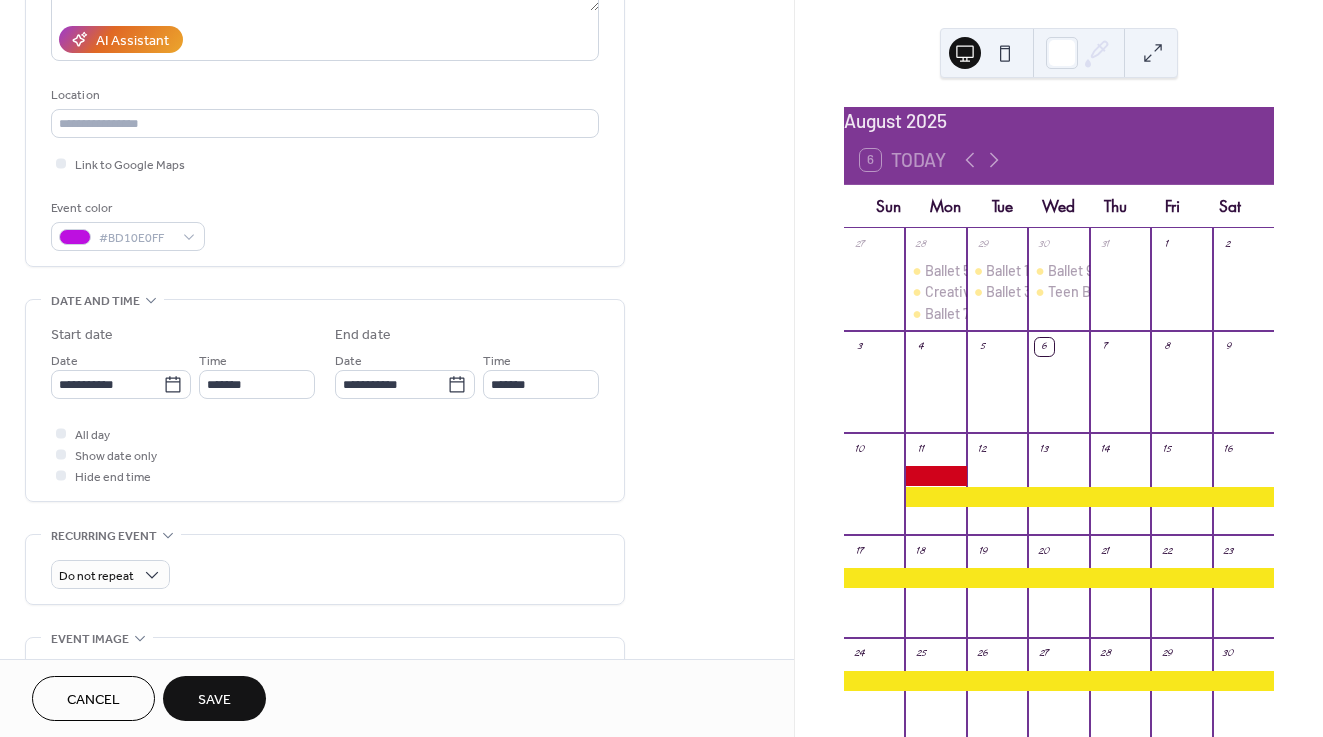 scroll, scrollTop: 355, scrollLeft: 0, axis: vertical 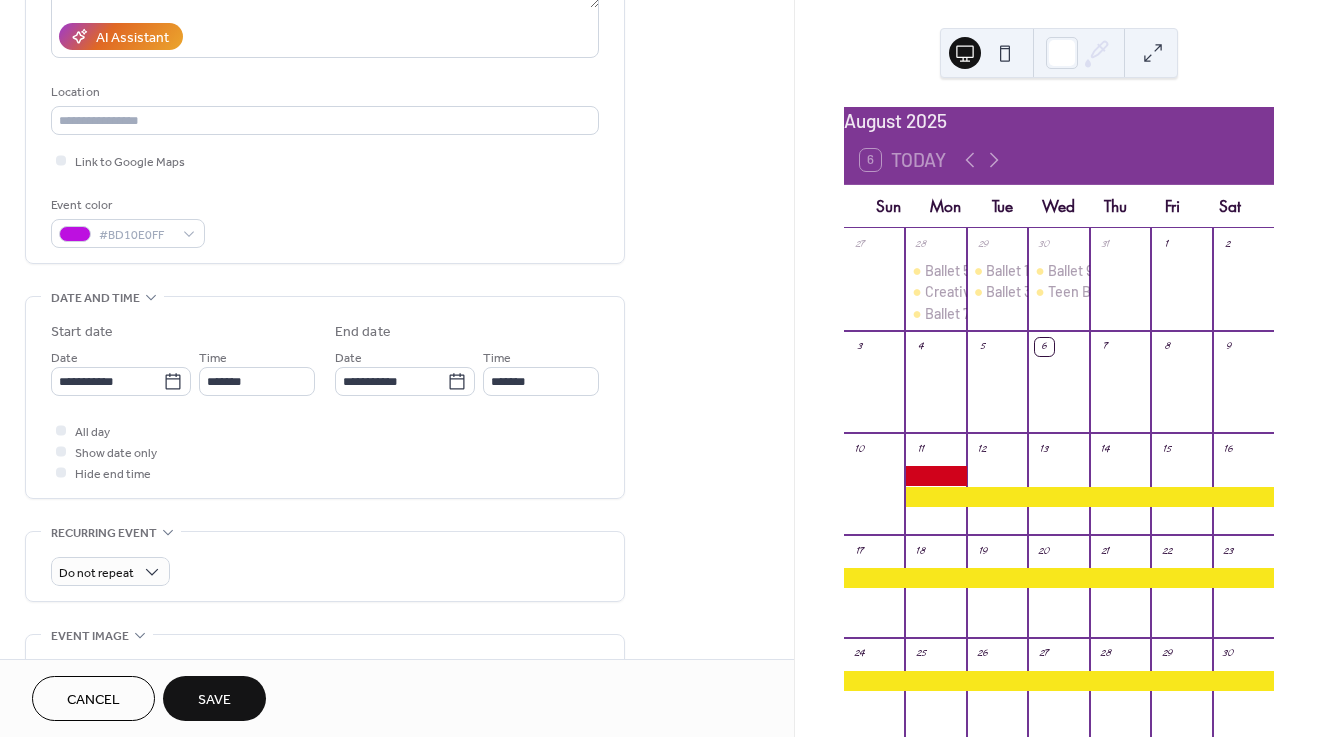click on "Save" at bounding box center (214, 698) 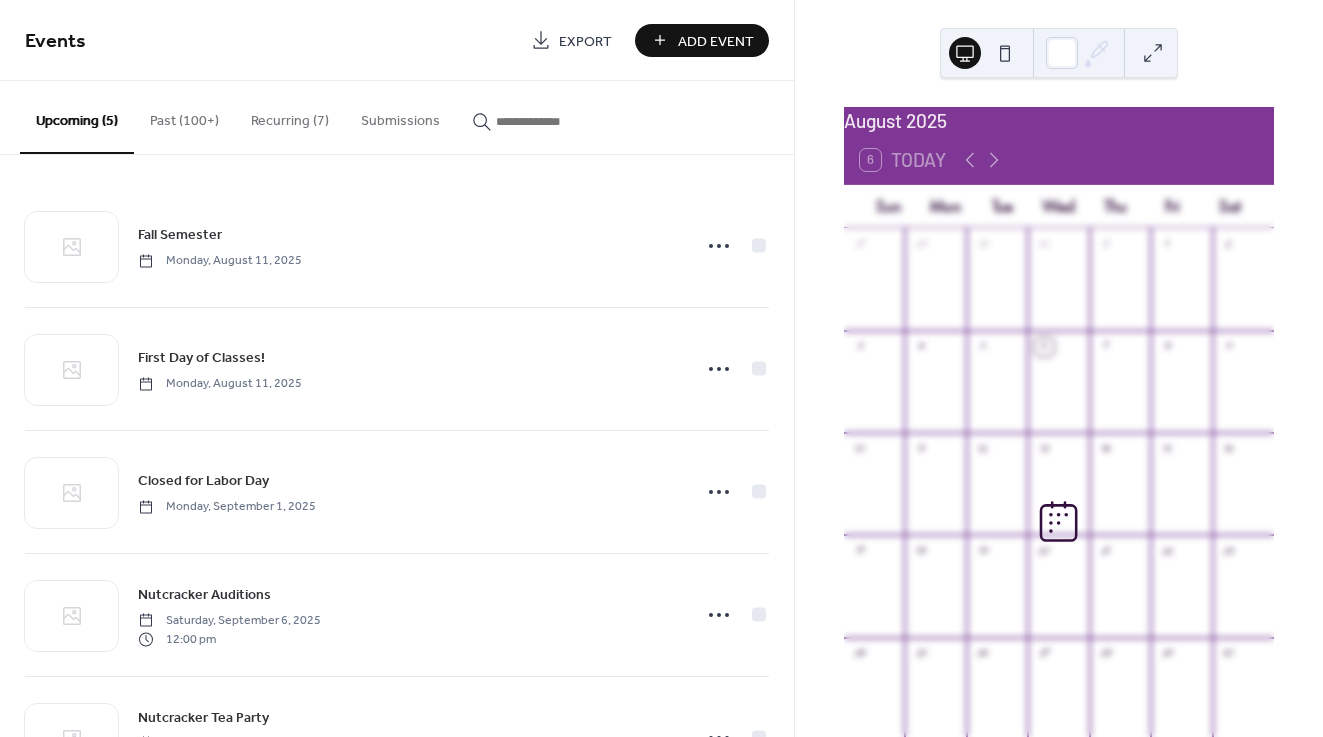 click on "Add Event" at bounding box center [716, 41] 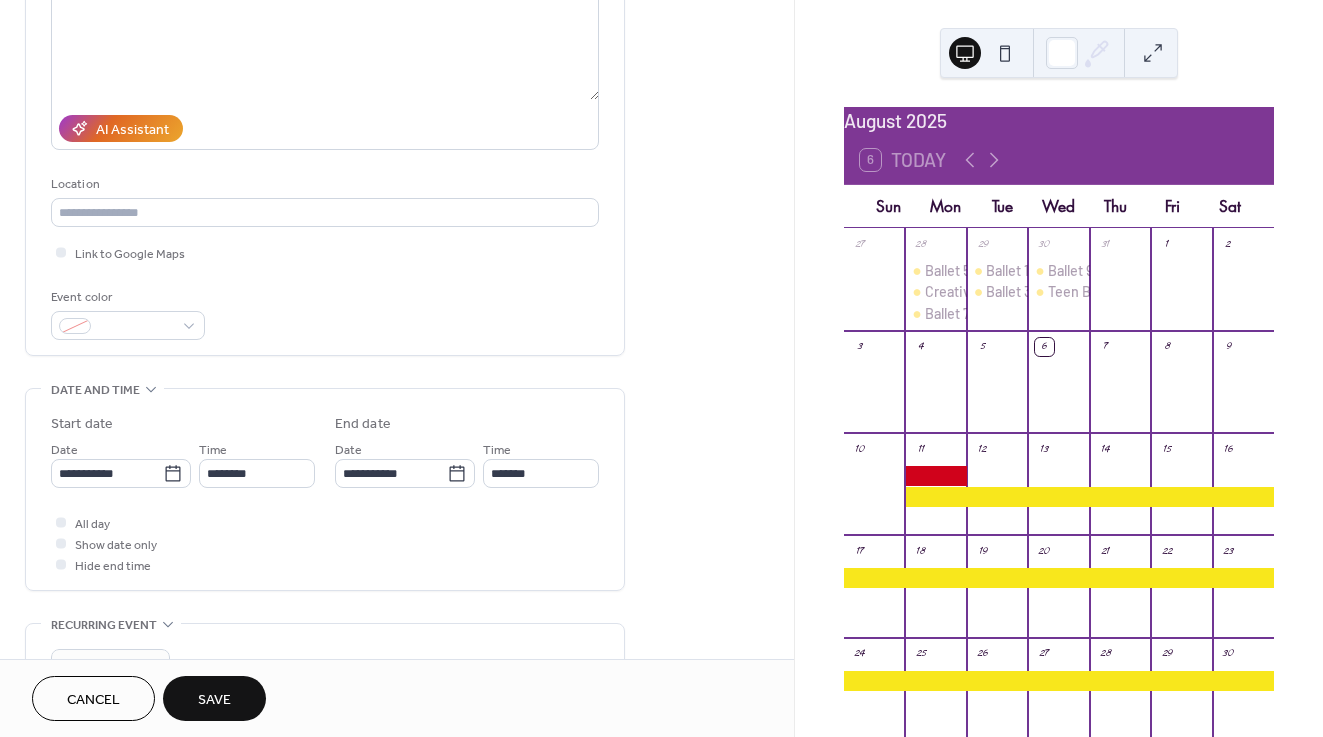scroll, scrollTop: 292, scrollLeft: 0, axis: vertical 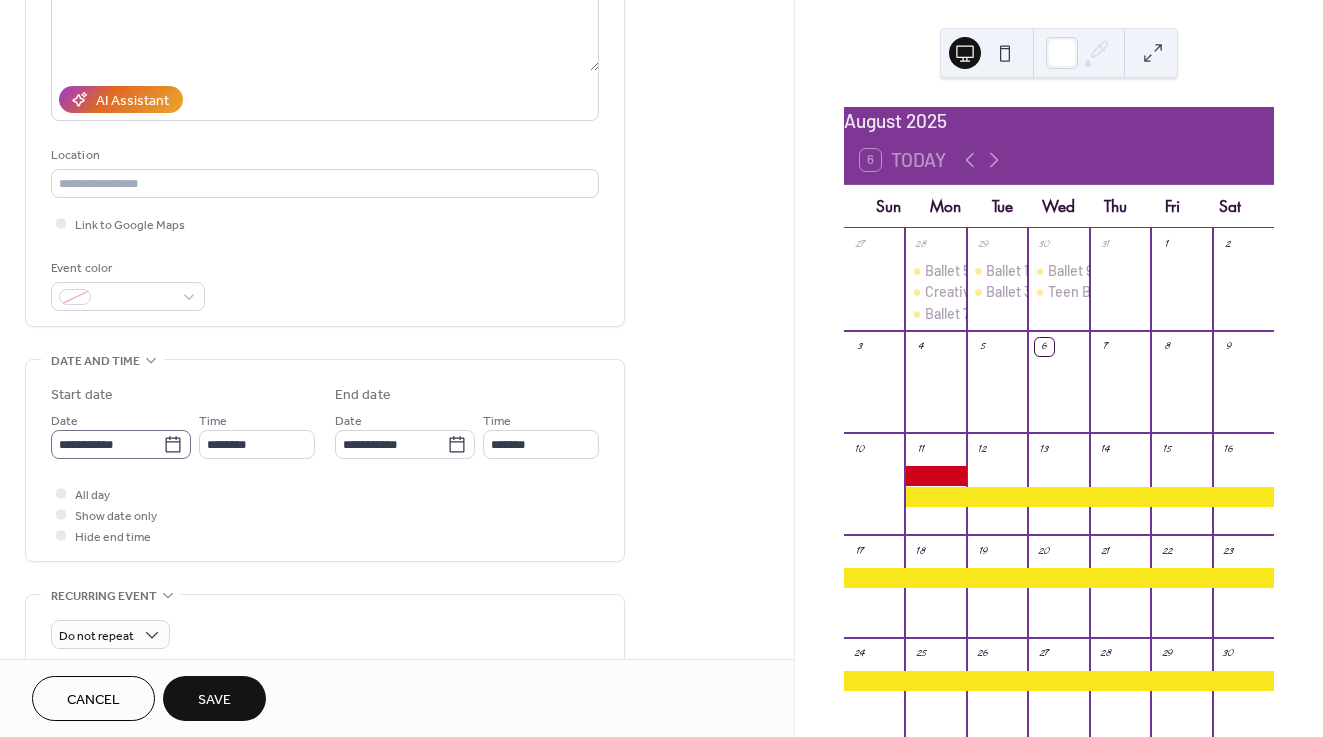 type on "**********" 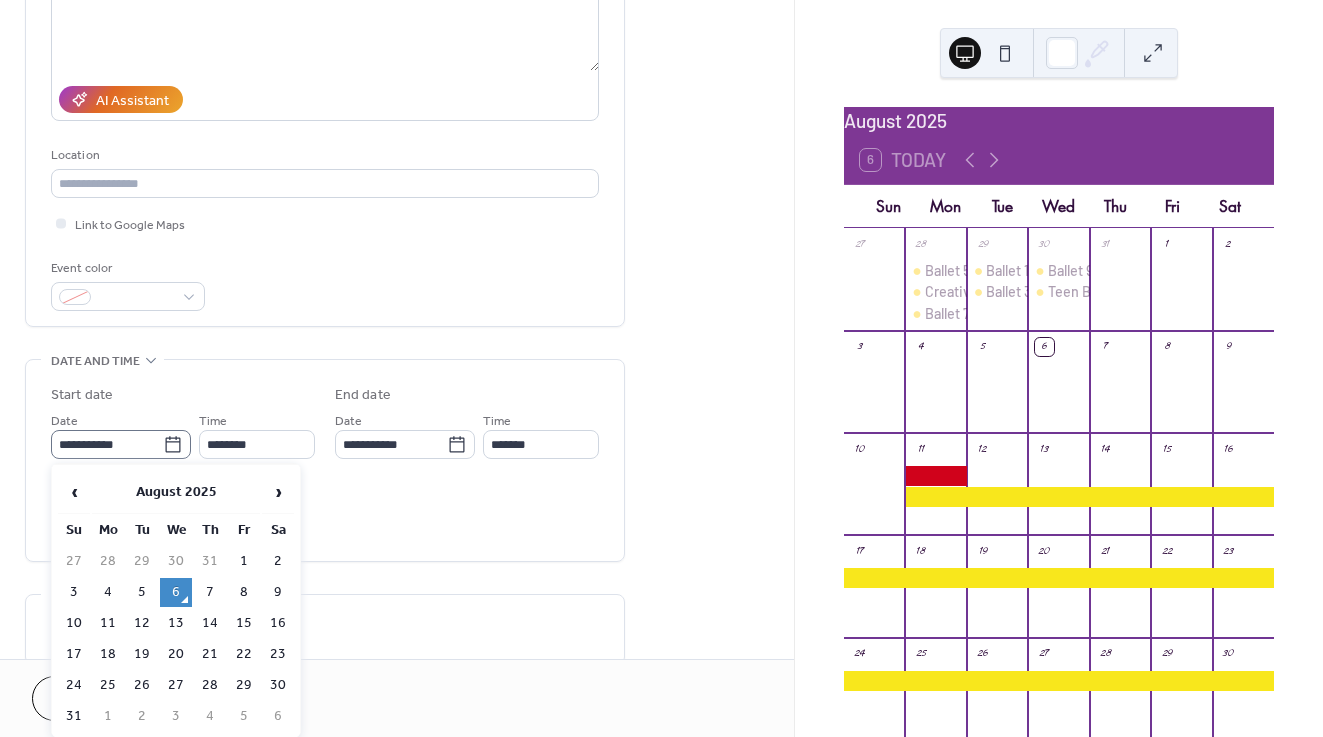 click 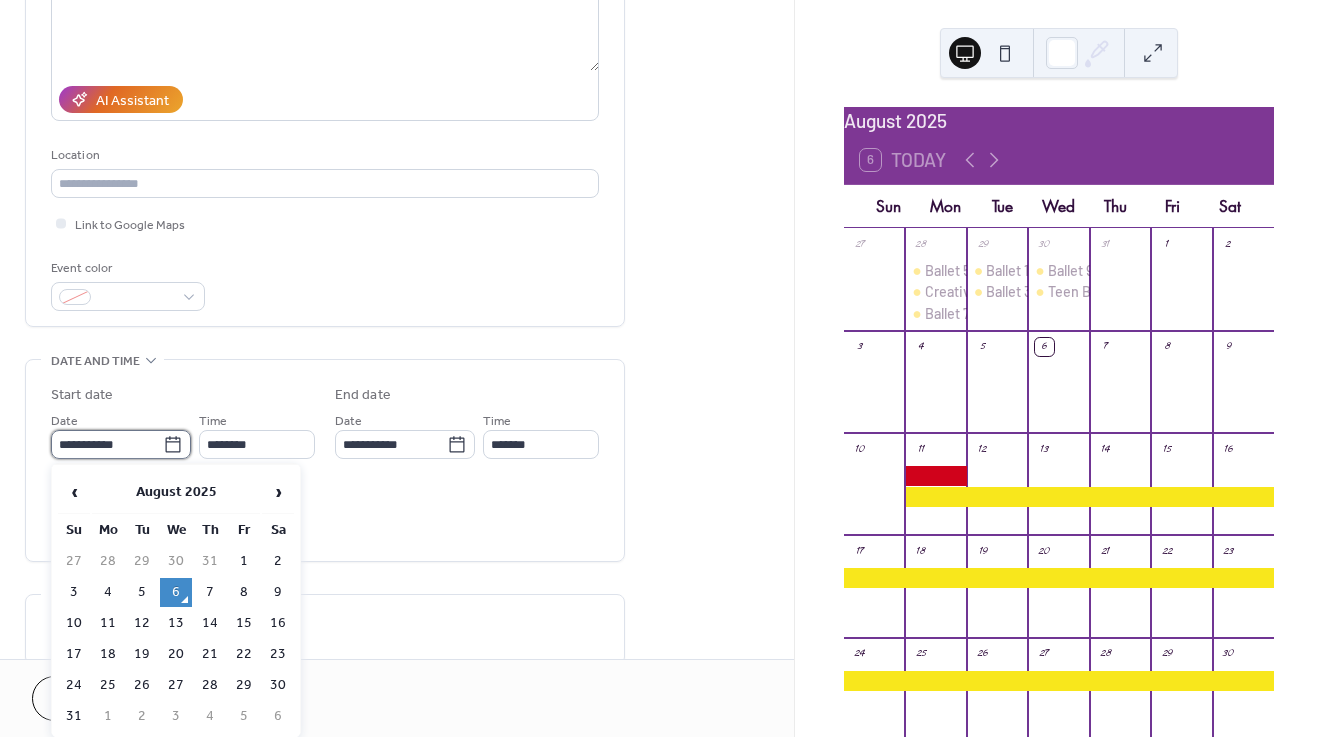 click on "**********" at bounding box center (107, 444) 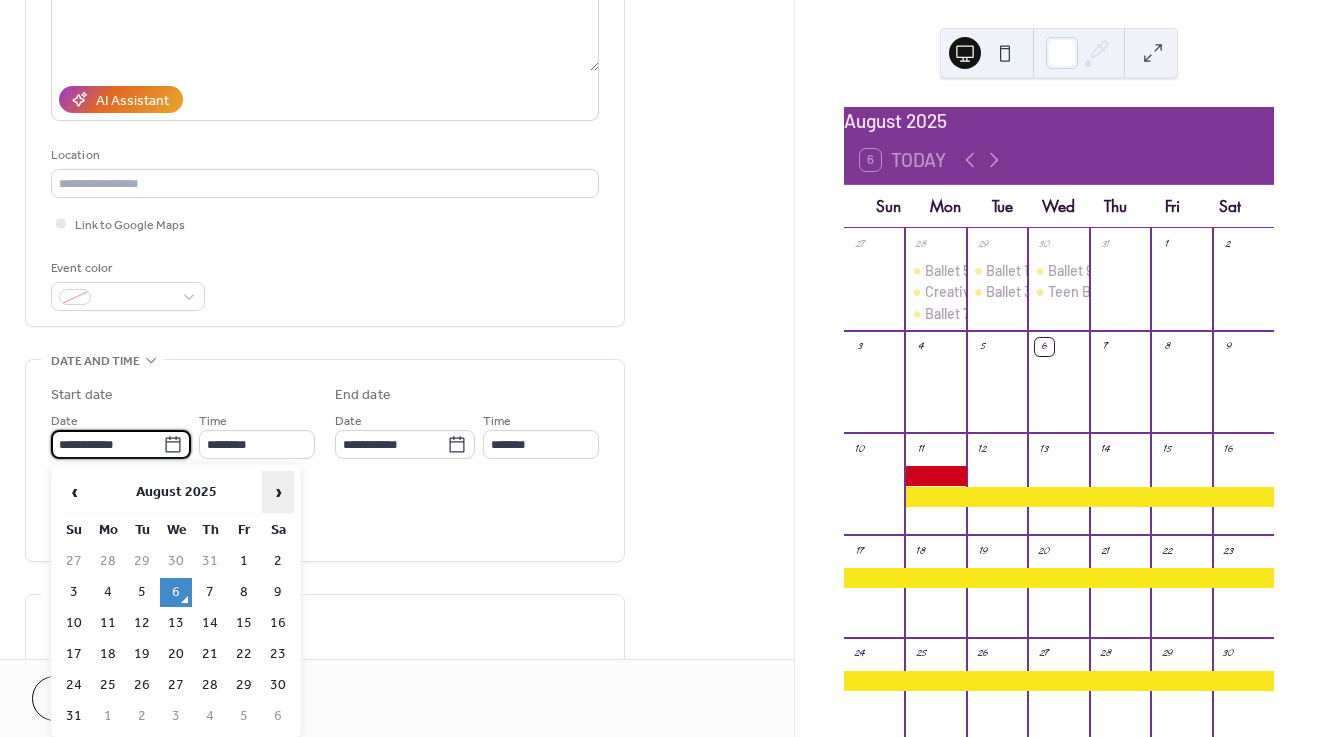 click on "›" at bounding box center [278, 492] 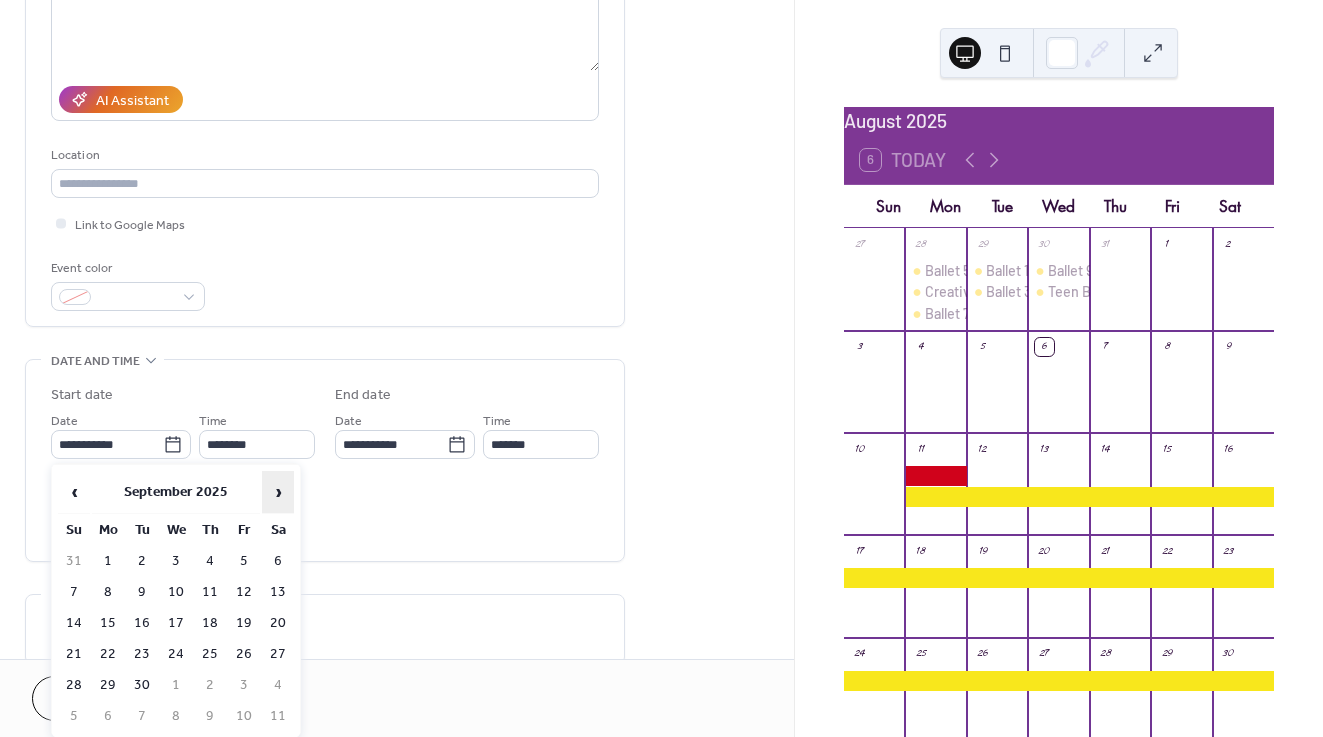 click on "›" at bounding box center (278, 492) 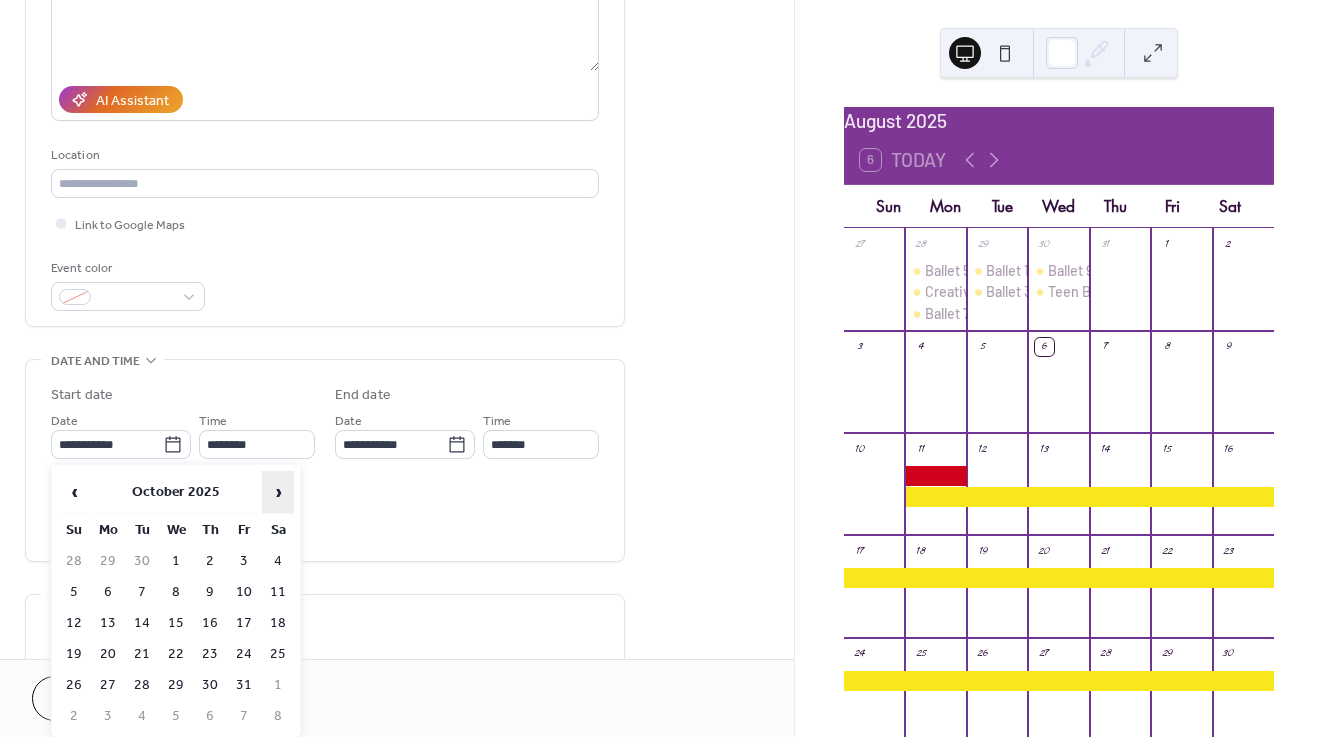click on "›" at bounding box center [278, 492] 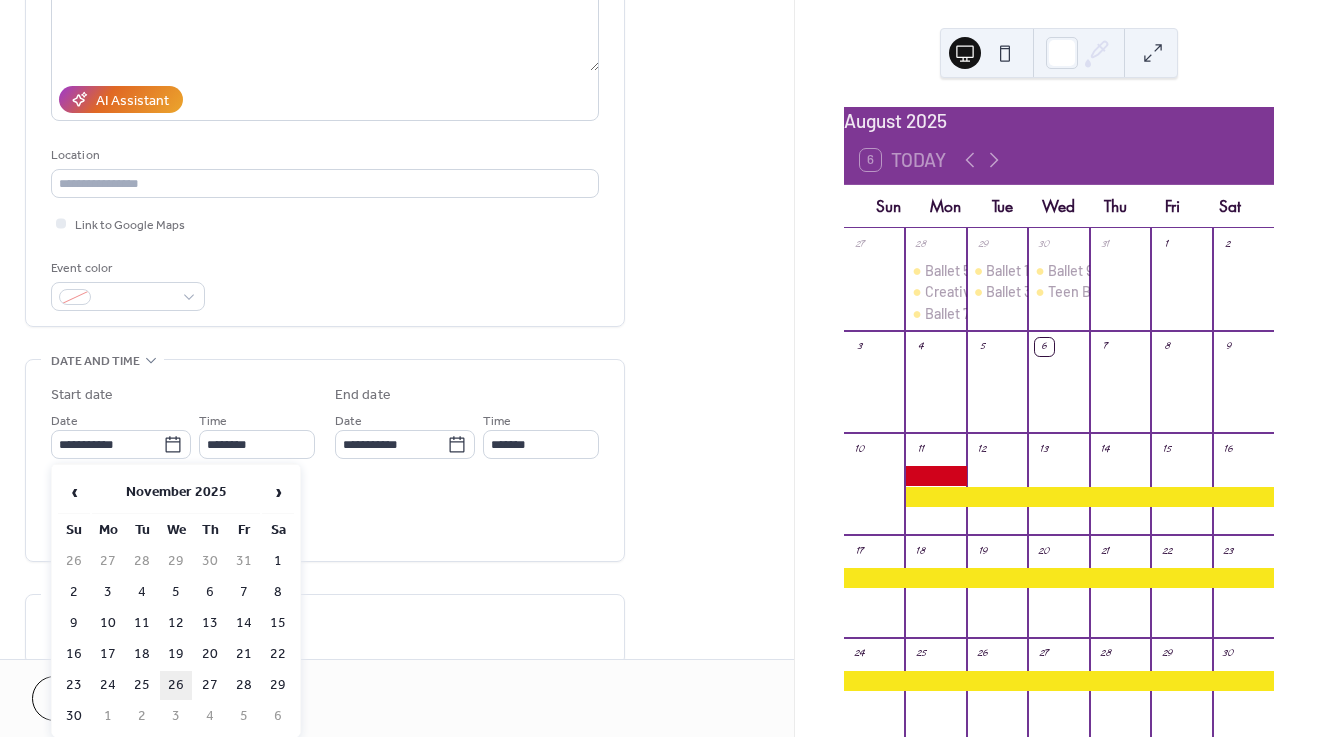 click on "26" at bounding box center [176, 685] 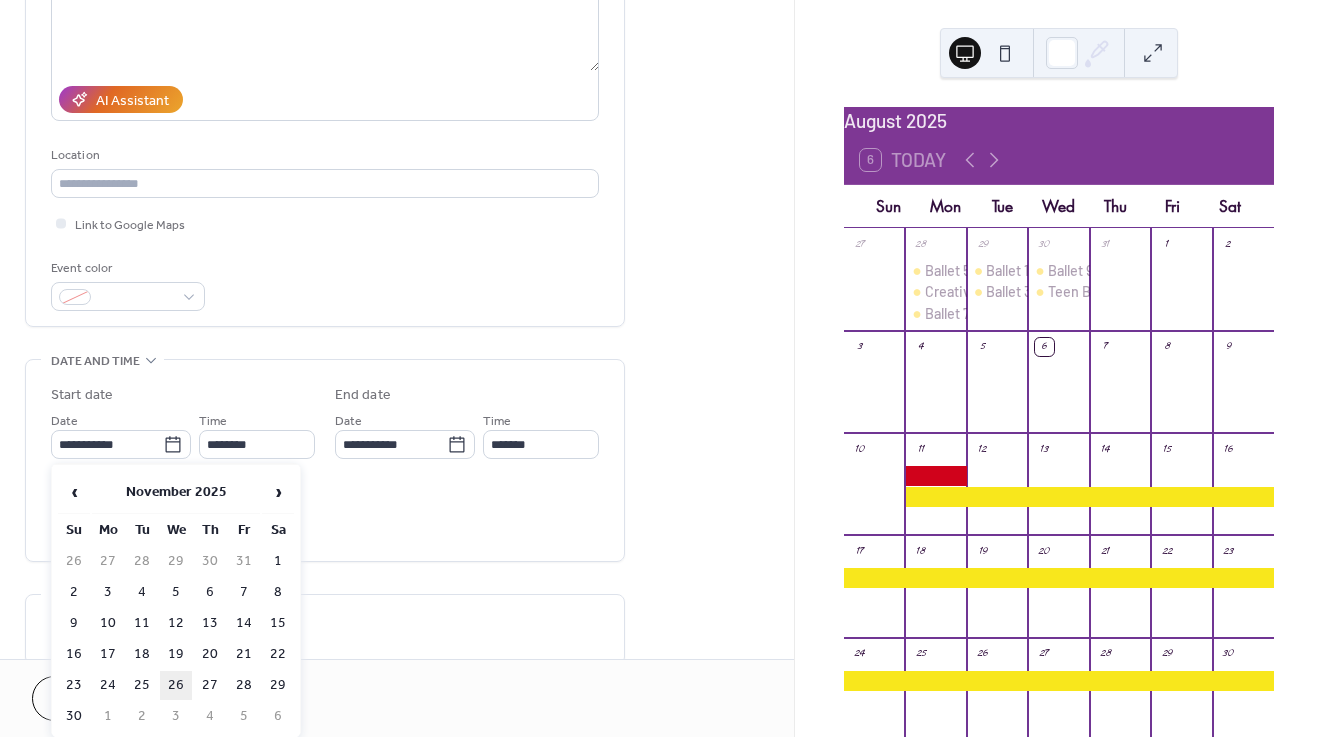 type on "**********" 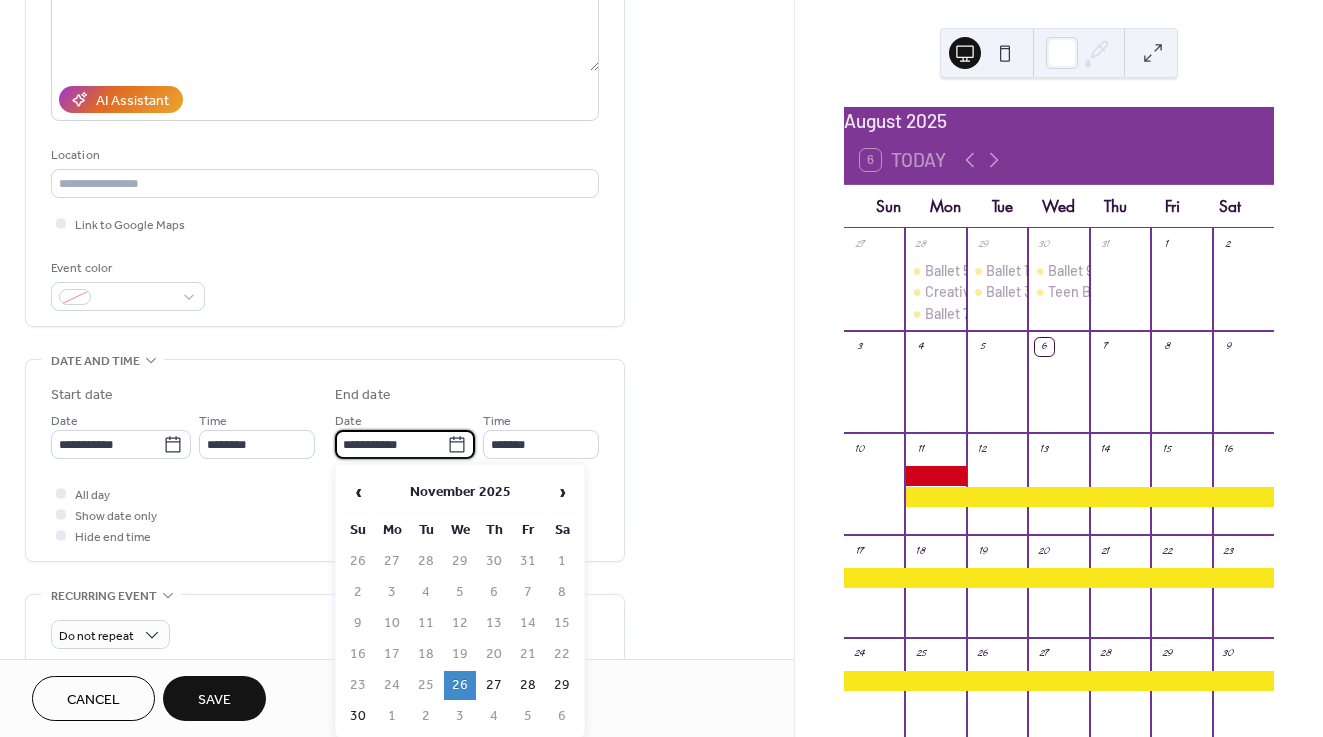 click on "**********" at bounding box center (391, 444) 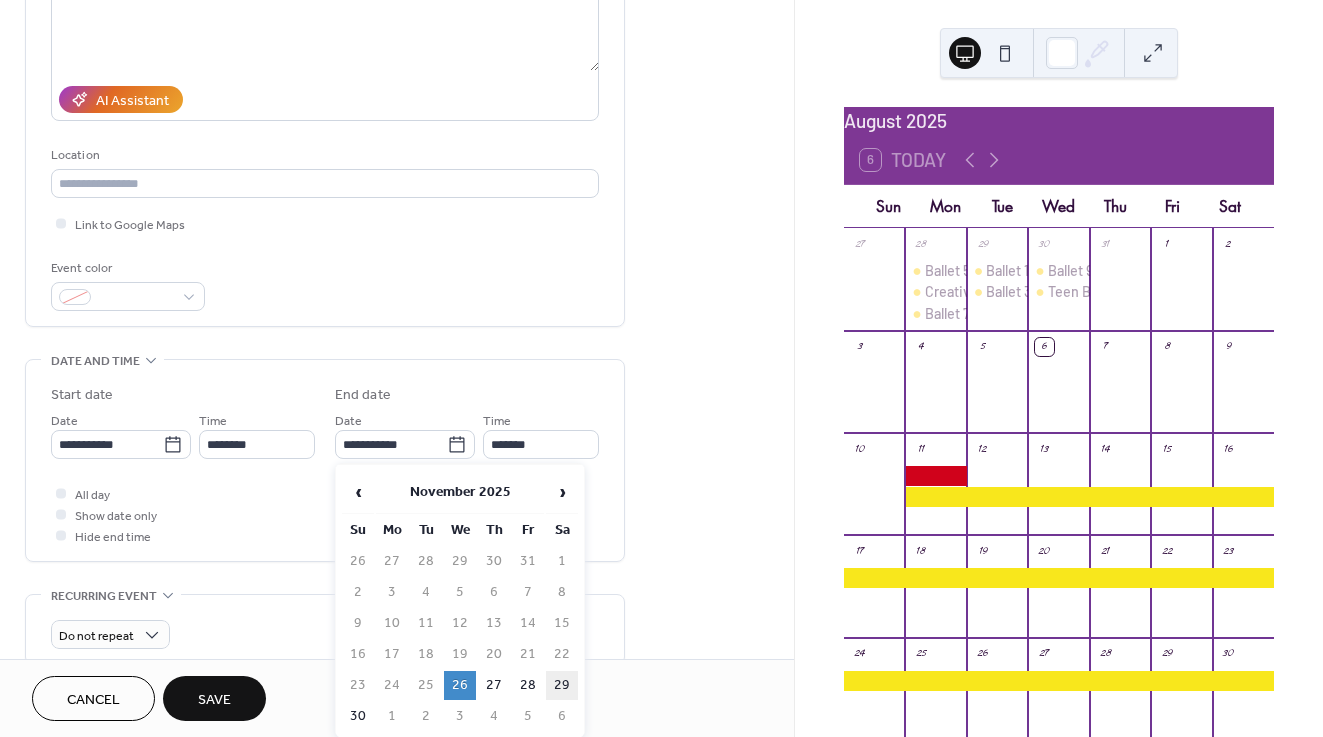 click on "29" at bounding box center [562, 685] 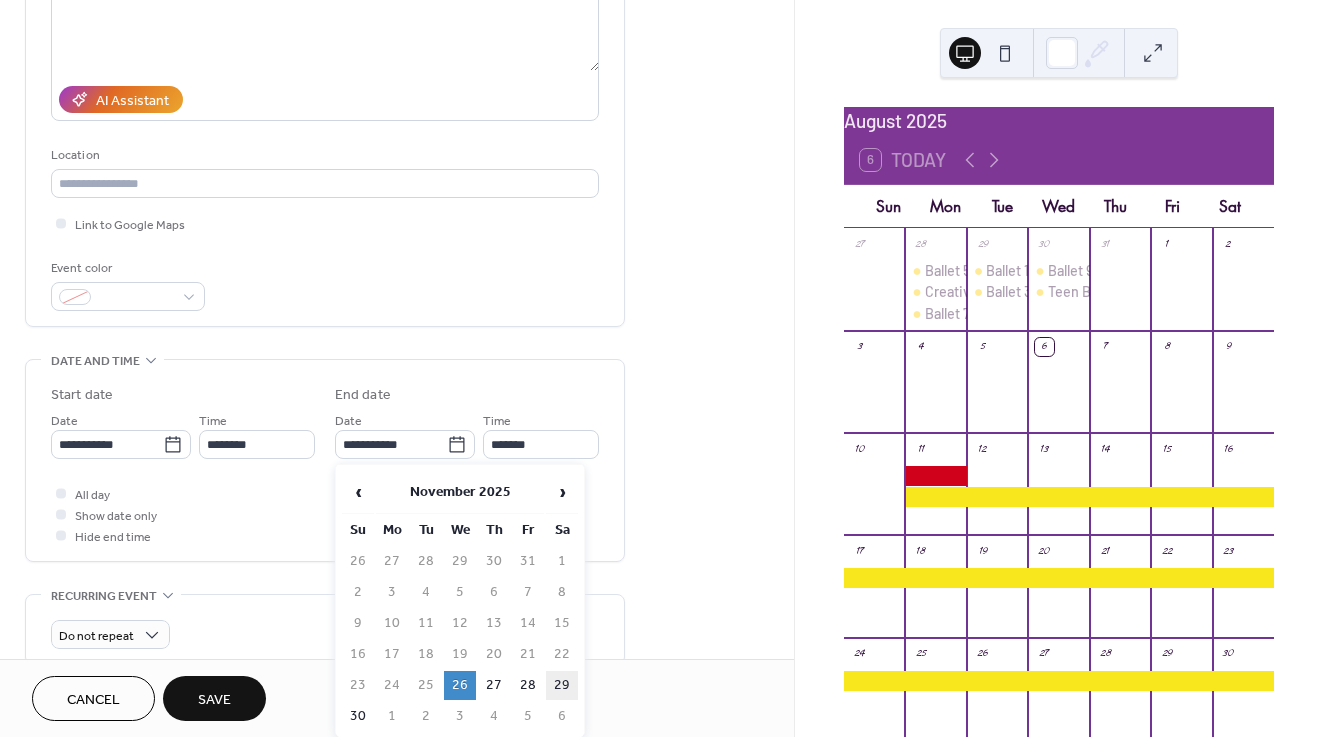 type on "**********" 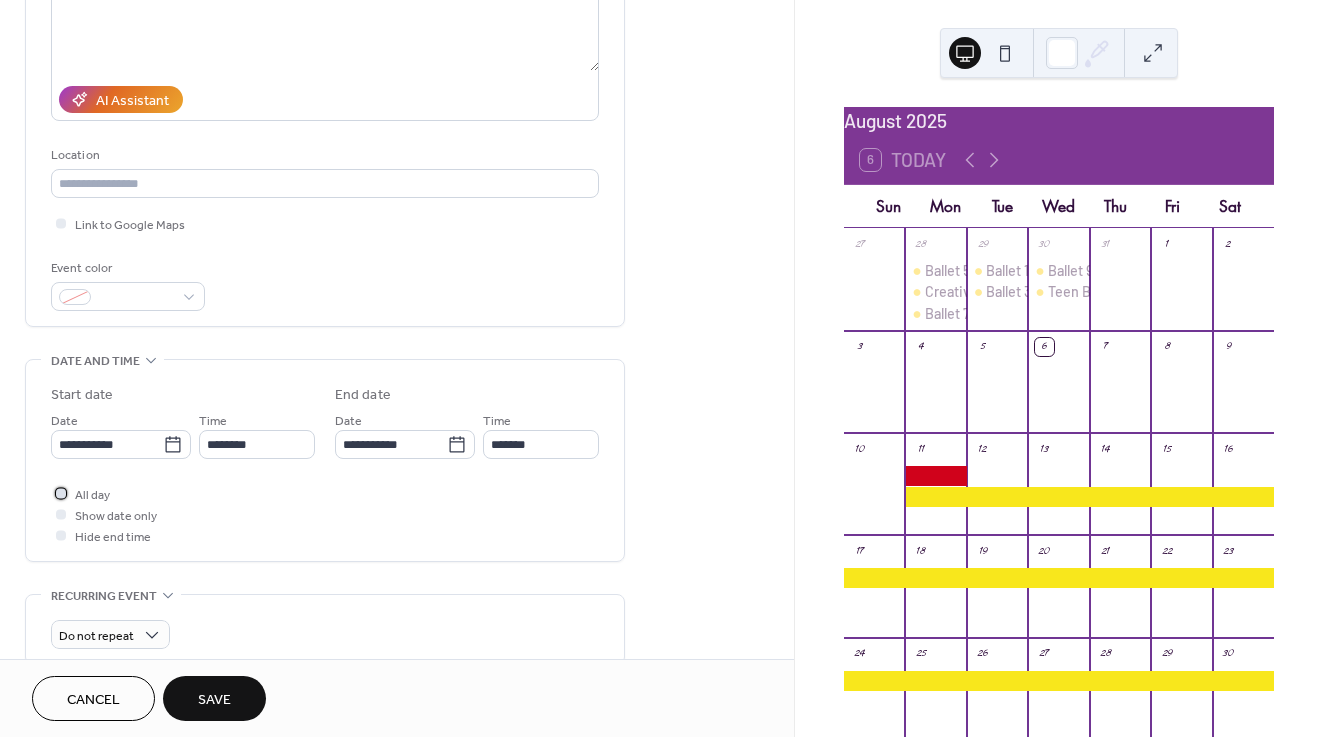 click on "All day" at bounding box center (92, 495) 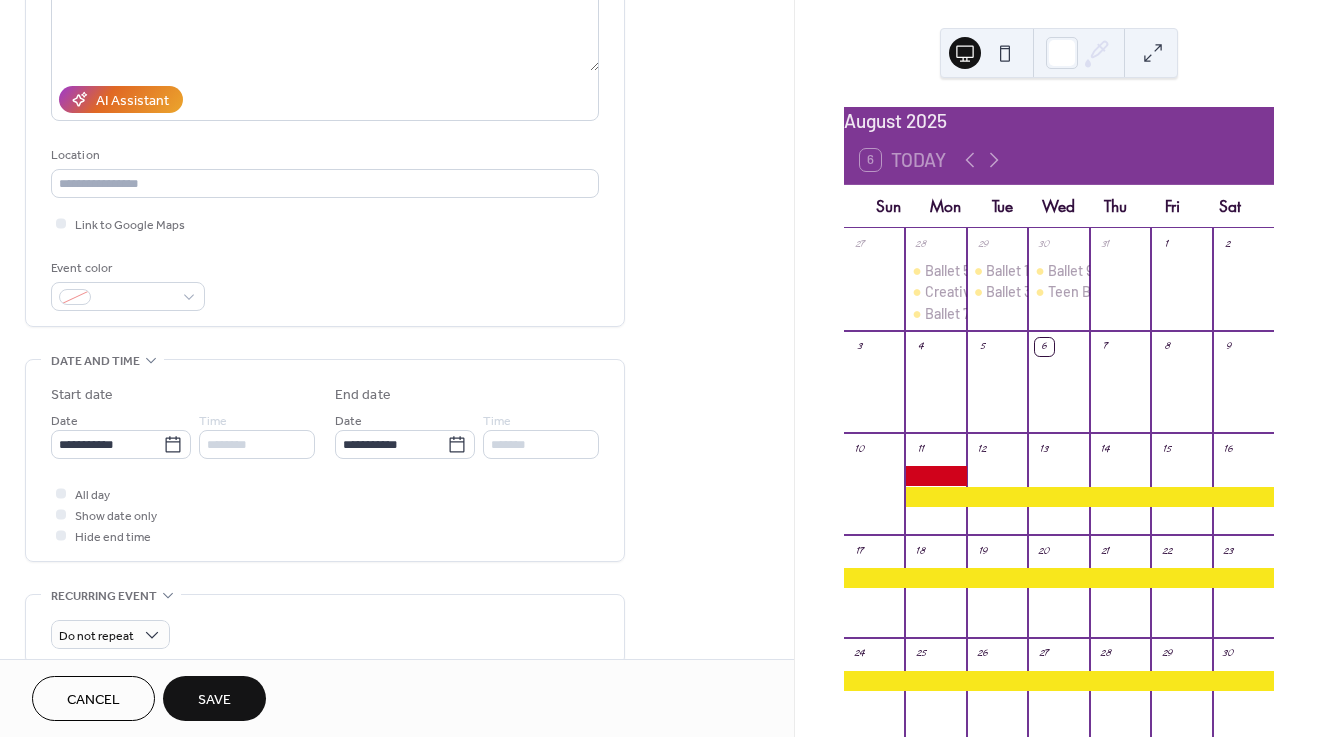 click on "Save" at bounding box center [214, 700] 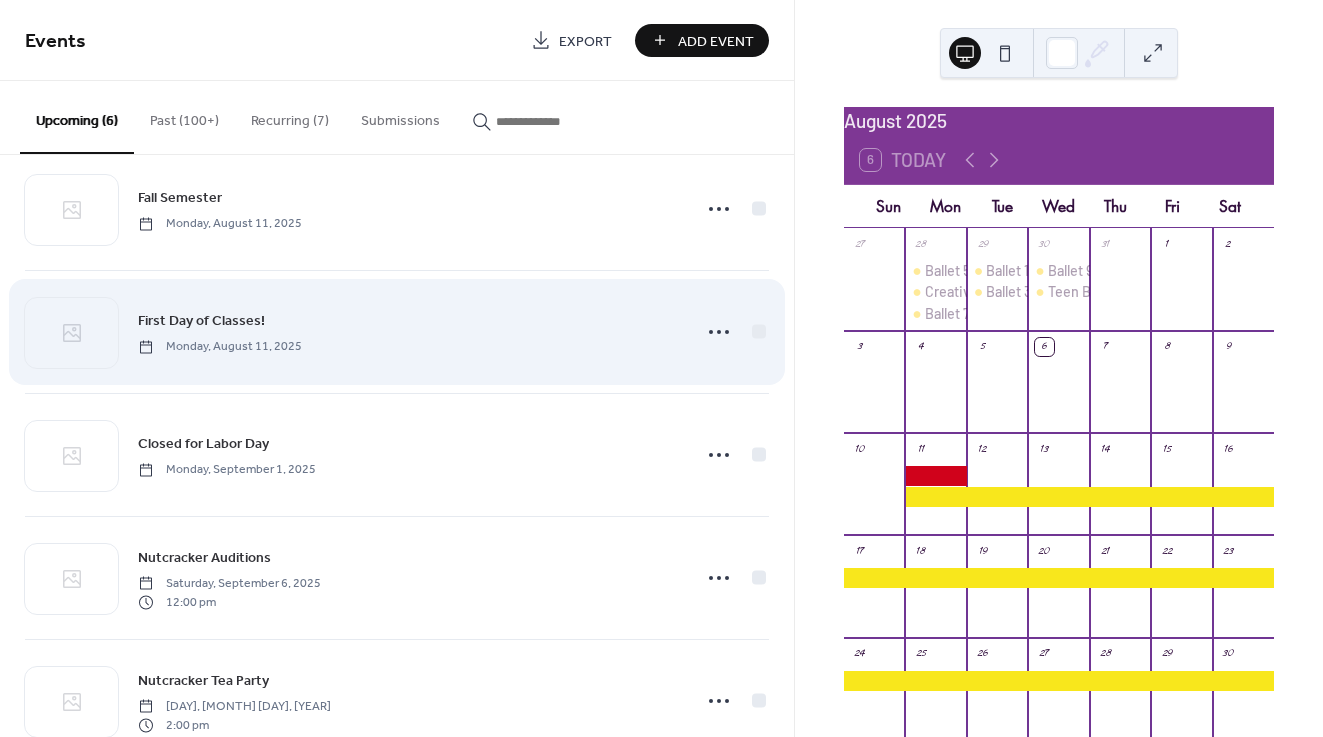 scroll, scrollTop: 215, scrollLeft: 0, axis: vertical 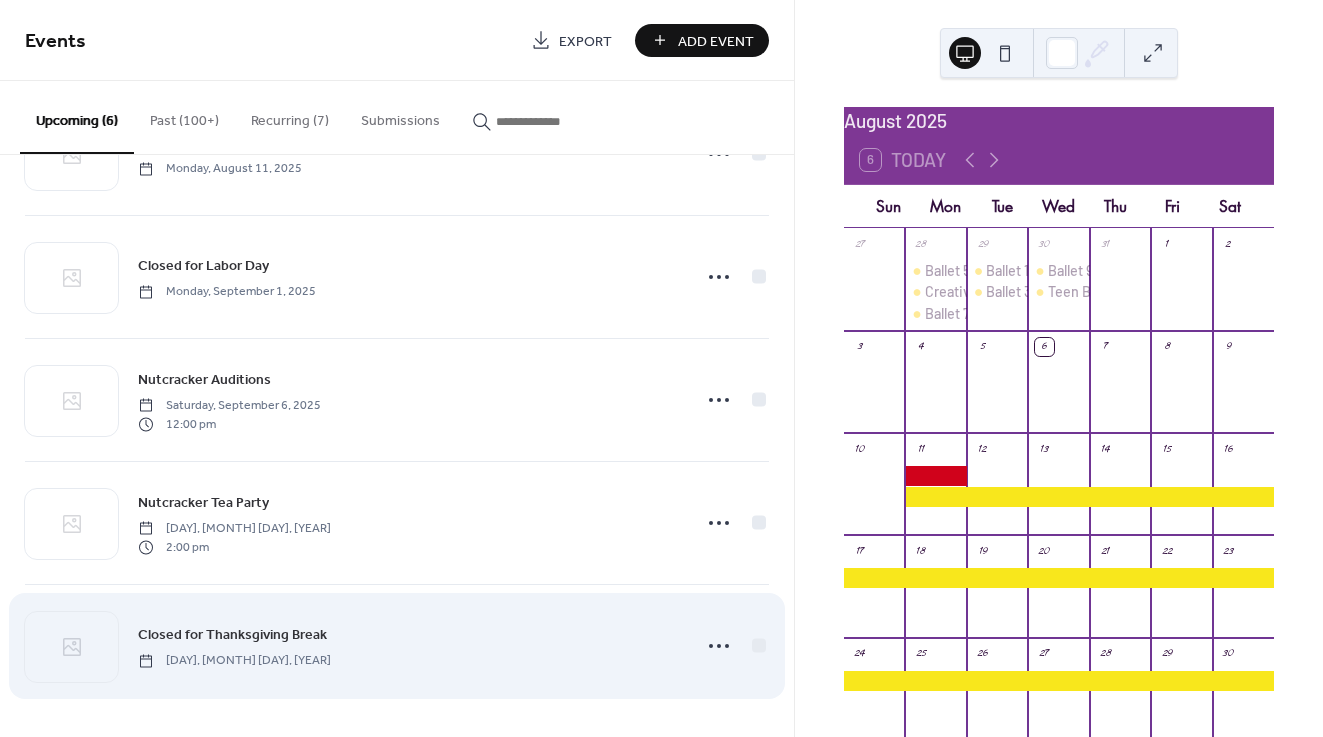 click on "Closed for Thanksgiving Break  [DAY], [MONTH] [DAY], [YEAR]" at bounding box center [408, 645] 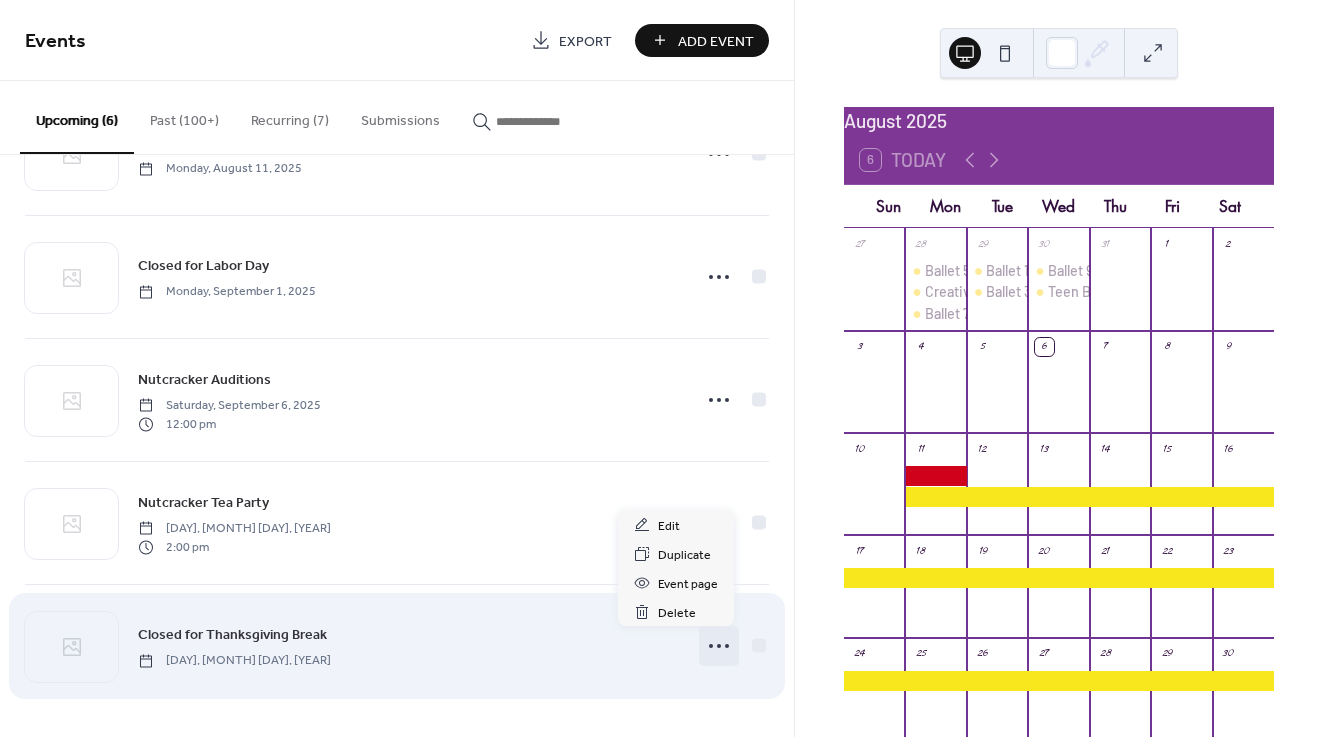 click 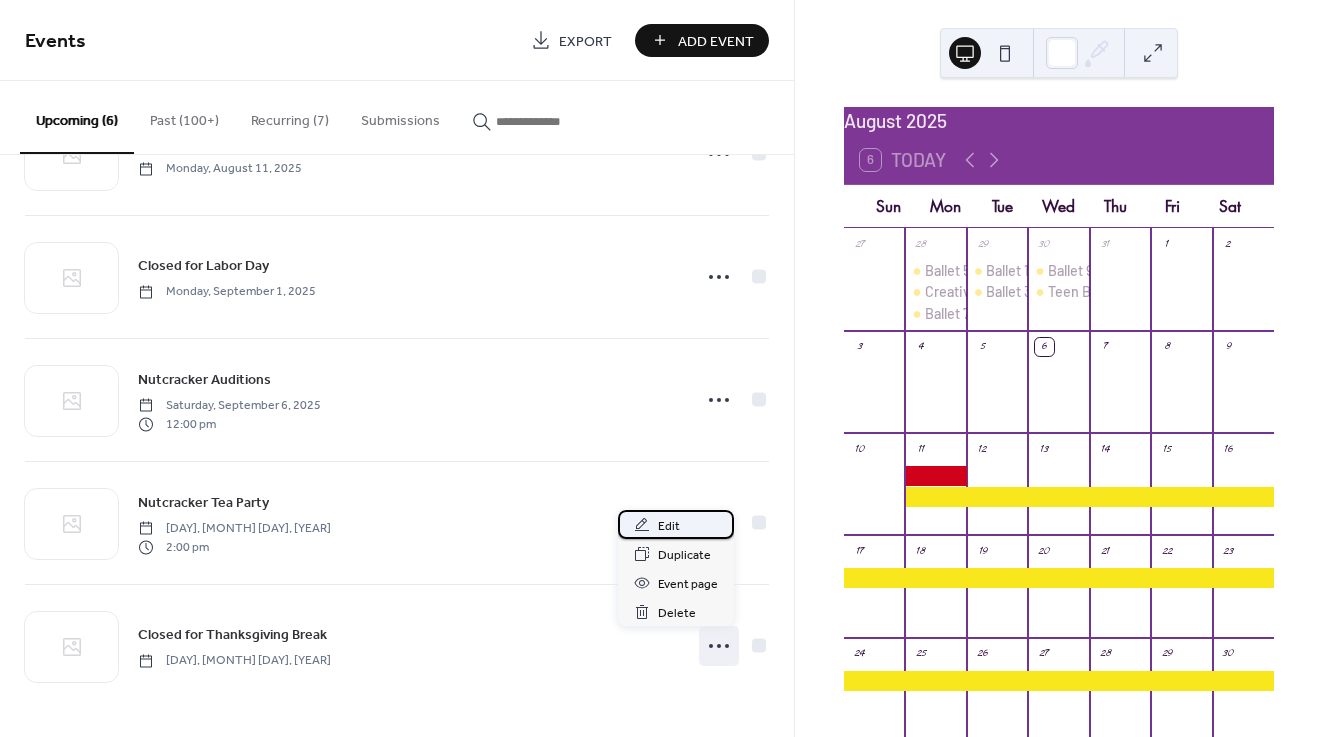 click on "Edit" at bounding box center [669, 526] 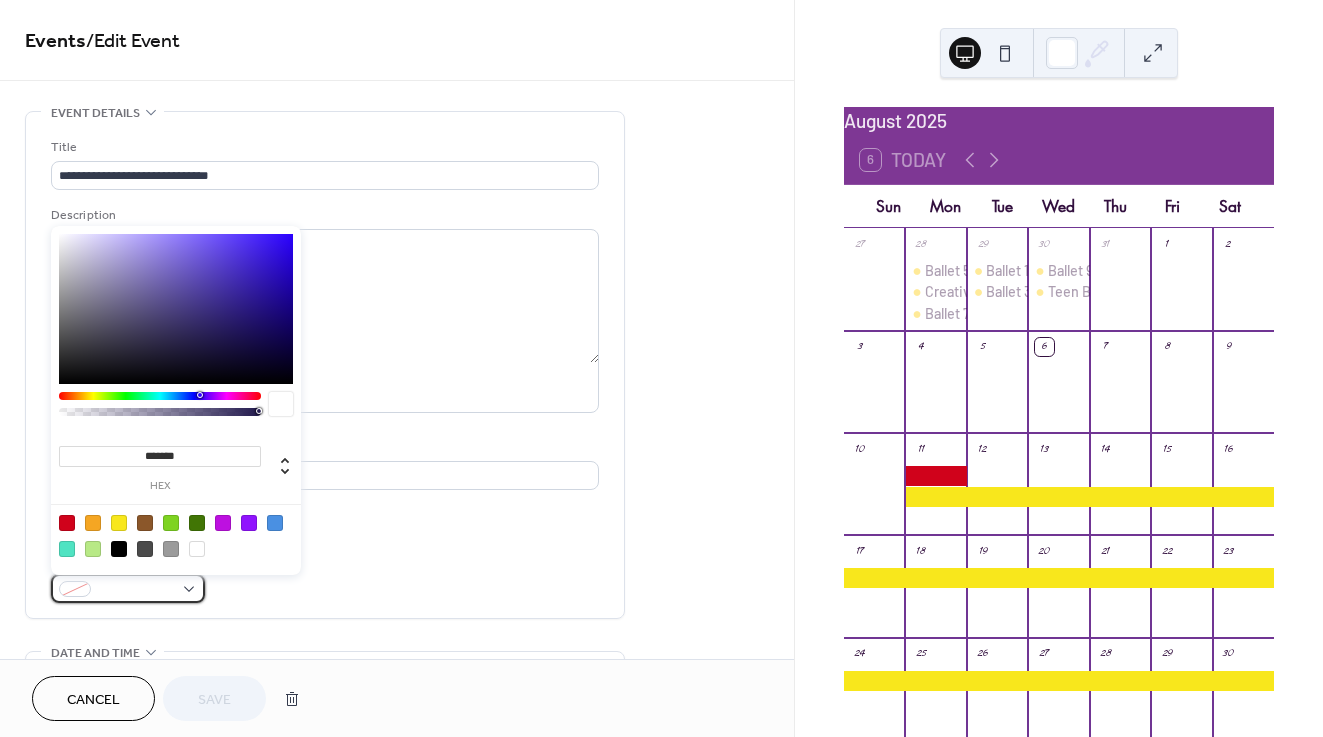 click at bounding box center [136, 590] 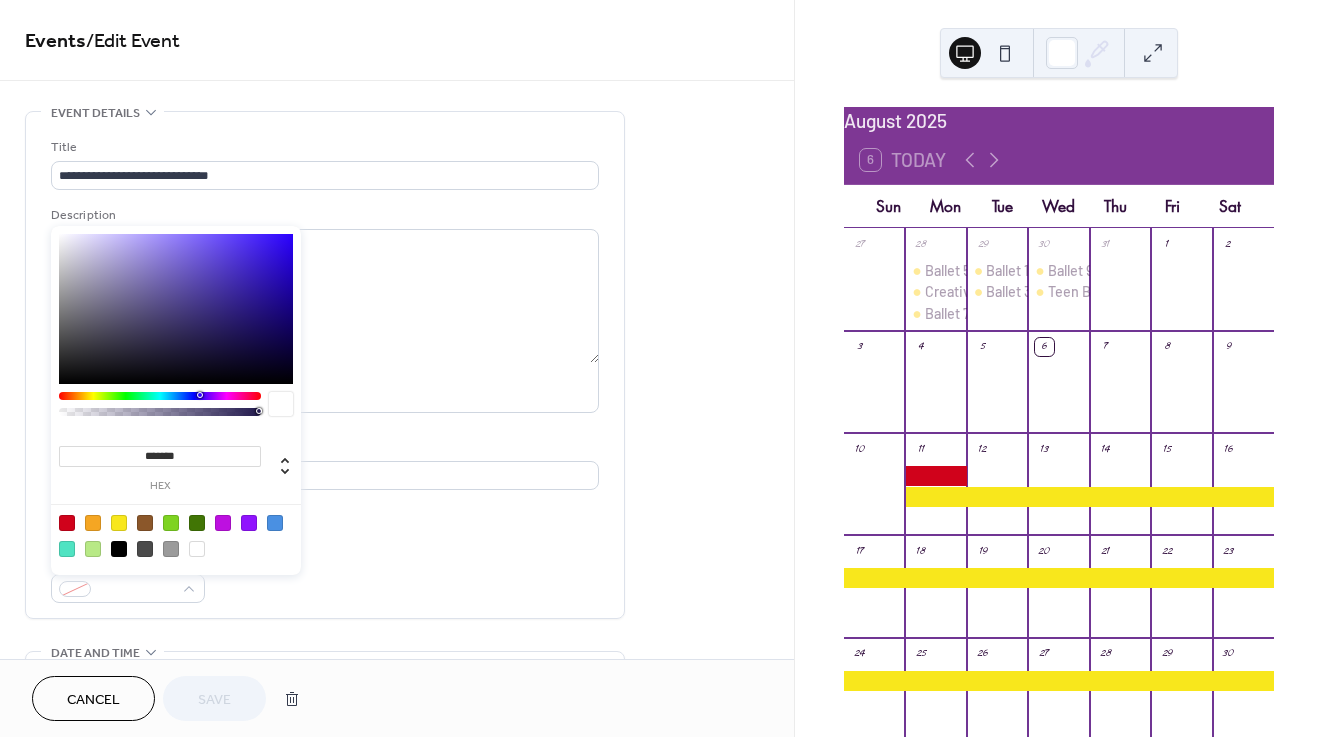 click at bounding box center (176, 535) 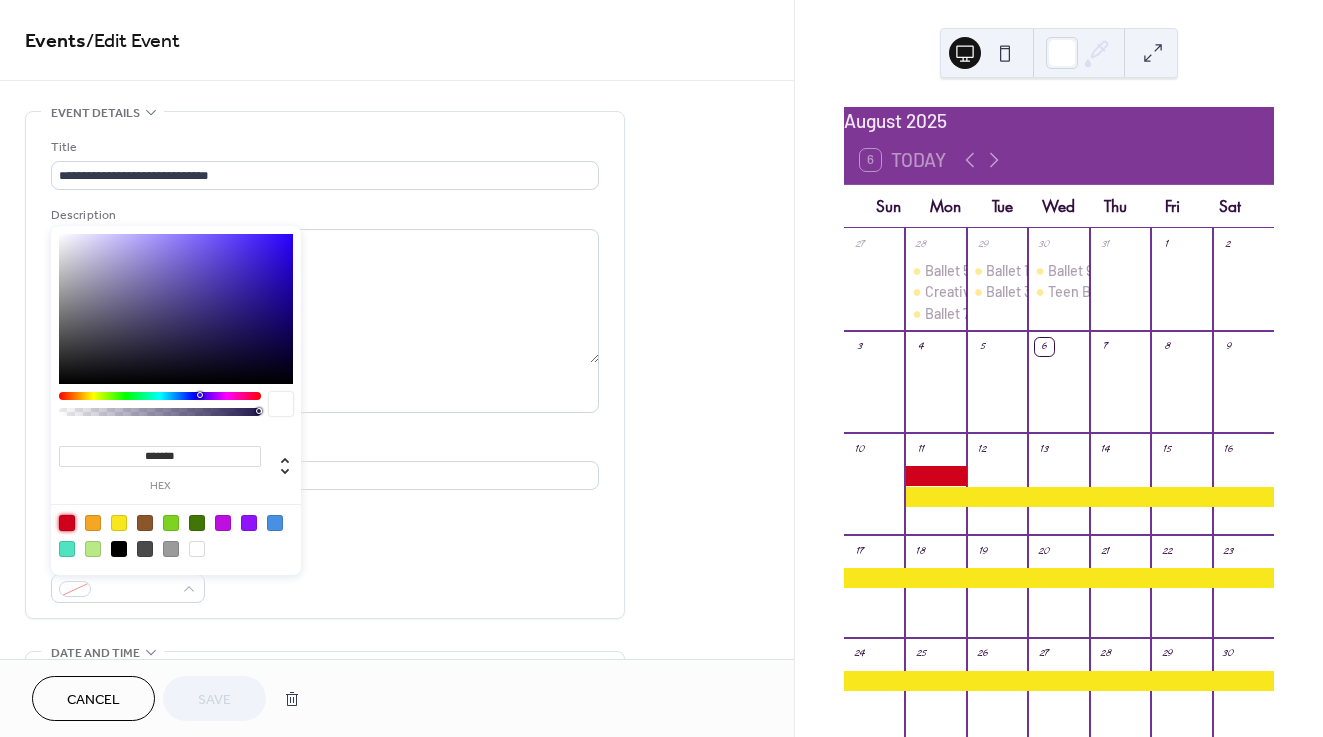 click at bounding box center (67, 523) 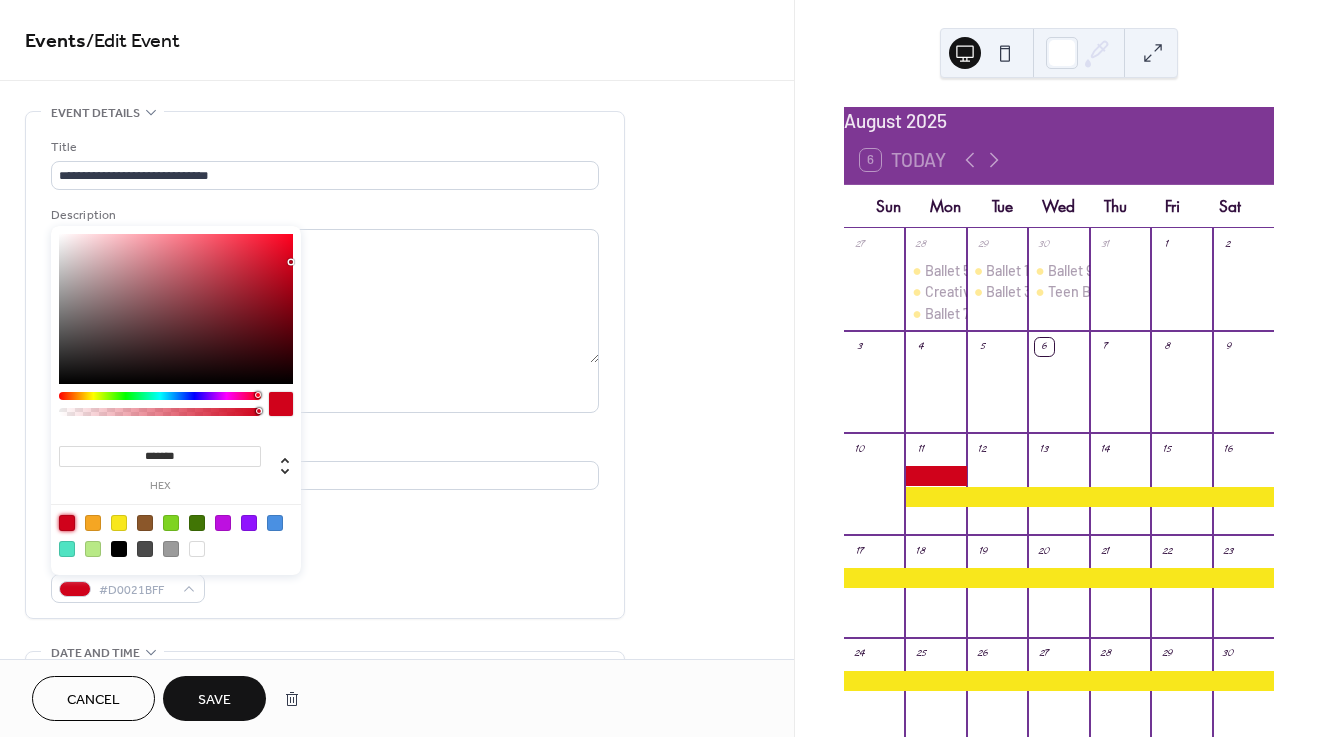 click on "Save" at bounding box center (214, 700) 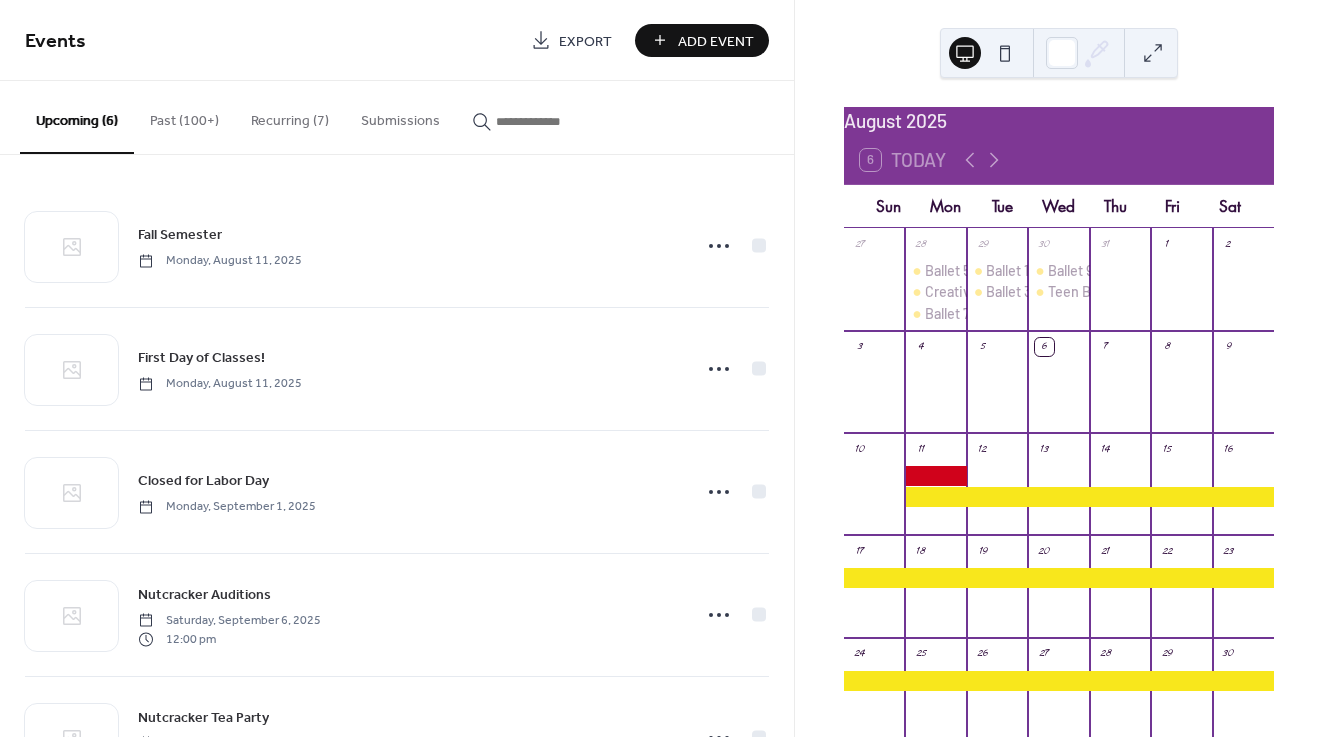 click on "Add Event" at bounding box center [702, 40] 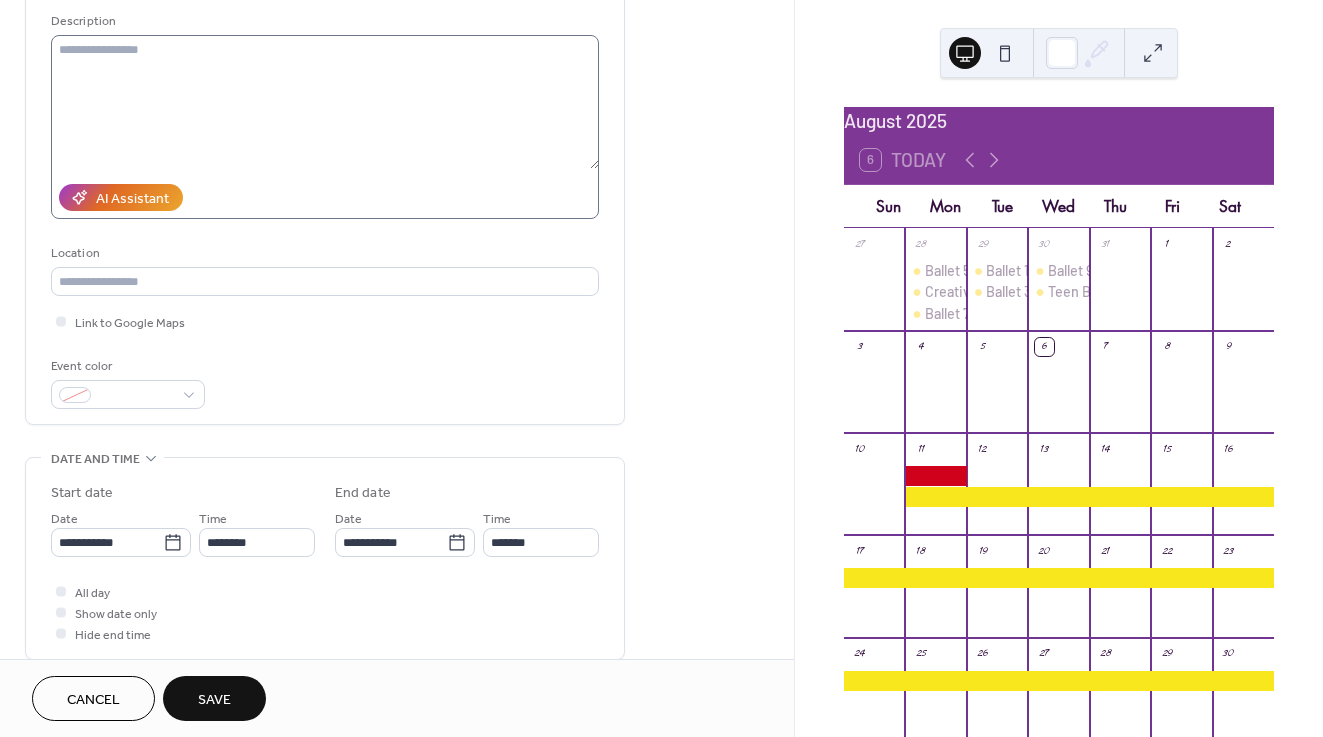scroll, scrollTop: 202, scrollLeft: 0, axis: vertical 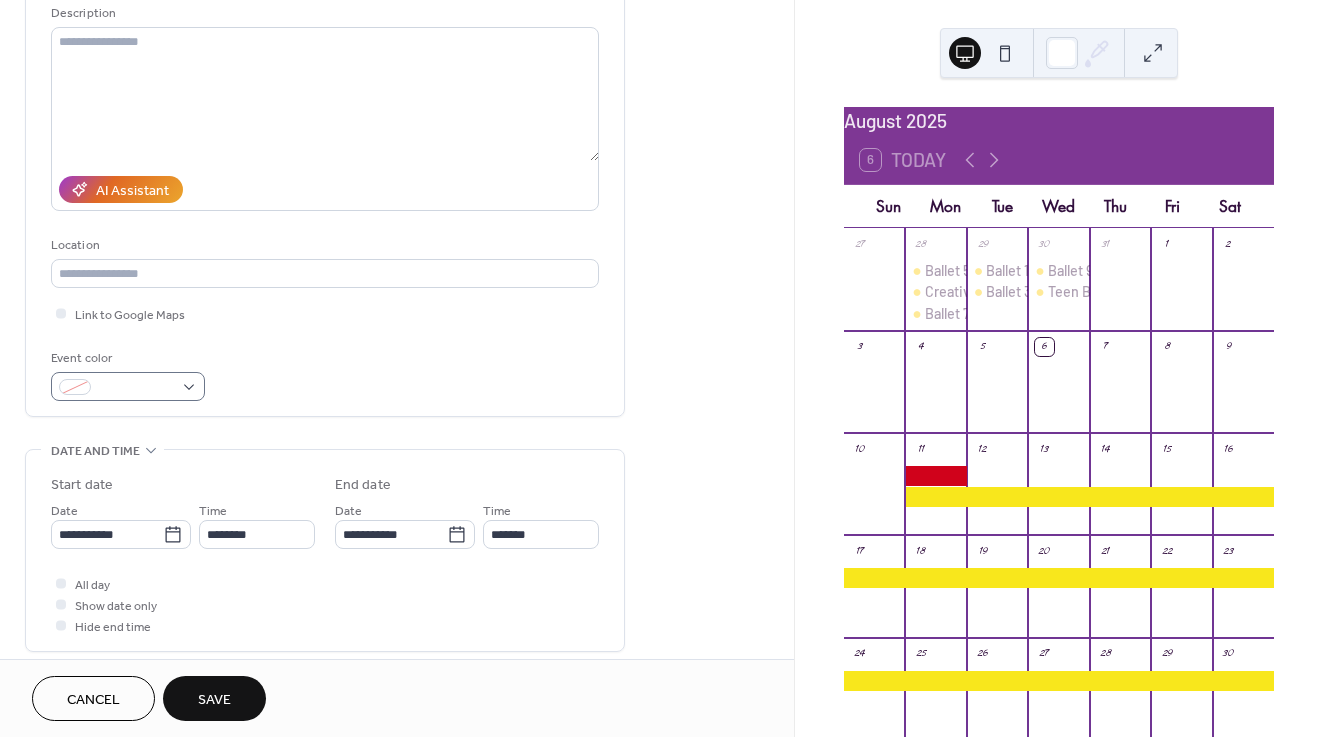 type on "**********" 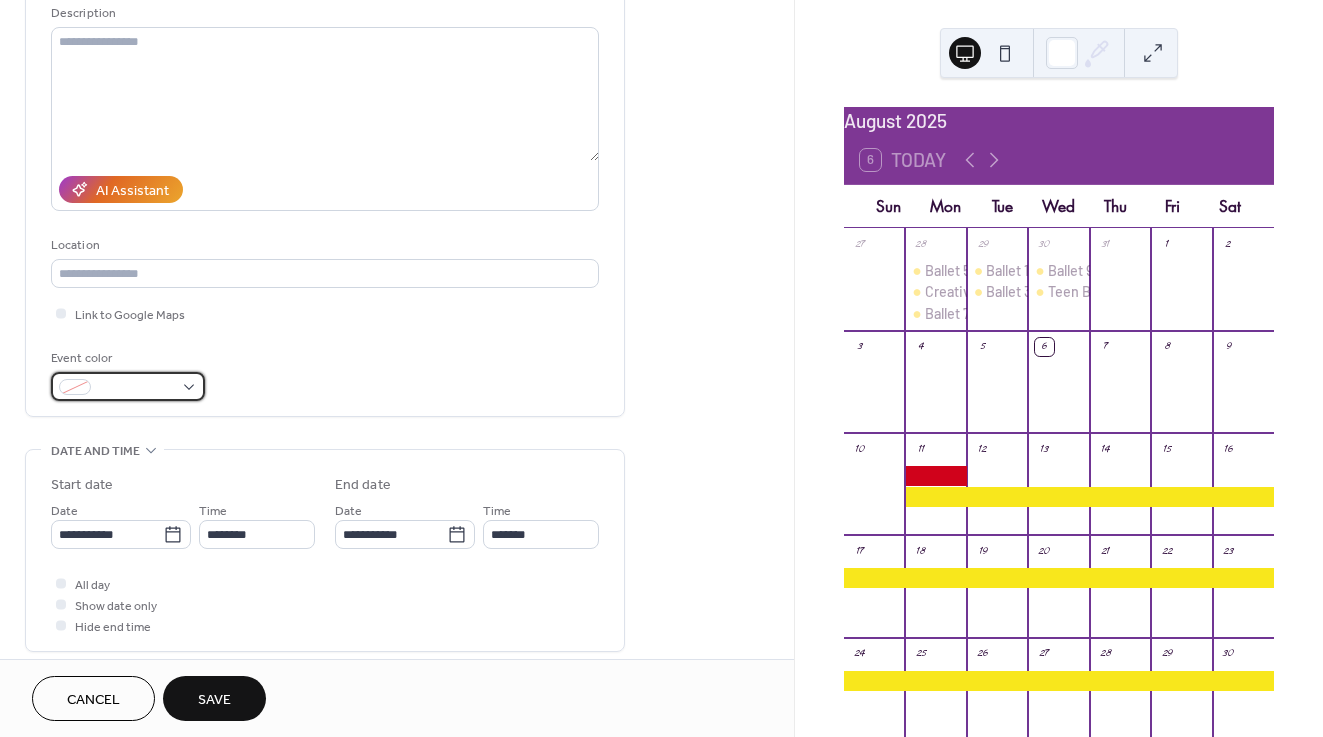 click at bounding box center (128, 386) 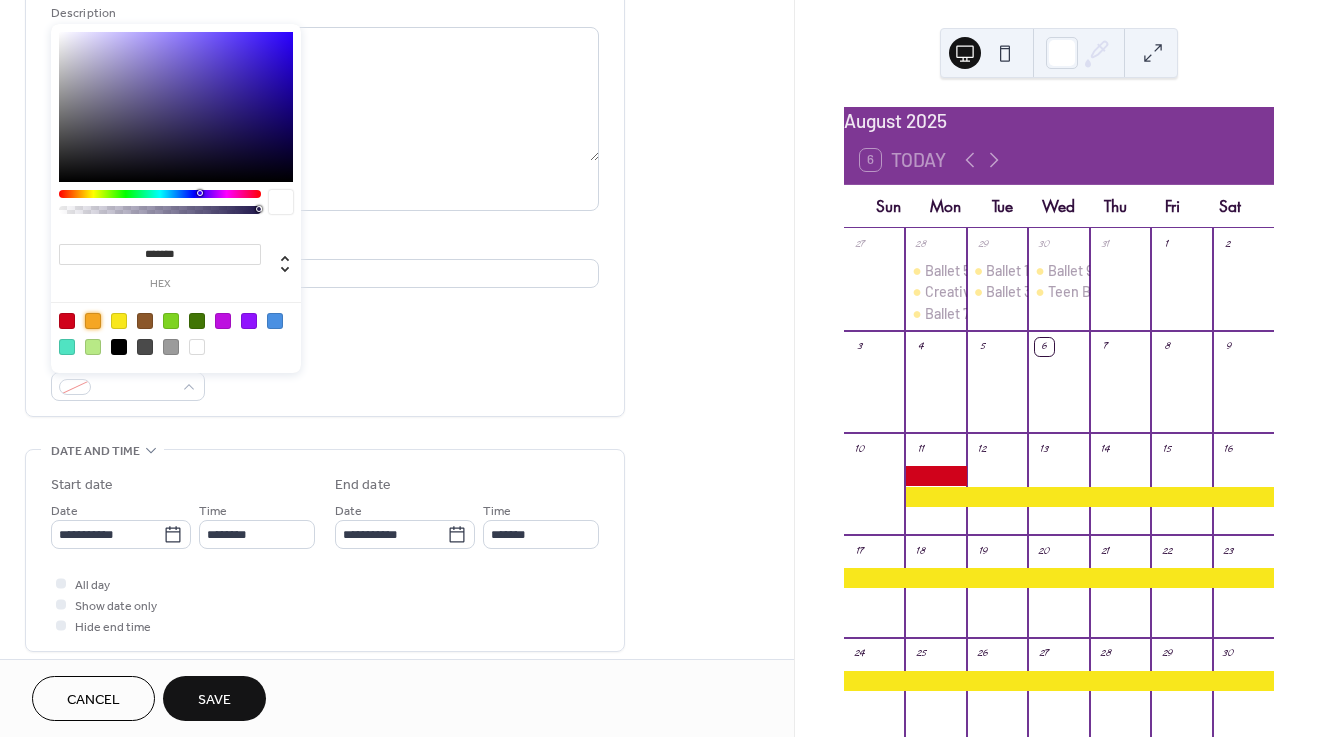 click at bounding box center [93, 321] 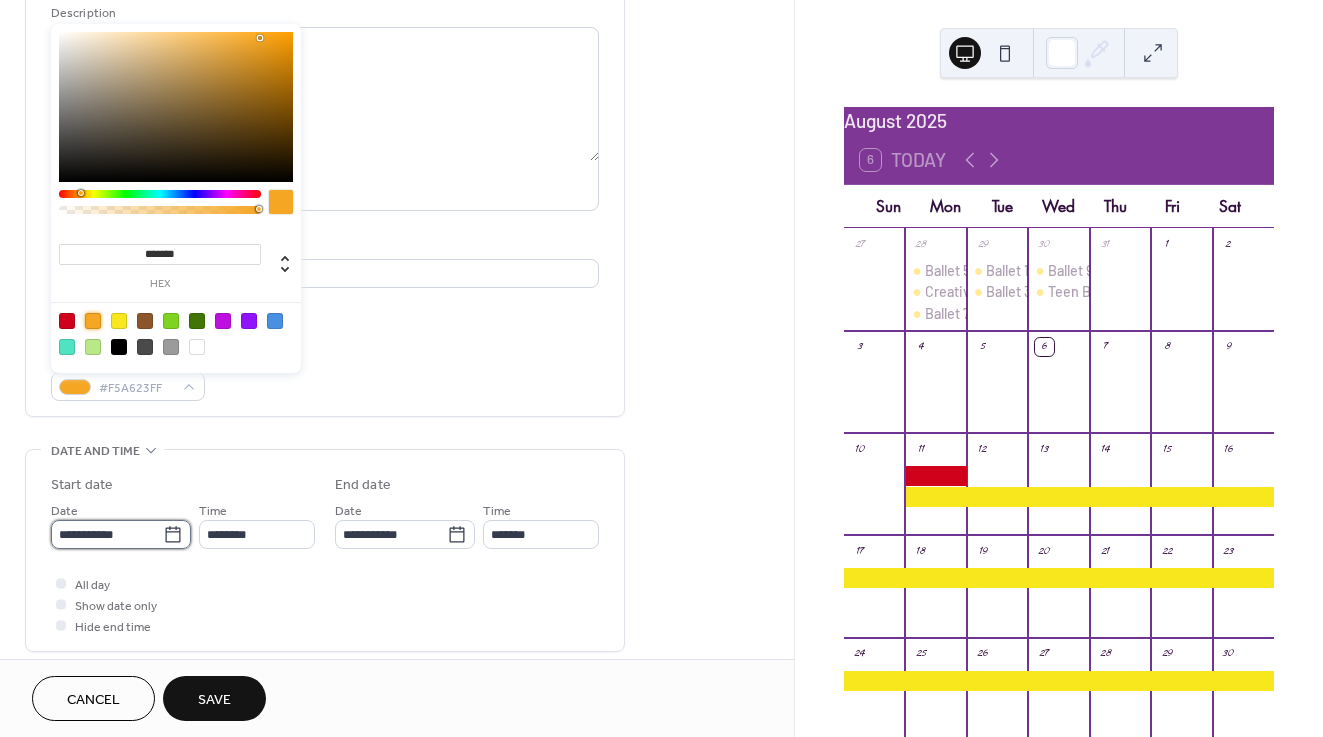 click on "**********" at bounding box center (107, 534) 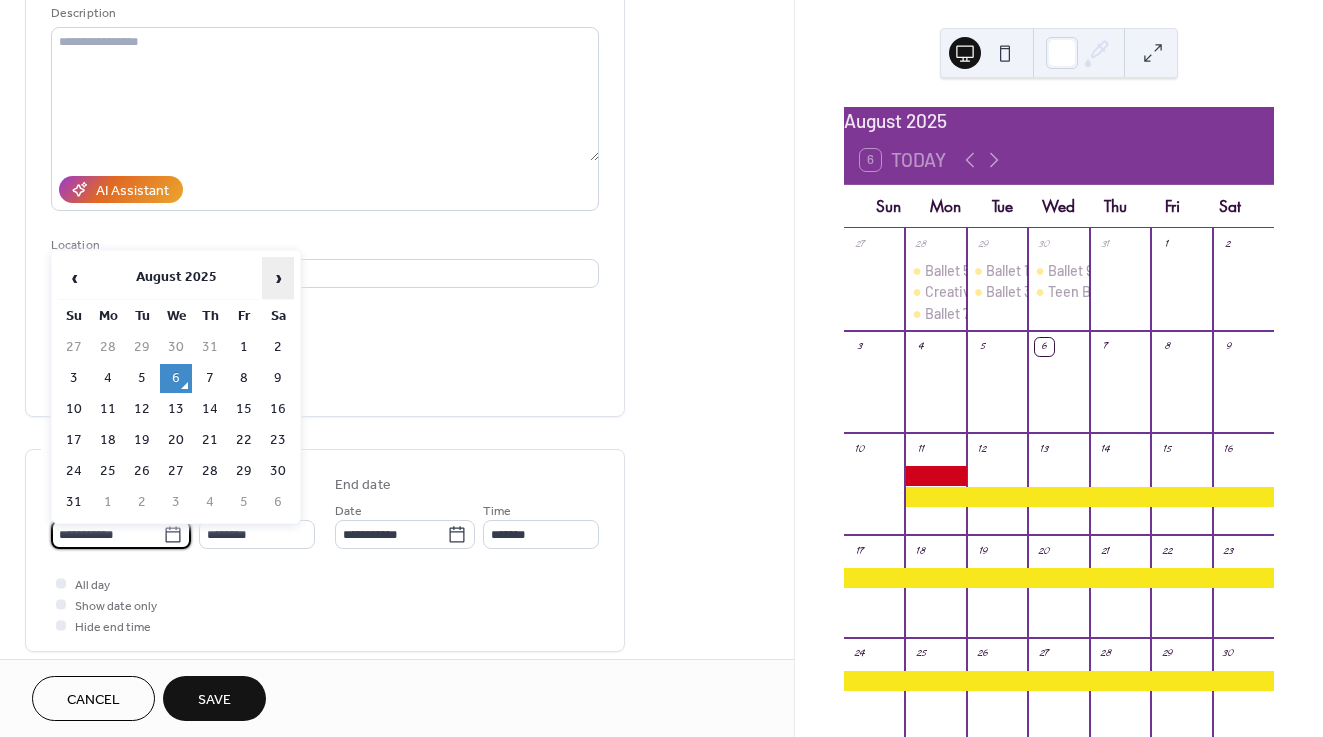 click on "›" at bounding box center [278, 278] 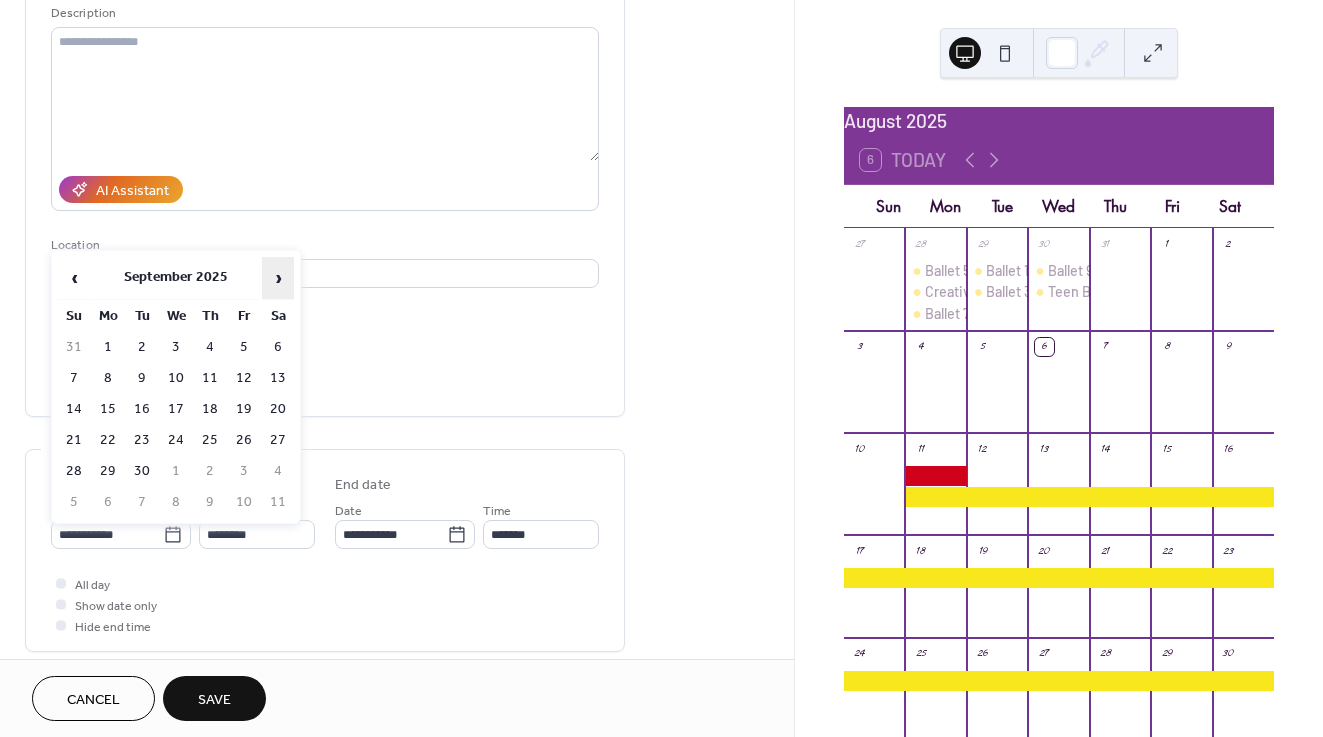 click on "›" at bounding box center [278, 278] 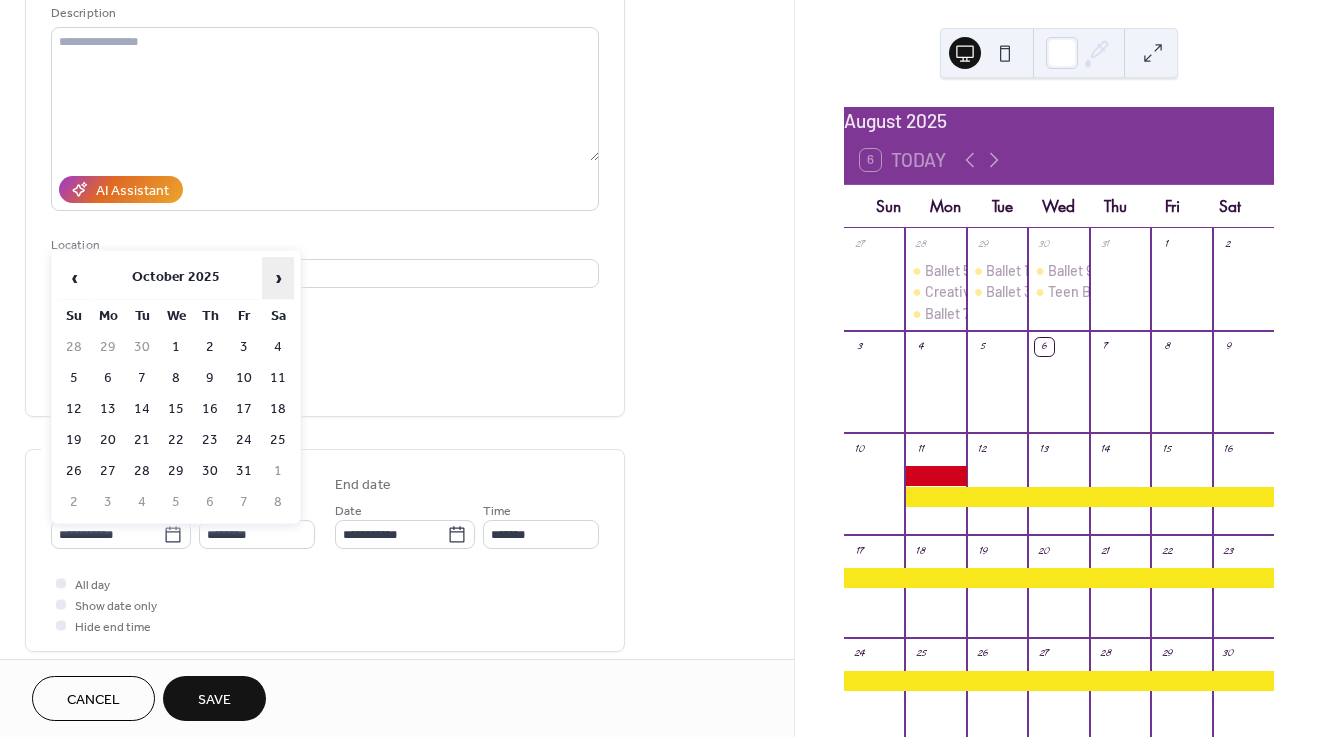 click on "›" at bounding box center (278, 278) 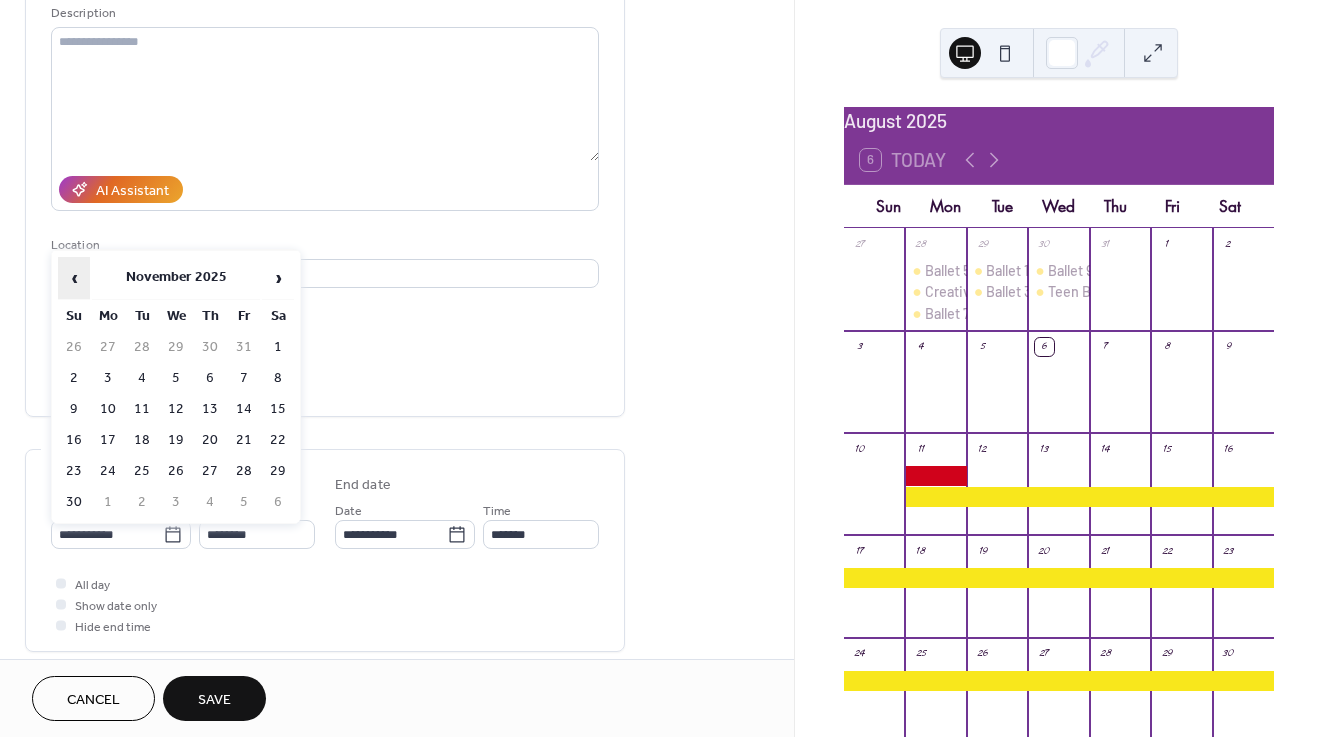 click on "‹" at bounding box center [74, 278] 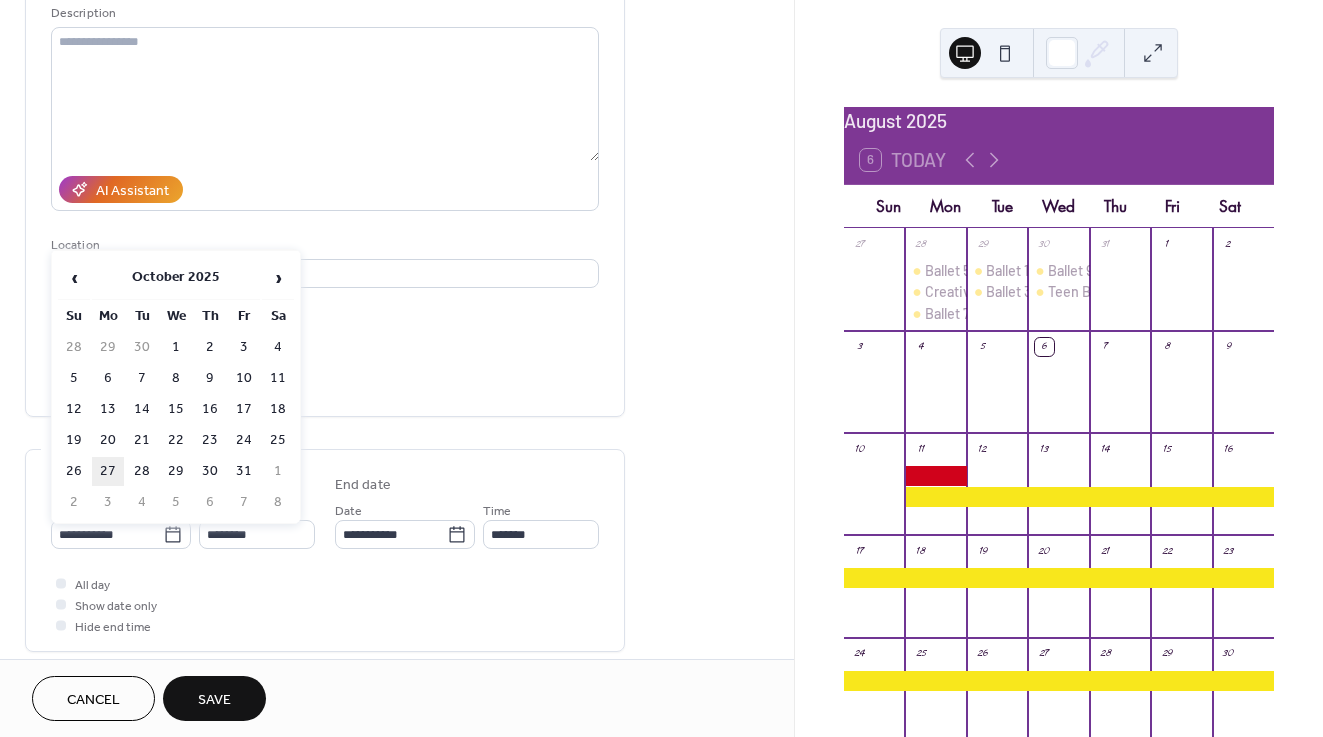 click on "27" at bounding box center [108, 471] 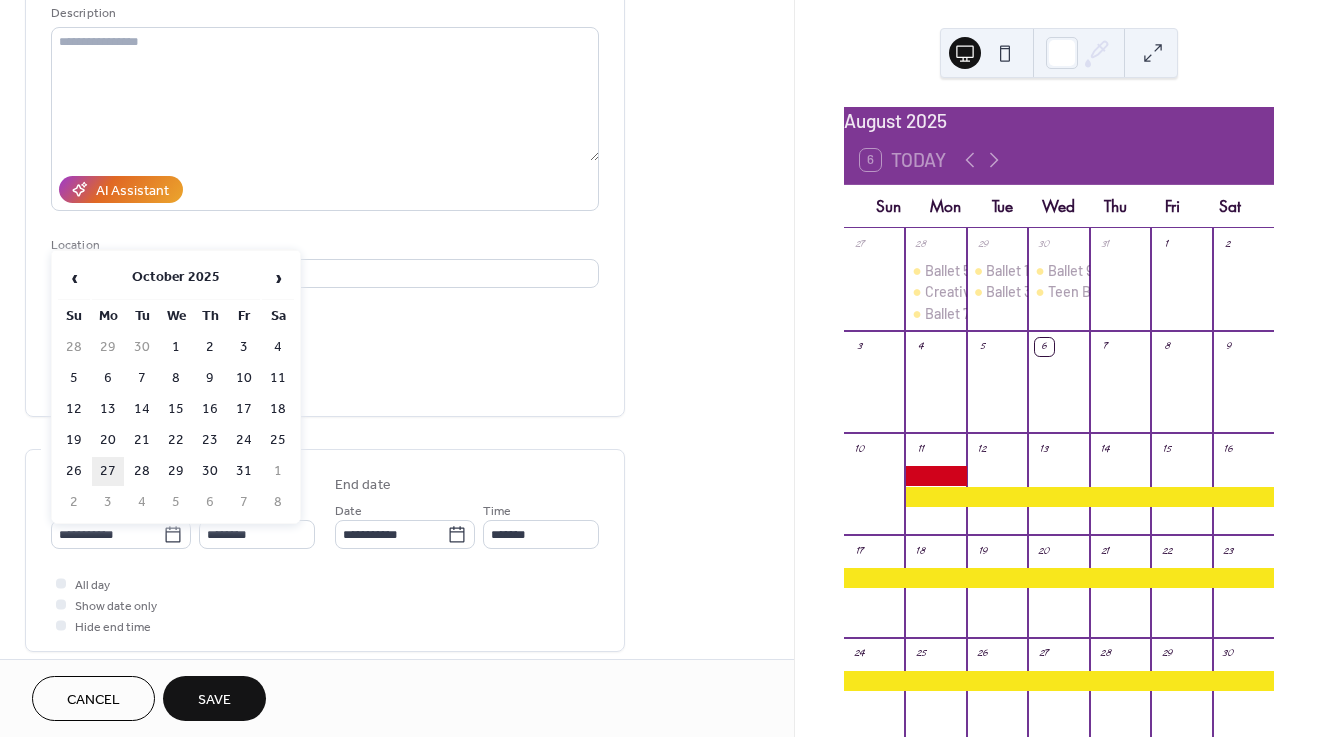 type on "**********" 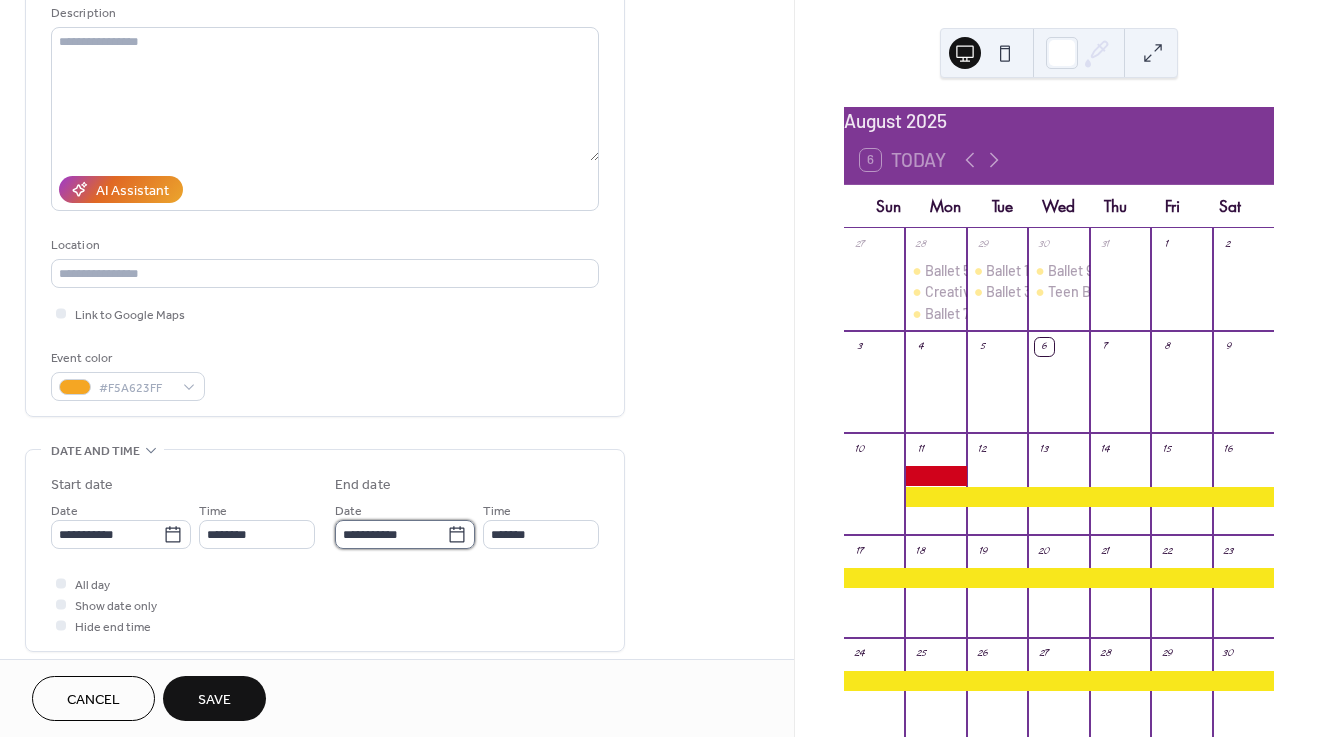 click on "**********" at bounding box center [391, 534] 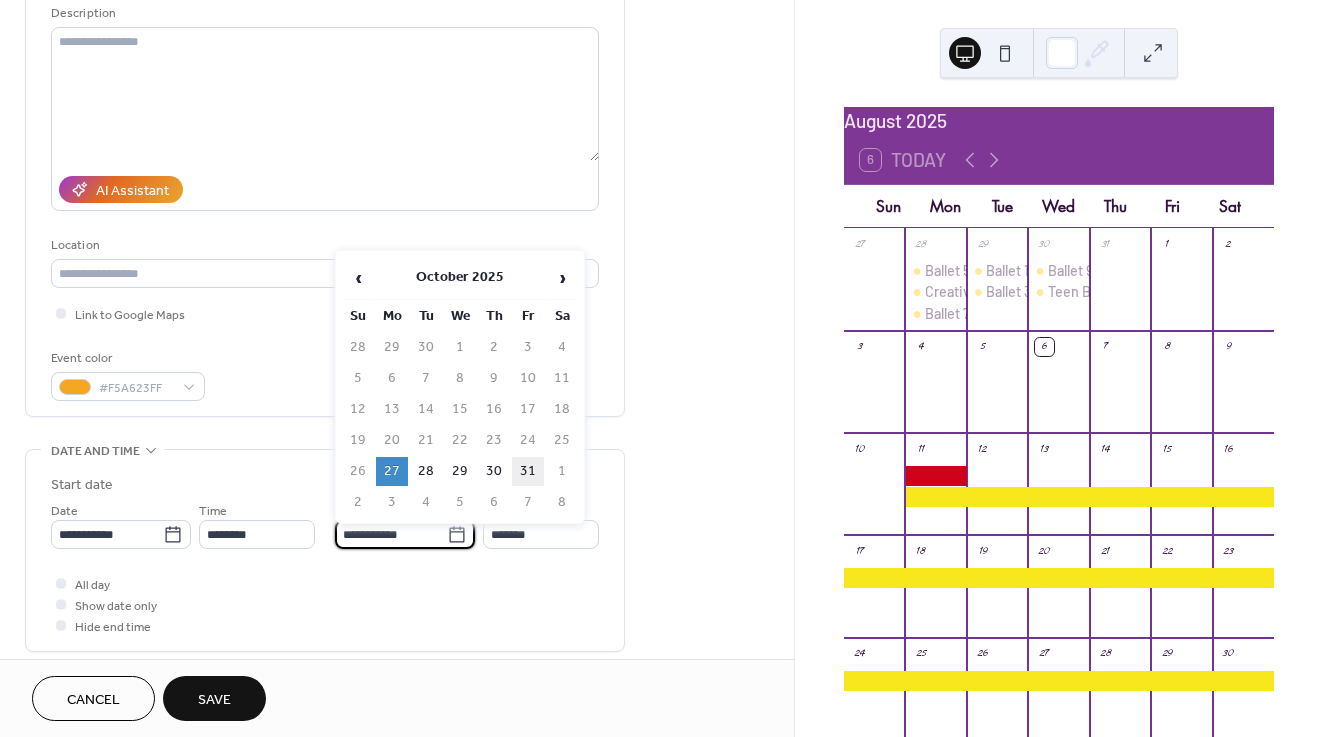 click on "31" at bounding box center (528, 471) 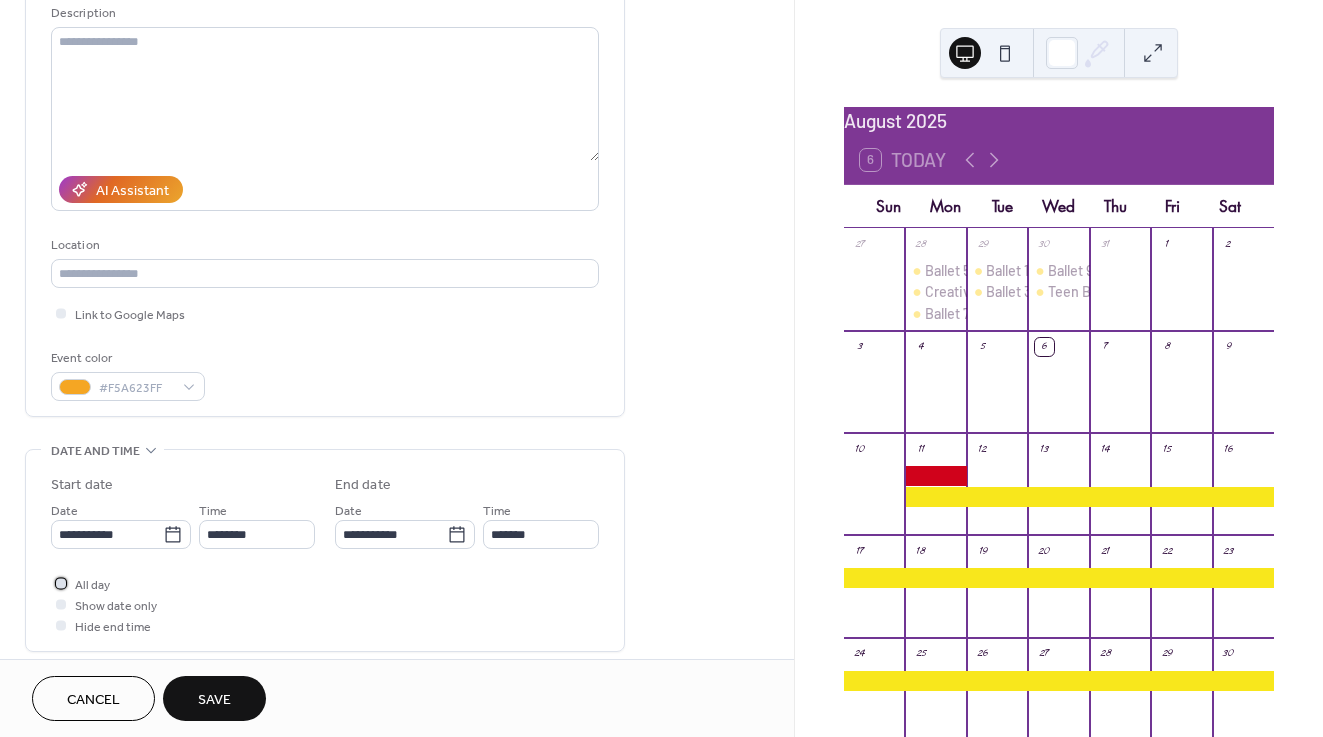 click at bounding box center (61, 583) 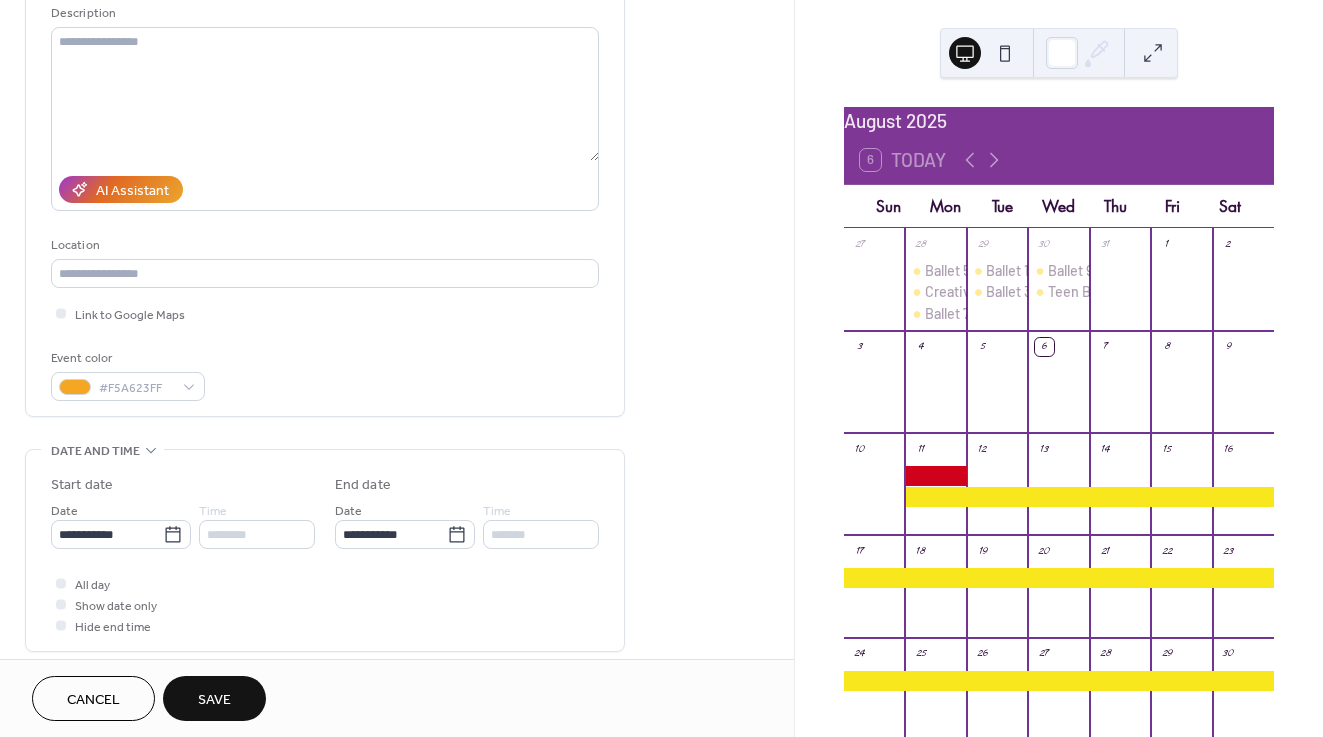 click on "Save" at bounding box center (214, 698) 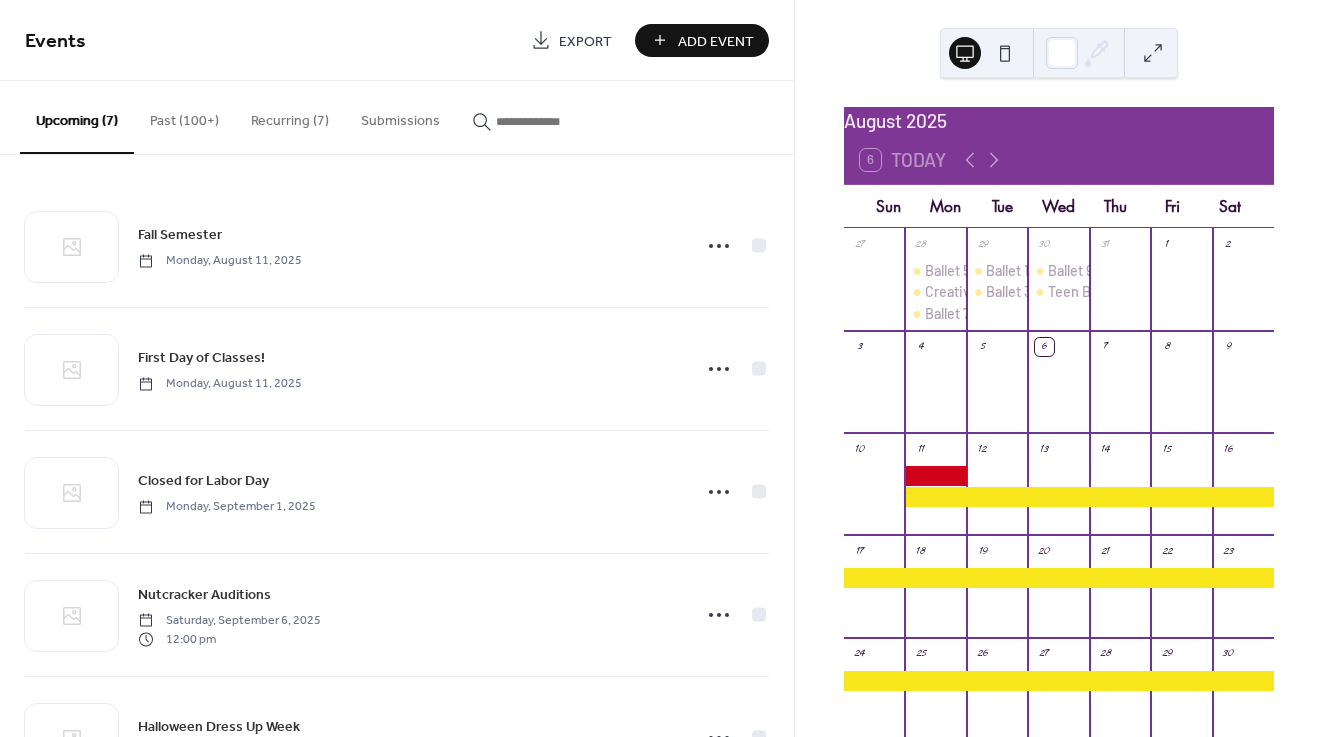 click on "Add Event" at bounding box center (716, 41) 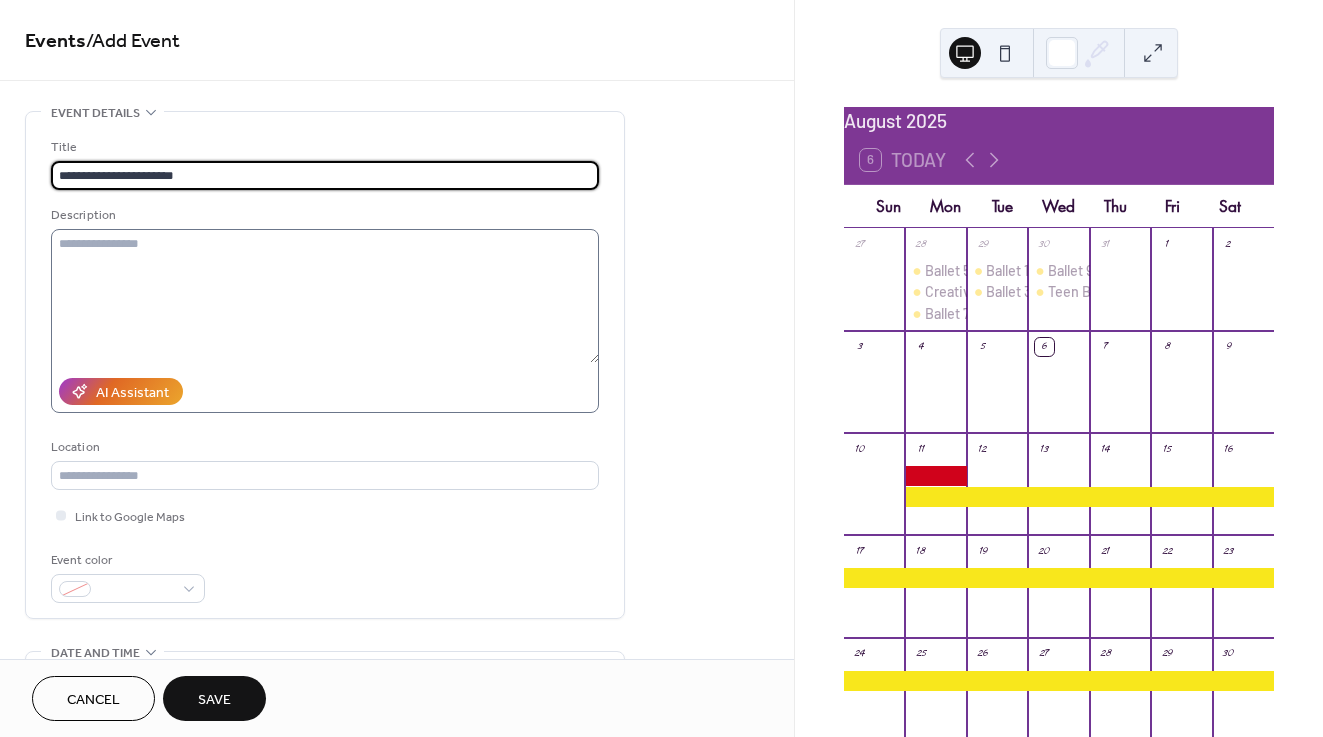 type on "**********" 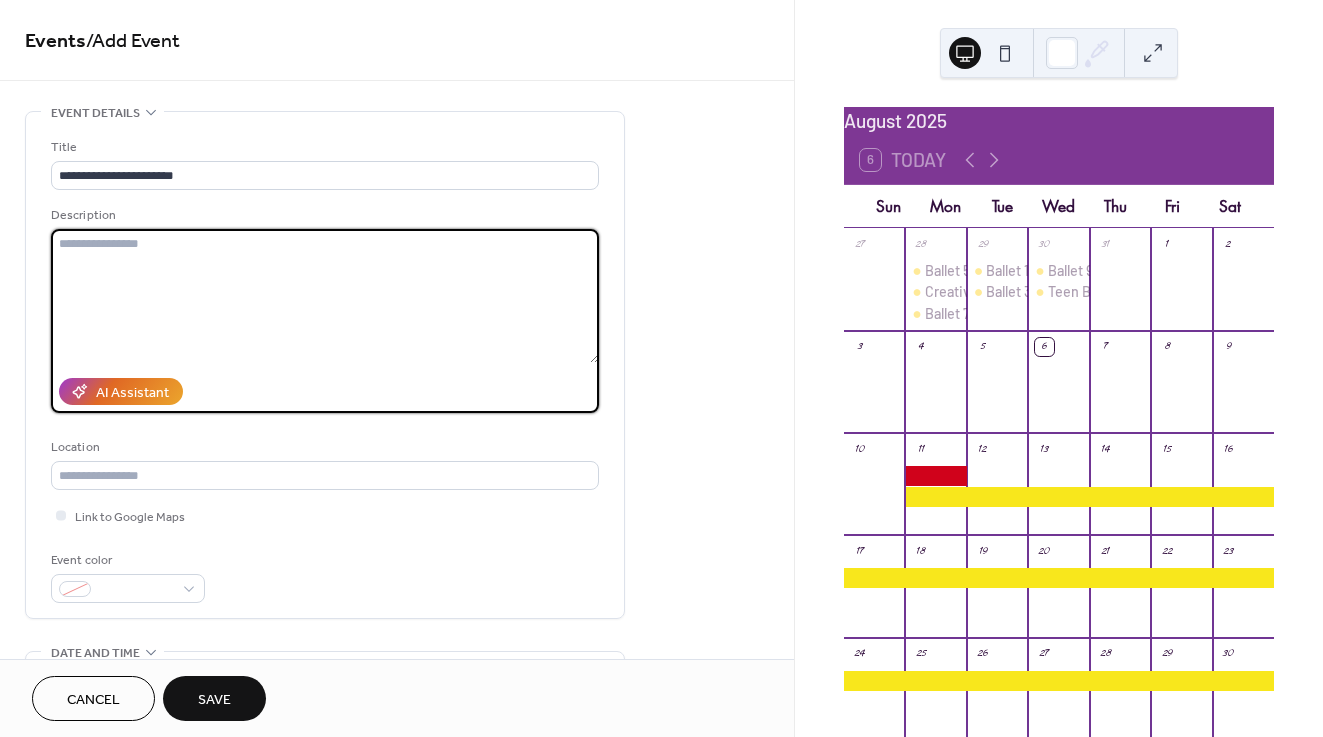 click at bounding box center (325, 296) 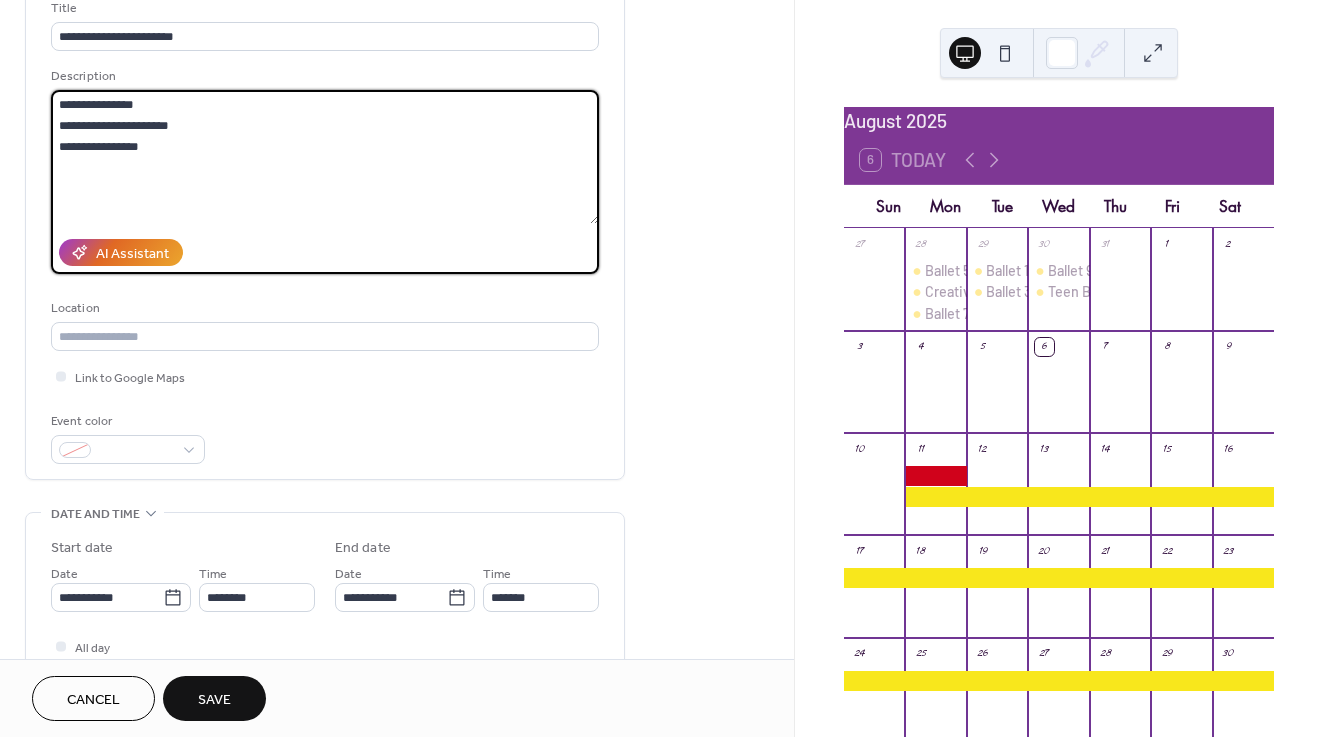 scroll, scrollTop: 158, scrollLeft: 0, axis: vertical 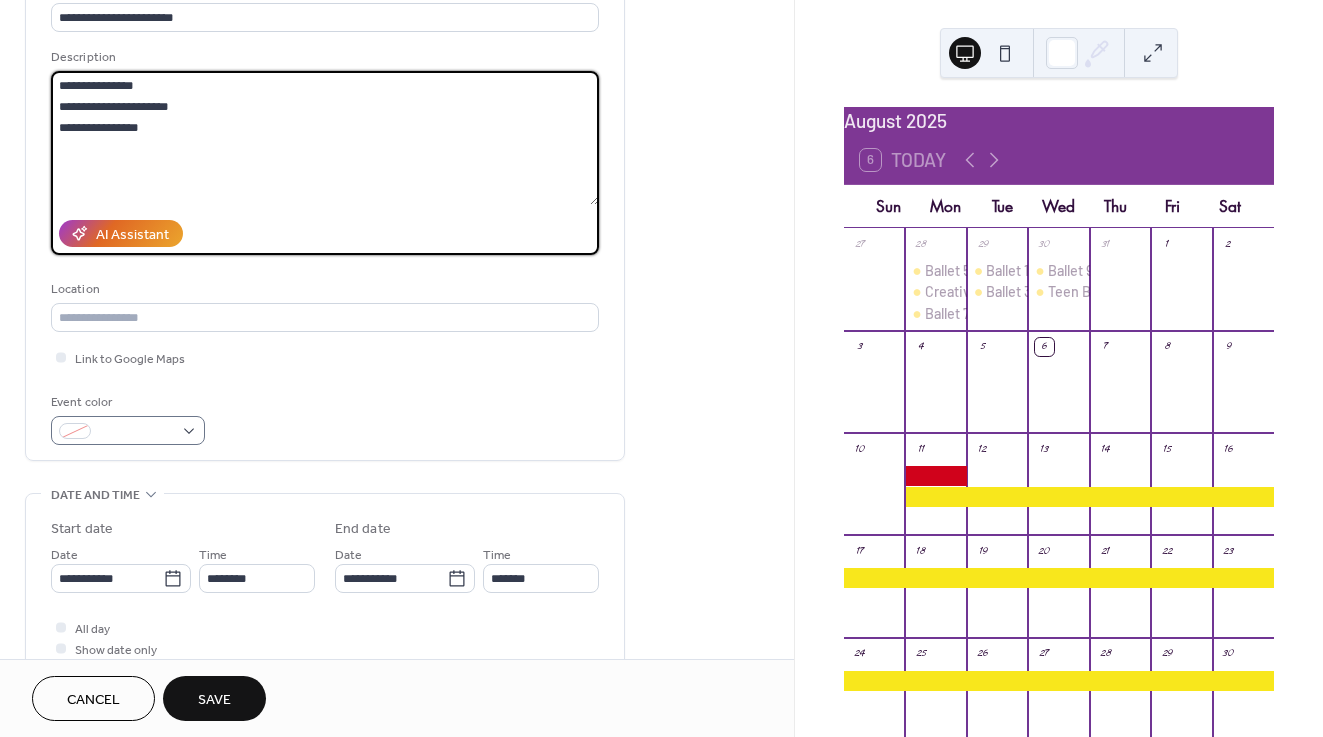 type on "**********" 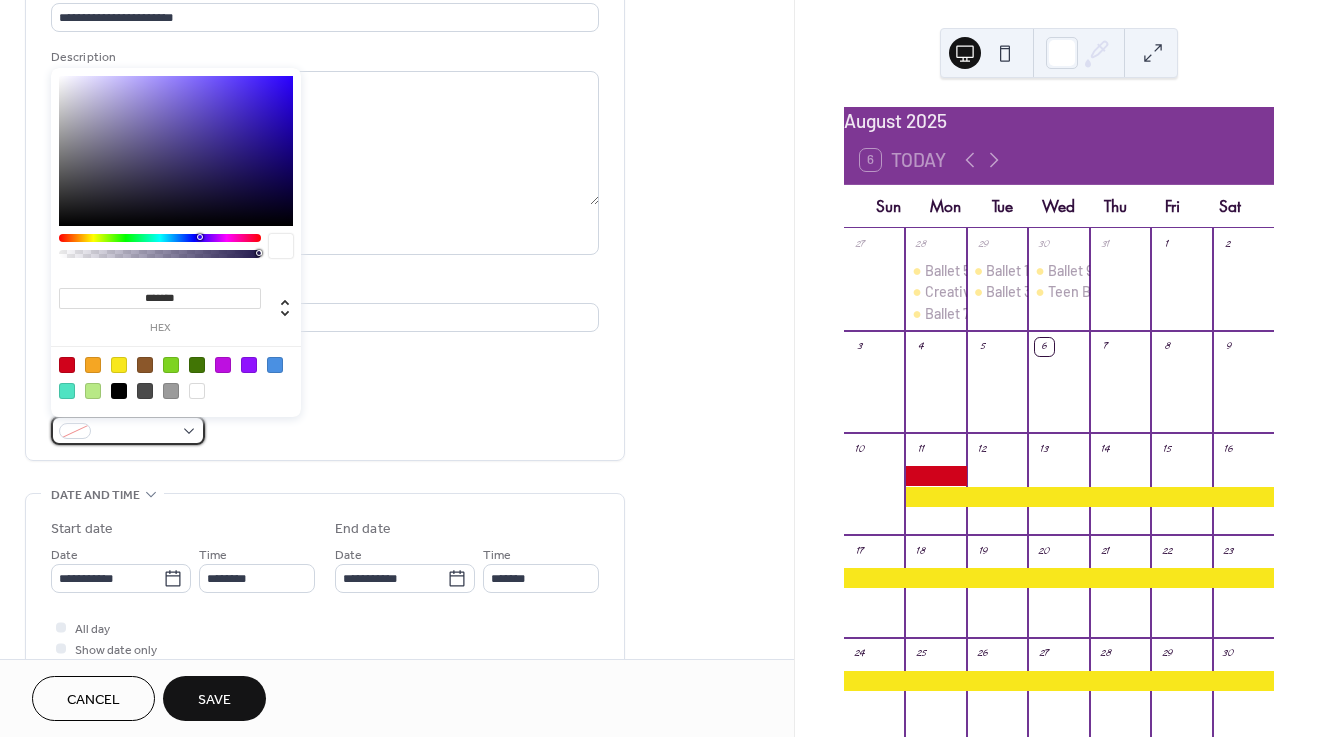 click at bounding box center [128, 430] 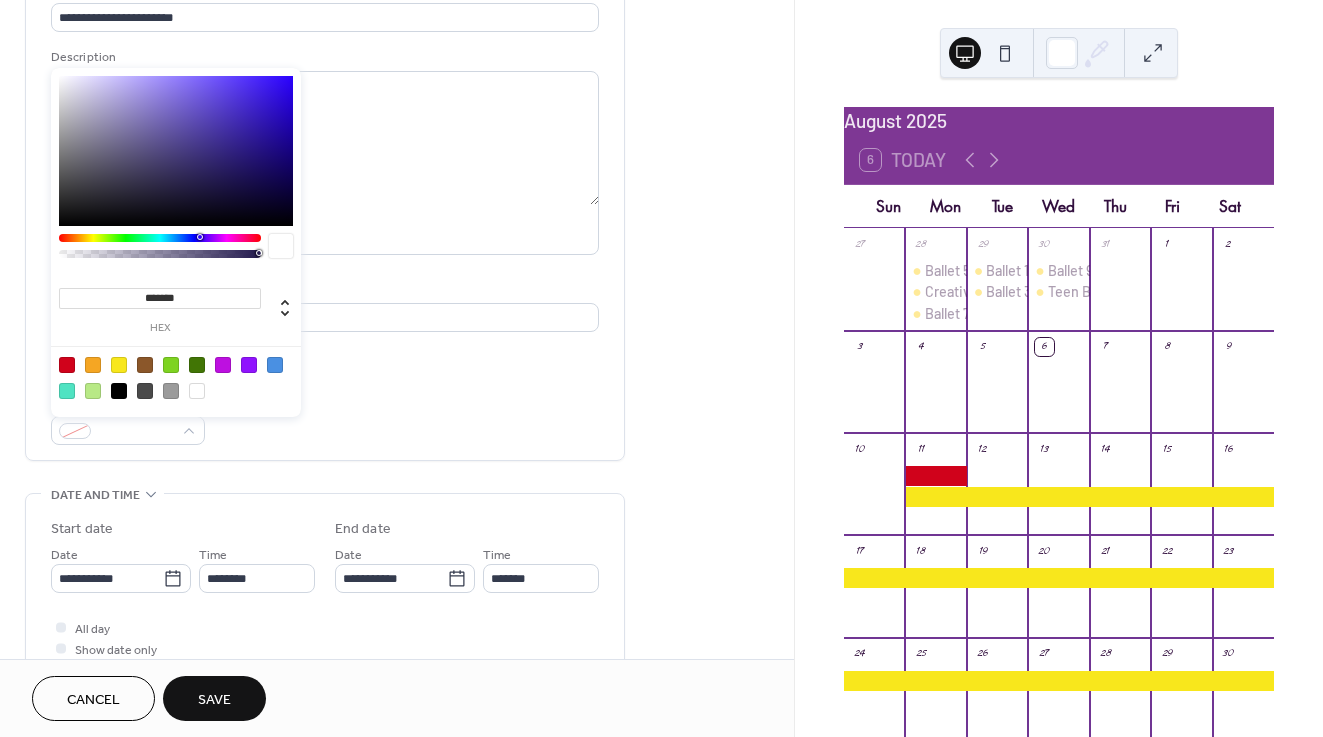 click at bounding box center (223, 365) 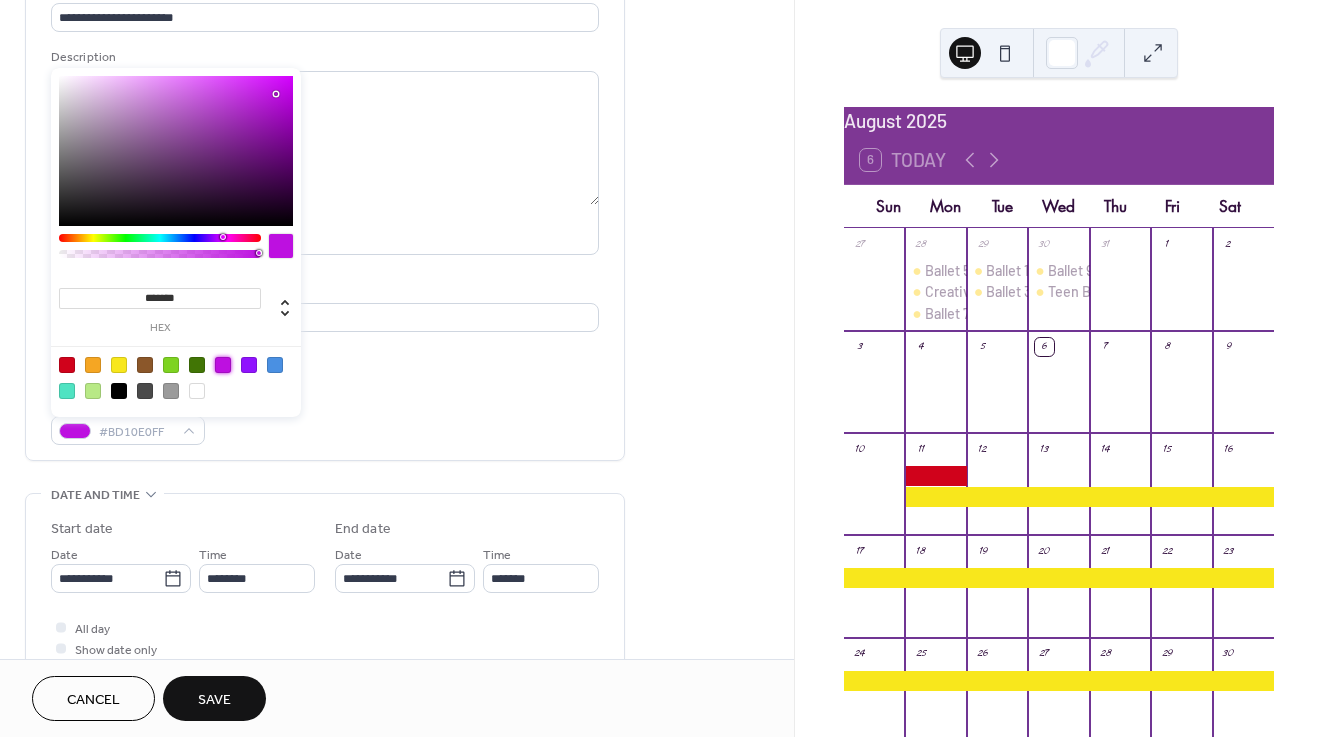 click on "Event color #BD10E0FF" at bounding box center (325, 418) 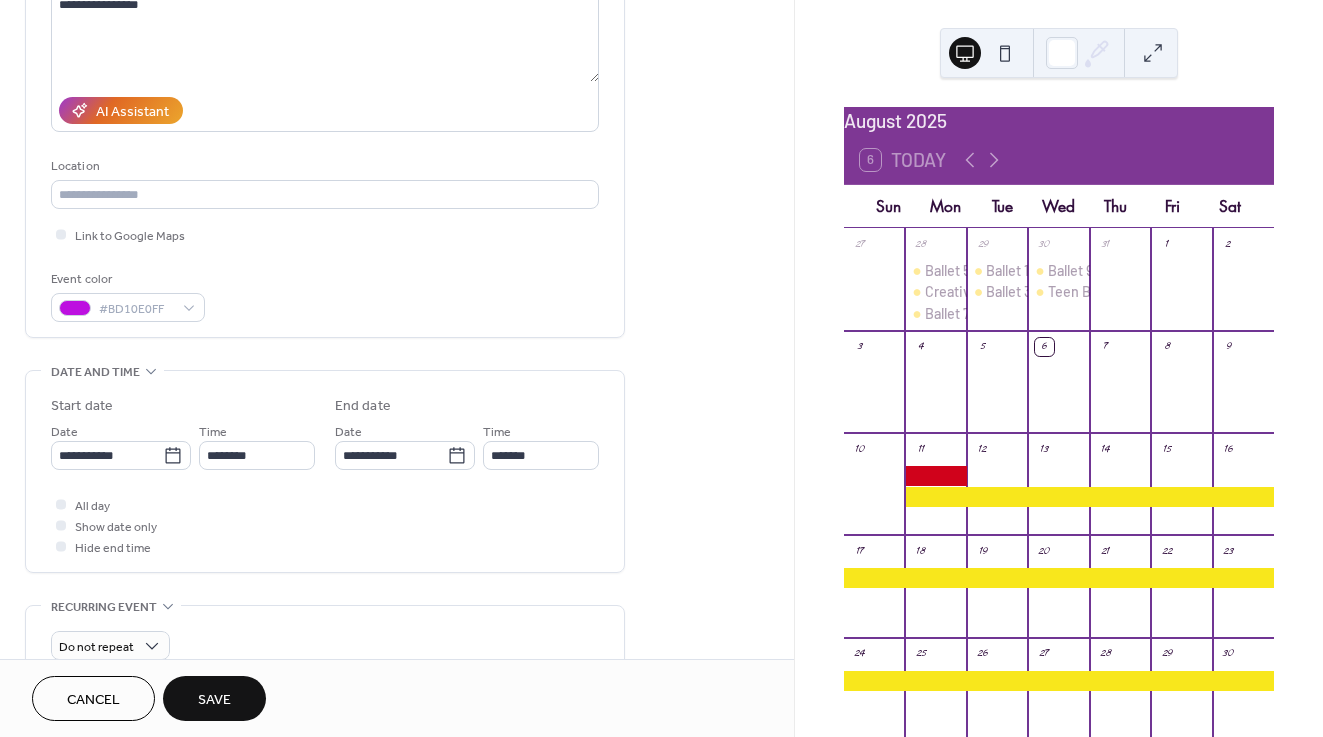 scroll, scrollTop: 283, scrollLeft: 0, axis: vertical 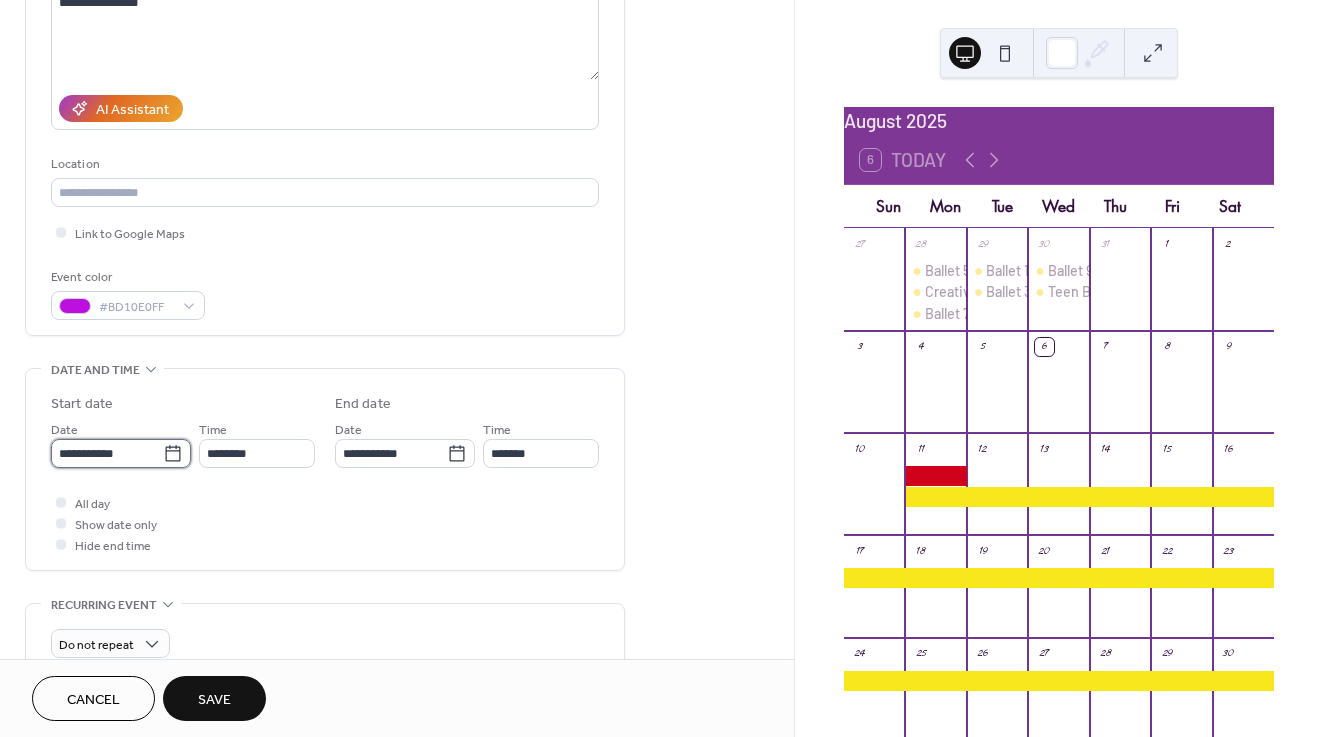 click on "**********" at bounding box center (107, 453) 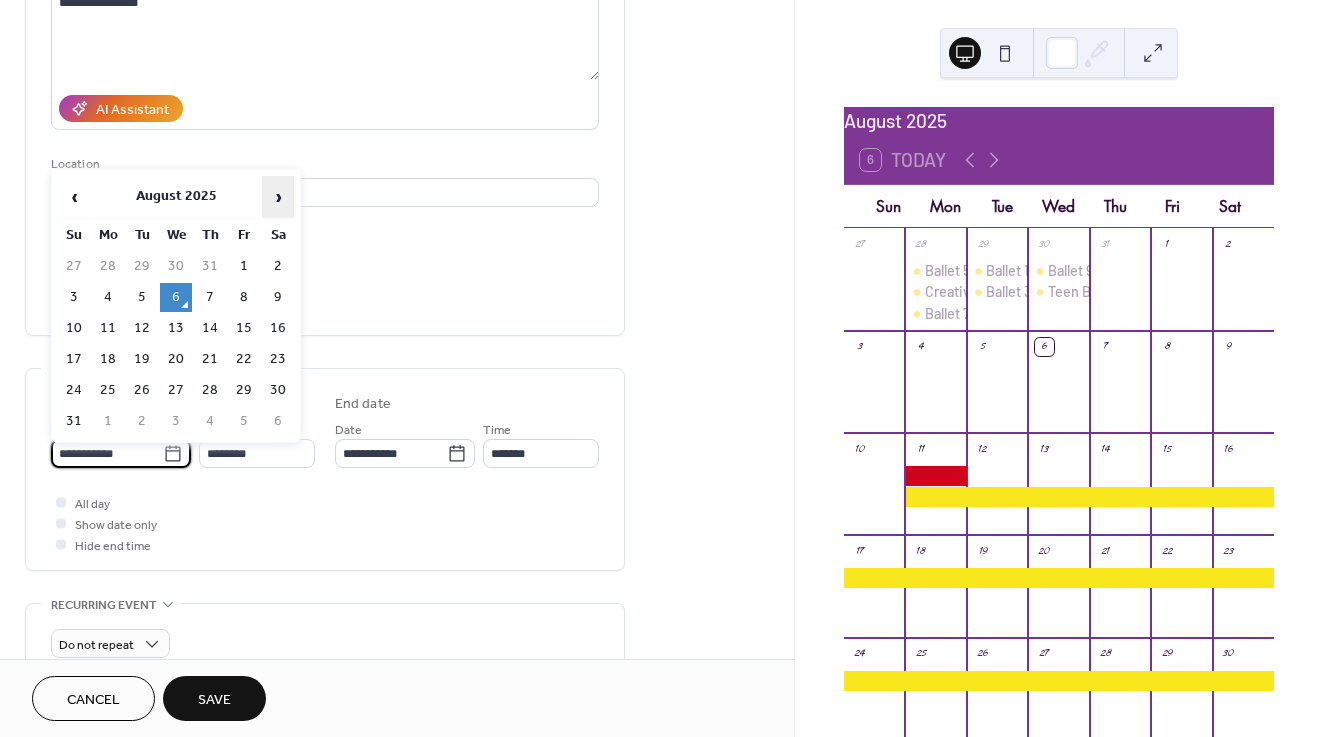 click on "›" at bounding box center [278, 197] 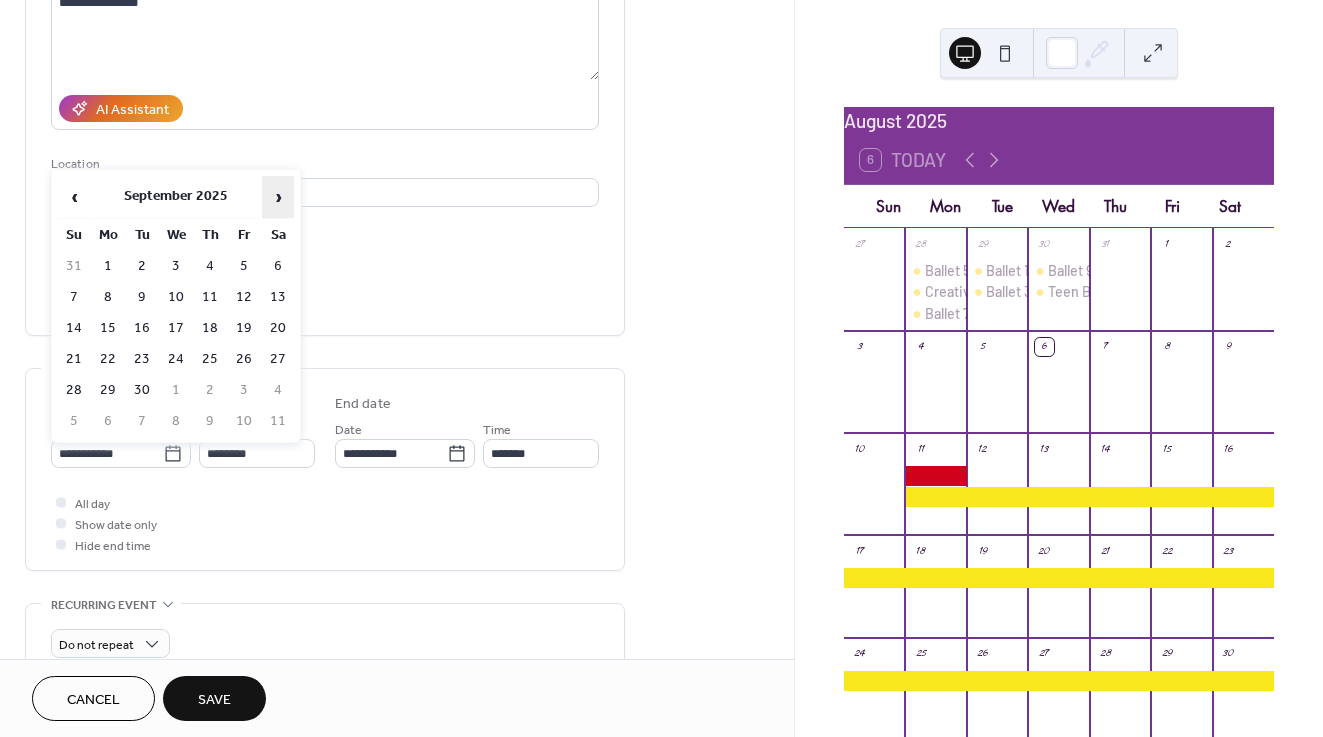 click on "›" at bounding box center [278, 197] 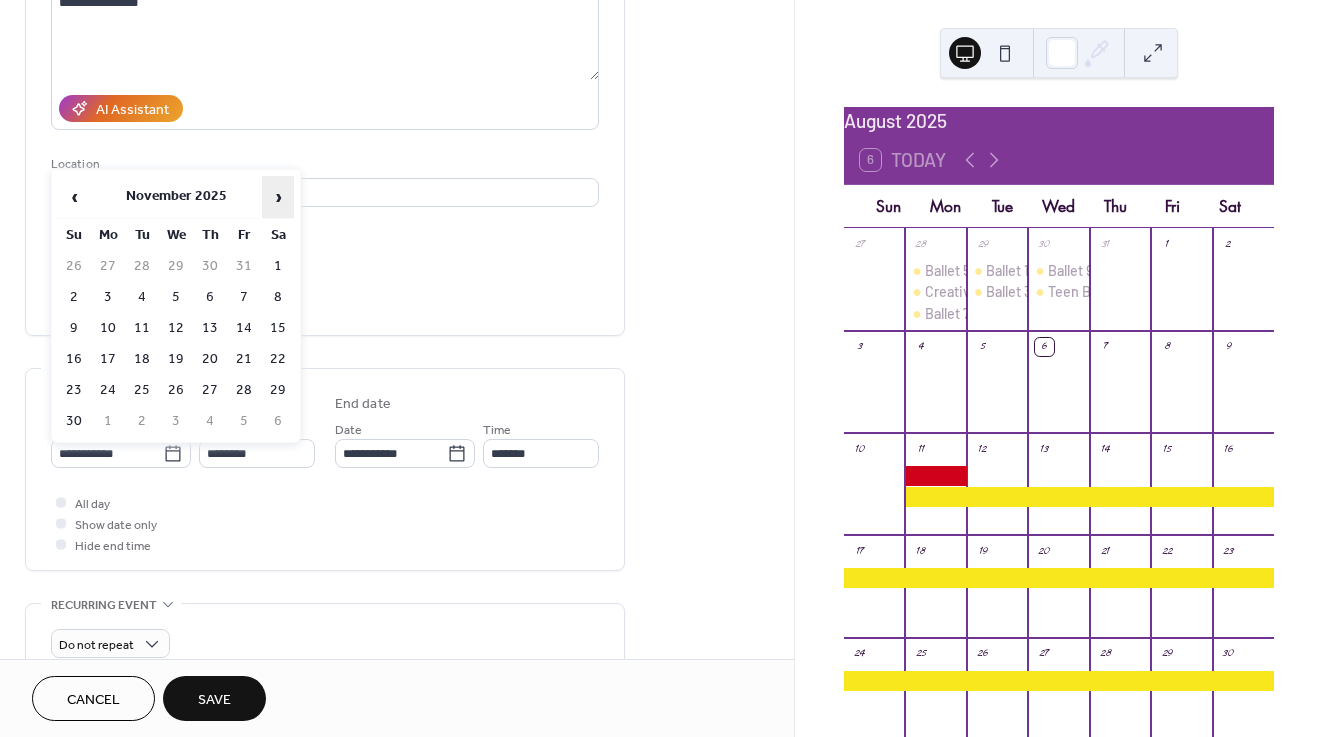 click on "›" at bounding box center (278, 197) 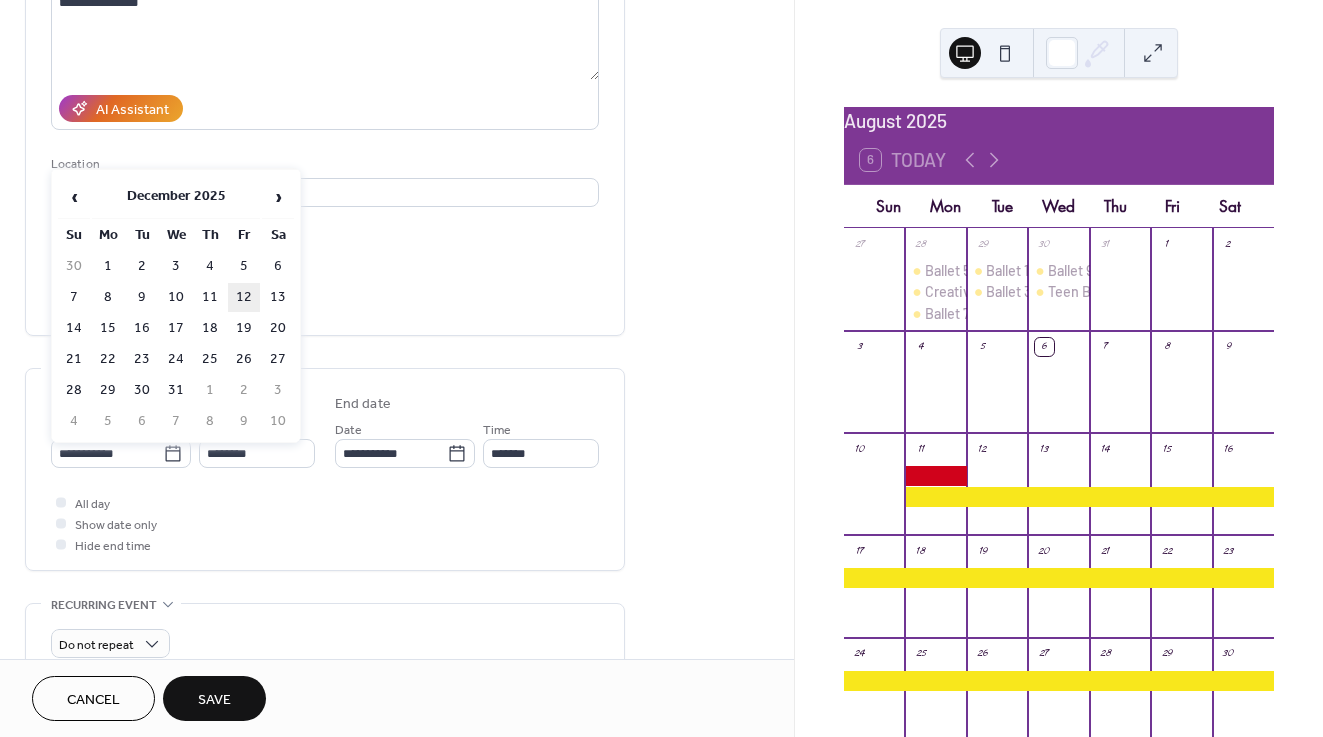 click on "12" at bounding box center (244, 297) 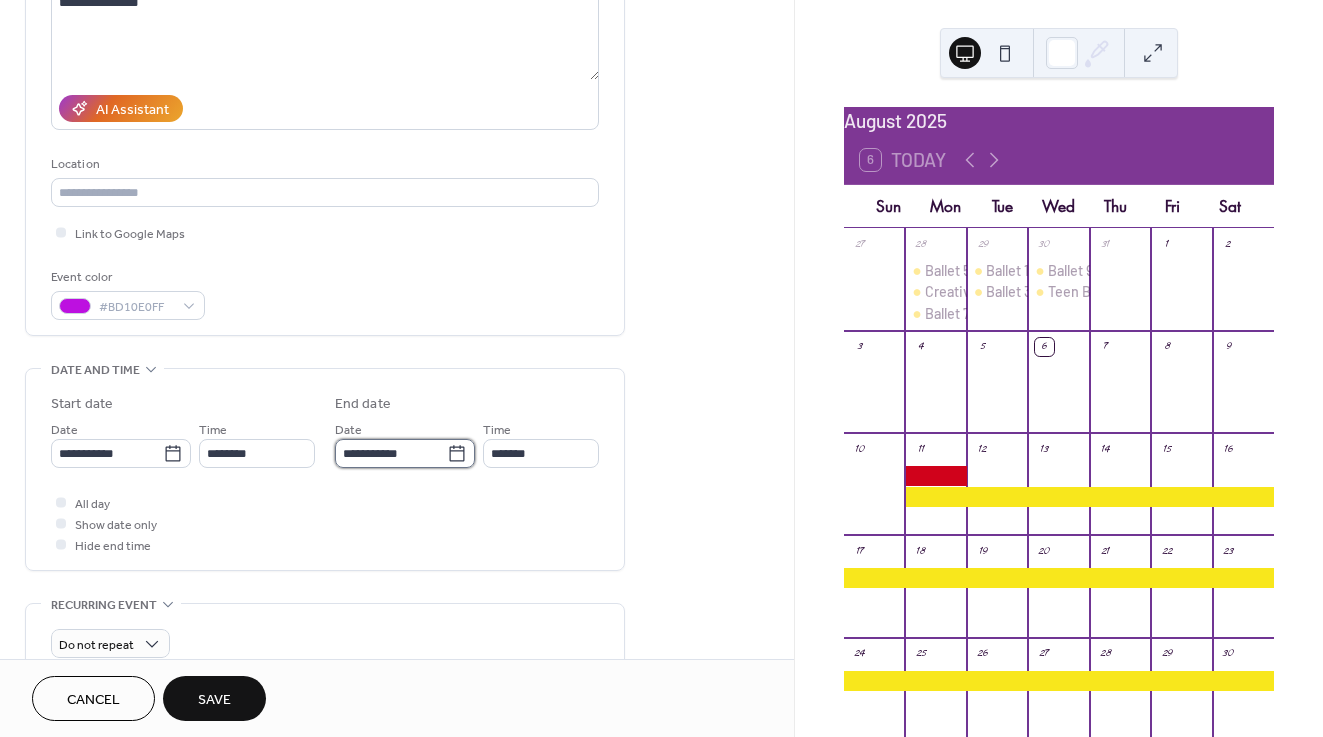 click on "**********" at bounding box center [391, 453] 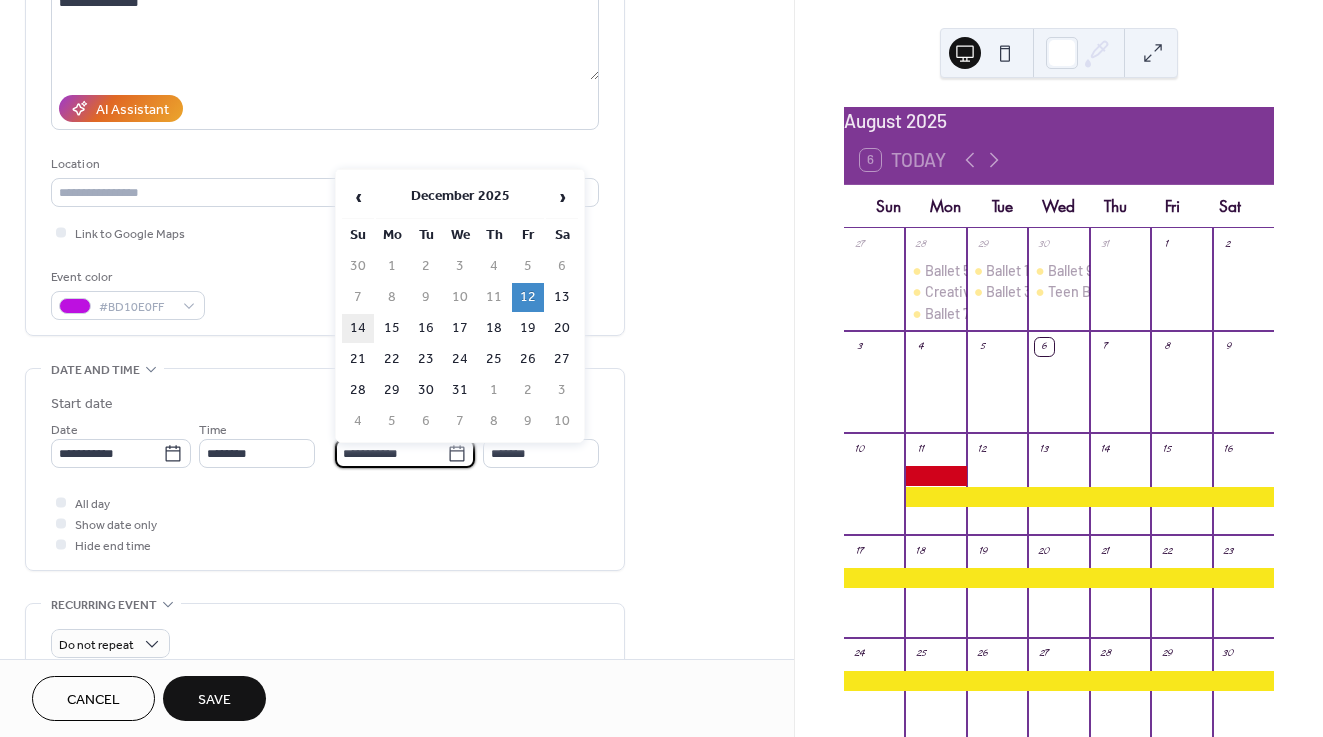 click on "14" at bounding box center [358, 328] 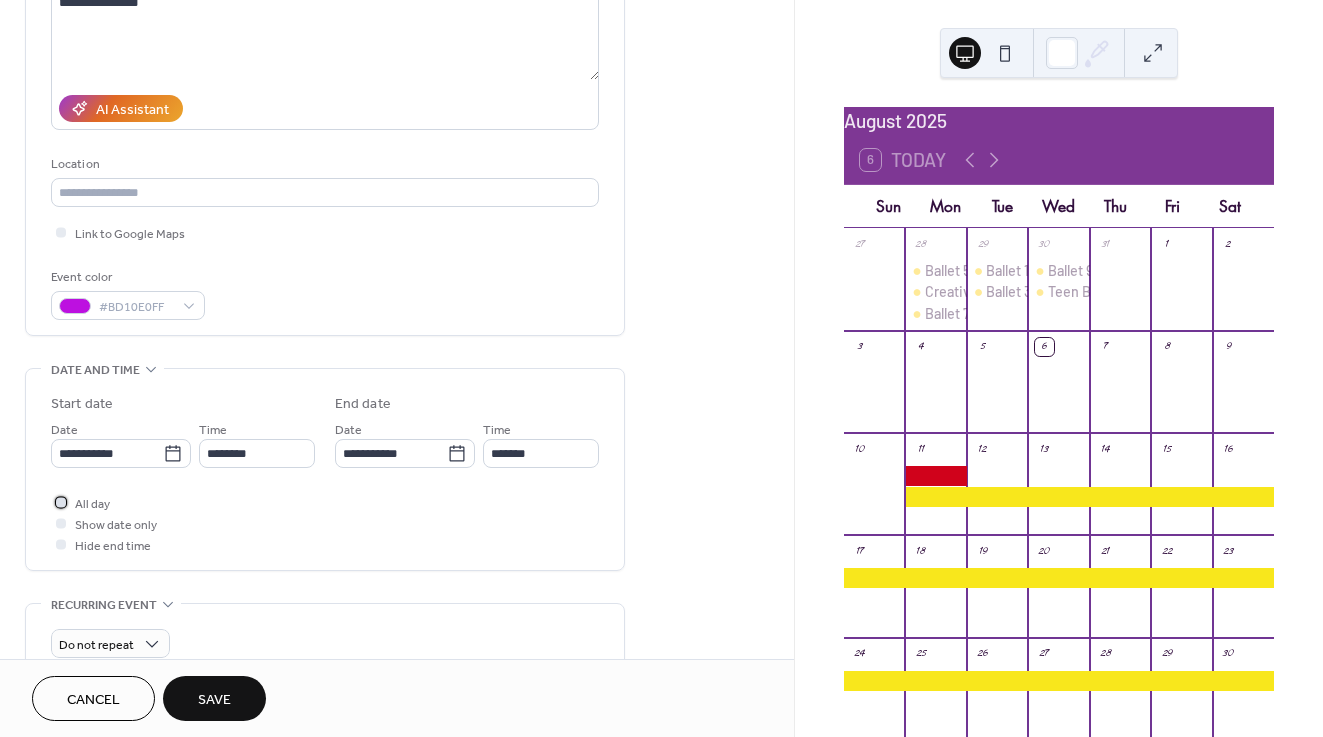 click at bounding box center (61, 502) 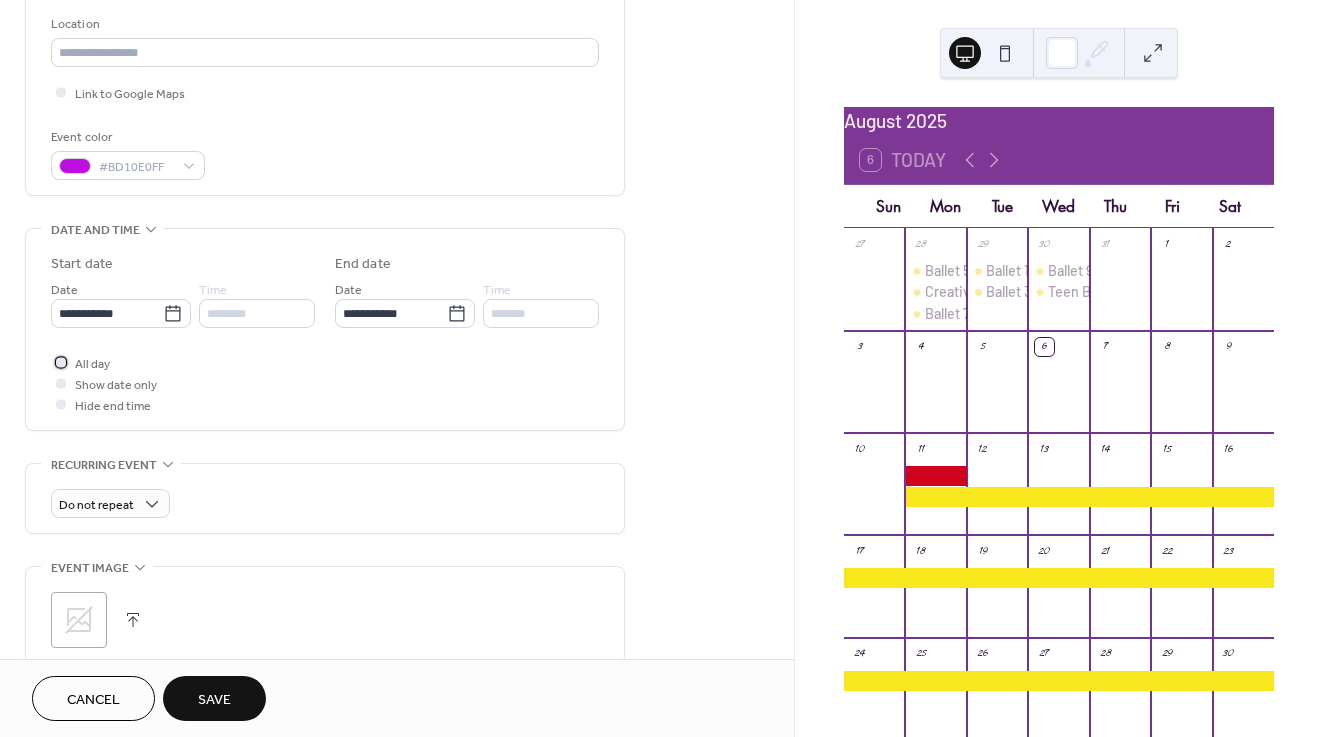 scroll, scrollTop: 436, scrollLeft: 0, axis: vertical 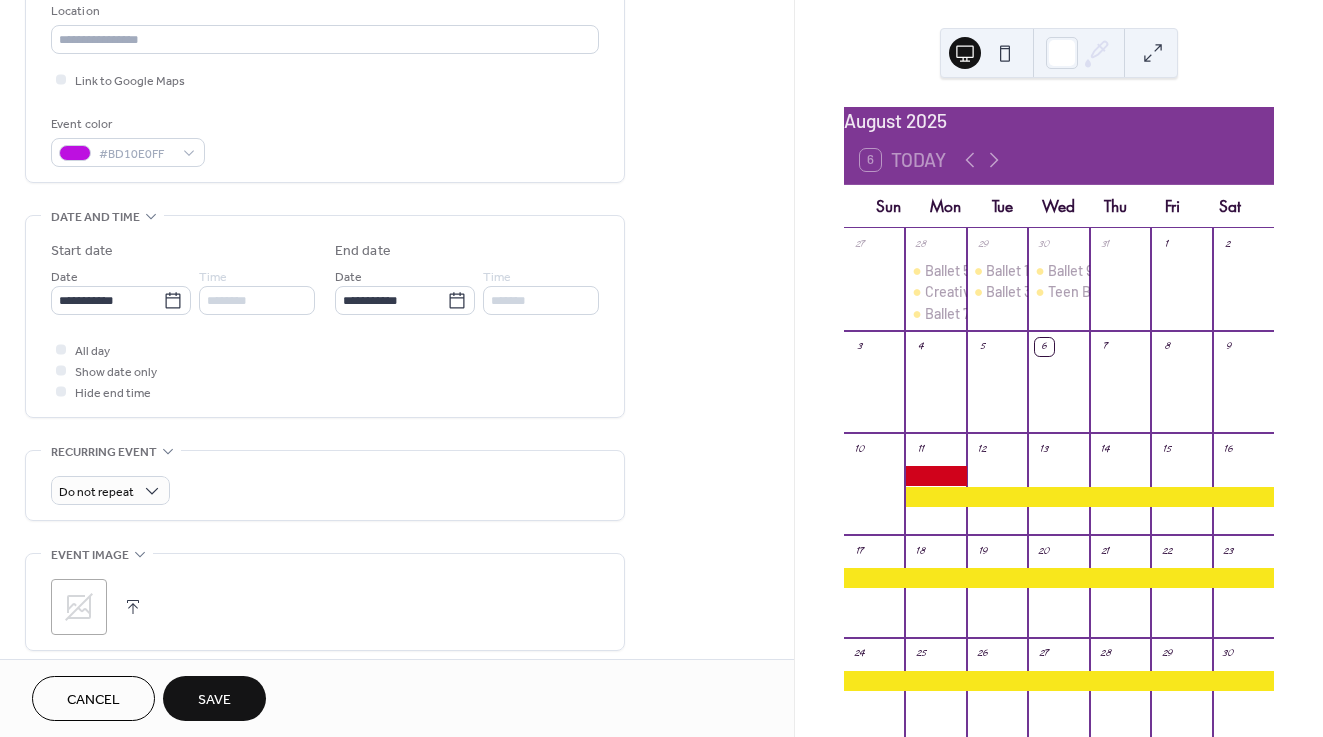 click on "Save" at bounding box center (214, 698) 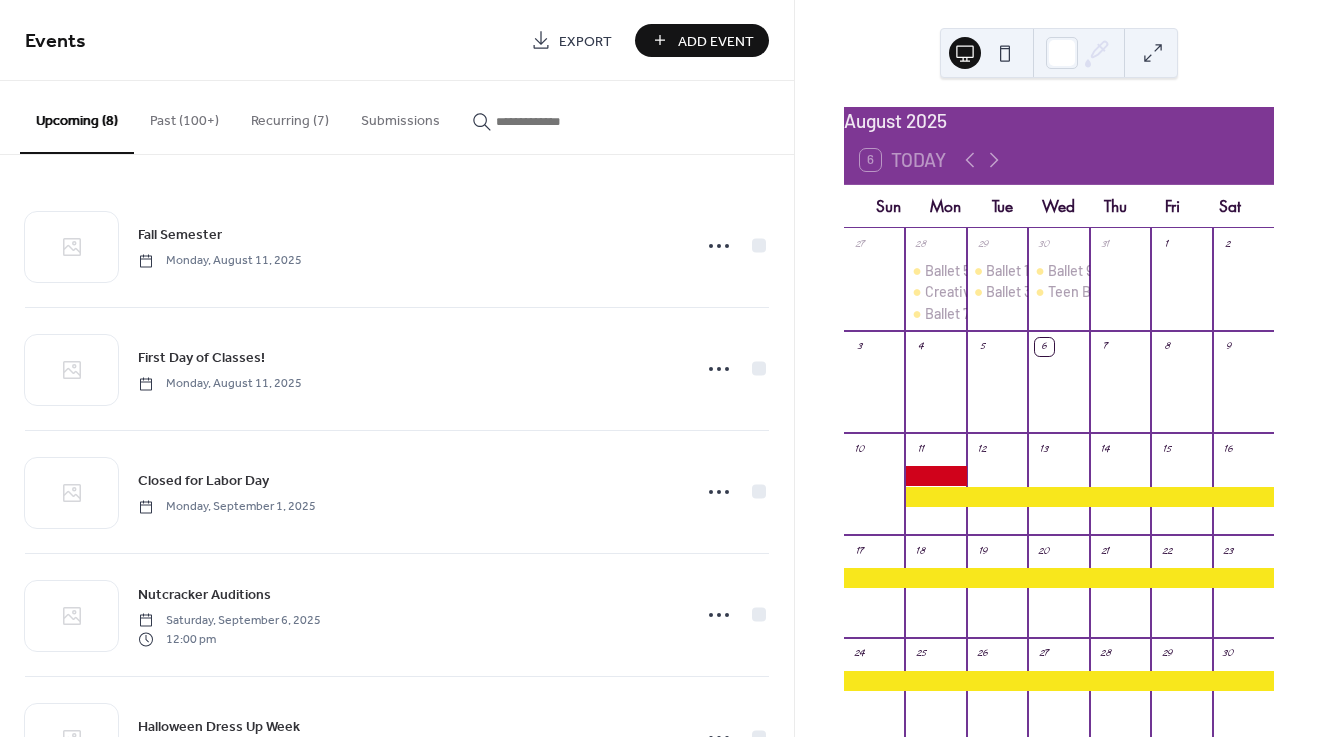click on "Add Event" at bounding box center [702, 40] 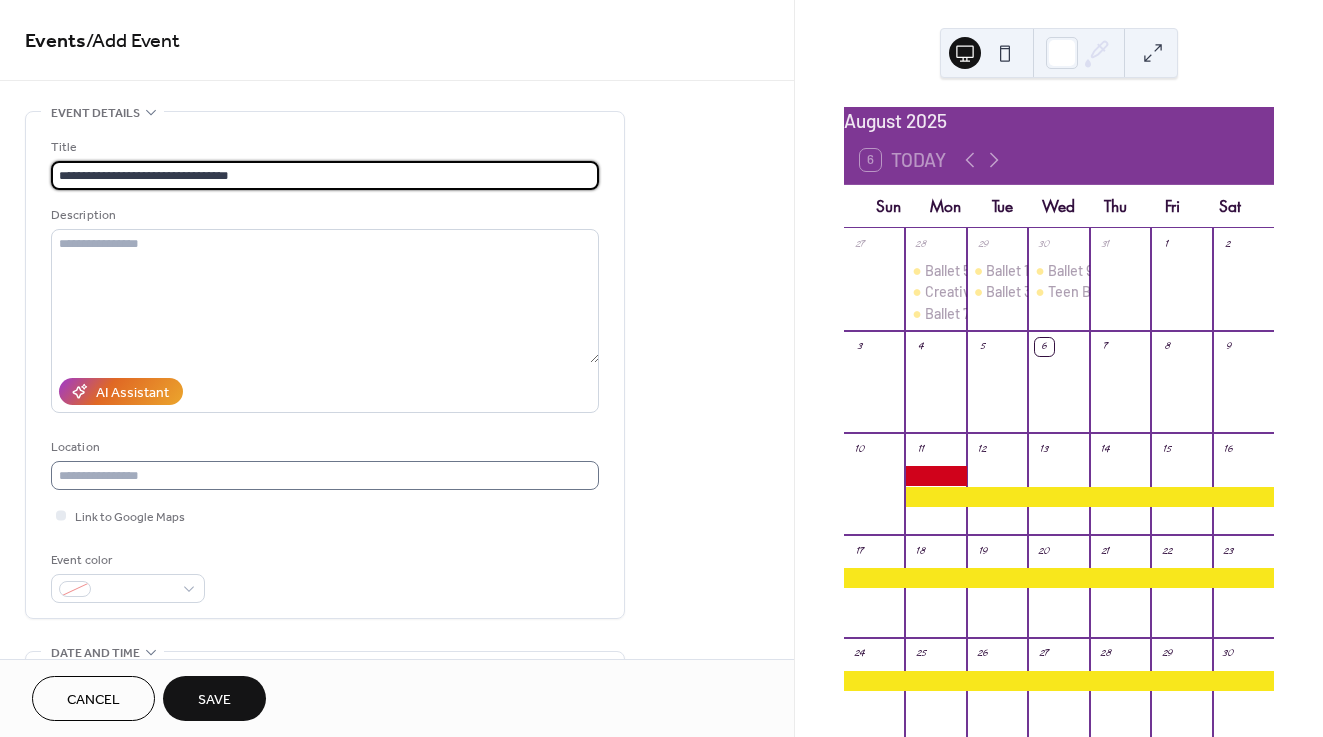 type on "**********" 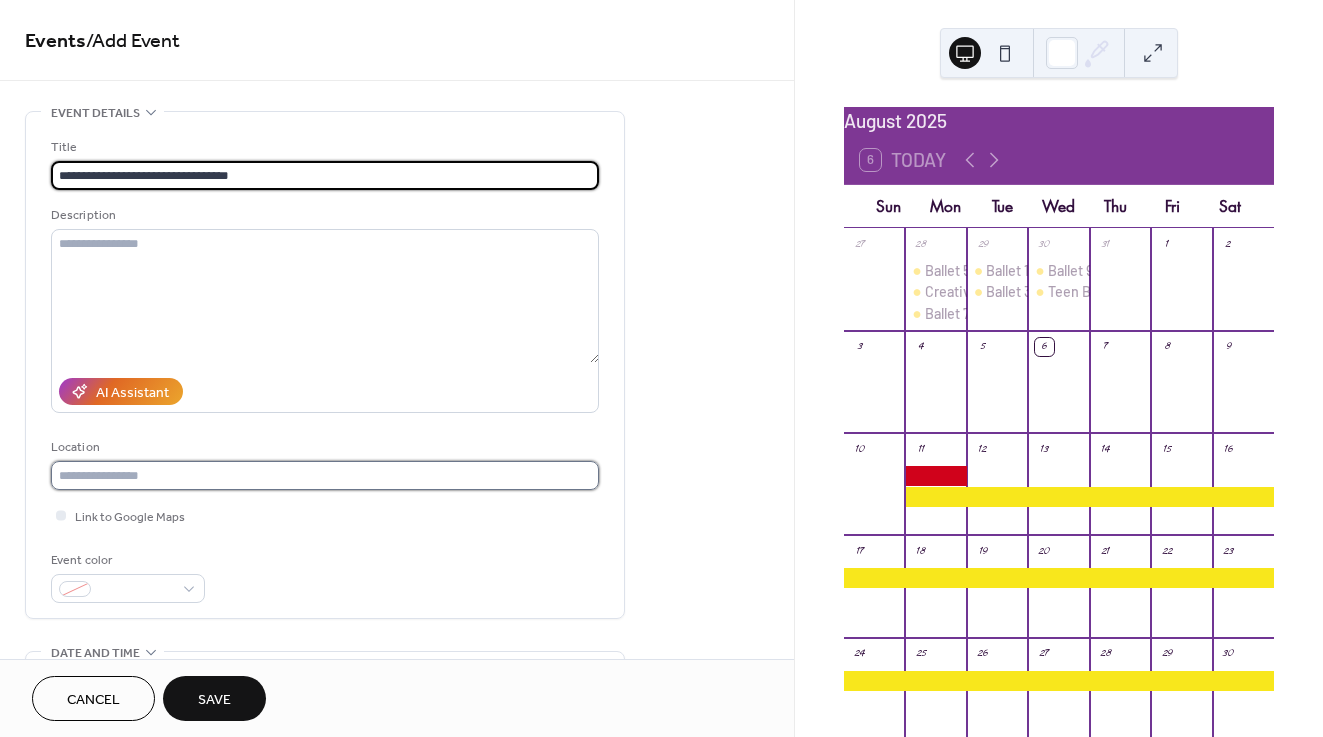 click at bounding box center (325, 475) 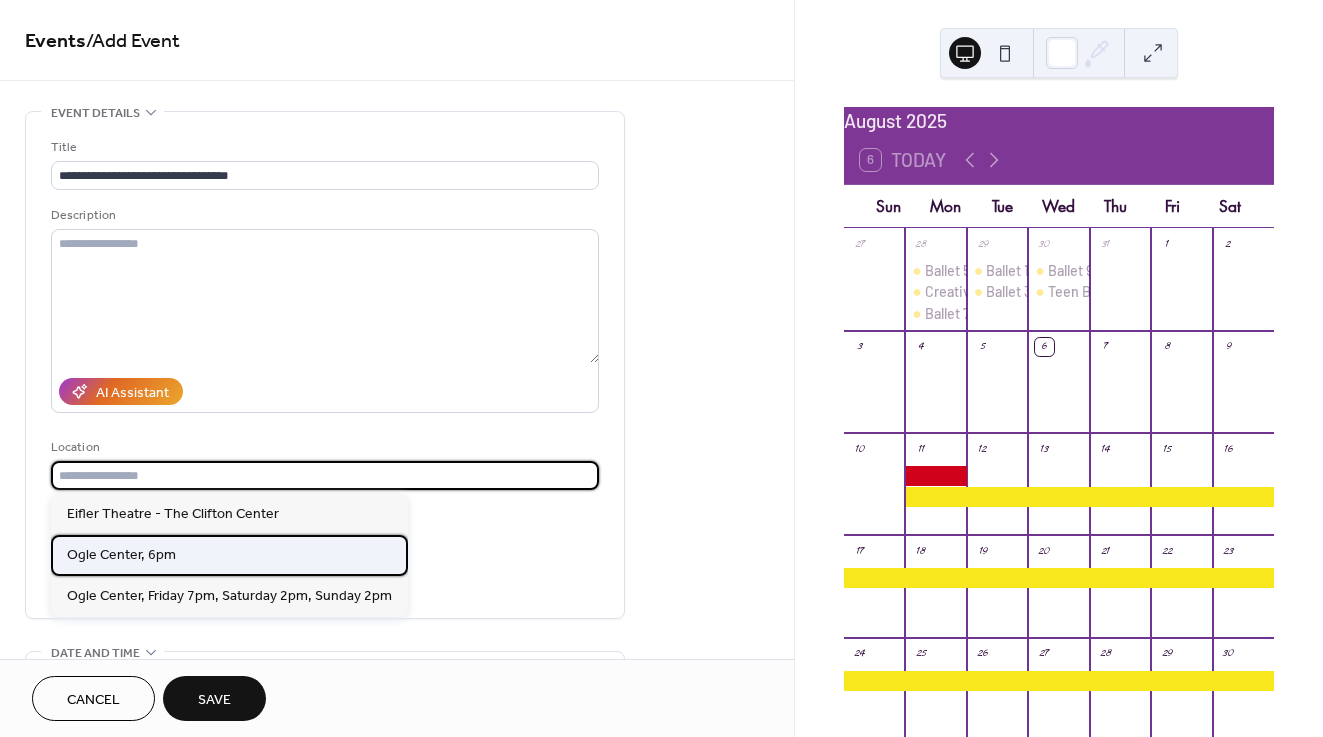 click on "Ogle Center, 6pm" at bounding box center [229, 555] 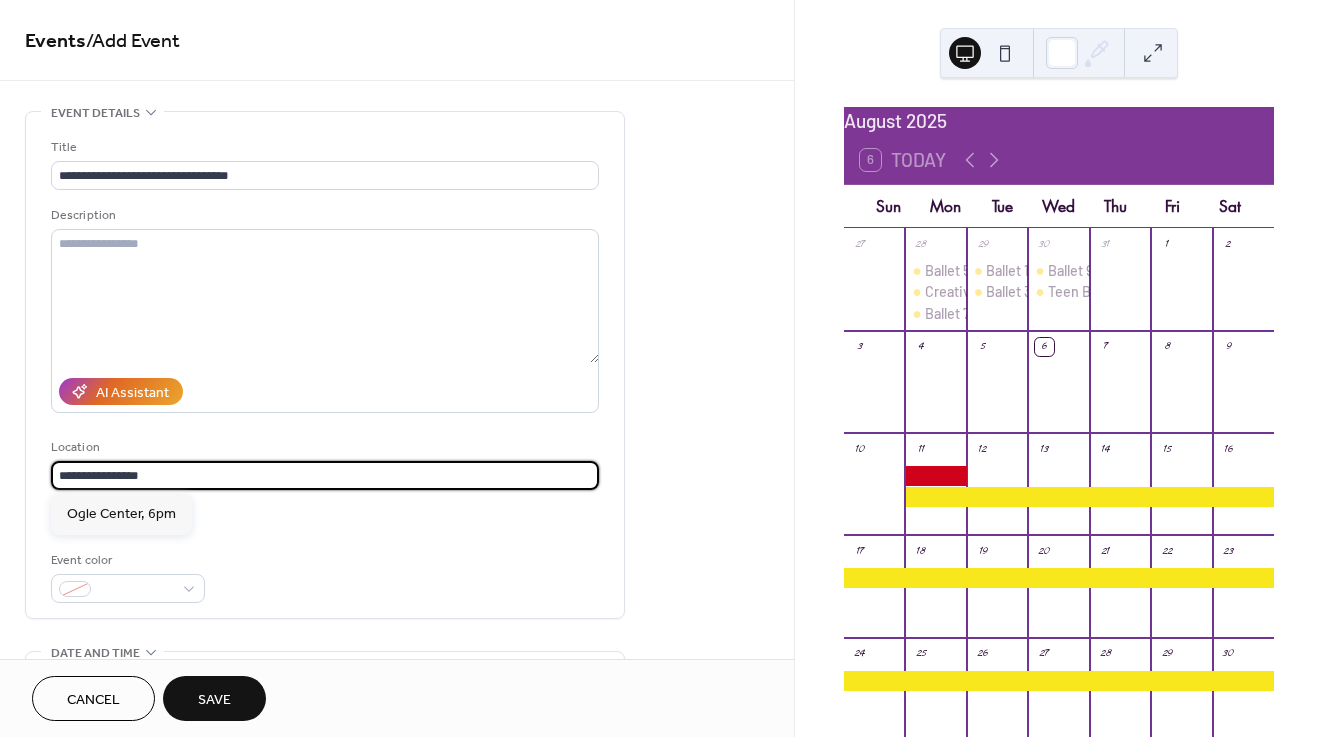 click on "**********" at bounding box center [325, 475] 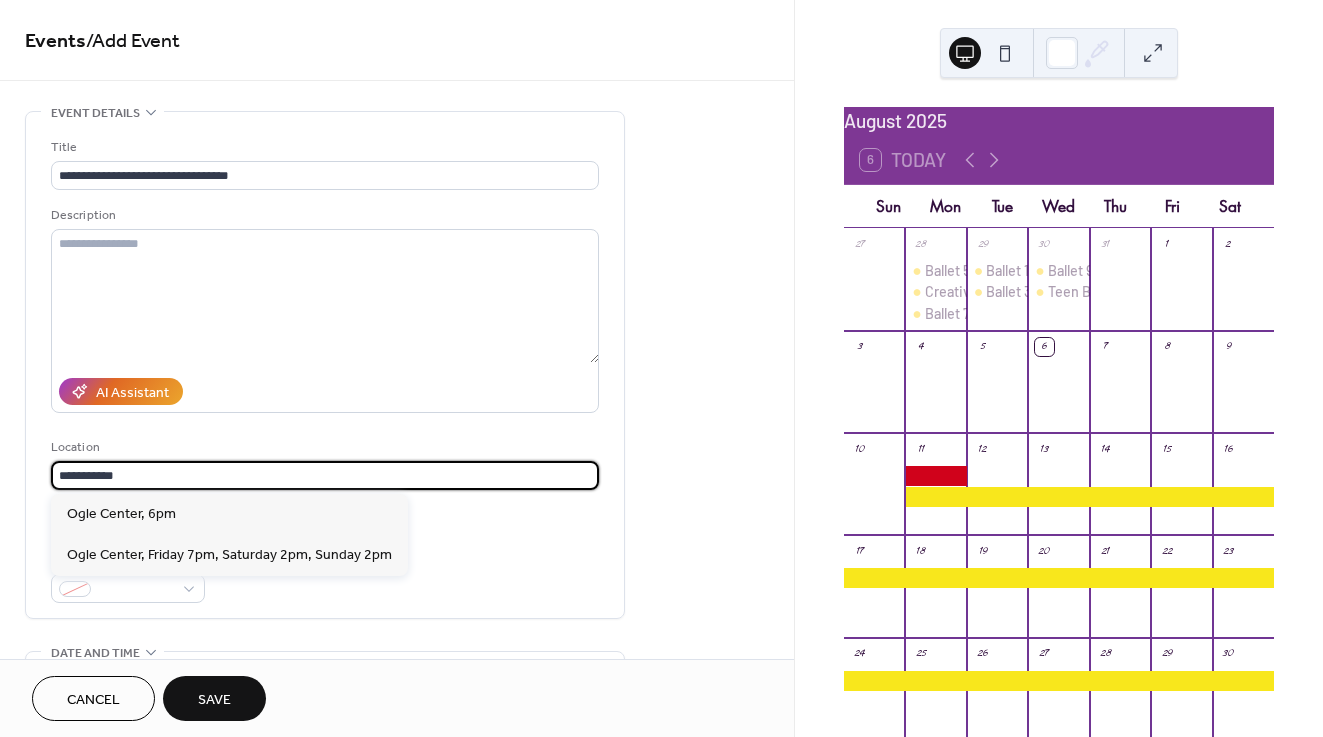 type on "**********" 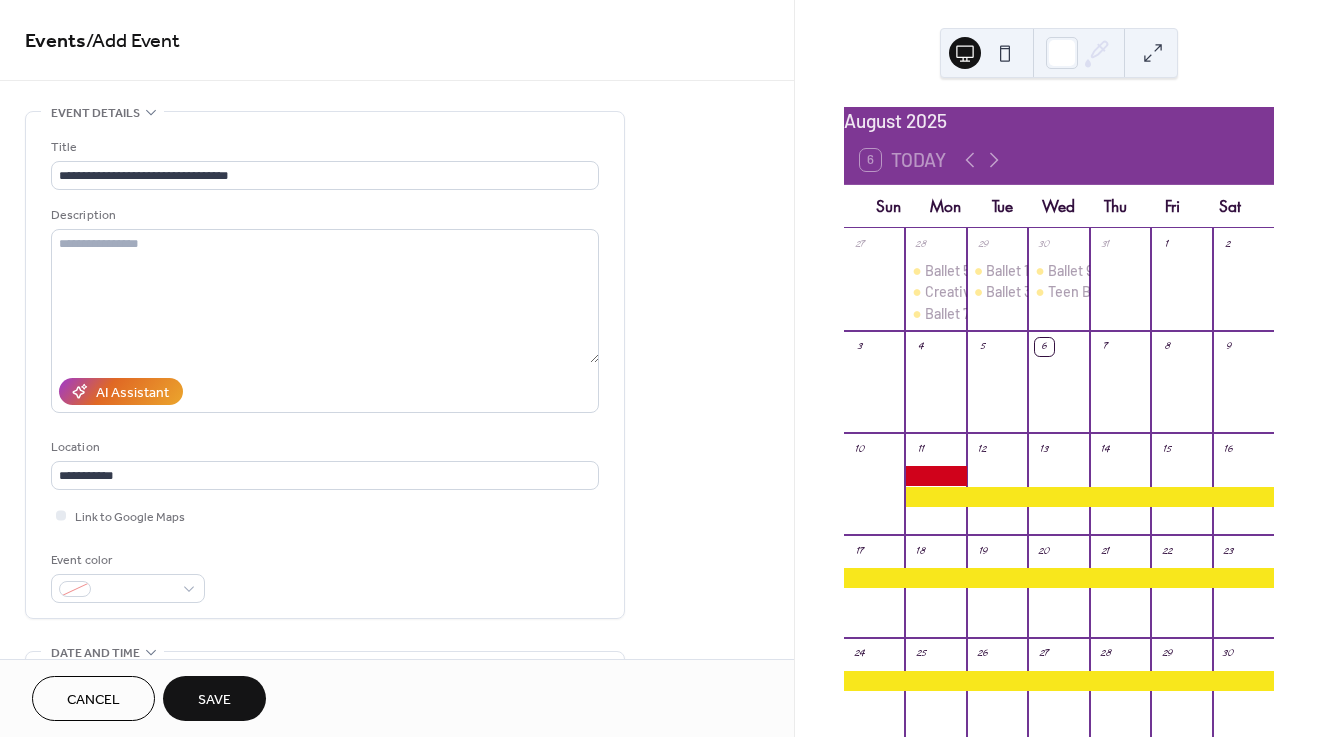 click on "Event color" at bounding box center (325, 576) 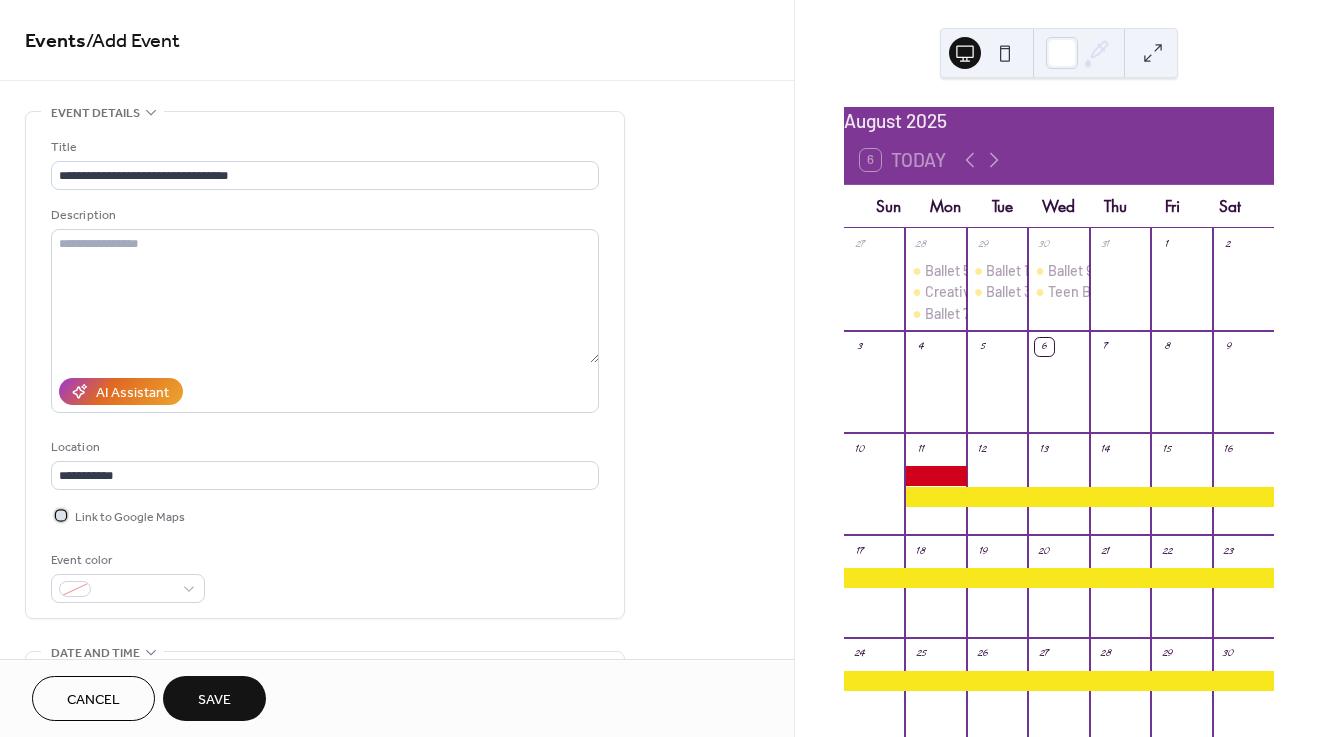 click on "Link to Google Maps" at bounding box center [130, 517] 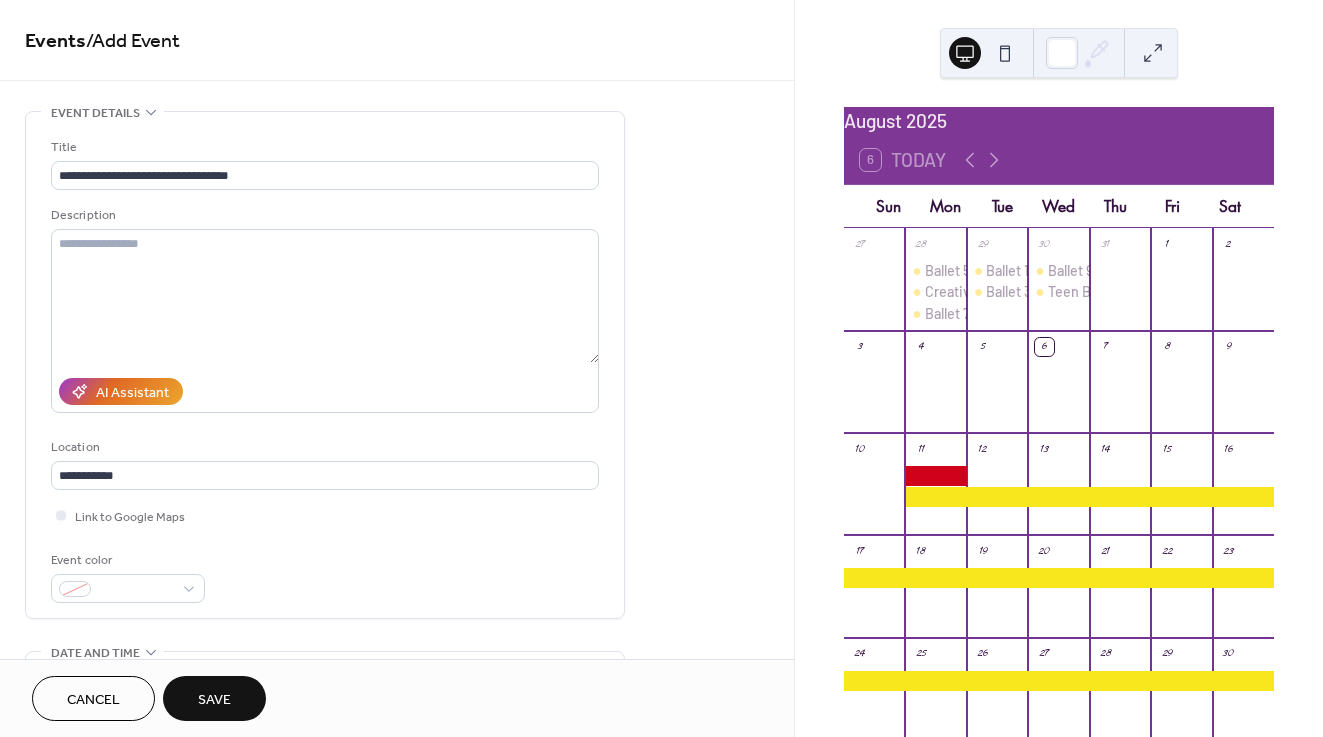 click on "**********" at bounding box center (325, 370) 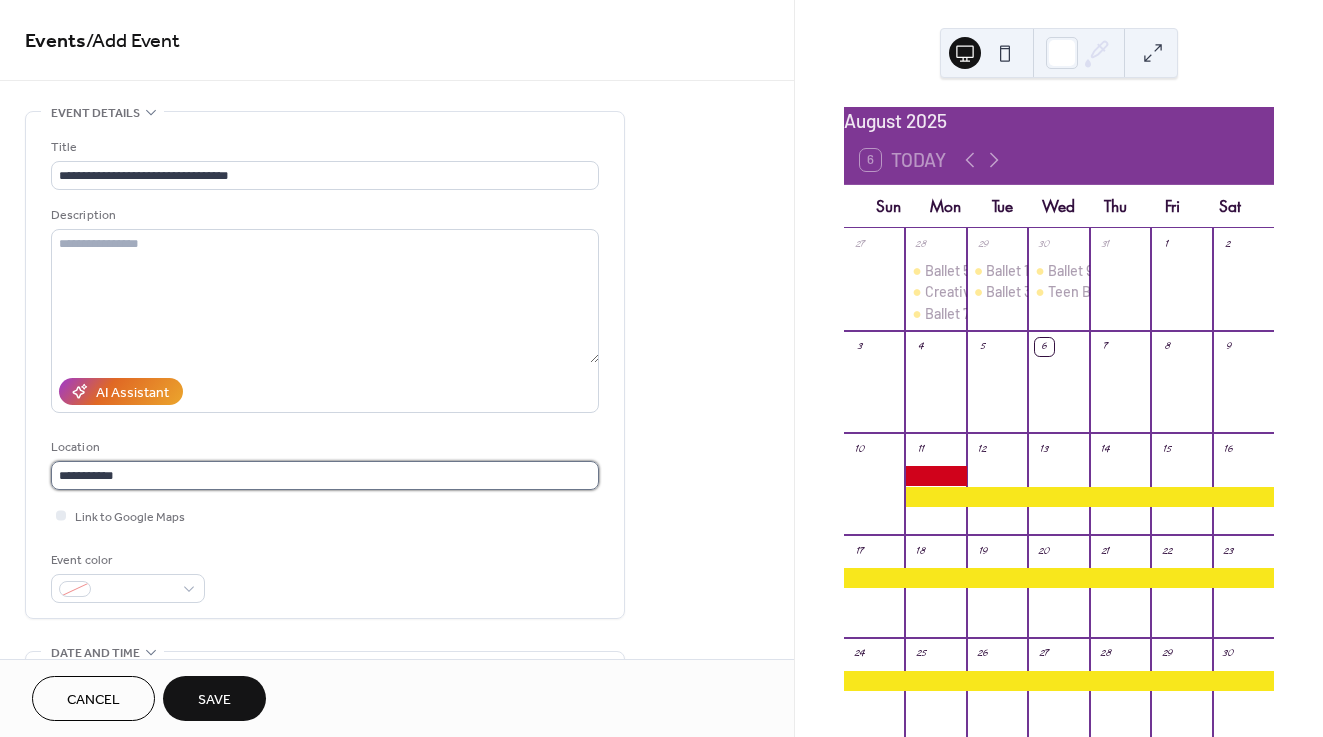 click on "**********" at bounding box center (325, 475) 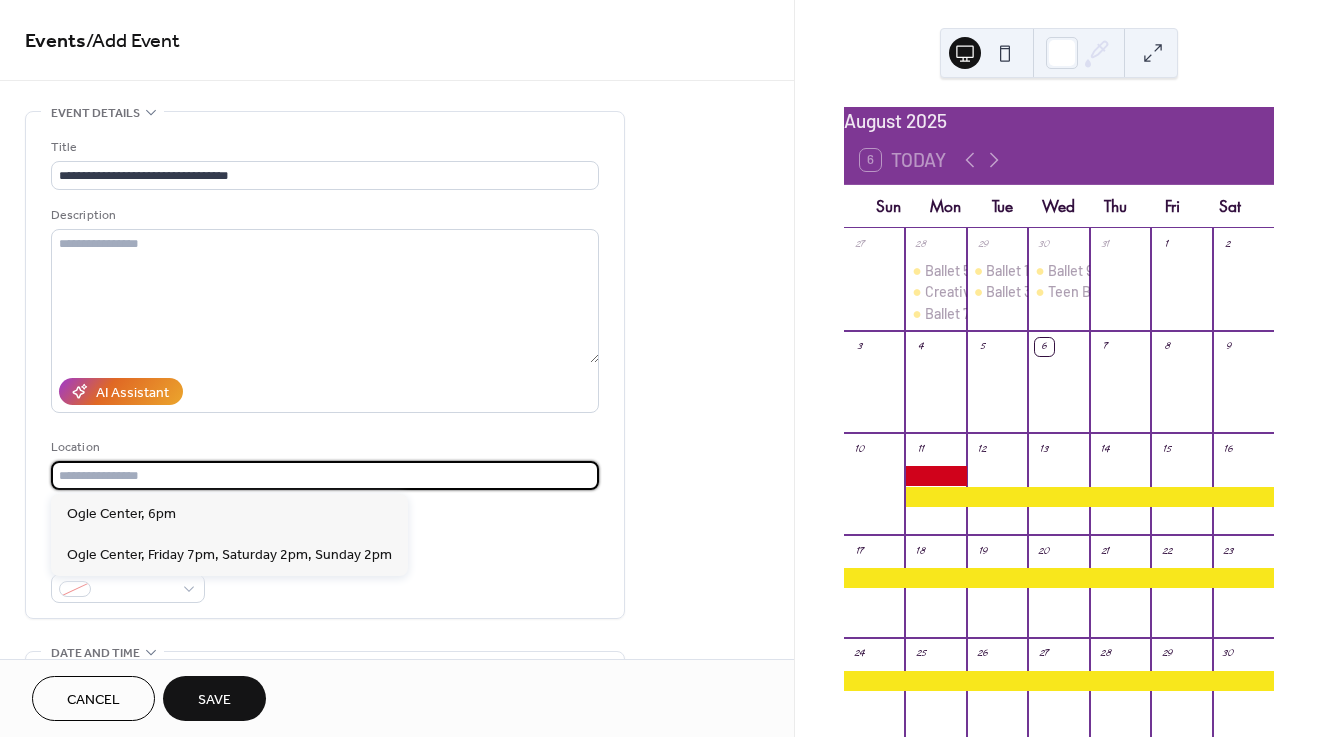 click on "**********" at bounding box center (325, 370) 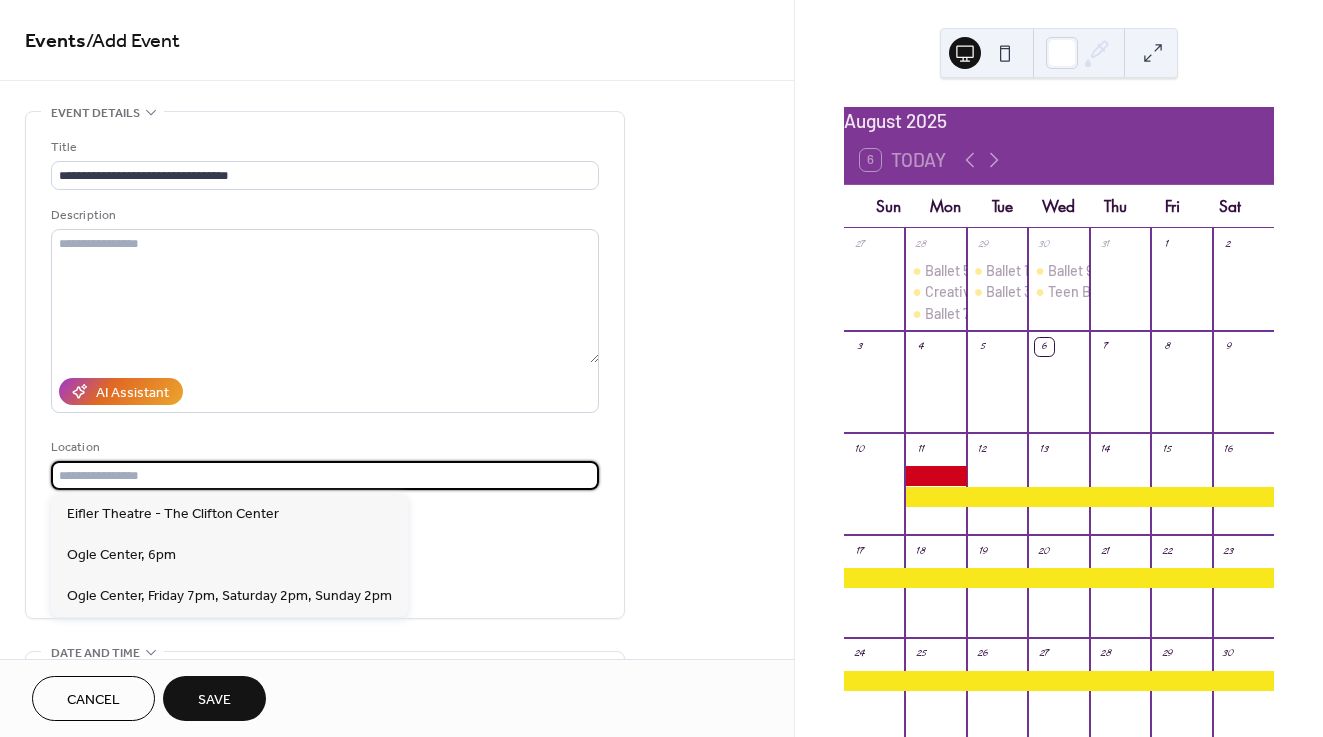 click at bounding box center (325, 475) 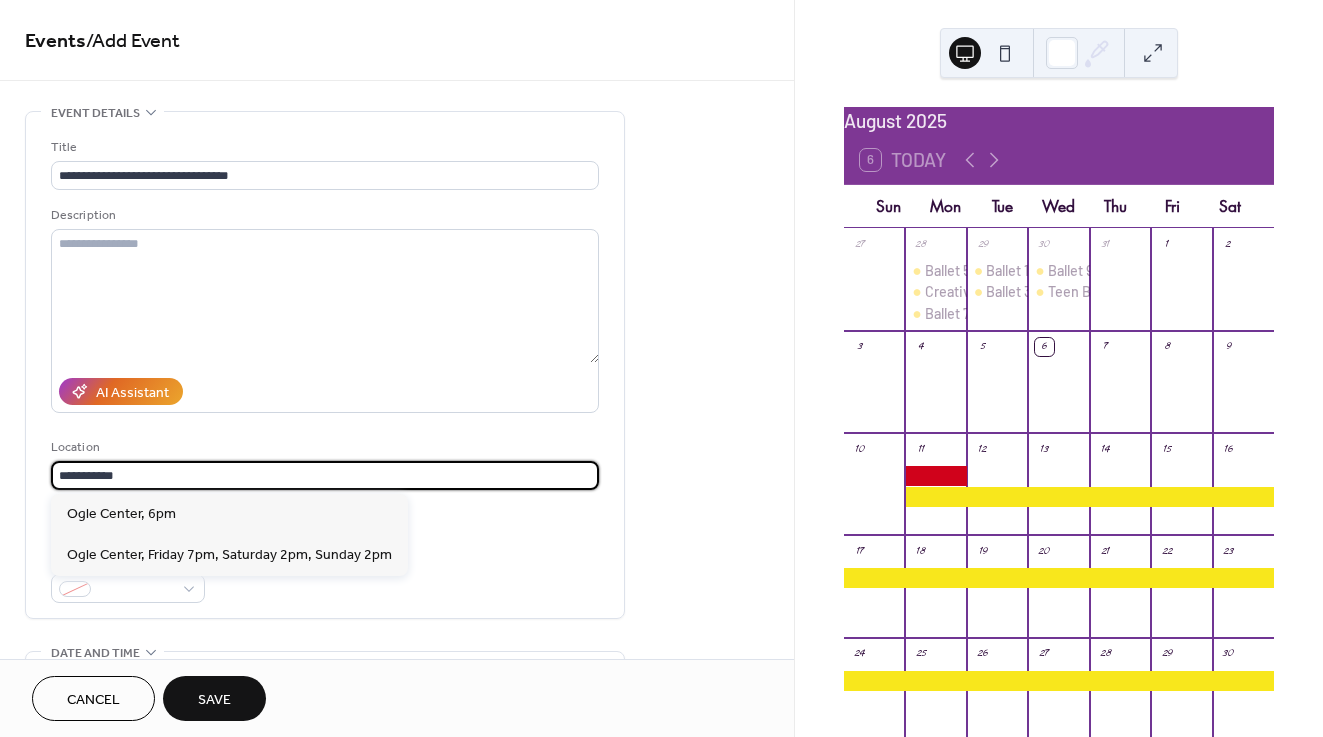 click on "**********" at bounding box center [325, 370] 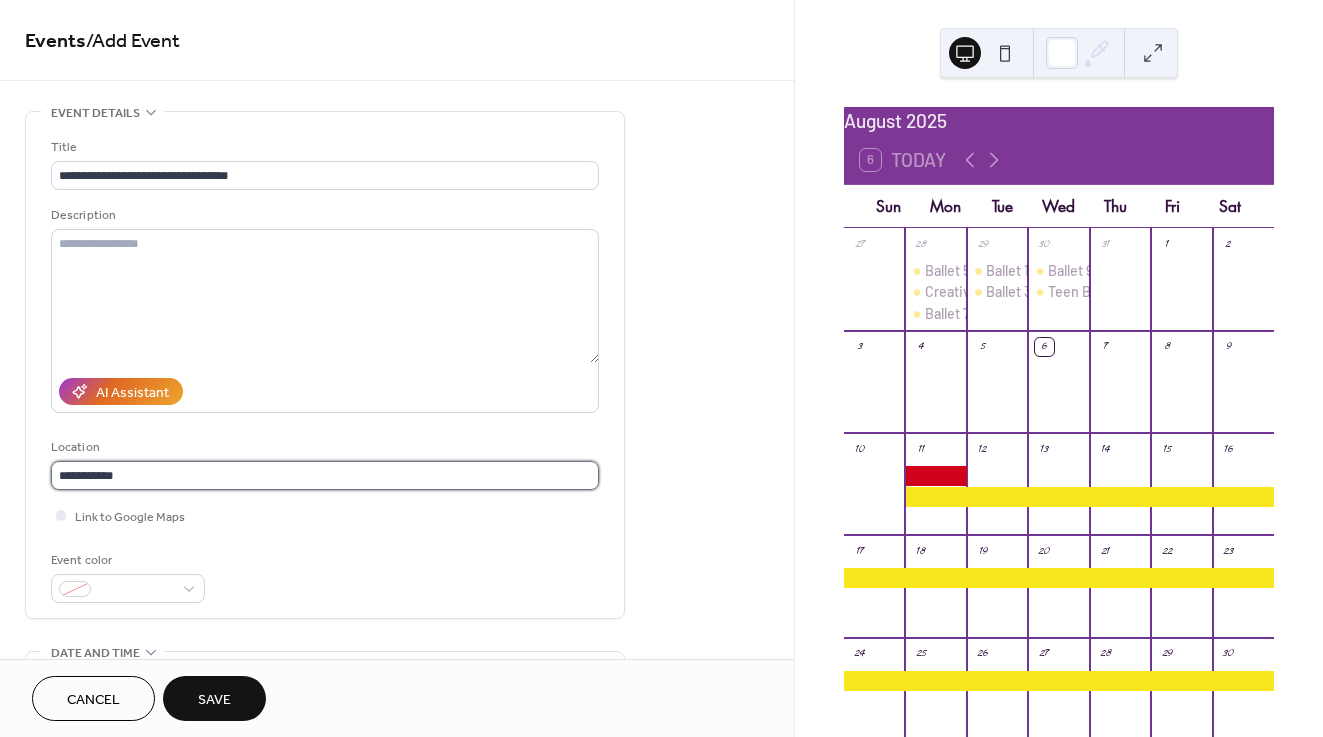 click on "**********" at bounding box center (325, 475) 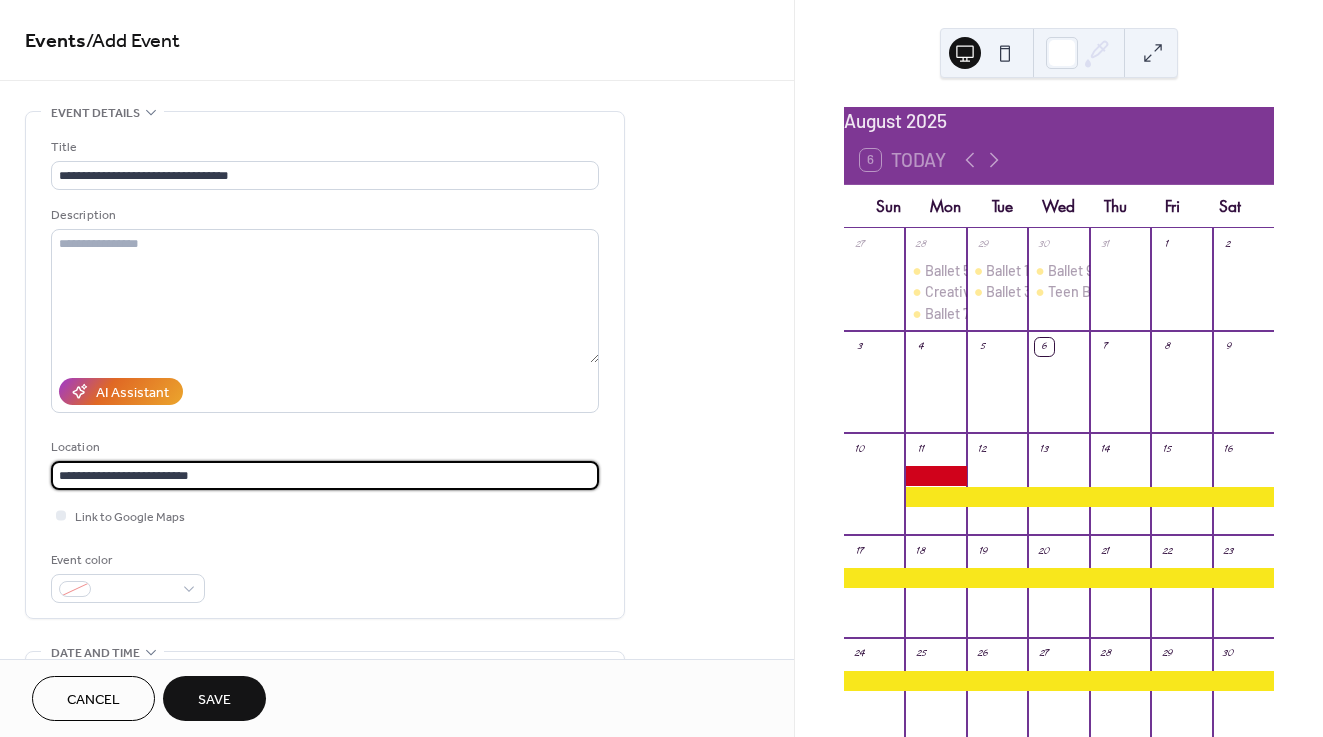 type on "**********" 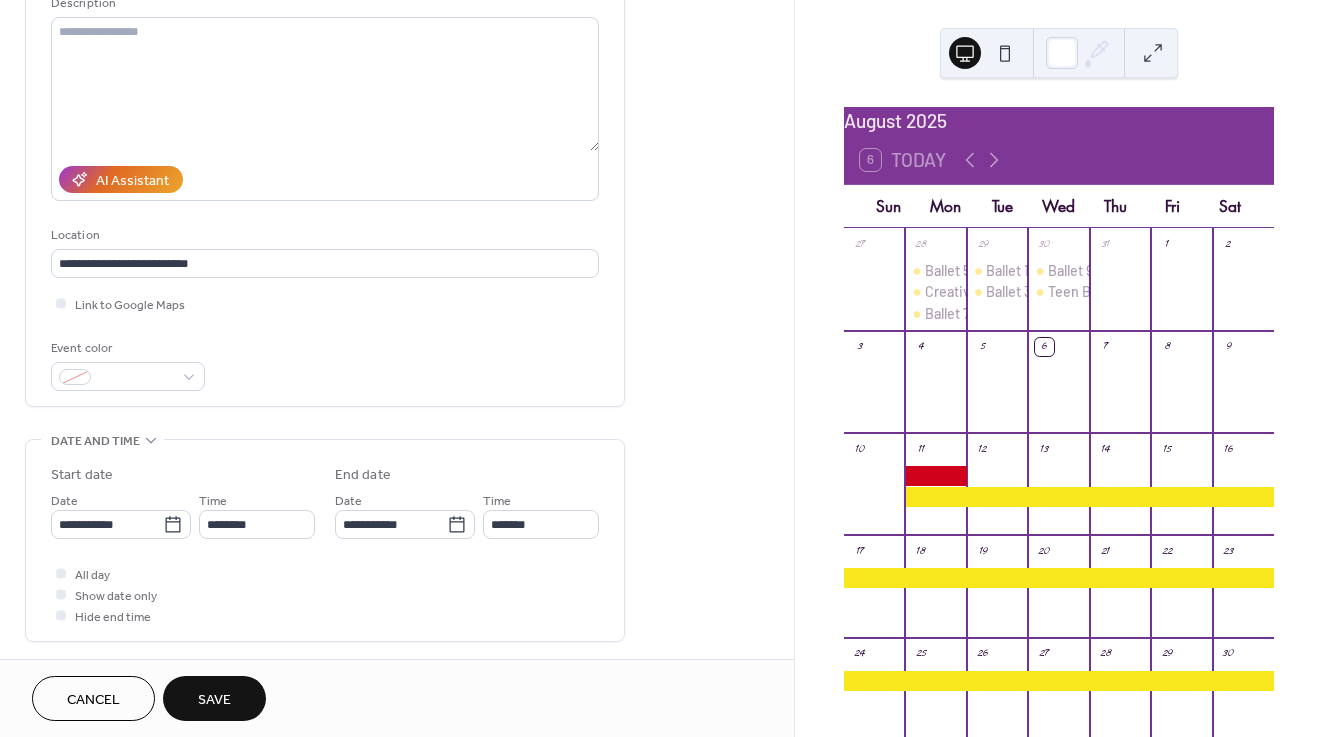 scroll, scrollTop: 213, scrollLeft: 0, axis: vertical 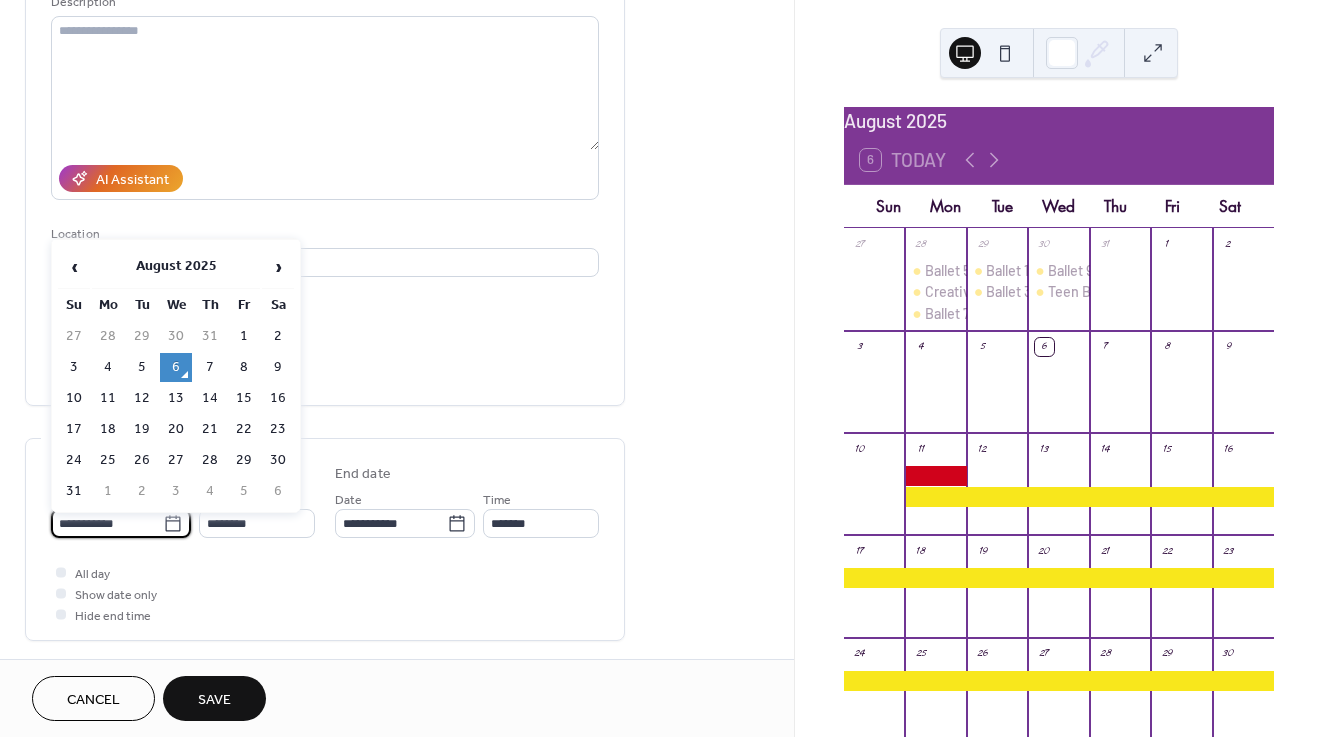 click on "**********" at bounding box center (107, 523) 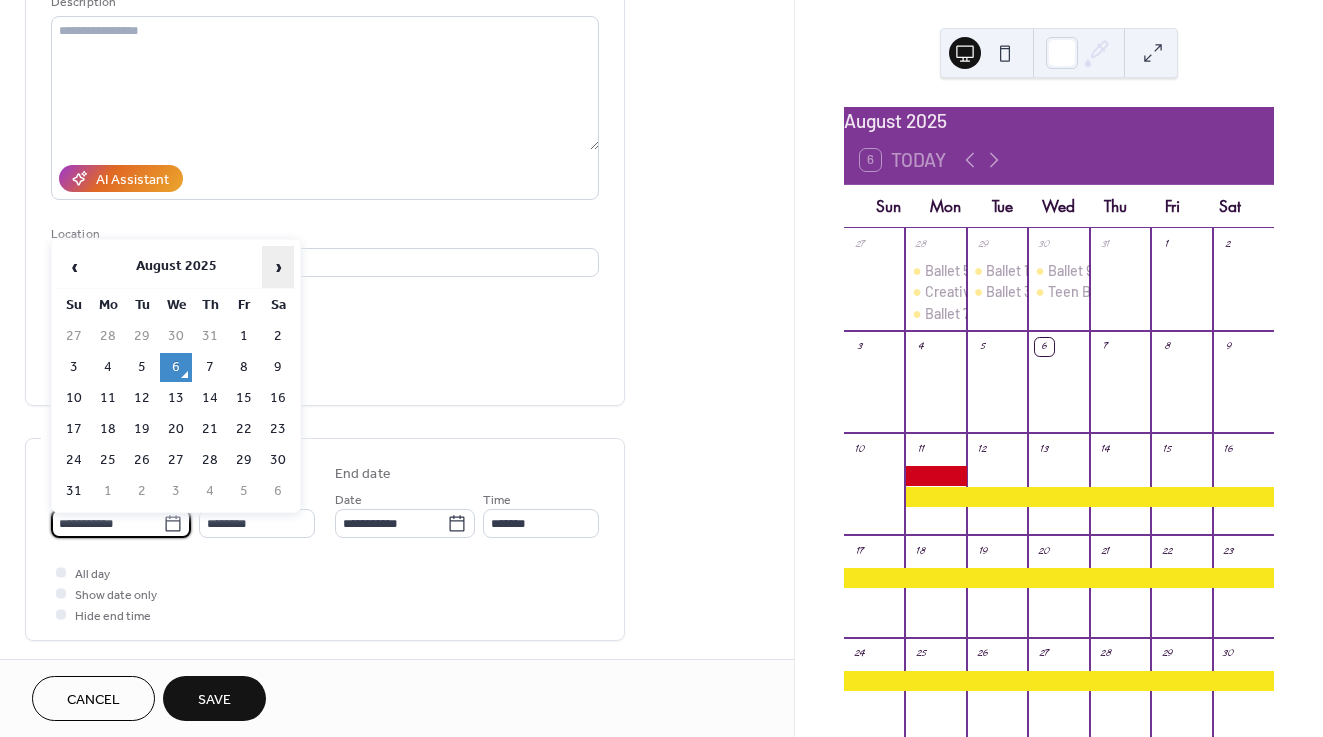 click on "›" at bounding box center [278, 267] 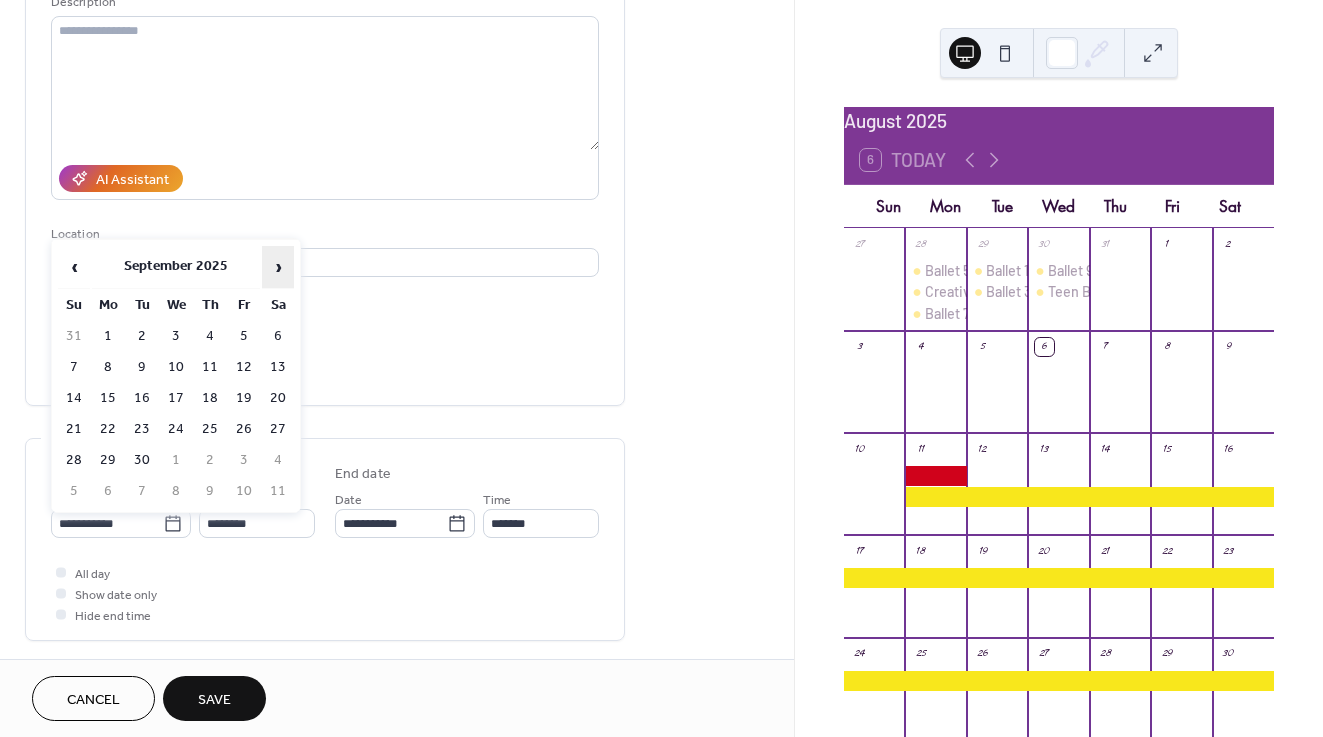 click on "›" at bounding box center (278, 267) 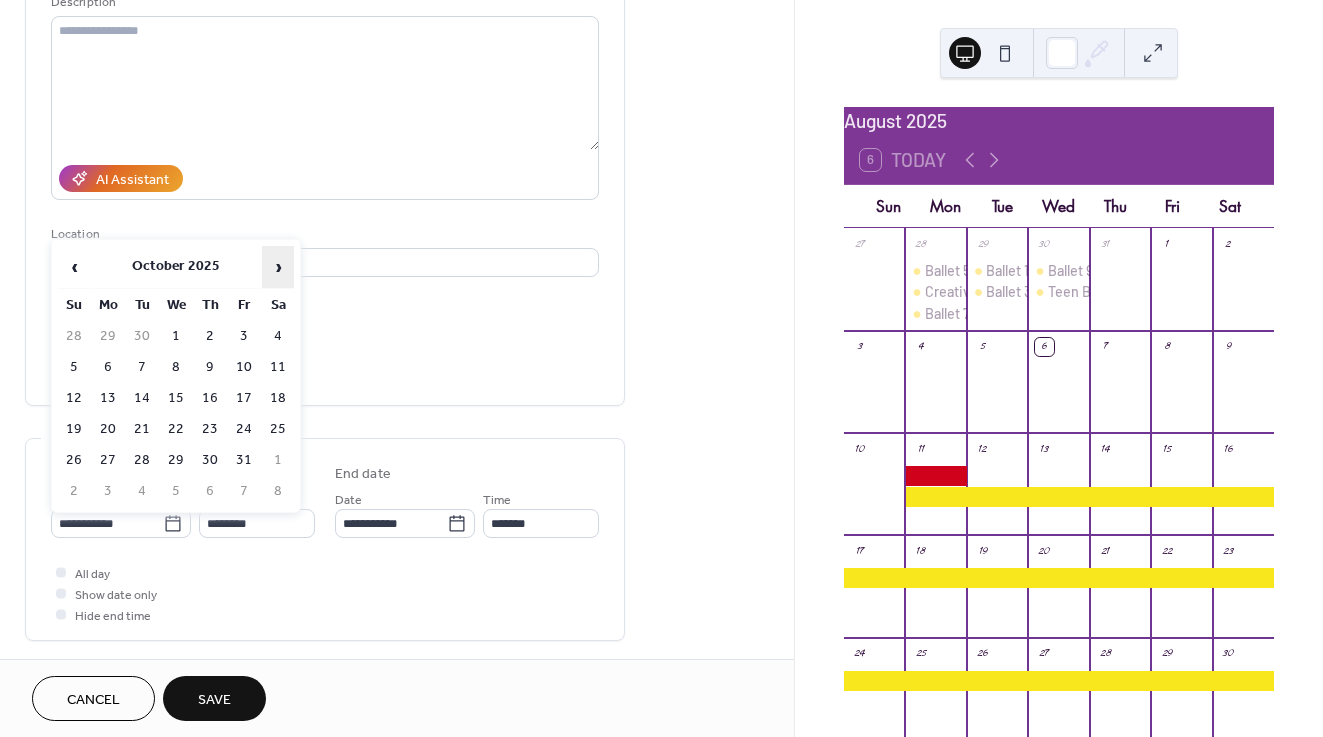click on "›" at bounding box center (278, 267) 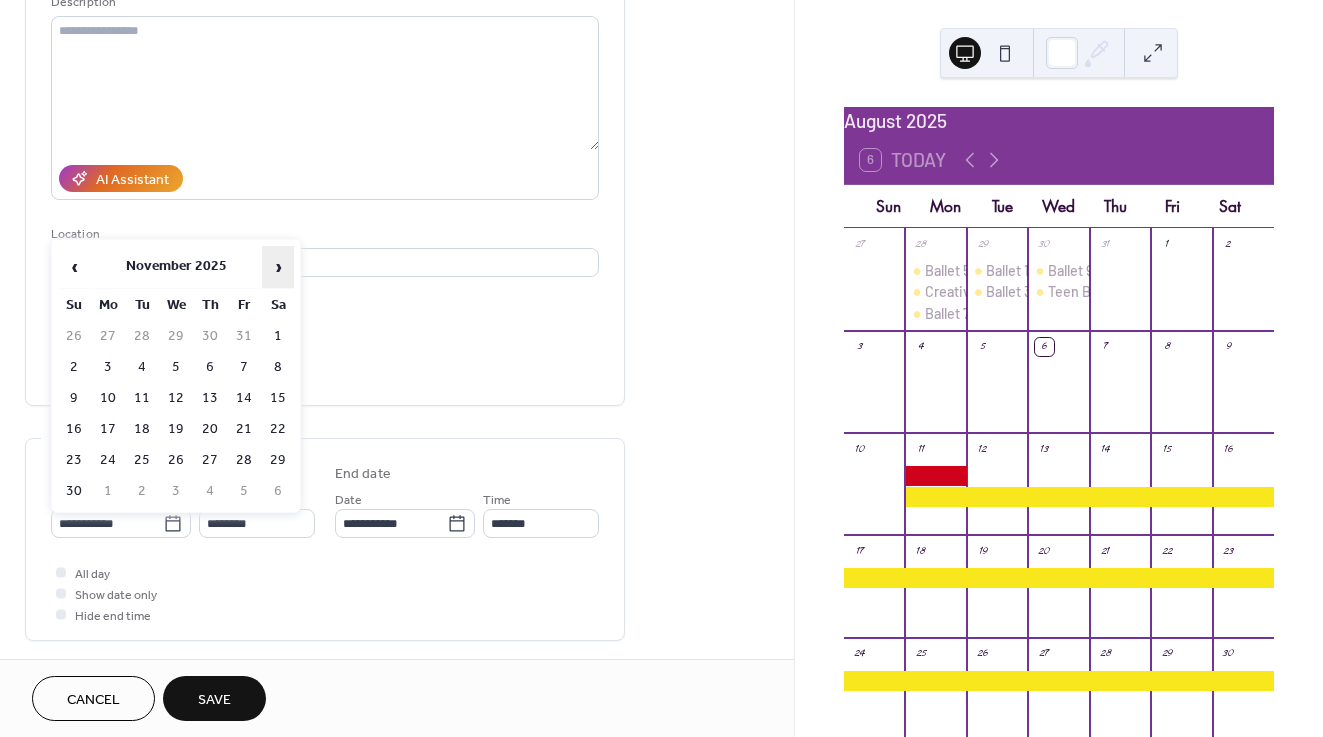 click on "›" at bounding box center [278, 267] 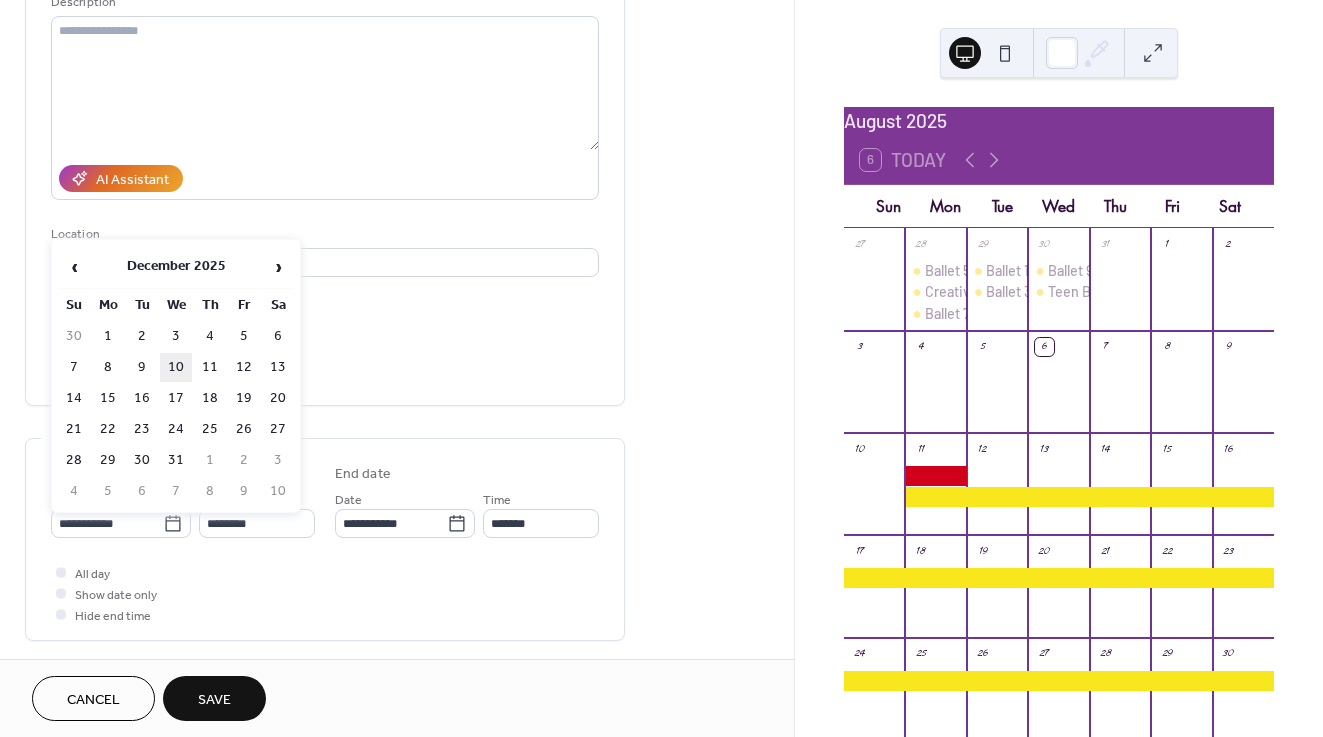 click on "10" at bounding box center [176, 367] 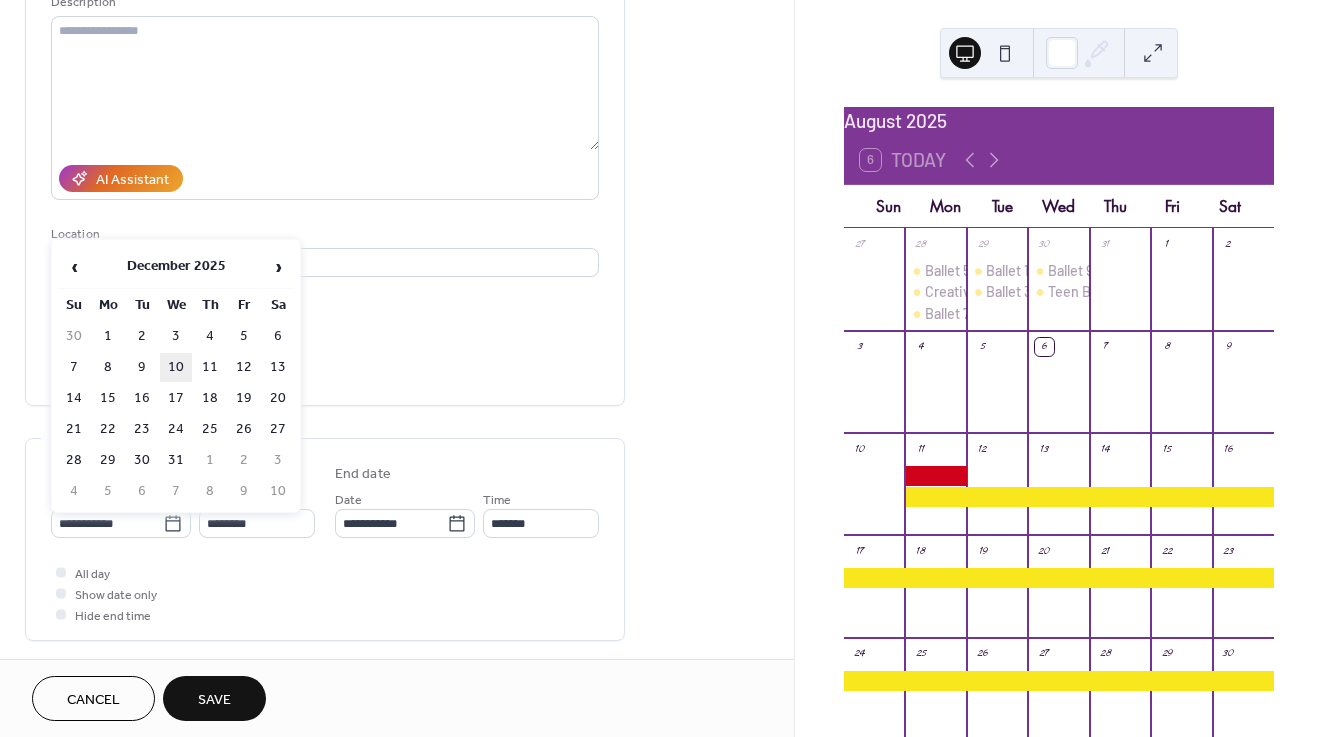 type on "**********" 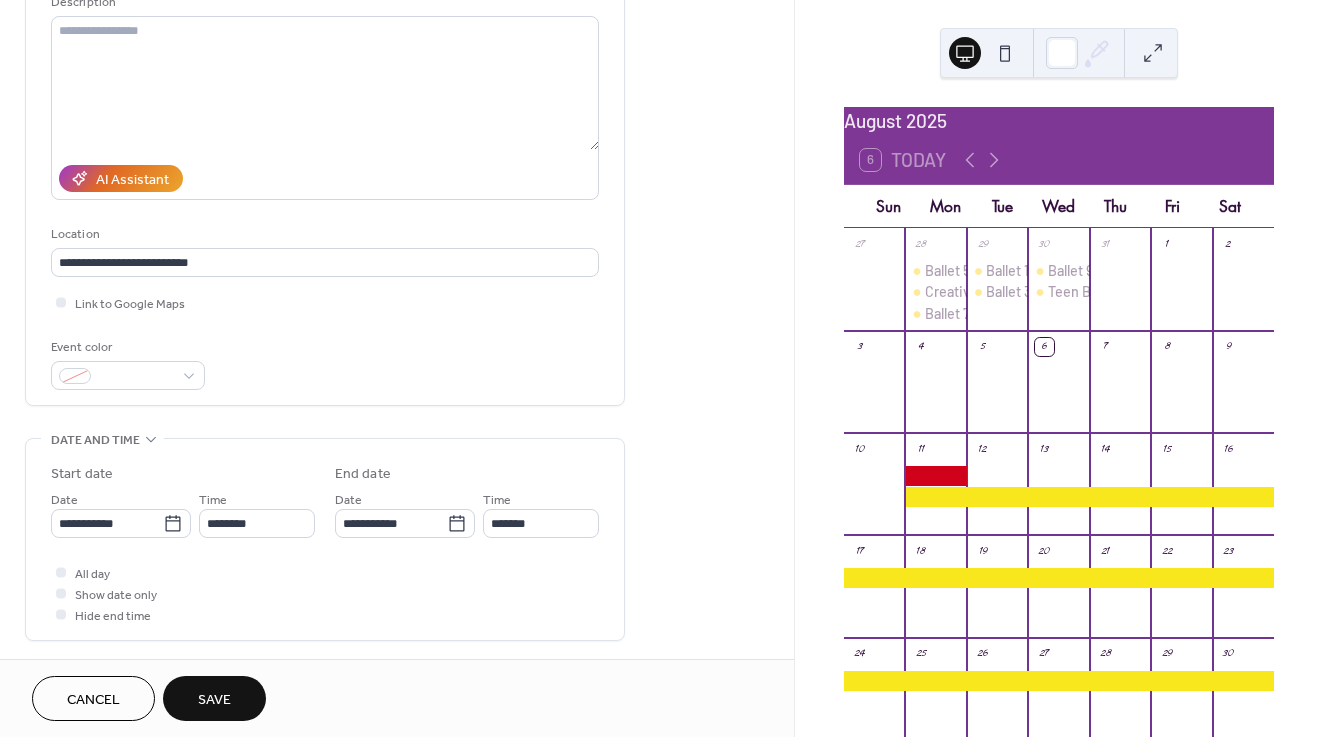 click on "**********" at bounding box center [325, 544] 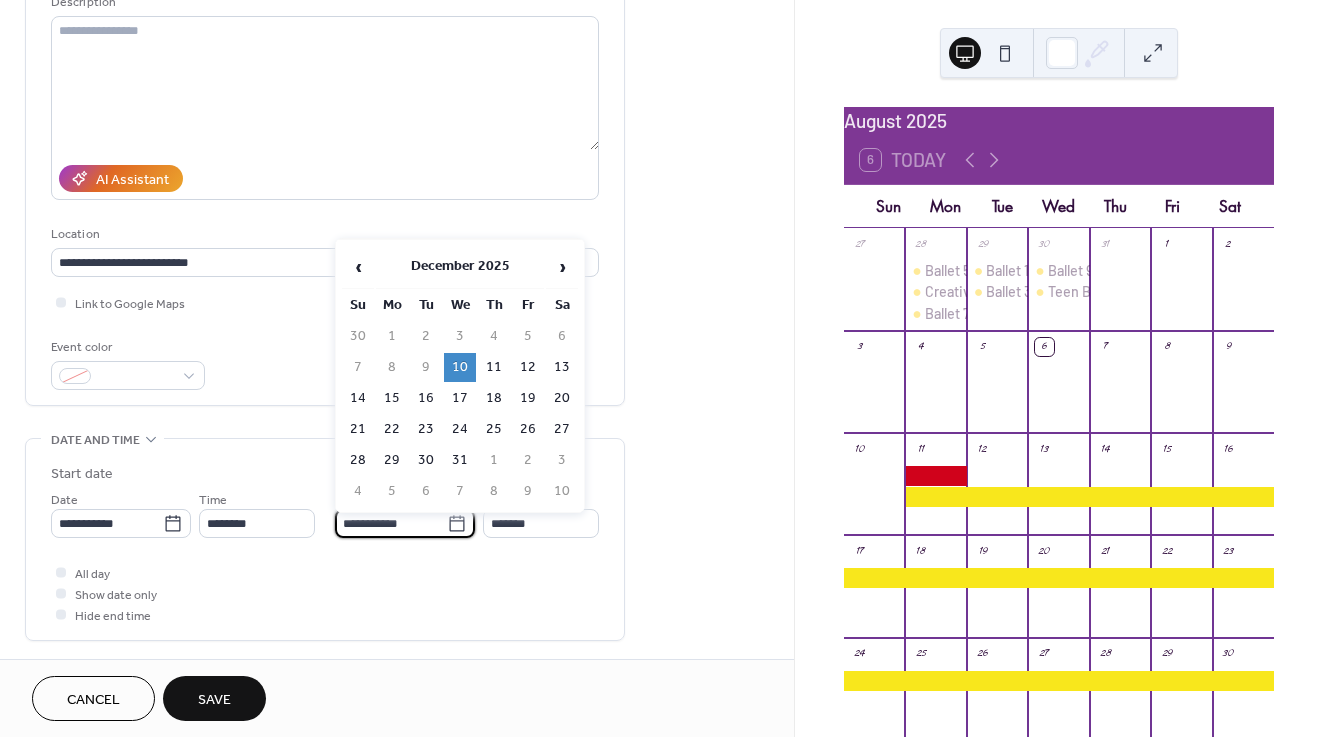 click on "**********" at bounding box center (391, 523) 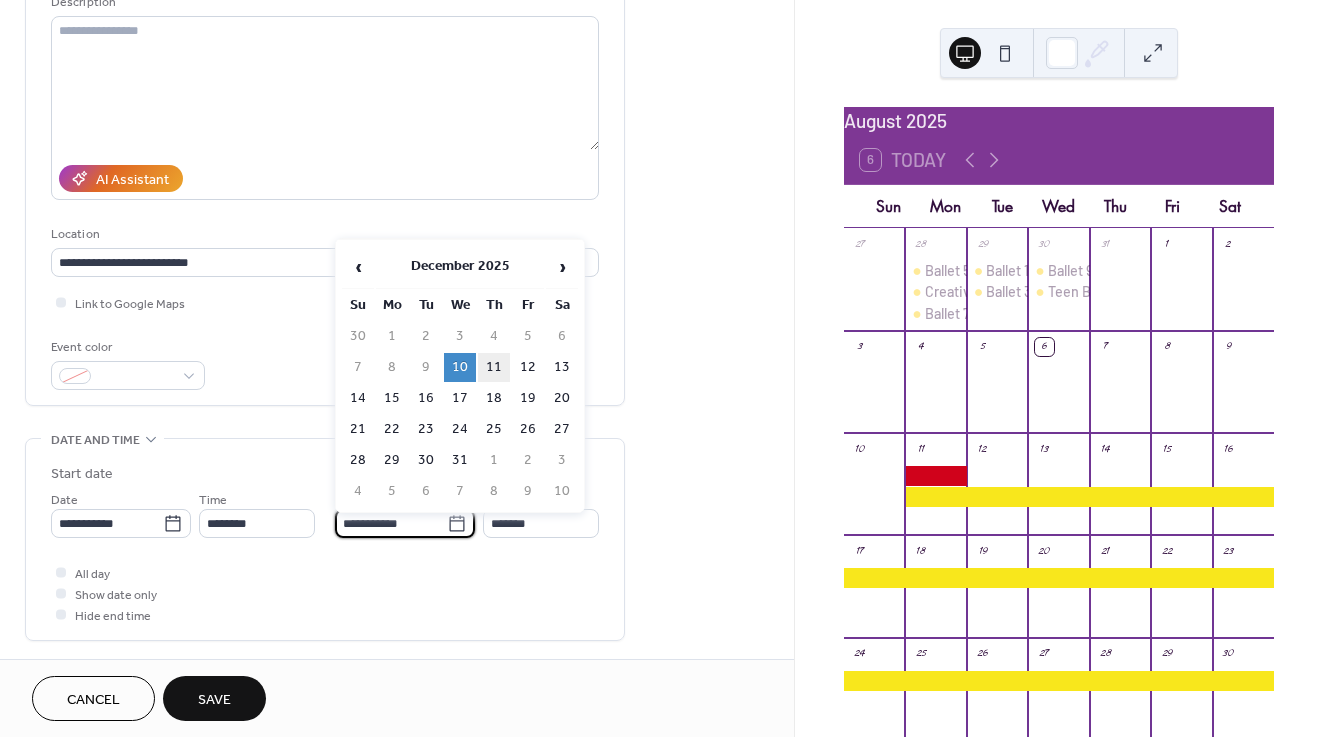click on "11" at bounding box center [494, 367] 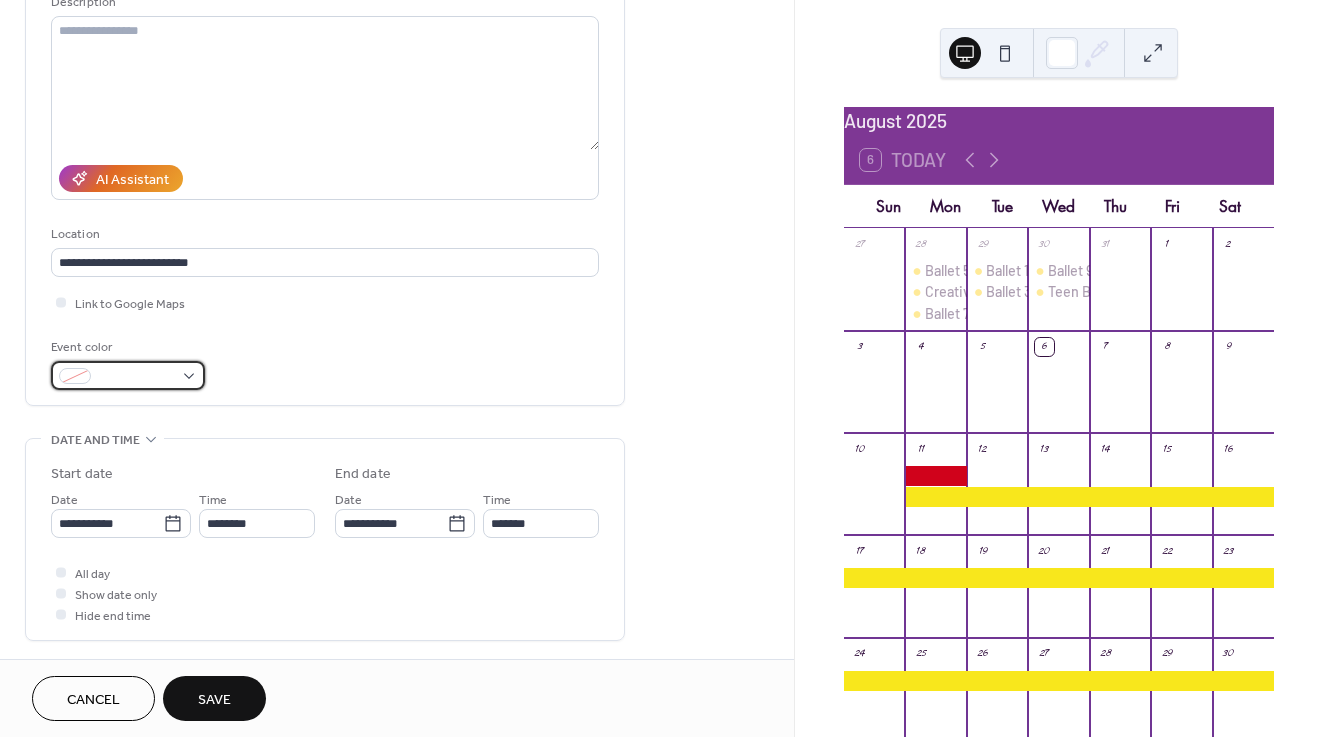 click at bounding box center (136, 377) 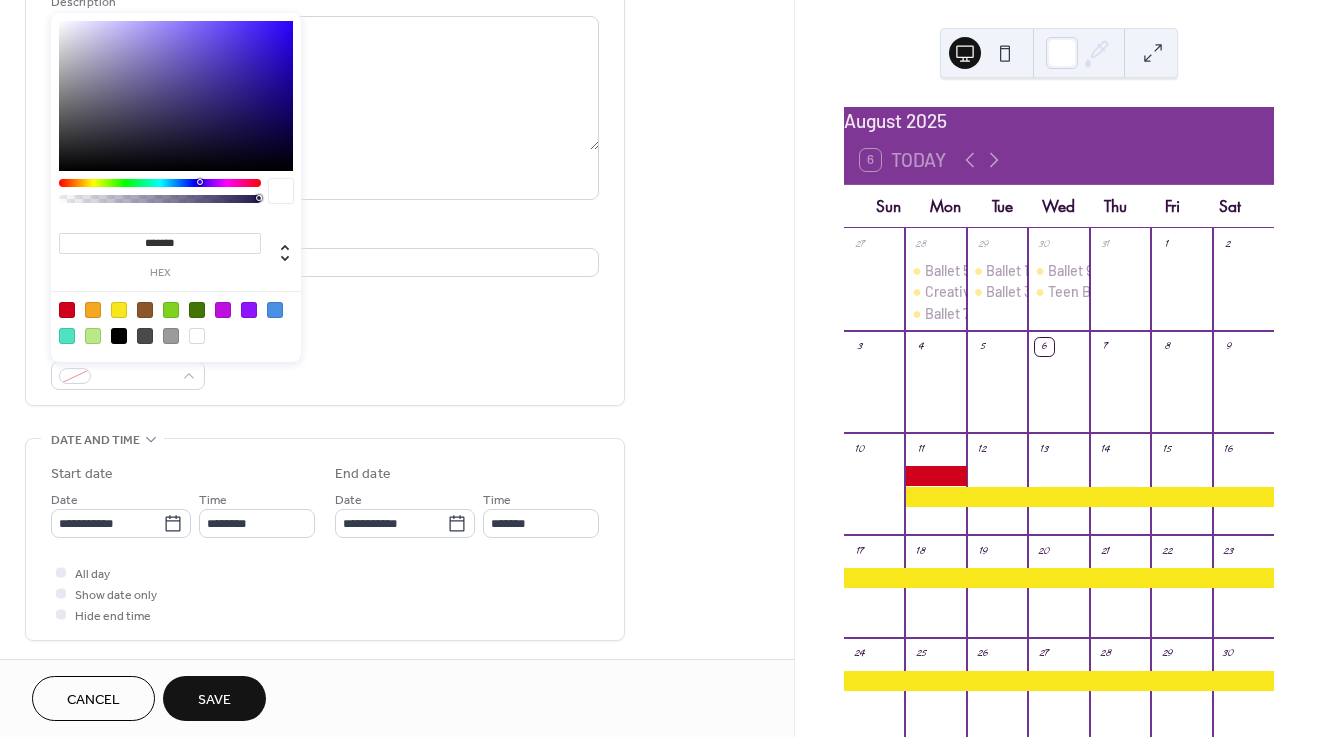 click at bounding box center (275, 310) 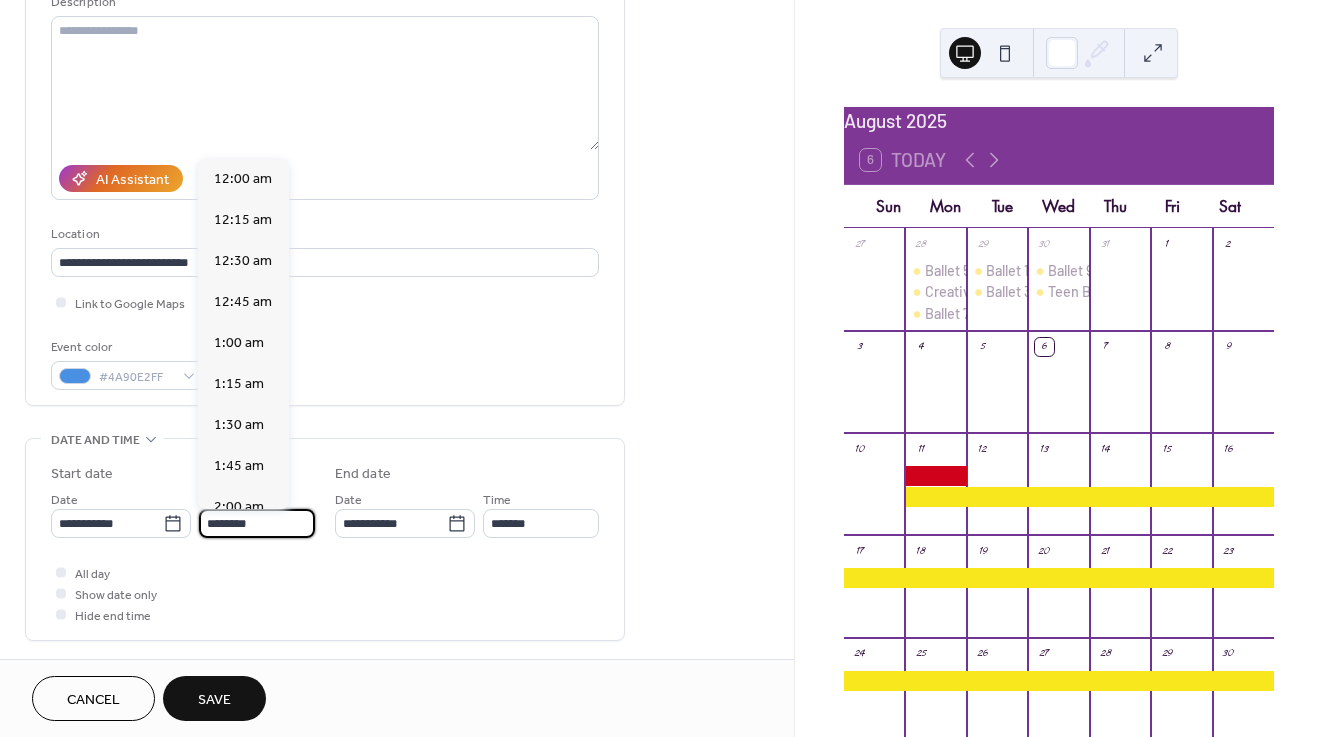 click on "********" at bounding box center (257, 523) 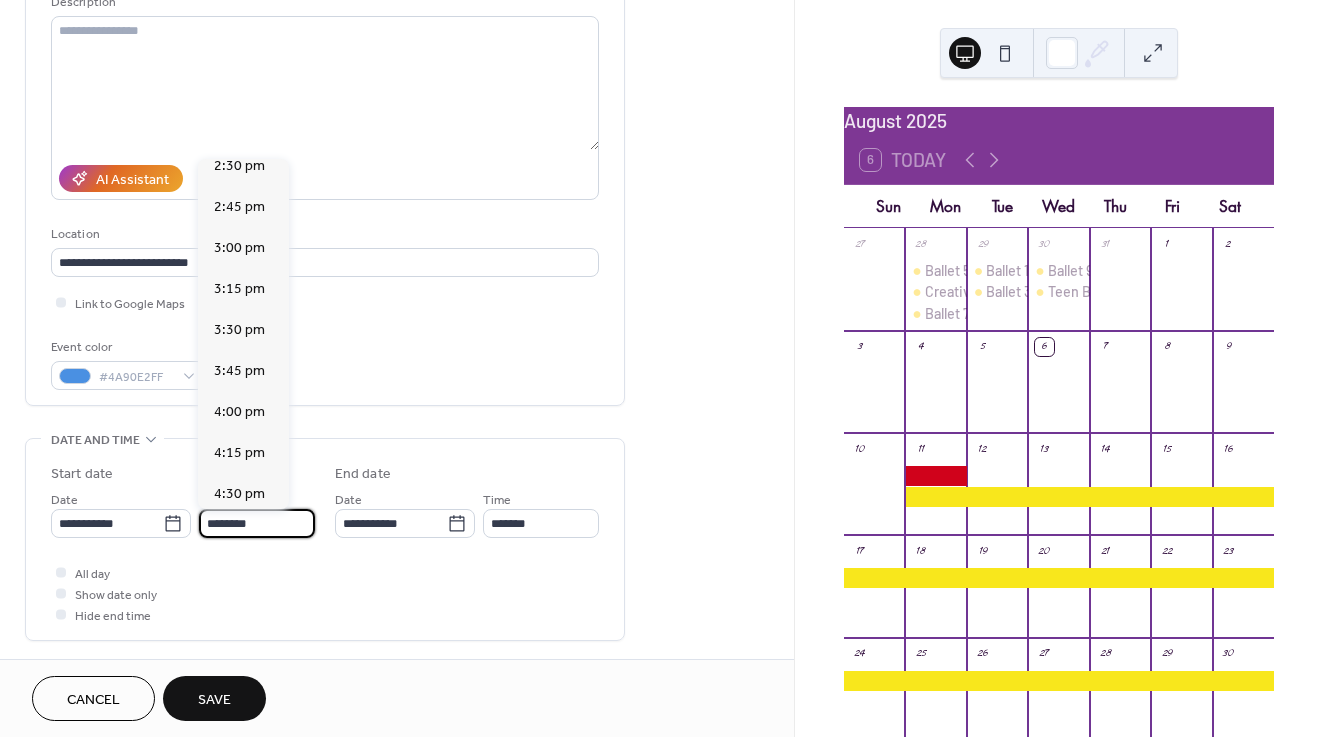 scroll, scrollTop: 2392, scrollLeft: 0, axis: vertical 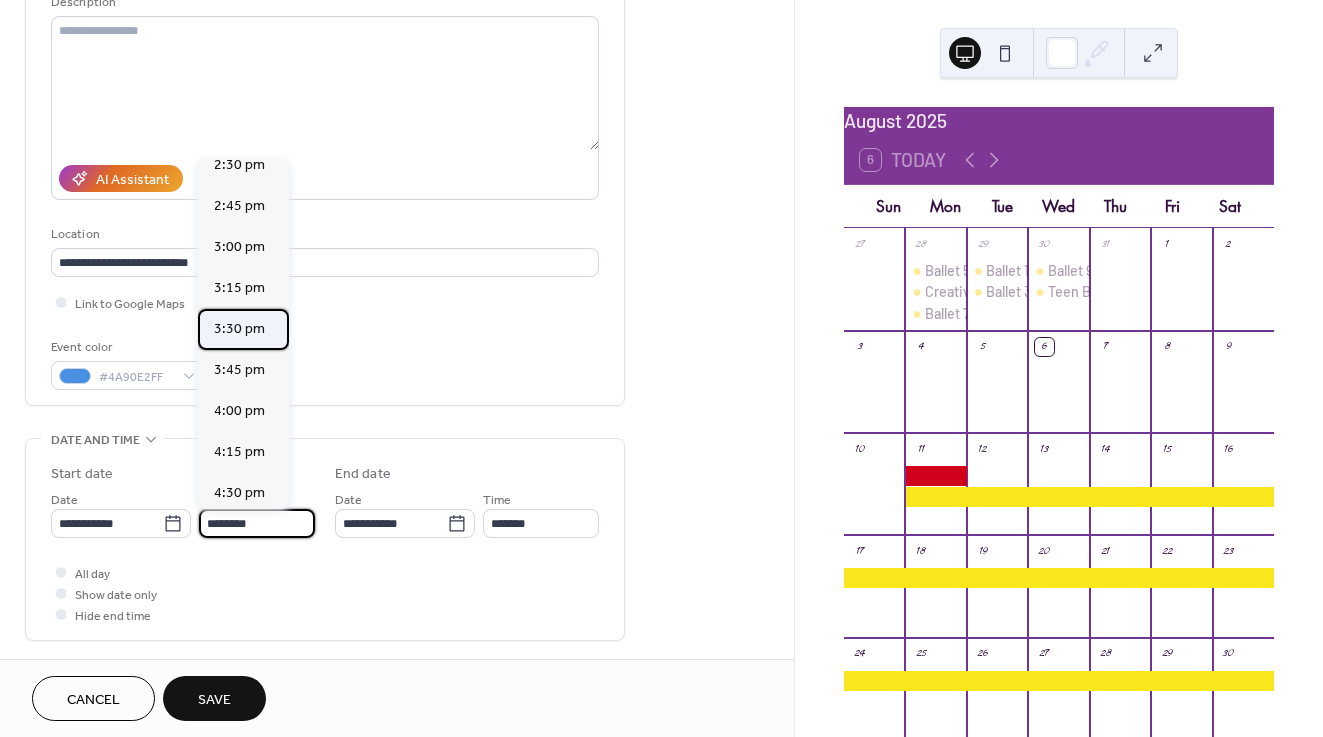 click on "3:30 pm" at bounding box center [239, 329] 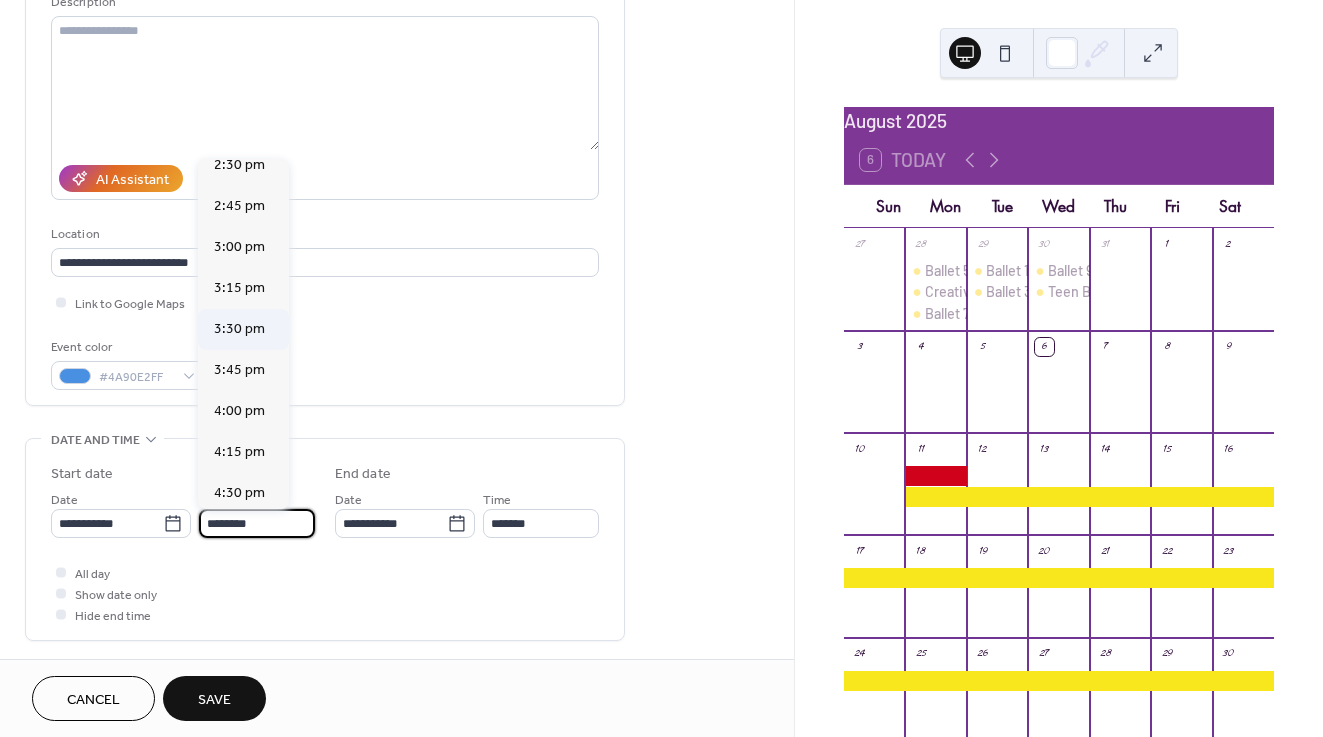 type on "*******" 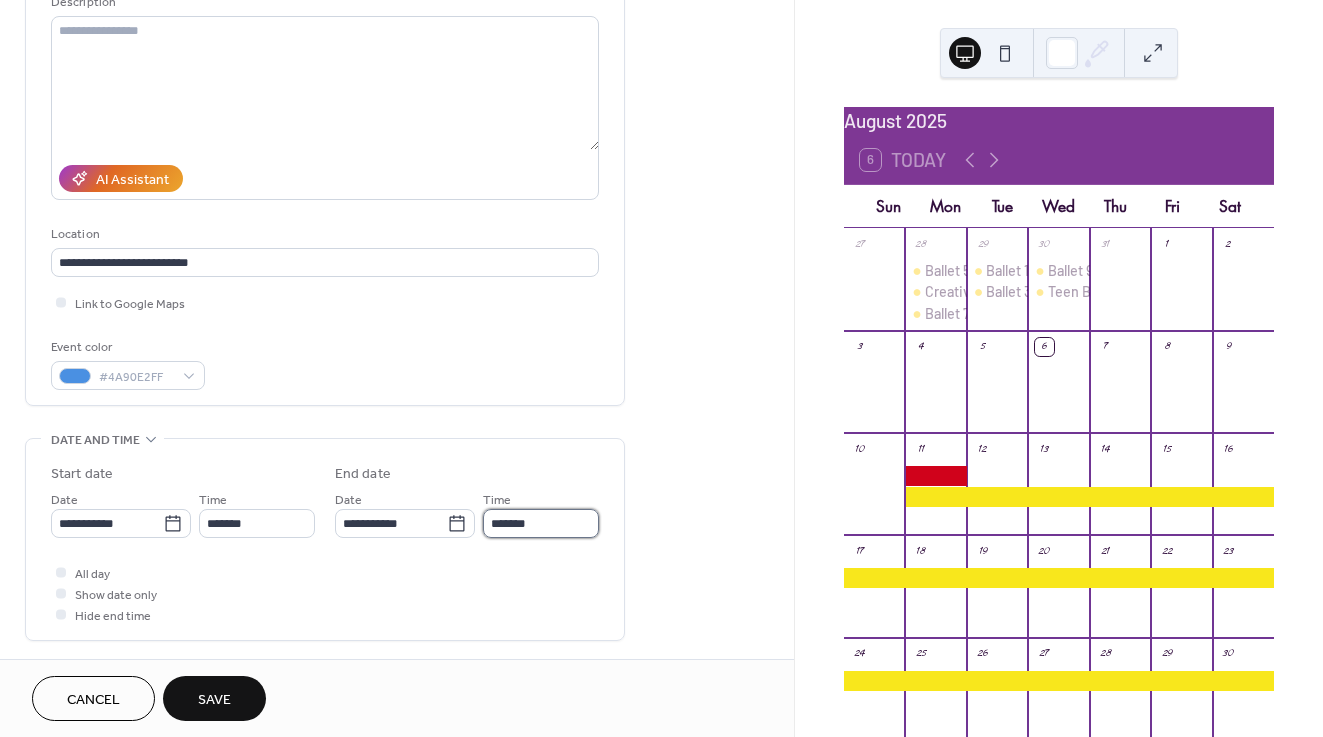 click on "*******" at bounding box center (541, 523) 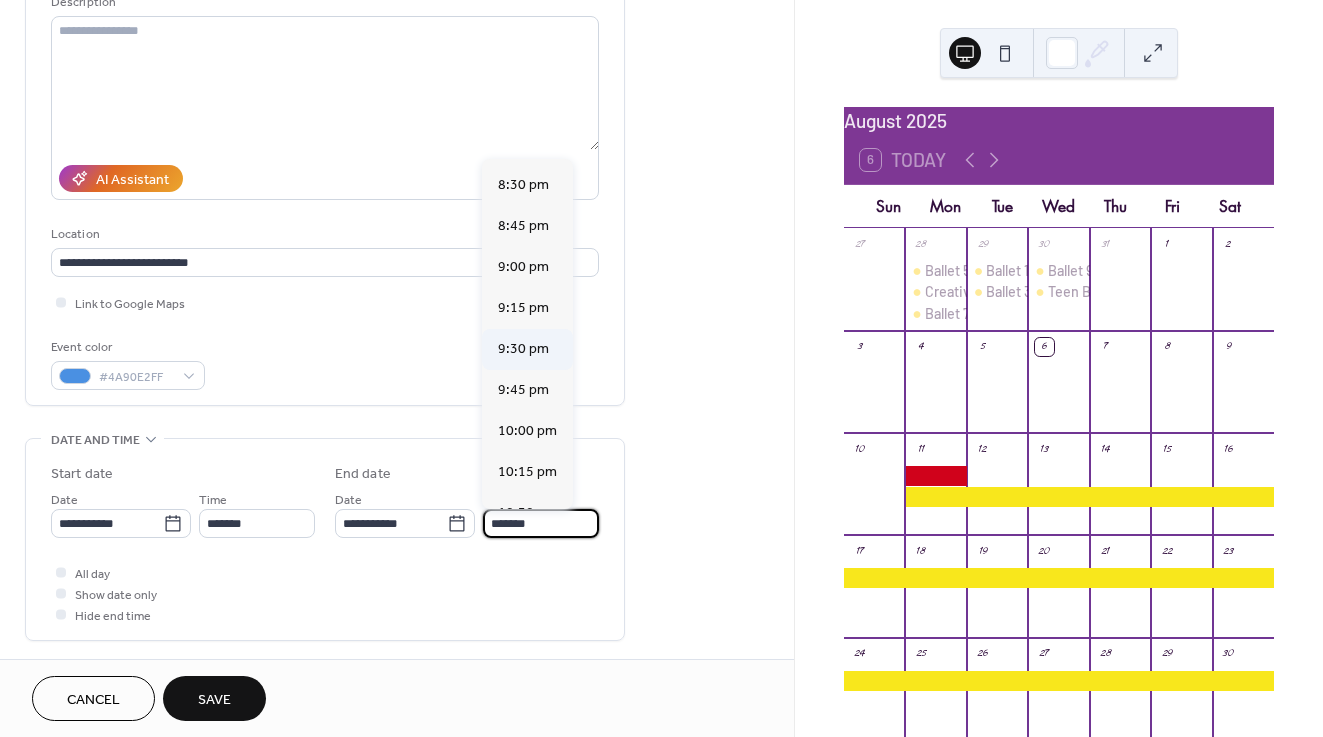 scroll, scrollTop: 3344, scrollLeft: 0, axis: vertical 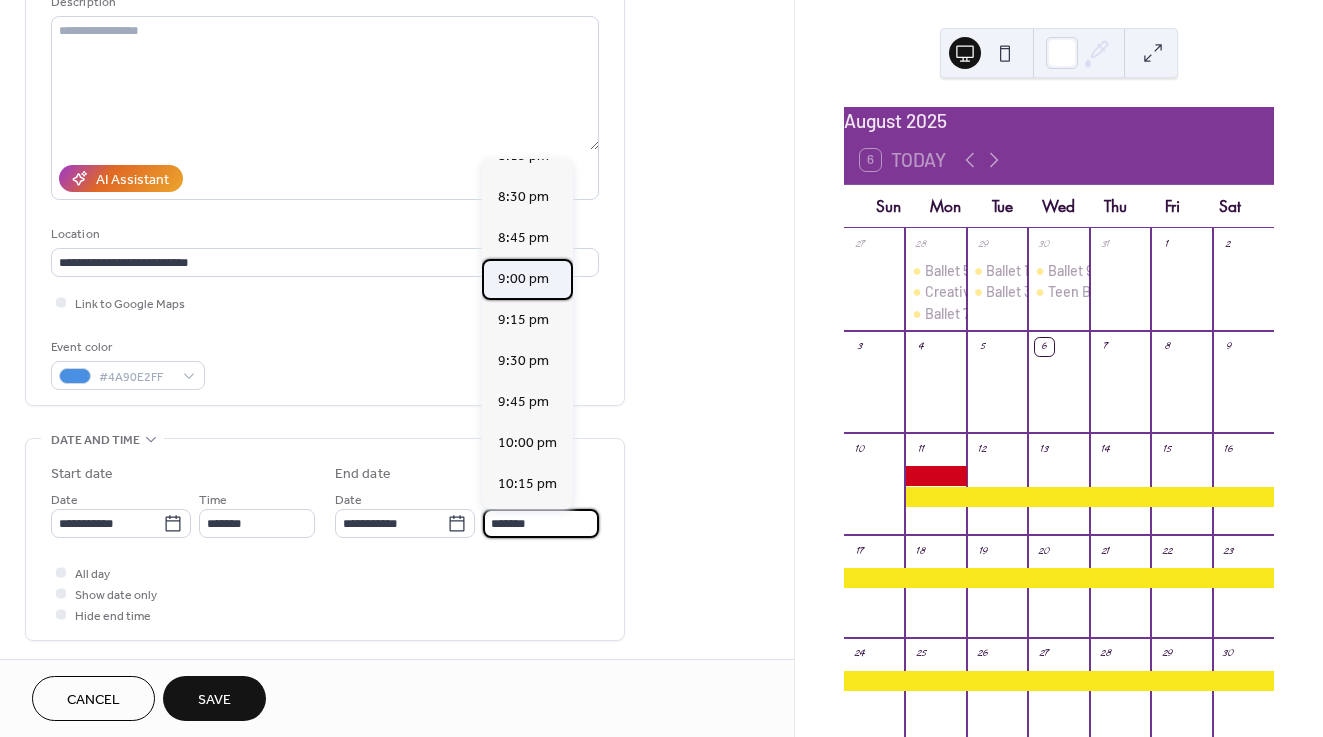 click on "9:00 pm" at bounding box center (523, 279) 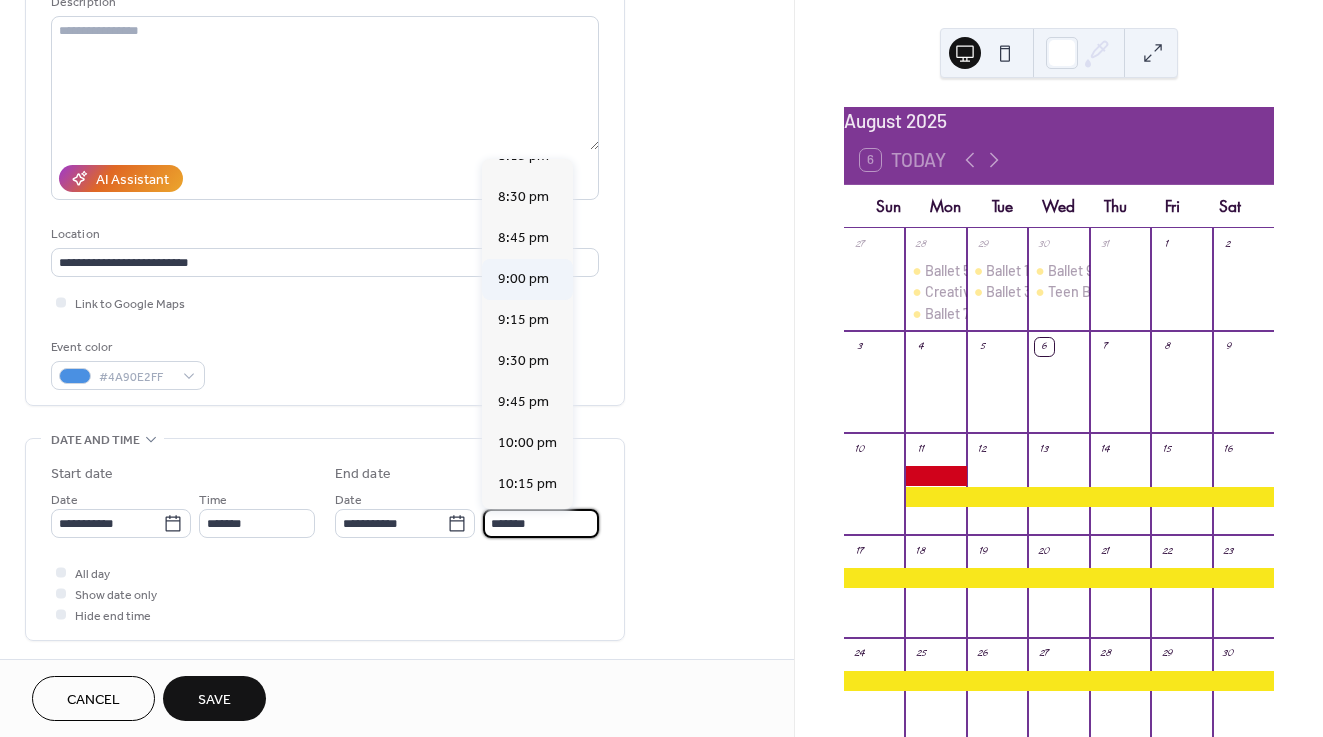 type on "*******" 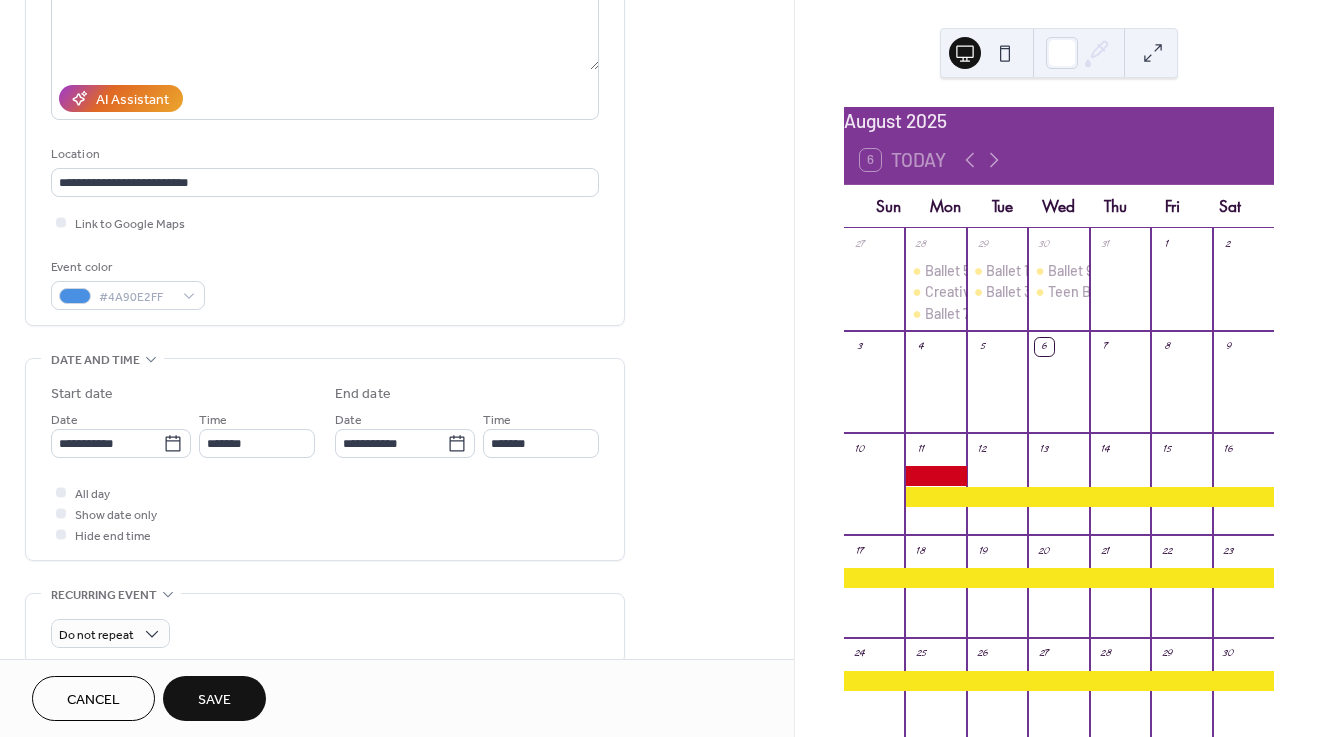 scroll, scrollTop: 297, scrollLeft: 0, axis: vertical 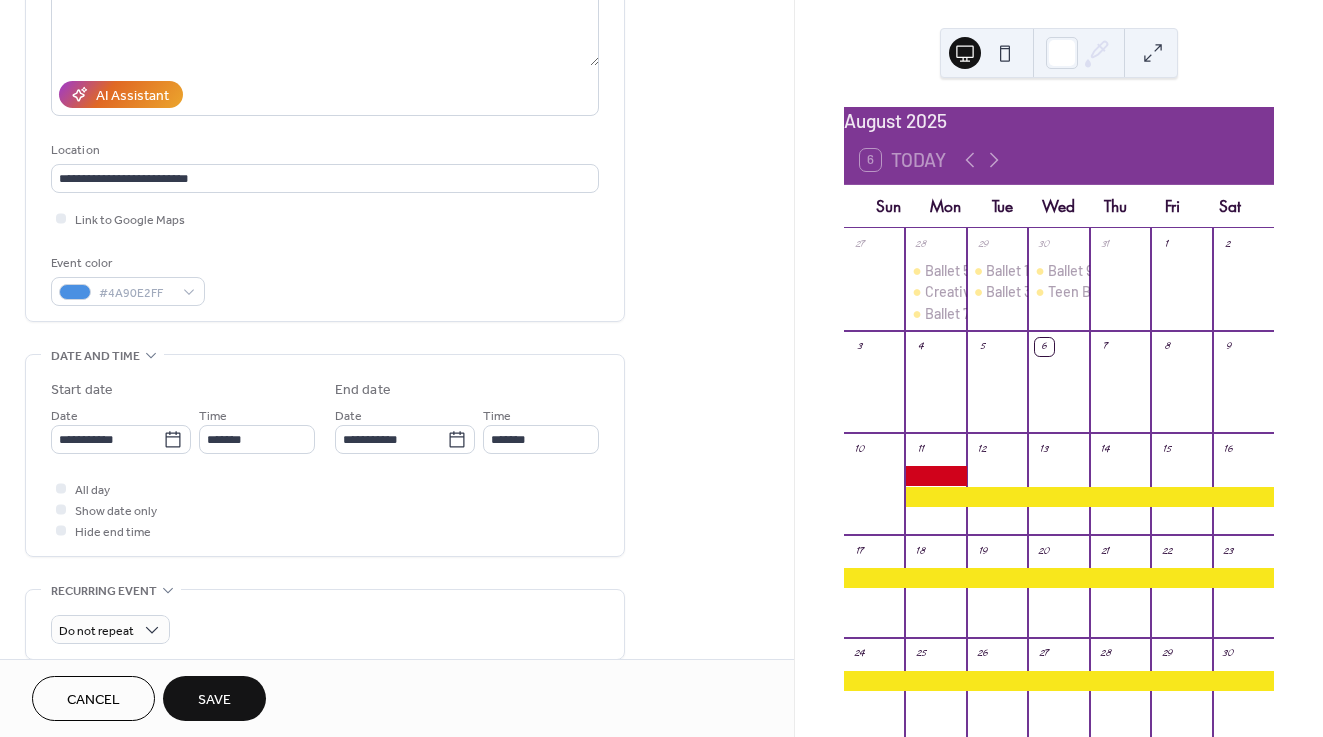 click on "Save" at bounding box center [214, 700] 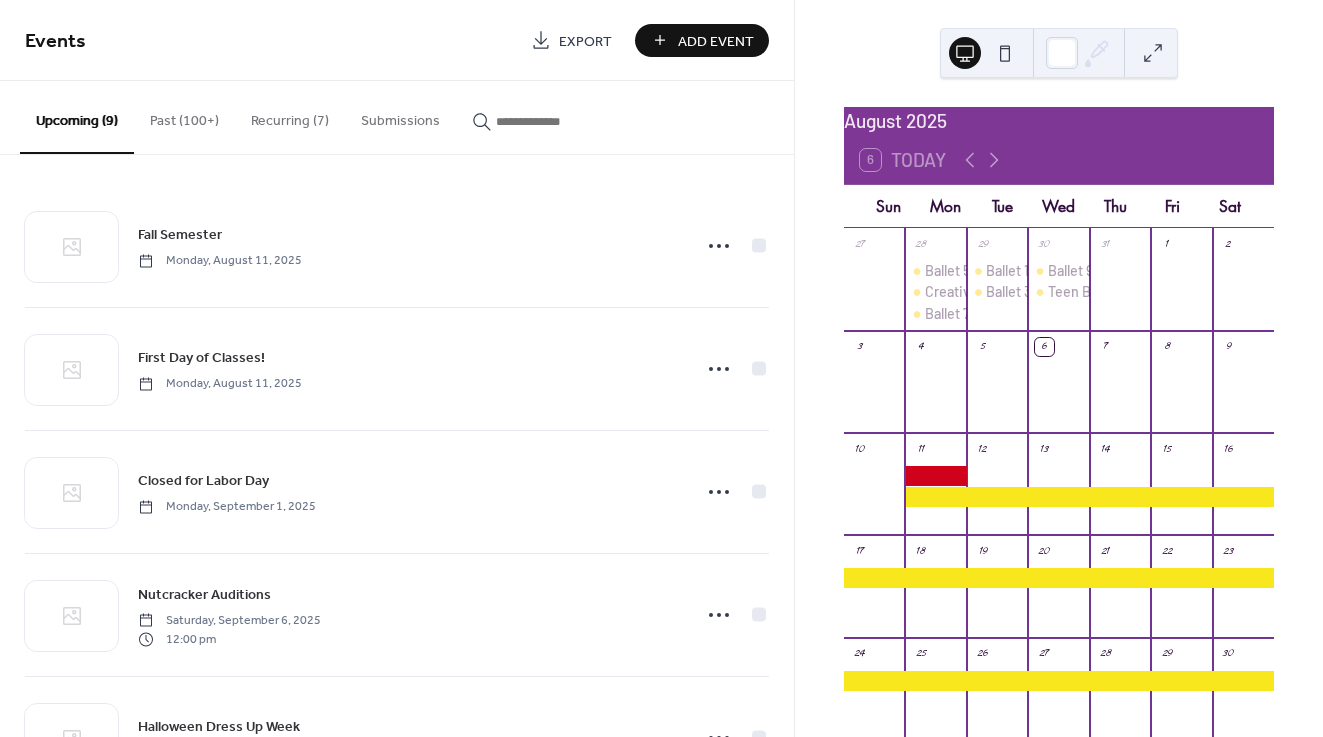 click on "Add Event" at bounding box center [716, 41] 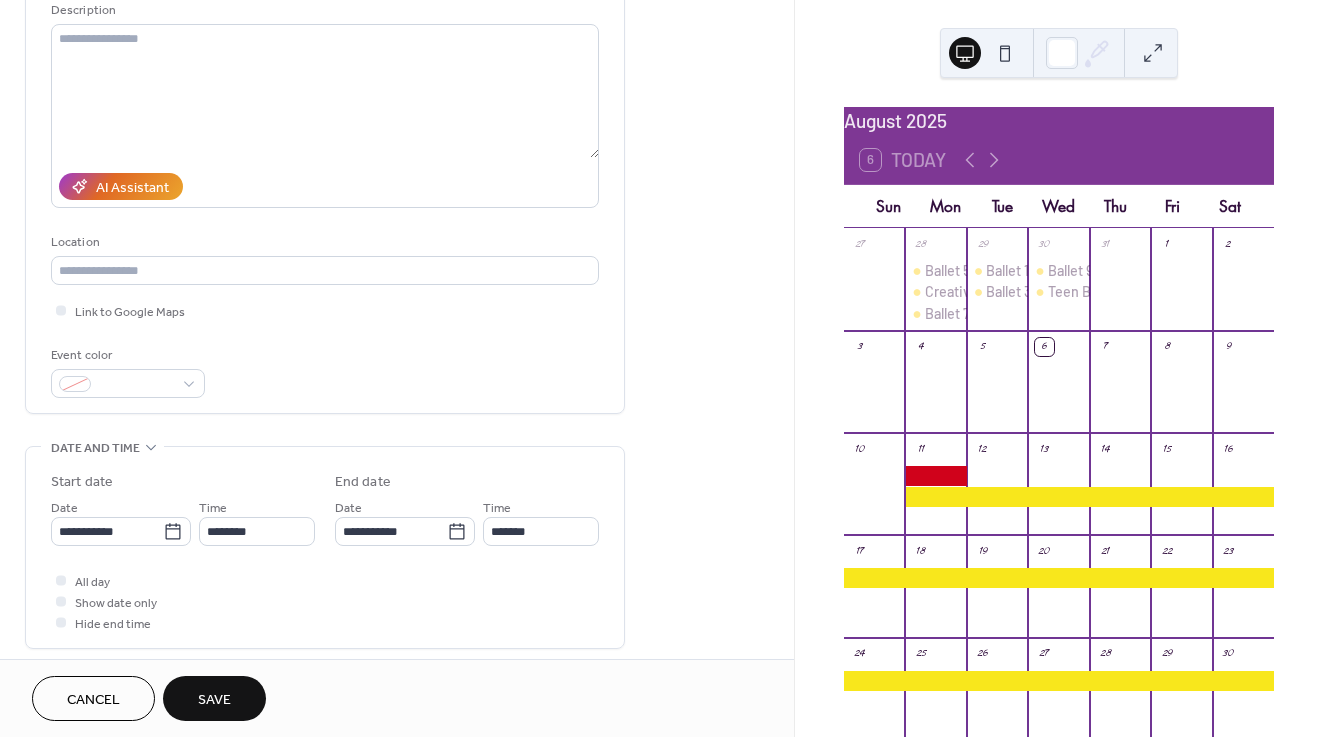 scroll, scrollTop: 228, scrollLeft: 0, axis: vertical 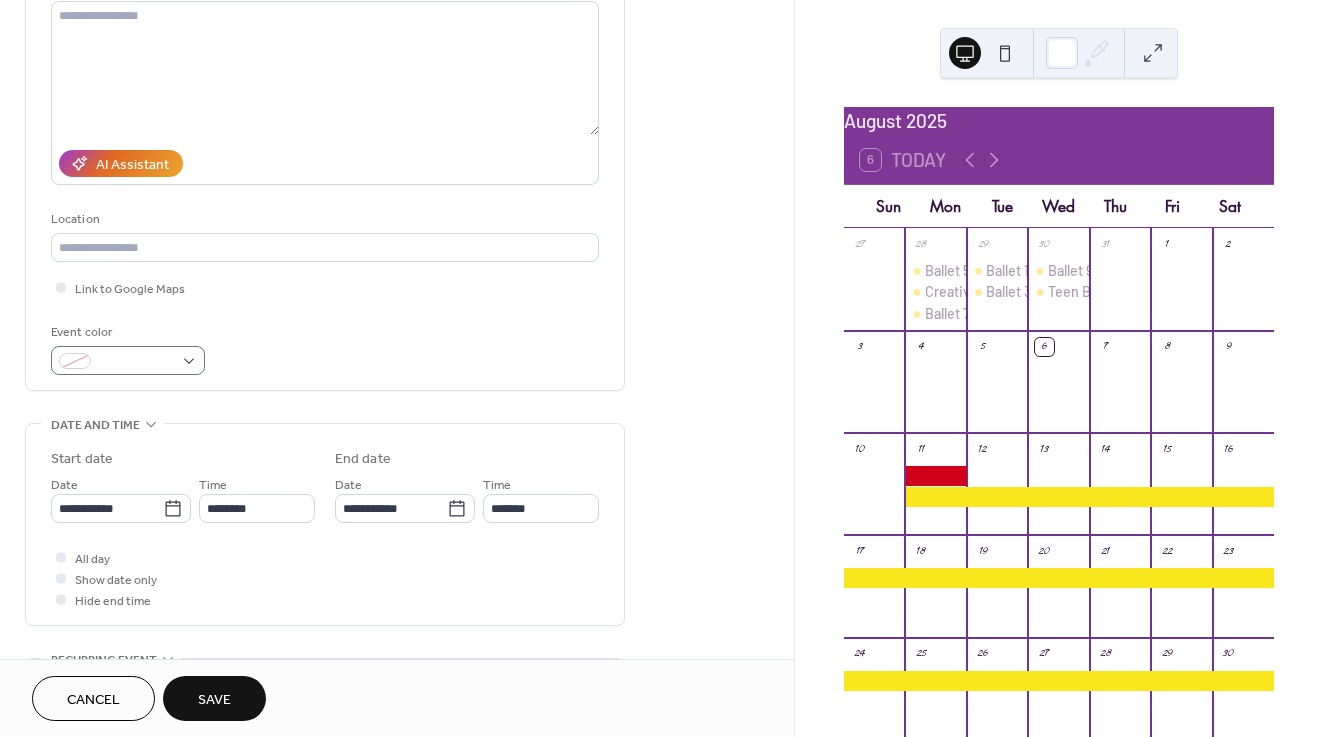 type on "**********" 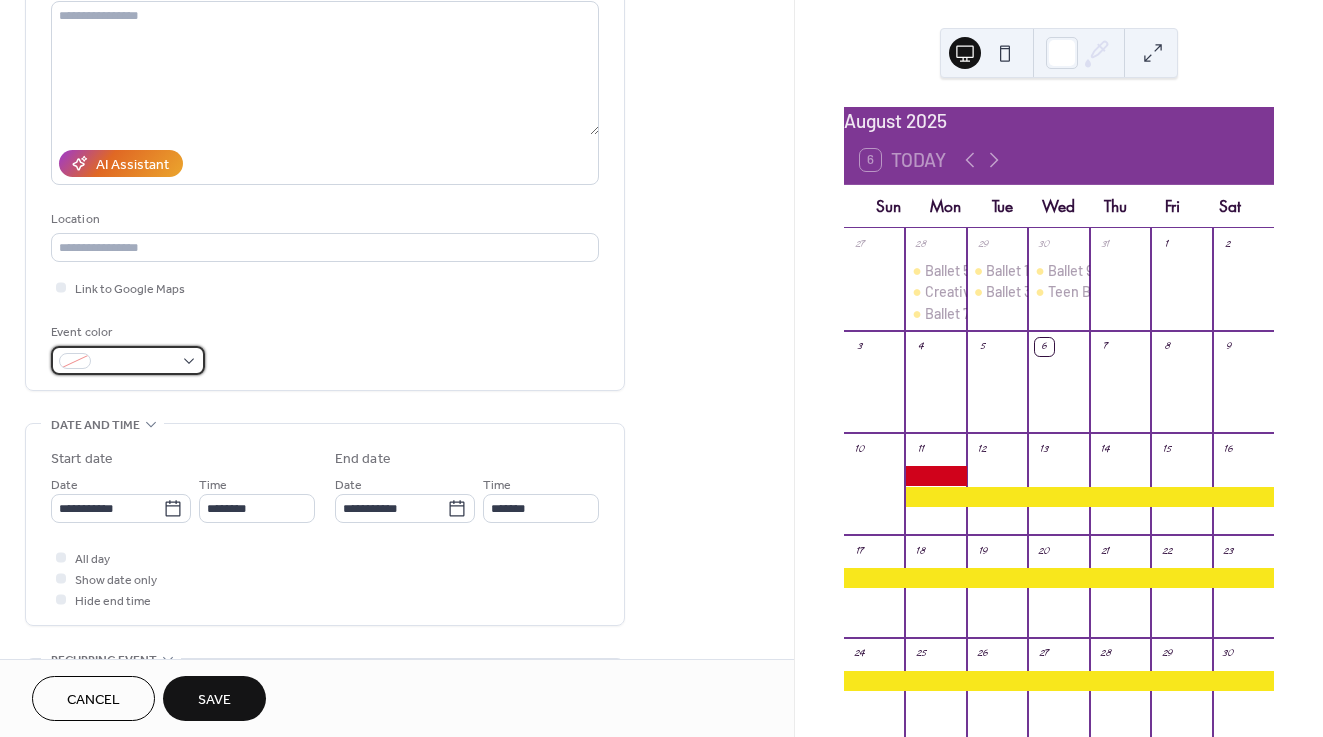 click at bounding box center [128, 360] 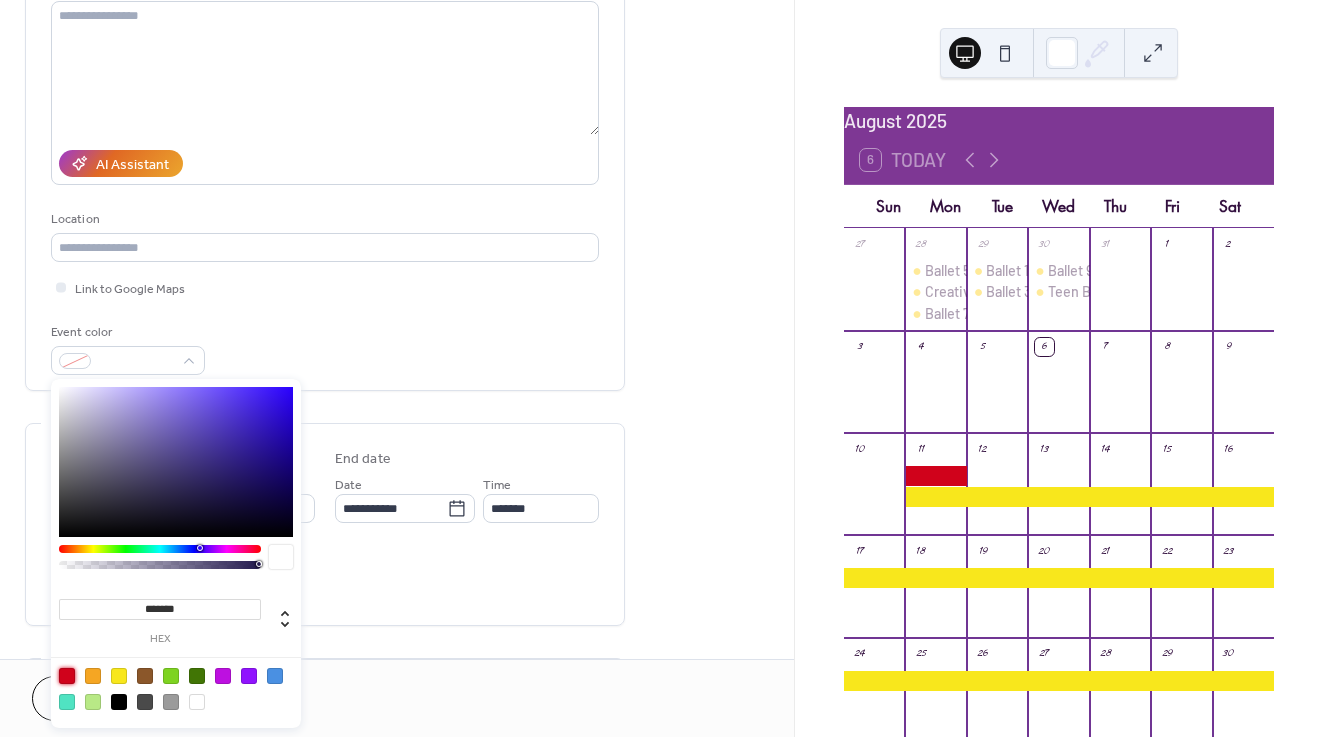 click at bounding box center [67, 676] 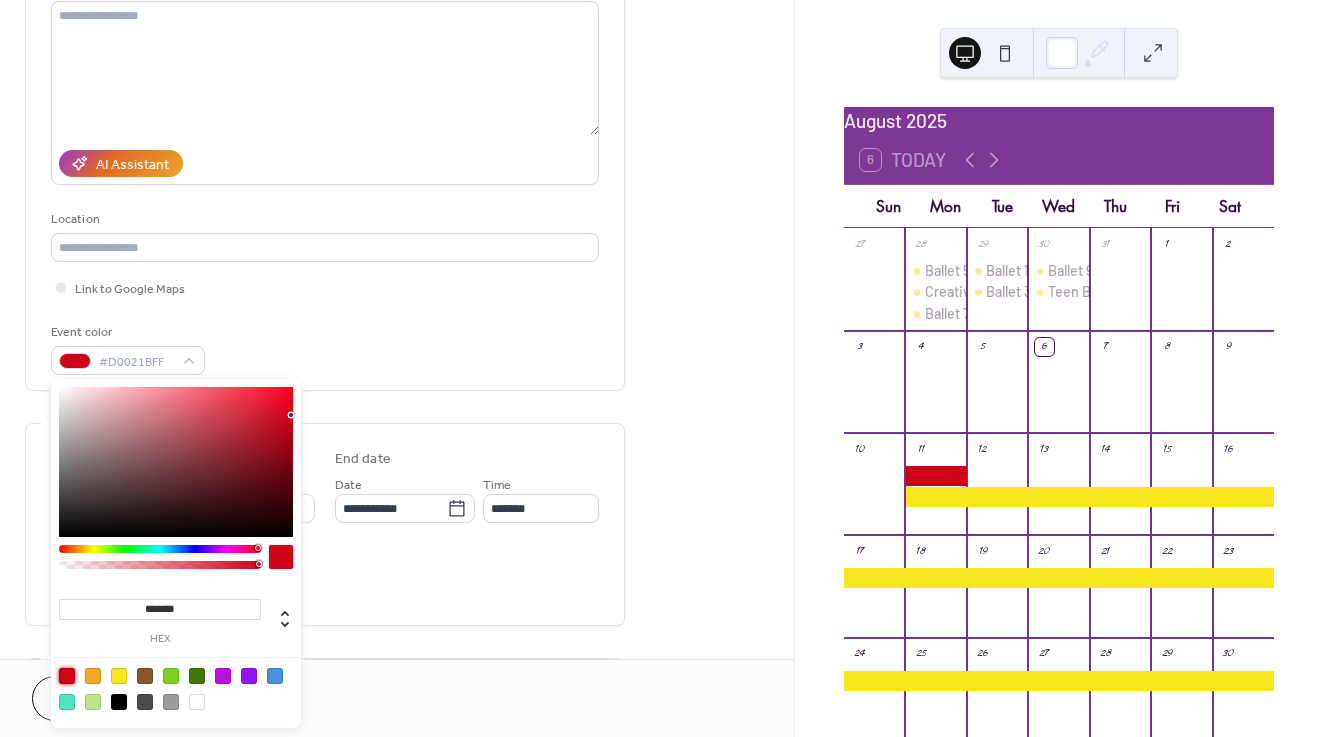 click on "All day Show date only Hide end time" at bounding box center [325, 578] 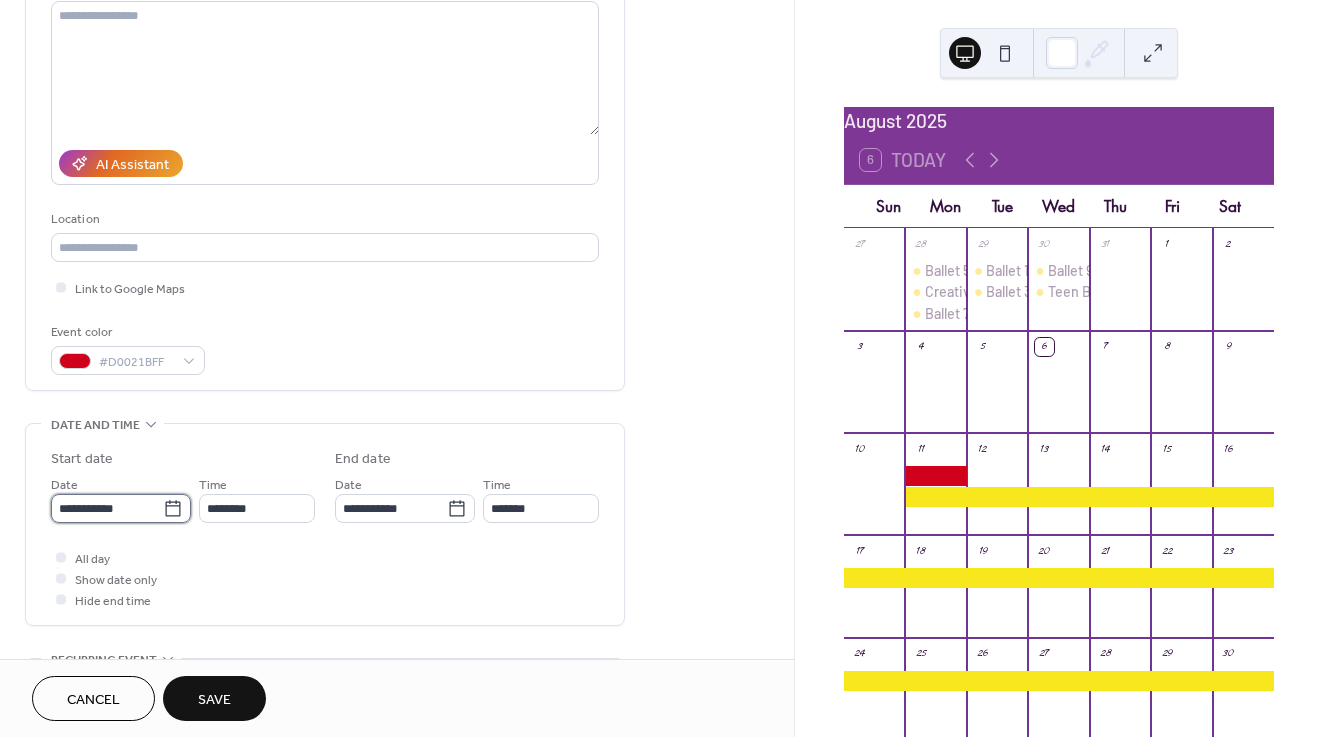 click on "**********" at bounding box center (107, 508) 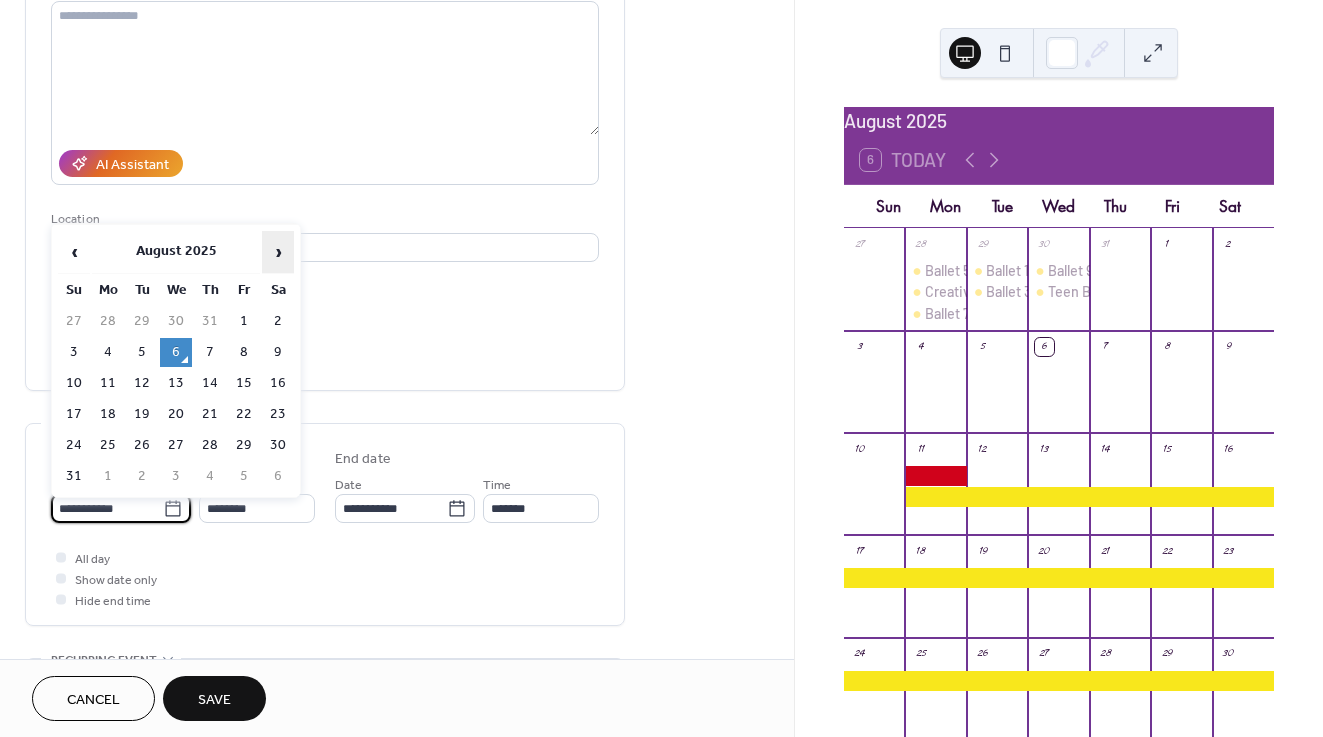 click on "›" at bounding box center (278, 252) 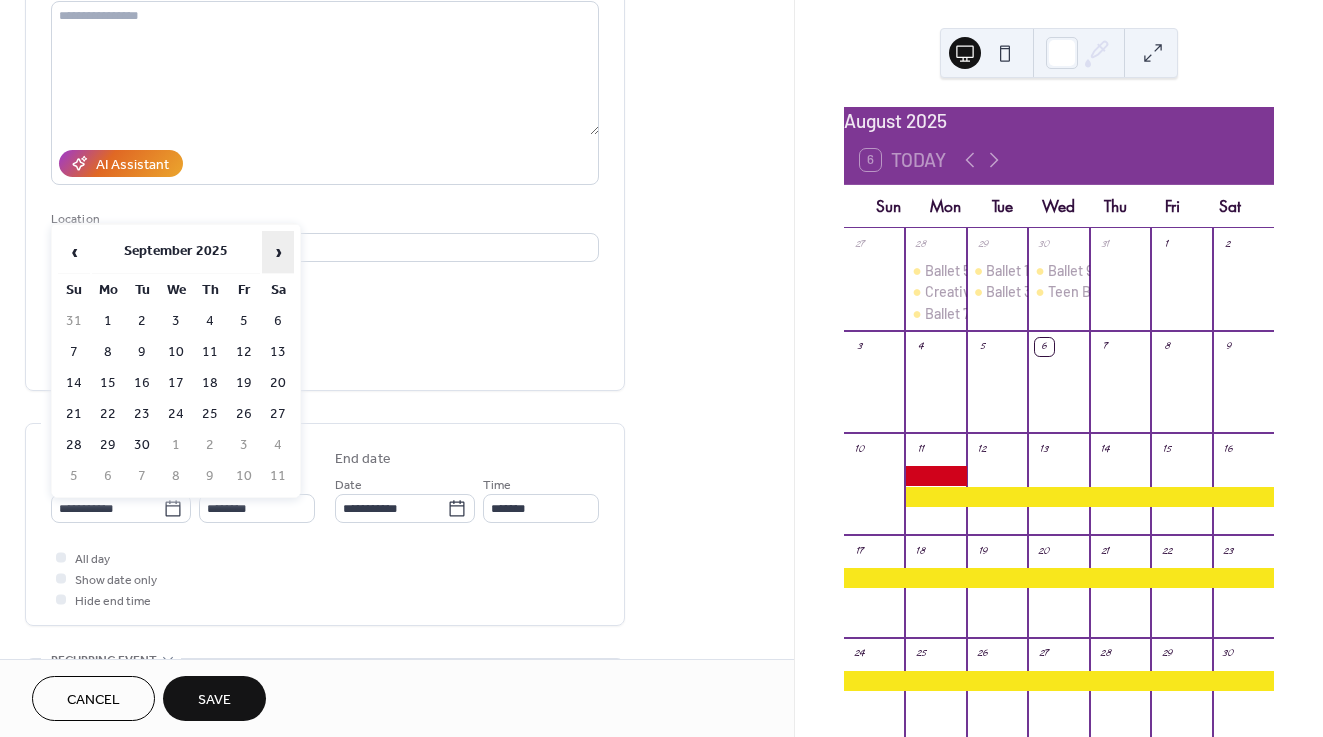 click on "›" at bounding box center (278, 252) 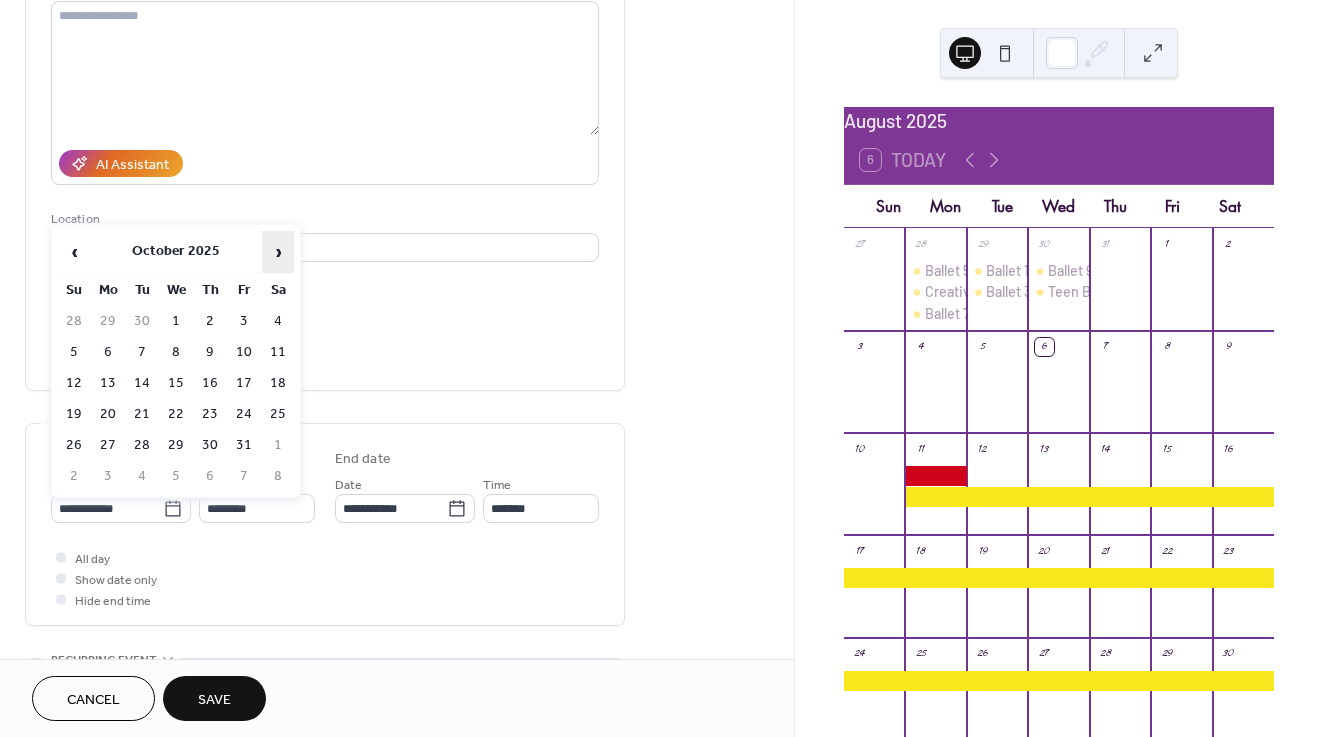 click on "›" at bounding box center [278, 252] 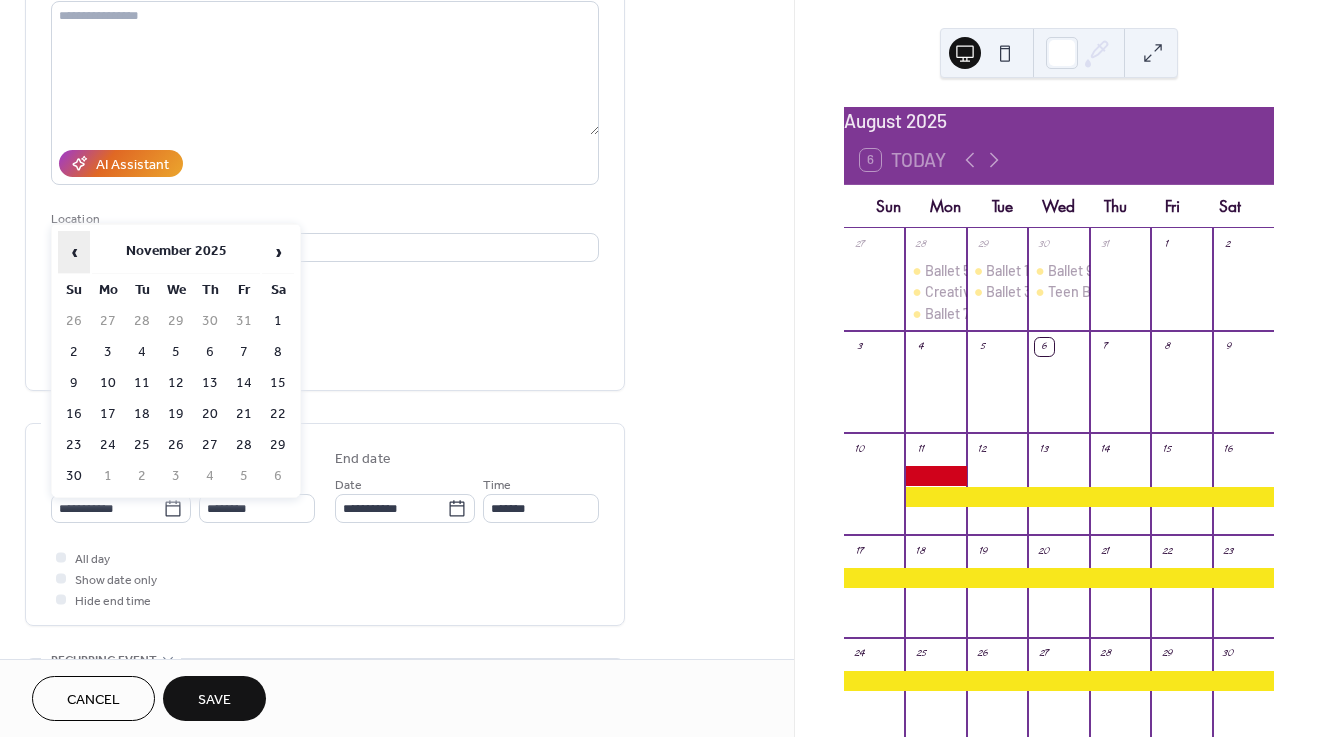 click on "‹" at bounding box center [74, 252] 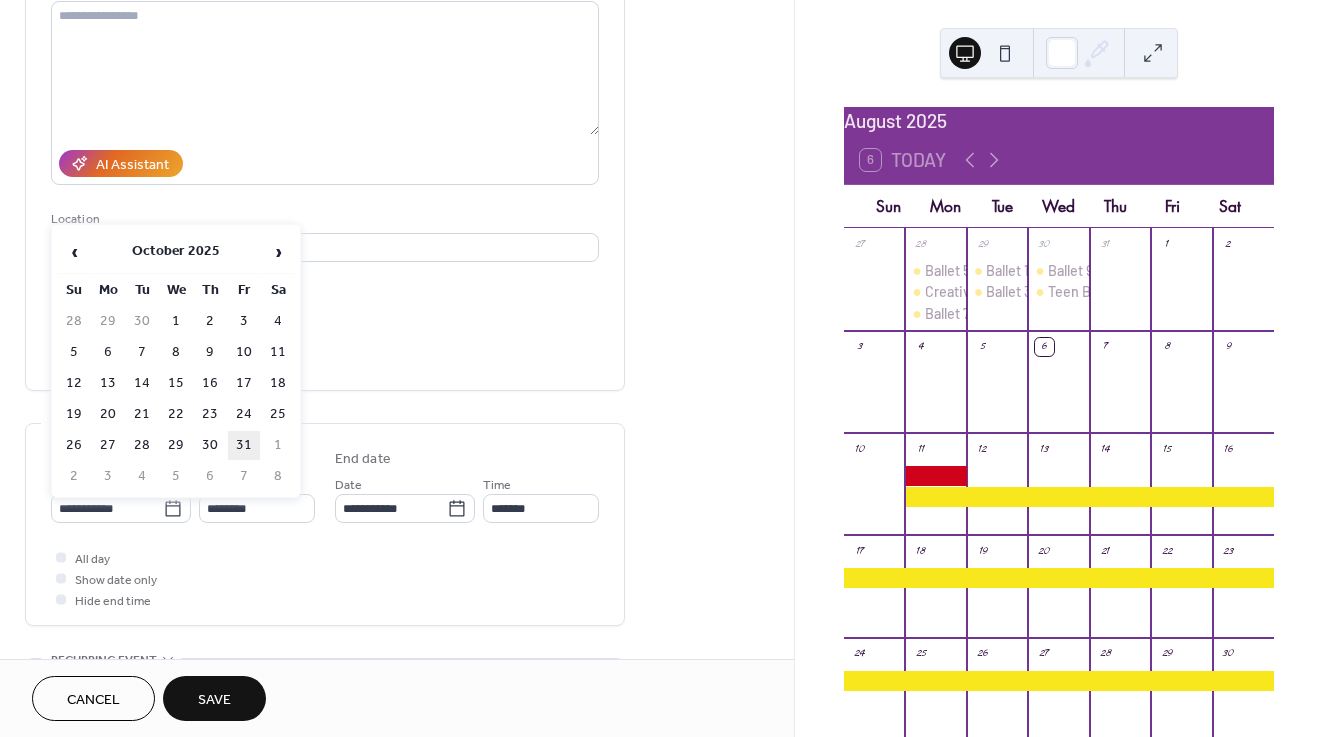 click on "31" at bounding box center [244, 445] 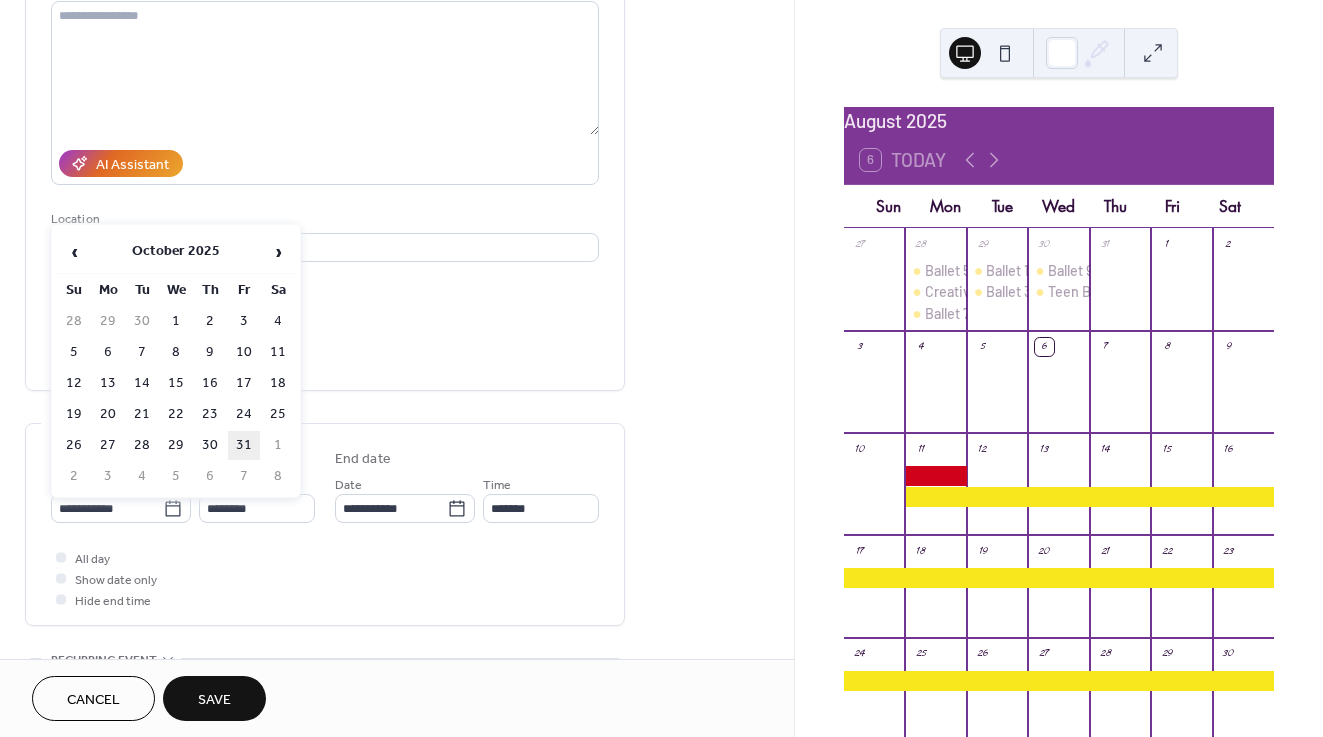 type on "**********" 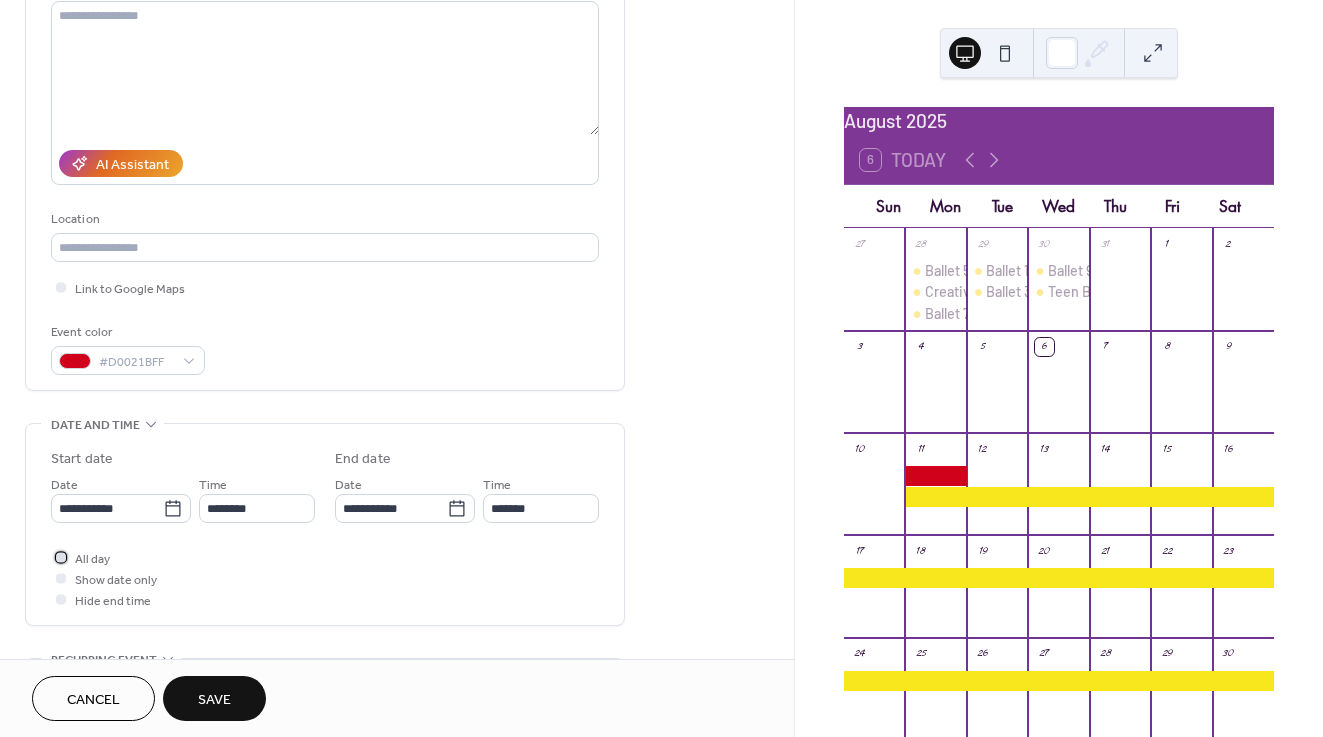 click at bounding box center (61, 557) 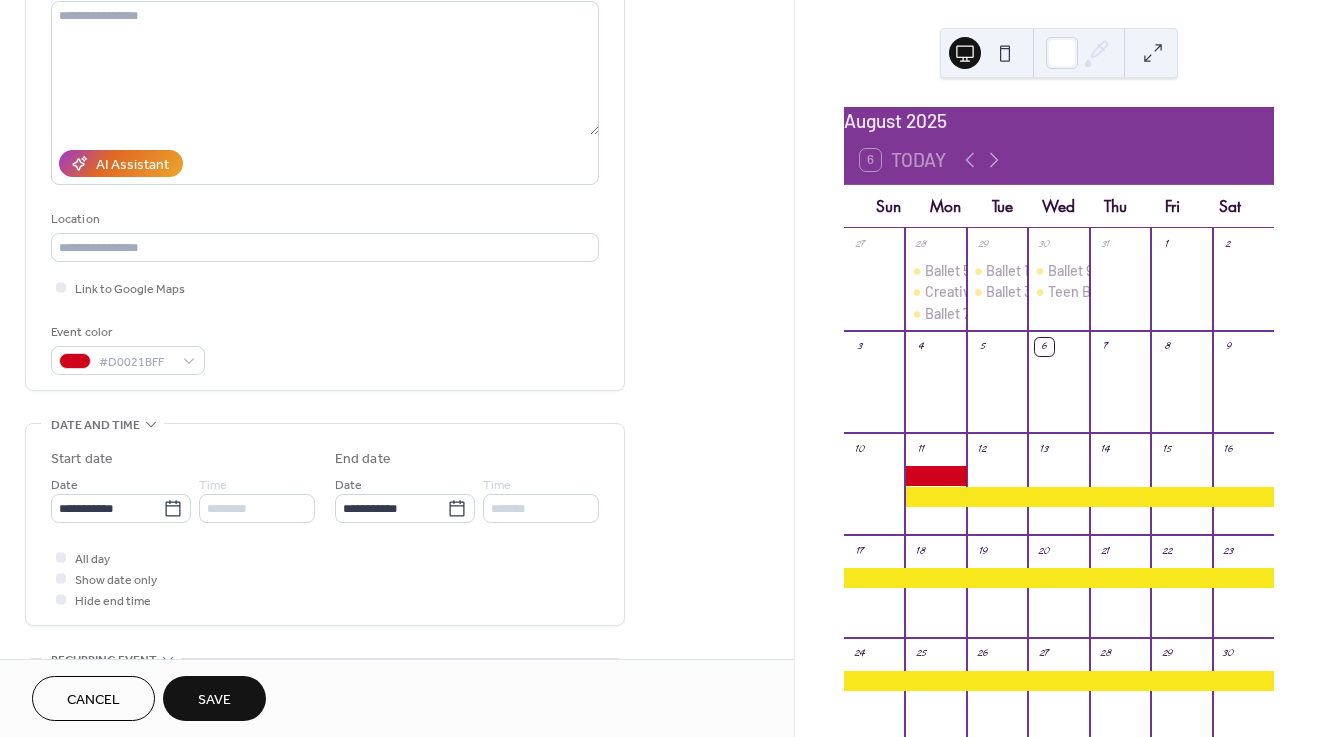 click on "Save" at bounding box center [214, 700] 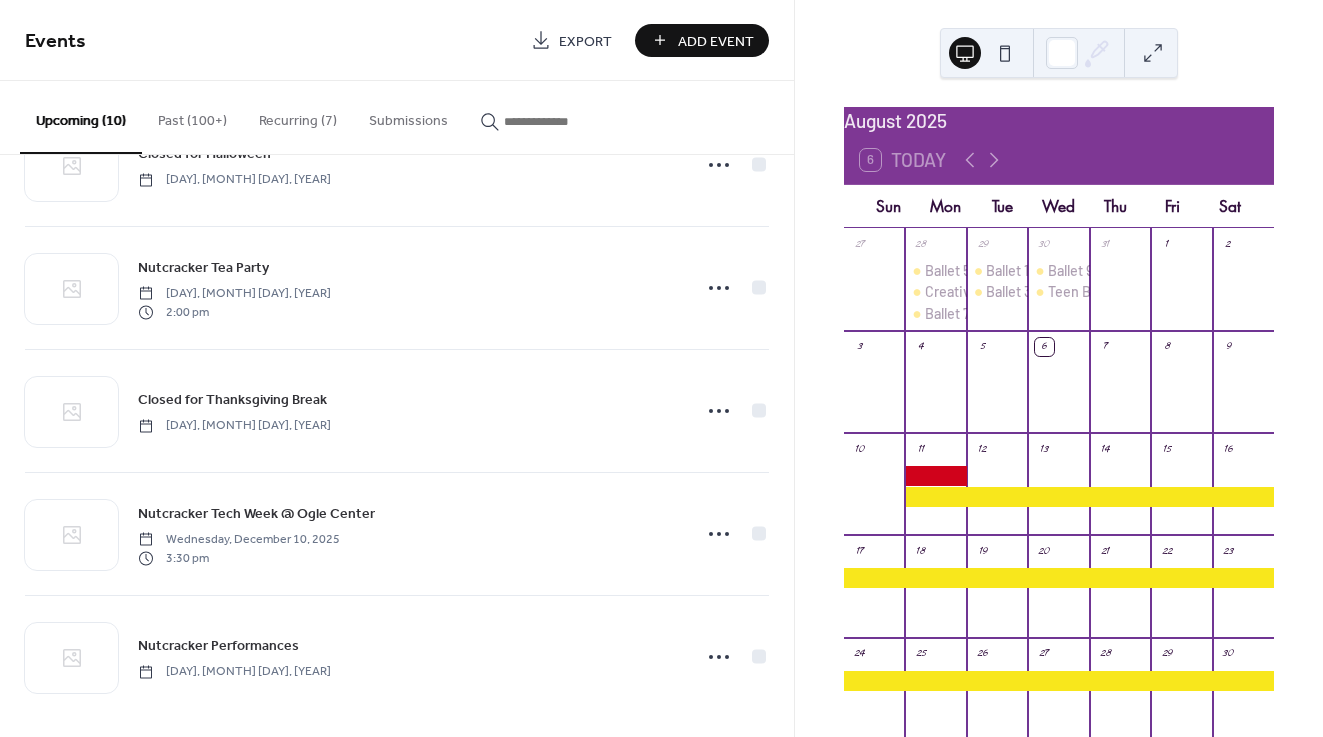scroll, scrollTop: 707, scrollLeft: 0, axis: vertical 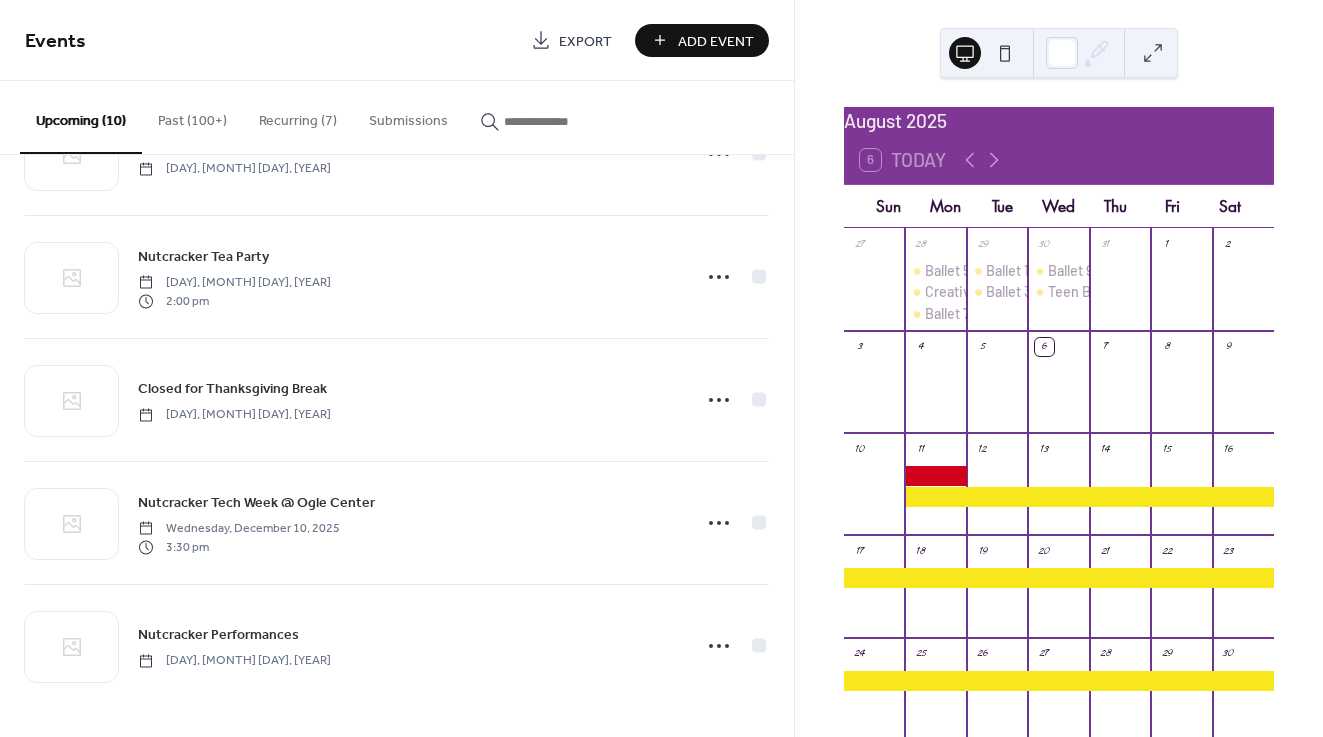 click on "Add Event" at bounding box center [716, 41] 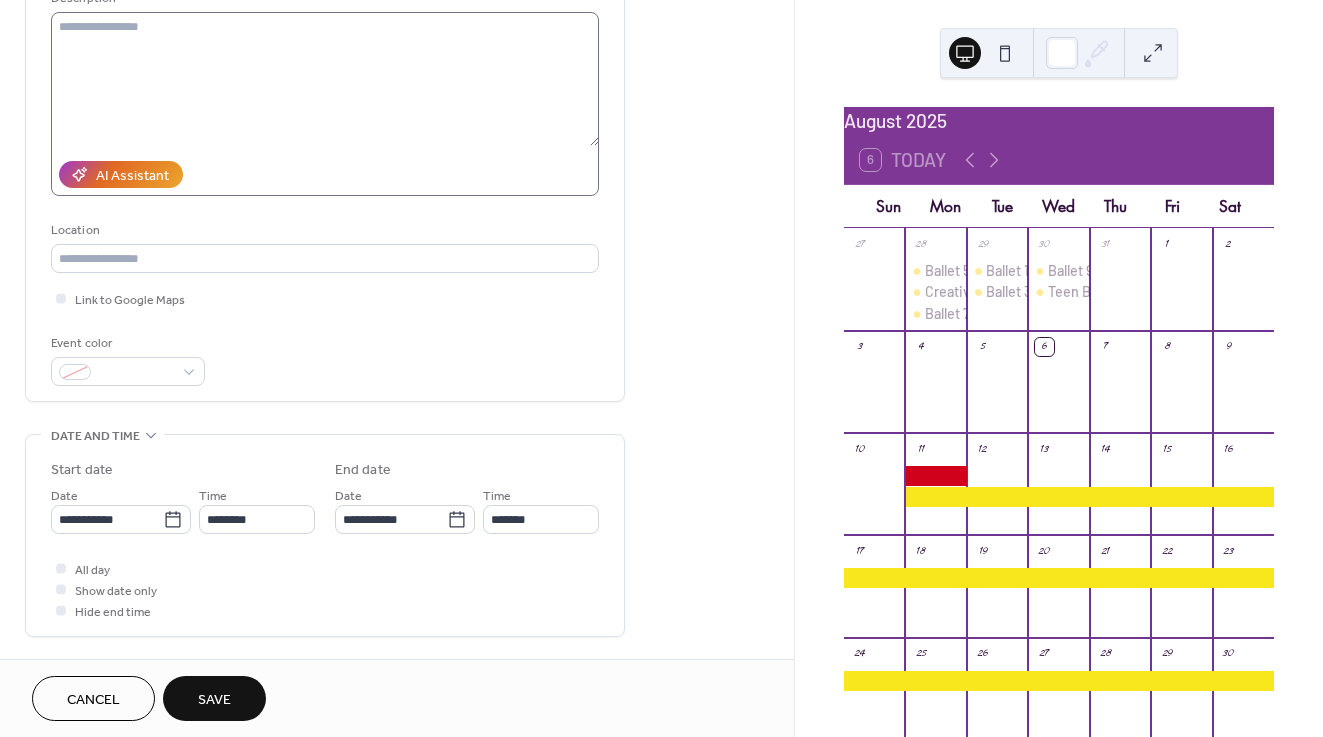 scroll, scrollTop: 230, scrollLeft: 0, axis: vertical 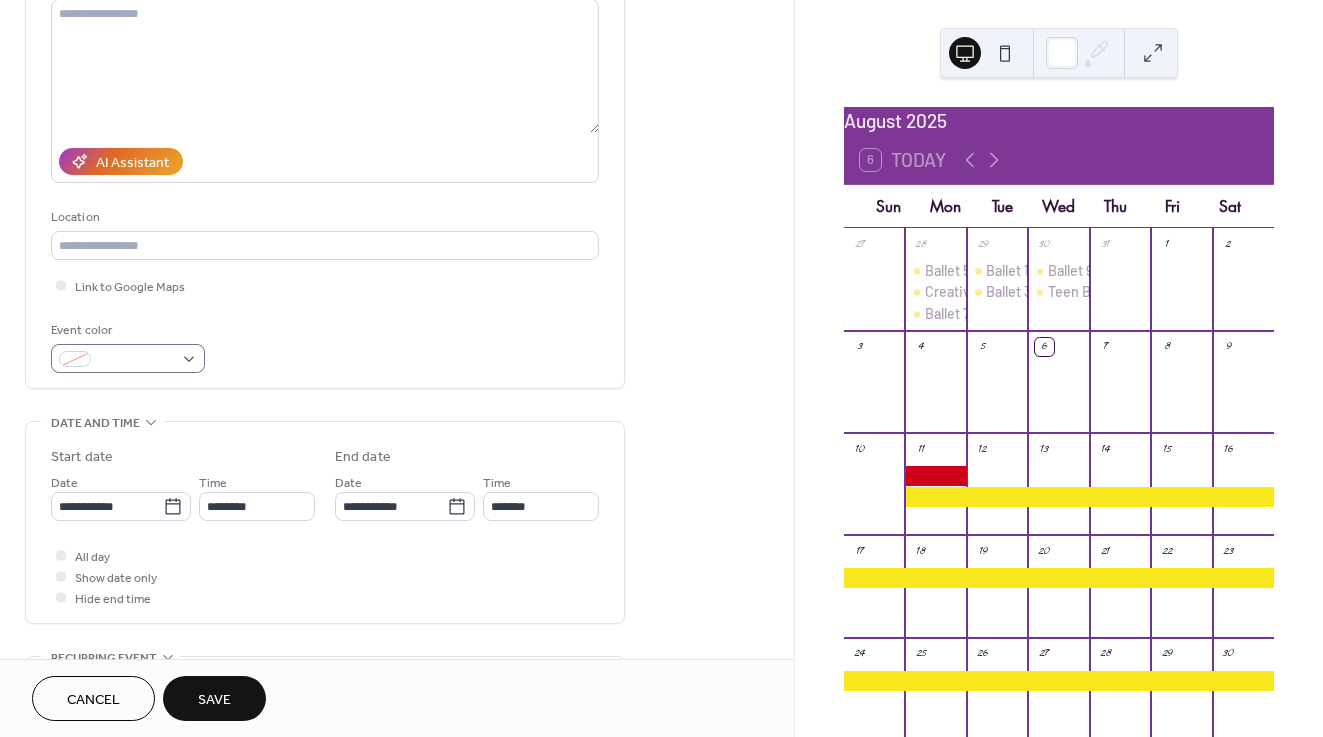 type on "**********" 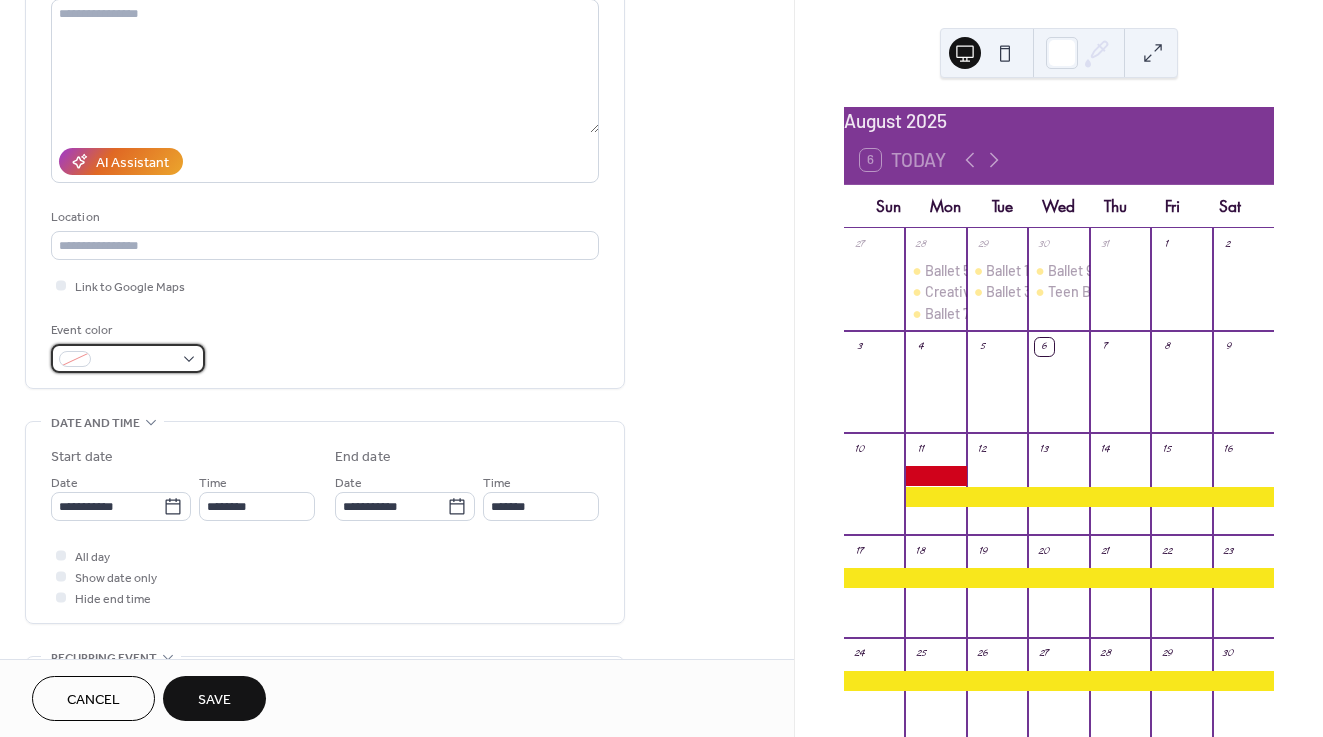 click at bounding box center (128, 358) 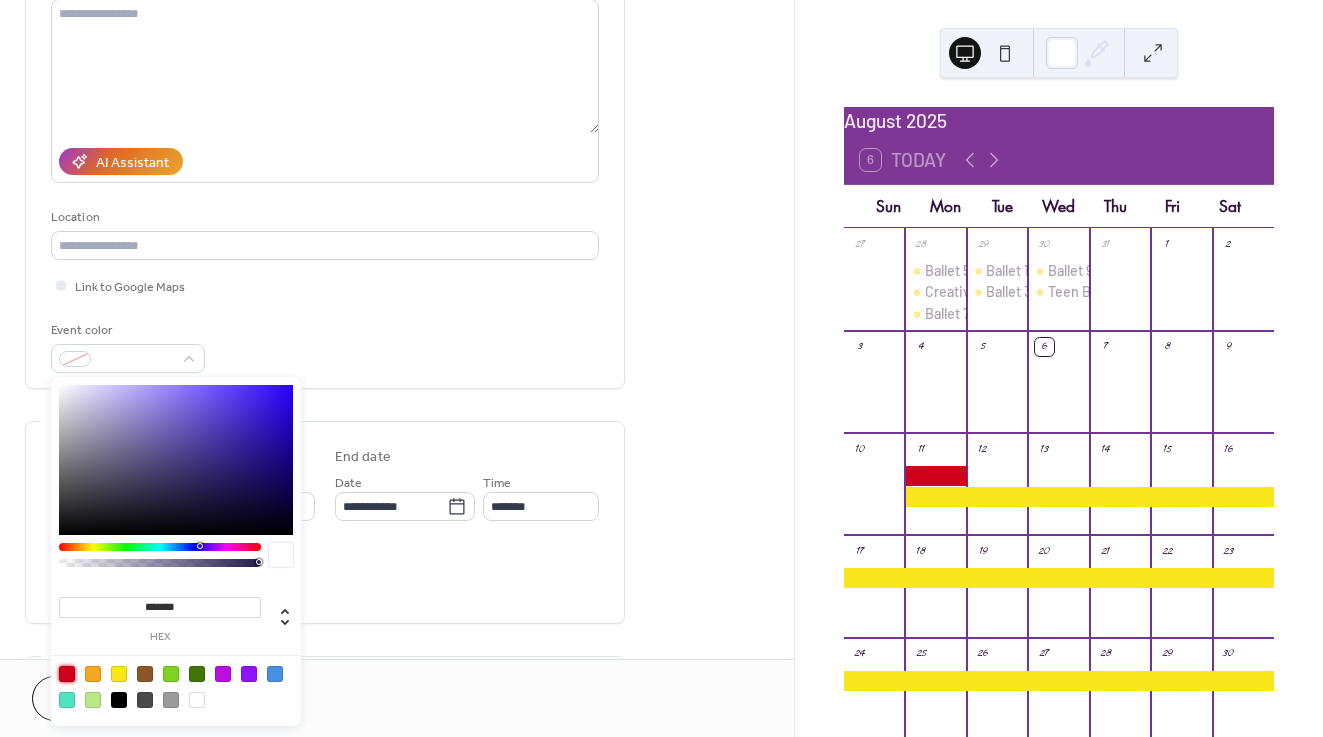 click at bounding box center [67, 674] 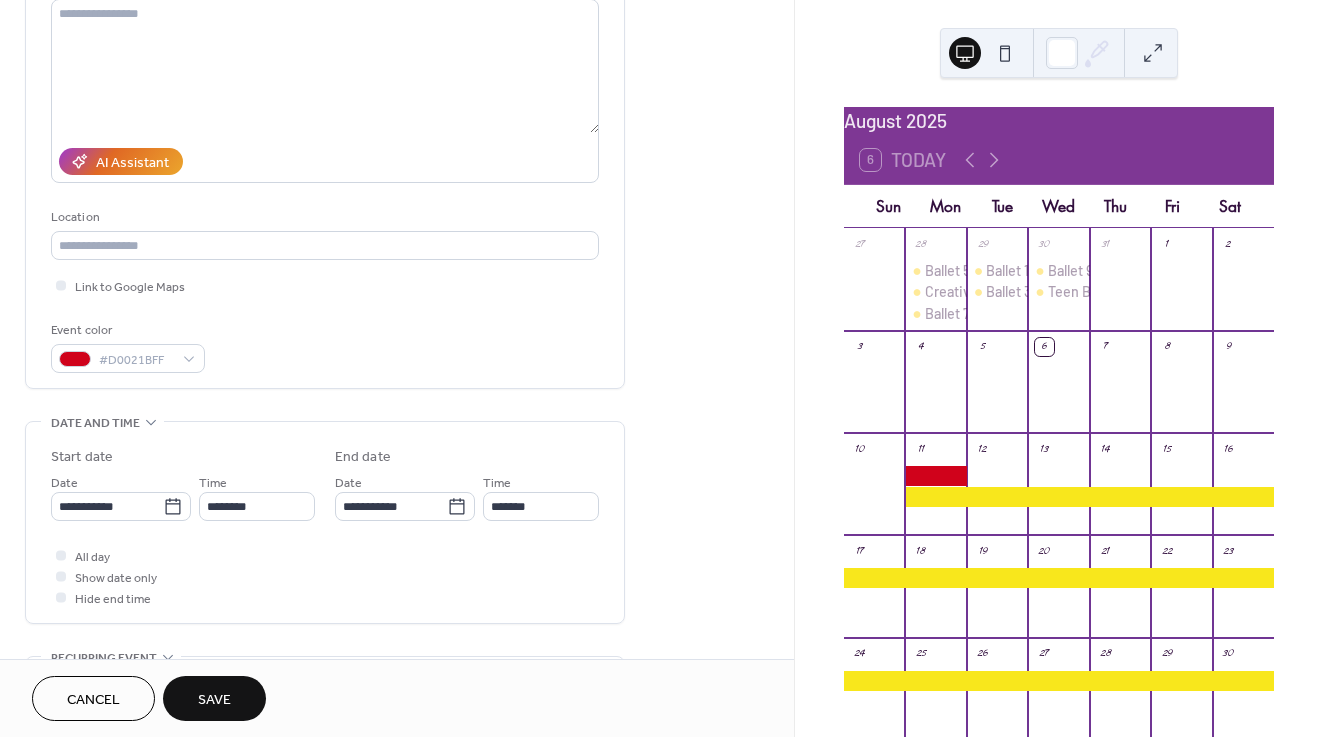 click on "**********" at bounding box center [325, 527] 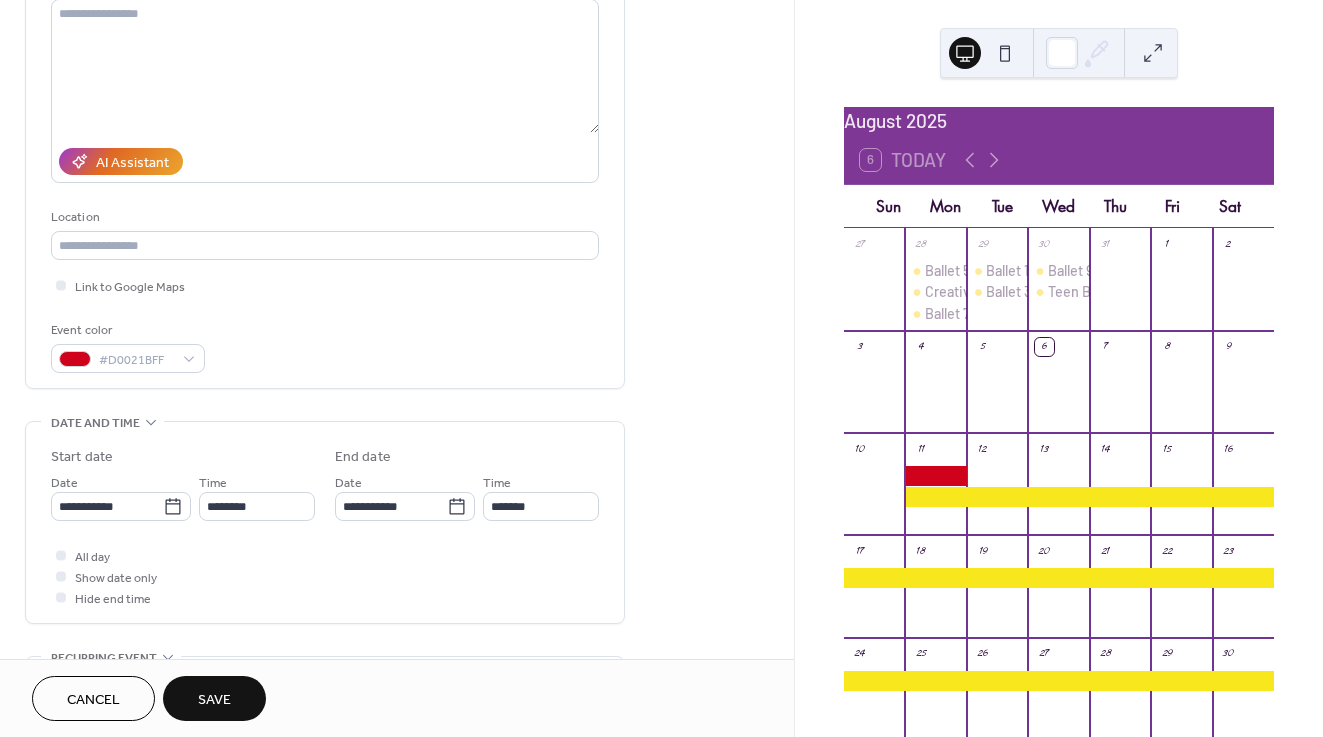 scroll, scrollTop: 312, scrollLeft: 0, axis: vertical 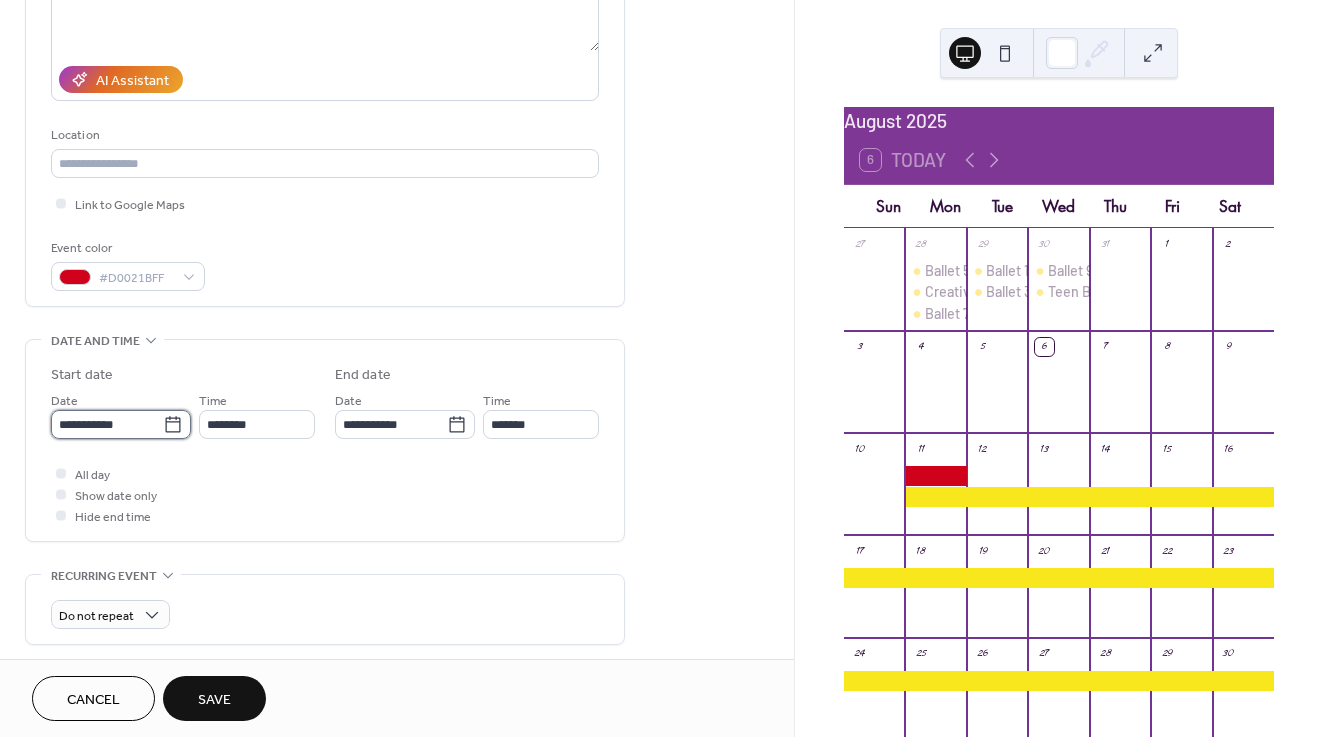 click on "**********" at bounding box center [107, 424] 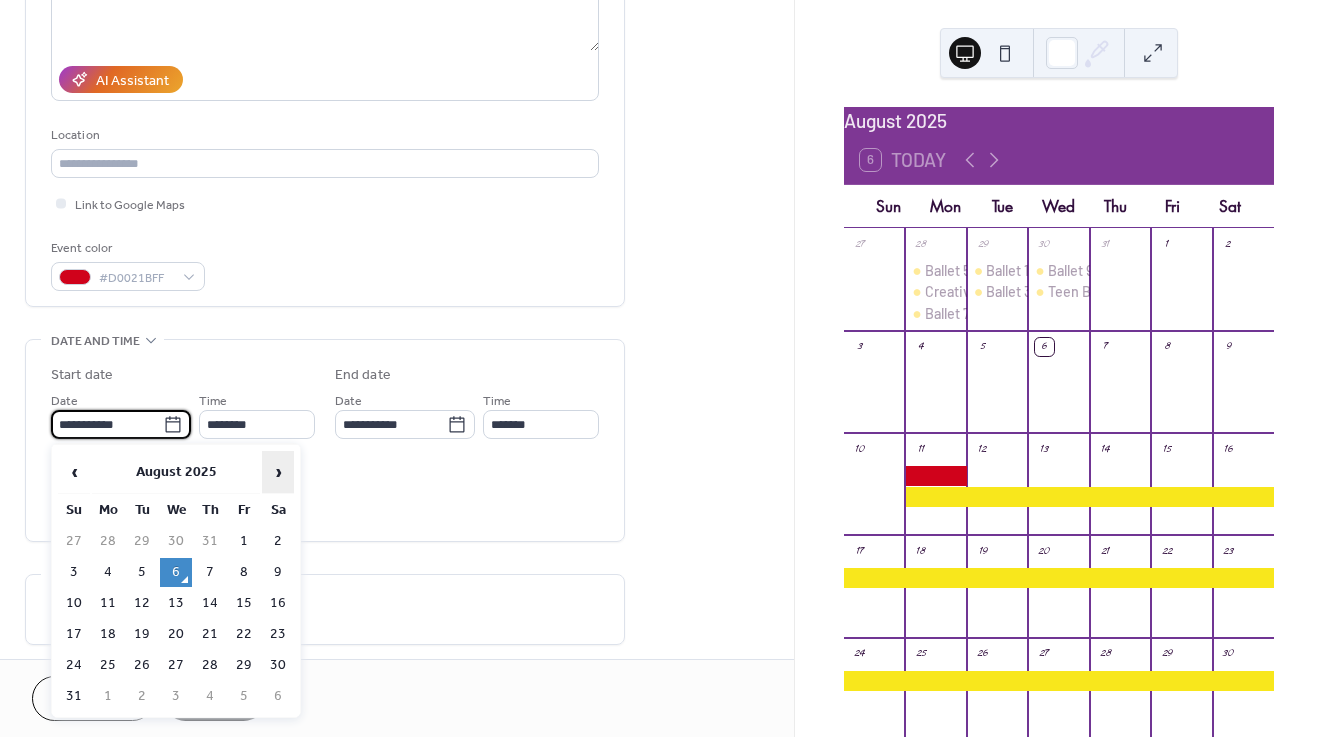 click on "›" at bounding box center (278, 472) 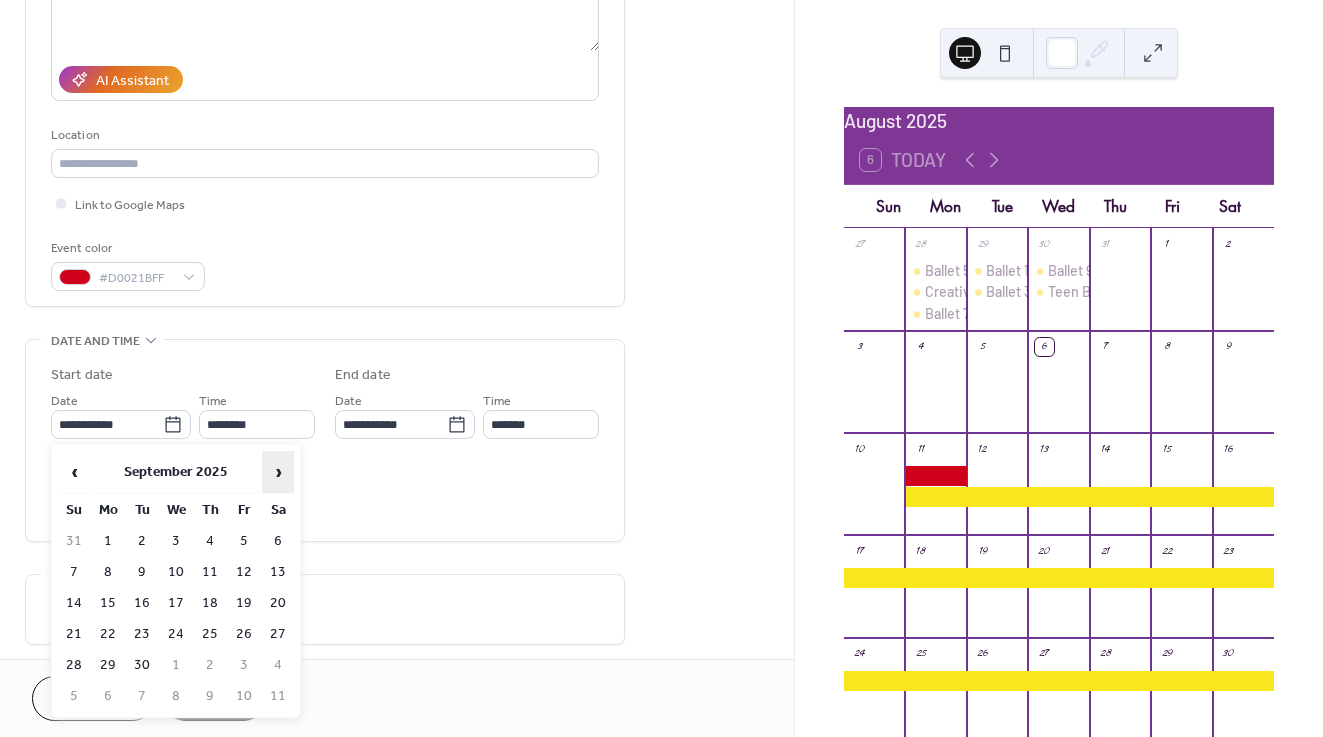 click on "›" at bounding box center (278, 472) 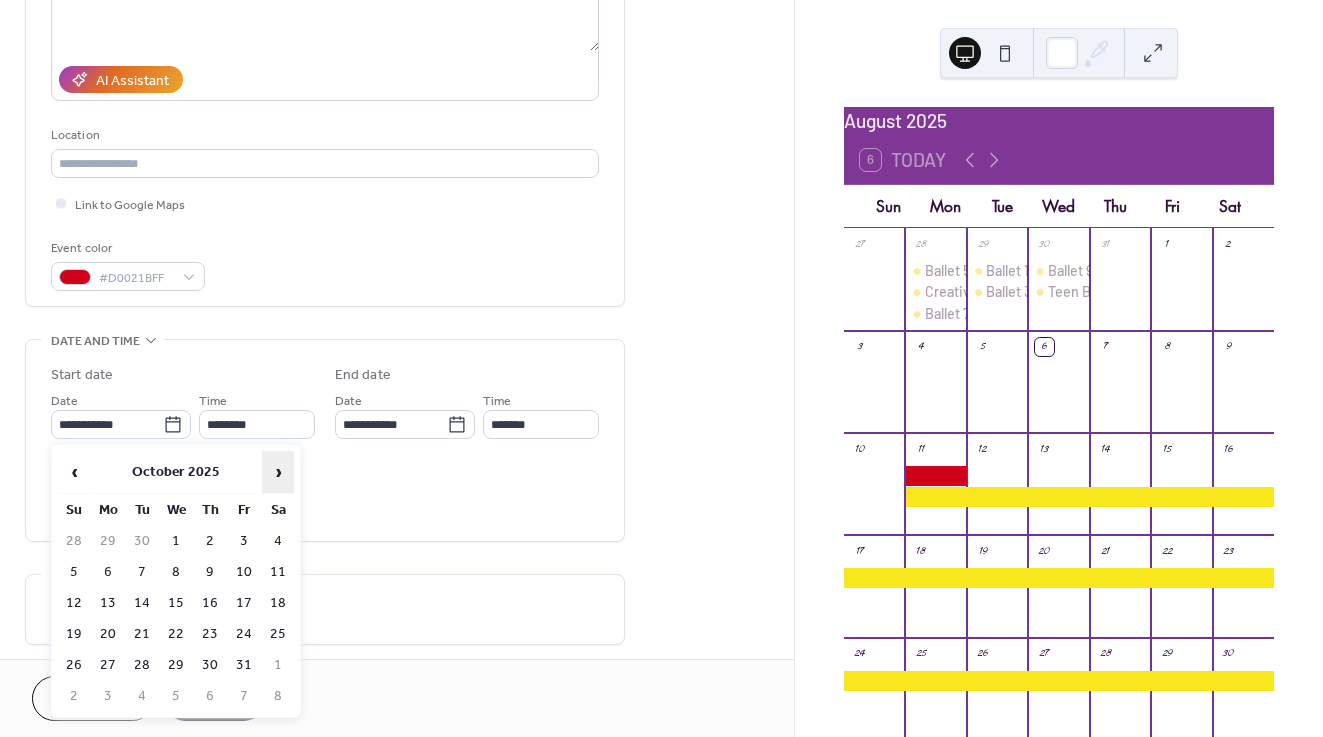 click on "›" at bounding box center (278, 472) 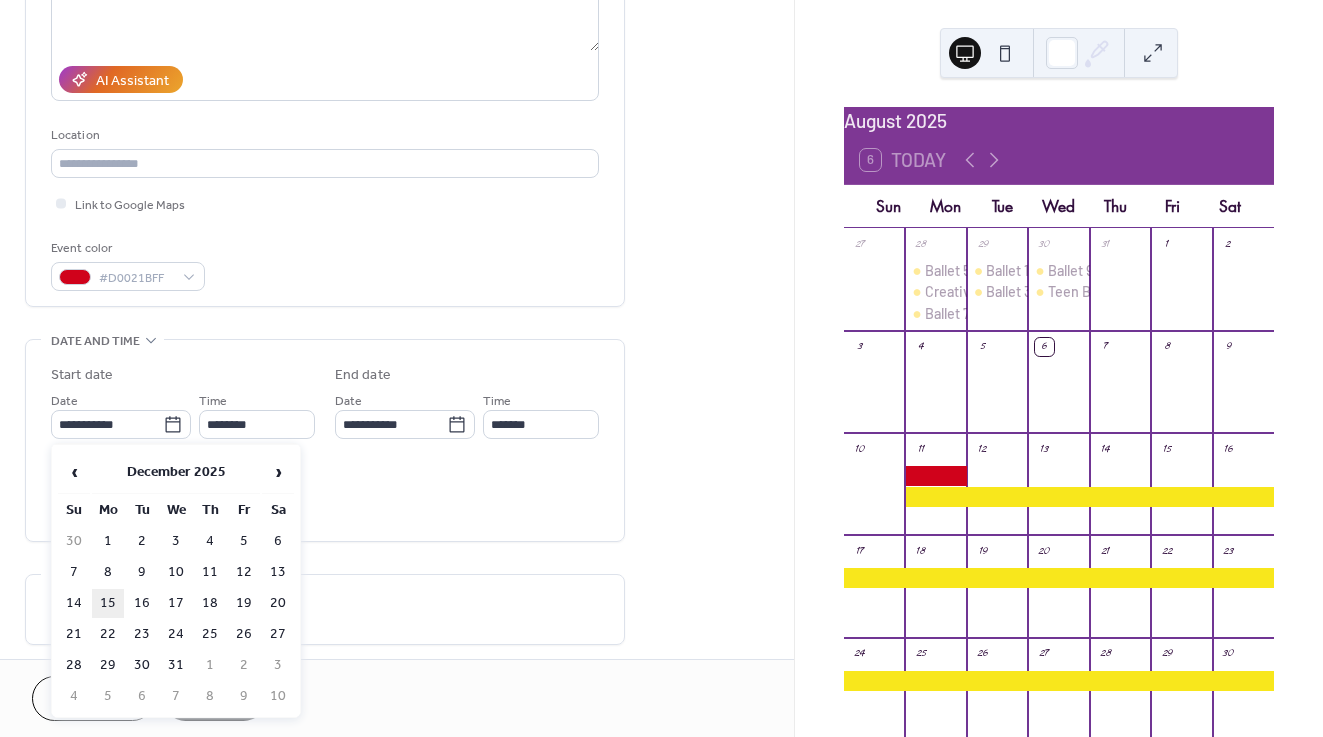 click on "15" at bounding box center [108, 603] 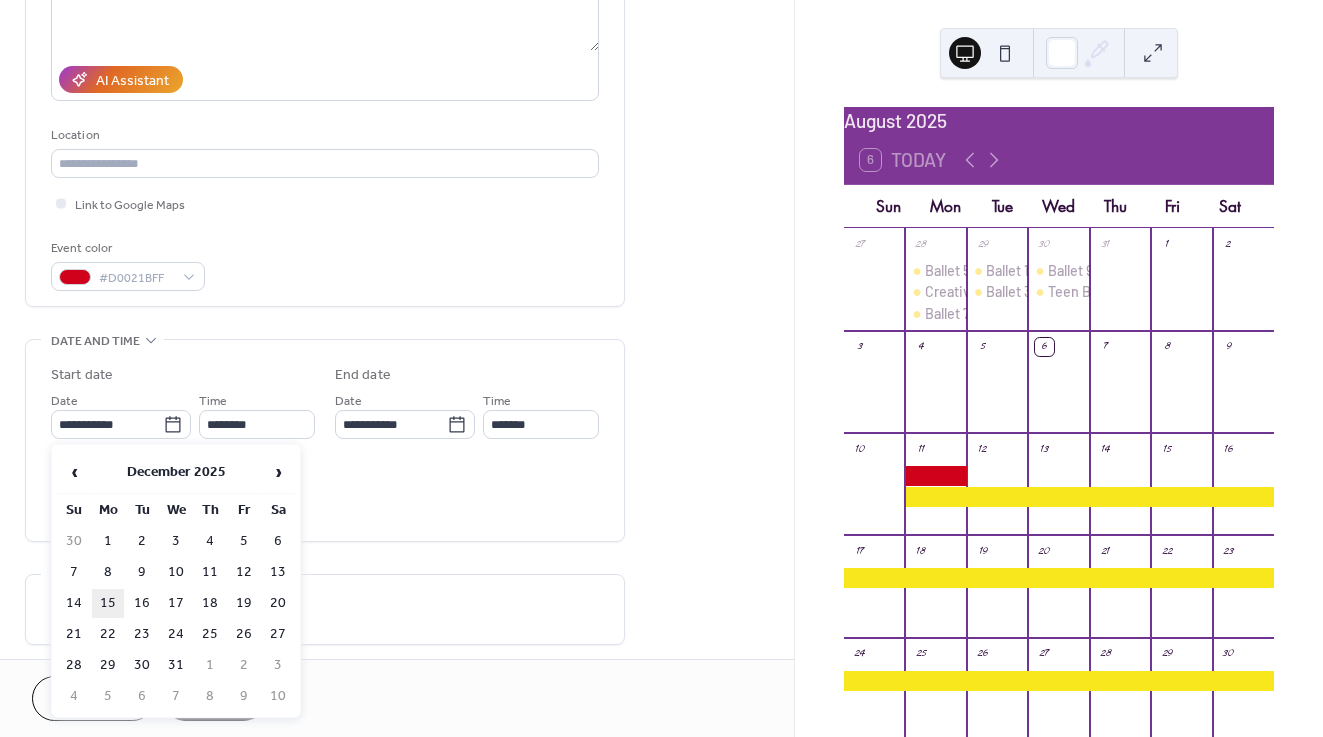 type on "**********" 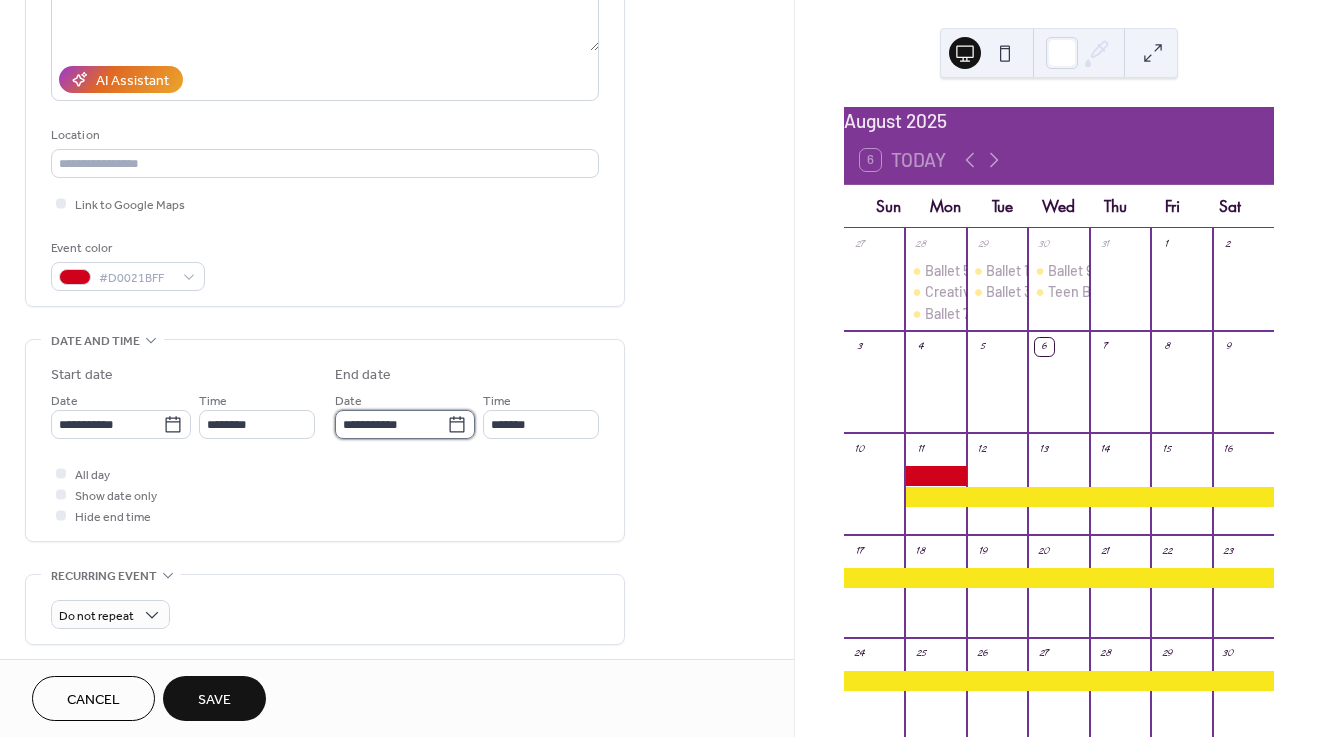 click on "**********" at bounding box center (391, 424) 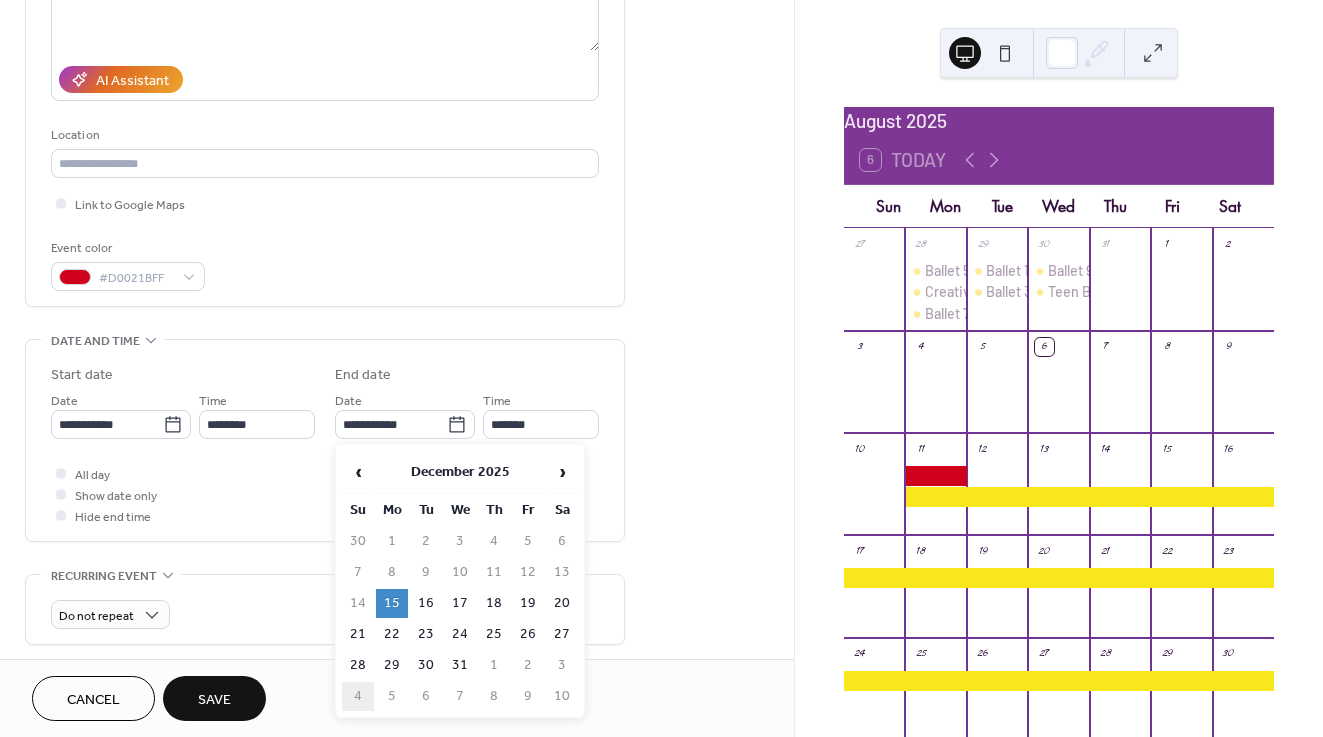 click on "4" at bounding box center (358, 696) 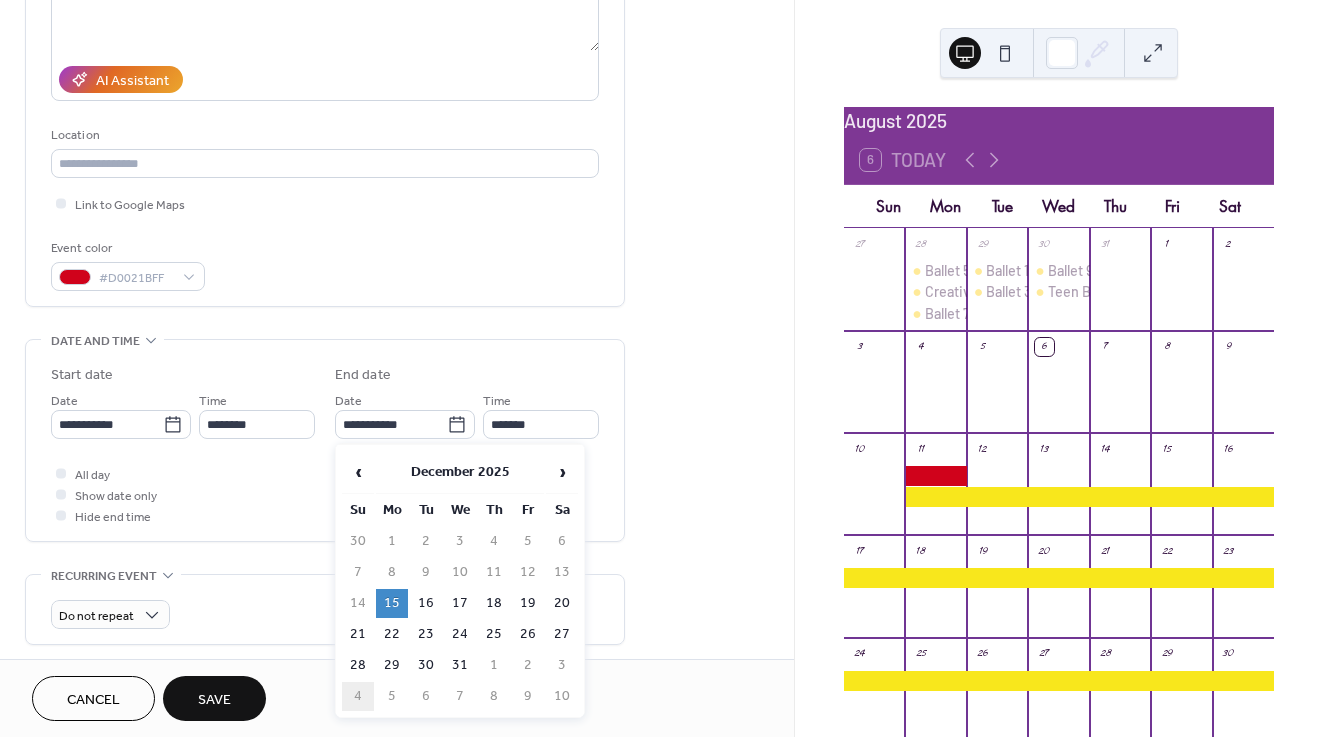 type on "**********" 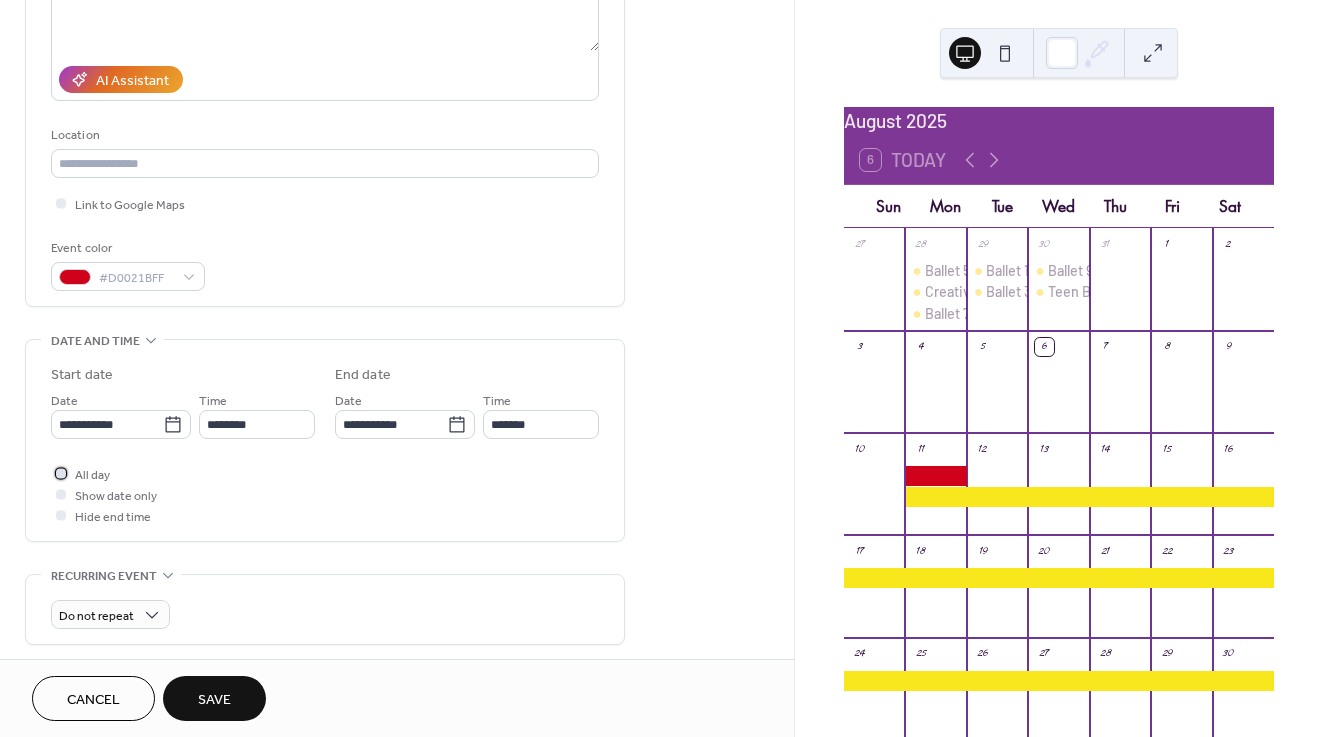 click on "All day" at bounding box center [92, 475] 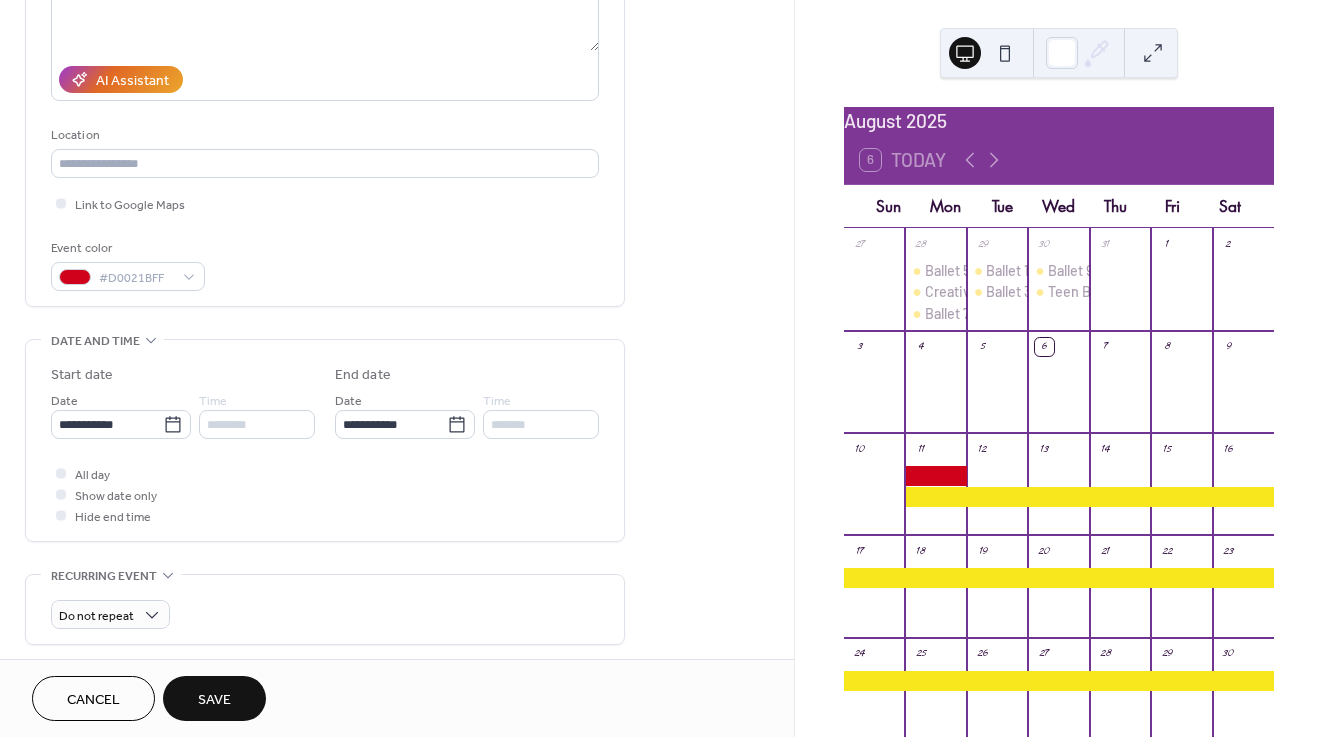 click on "Save" at bounding box center (214, 698) 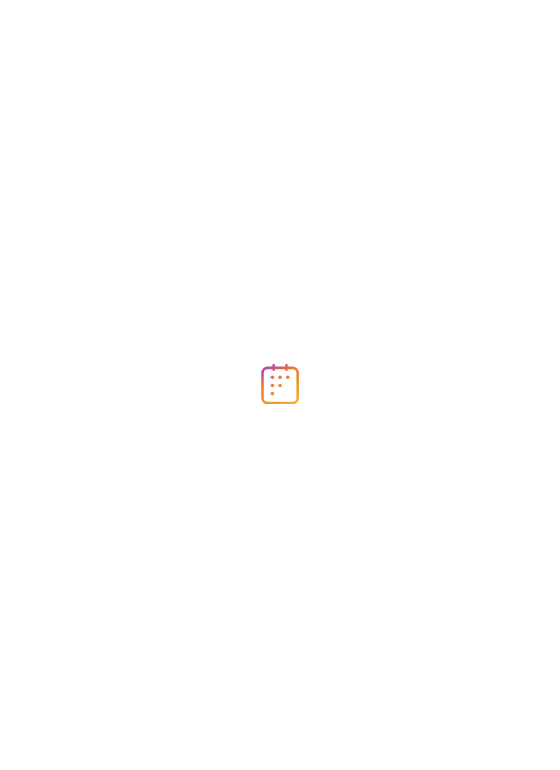 scroll, scrollTop: 0, scrollLeft: 0, axis: both 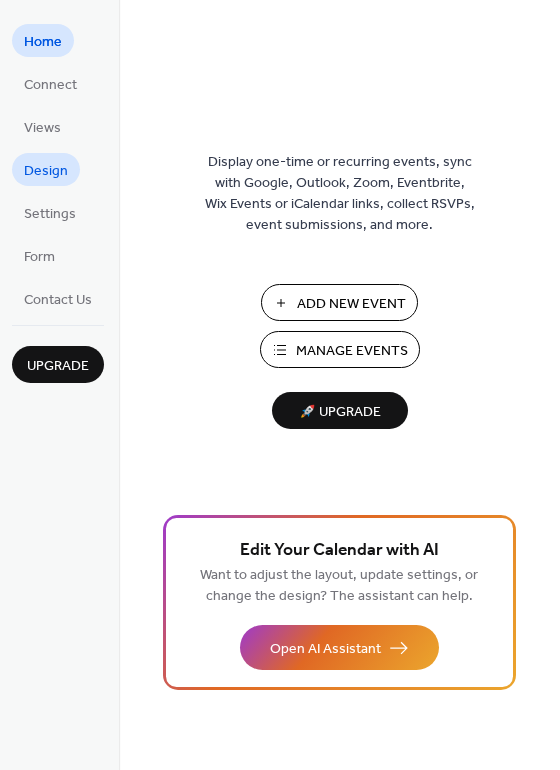 click on "Design" at bounding box center (46, 171) 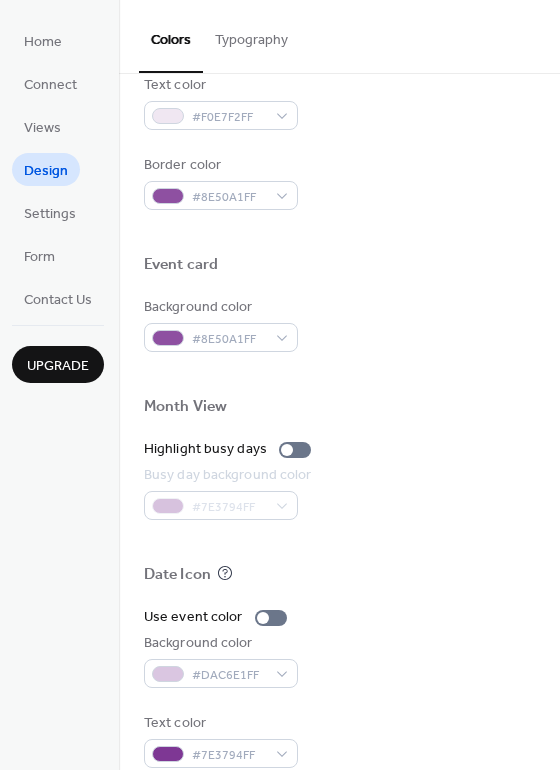scroll, scrollTop: 856, scrollLeft: 0, axis: vertical 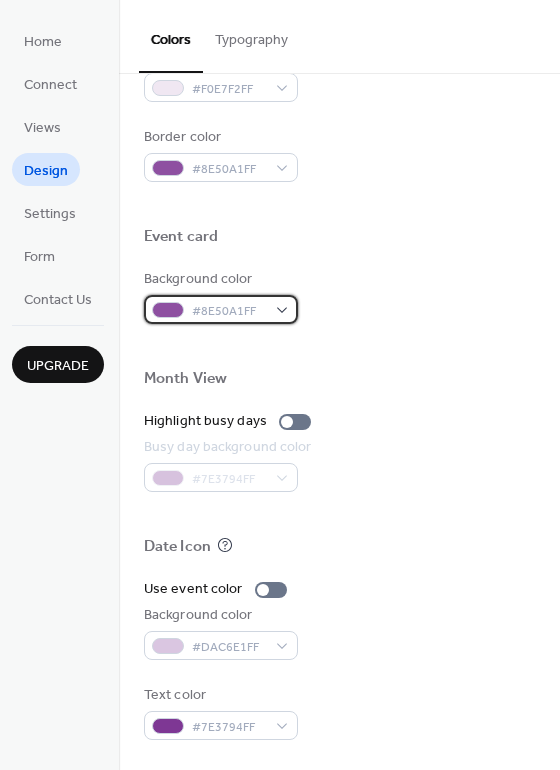click on "#8E50A1FF" at bounding box center (229, 311) 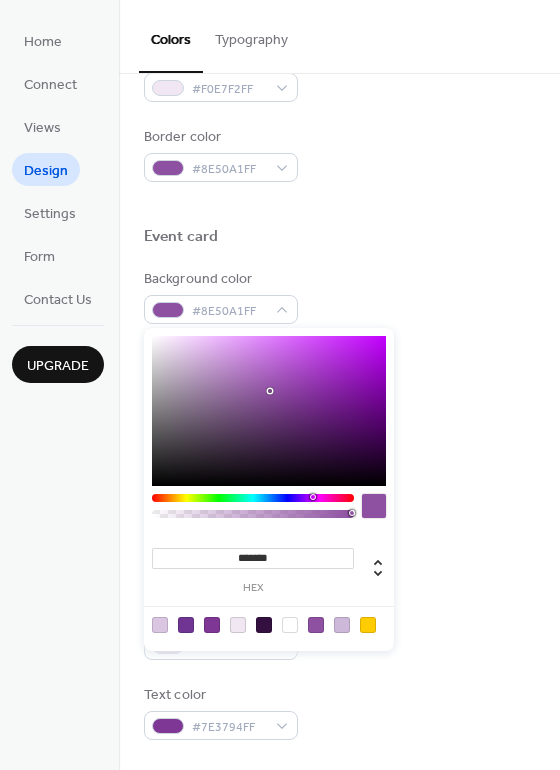 click at bounding box center [290, 625] 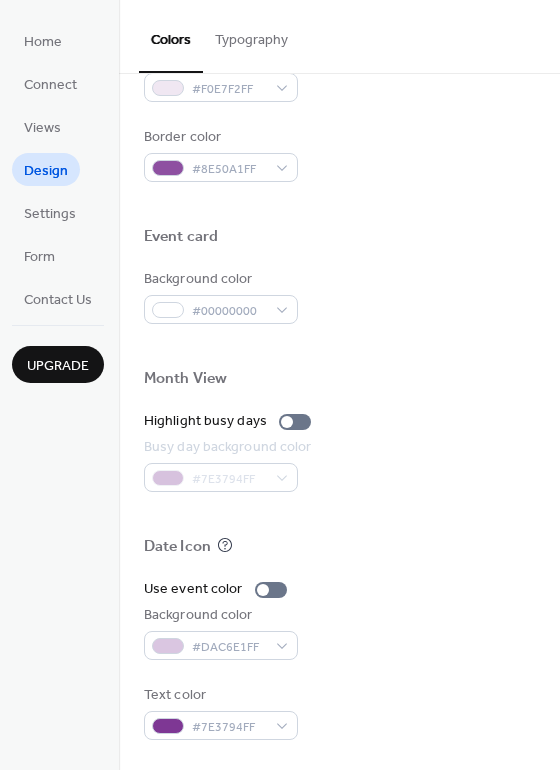 click at bounding box center (339, 346) 